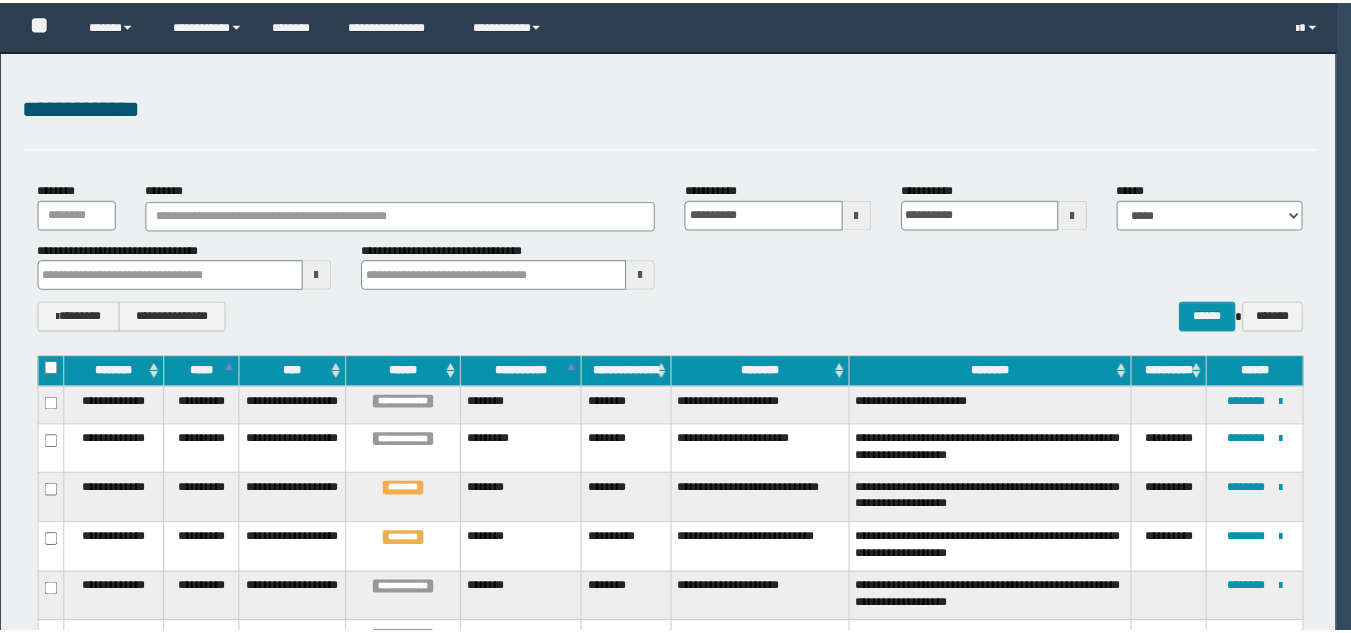 scroll, scrollTop: 0, scrollLeft: 0, axis: both 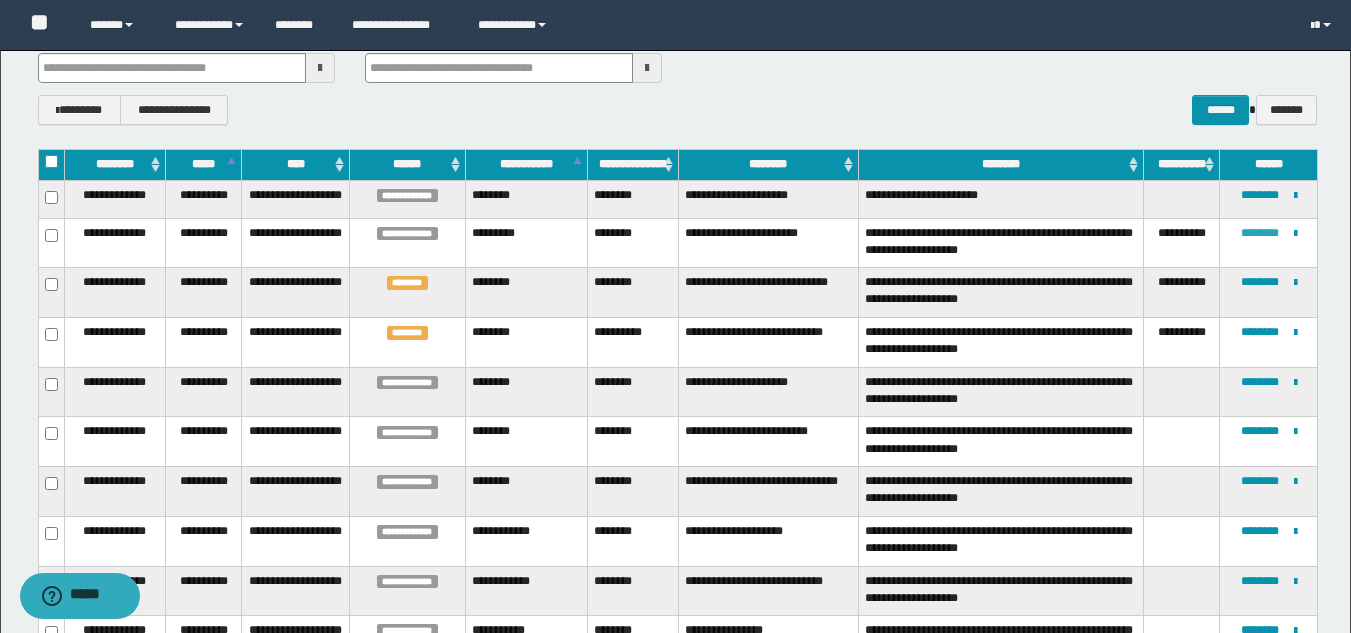 click on "********" at bounding box center [1260, 233] 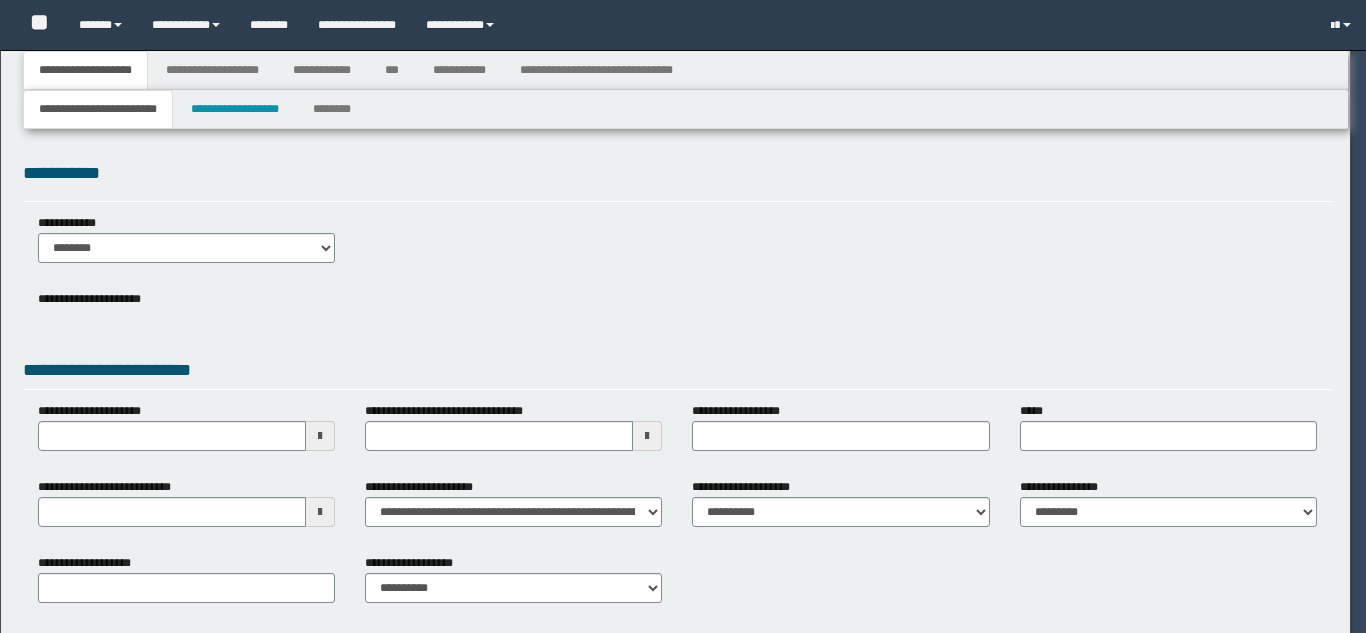 select on "**" 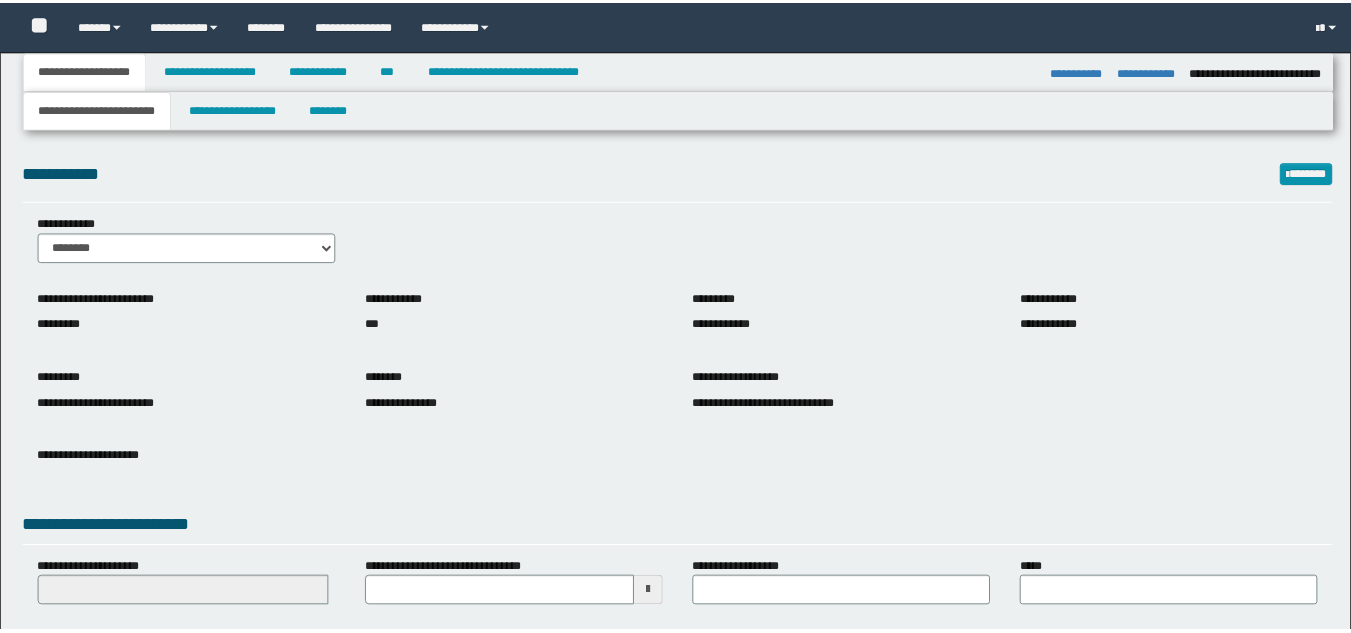 scroll, scrollTop: 0, scrollLeft: 0, axis: both 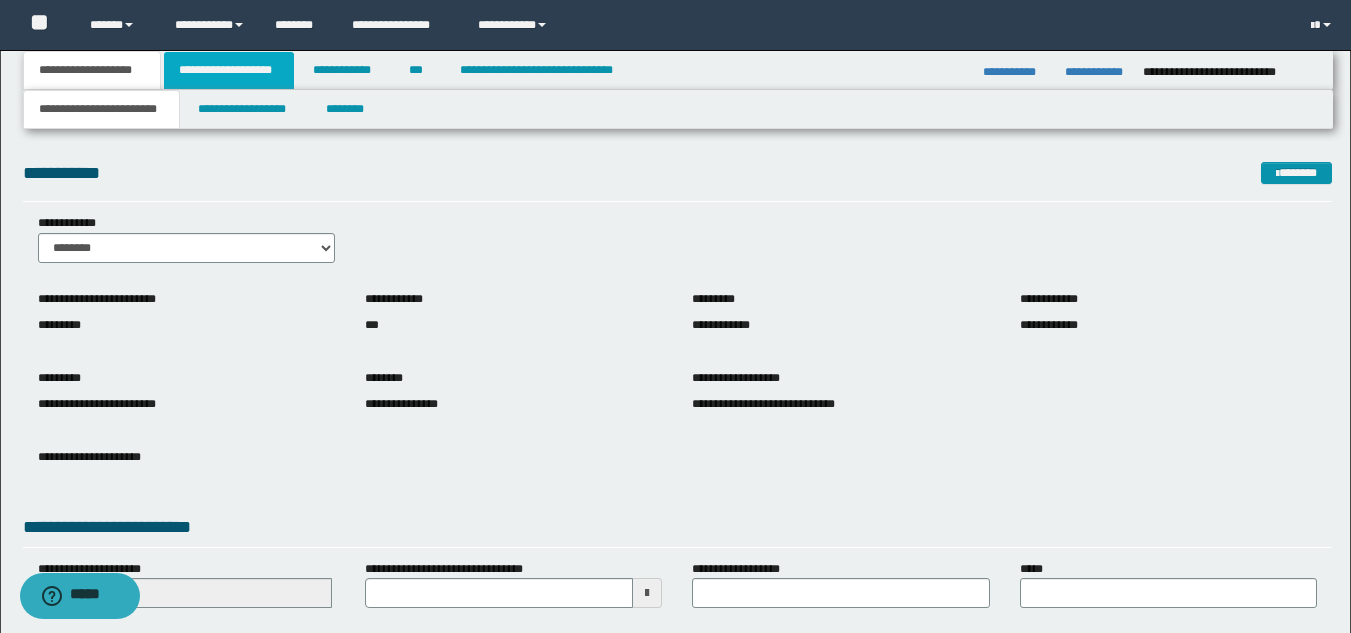 click on "**********" at bounding box center (229, 70) 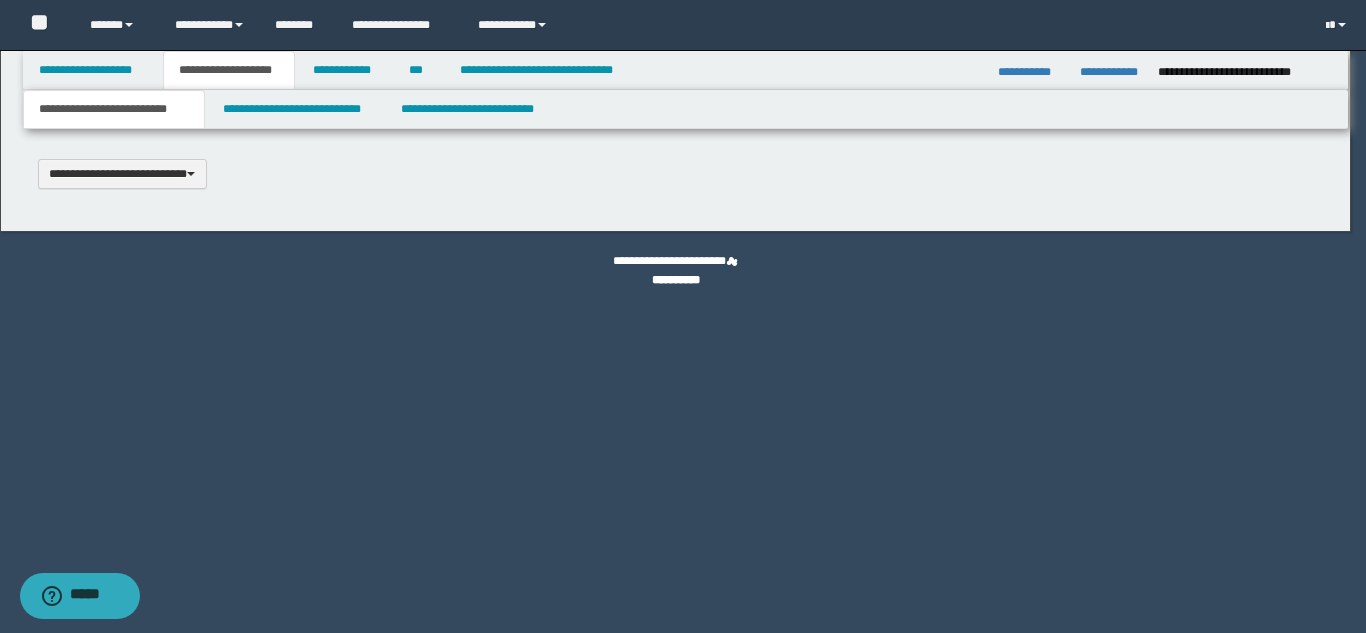 type 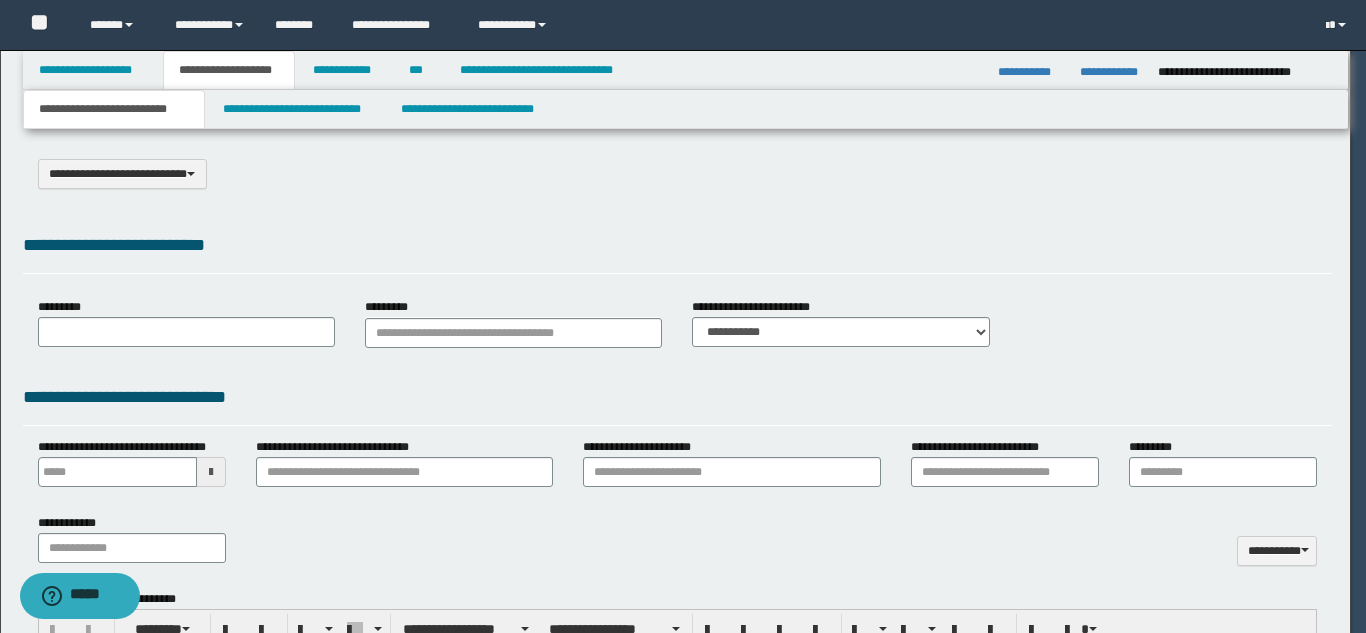 type on "**********" 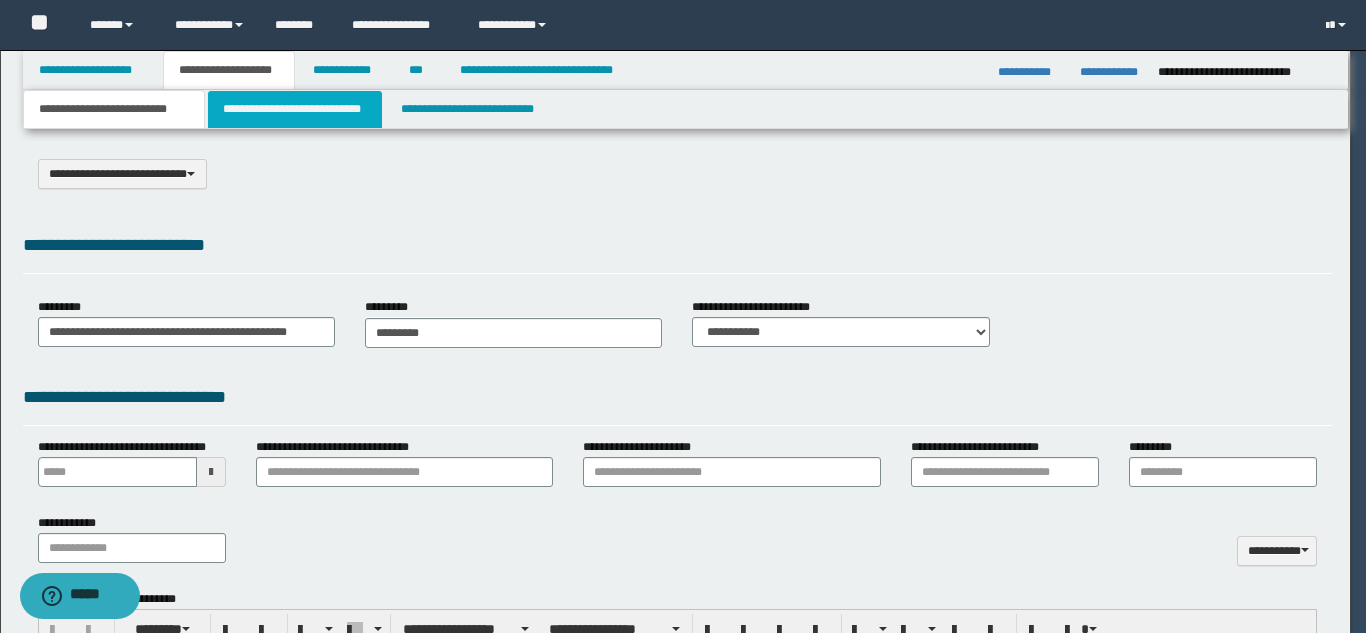 scroll, scrollTop: 0, scrollLeft: 0, axis: both 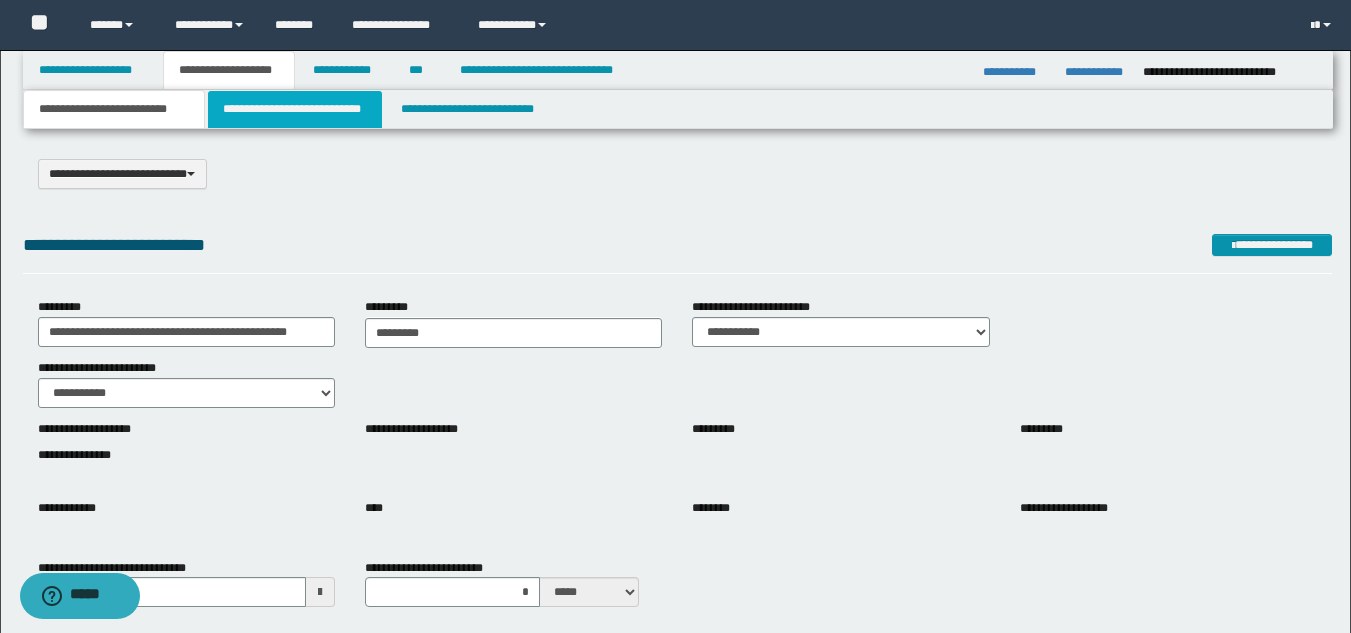click on "**********" at bounding box center (295, 109) 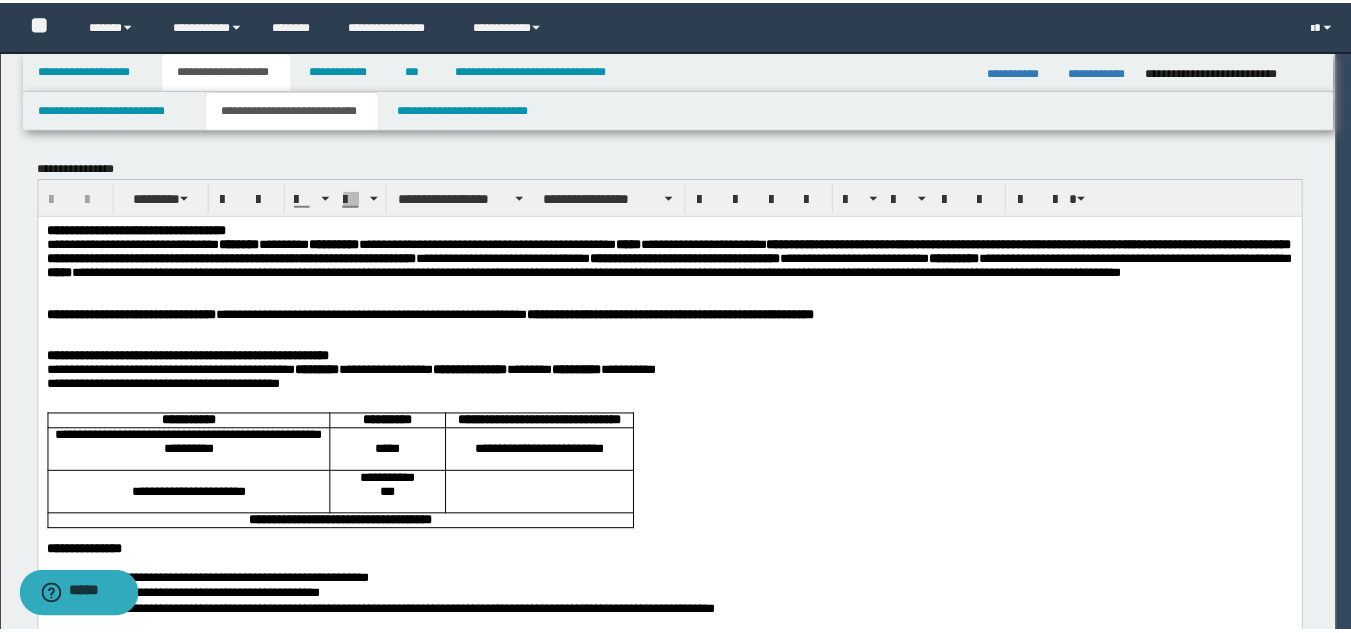 scroll, scrollTop: 0, scrollLeft: 0, axis: both 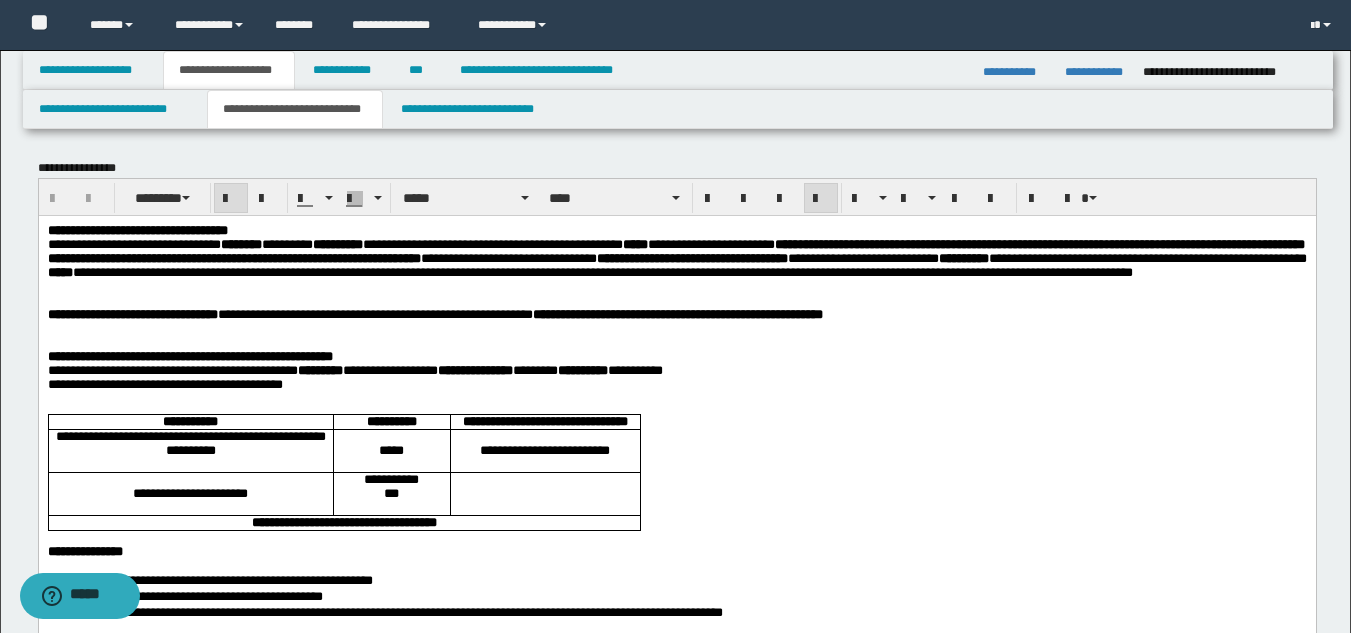 click on "**********" at bounding box center [676, 356] 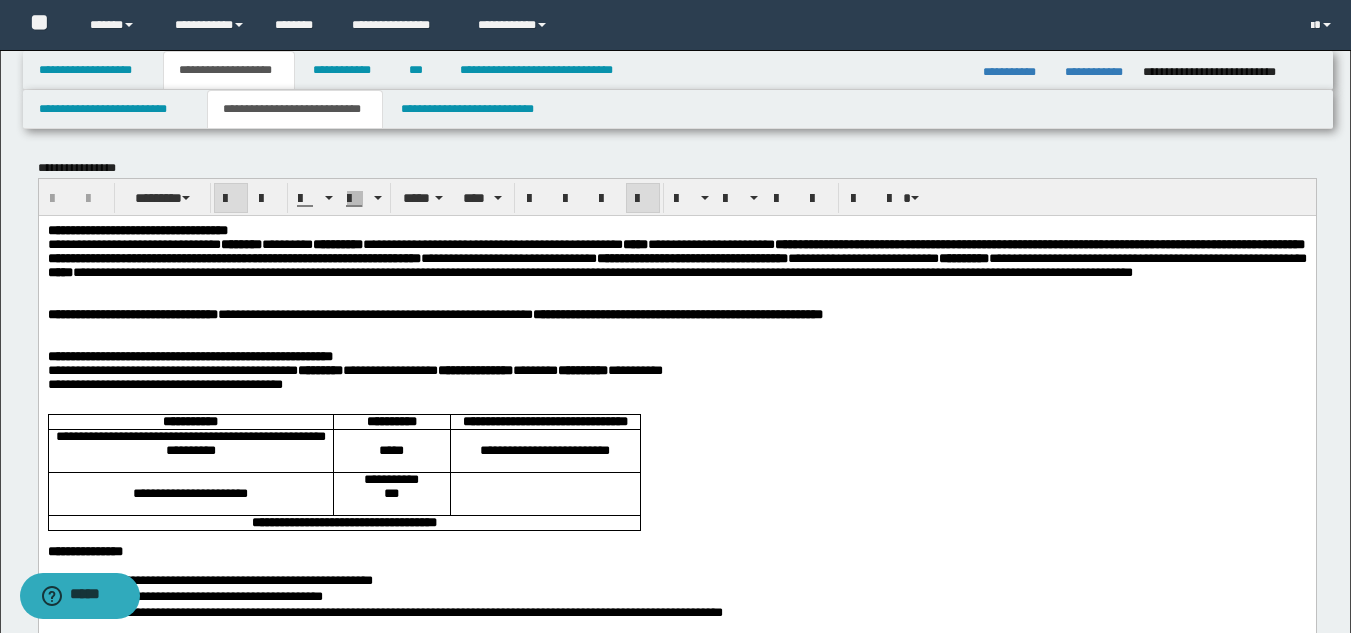 click at bounding box center [676, 328] 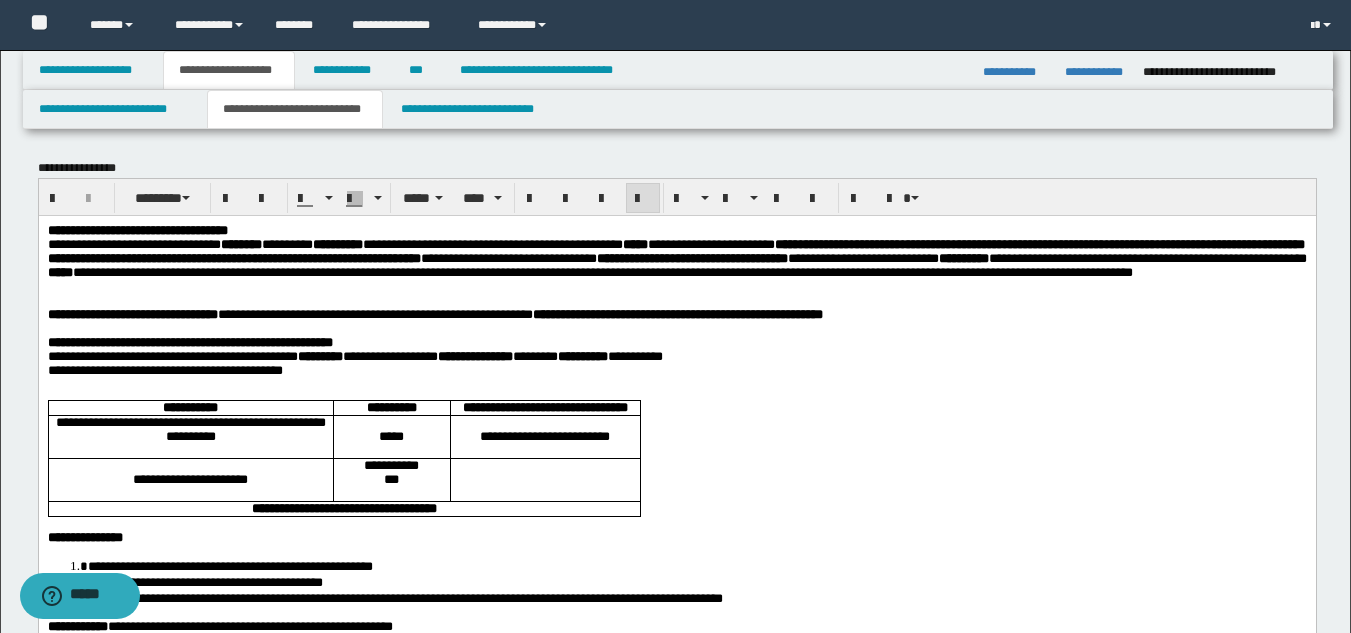 click at bounding box center [676, 286] 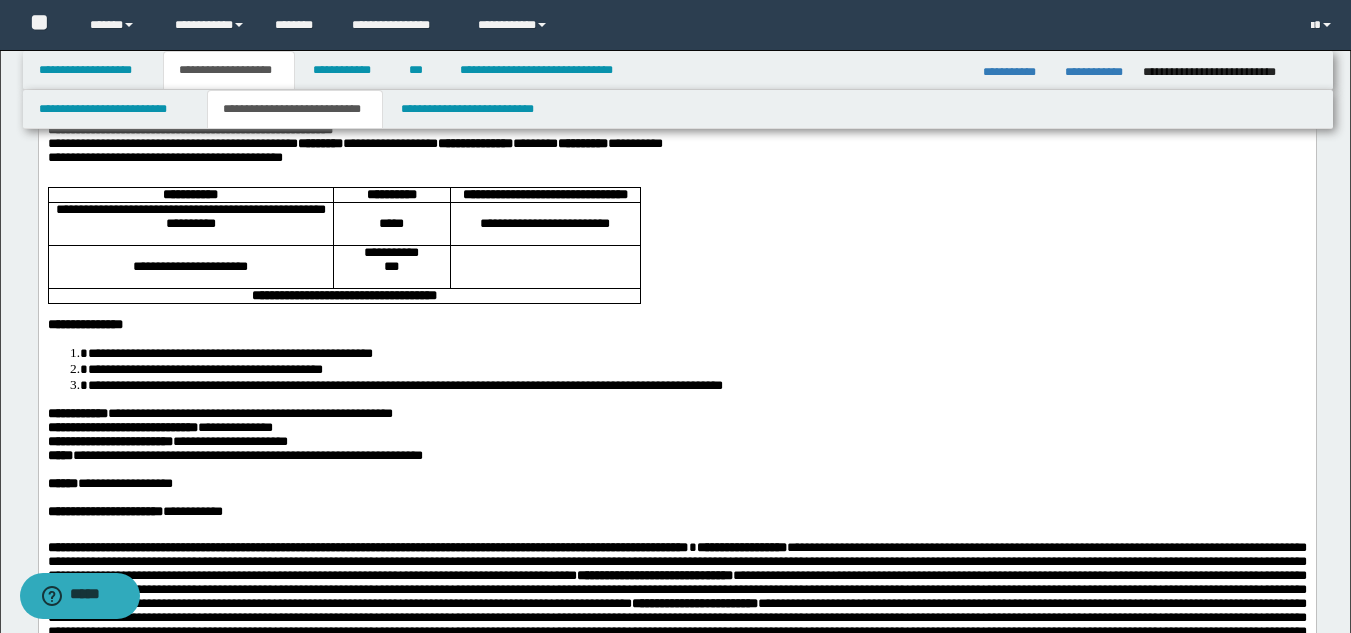scroll, scrollTop: 232, scrollLeft: 0, axis: vertical 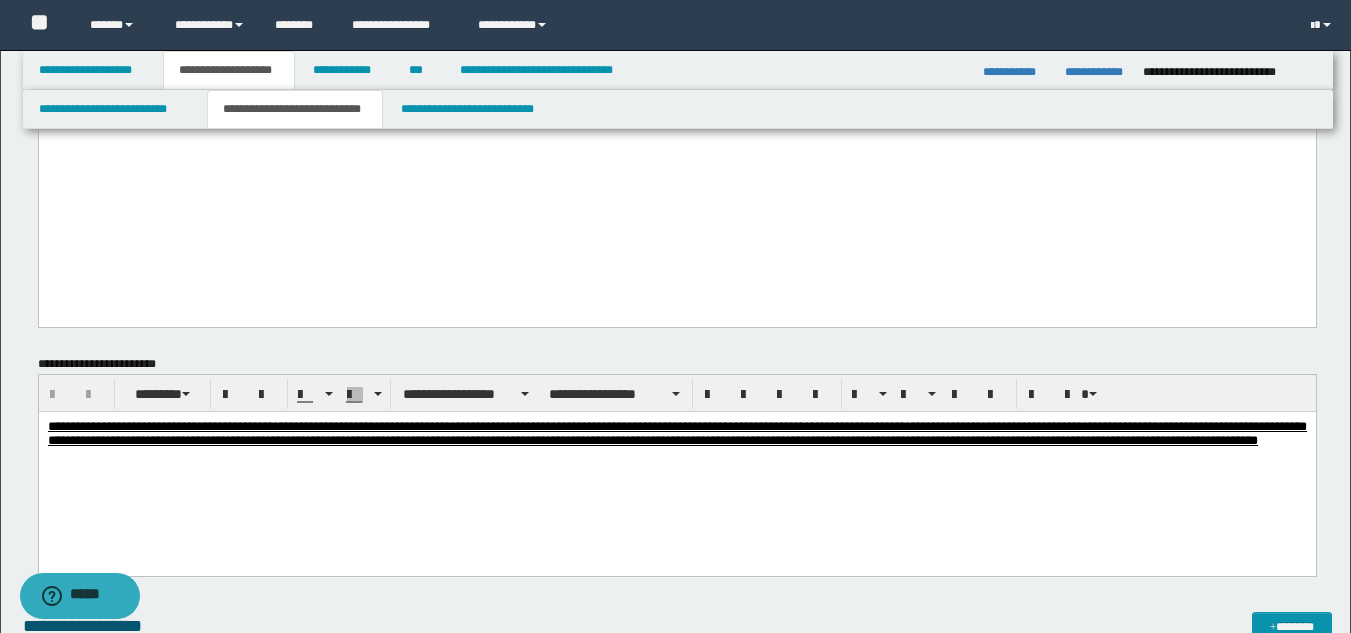 drag, startPoint x: 248, startPoint y: -347, endPoint x: 736, endPoint y: 180, distance: 718.243 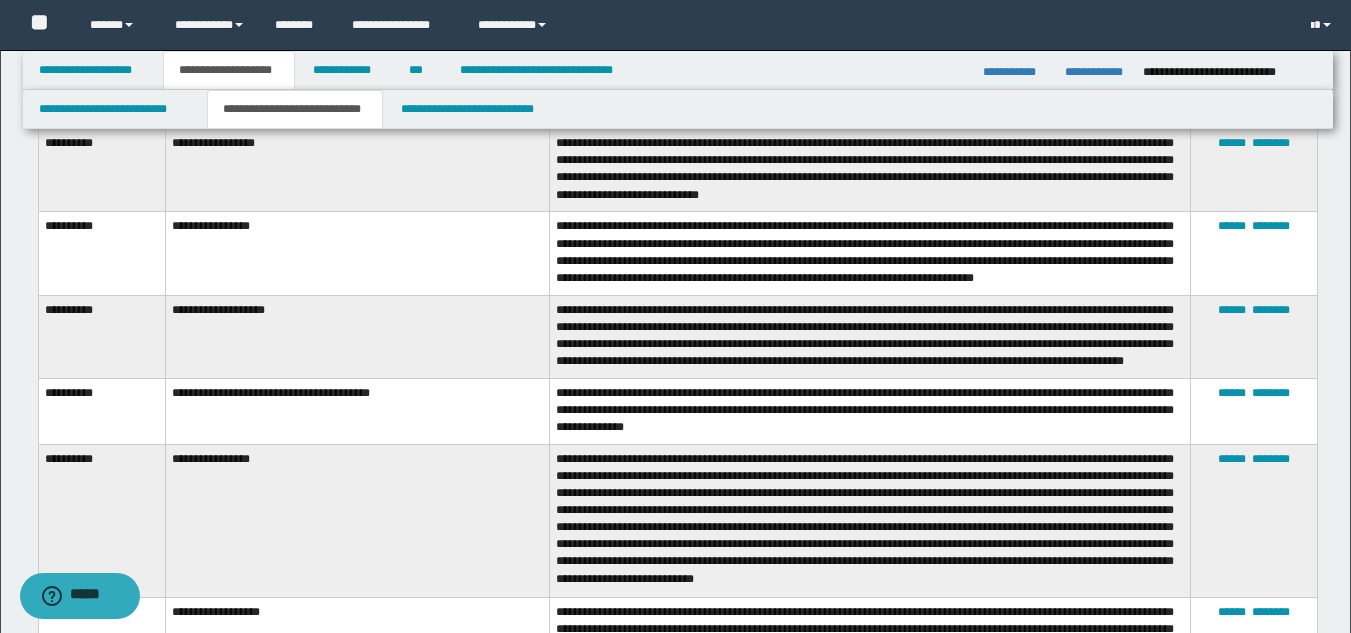 scroll, scrollTop: 2356, scrollLeft: 0, axis: vertical 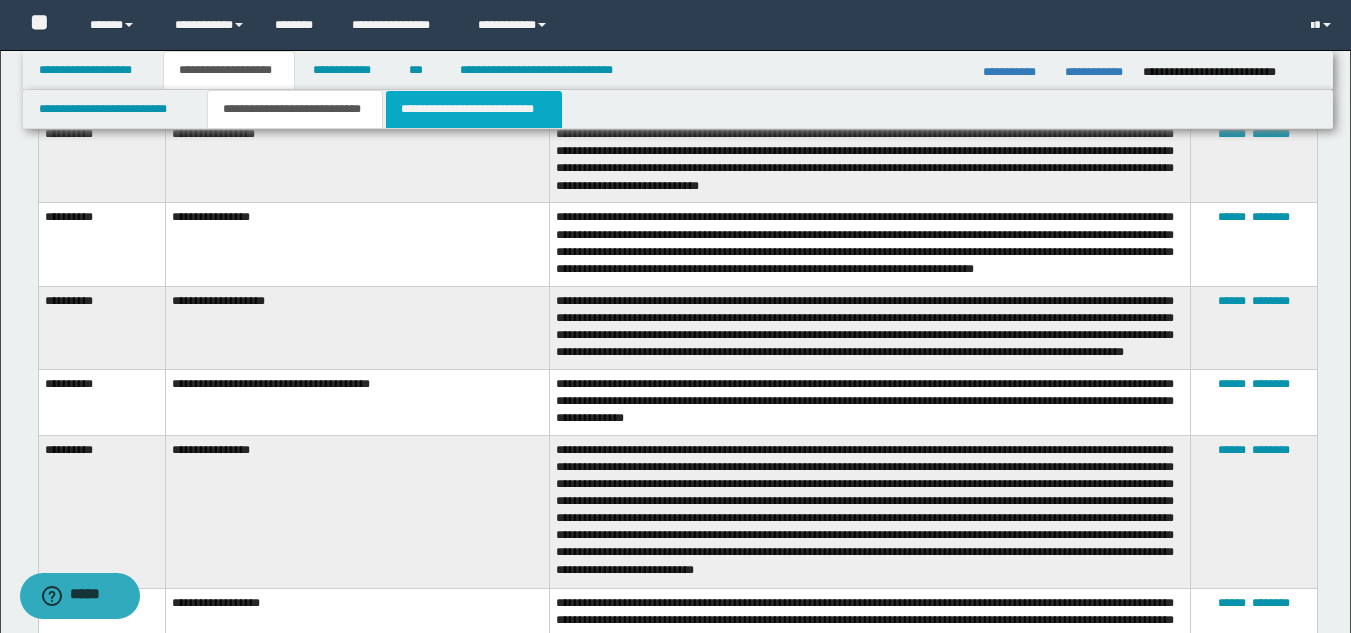 click on "**********" at bounding box center (474, 109) 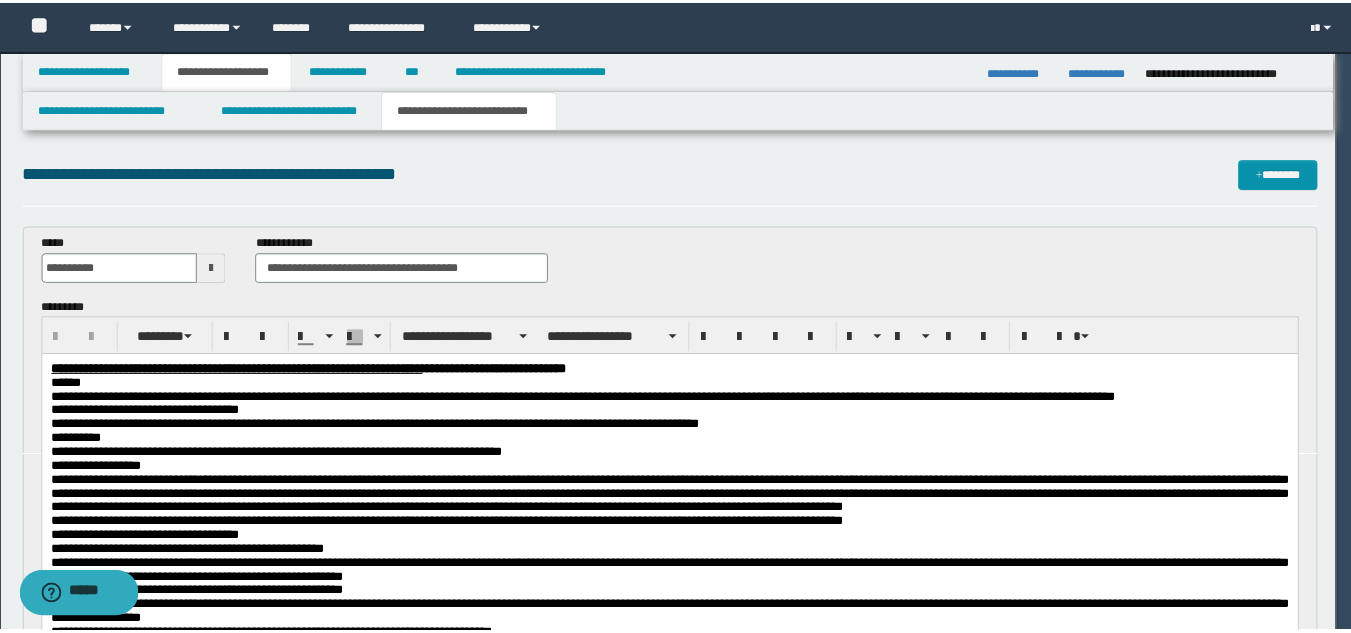 scroll, scrollTop: 0, scrollLeft: 0, axis: both 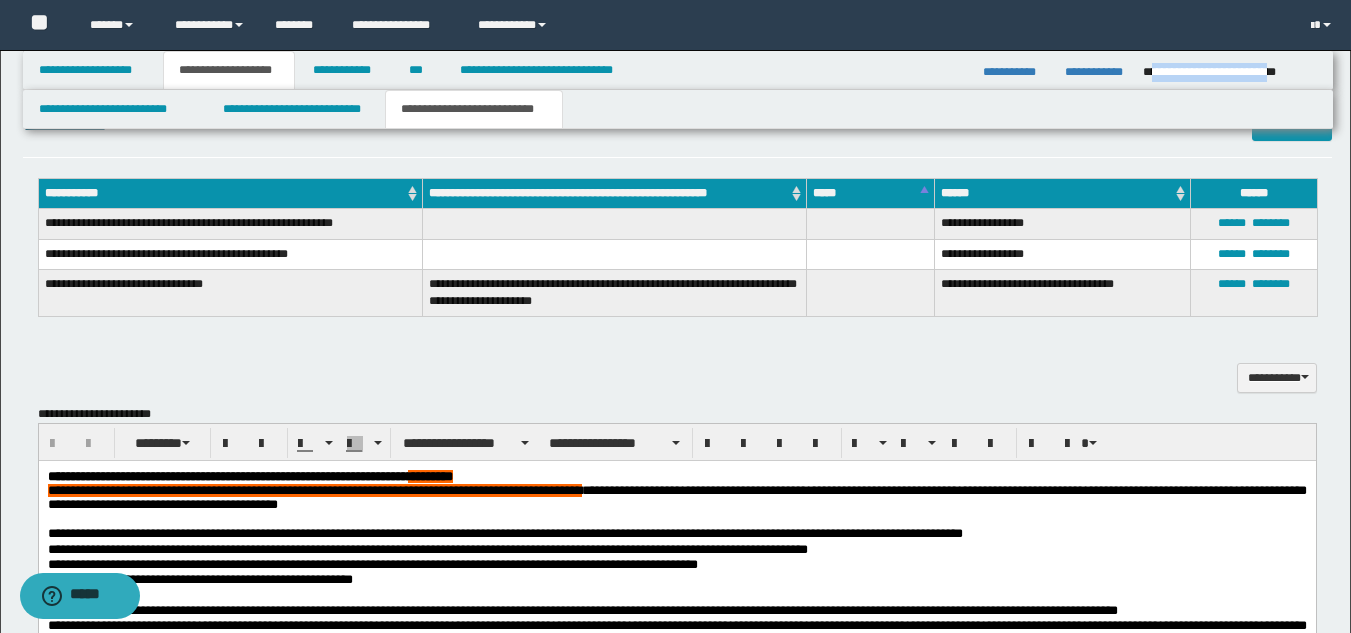 drag, startPoint x: 1152, startPoint y: 67, endPoint x: 1317, endPoint y: 89, distance: 166.4602 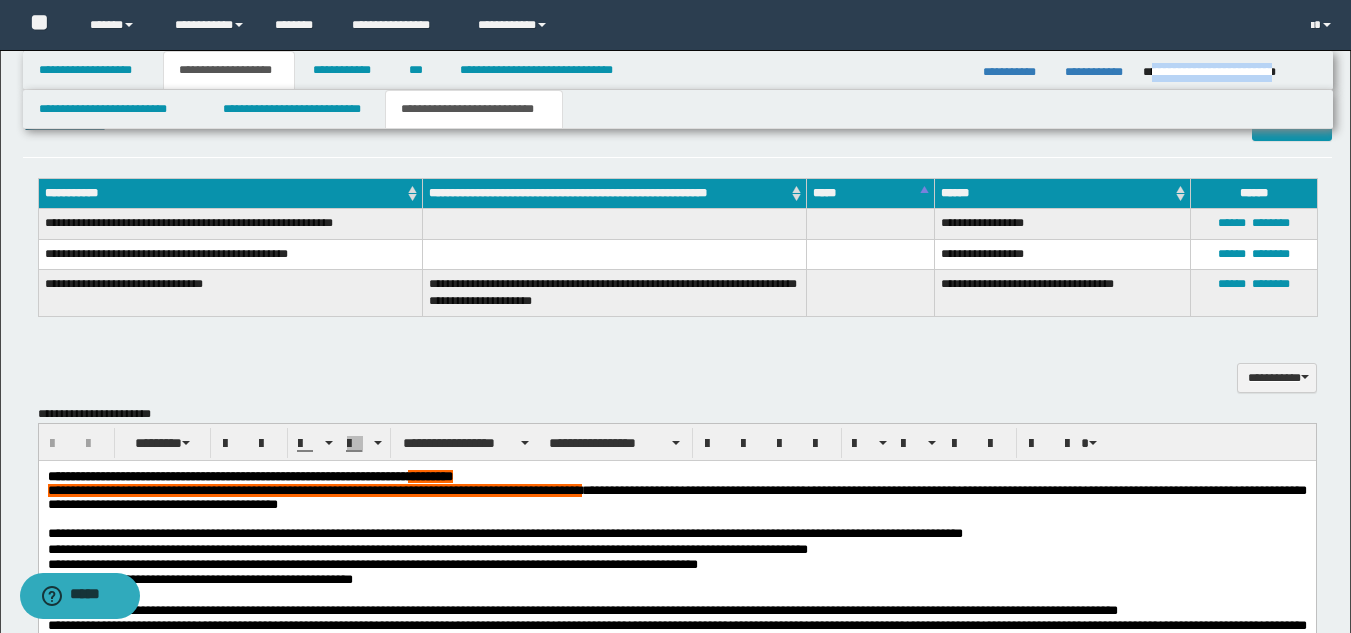 copy on "**********" 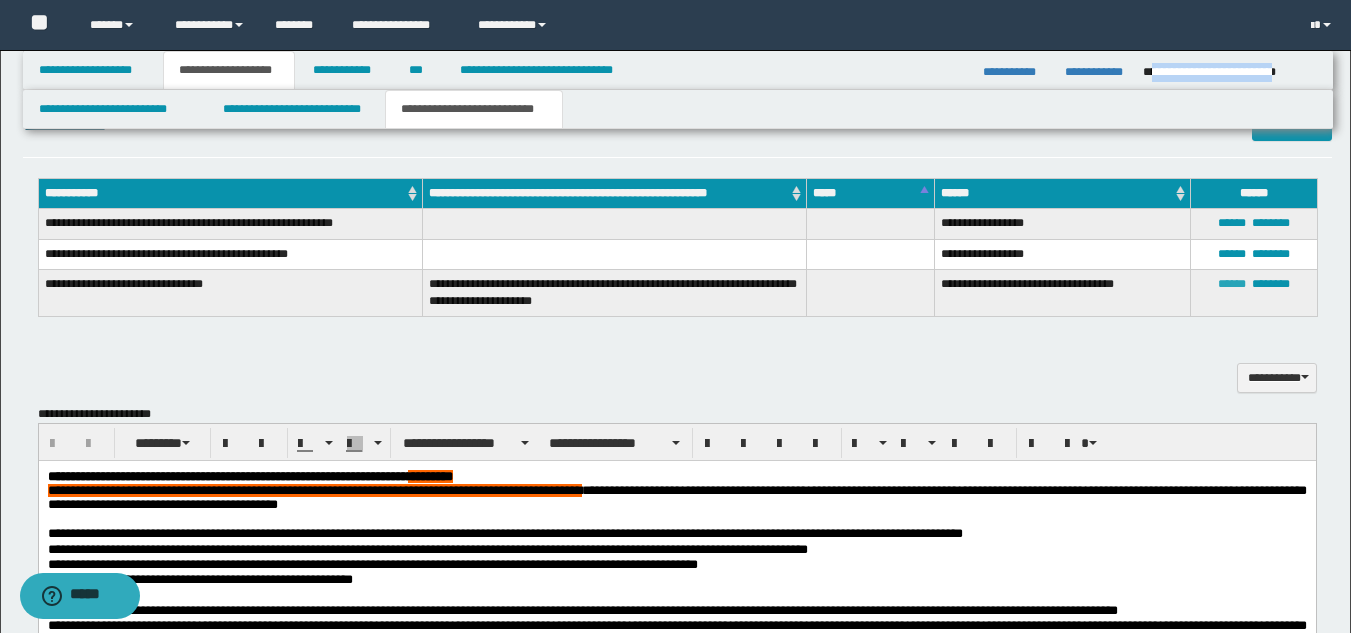 click on "******" at bounding box center [1232, 284] 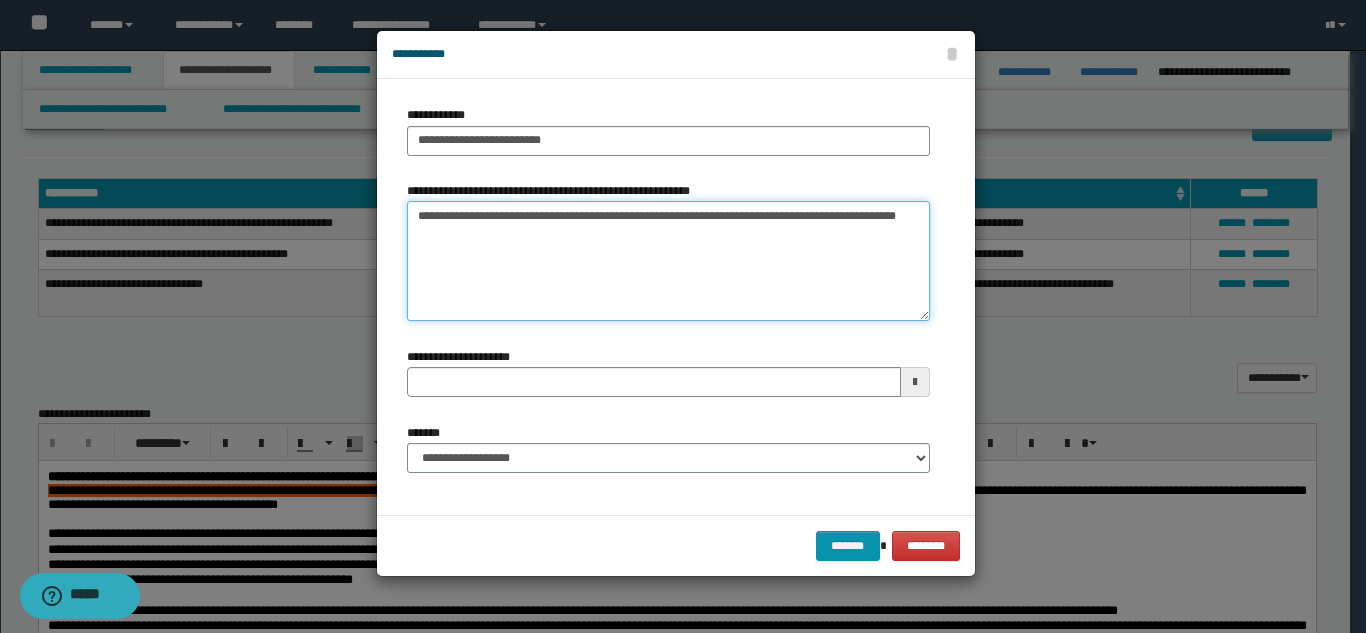 drag, startPoint x: 620, startPoint y: 249, endPoint x: 350, endPoint y: 200, distance: 274.41028 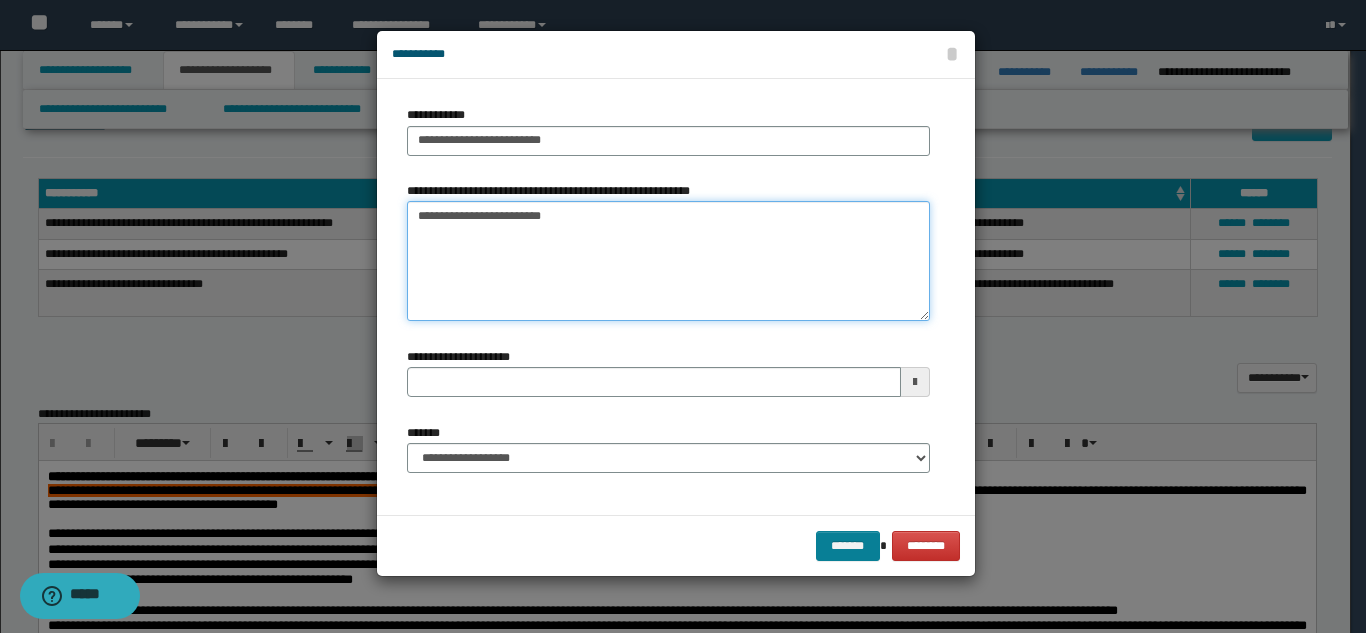 type on "**********" 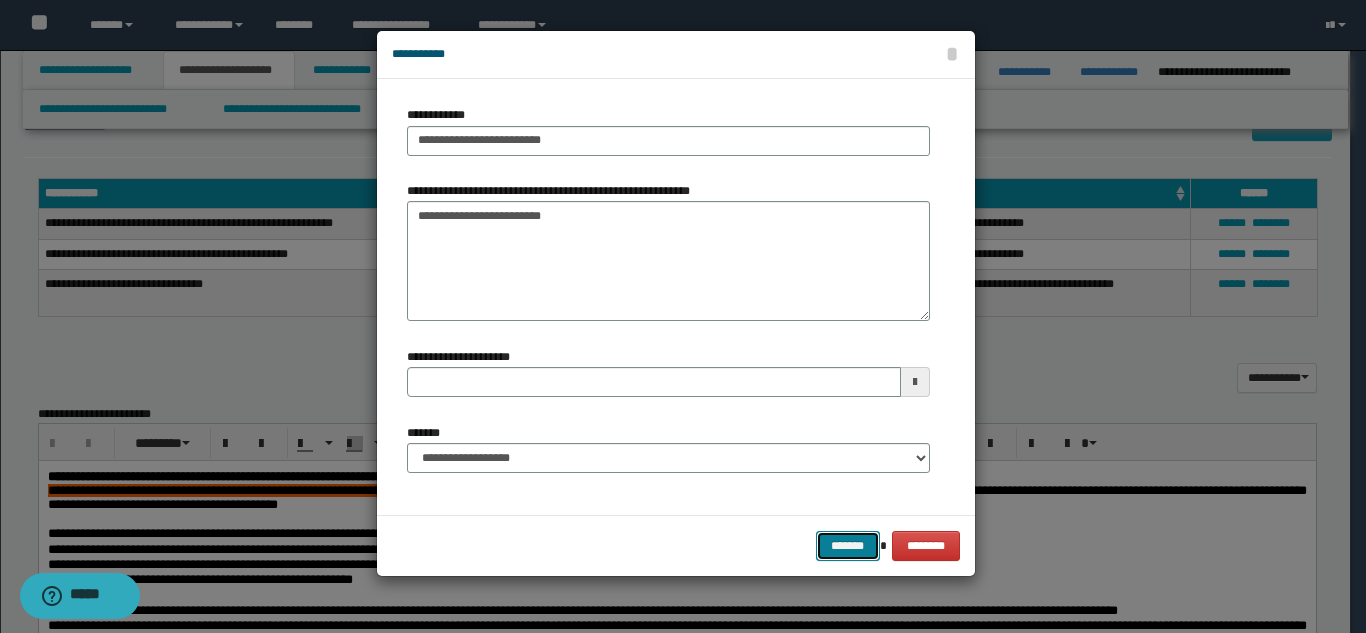 click on "*******" at bounding box center (848, 546) 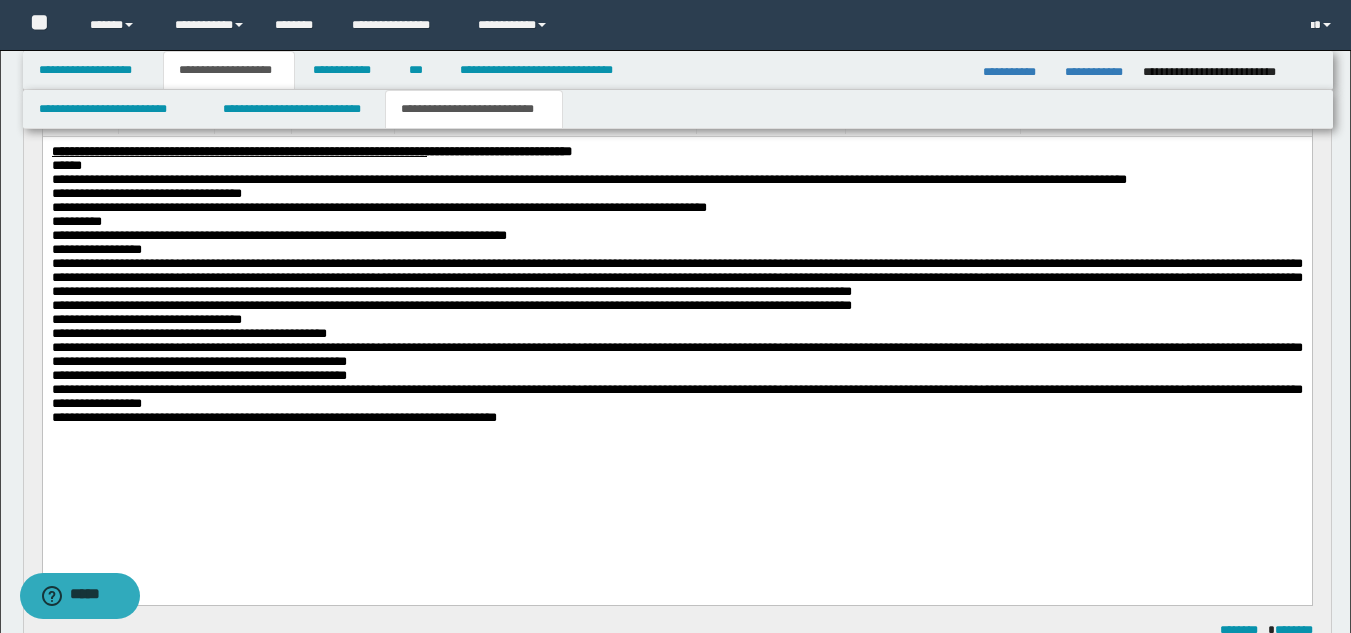 scroll, scrollTop: 93, scrollLeft: 0, axis: vertical 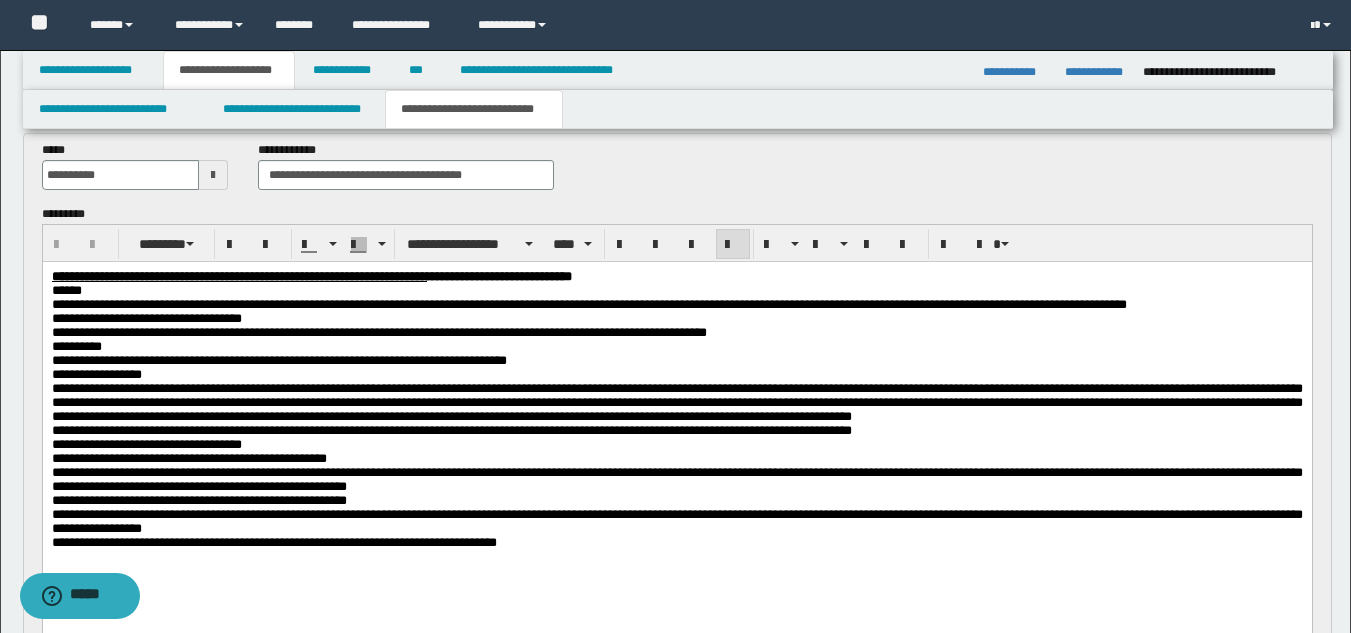 click on "**********" at bounding box center [676, 402] 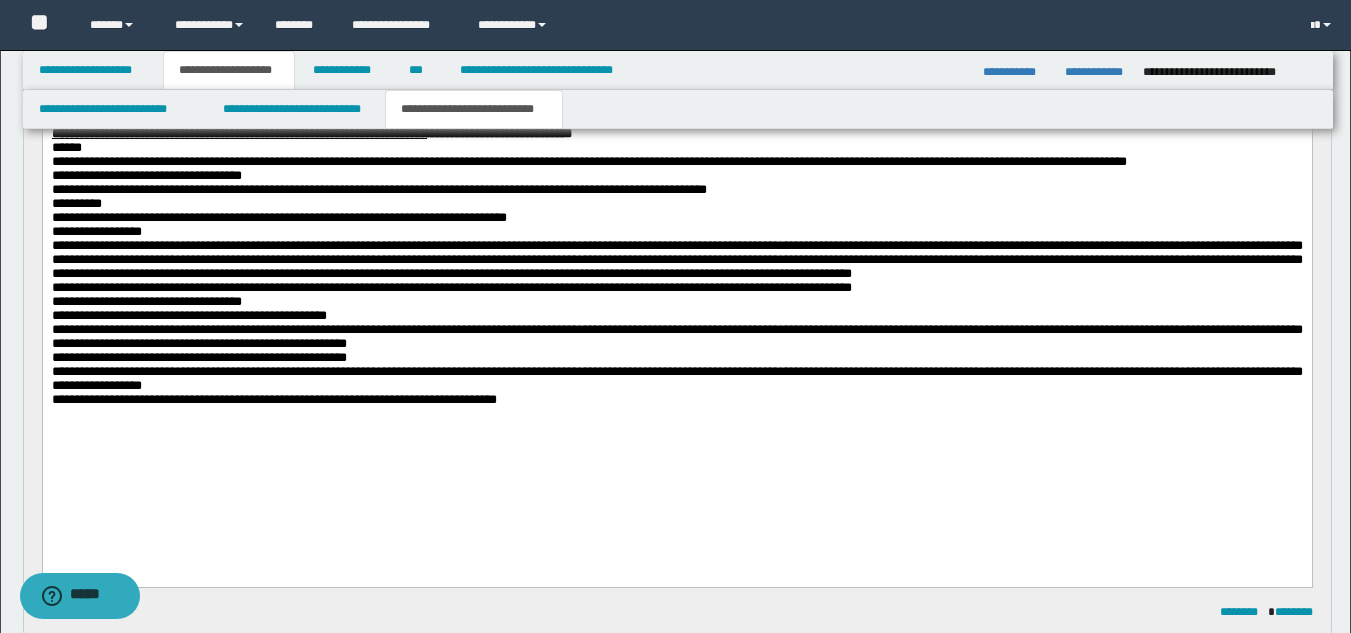 scroll, scrollTop: 242, scrollLeft: 0, axis: vertical 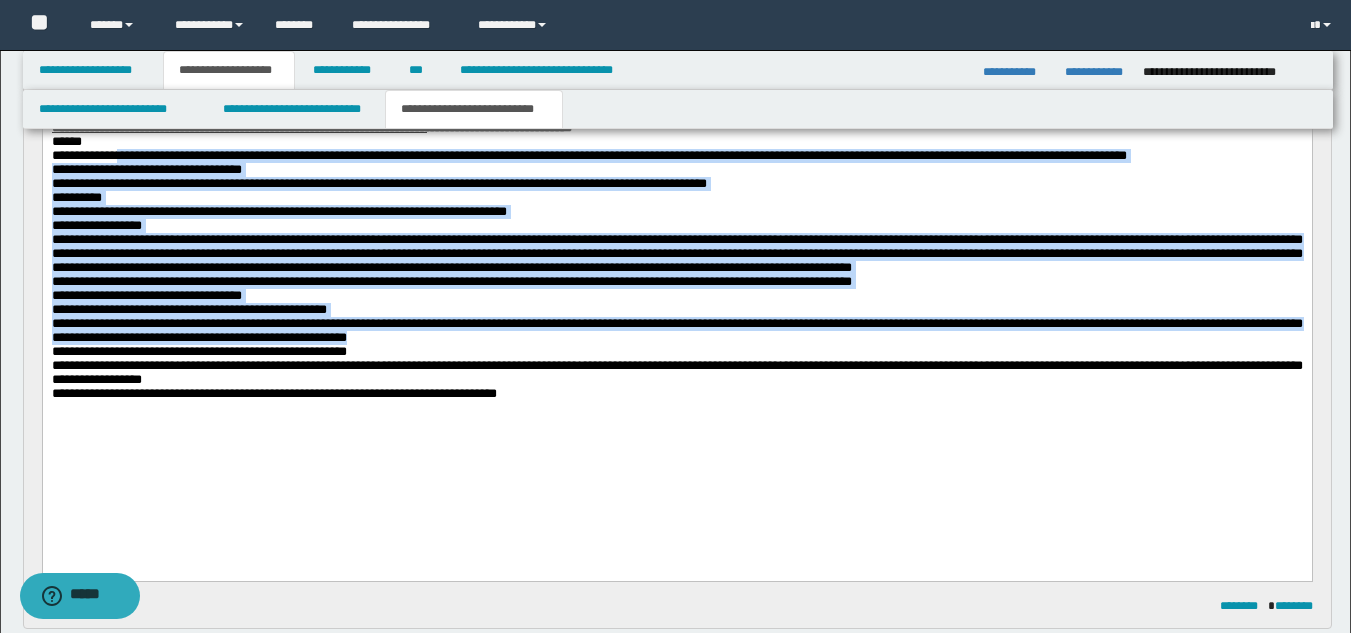 drag, startPoint x: 137, startPoint y: 156, endPoint x: 745, endPoint y: 402, distance: 655.8811 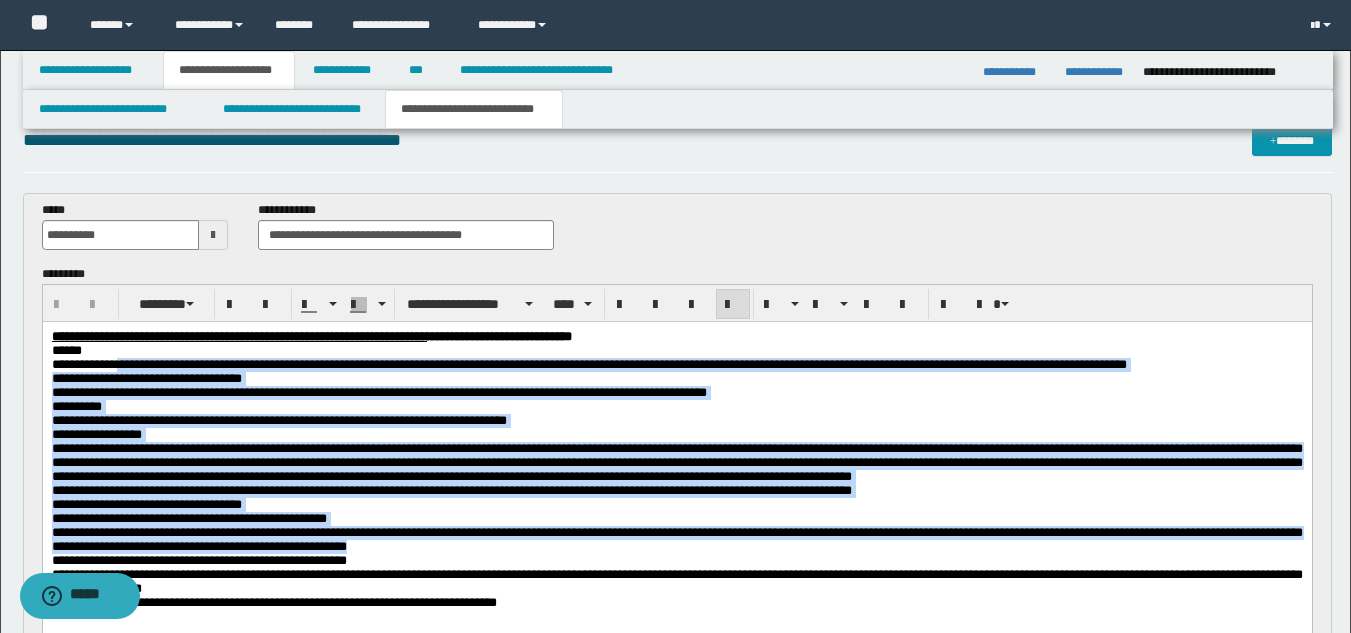 scroll, scrollTop: 0, scrollLeft: 0, axis: both 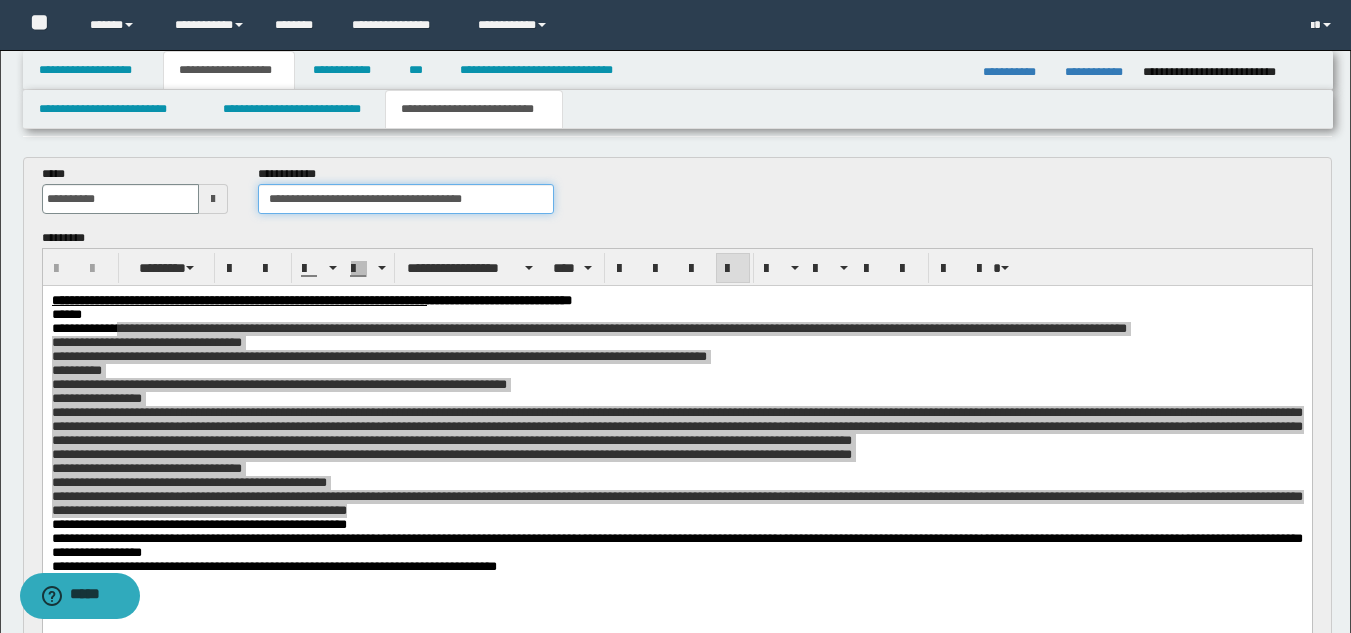 click on "**********" at bounding box center [405, 199] 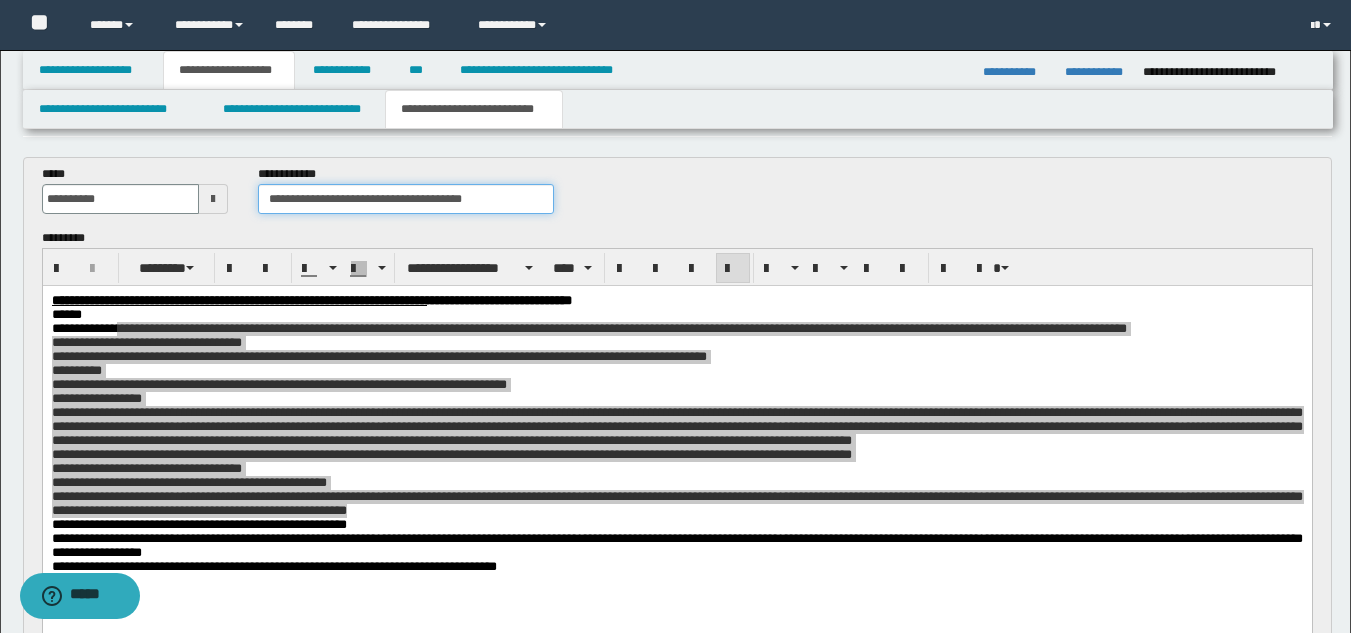 type on "**********" 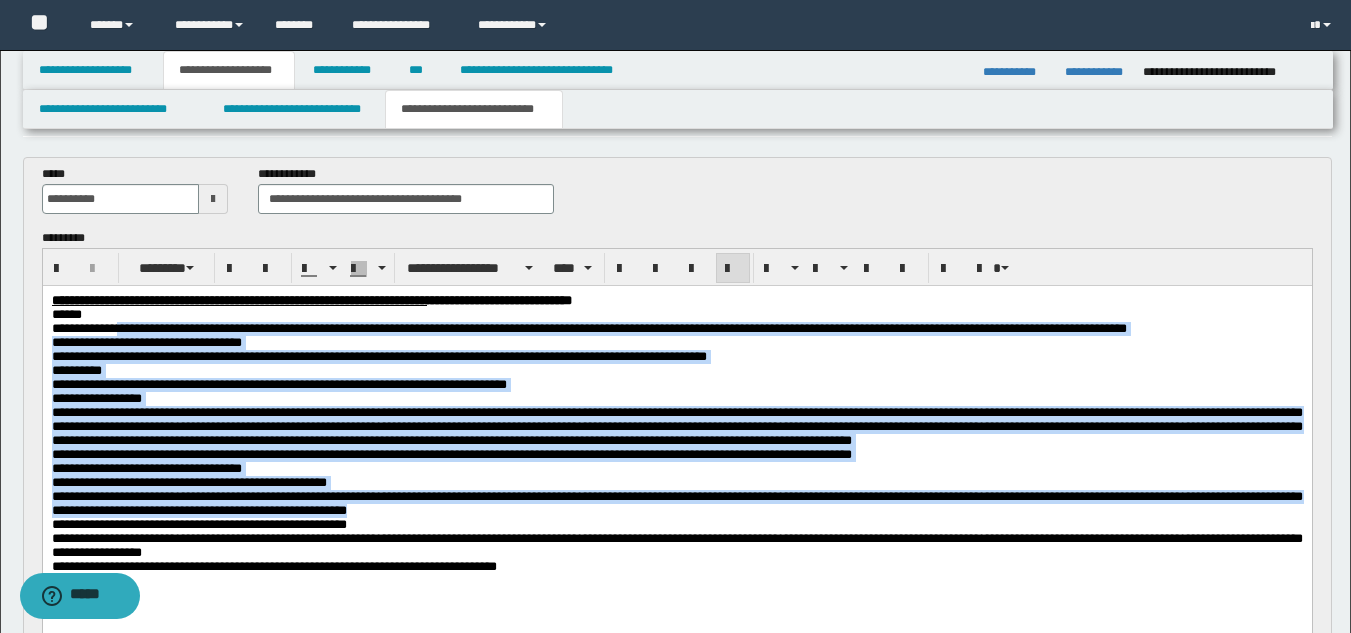 click on "**********" at bounding box center [378, 356] 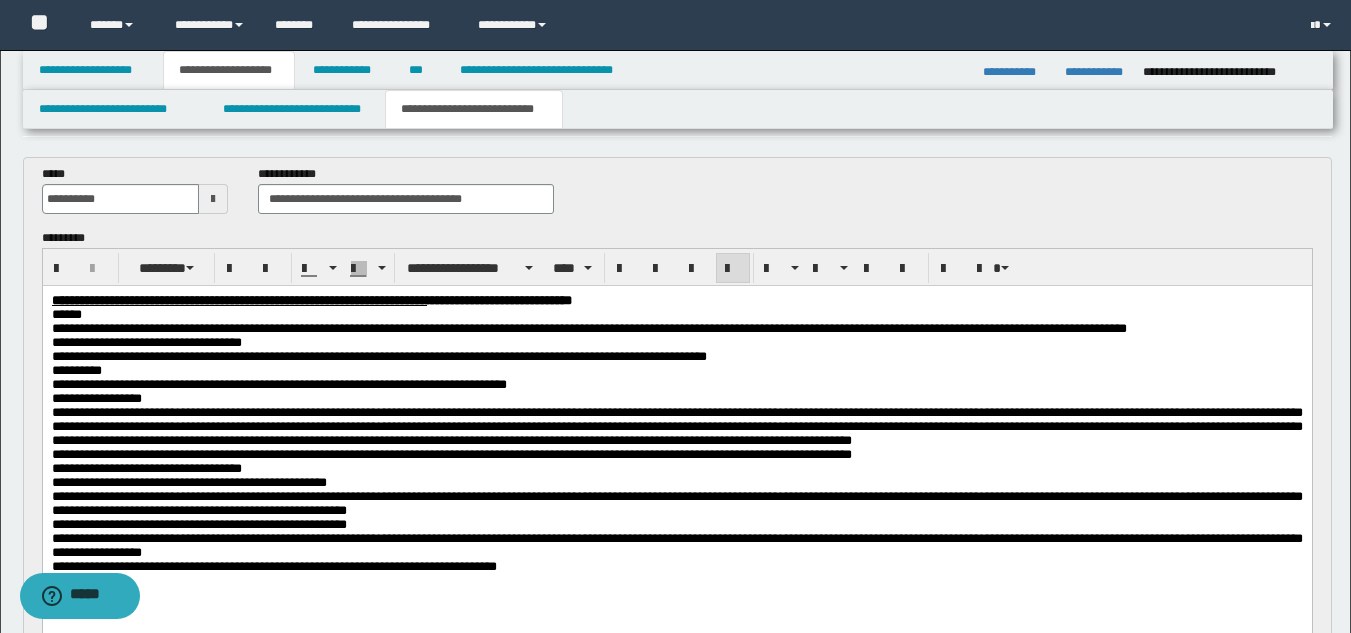 click on "**********" at bounding box center (588, 328) 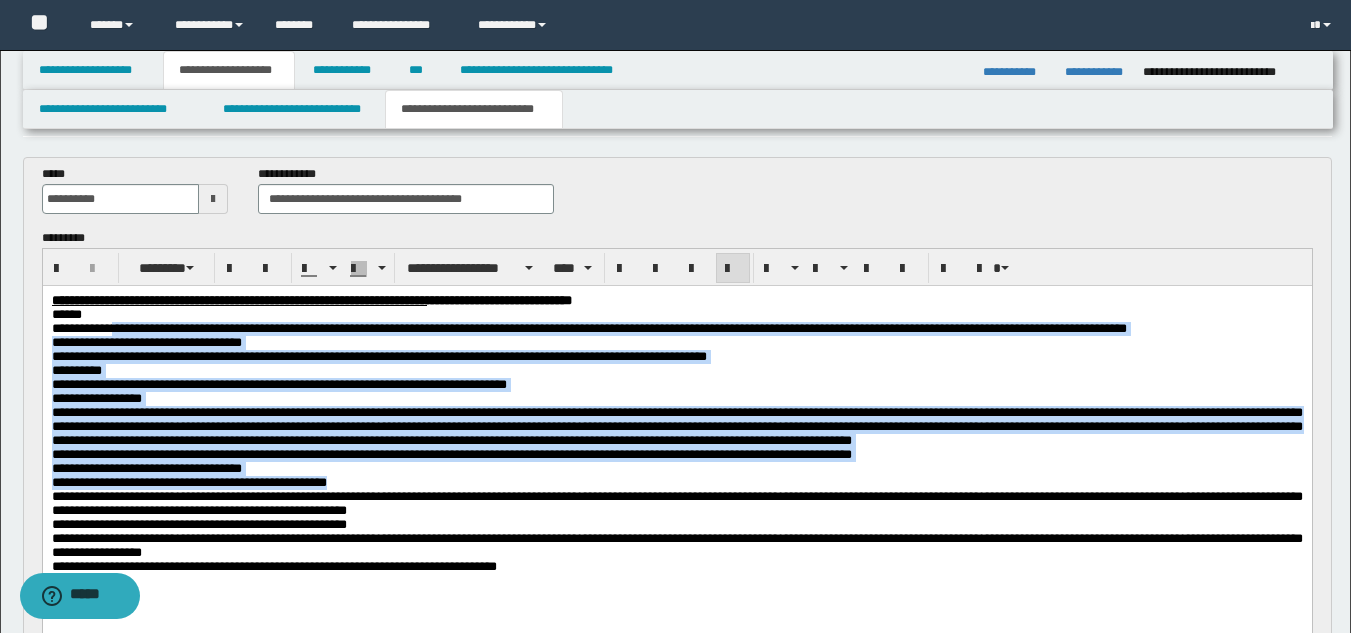 drag, startPoint x: 144, startPoint y: 333, endPoint x: 505, endPoint y: 528, distance: 410.2999 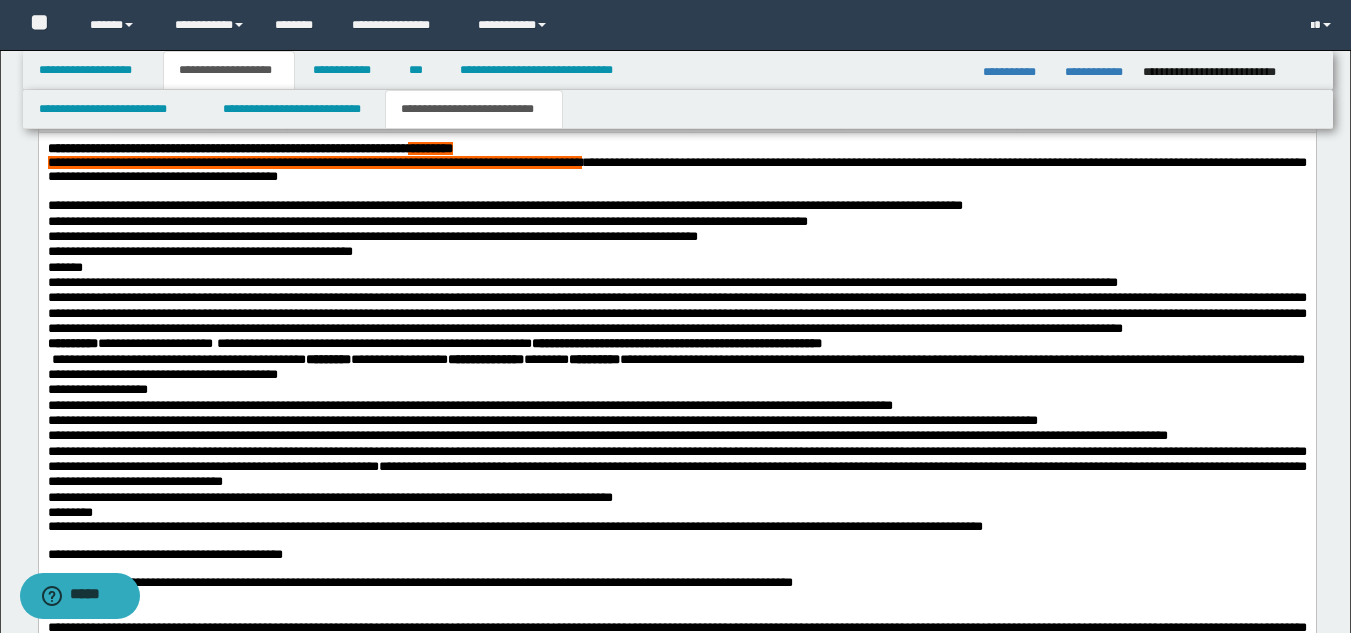 scroll, scrollTop: 1157, scrollLeft: 0, axis: vertical 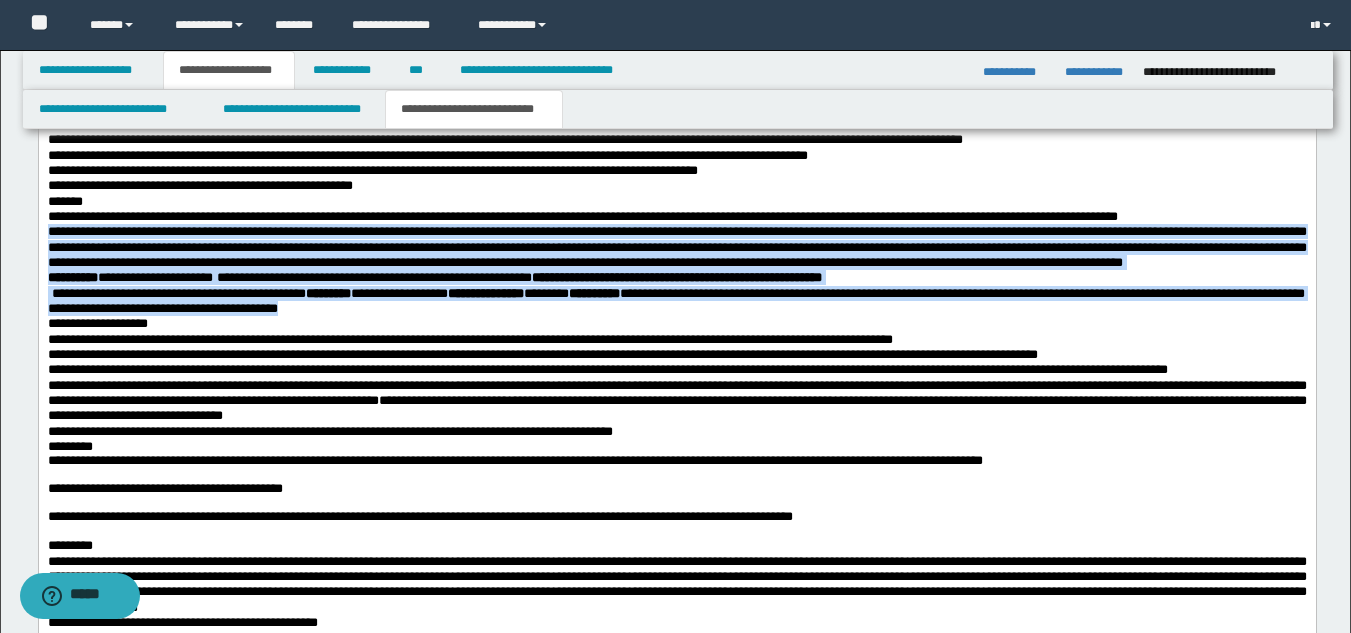 drag, startPoint x: 45, startPoint y: 255, endPoint x: 675, endPoint y: 356, distance: 638.0447 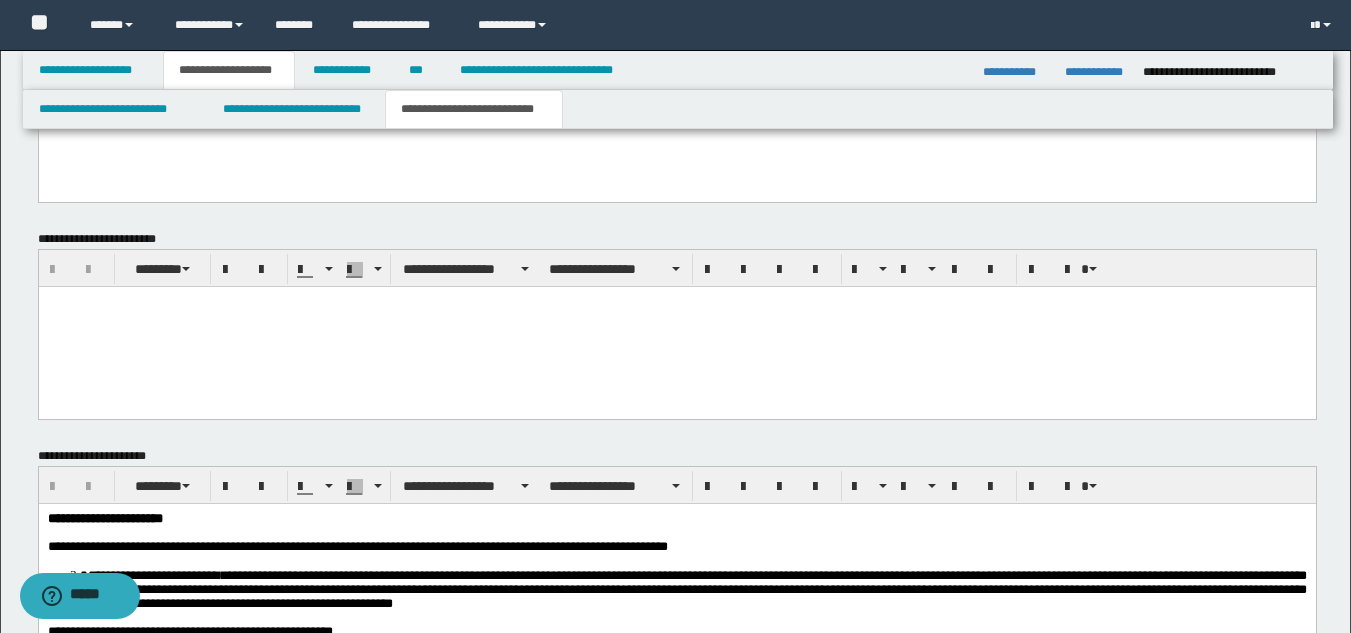 scroll, scrollTop: 2138, scrollLeft: 0, axis: vertical 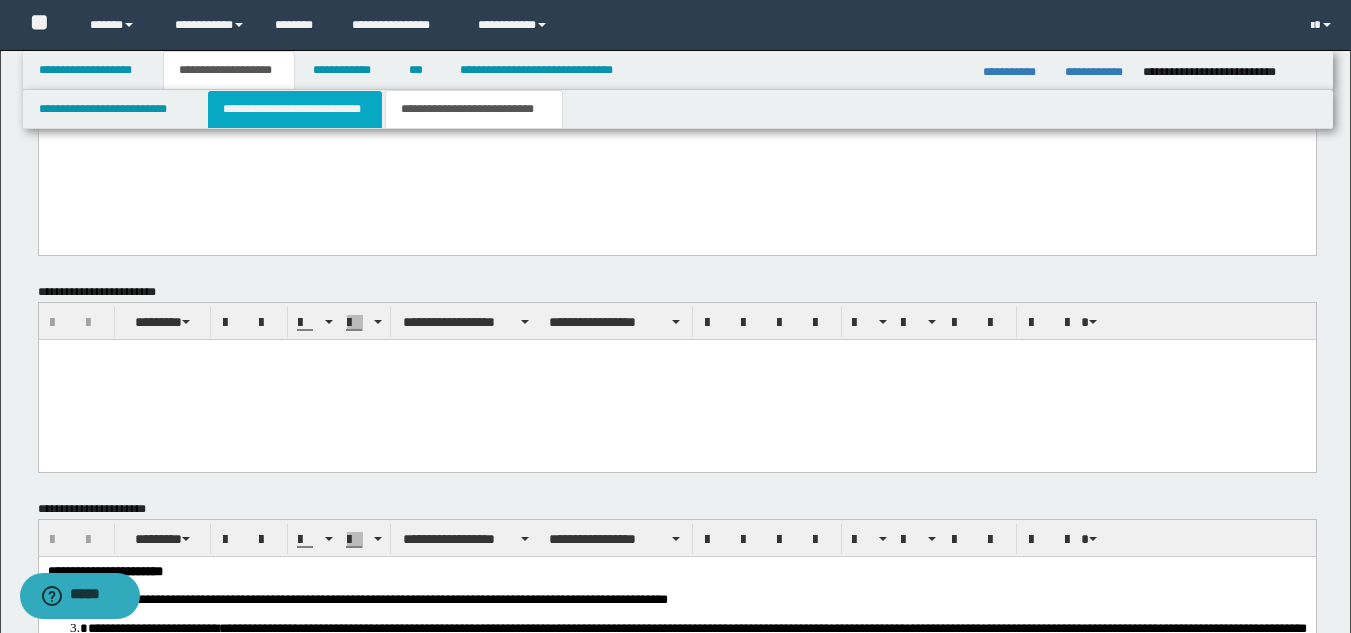 click on "**********" at bounding box center (295, 109) 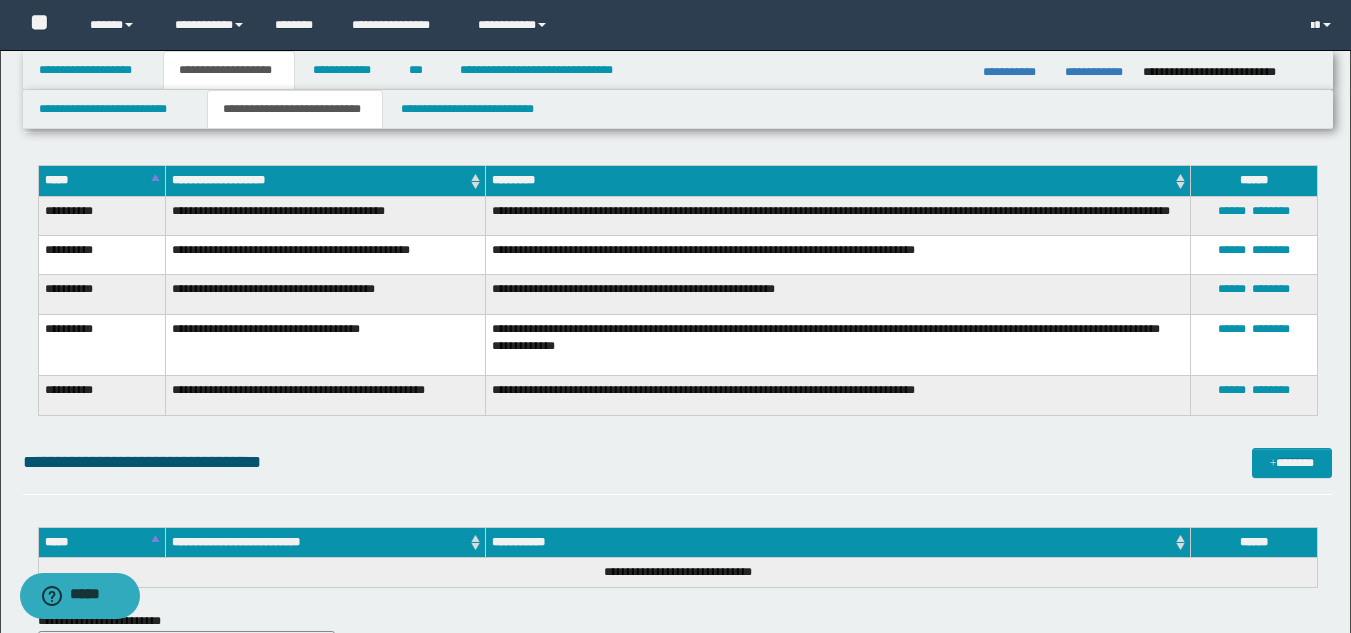 scroll, scrollTop: 3966, scrollLeft: 0, axis: vertical 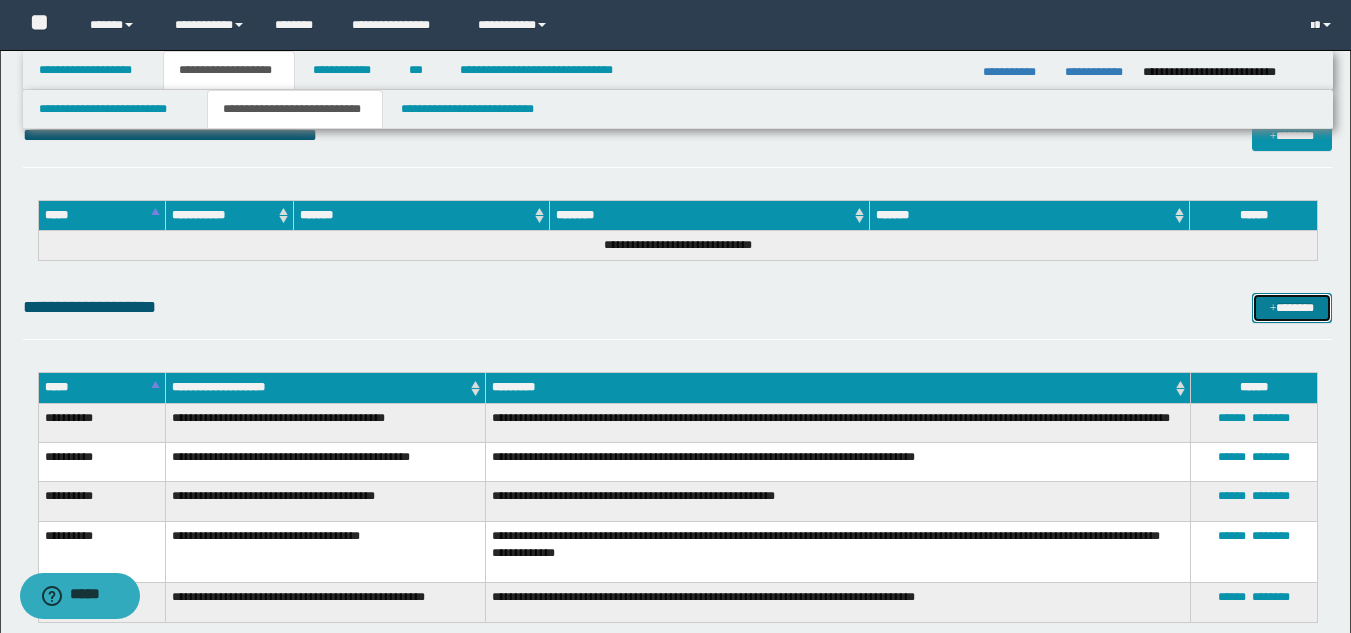 click at bounding box center (1273, 309) 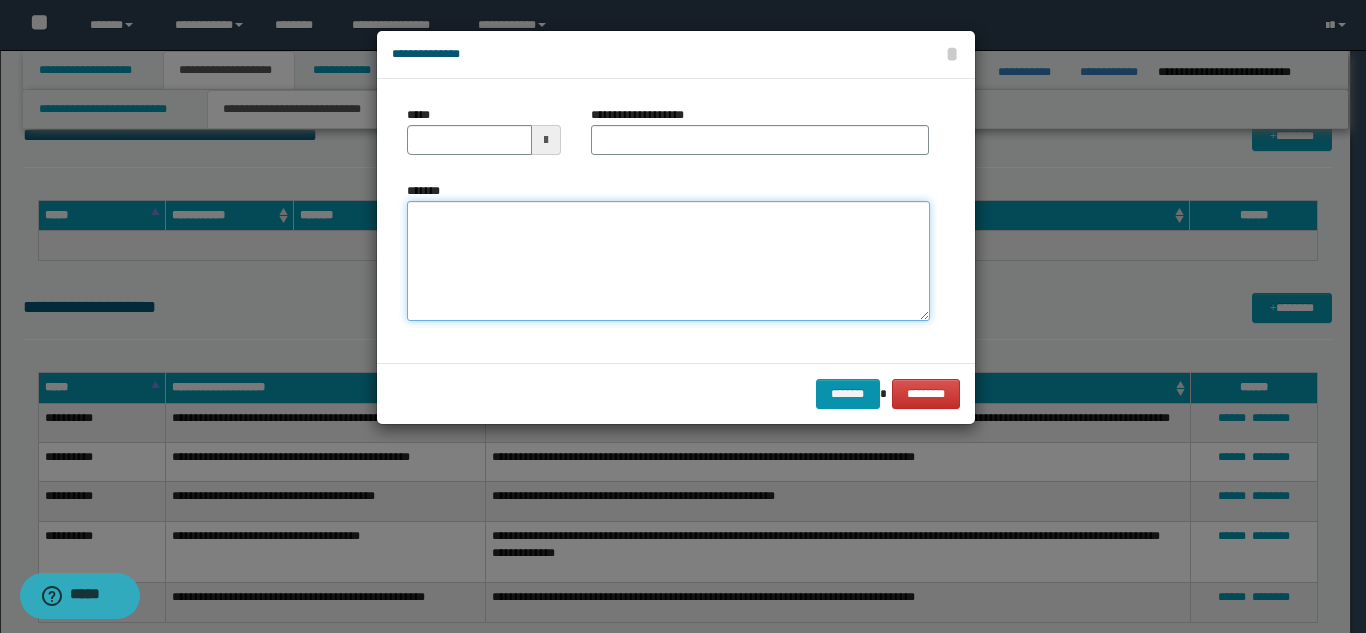 click on "*******" at bounding box center (668, 261) 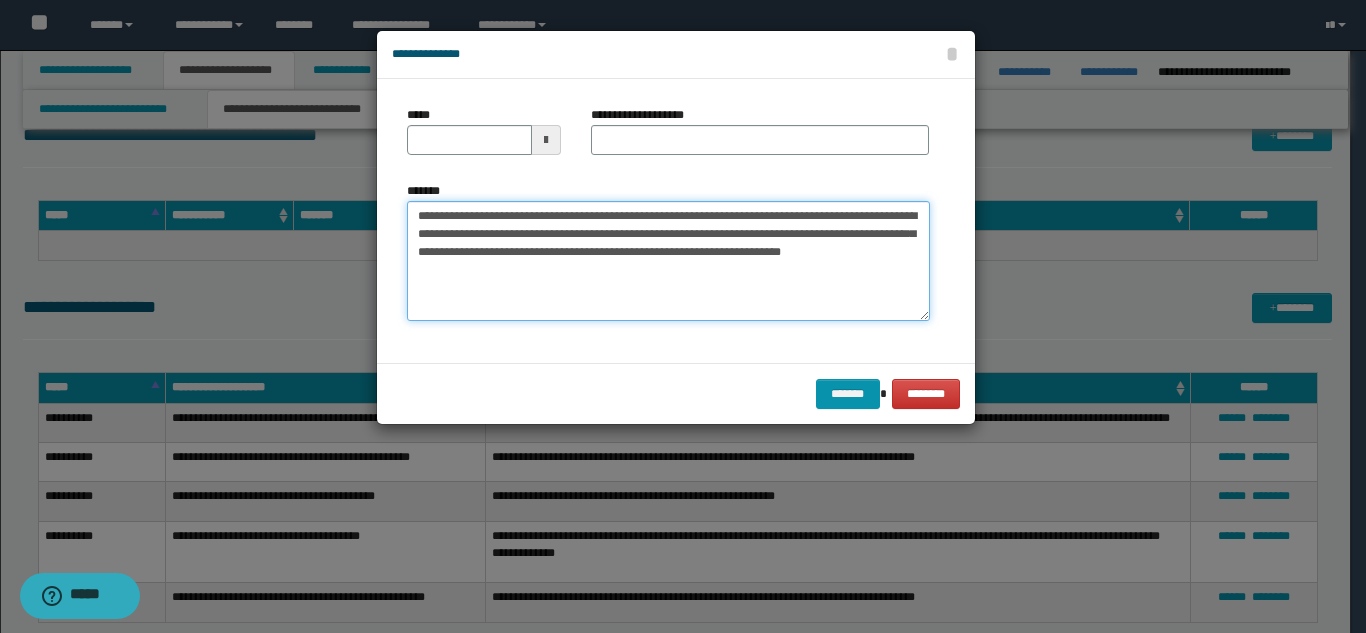type on "**********" 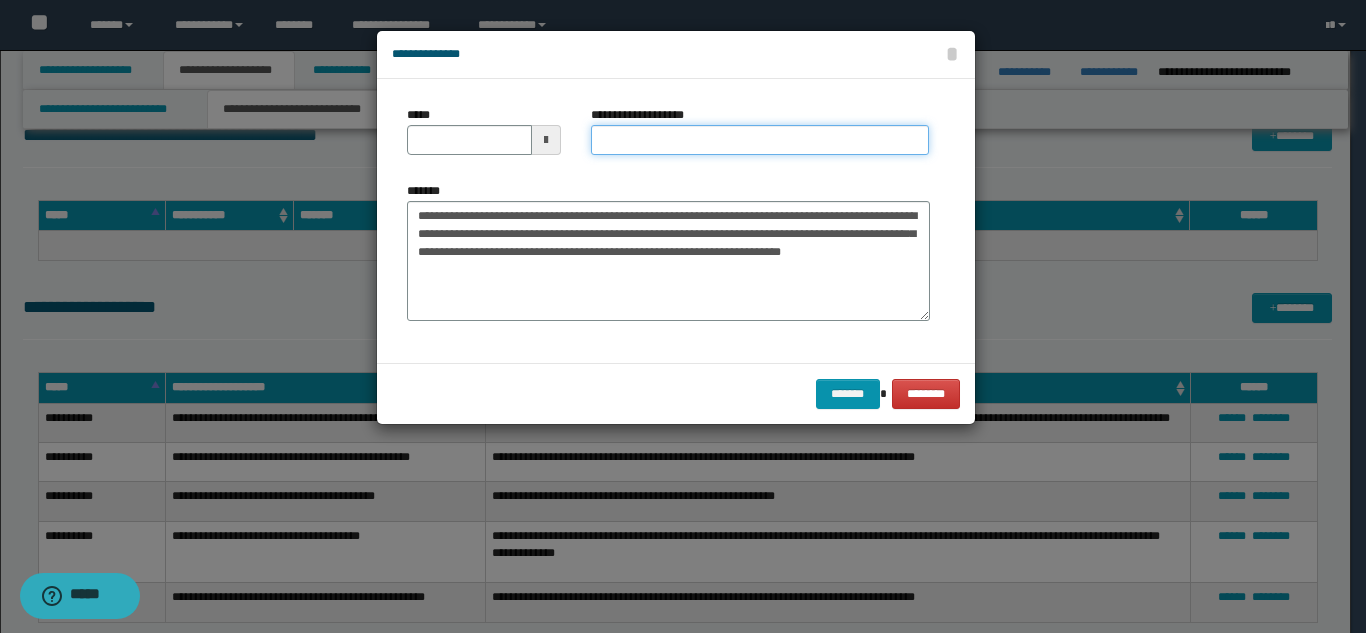 click on "**********" at bounding box center [760, 140] 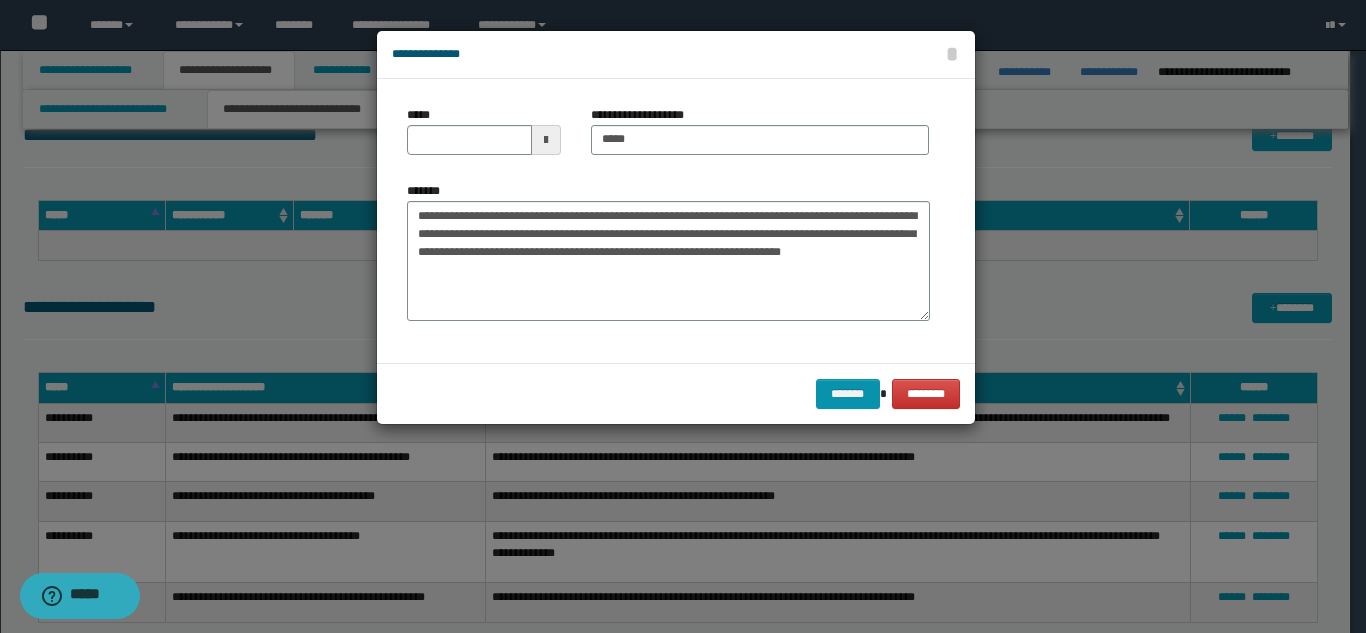 click at bounding box center (546, 140) 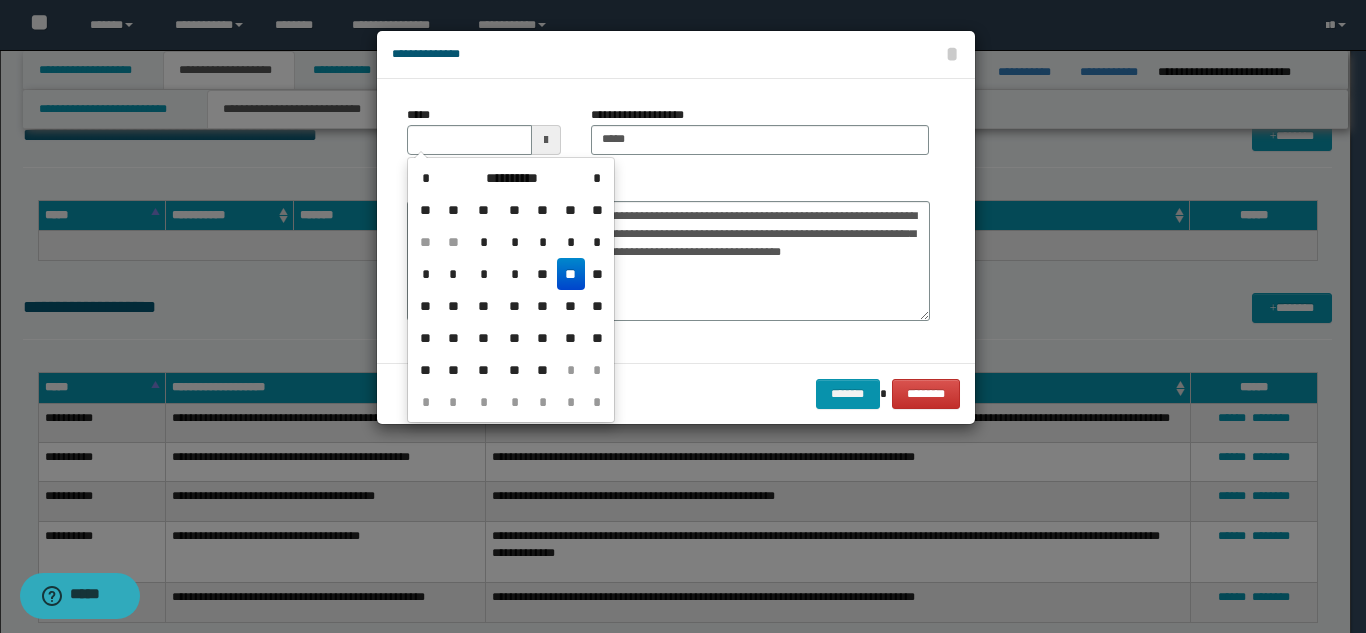 click on "**" at bounding box center (571, 274) 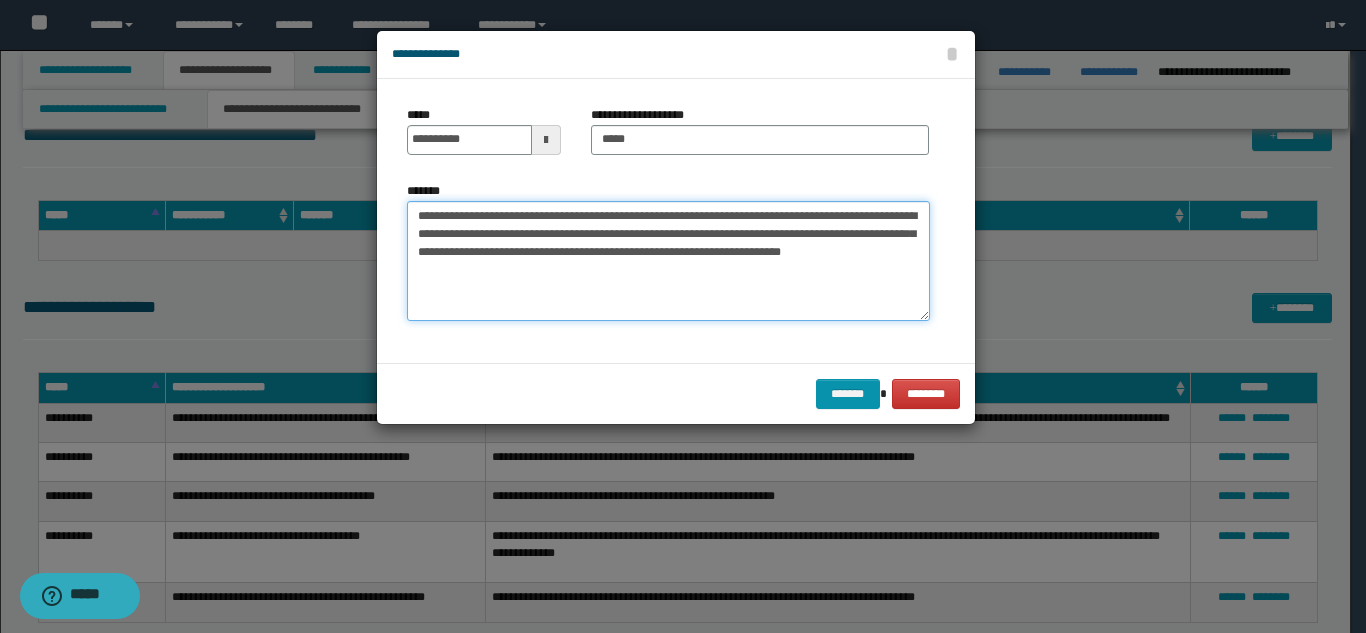 click on "**********" at bounding box center (668, 261) 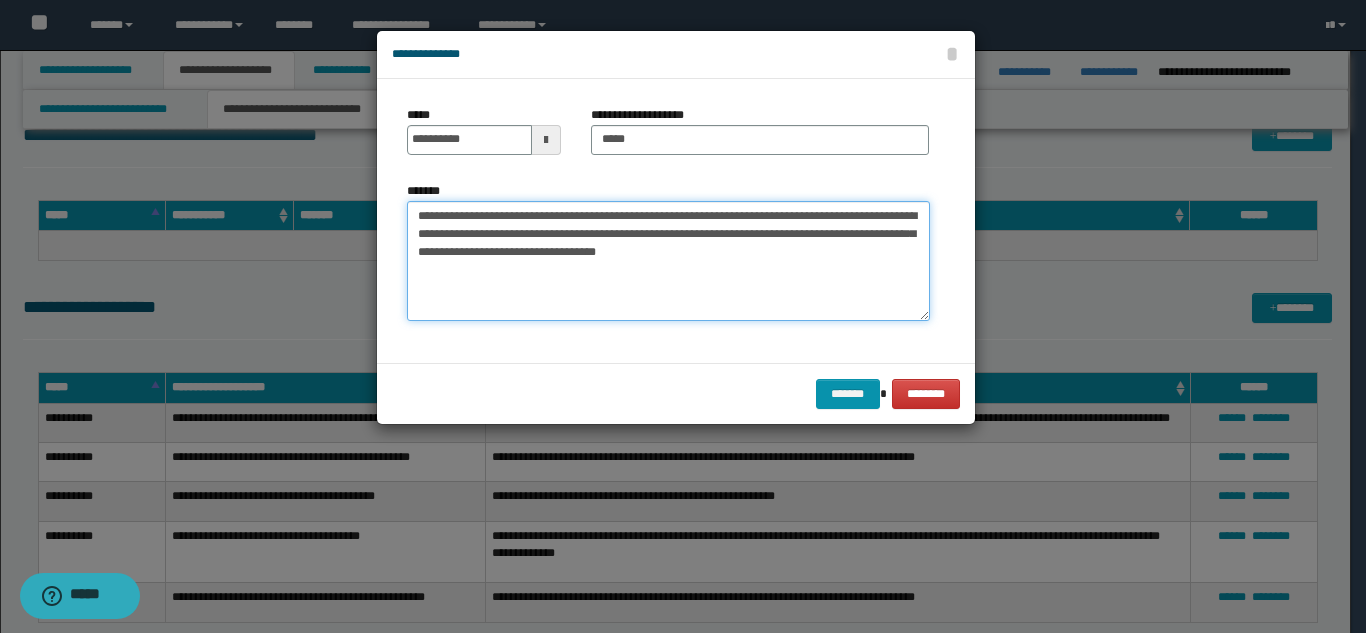 type on "**********" 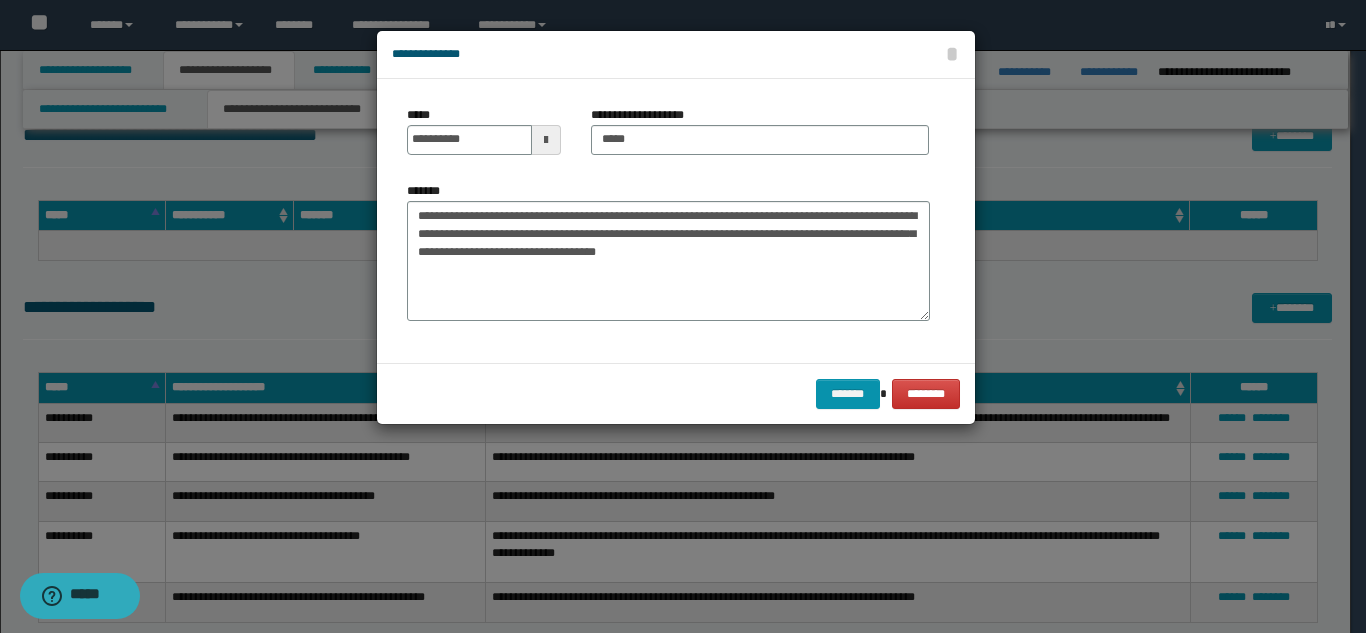 click at bounding box center (546, 140) 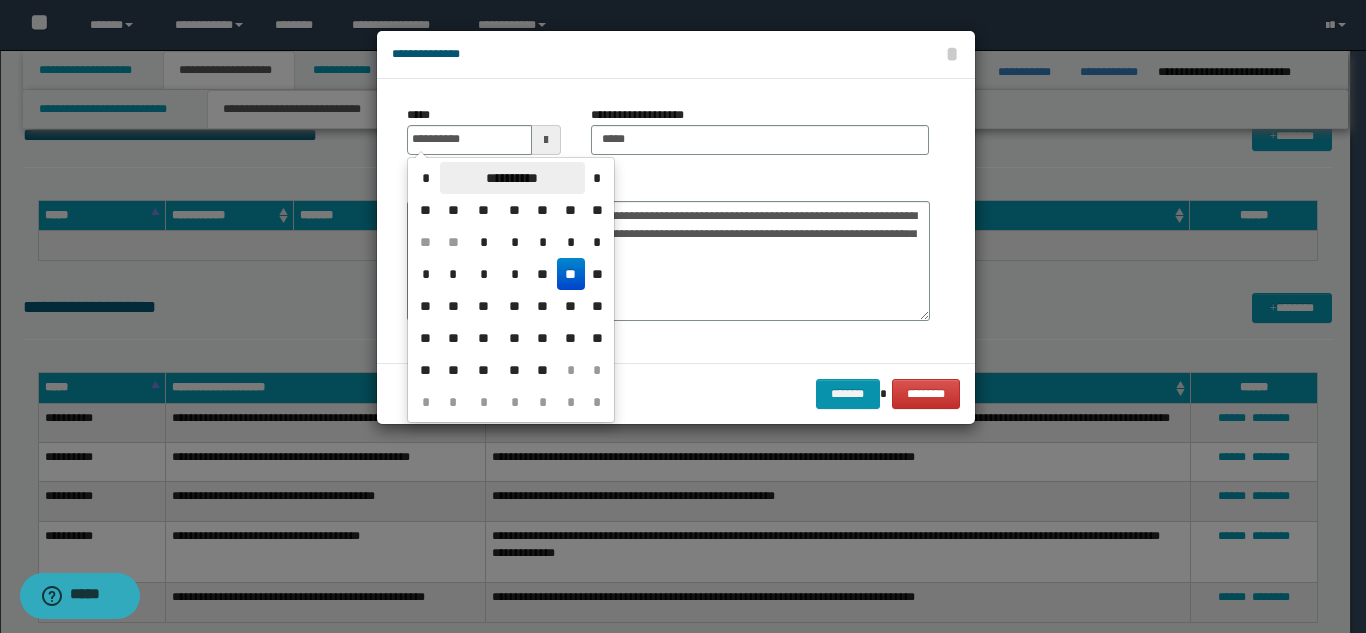 click on "**********" at bounding box center [512, 178] 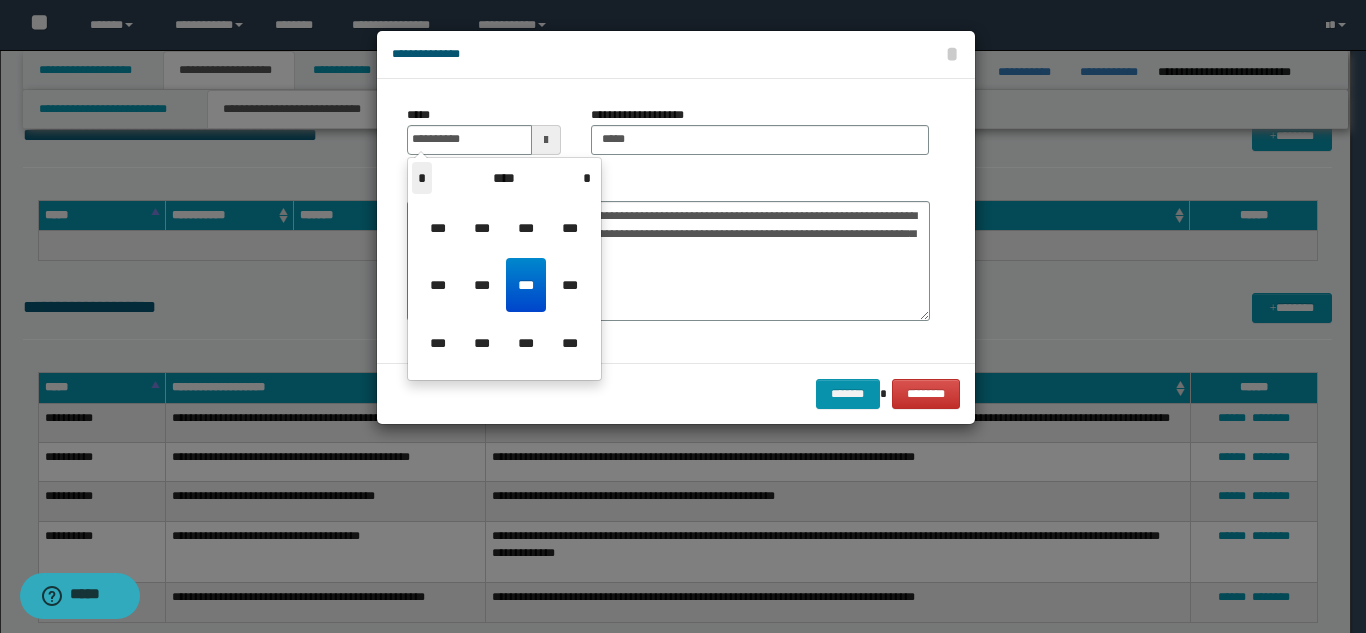 click on "*" at bounding box center (422, 178) 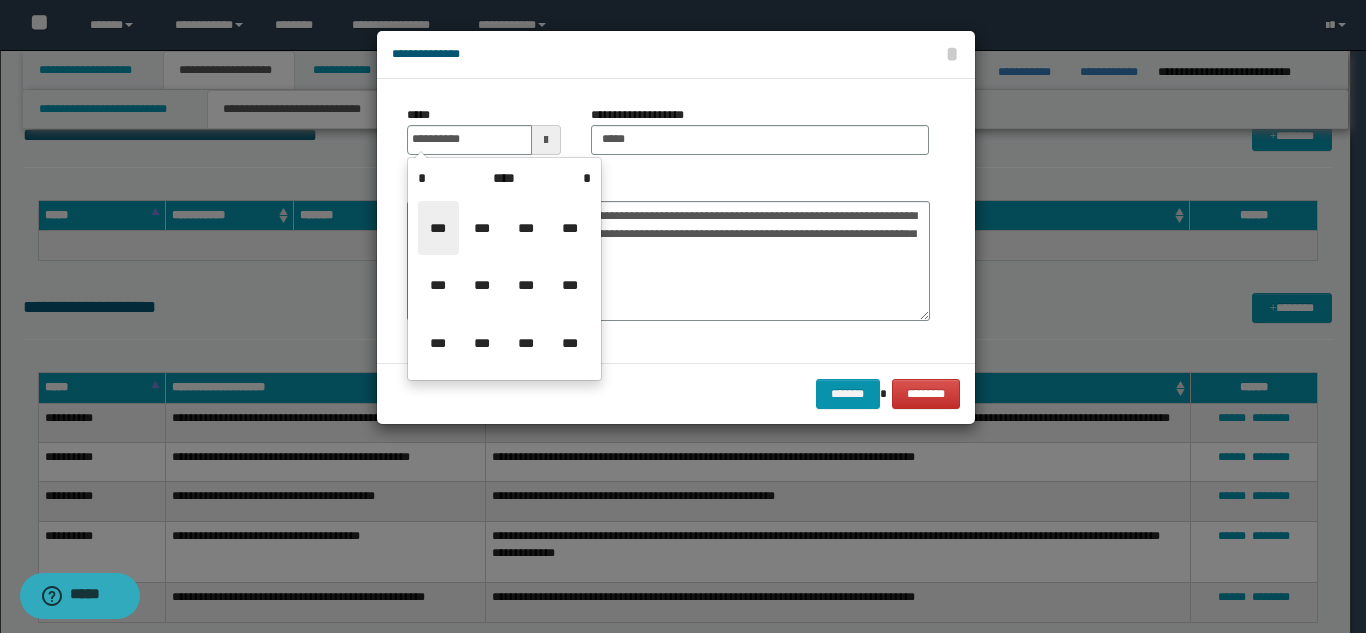click on "***" at bounding box center [438, 228] 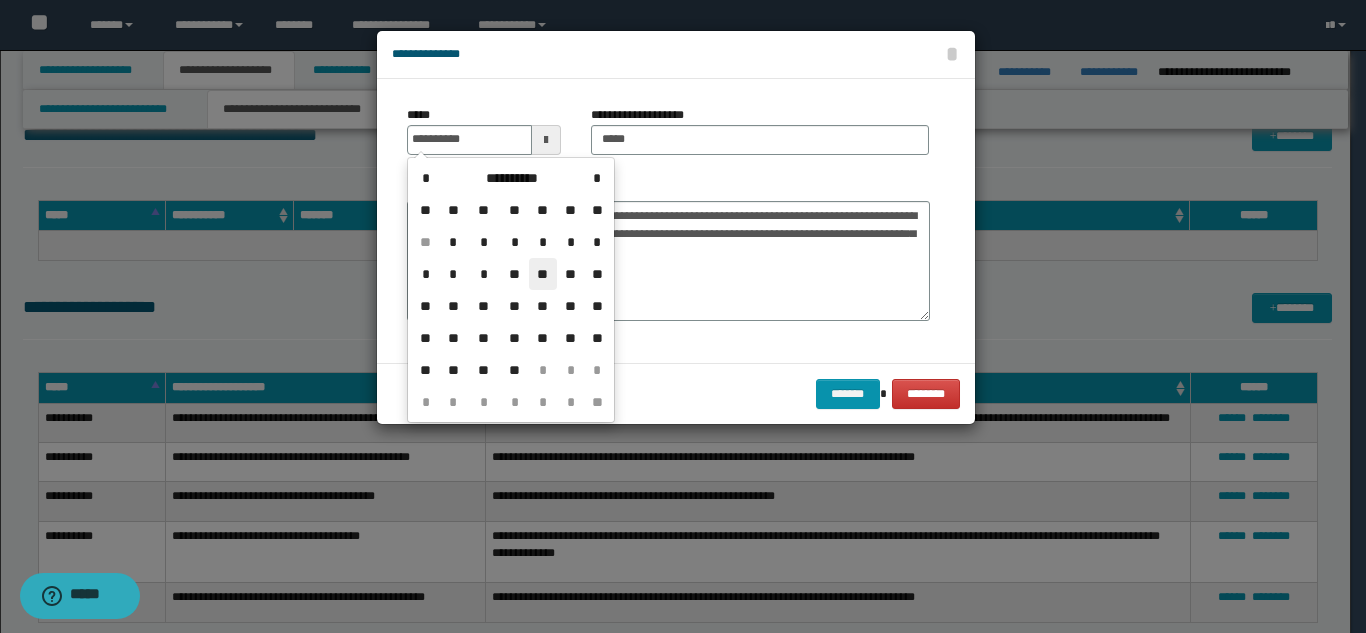 click on "**" at bounding box center [543, 274] 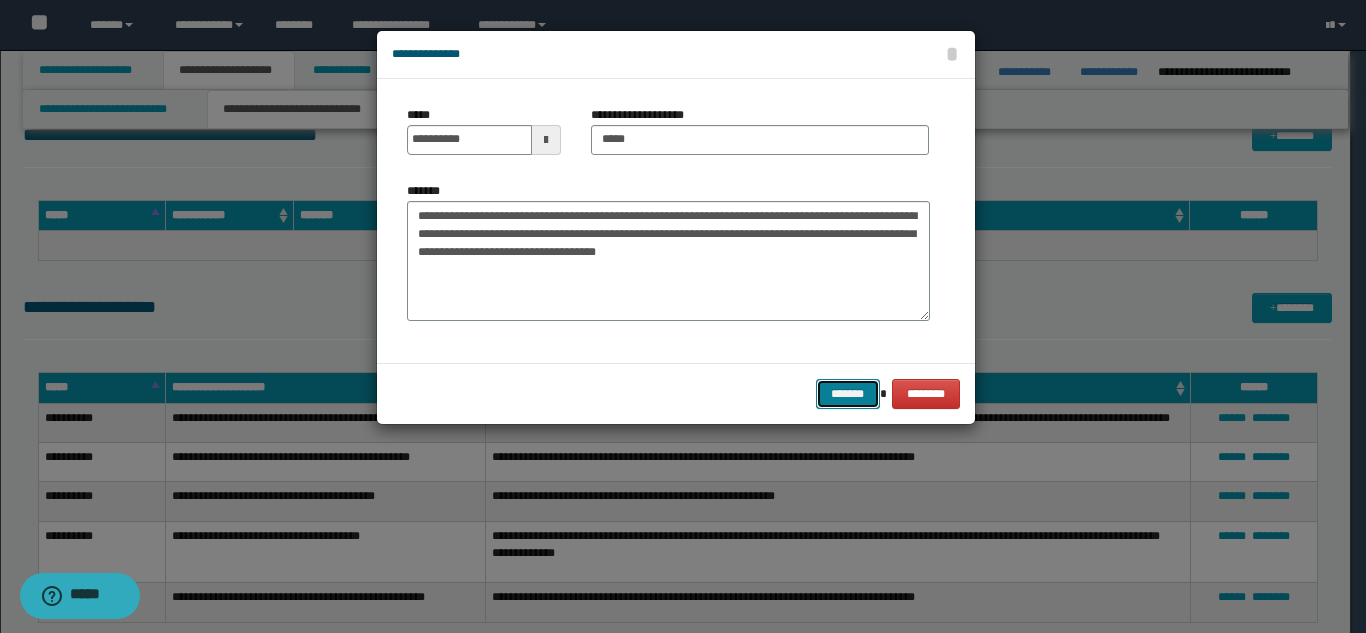 click on "*******" at bounding box center [848, 394] 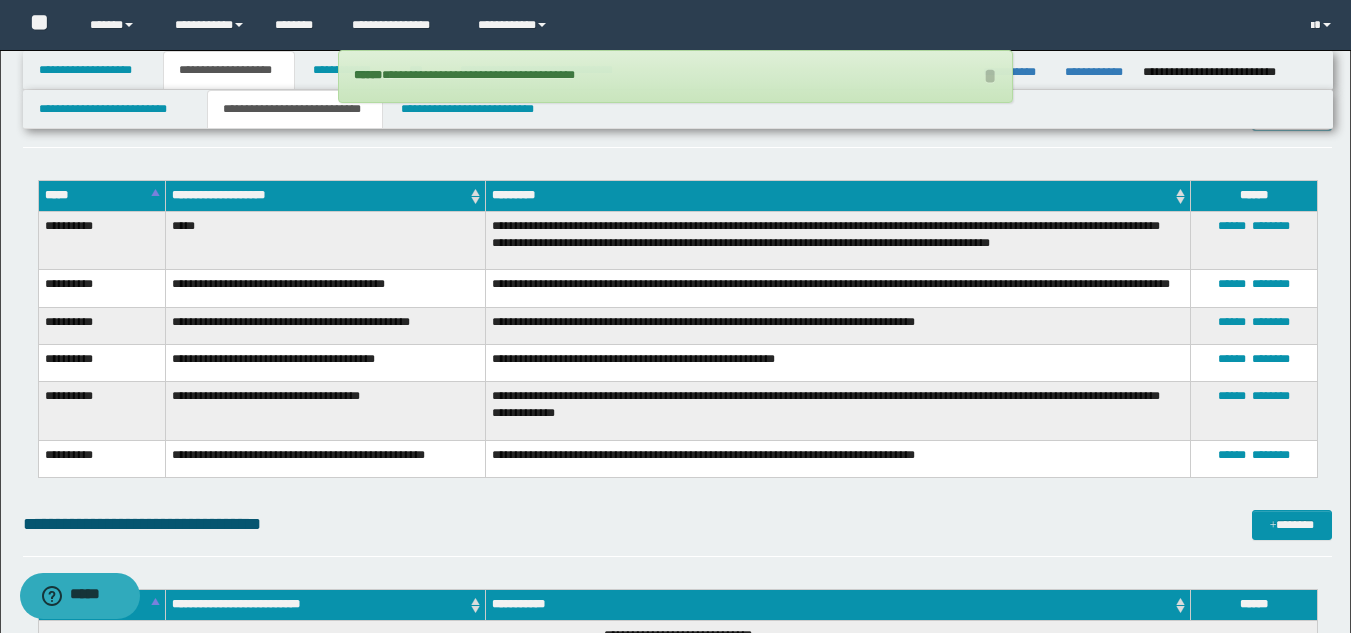 scroll, scrollTop: 3993, scrollLeft: 0, axis: vertical 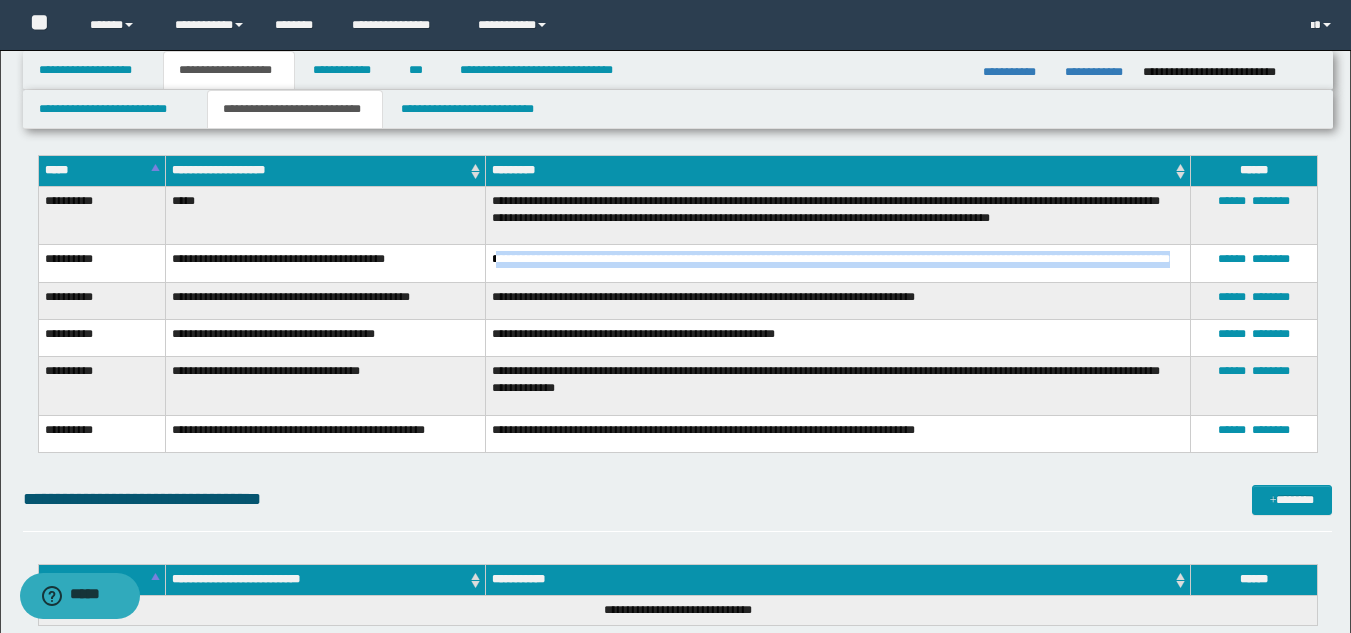 drag, startPoint x: 498, startPoint y: 251, endPoint x: 676, endPoint y: 267, distance: 178.71765 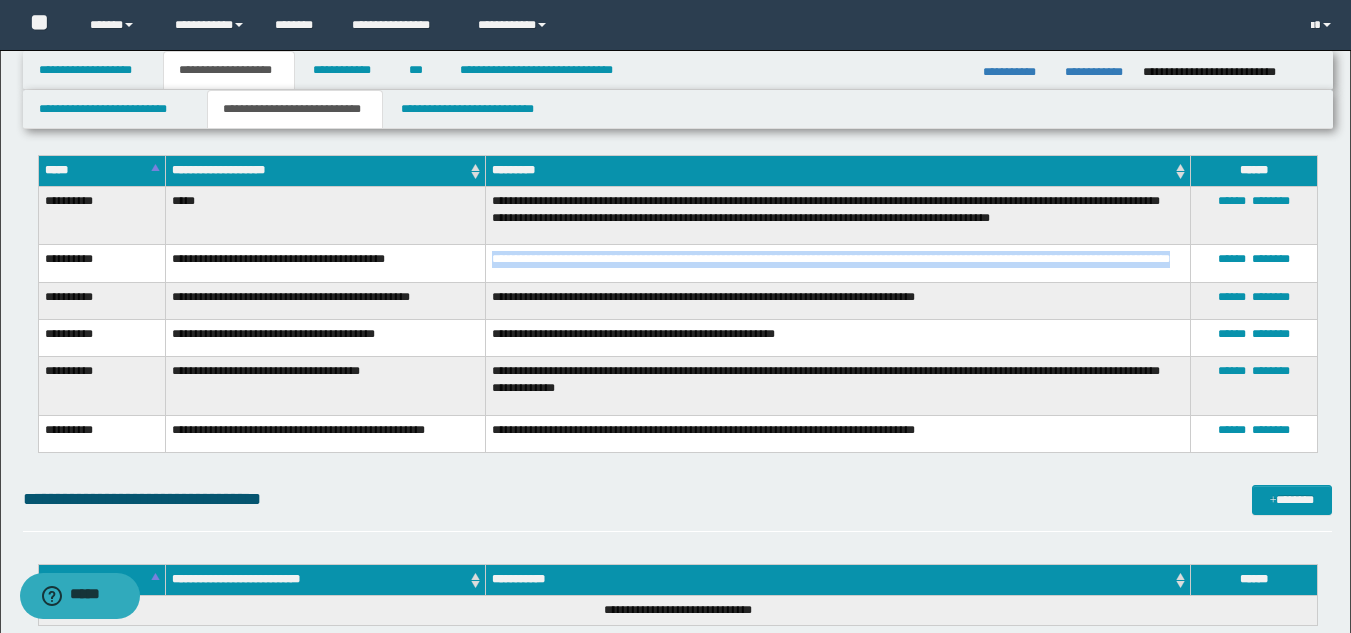 drag, startPoint x: 674, startPoint y: 264, endPoint x: 471, endPoint y: 251, distance: 203.41583 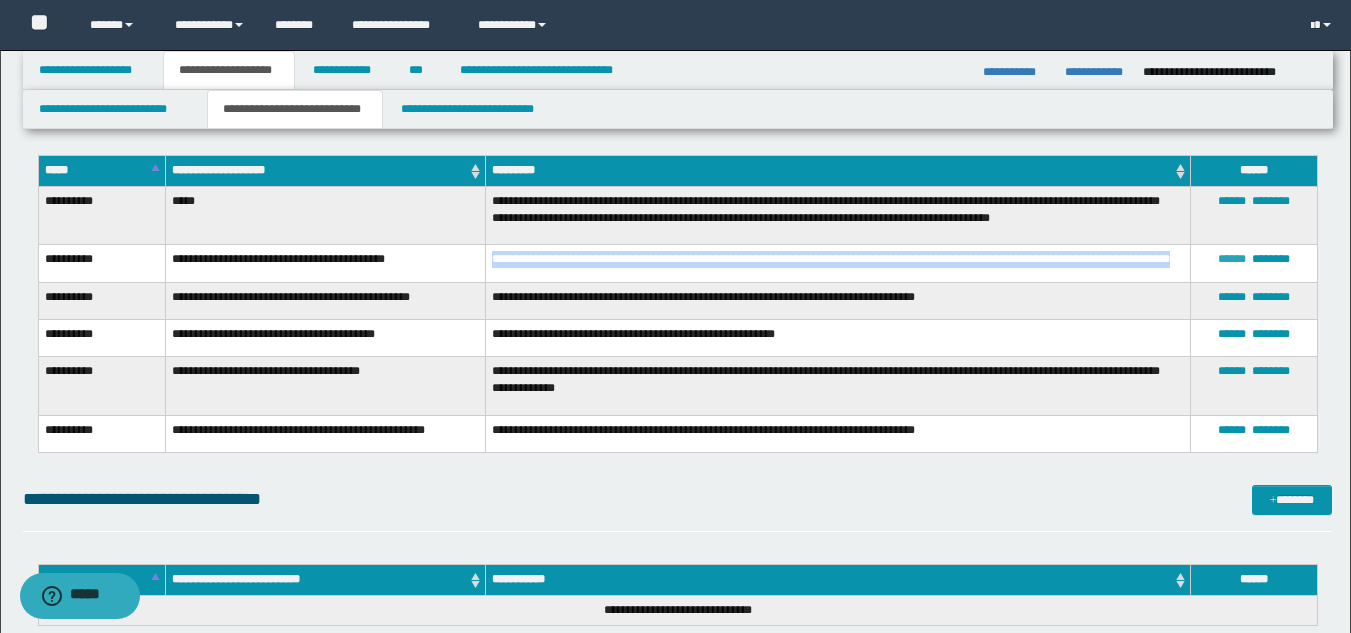 click on "******" at bounding box center (1232, 259) 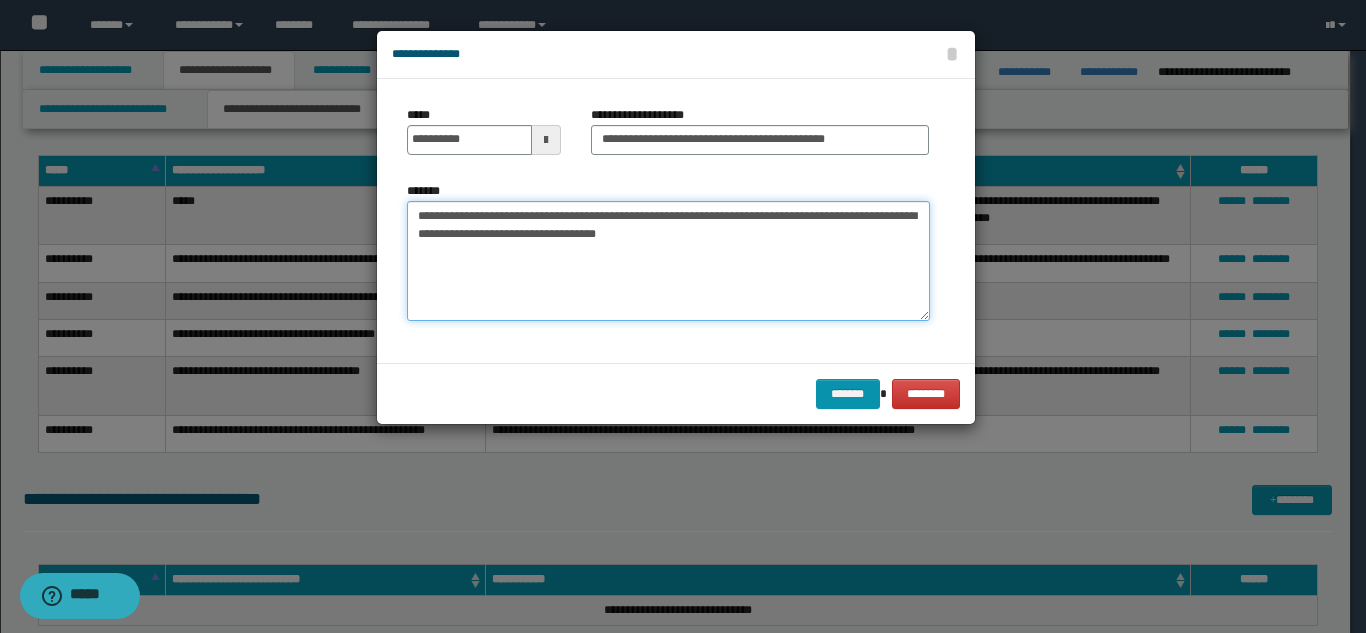 drag, startPoint x: 418, startPoint y: 218, endPoint x: 883, endPoint y: 268, distance: 467.68045 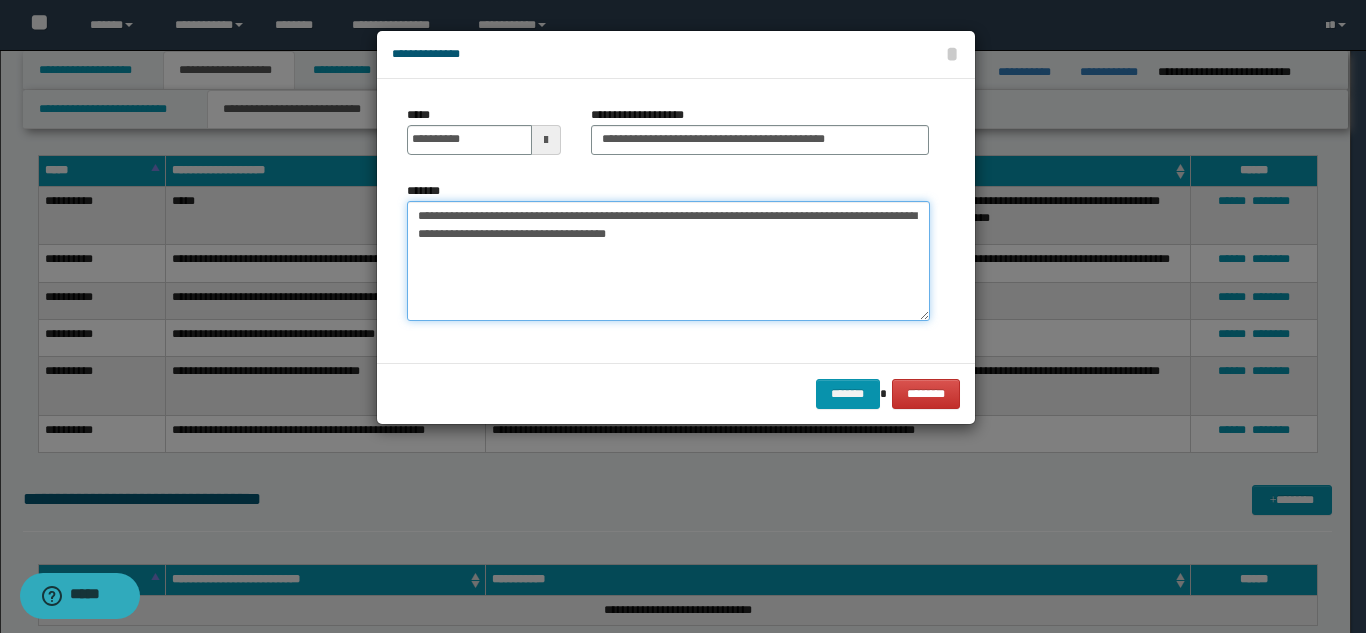 click on "**********" at bounding box center (668, 261) 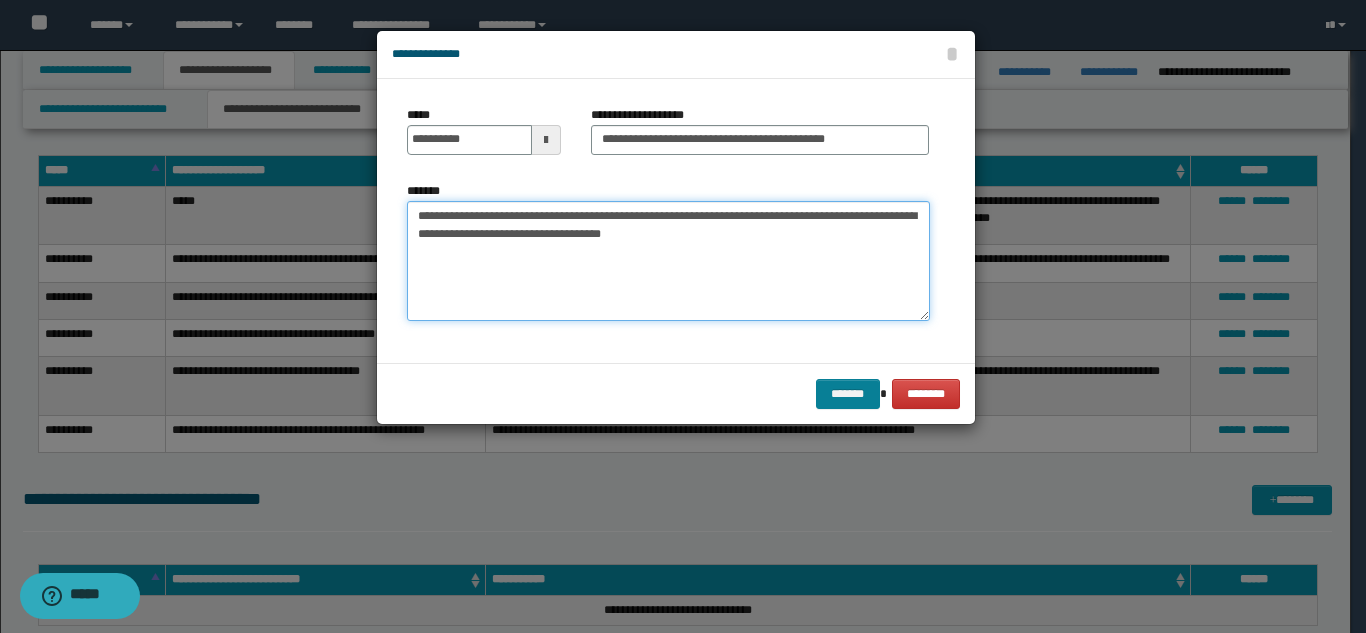 type on "**********" 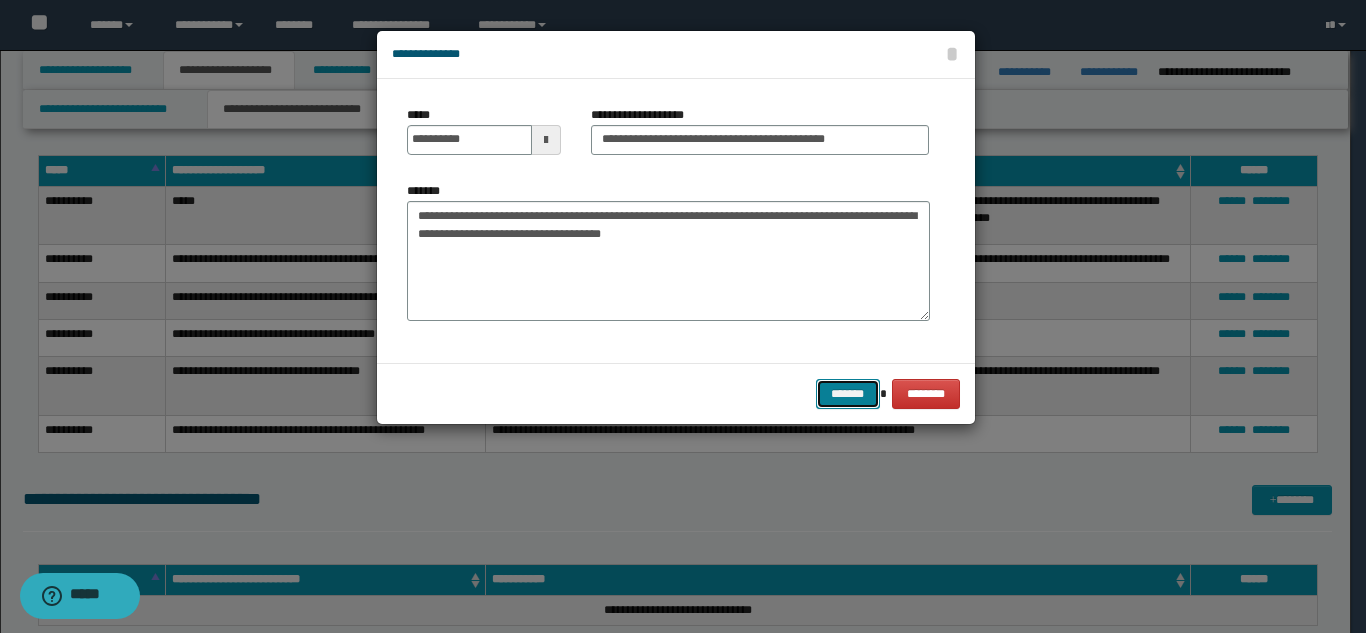 click on "*******" at bounding box center (848, 394) 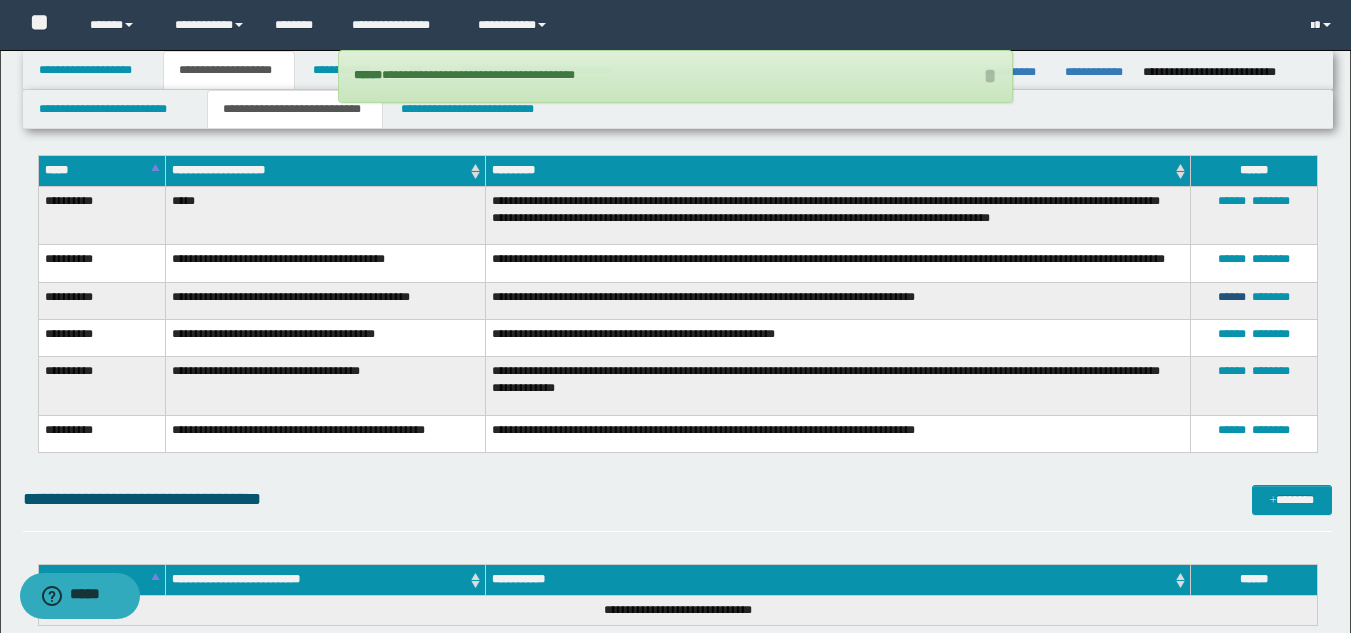 drag, startPoint x: 1221, startPoint y: 295, endPoint x: 1177, endPoint y: 300, distance: 44.28318 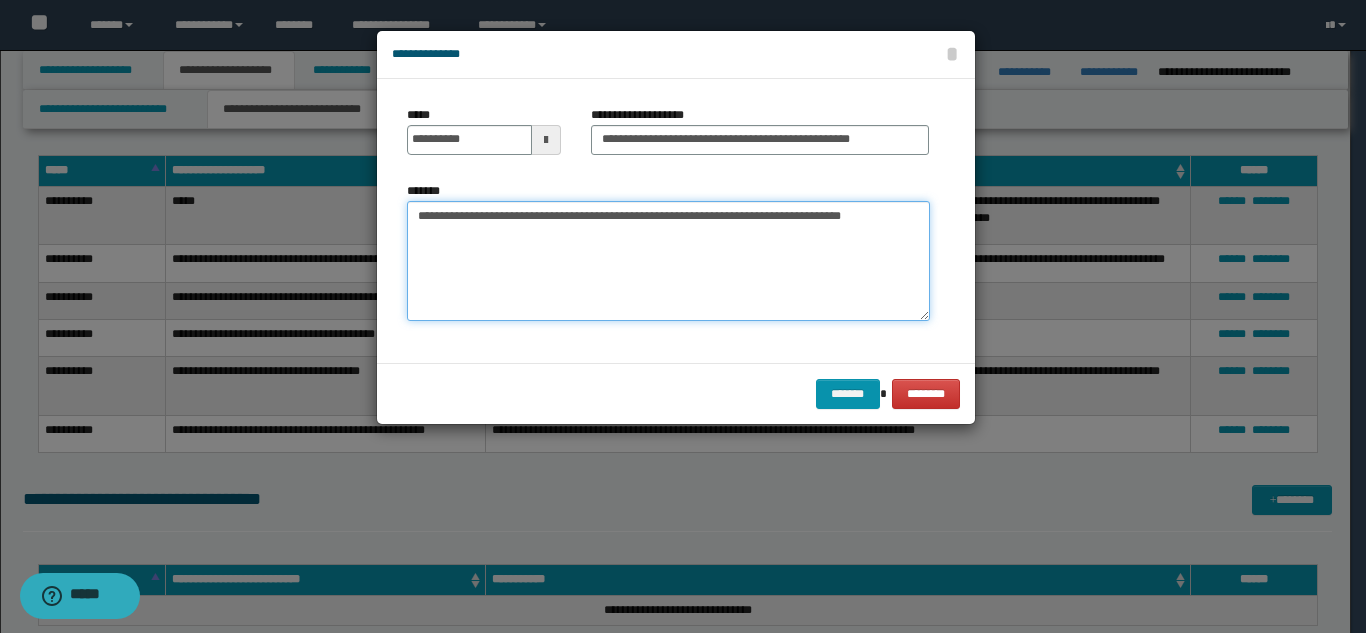 drag, startPoint x: 512, startPoint y: 243, endPoint x: 363, endPoint y: 212, distance: 152.19067 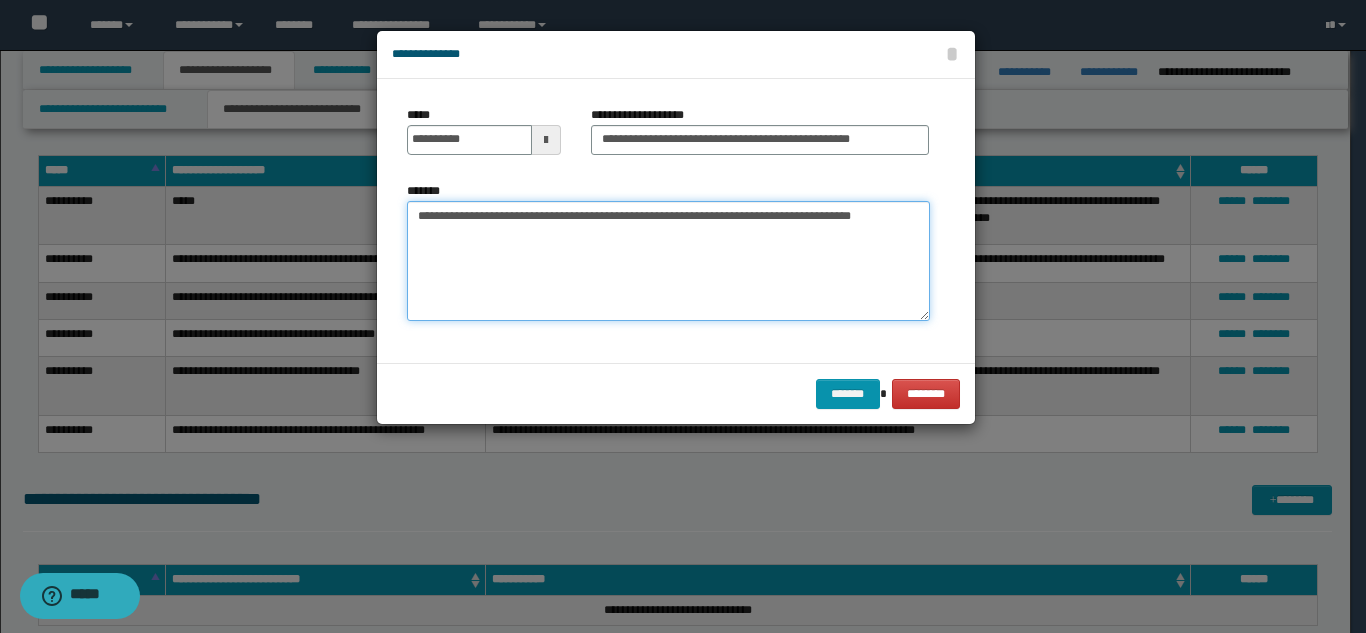 type on "**********" 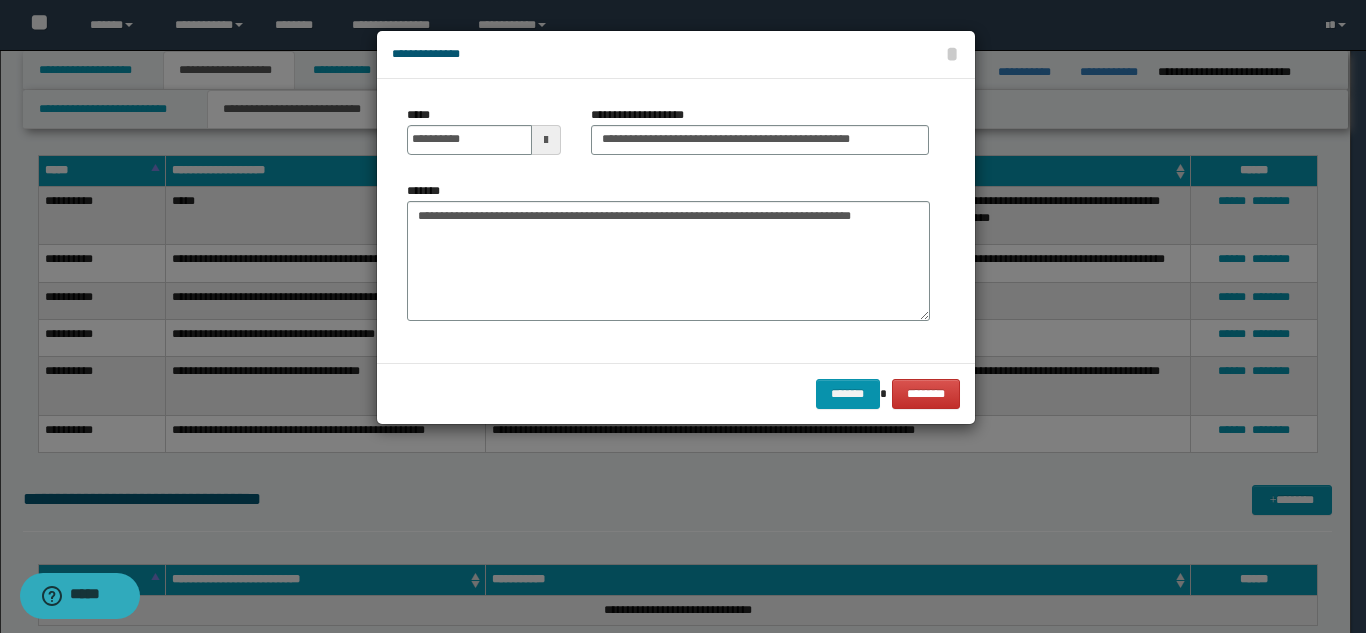 click on "*******
********" at bounding box center [676, 393] 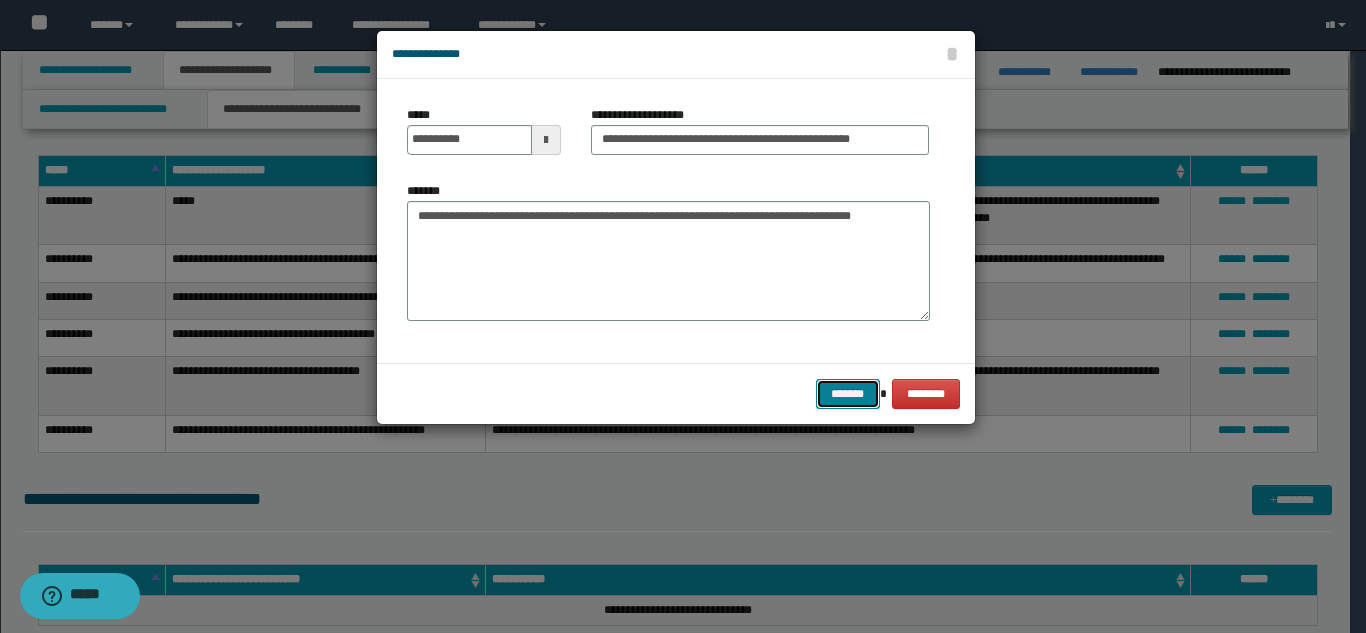 click on "*******" at bounding box center (848, 394) 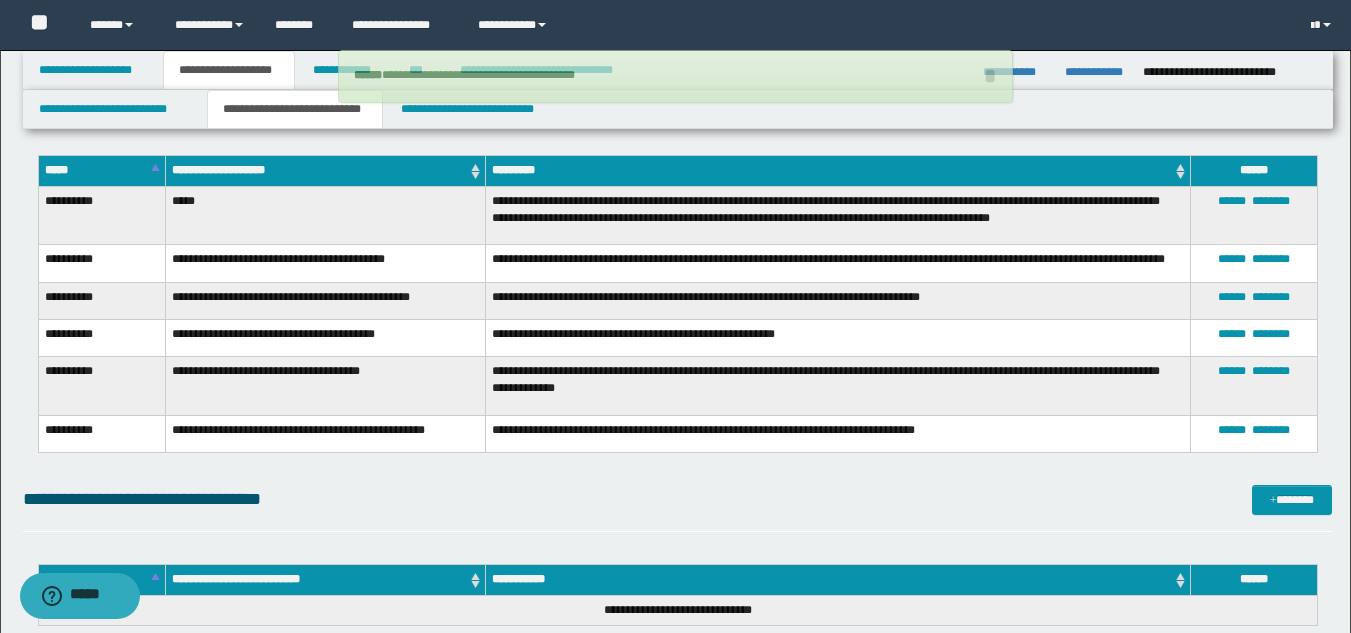 type 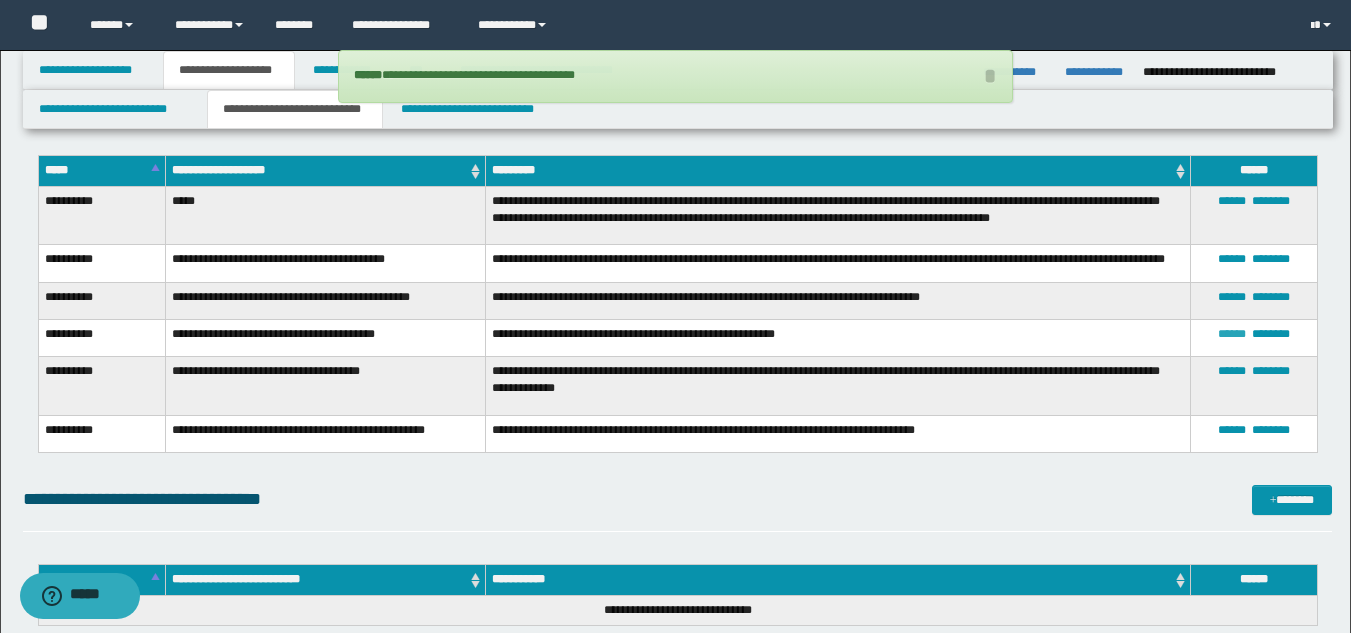 click on "******" at bounding box center (1232, 334) 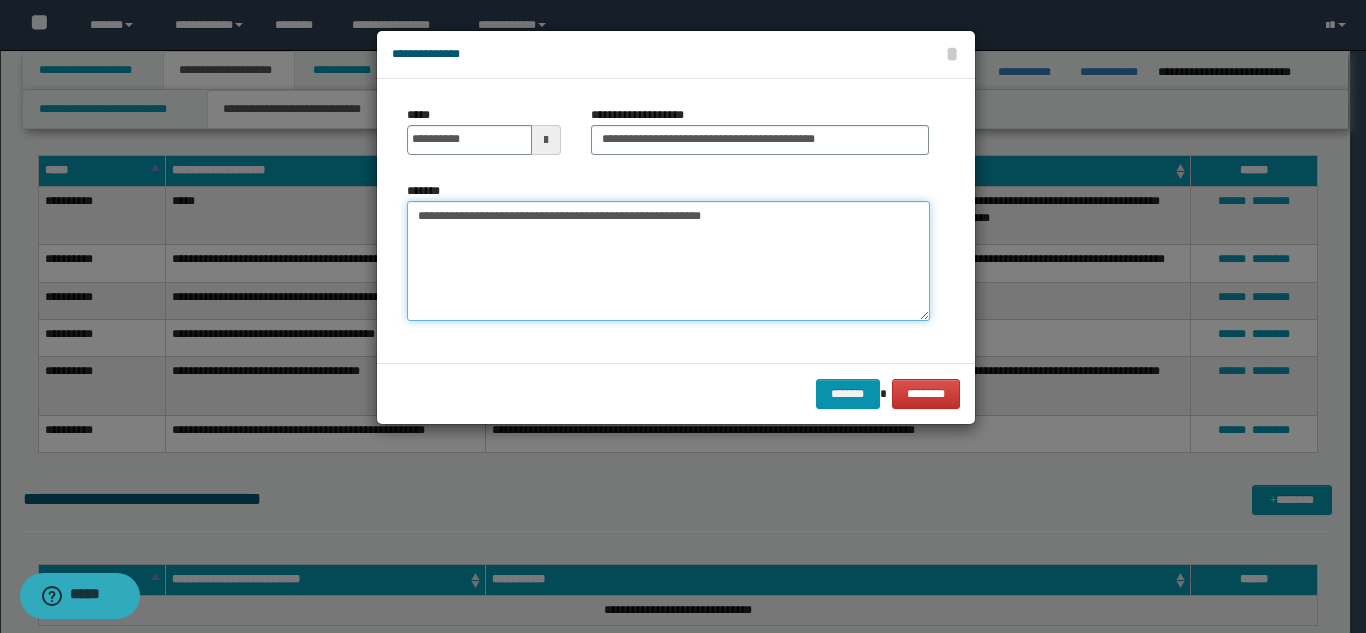 drag, startPoint x: 797, startPoint y: 216, endPoint x: 235, endPoint y: 221, distance: 562.0222 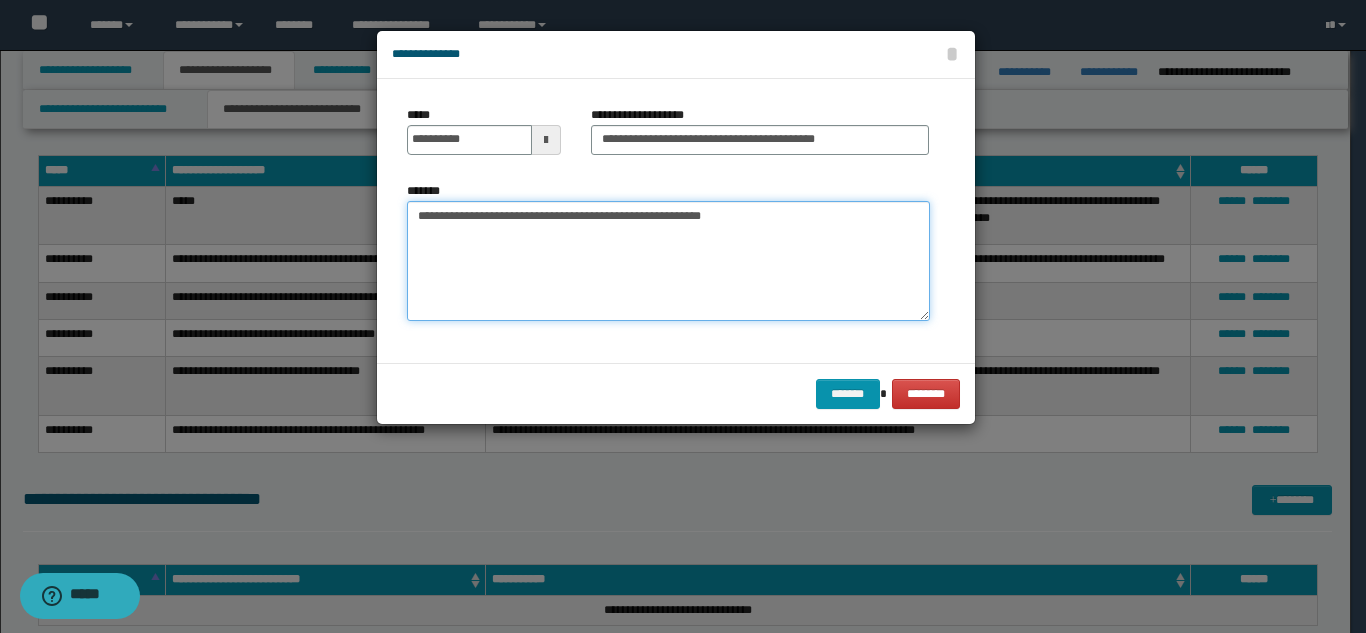 paste 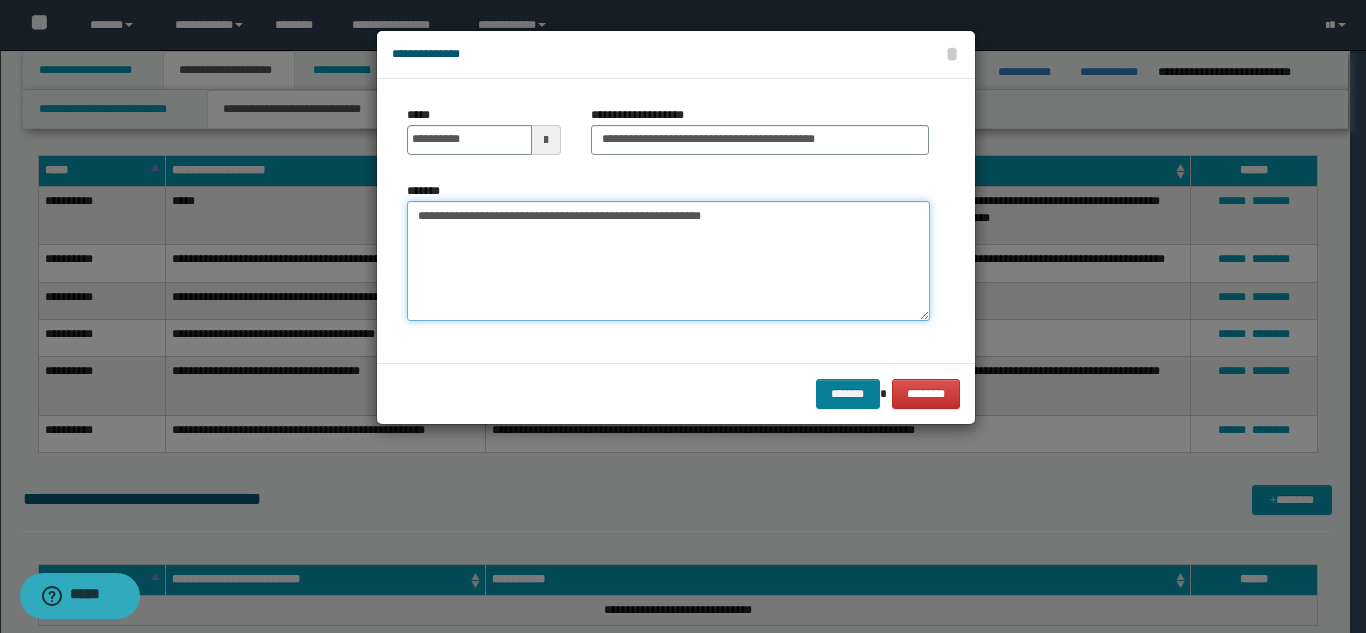 type on "**********" 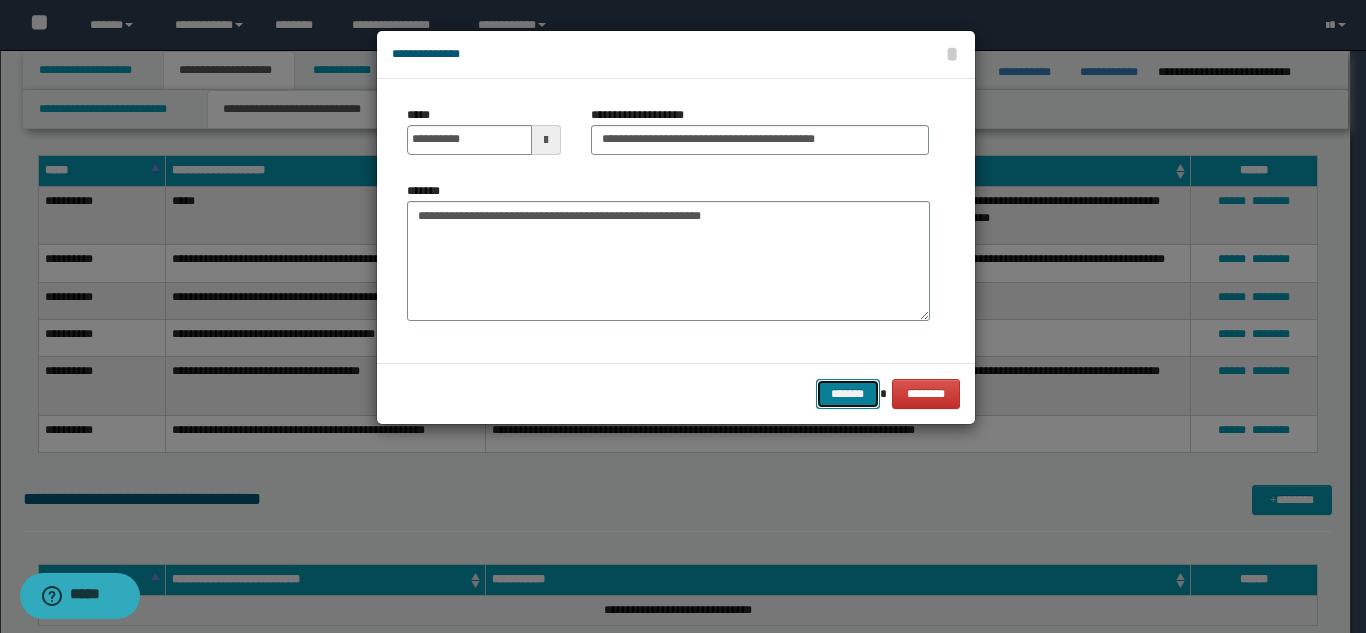 click on "*******" at bounding box center [848, 394] 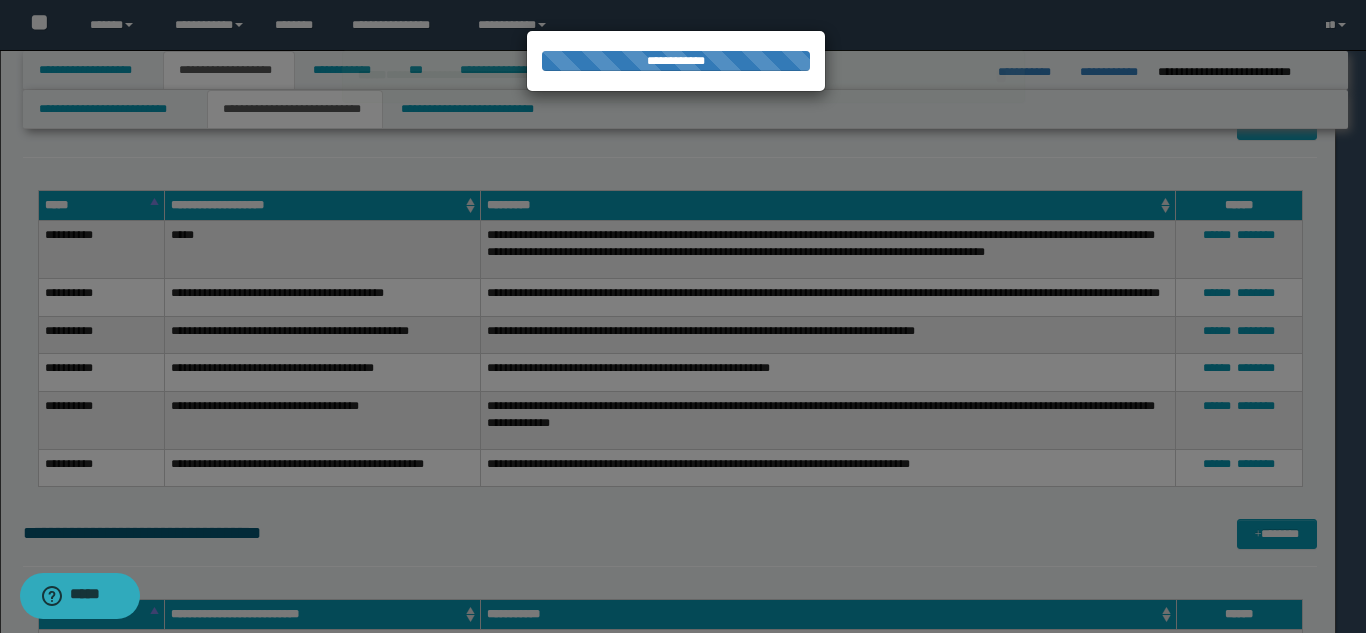 type 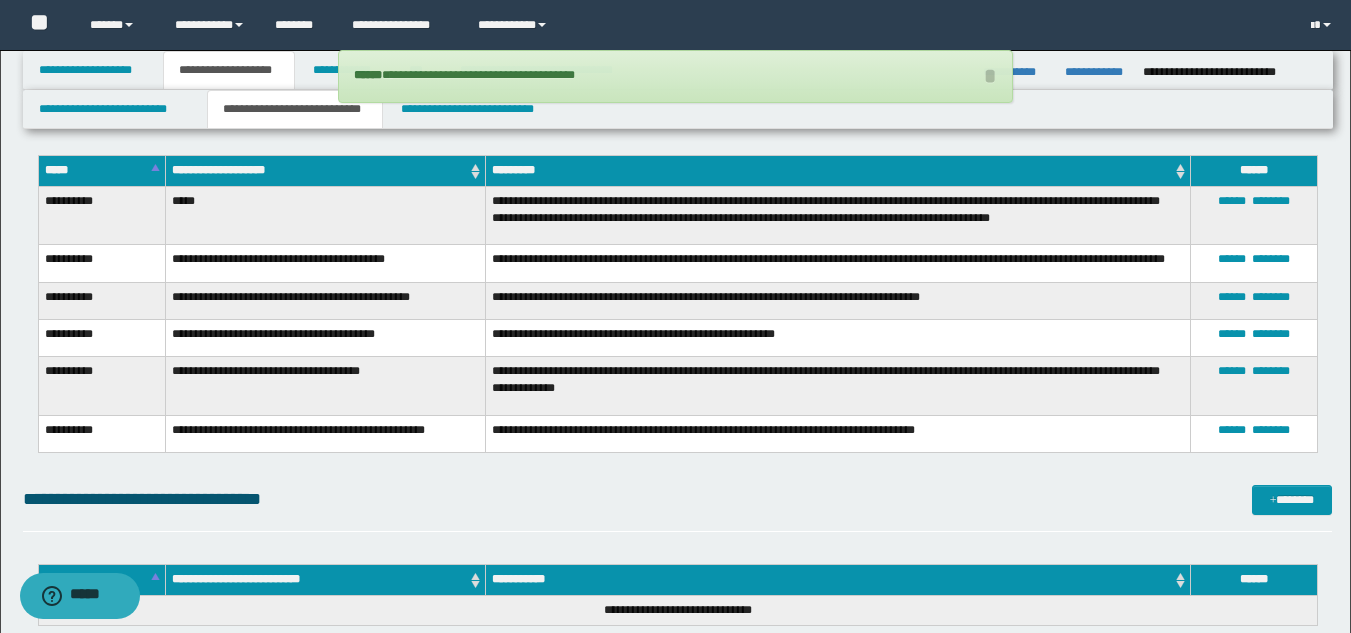 click on "******    ********" at bounding box center (1253, 386) 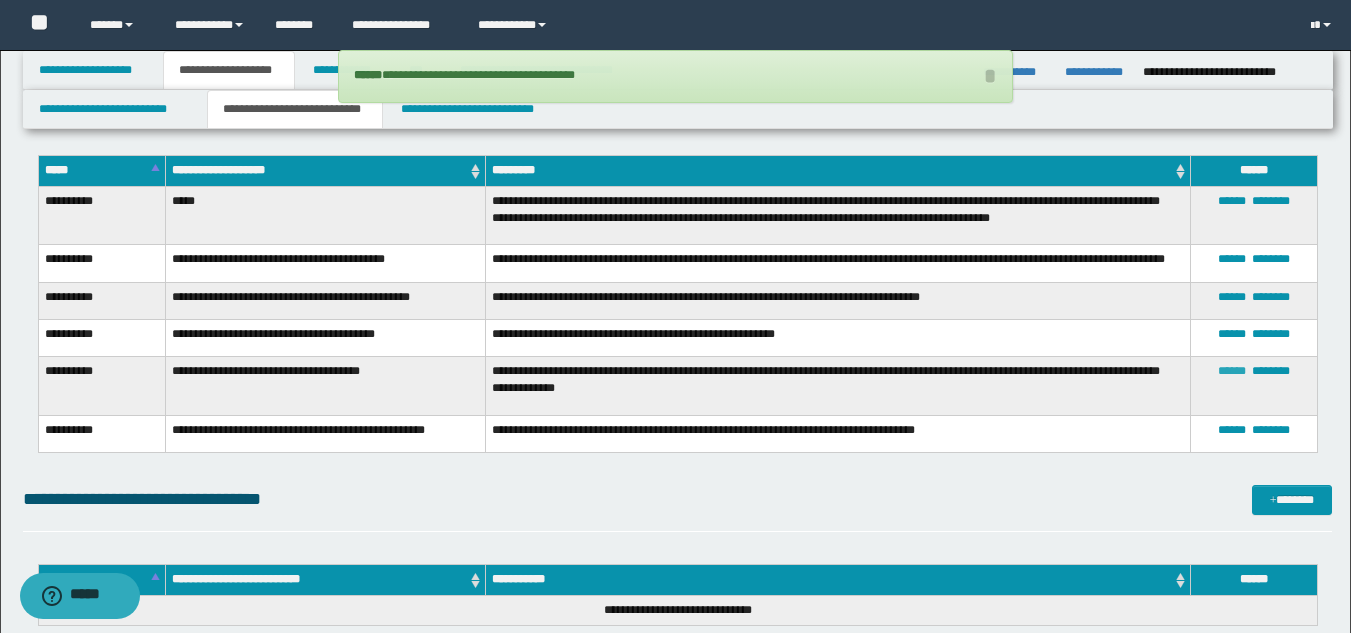 click on "******" at bounding box center (1232, 371) 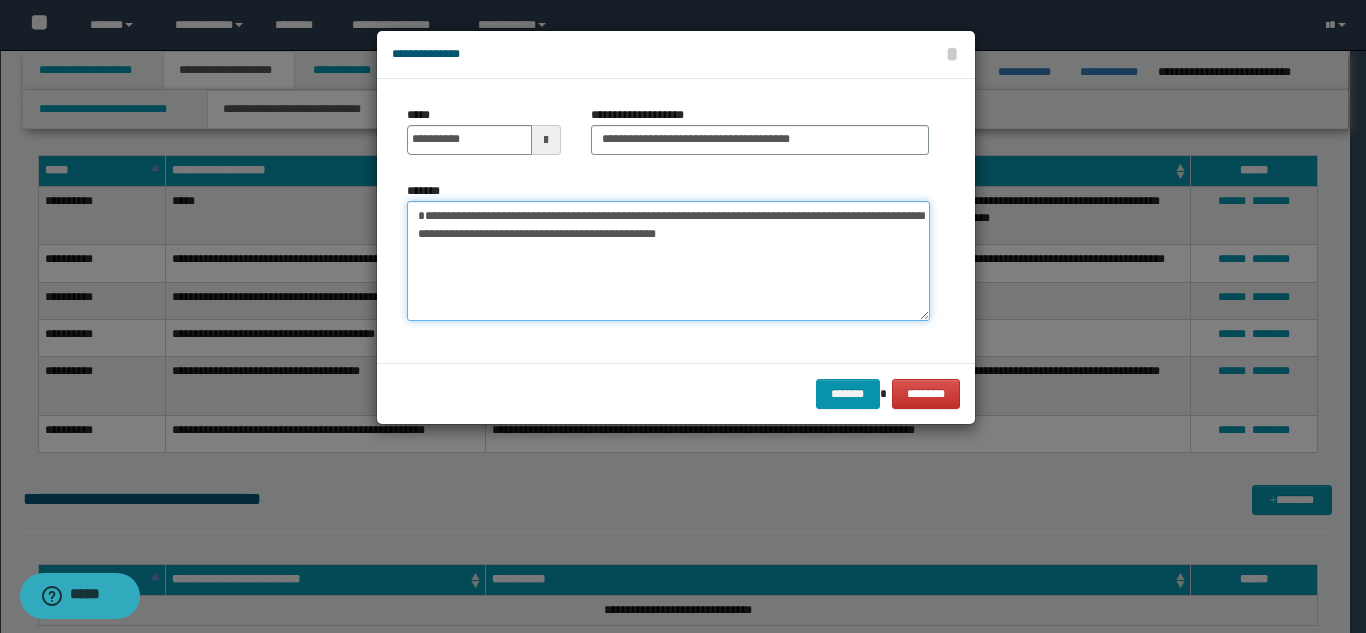 drag, startPoint x: 905, startPoint y: 242, endPoint x: 269, endPoint y: 209, distance: 636.8555 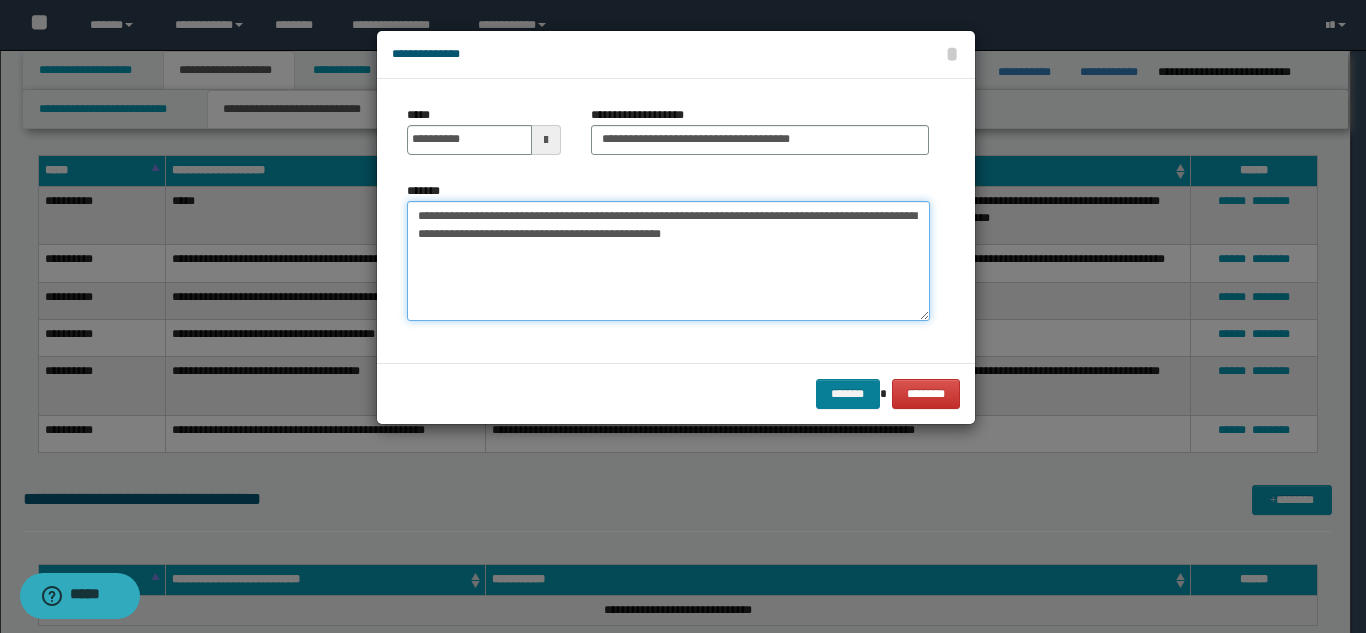 type on "**********" 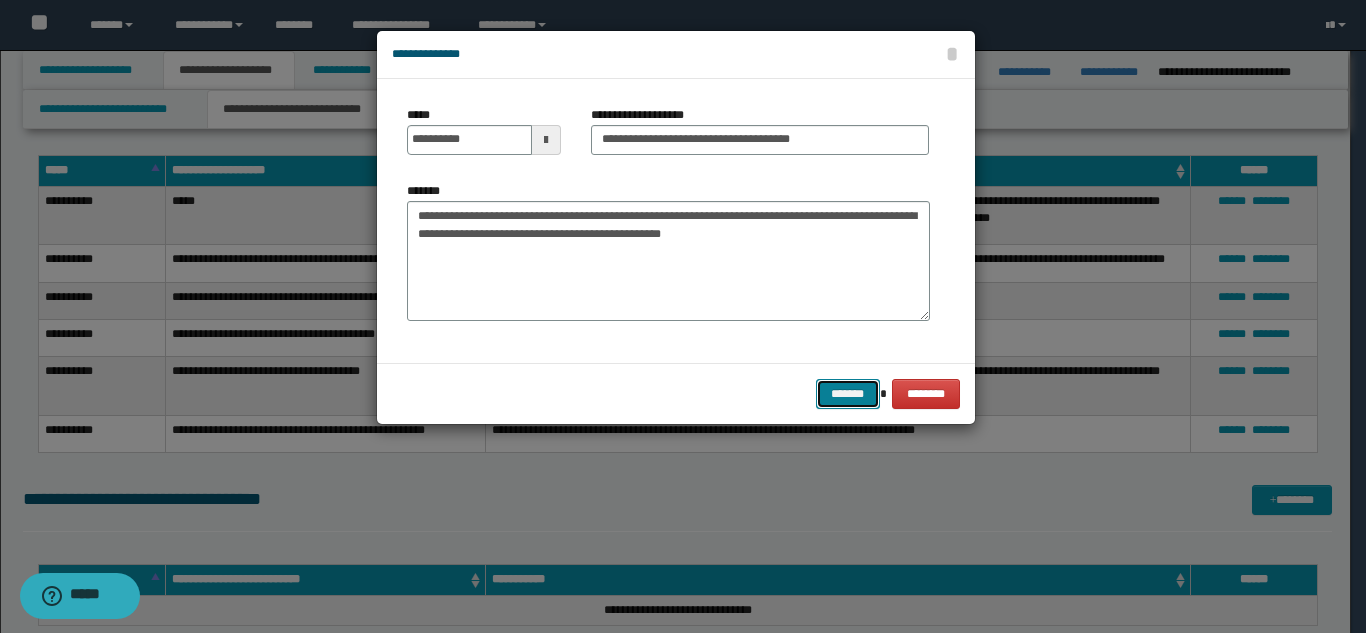 click on "*******" at bounding box center (848, 394) 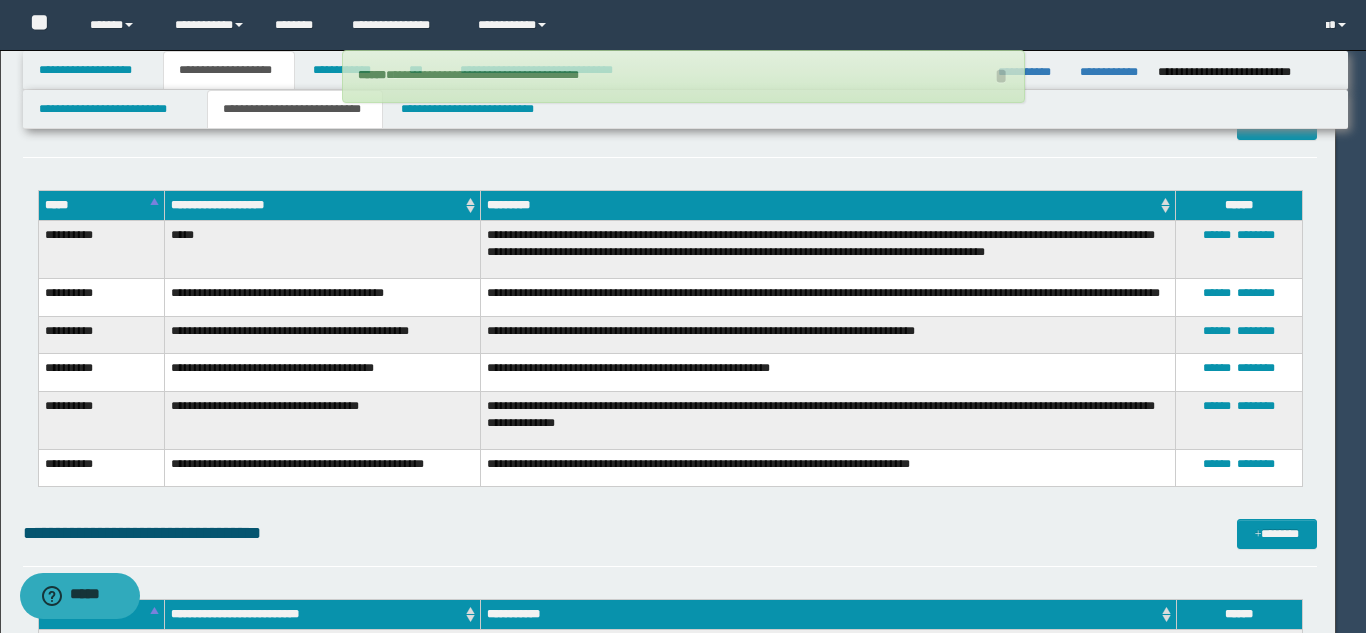 type 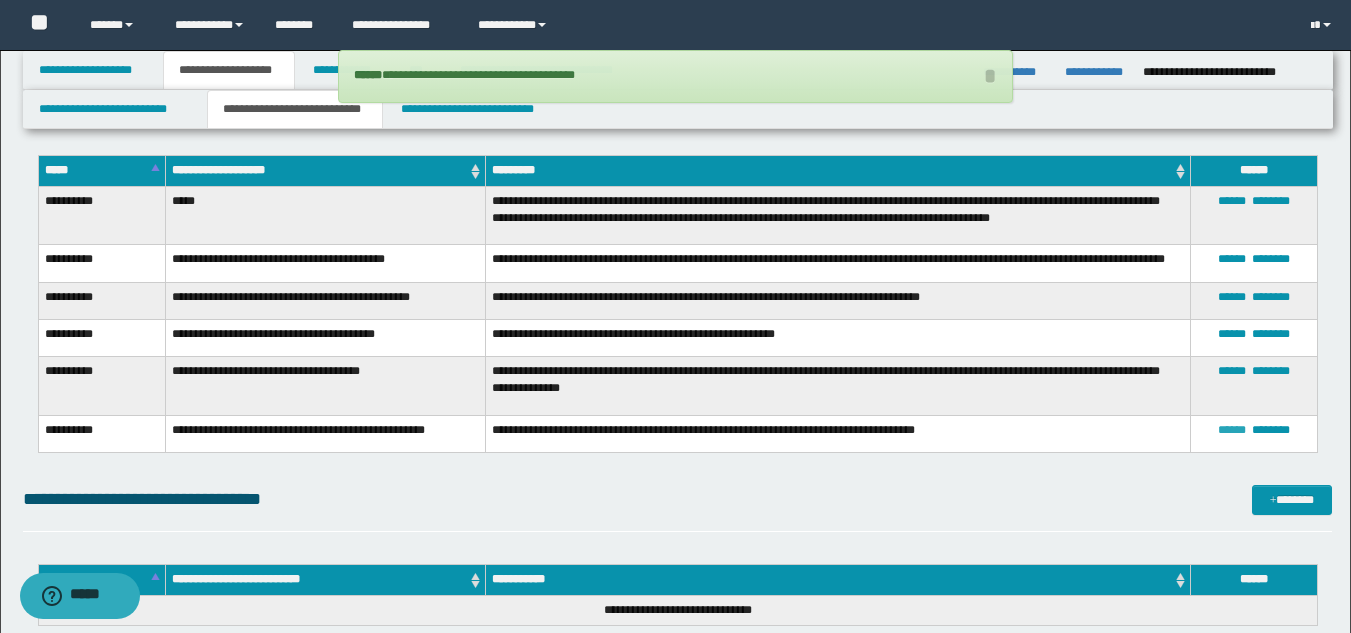 click on "******" at bounding box center [1232, 430] 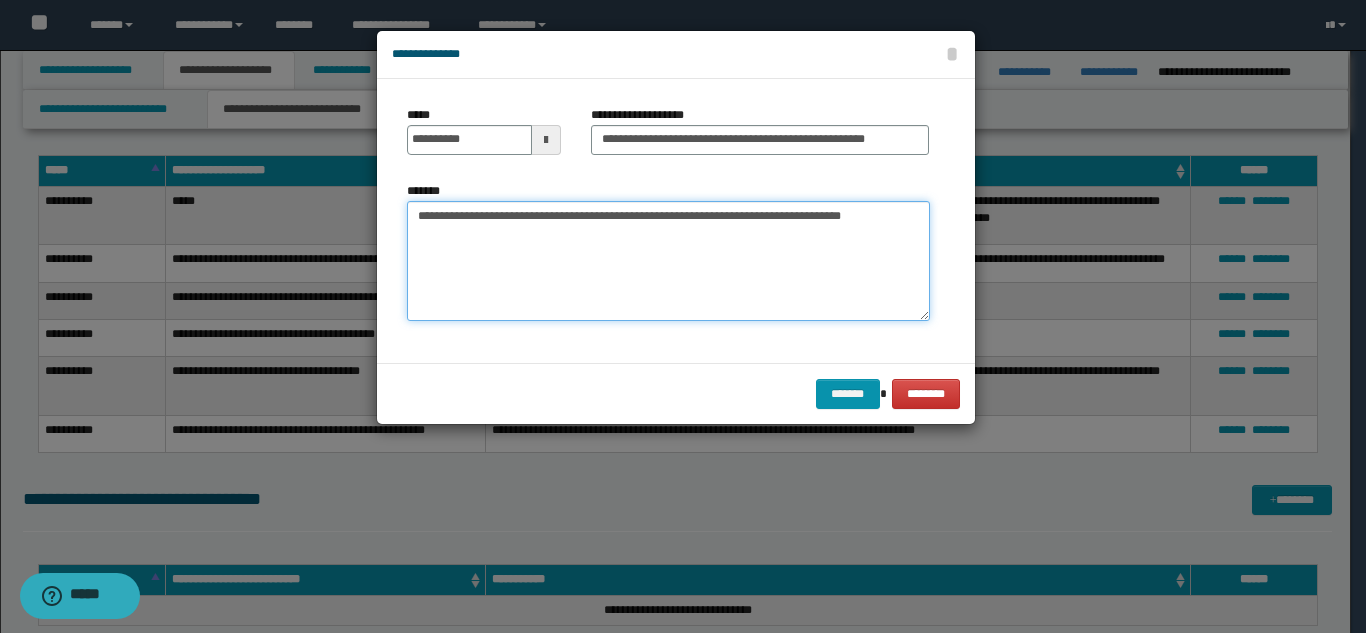 drag, startPoint x: 725, startPoint y: 245, endPoint x: 388, endPoint y: 210, distance: 338.81262 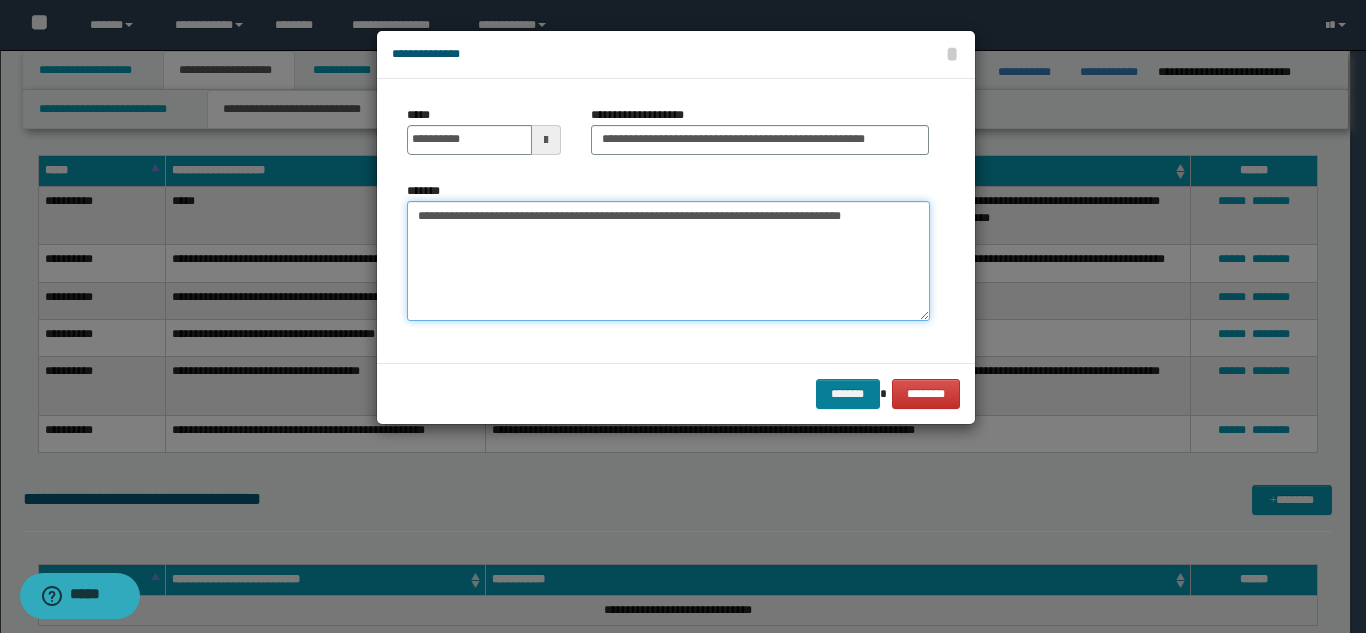type on "**********" 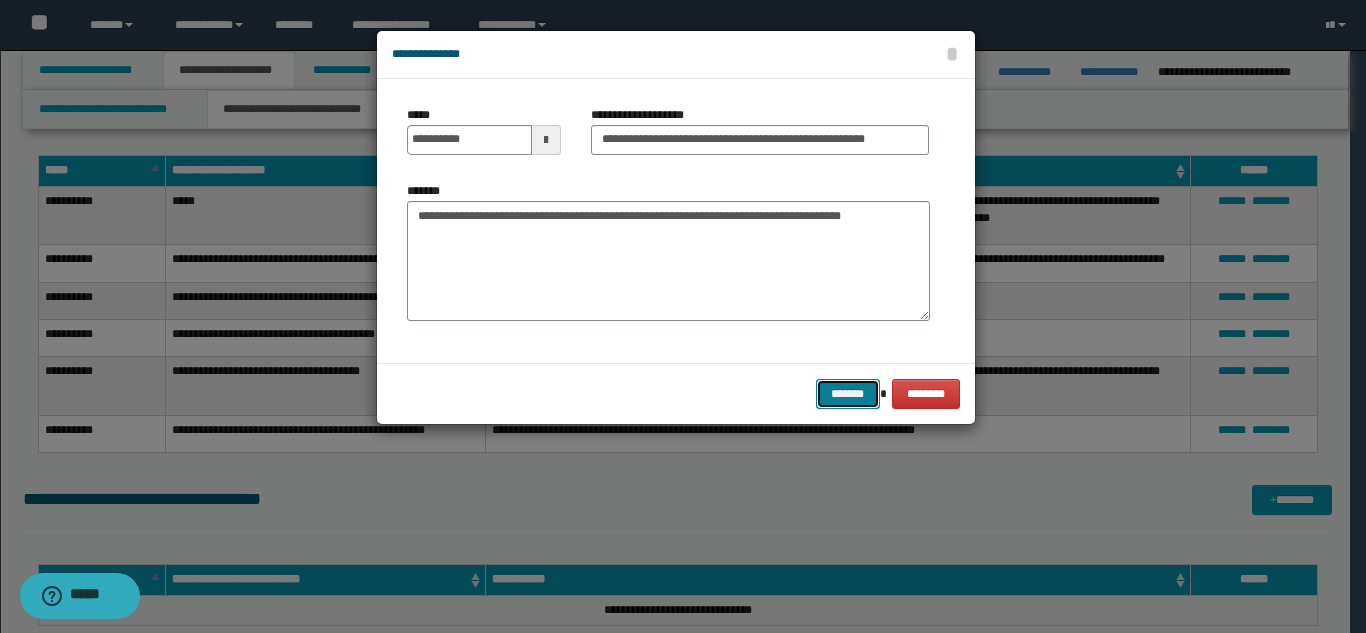 click on "*******" at bounding box center (848, 394) 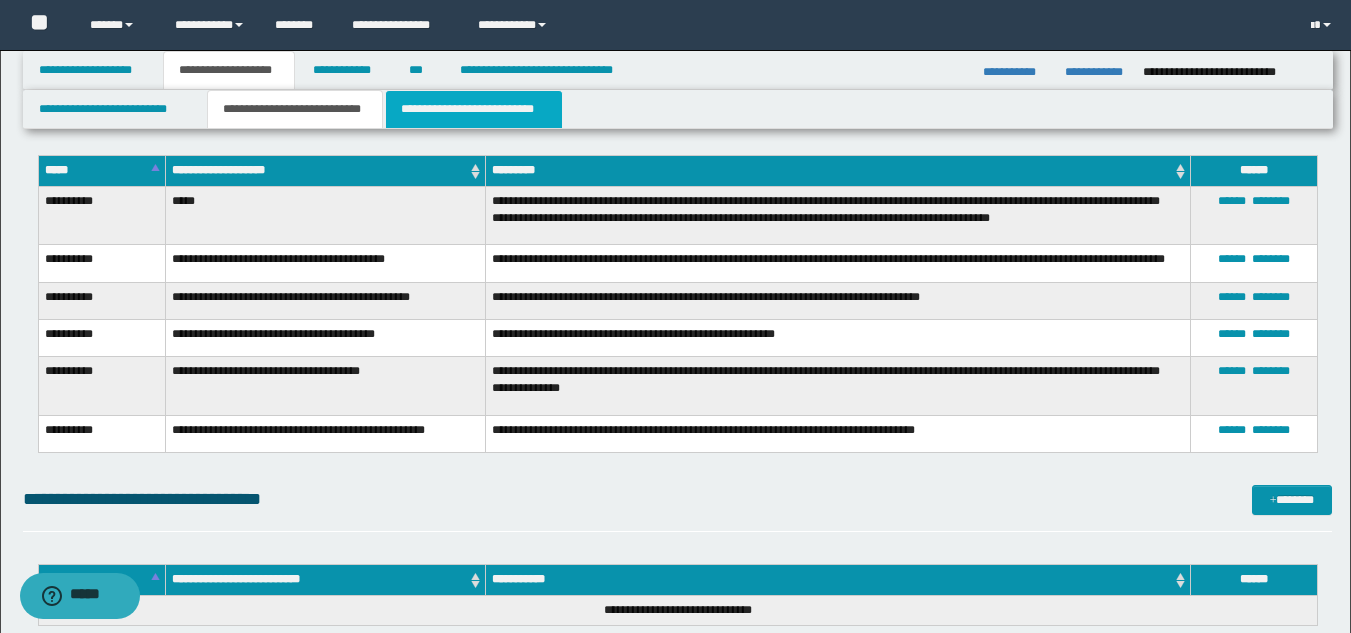 click on "**********" at bounding box center (474, 109) 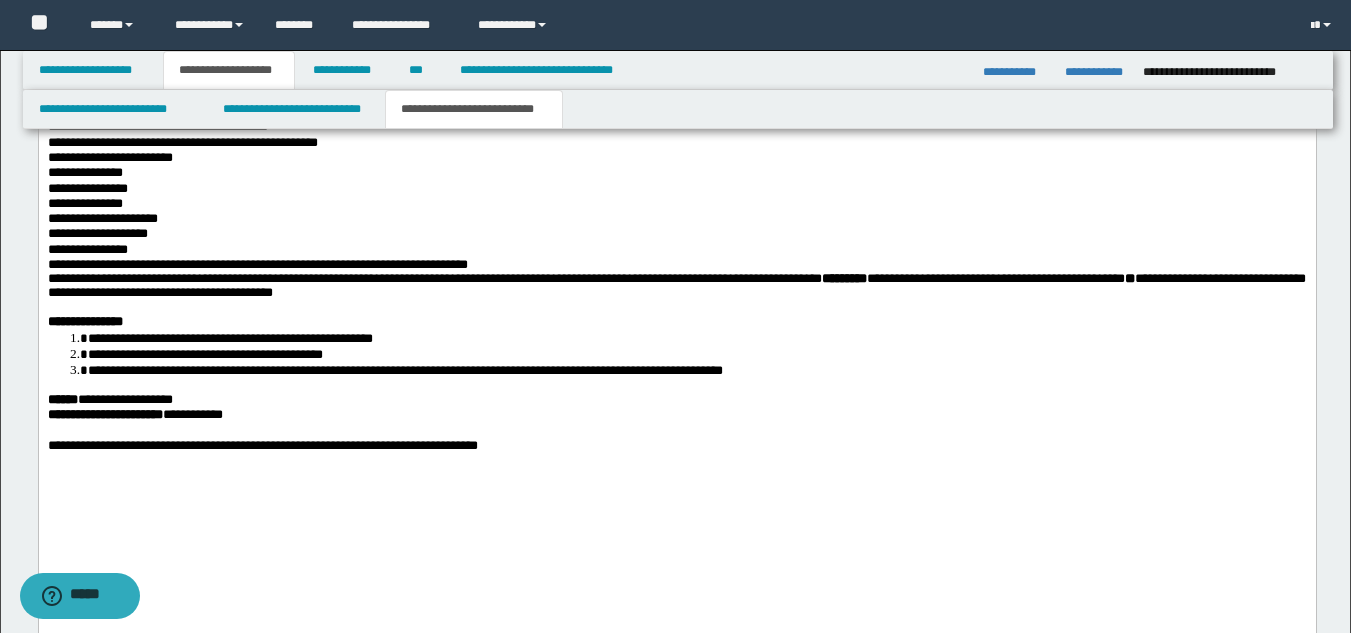 scroll, scrollTop: 1663, scrollLeft: 0, axis: vertical 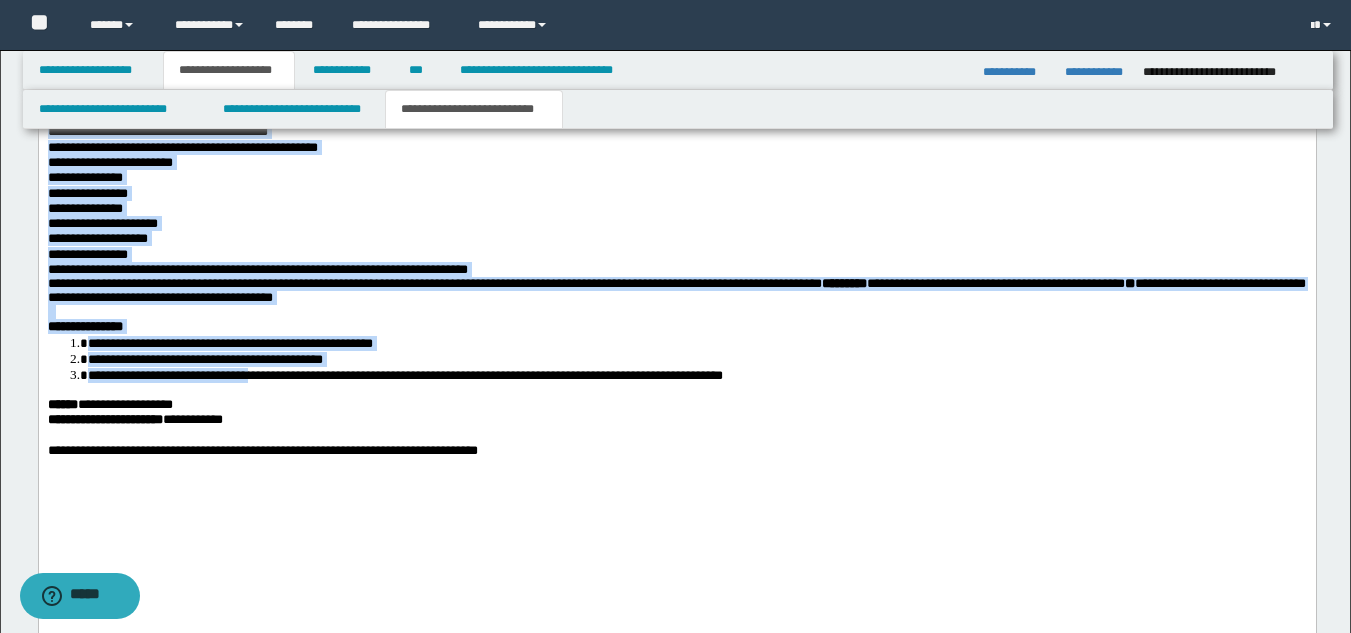 click on "**********" at bounding box center [676, 70] 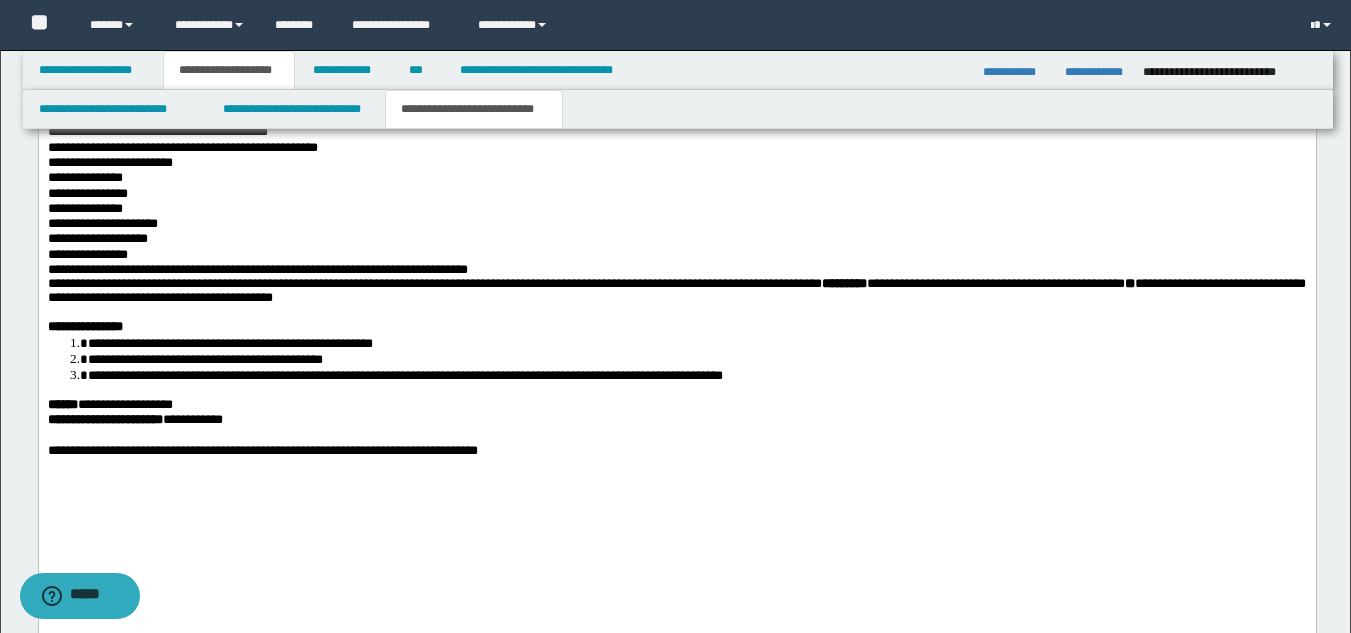 click on "**********" at bounding box center [676, 405] 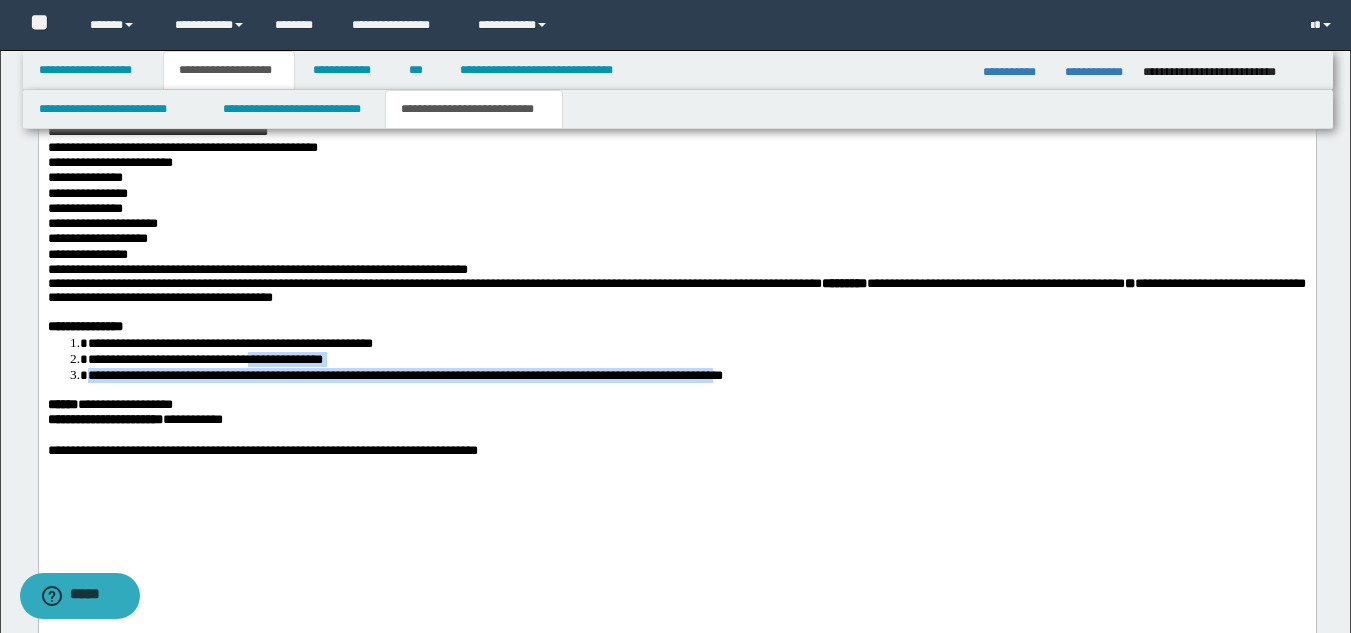 drag, startPoint x: 277, startPoint y: 463, endPoint x: 999, endPoint y: 475, distance: 722.09973 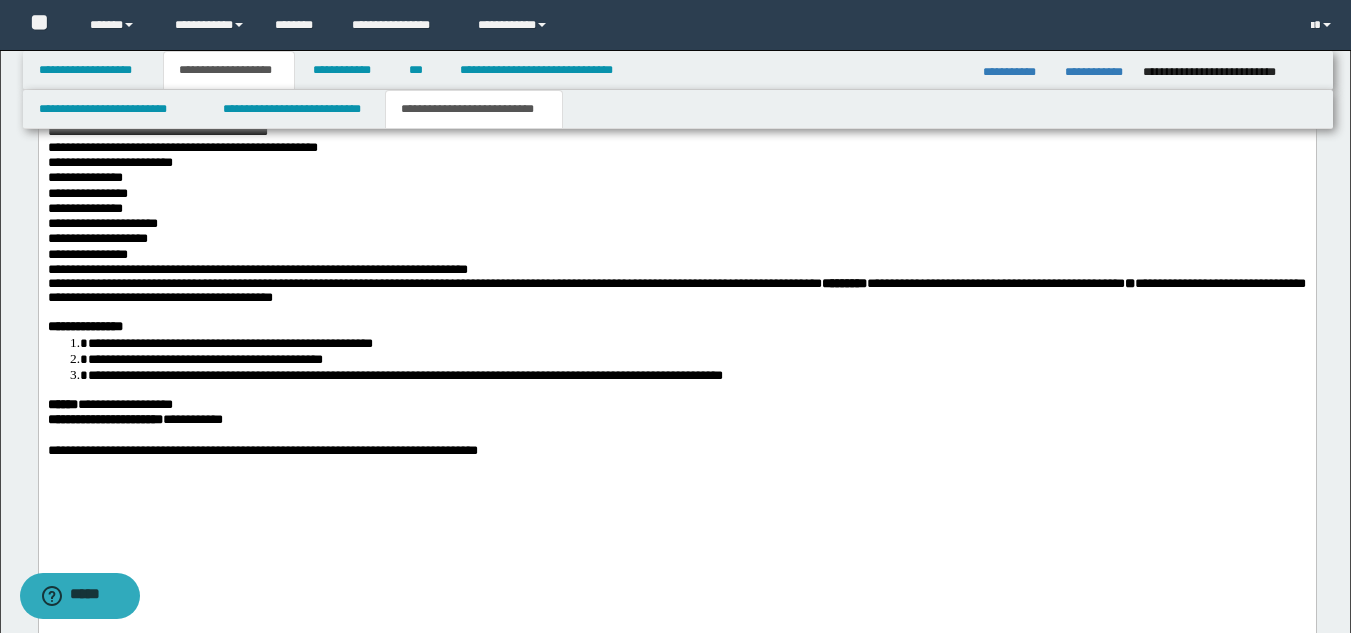 click on "**********" at bounding box center [676, 405] 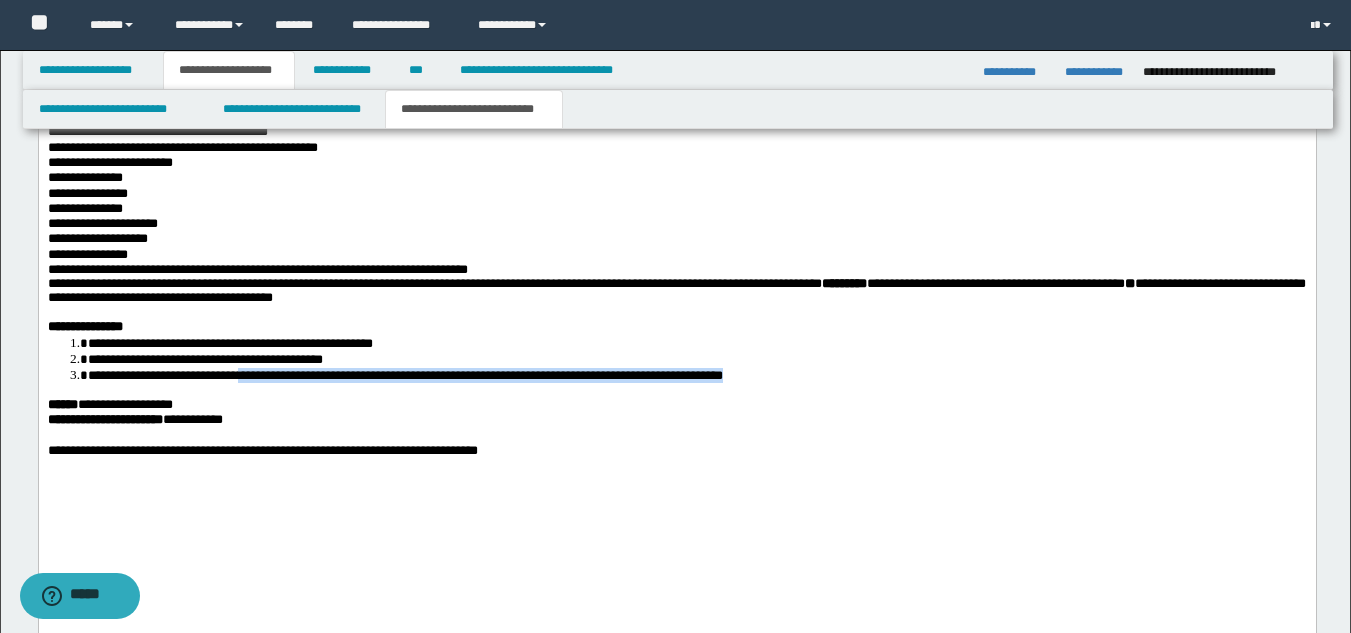 drag, startPoint x: 1020, startPoint y: 473, endPoint x: 278, endPoint y: 489, distance: 742.1725 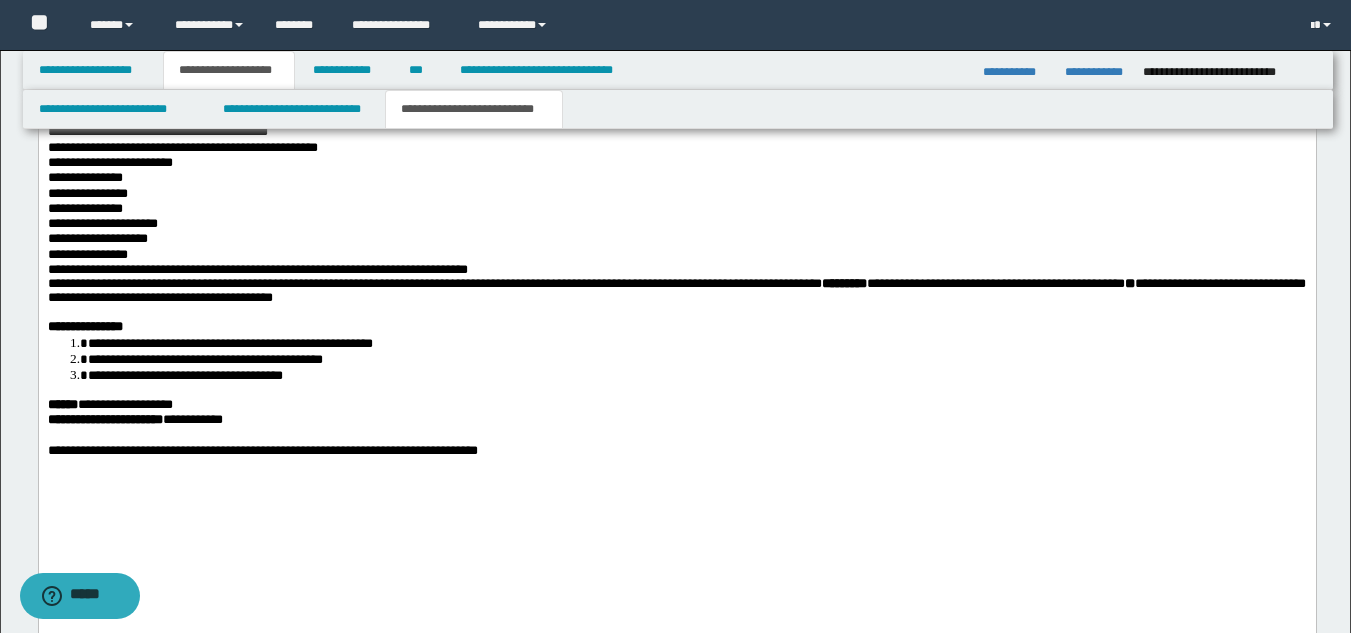 click on "**********" at bounding box center (696, 360) 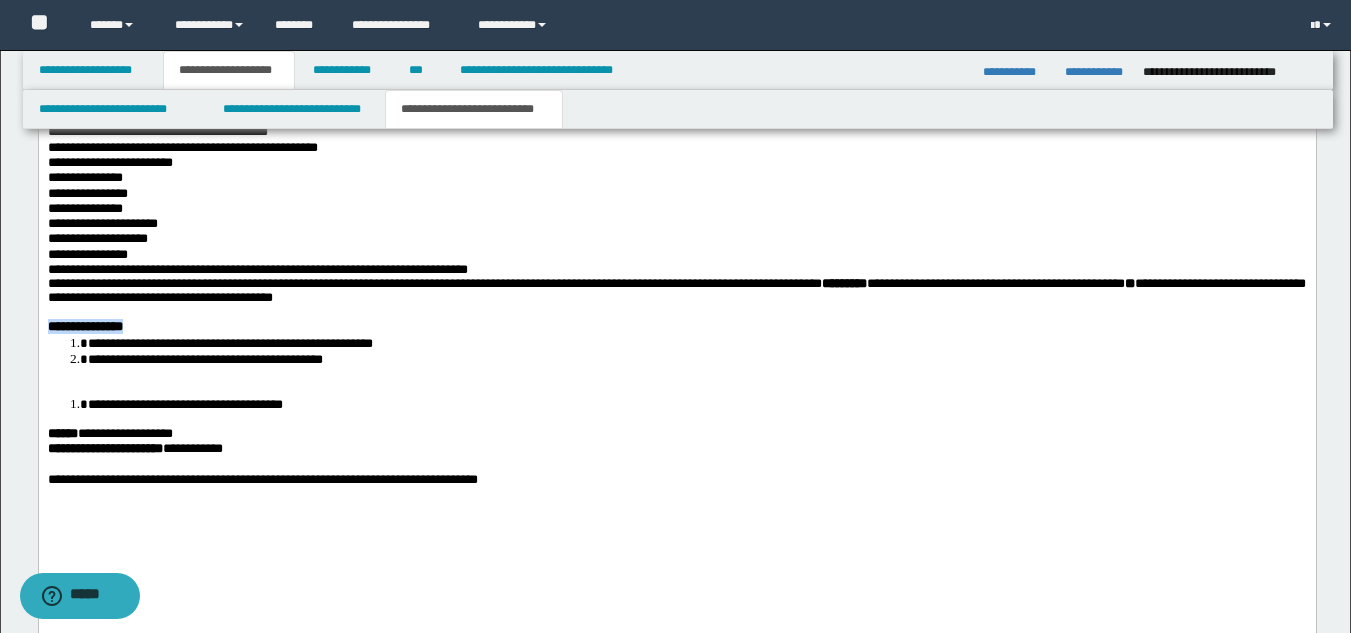 drag, startPoint x: 49, startPoint y: 423, endPoint x: 155, endPoint y: 422, distance: 106.004715 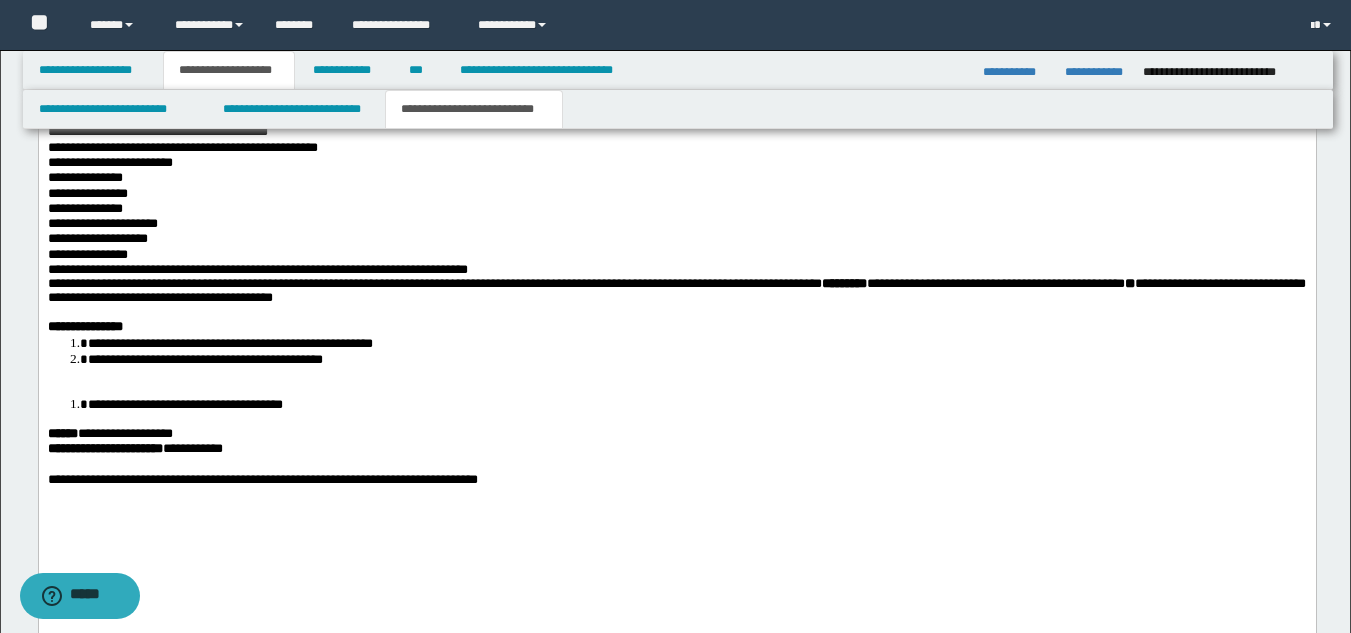 click at bounding box center [676, 389] 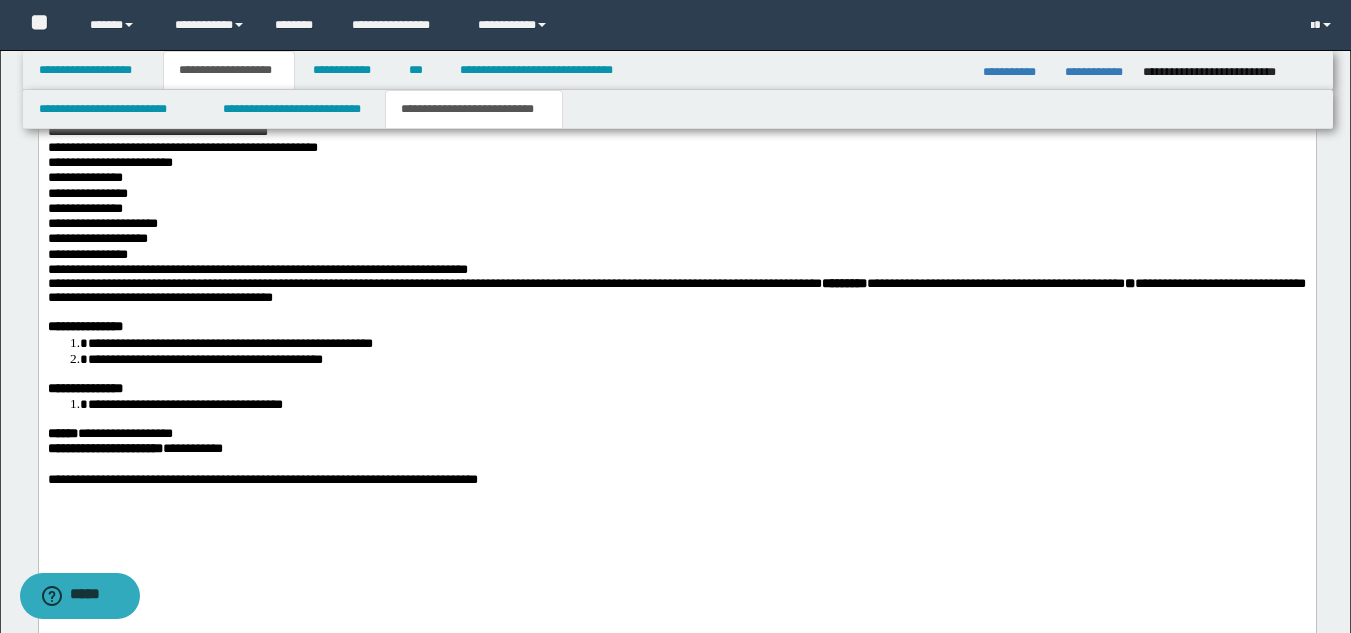 click on "**********" at bounding box center [192, 449] 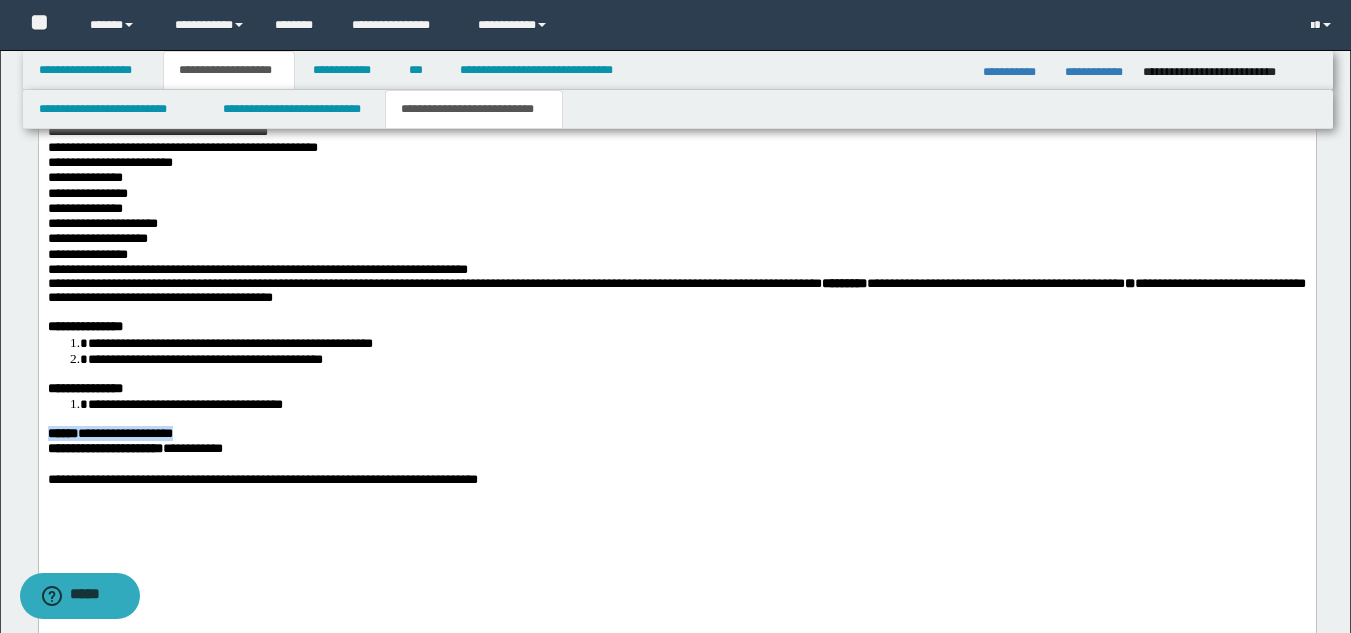 drag, startPoint x: 222, startPoint y: 532, endPoint x: 75, endPoint y: 92, distance: 463.90625 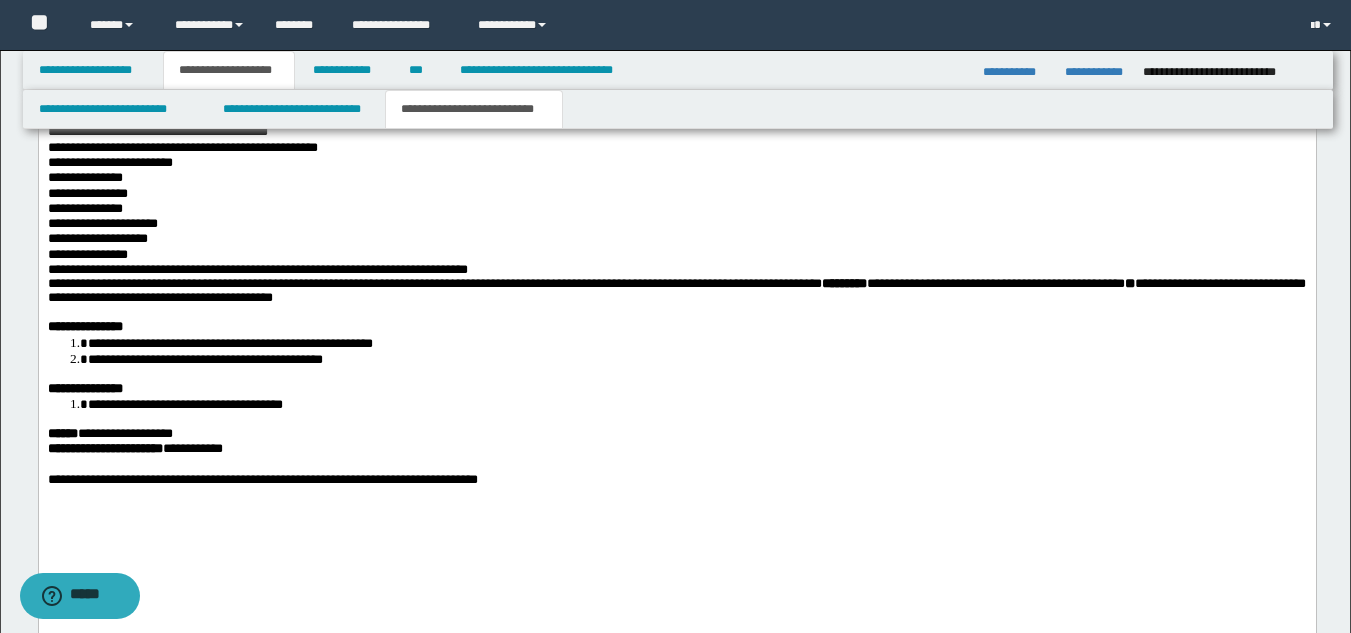 click on "**********" at bounding box center (676, 84) 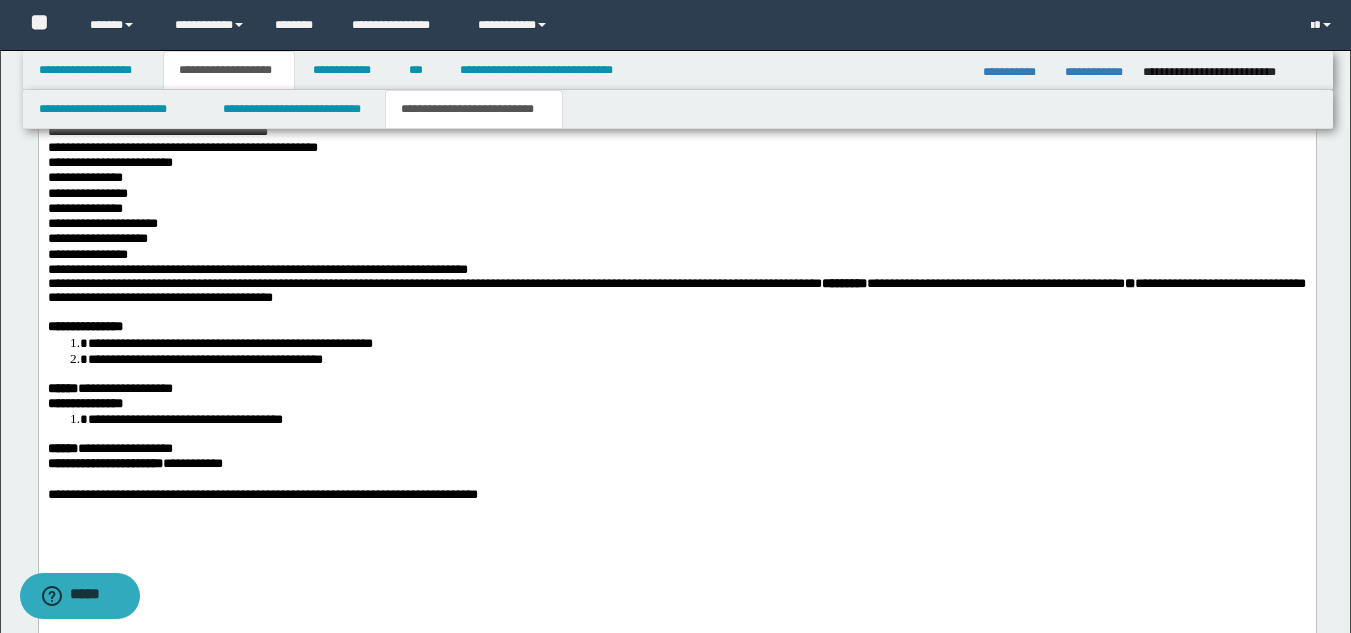 click on "**********" at bounding box center [676, 449] 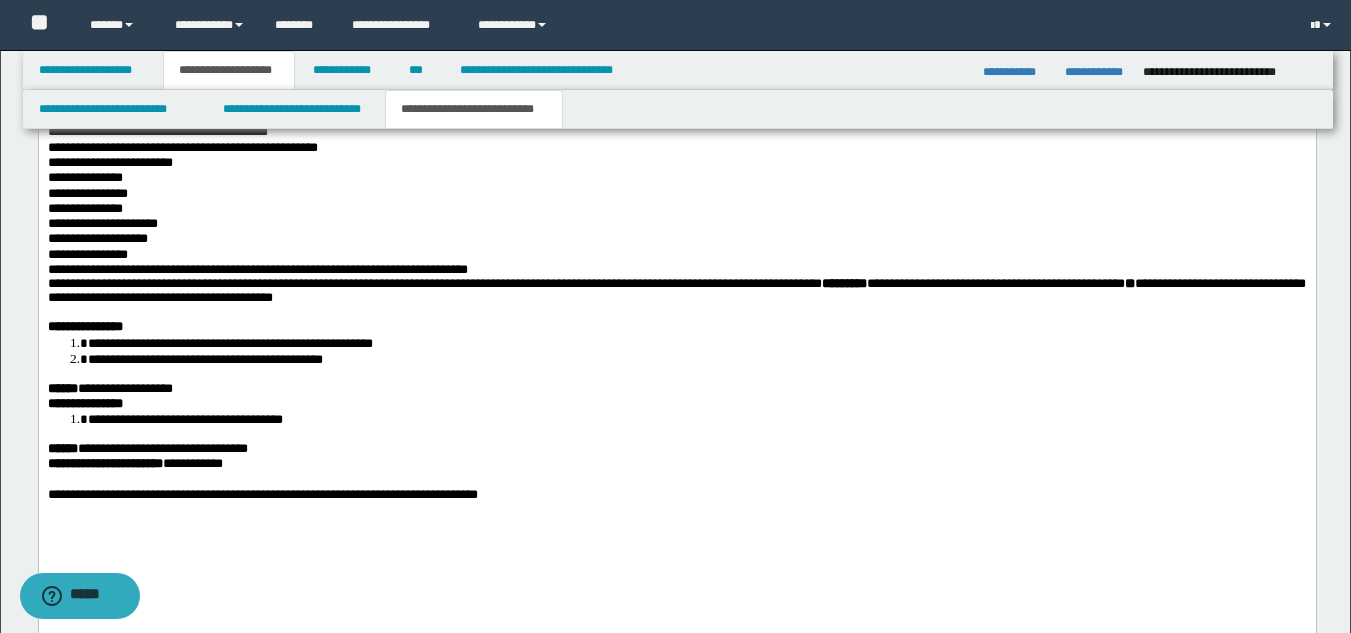 click on "**********" at bounding box center (676, 255) 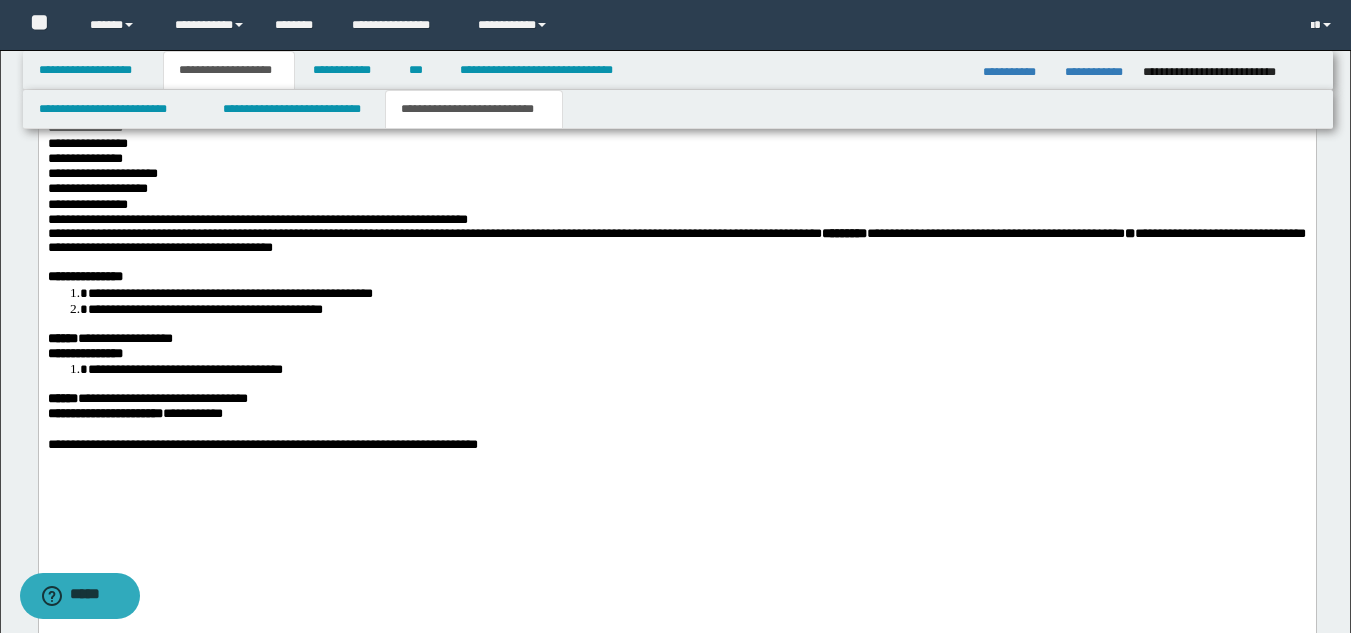 scroll, scrollTop: 1727, scrollLeft: 0, axis: vertical 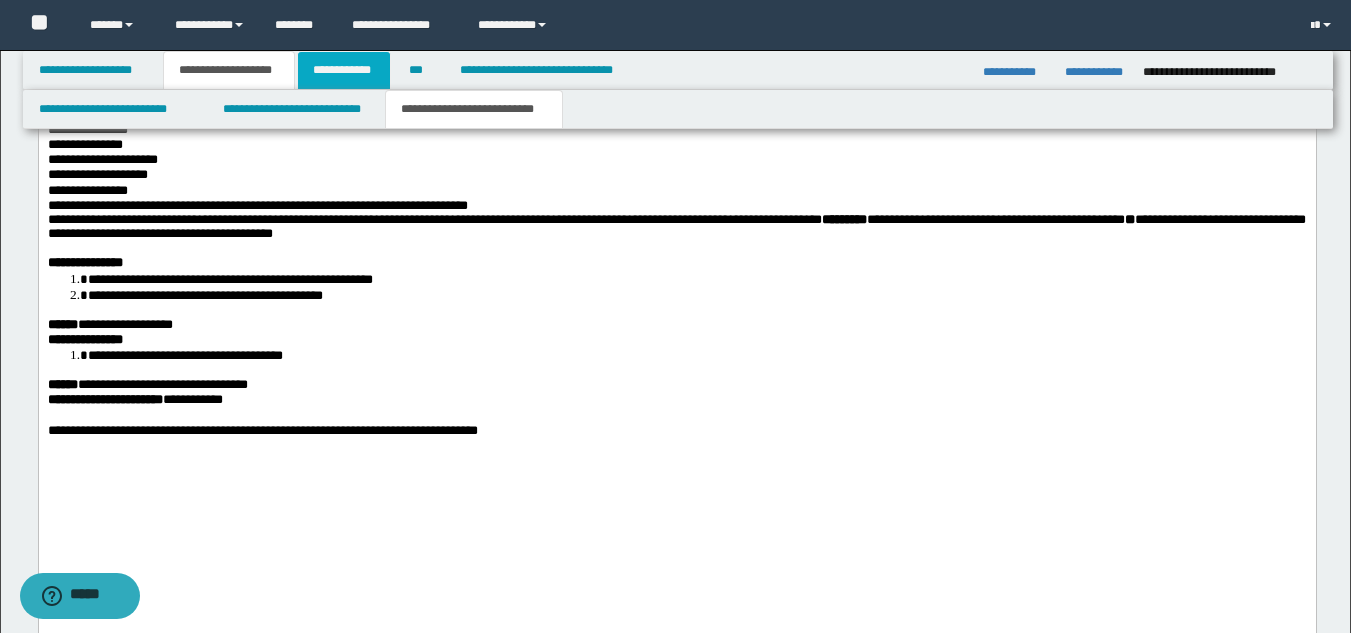 click on "**********" at bounding box center (344, 70) 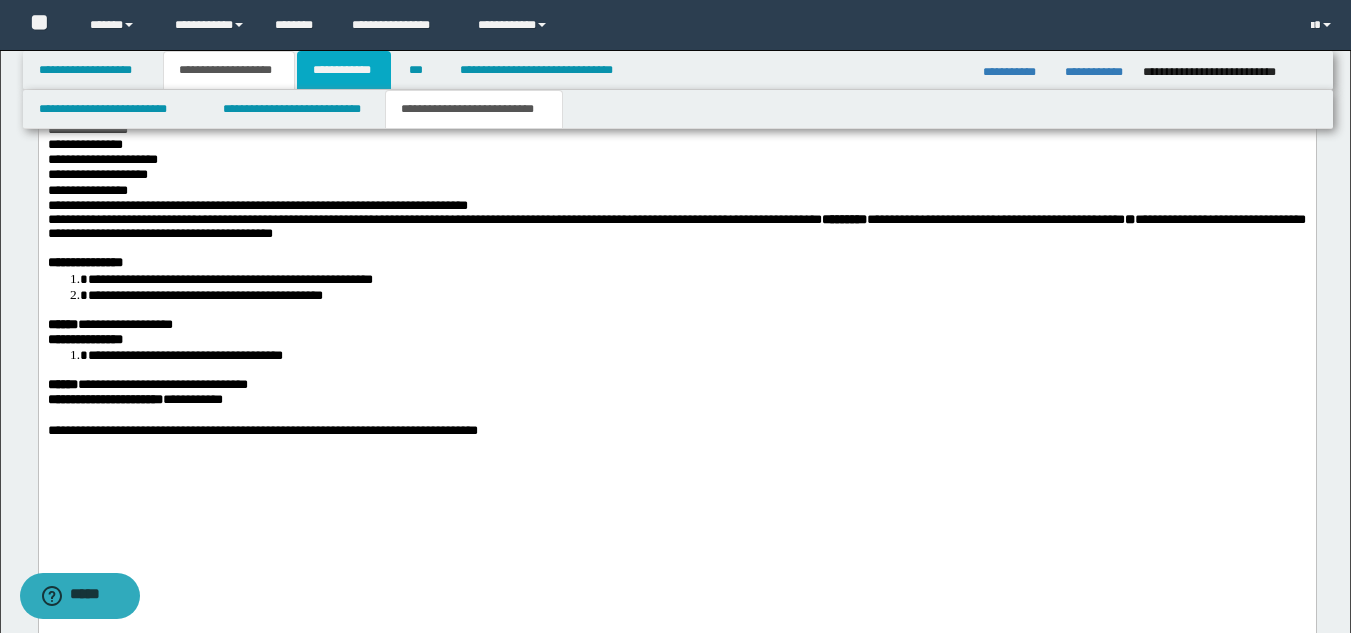 scroll, scrollTop: 516, scrollLeft: 0, axis: vertical 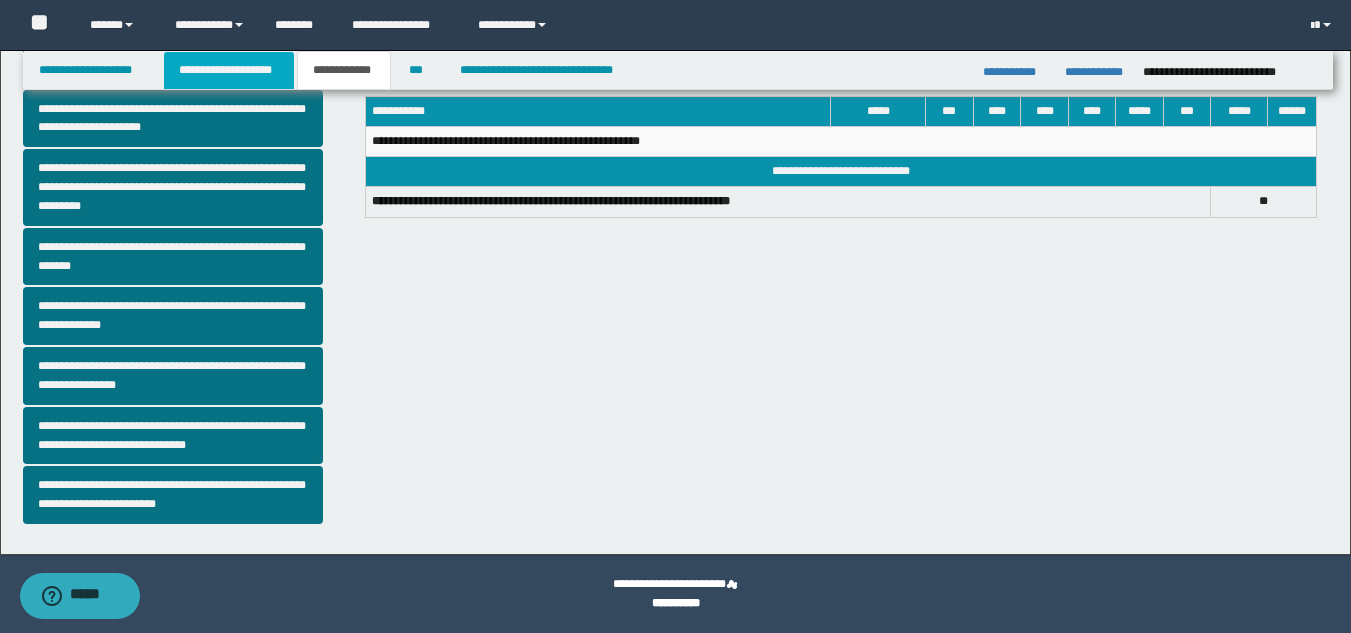 click on "**********" at bounding box center [229, 70] 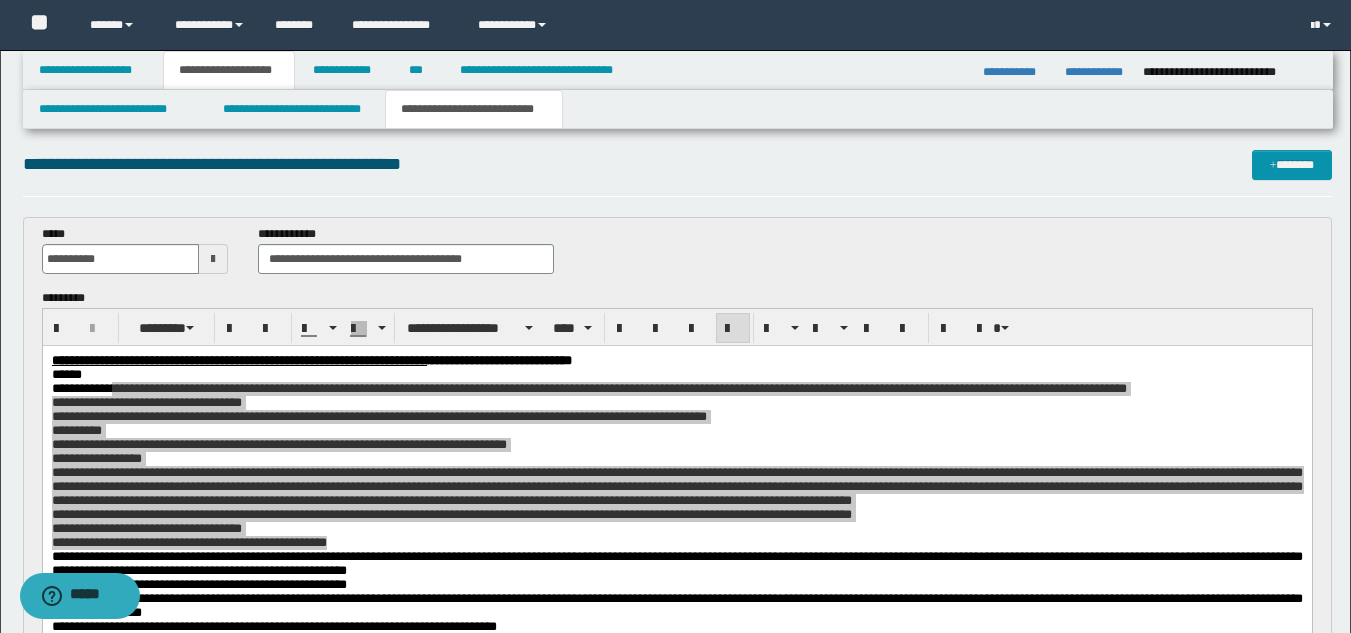 scroll, scrollTop: 0, scrollLeft: 0, axis: both 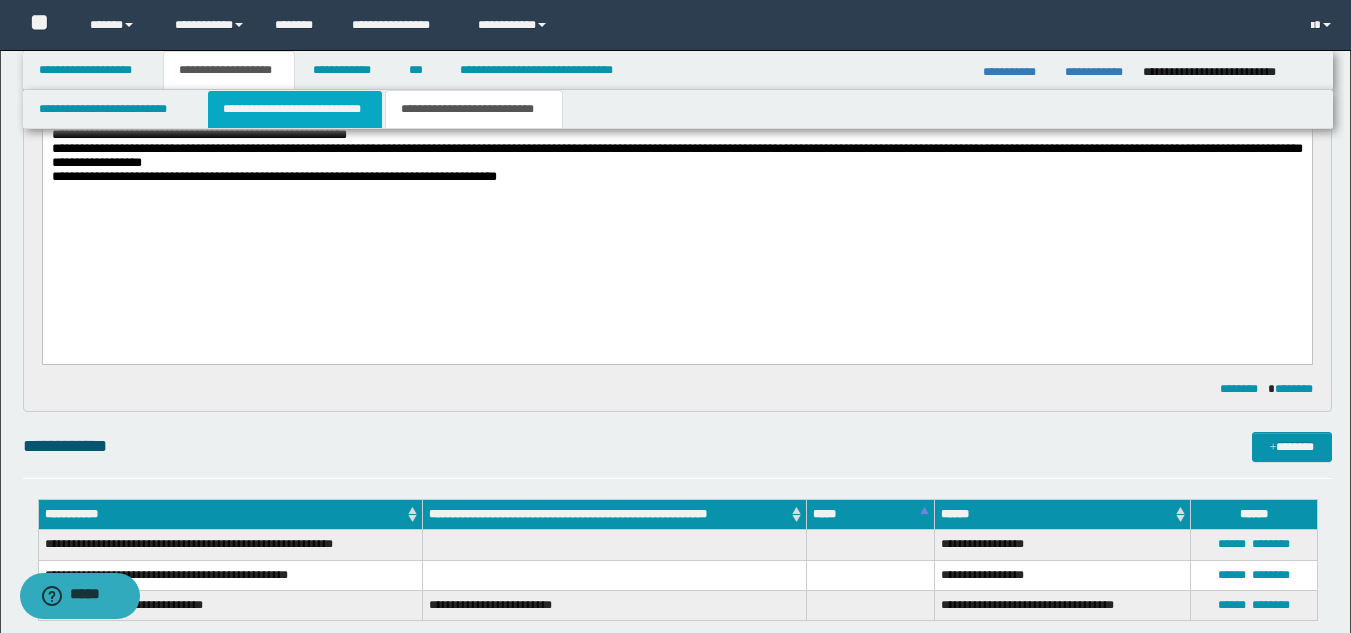 drag, startPoint x: 271, startPoint y: 115, endPoint x: 283, endPoint y: 119, distance: 12.649111 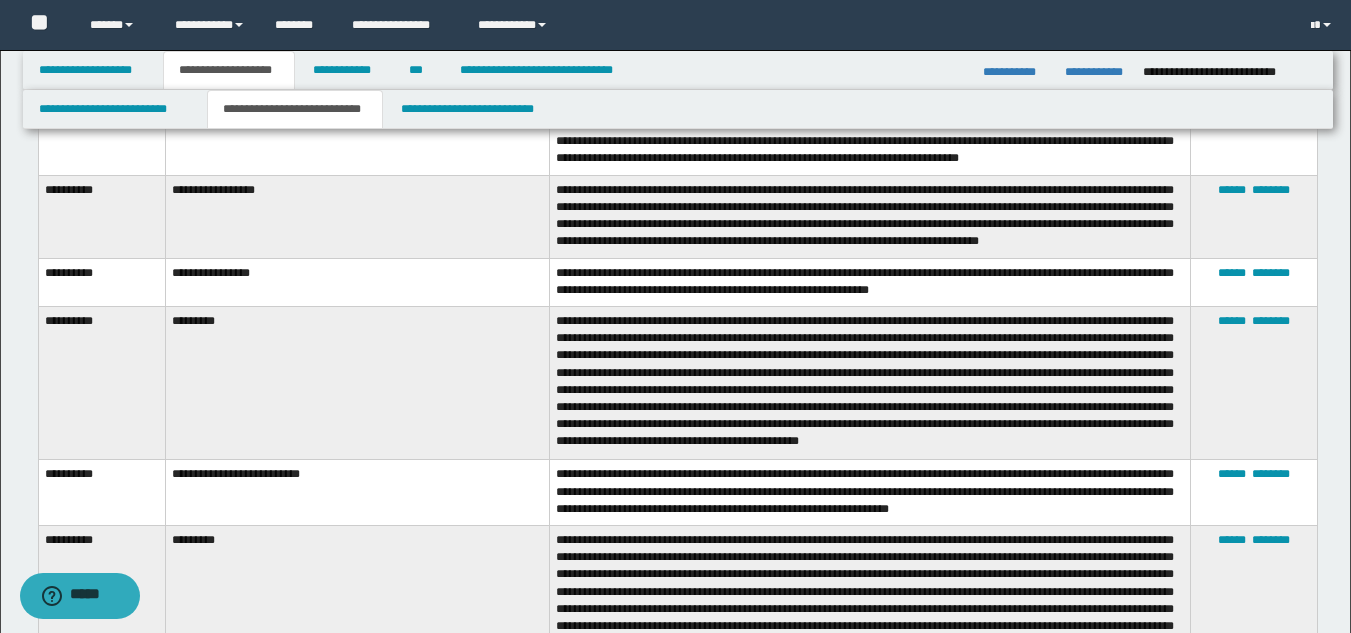 scroll, scrollTop: 2852, scrollLeft: 0, axis: vertical 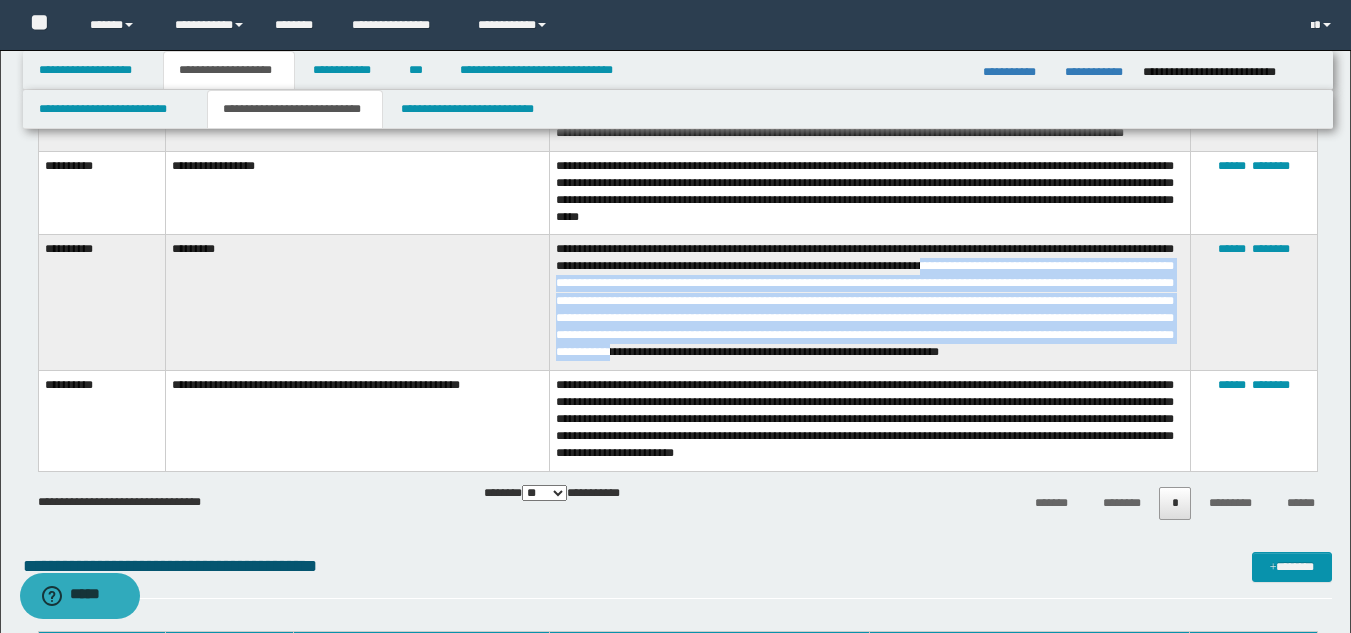 drag, startPoint x: 985, startPoint y: 274, endPoint x: 814, endPoint y: 362, distance: 192.31485 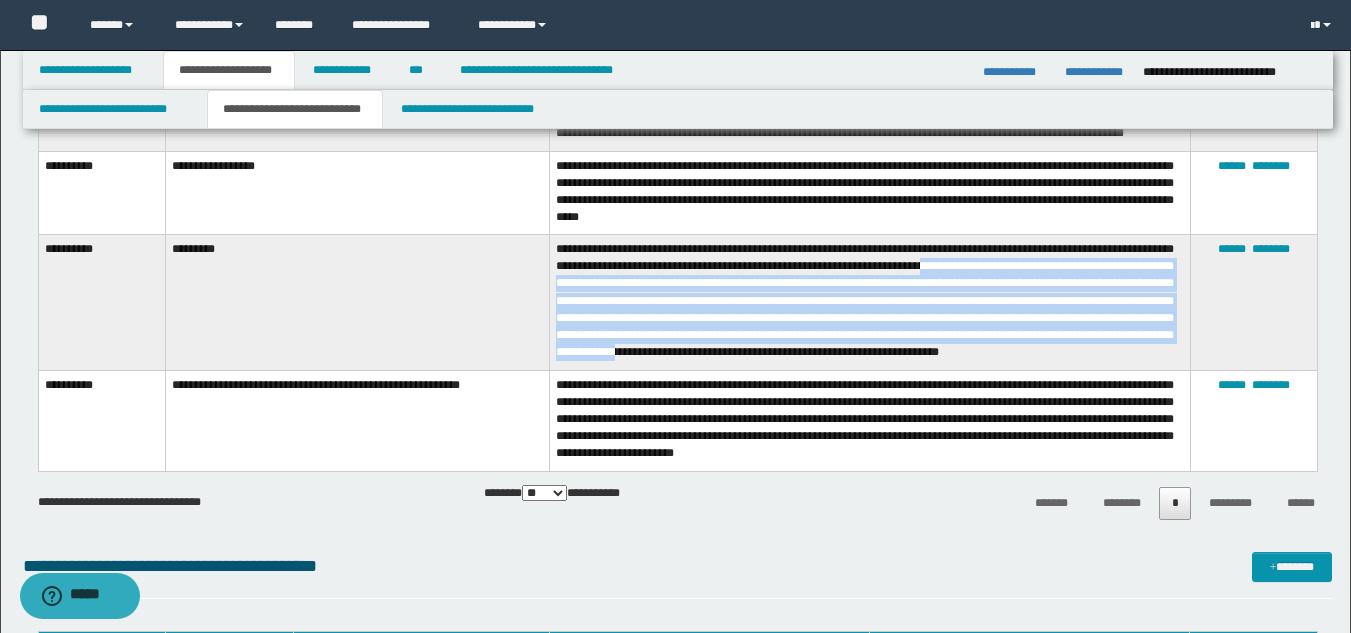 copy on "**********" 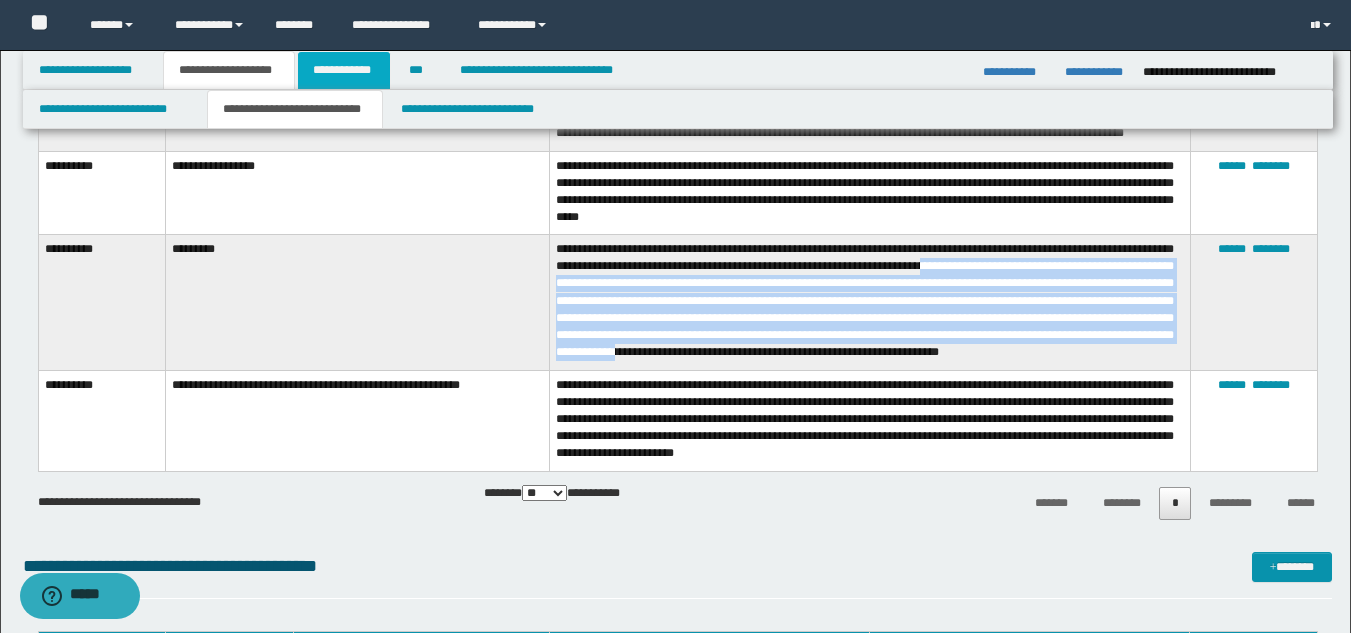 click on "**********" at bounding box center (344, 70) 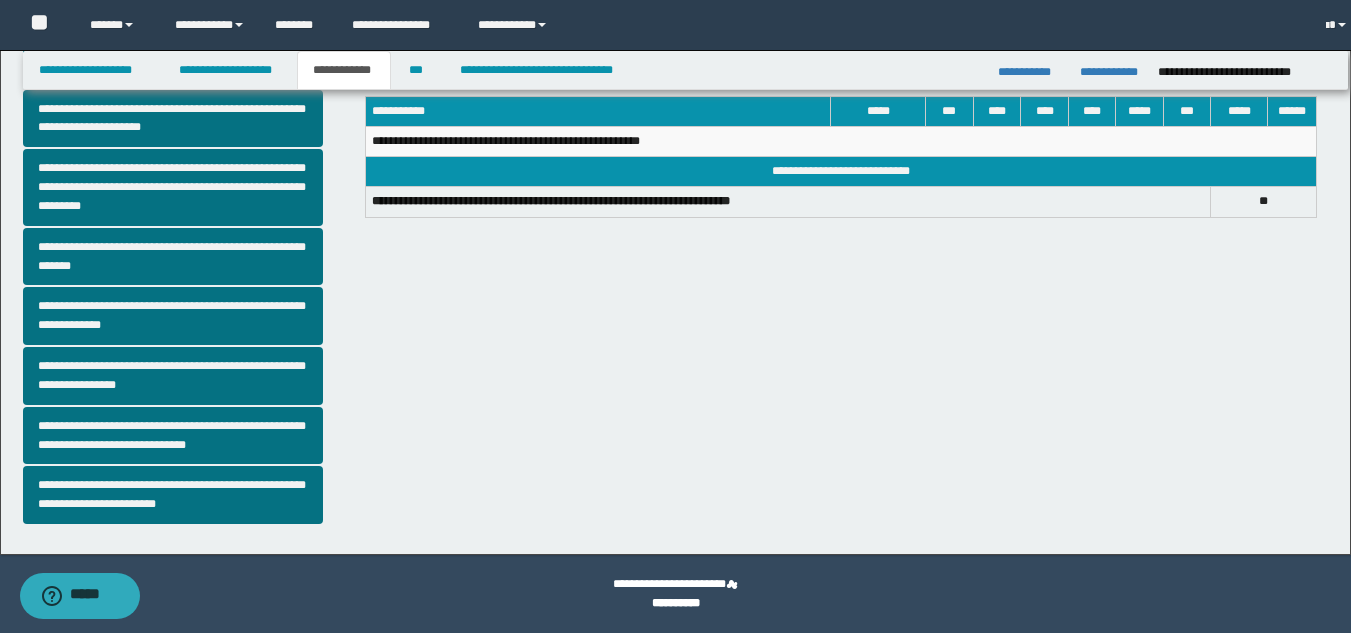 scroll, scrollTop: 516, scrollLeft: 0, axis: vertical 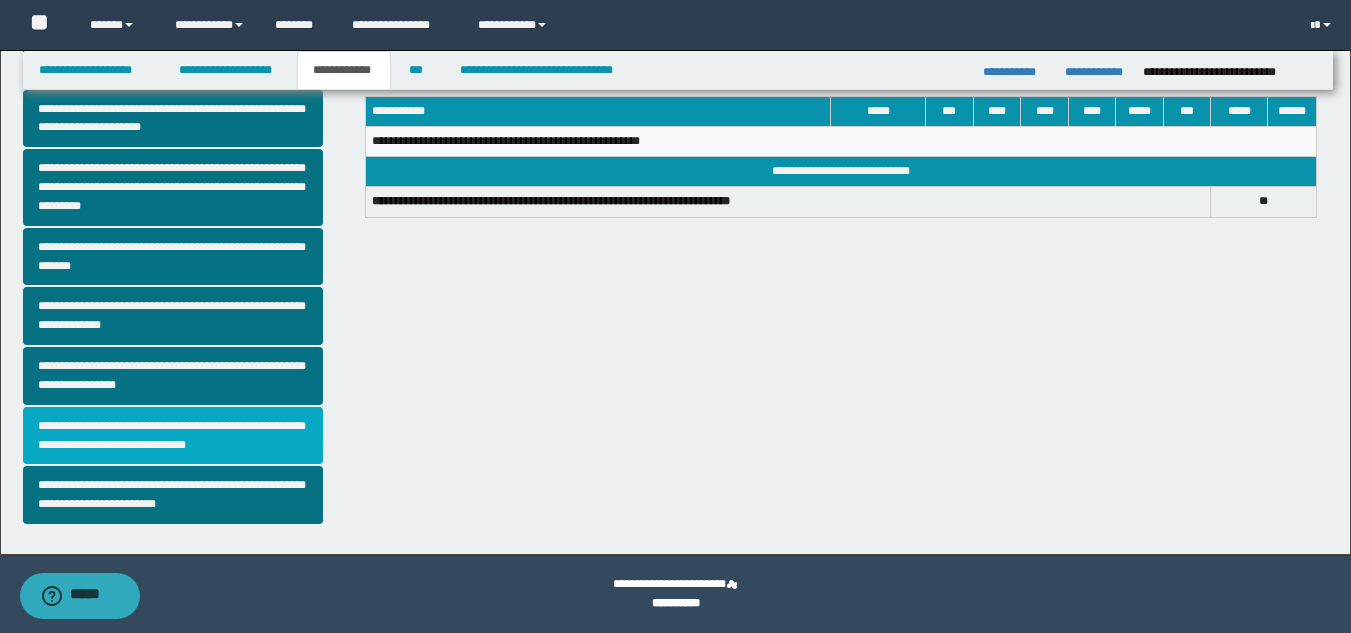 click on "**********" at bounding box center [173, 436] 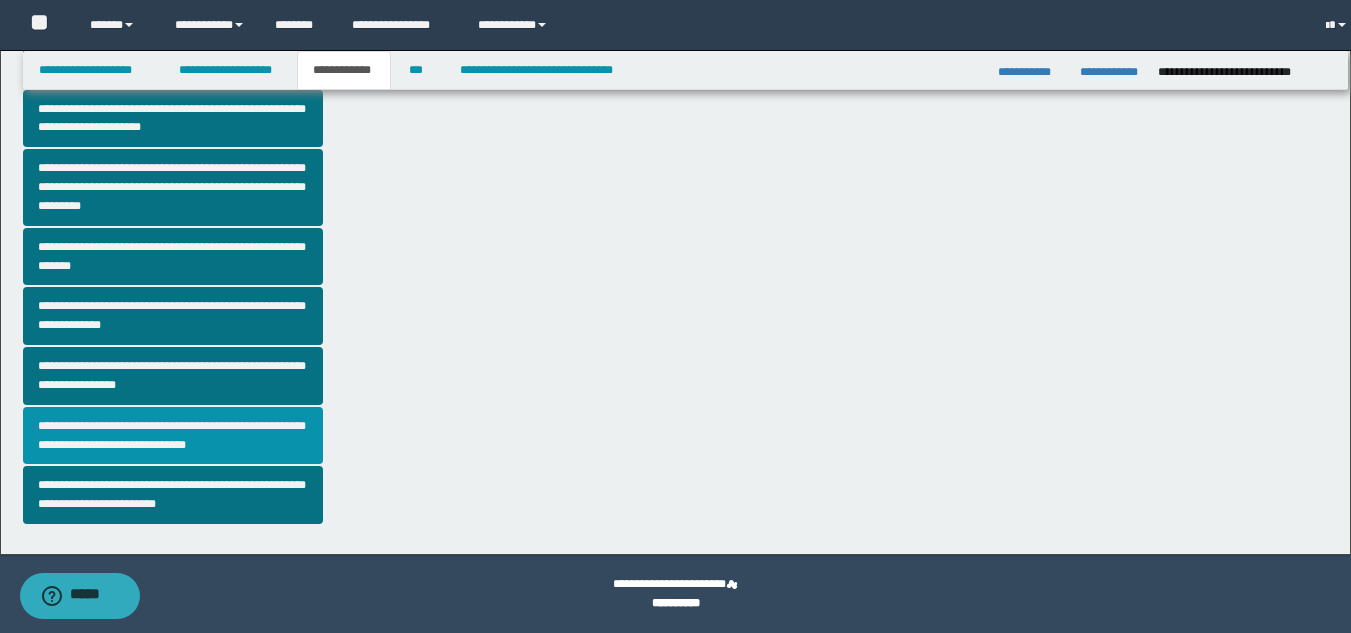 scroll, scrollTop: 0, scrollLeft: 0, axis: both 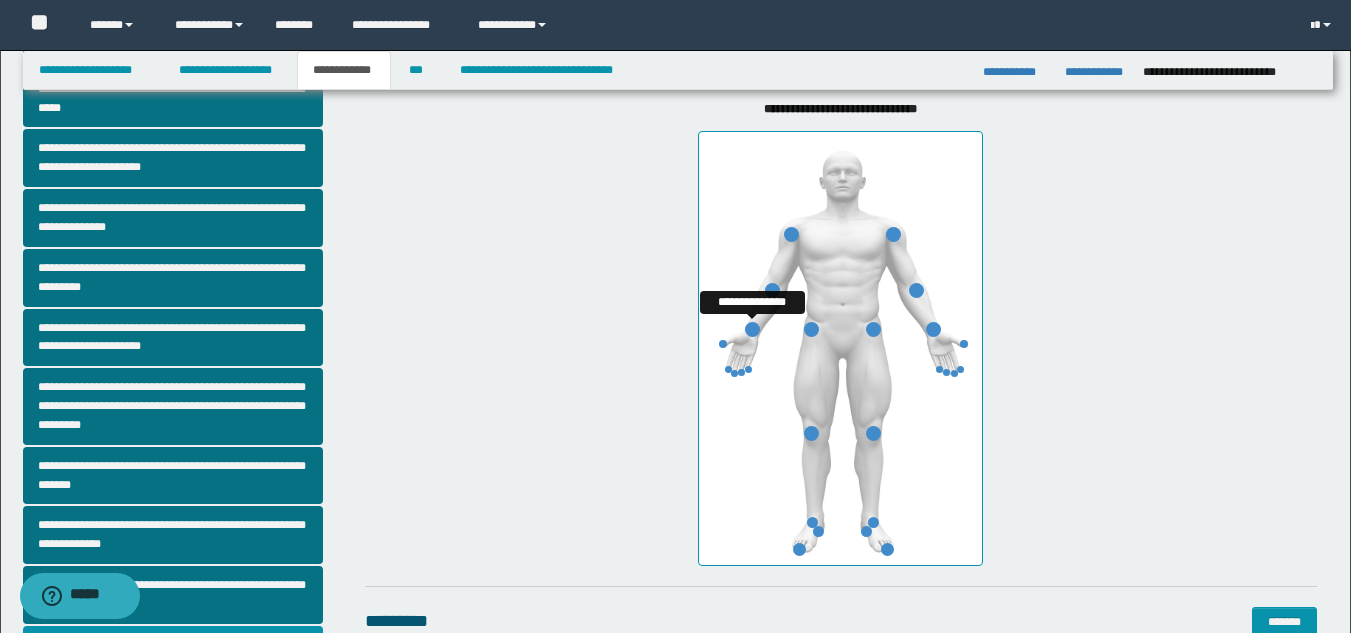 click at bounding box center [752, 329] 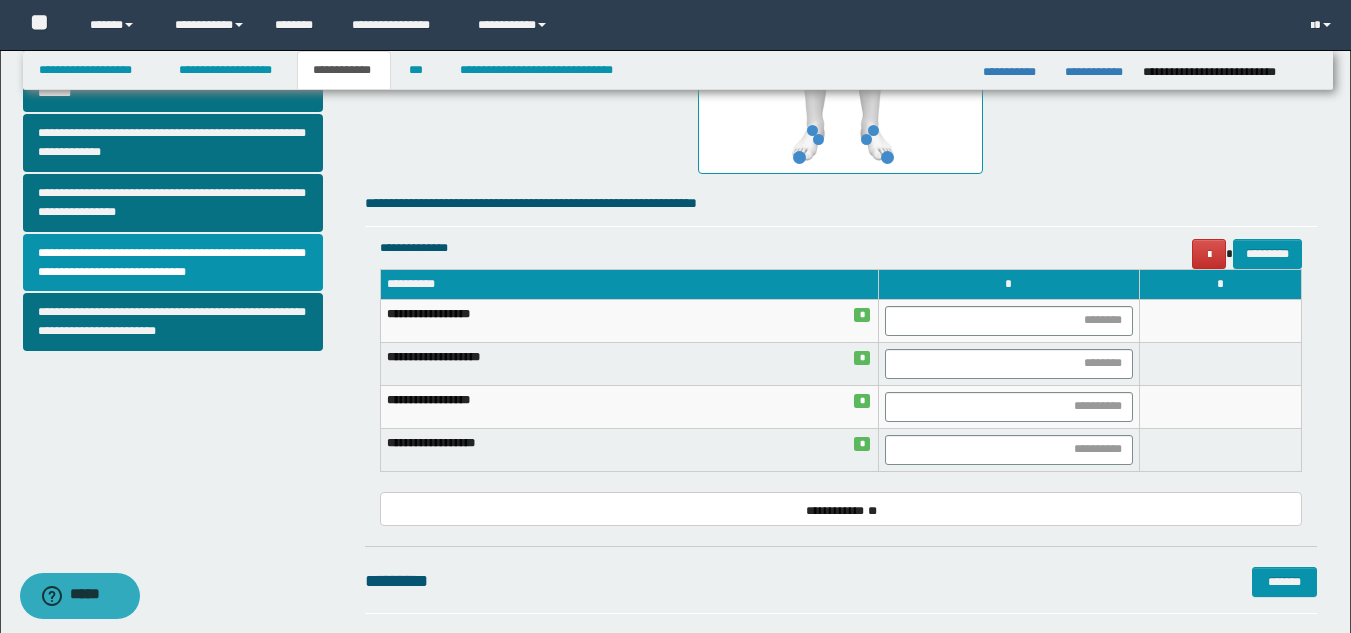 scroll, scrollTop: 708, scrollLeft: 0, axis: vertical 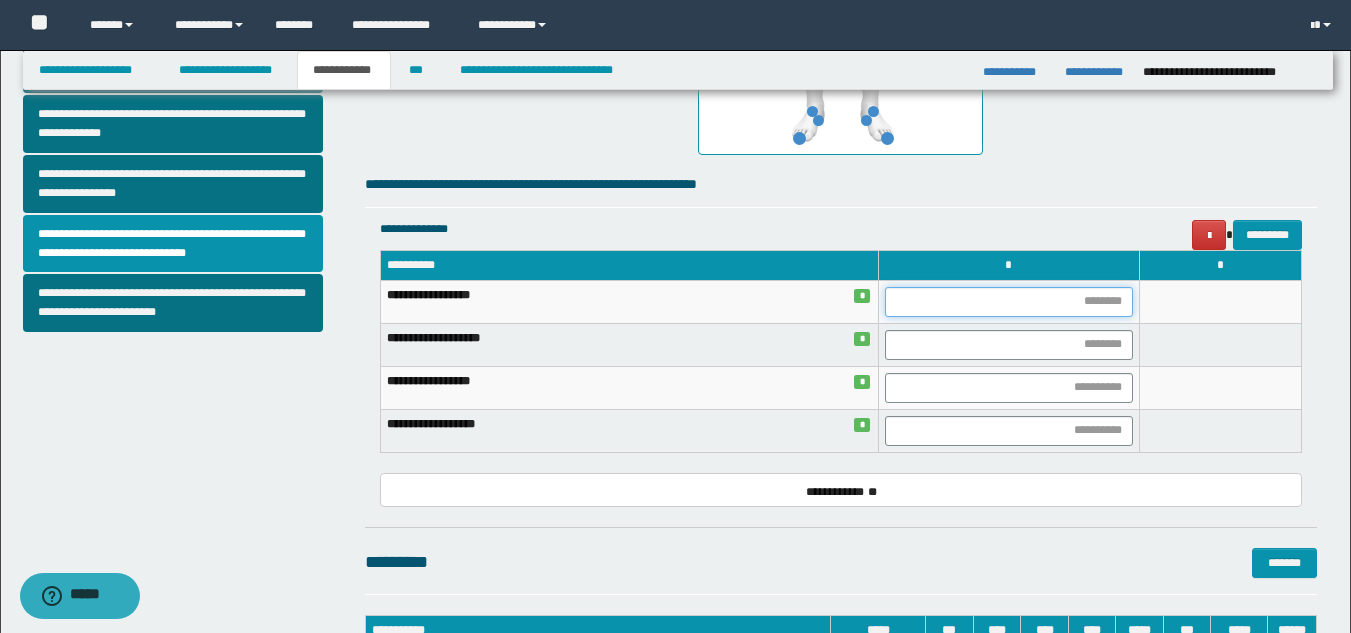 click at bounding box center [1009, 302] 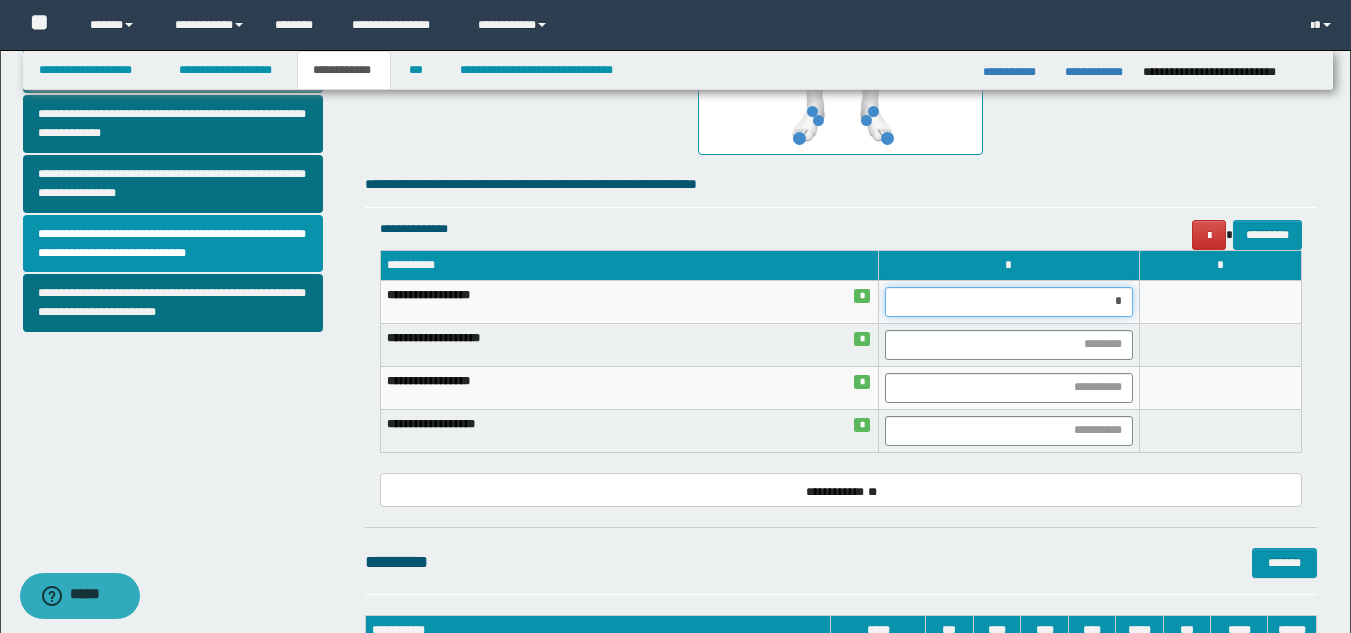 type on "**" 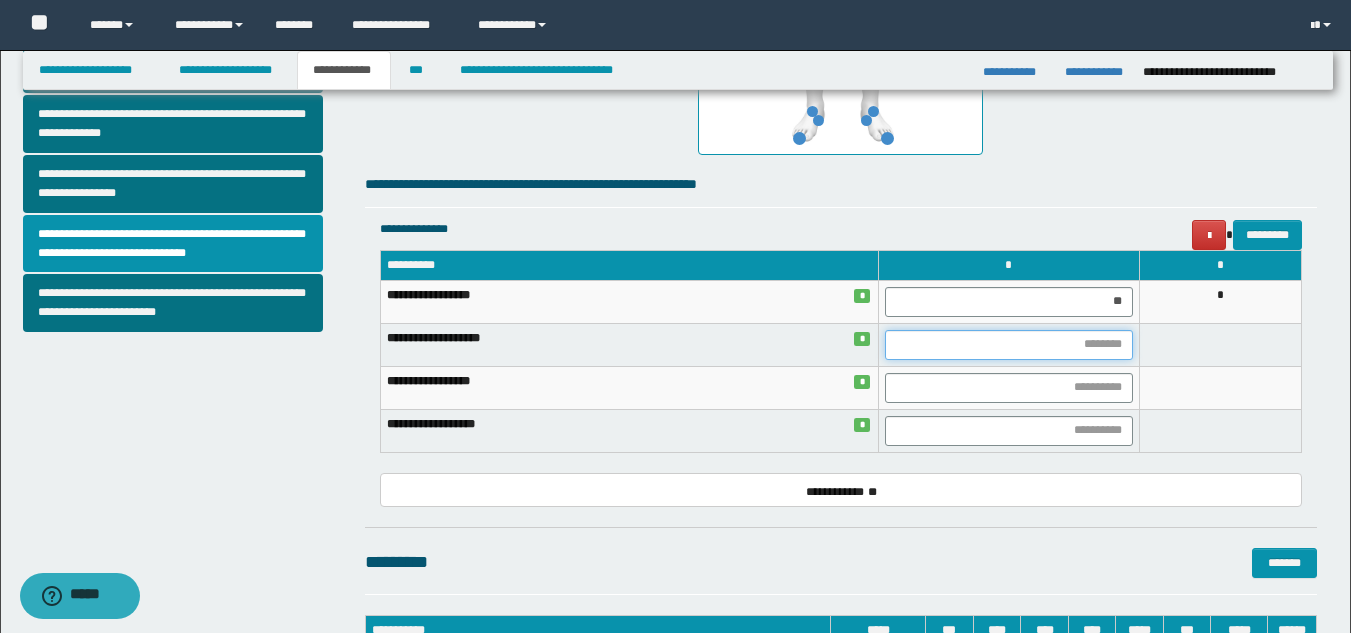 click at bounding box center [1009, 345] 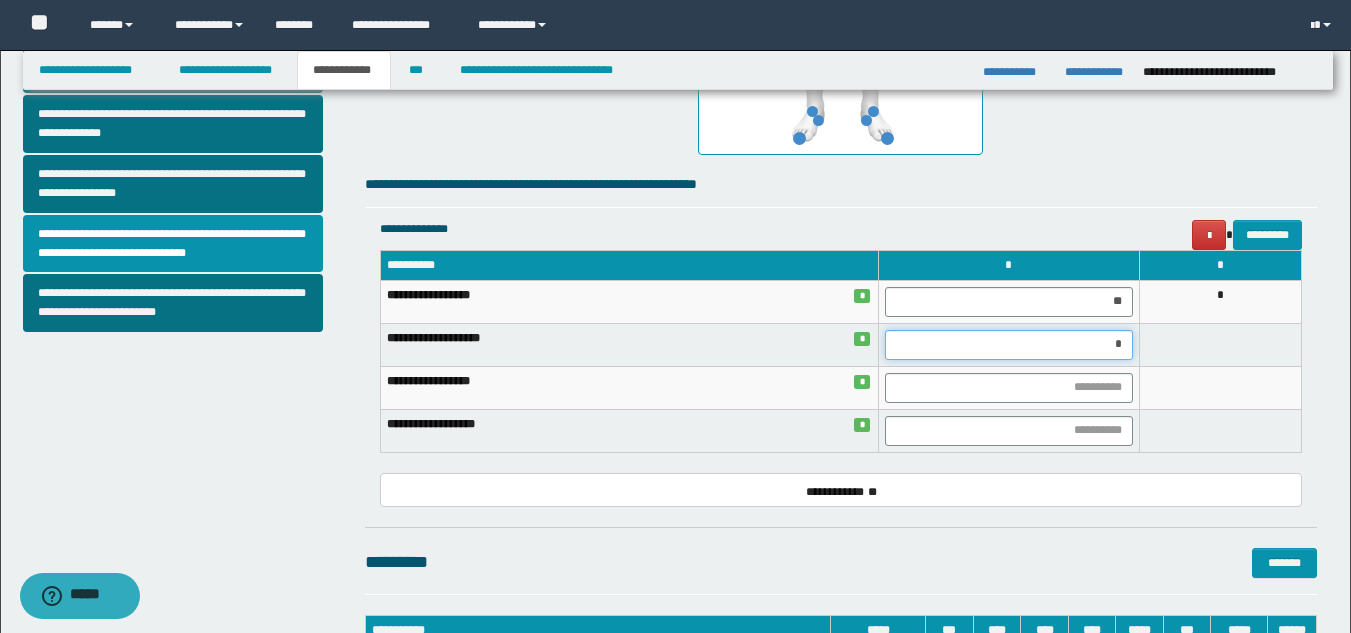 type on "**" 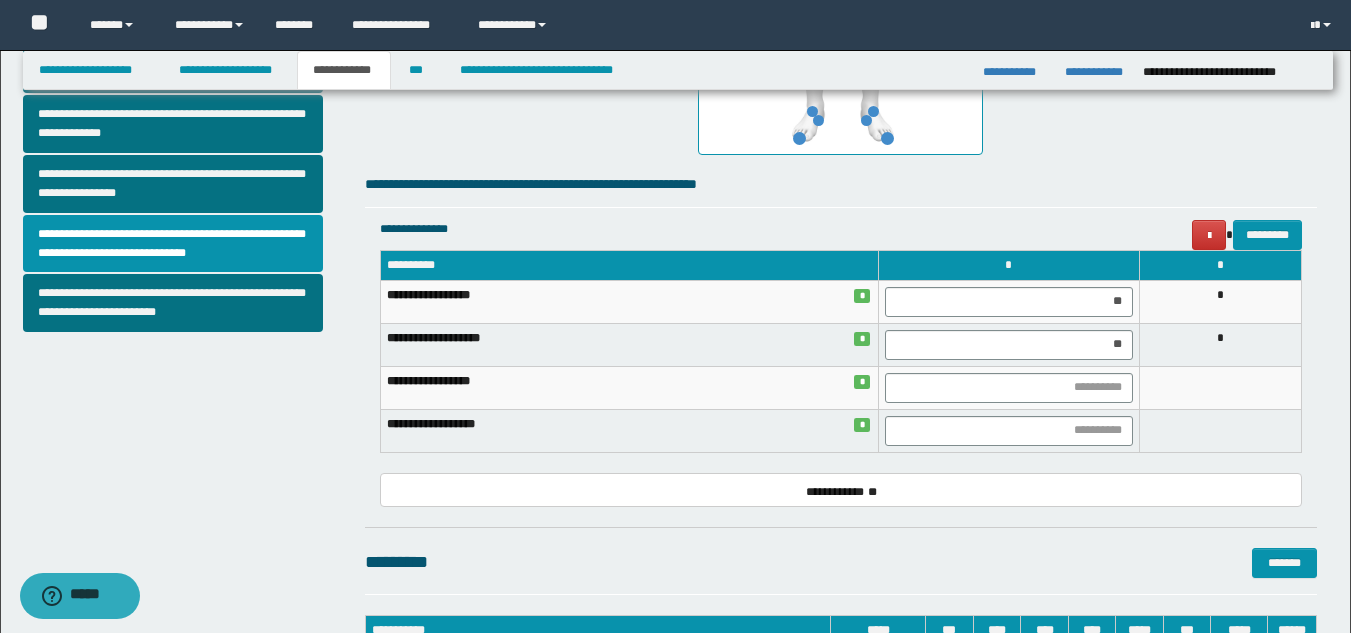 click on "**********" at bounding box center [629, 387] 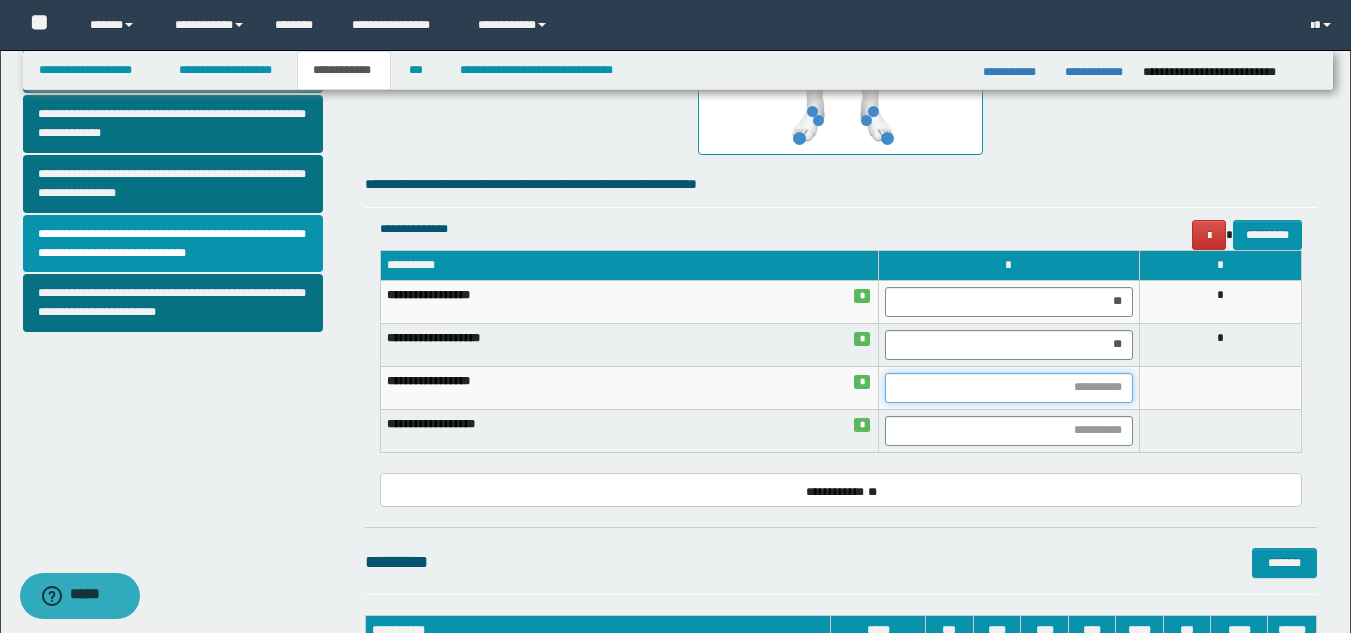 click at bounding box center (1009, 388) 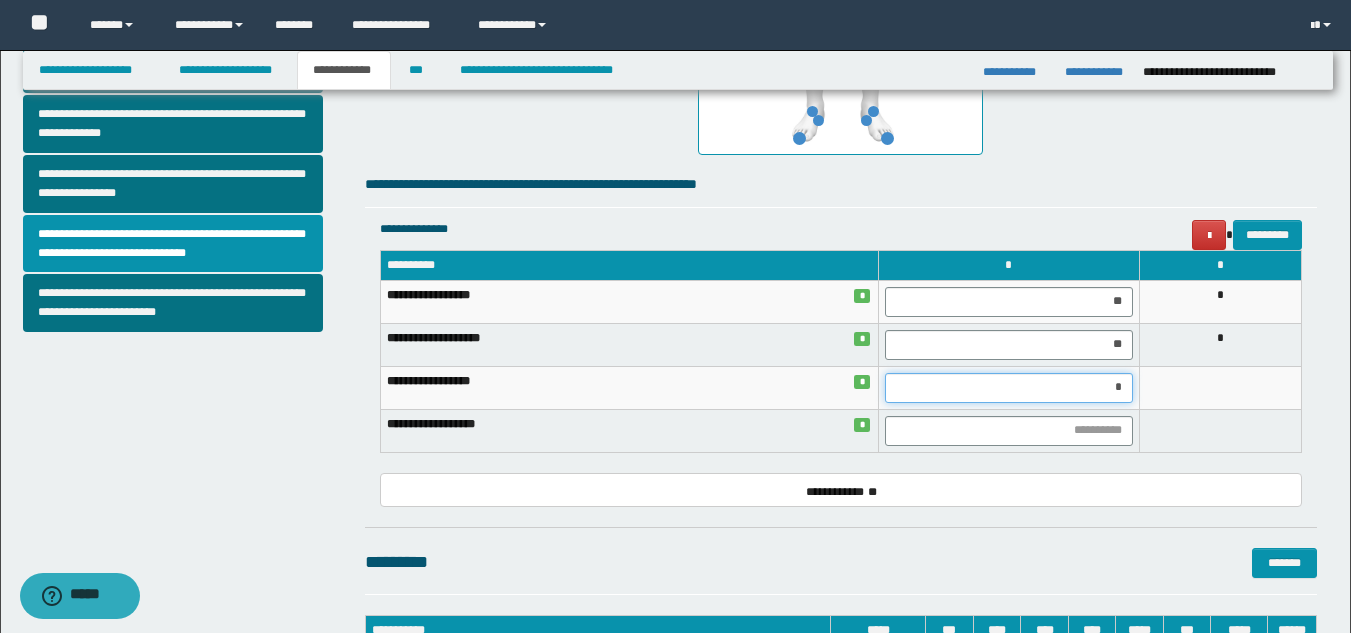 type on "**" 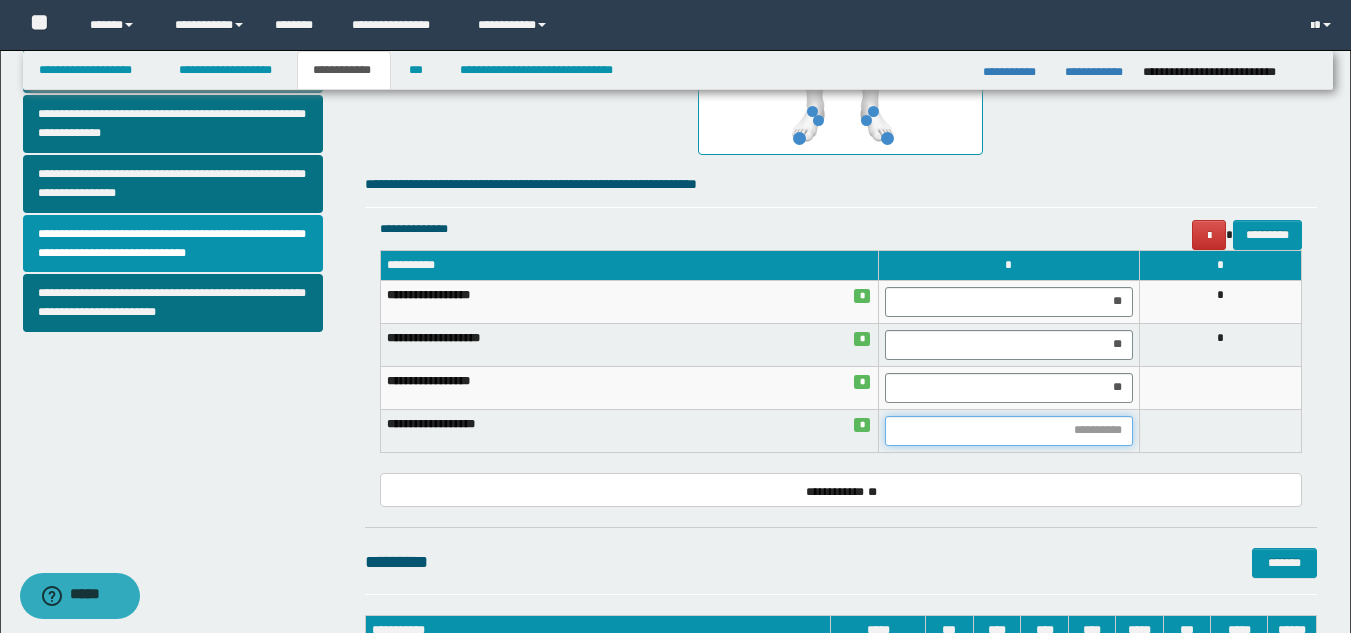 click at bounding box center (1009, 431) 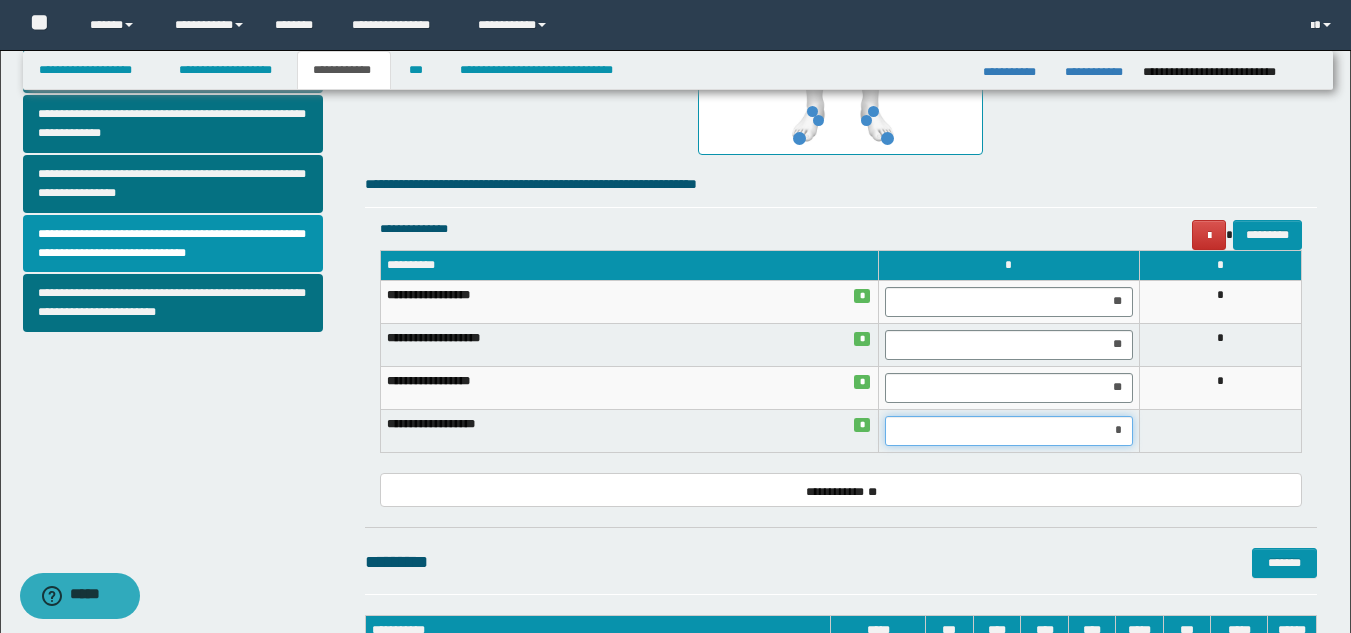 type on "**" 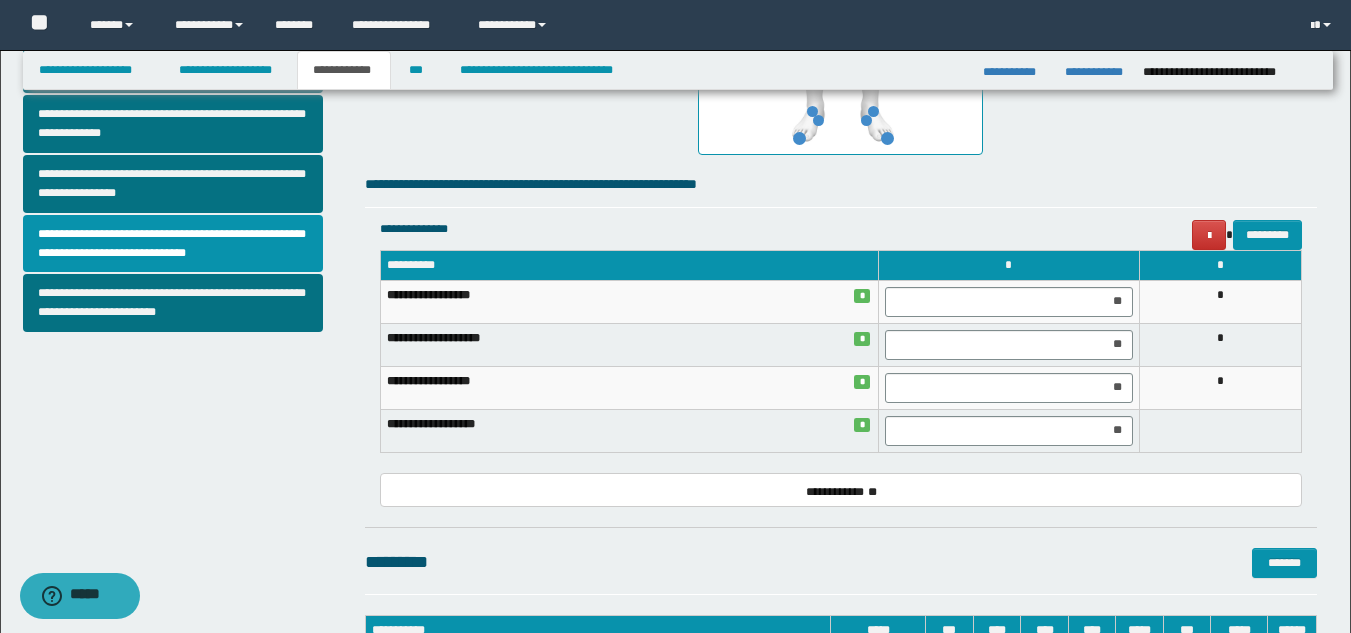 click on "**********" at bounding box center (629, 430) 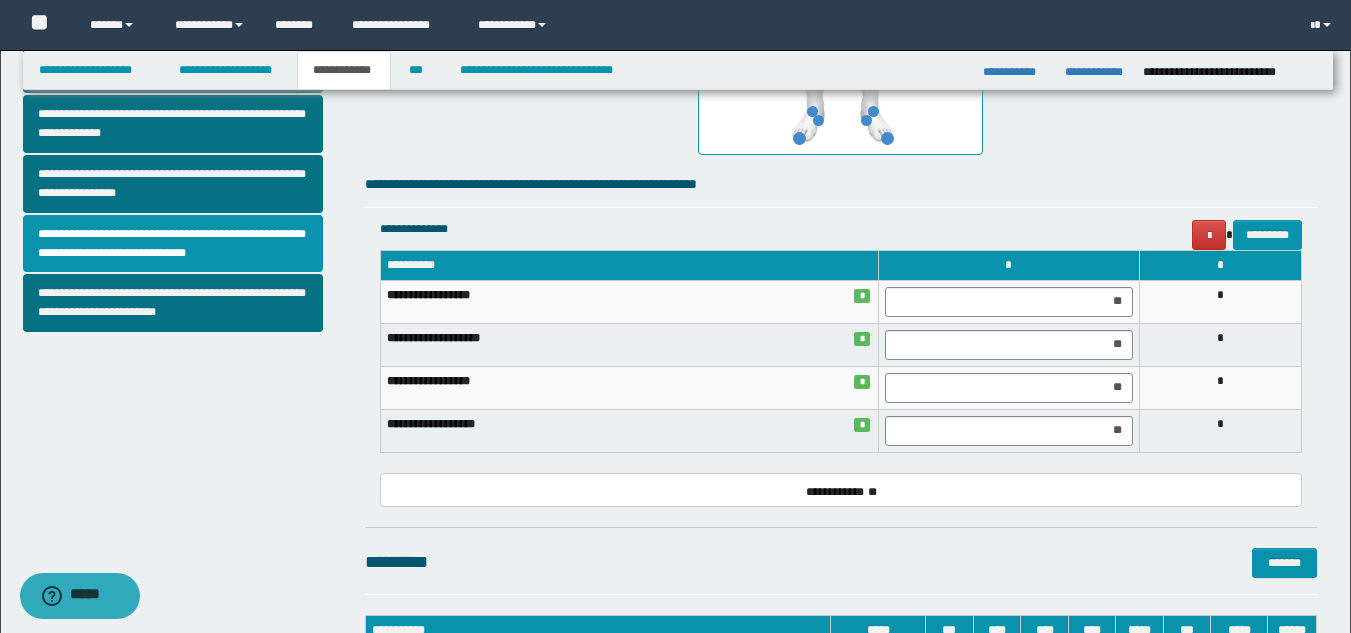 scroll, scrollTop: 671, scrollLeft: 0, axis: vertical 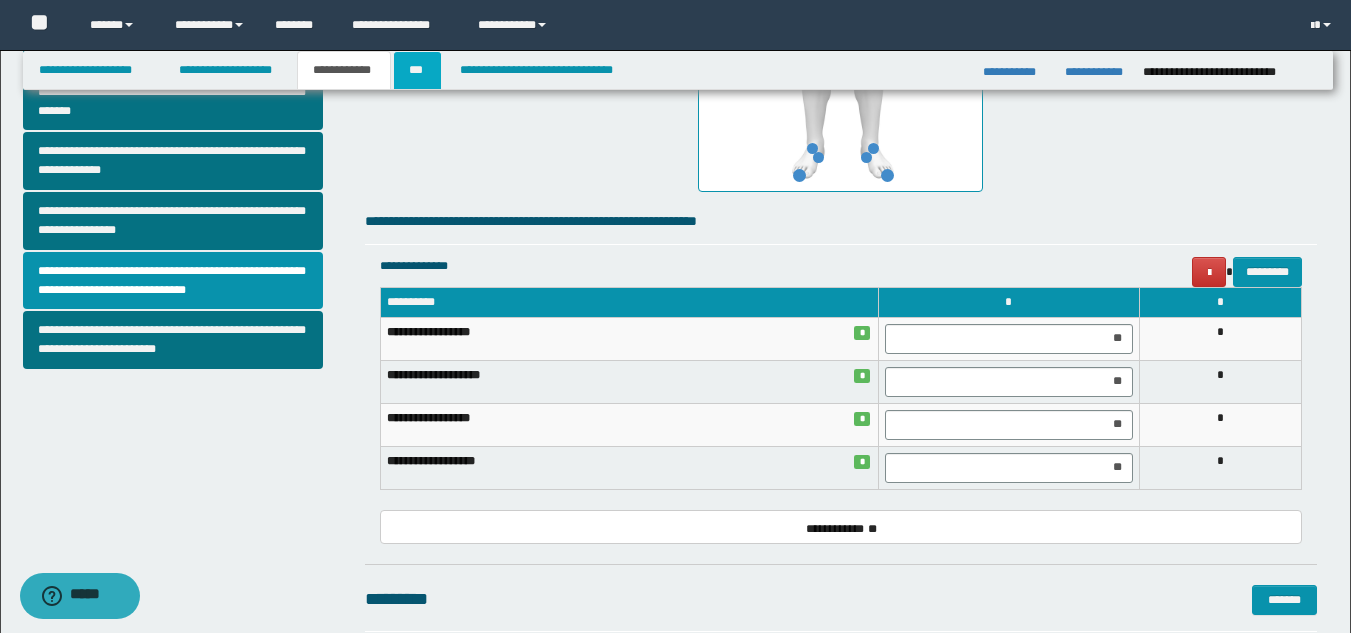 click on "***" at bounding box center [417, 70] 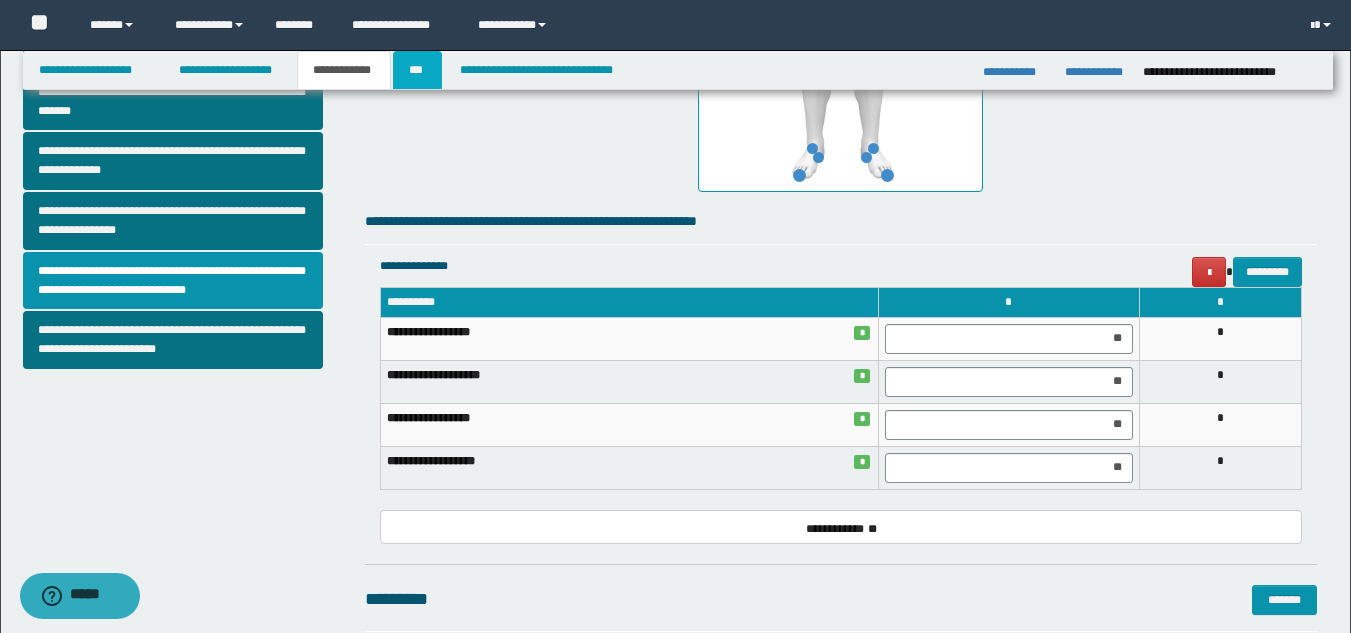 scroll, scrollTop: 0, scrollLeft: 0, axis: both 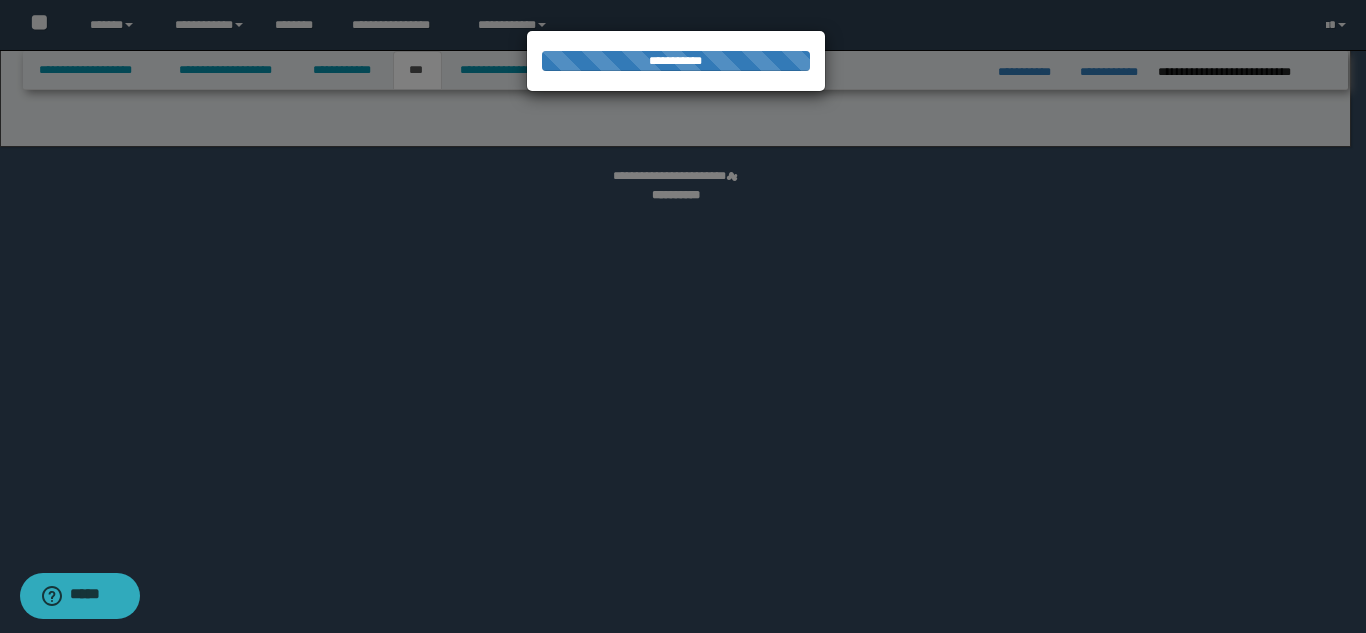 select on "***" 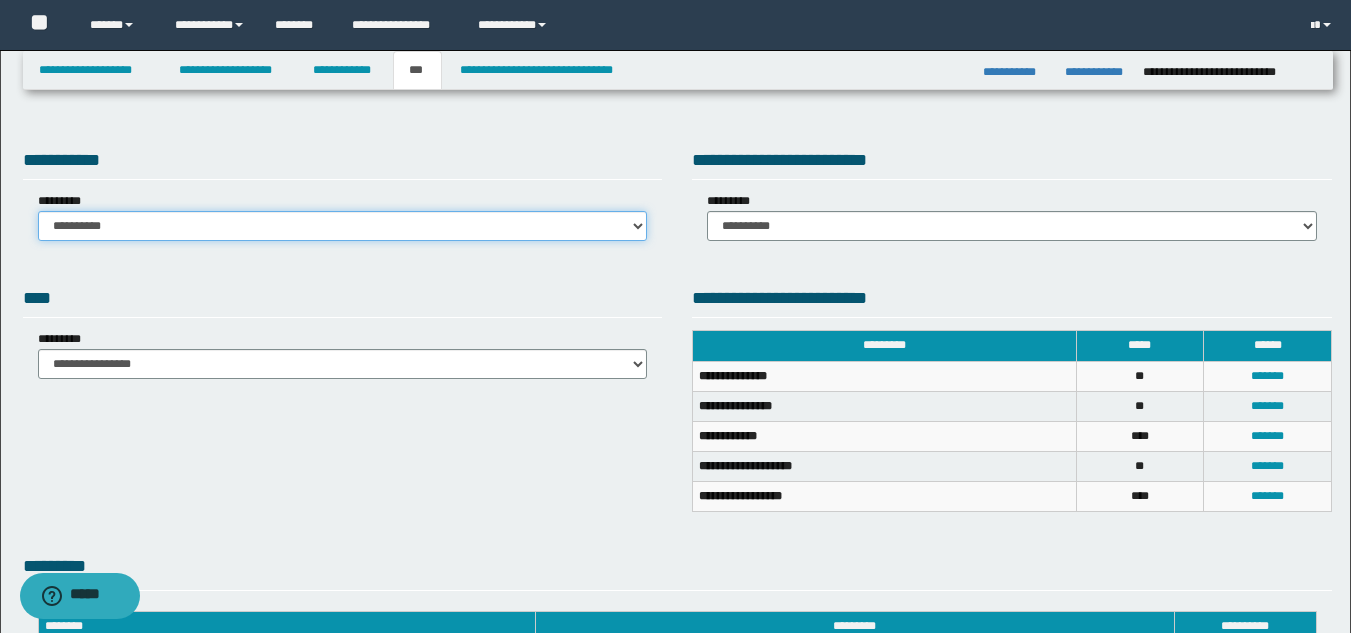 click on "**********" at bounding box center [343, 226] 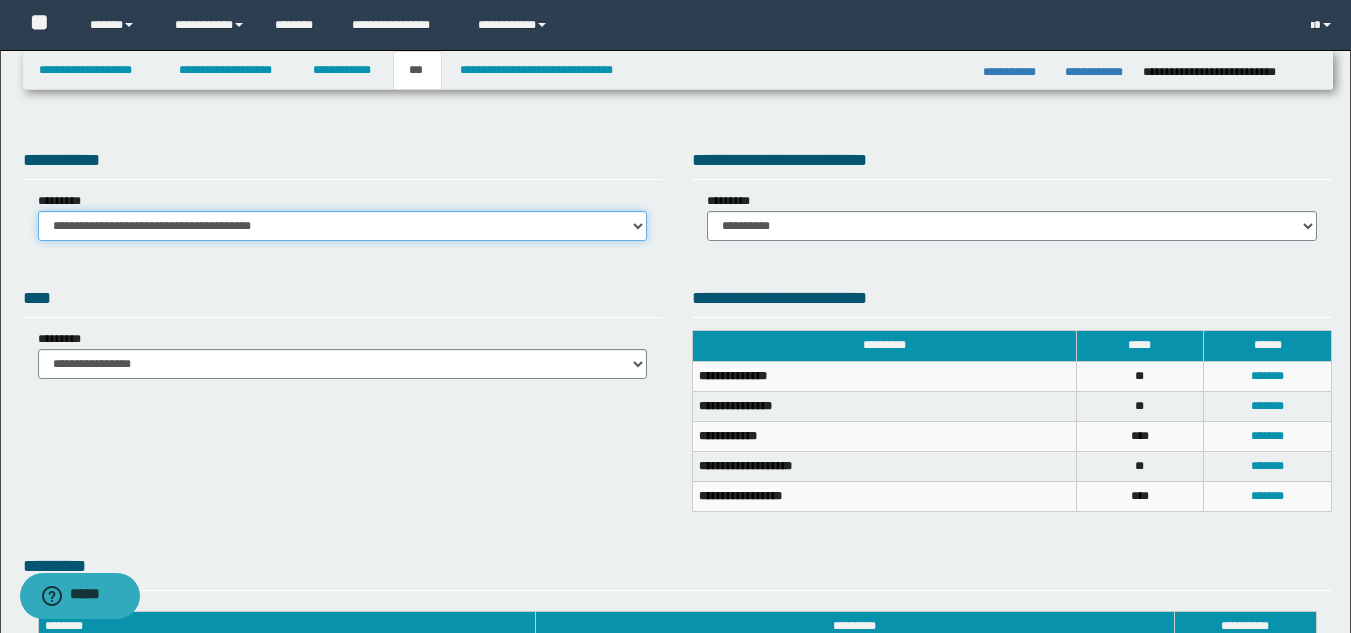 click on "**********" at bounding box center [343, 226] 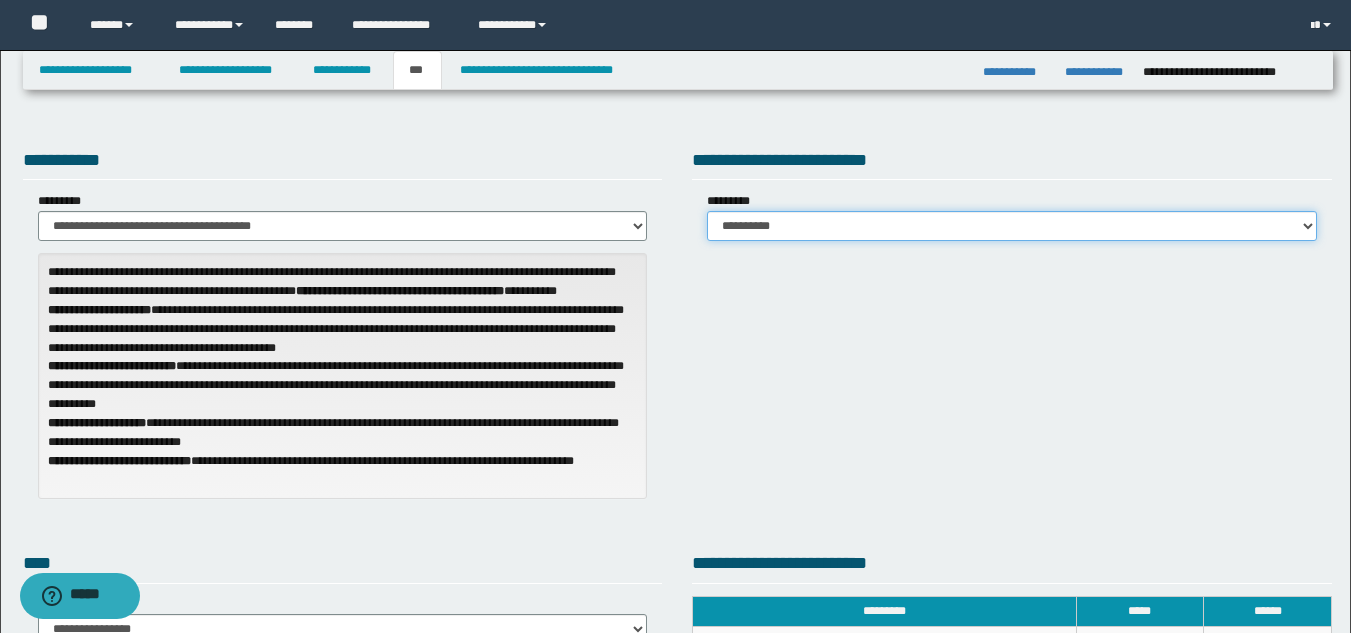 click on "**********" at bounding box center (1012, 226) 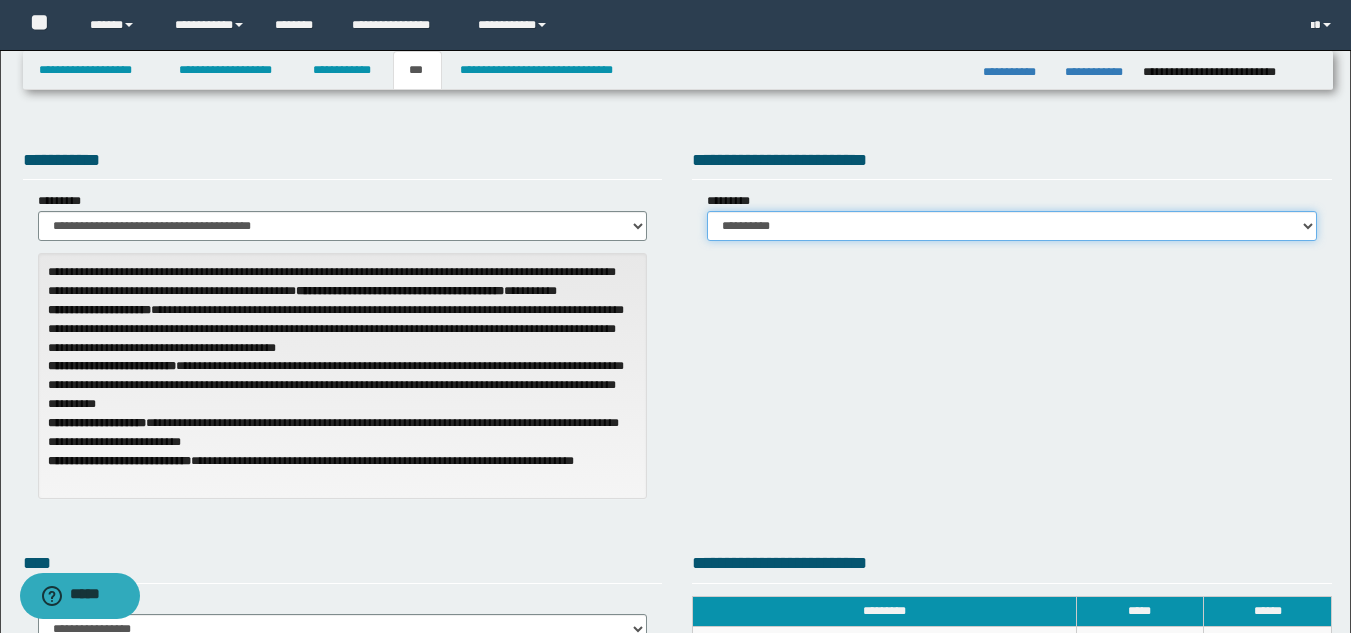 select on "*" 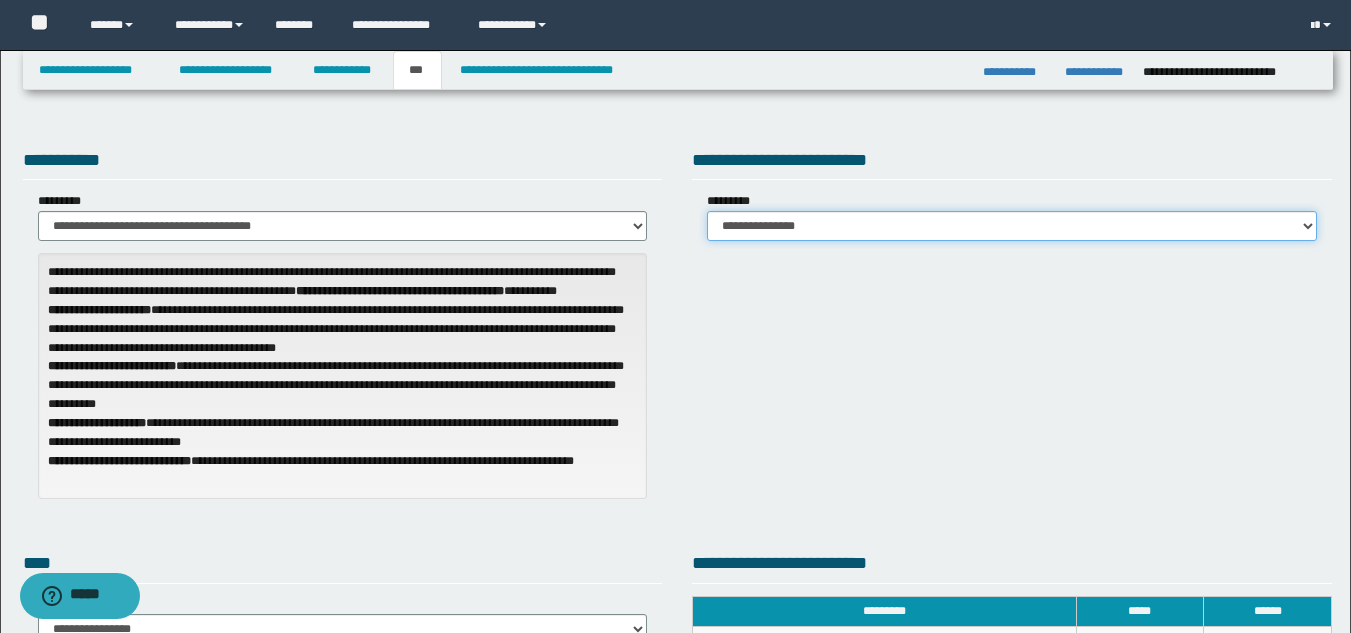 click on "**********" at bounding box center (1012, 226) 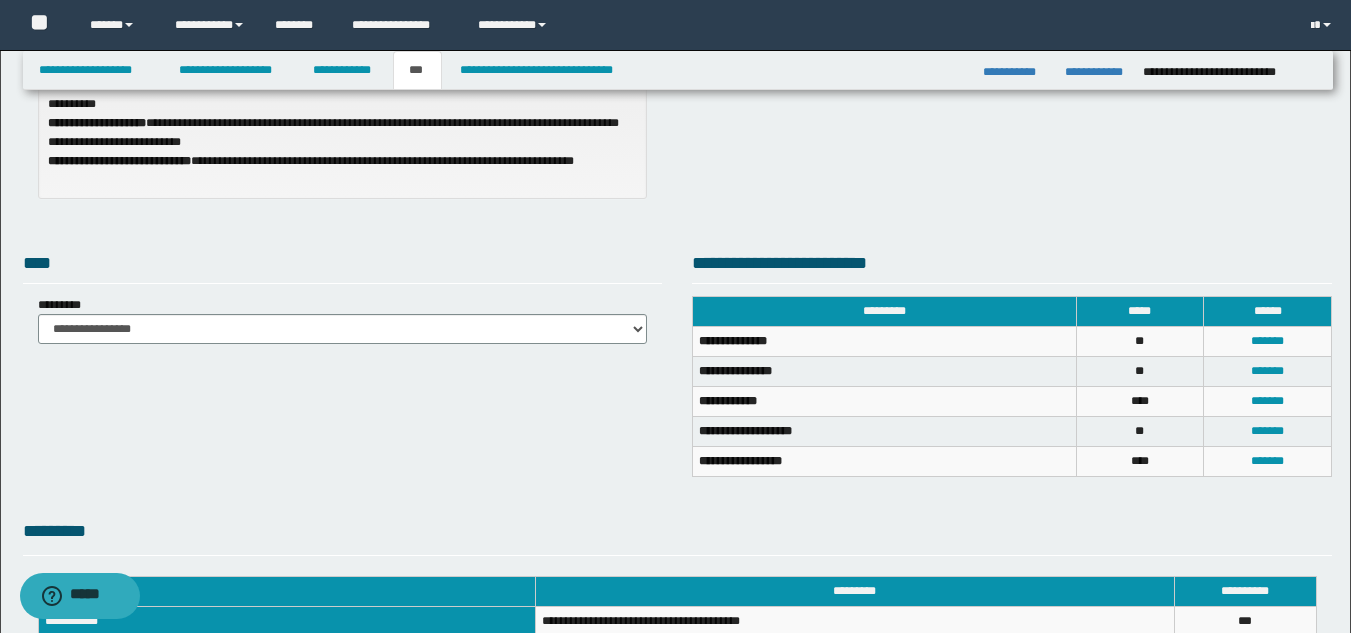 scroll, scrollTop: 405, scrollLeft: 0, axis: vertical 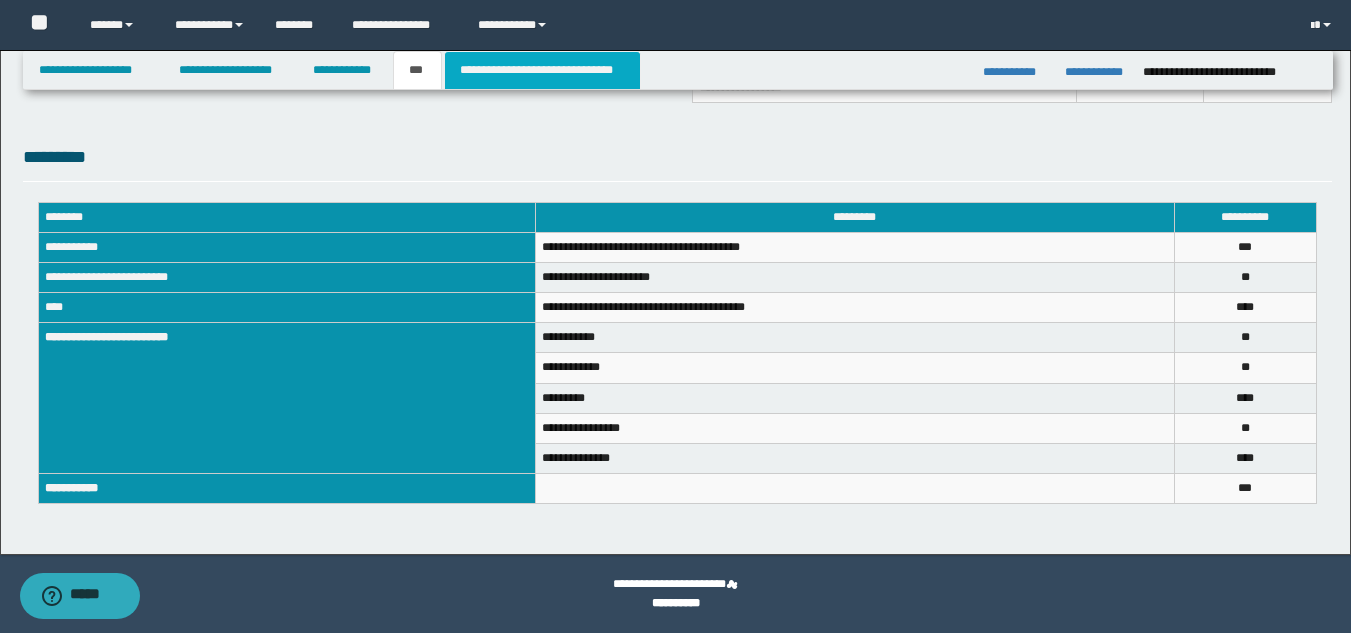 click on "**********" at bounding box center [542, 70] 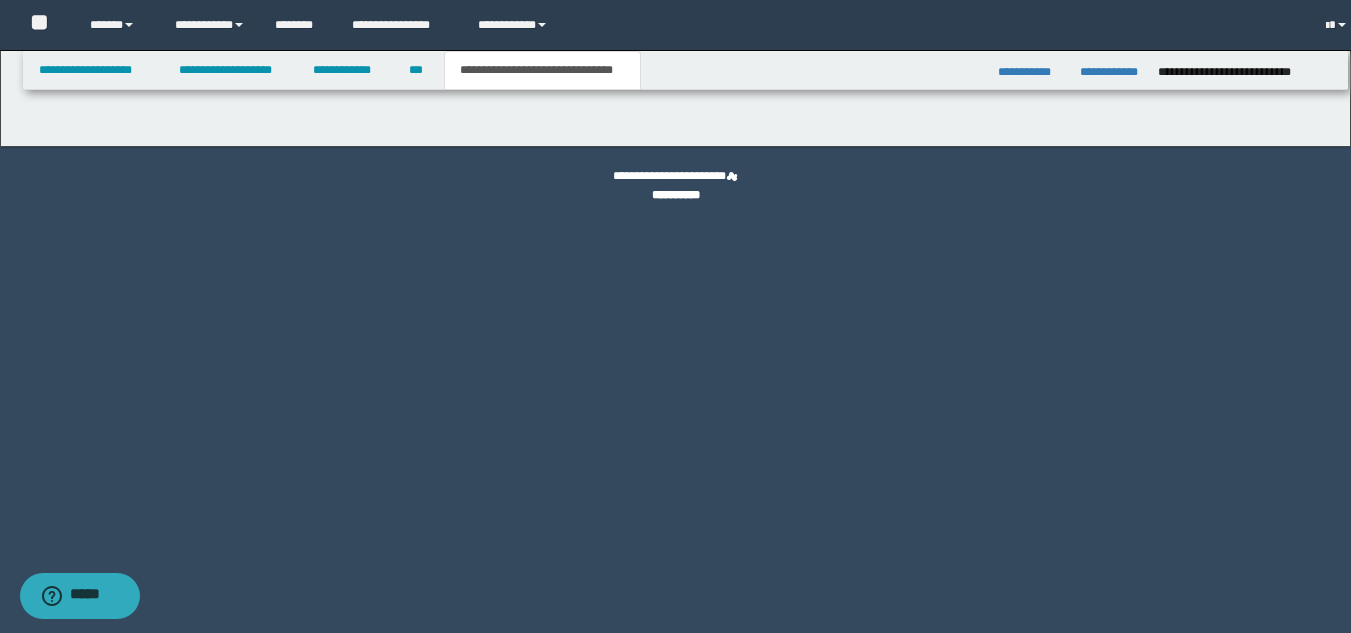 scroll, scrollTop: 0, scrollLeft: 0, axis: both 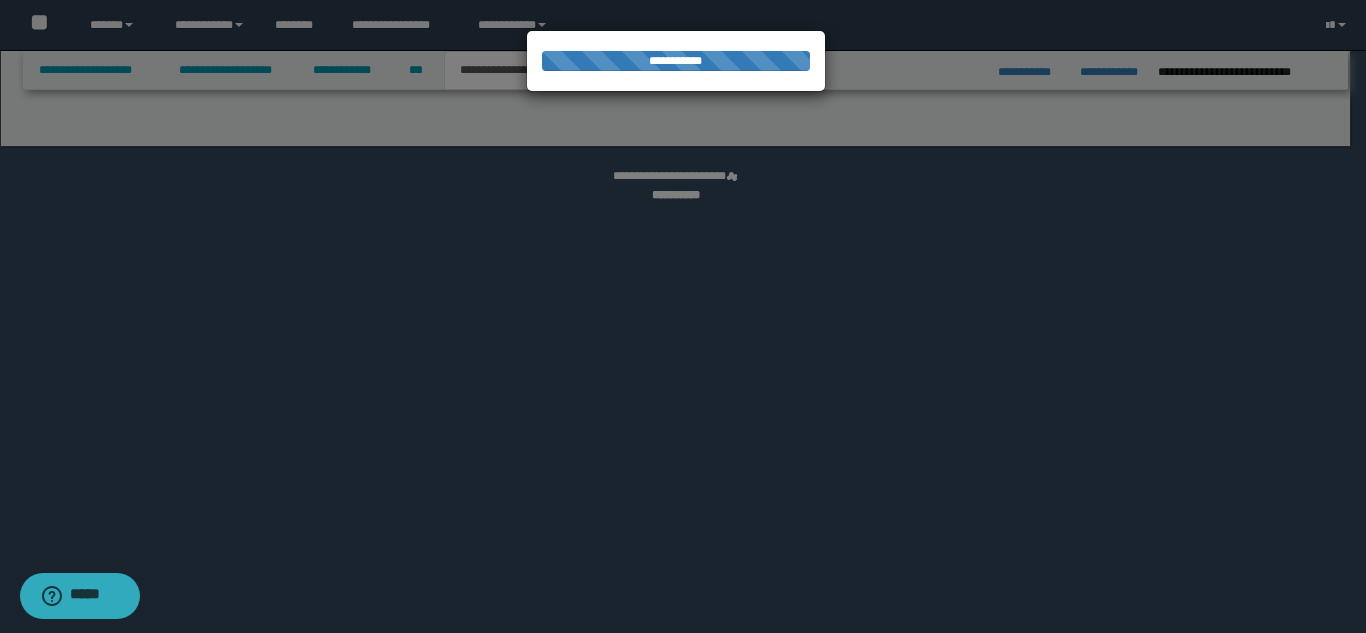 select on "*" 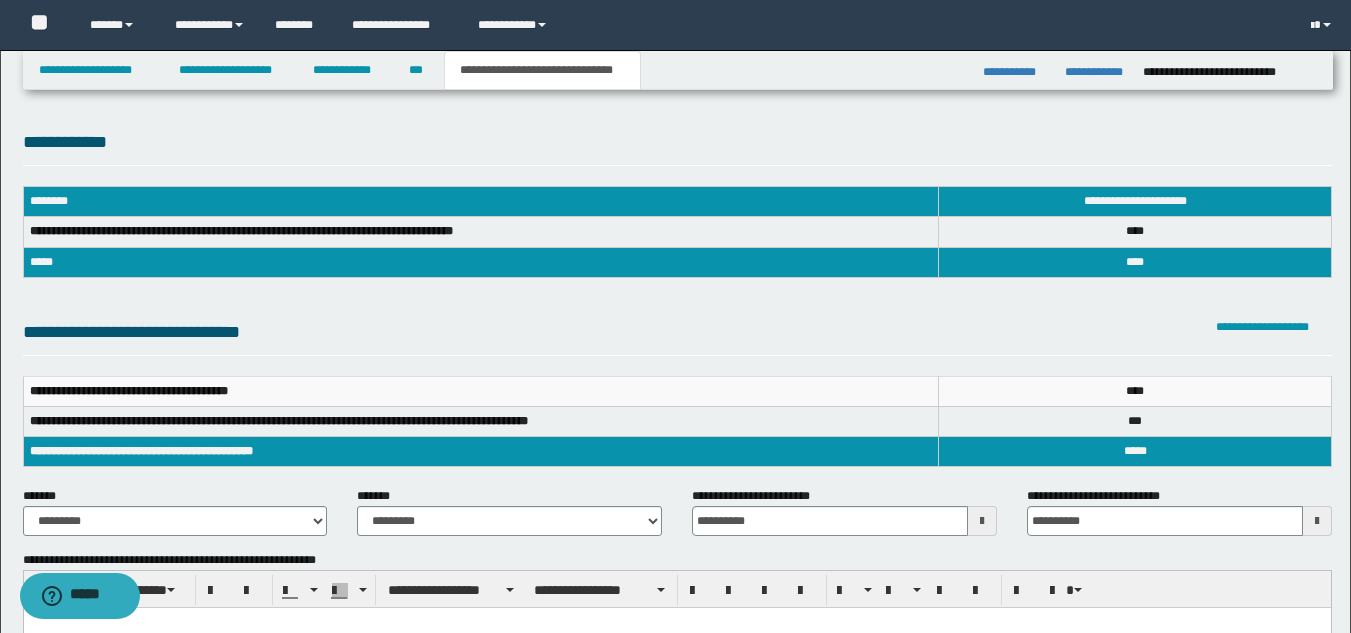 scroll, scrollTop: 0, scrollLeft: 0, axis: both 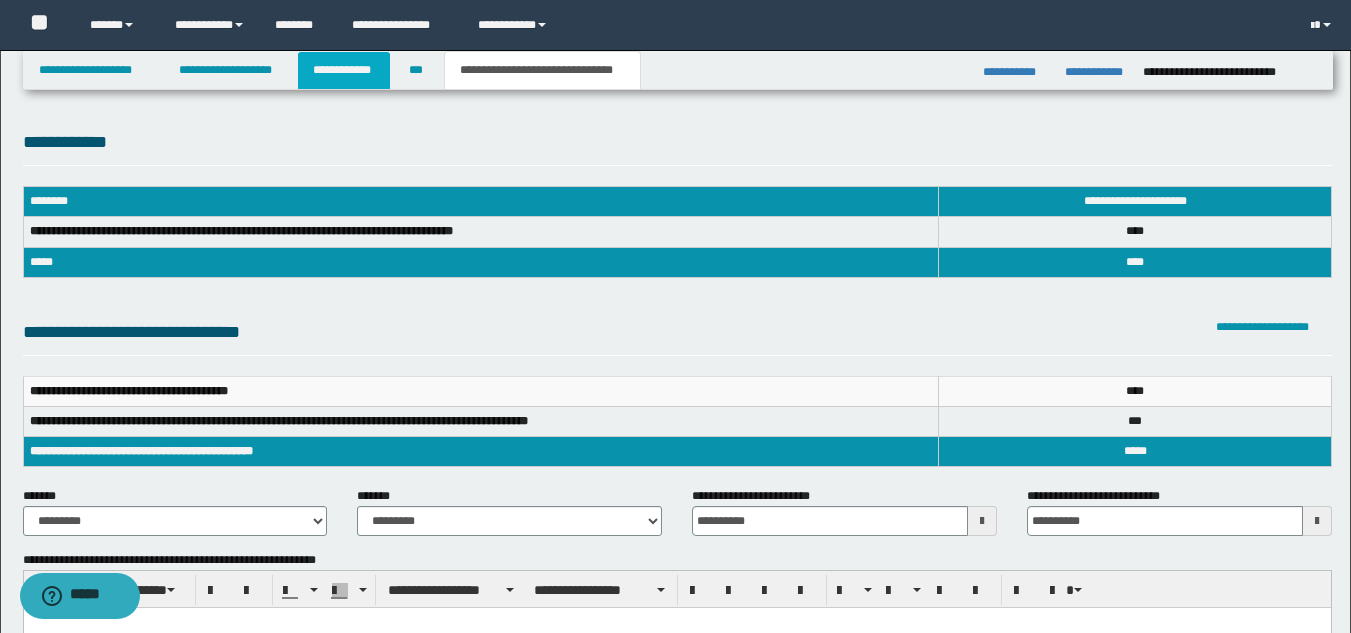 click on "**********" at bounding box center (344, 70) 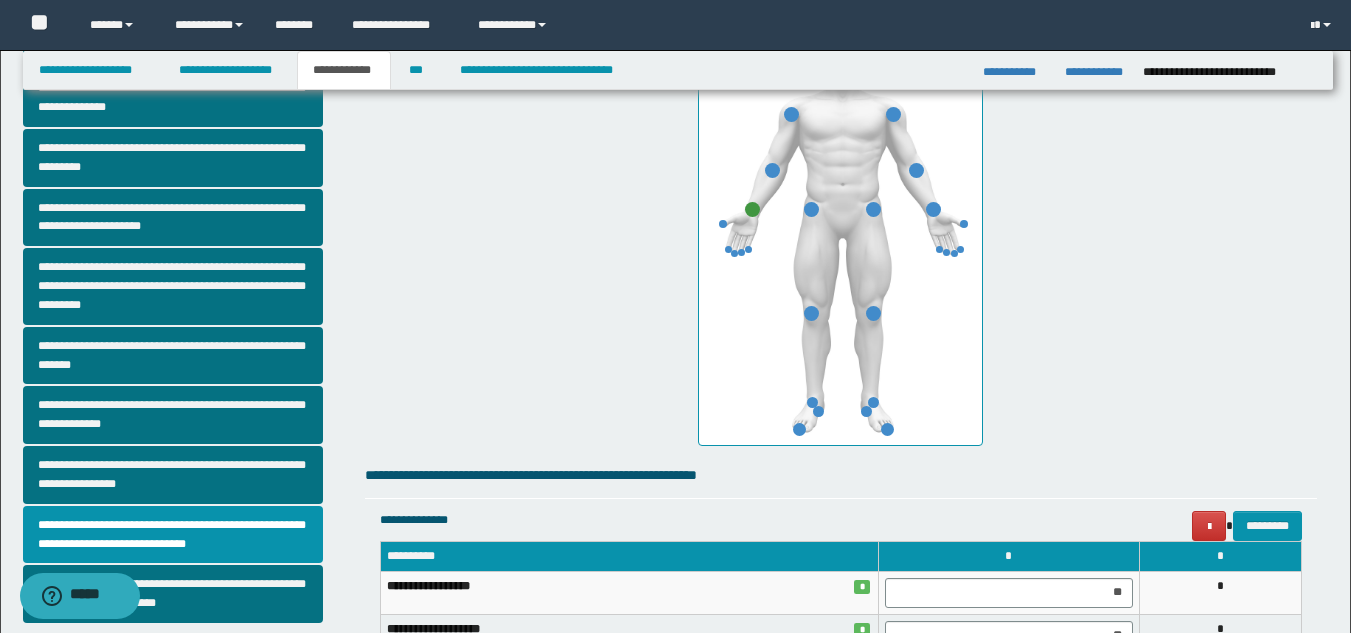 scroll, scrollTop: 435, scrollLeft: 0, axis: vertical 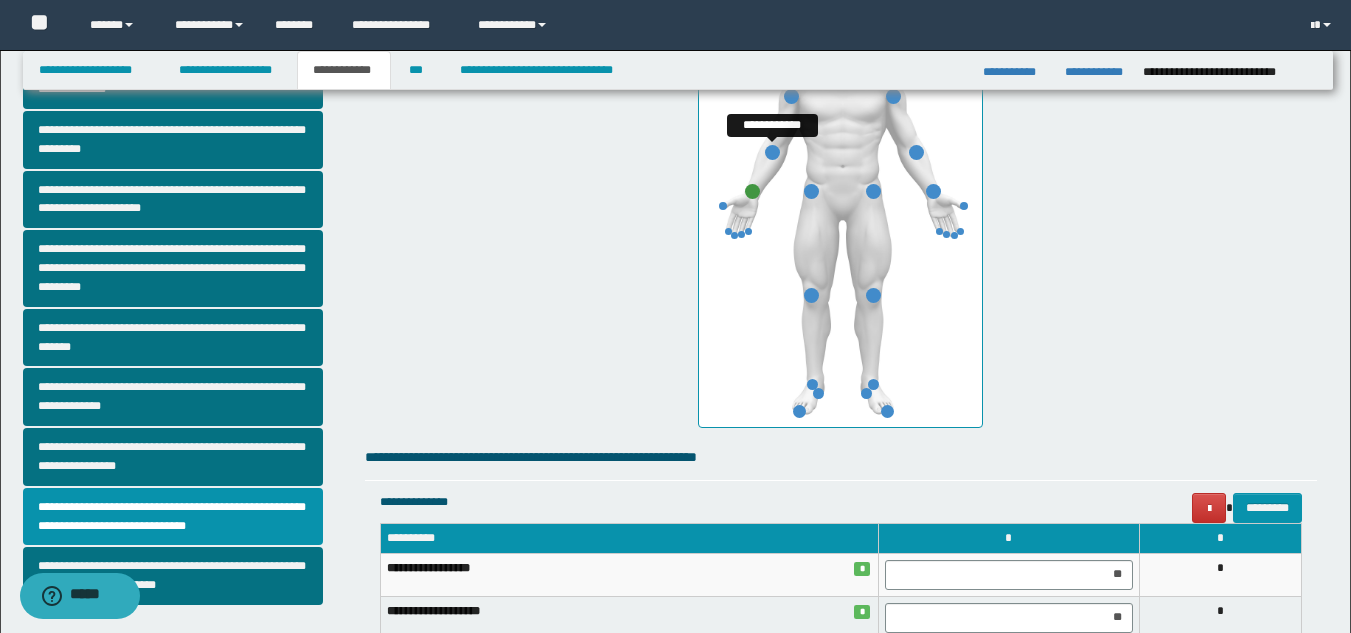 click at bounding box center [772, 152] 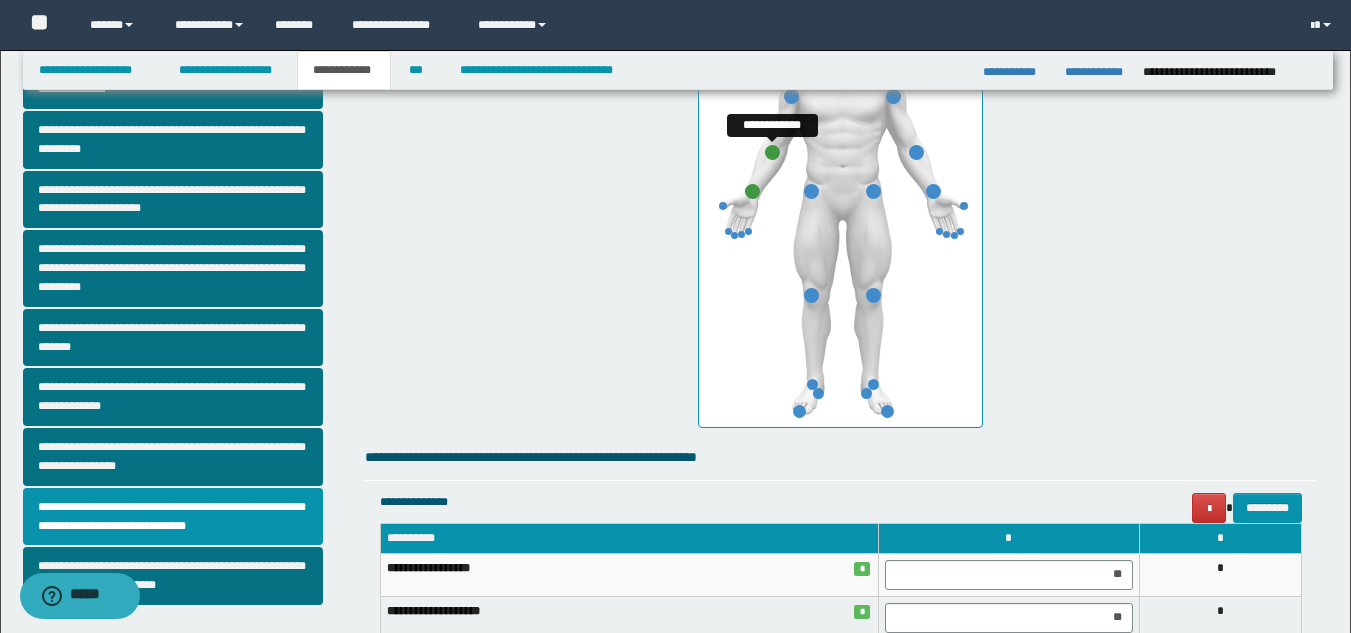 scroll, scrollTop: 598, scrollLeft: 0, axis: vertical 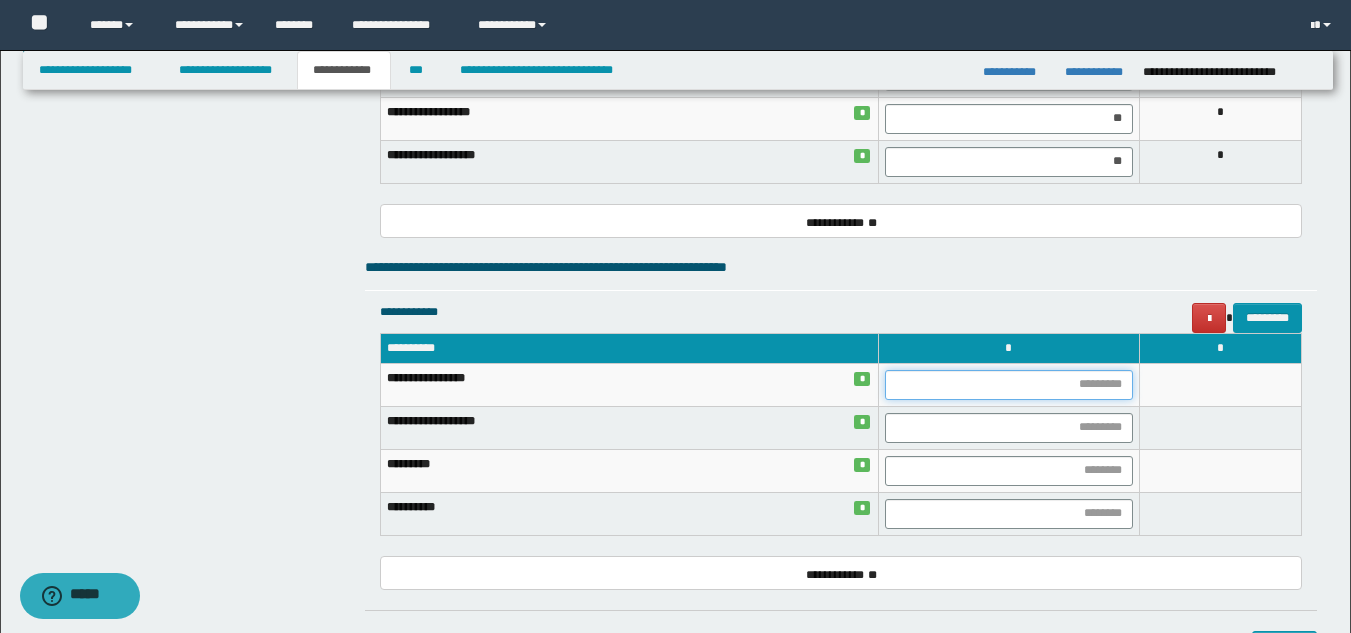 click at bounding box center (1009, 385) 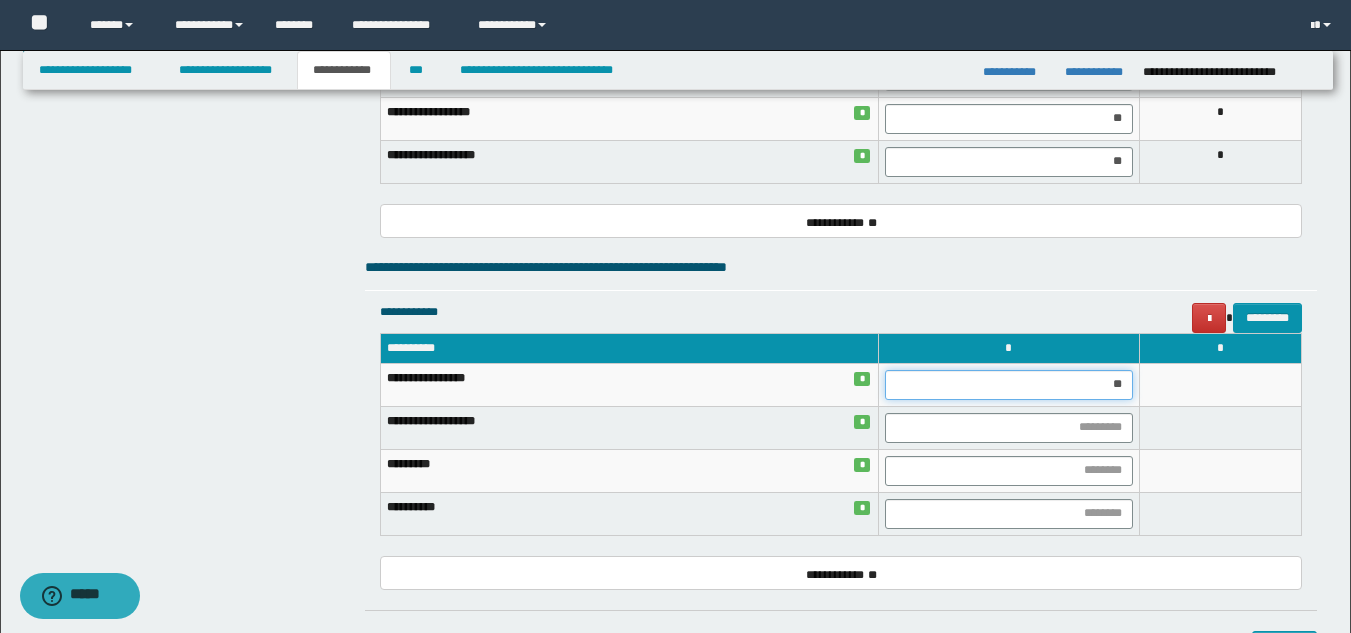 type on "***" 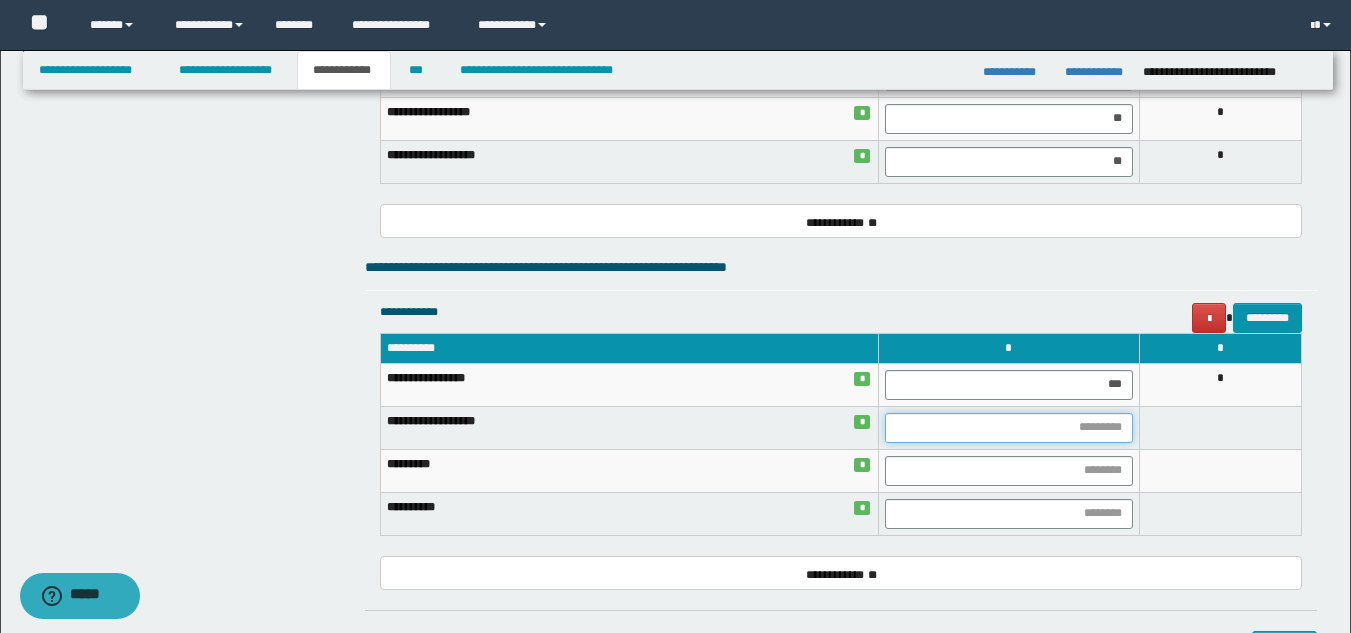 click at bounding box center [1009, 428] 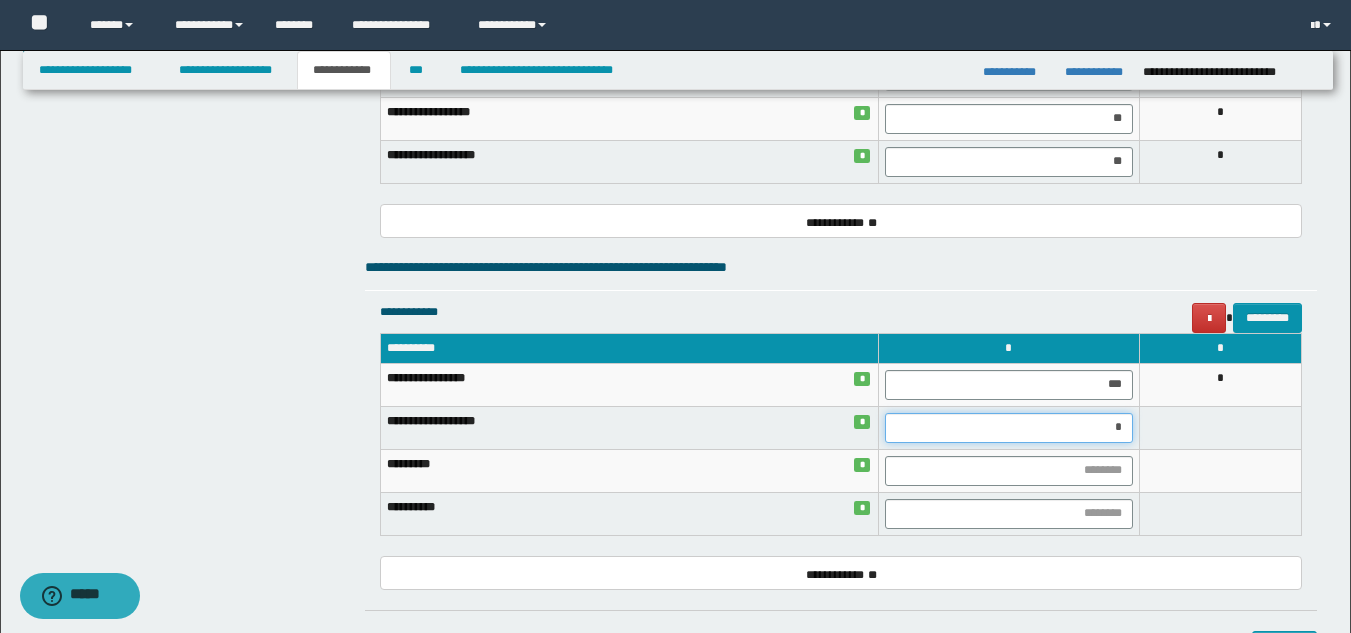 type on "**" 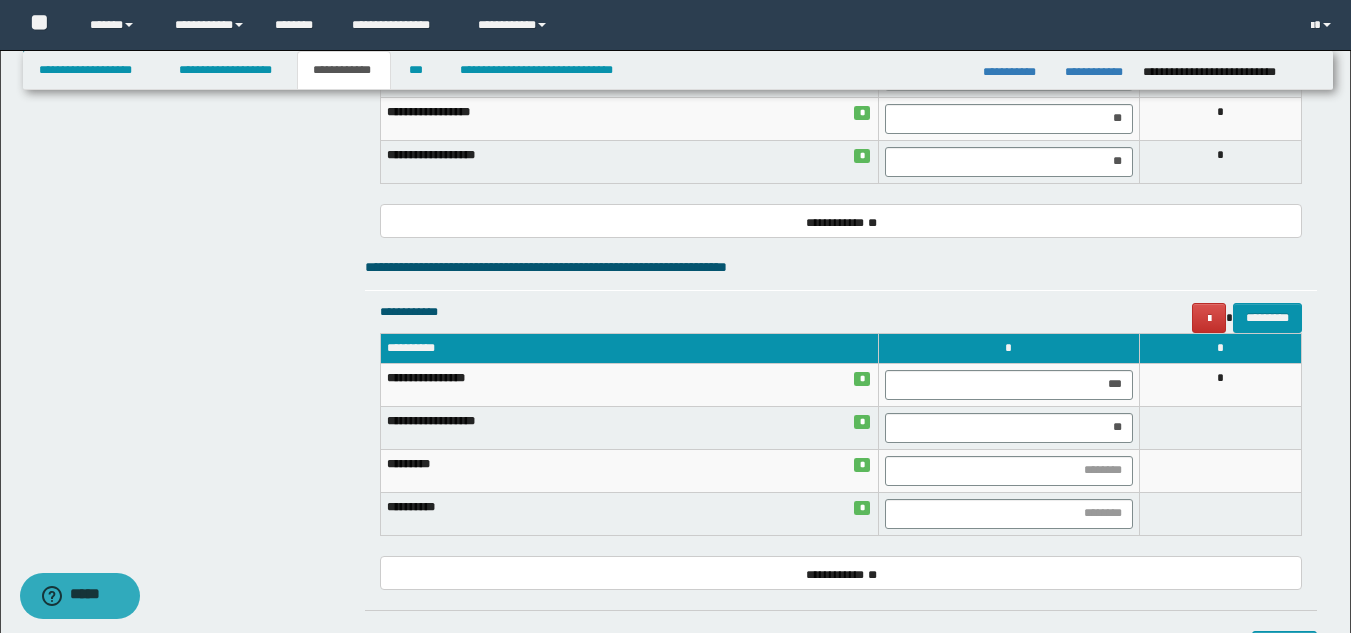 click on "**********" at bounding box center (629, 427) 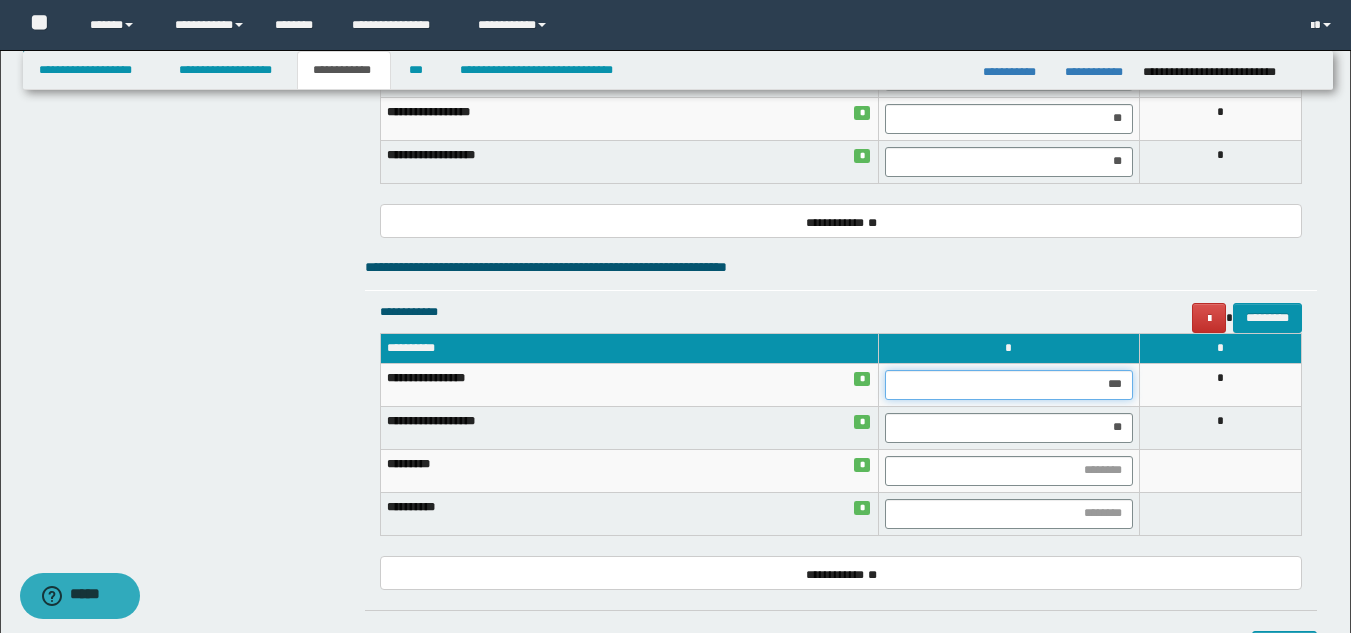 click on "***" at bounding box center (1009, 385) 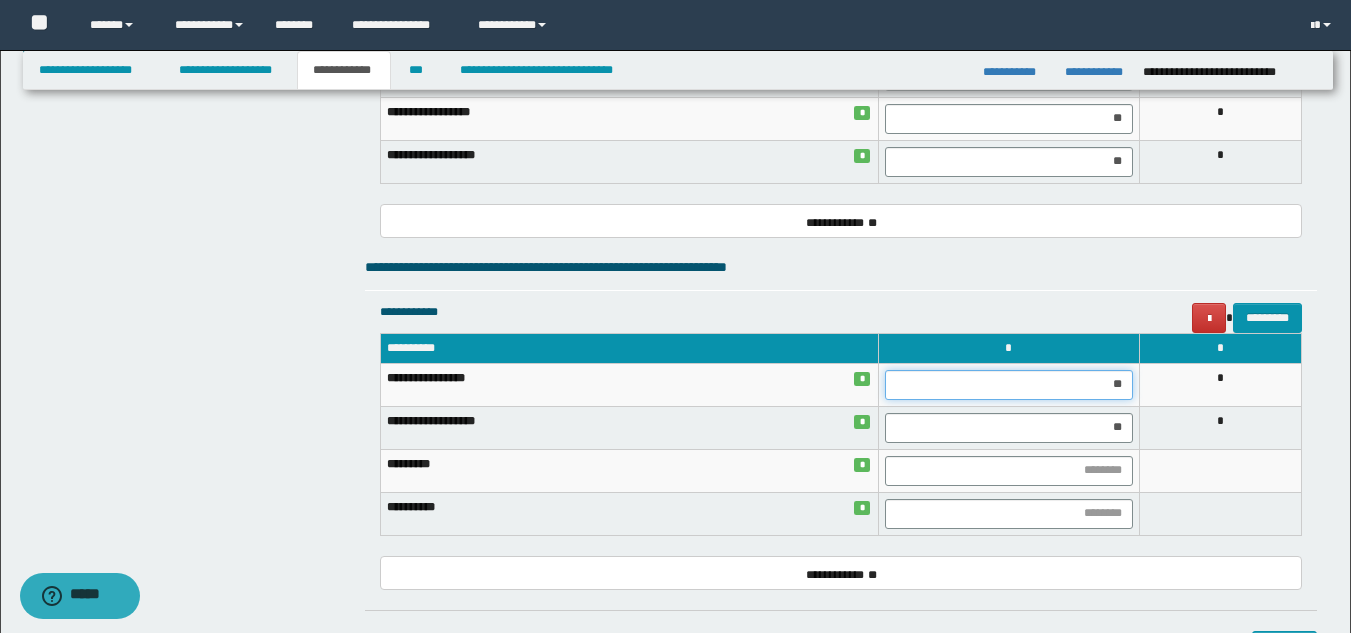 type on "***" 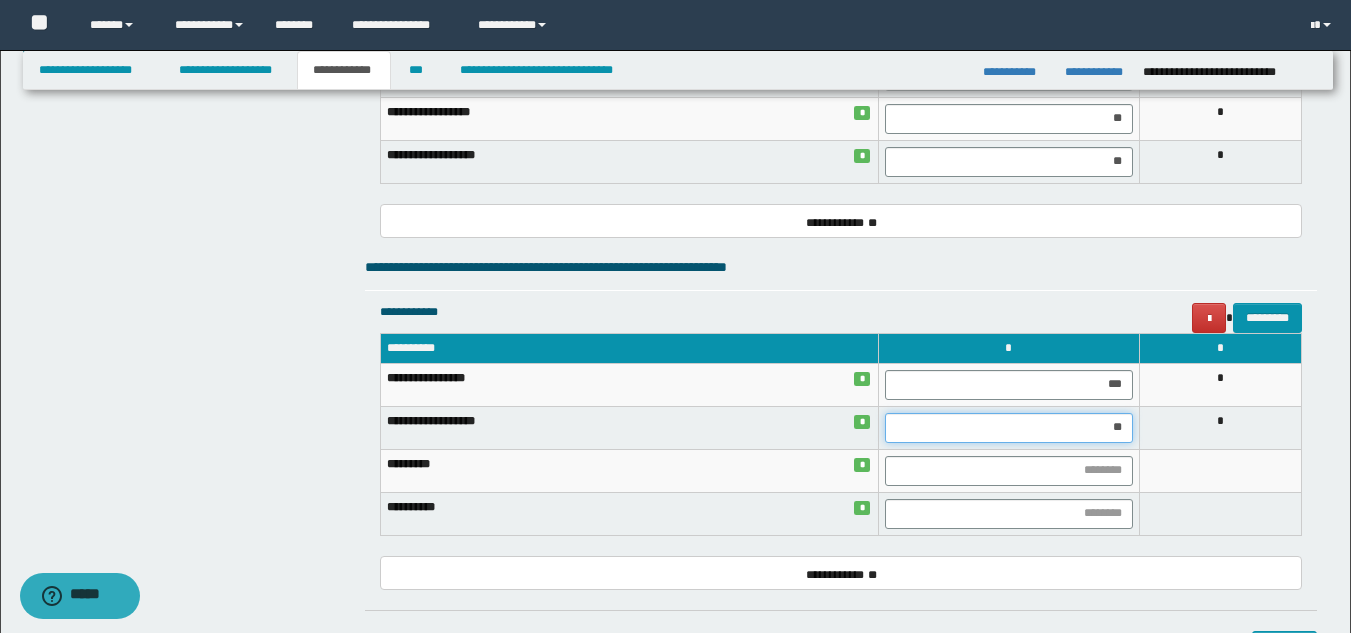 click on "**" at bounding box center (1009, 428) 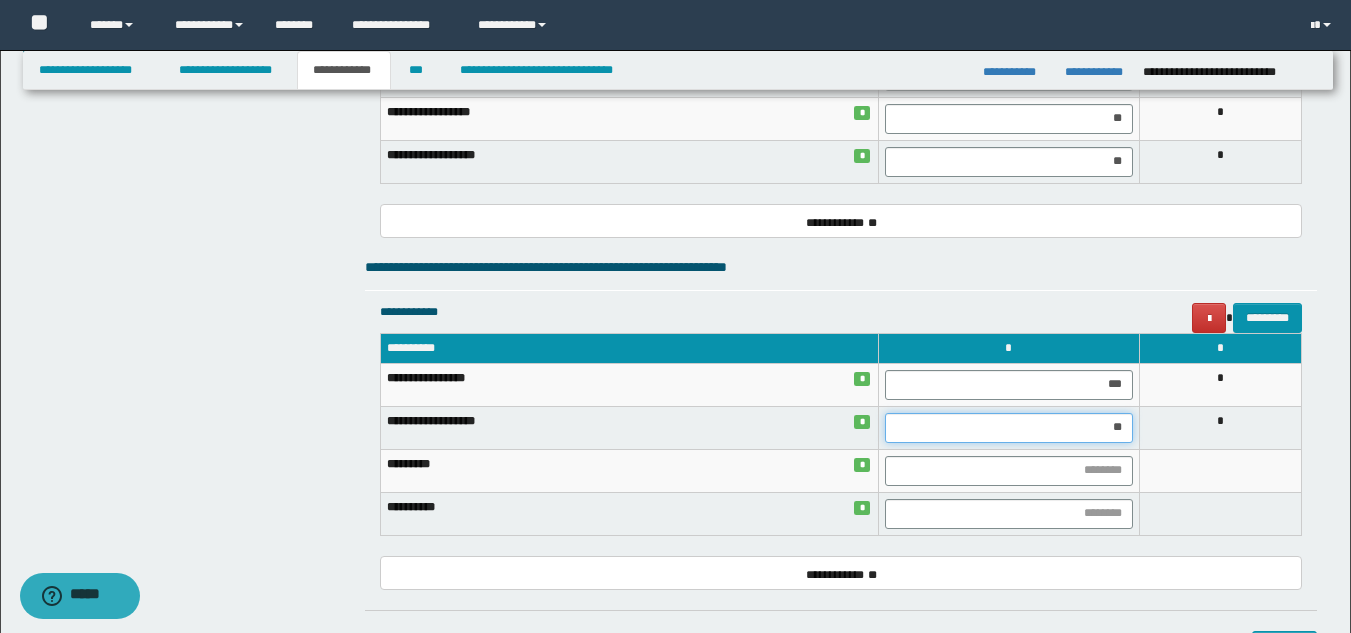 type on "*" 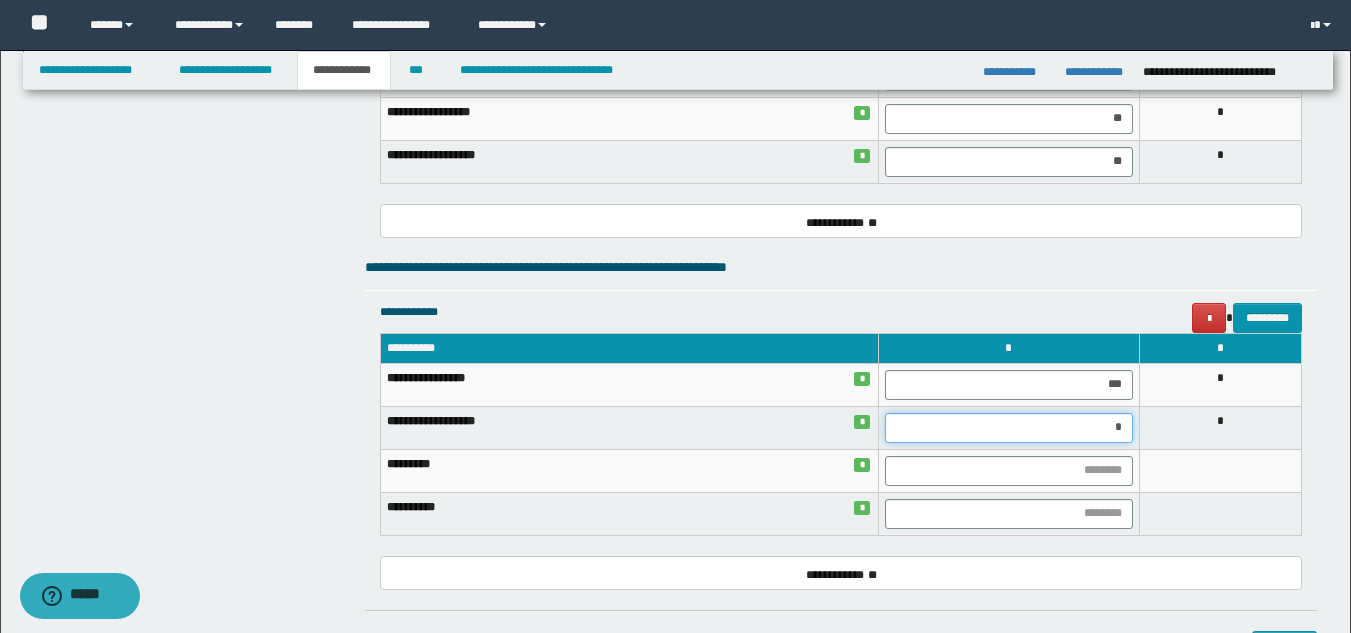 type on "**" 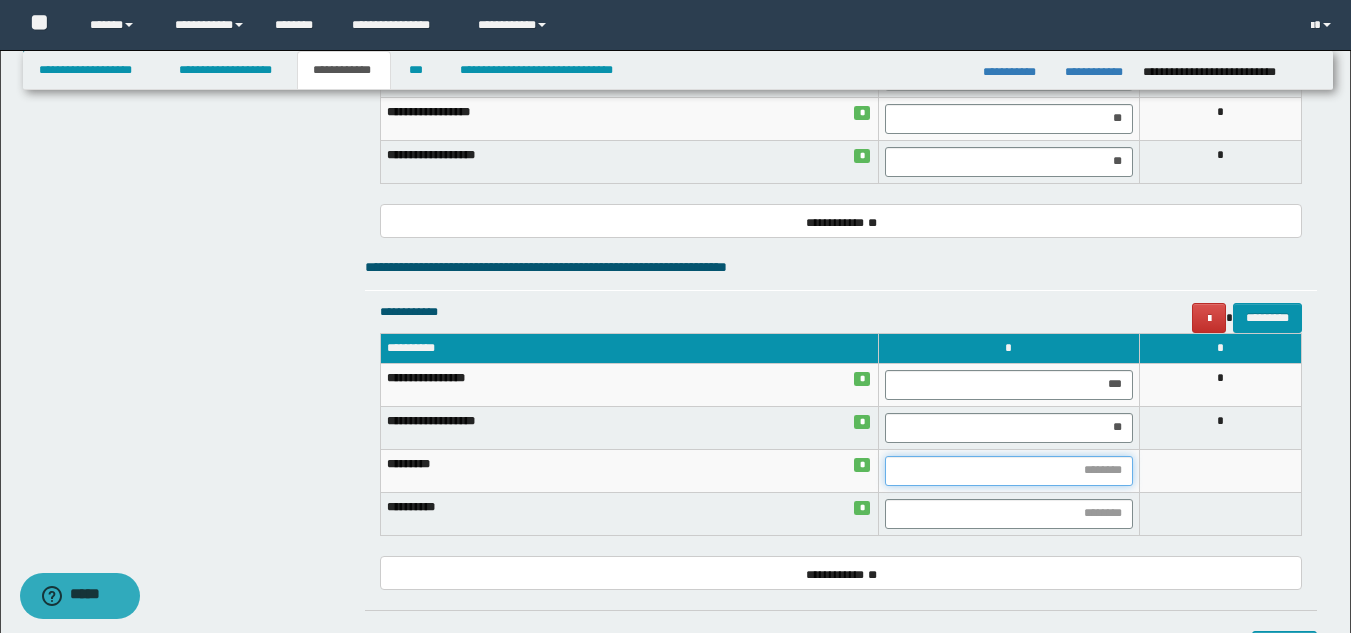 click at bounding box center [1009, 471] 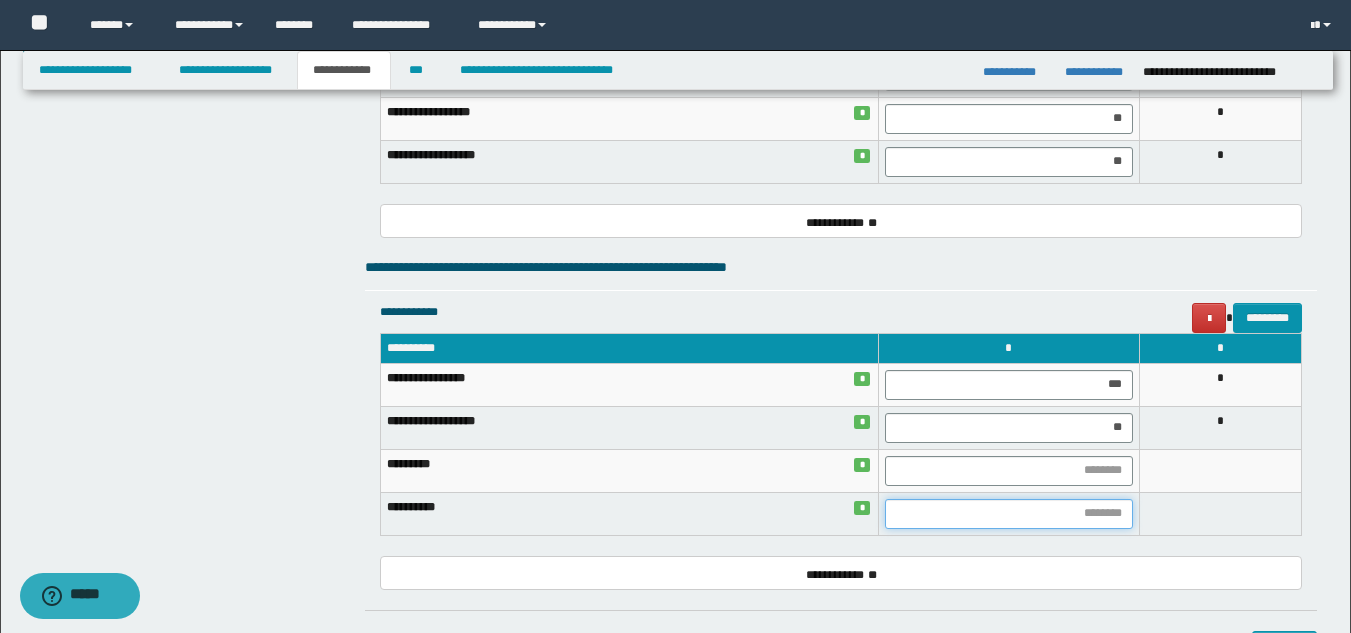 click at bounding box center (1009, 514) 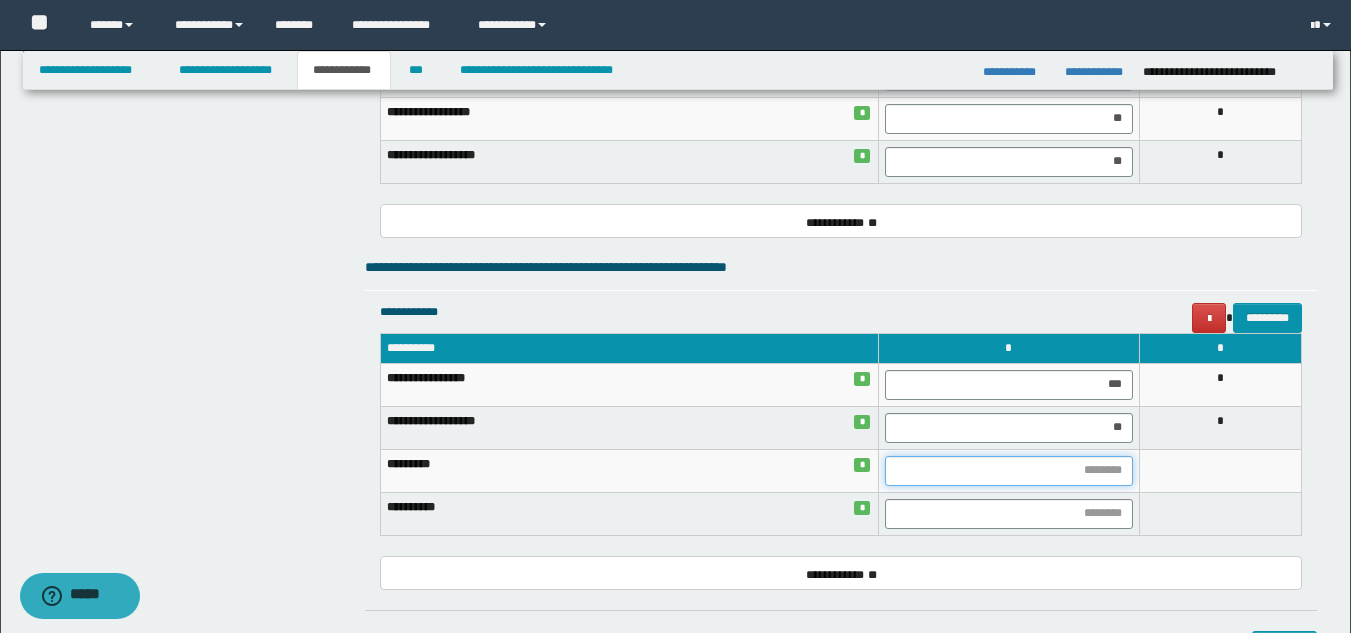 click at bounding box center (1009, 471) 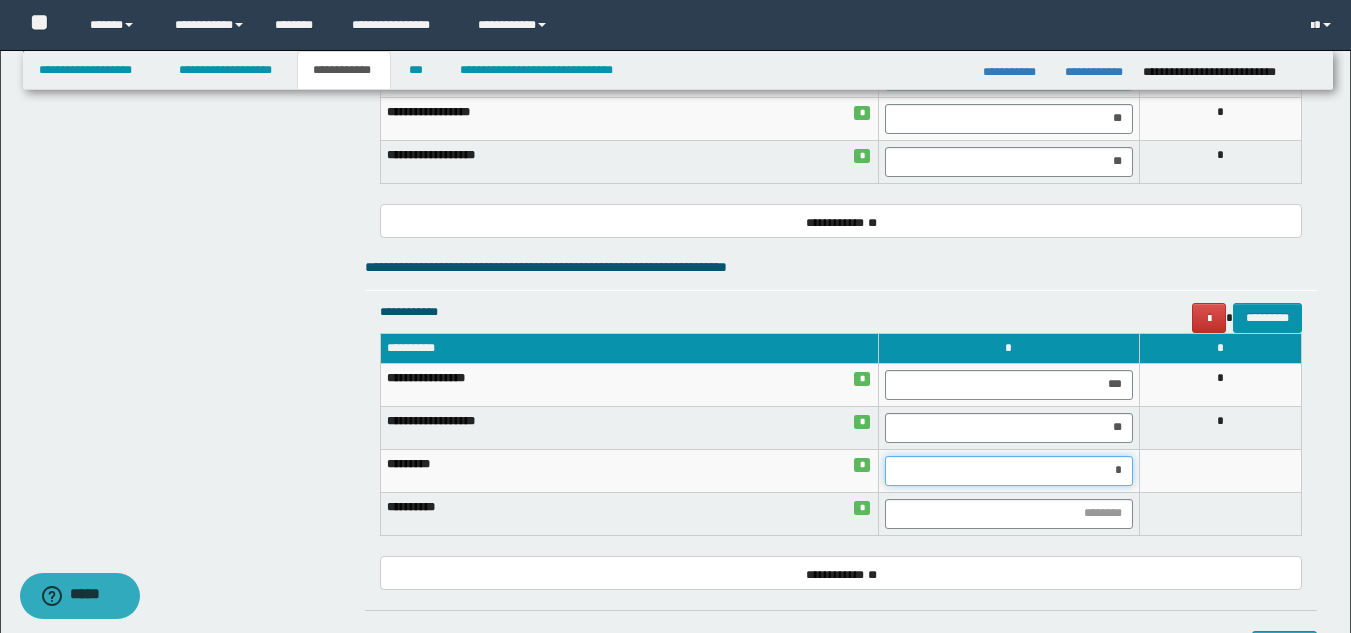 type on "**" 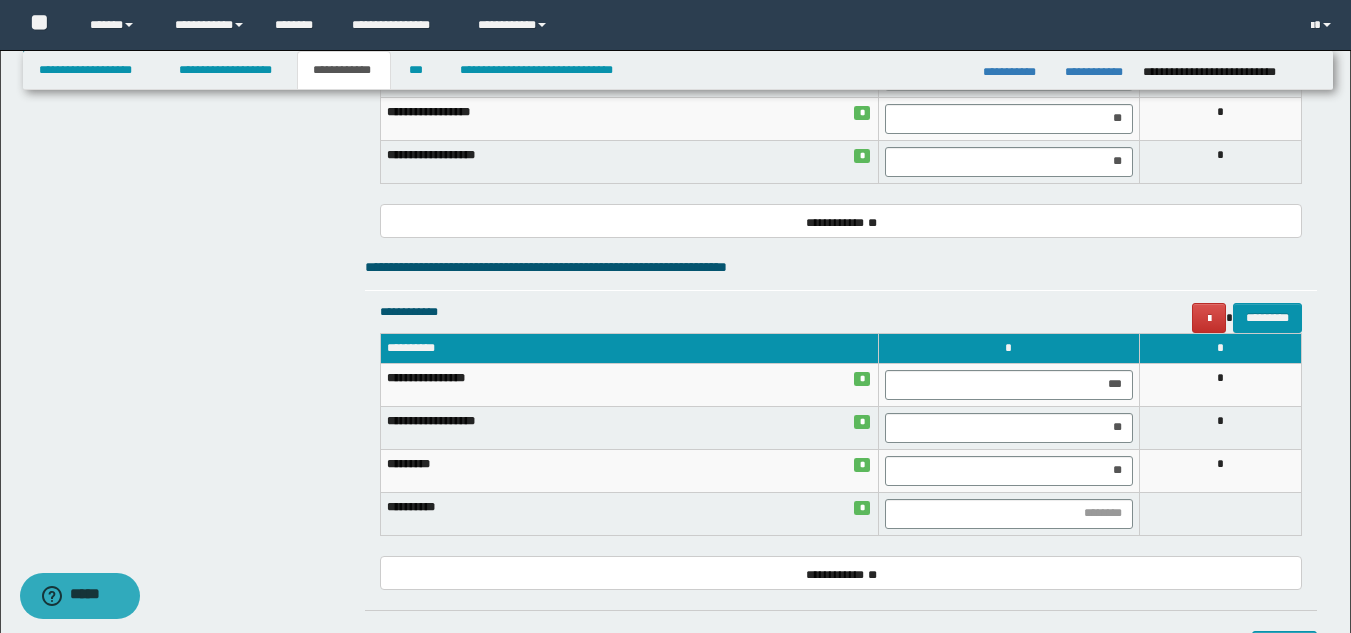 click on "*********
*" at bounding box center (629, 470) 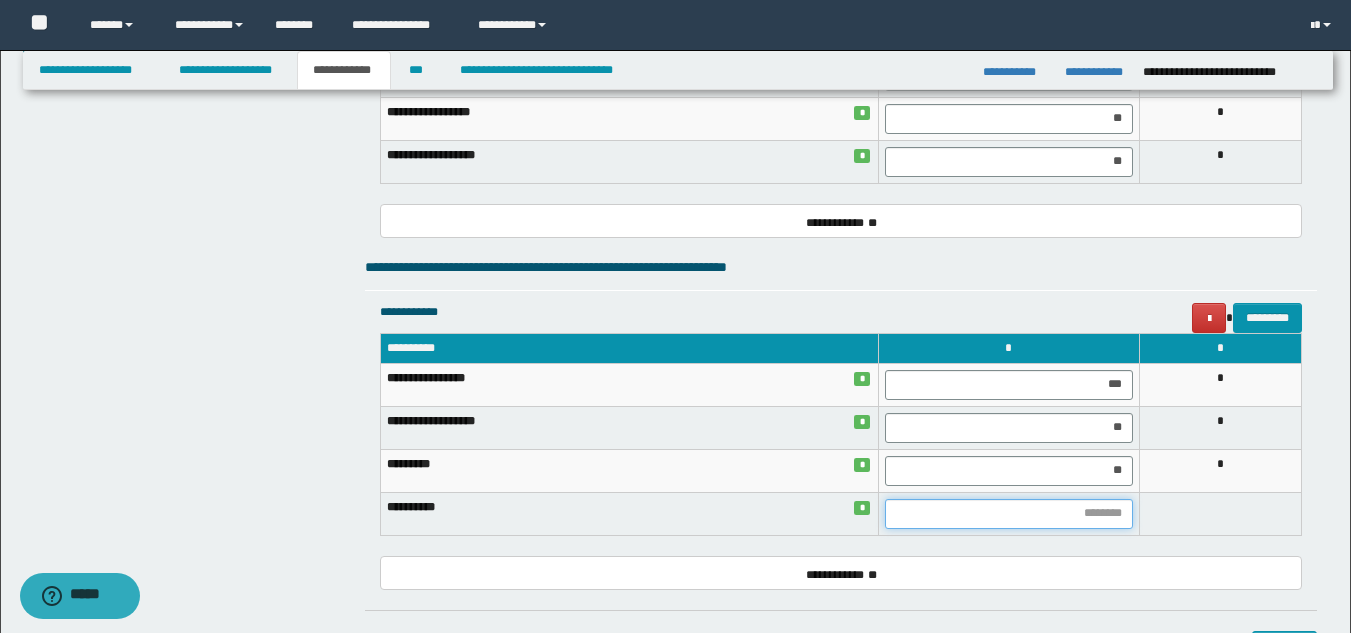 click at bounding box center [1009, 514] 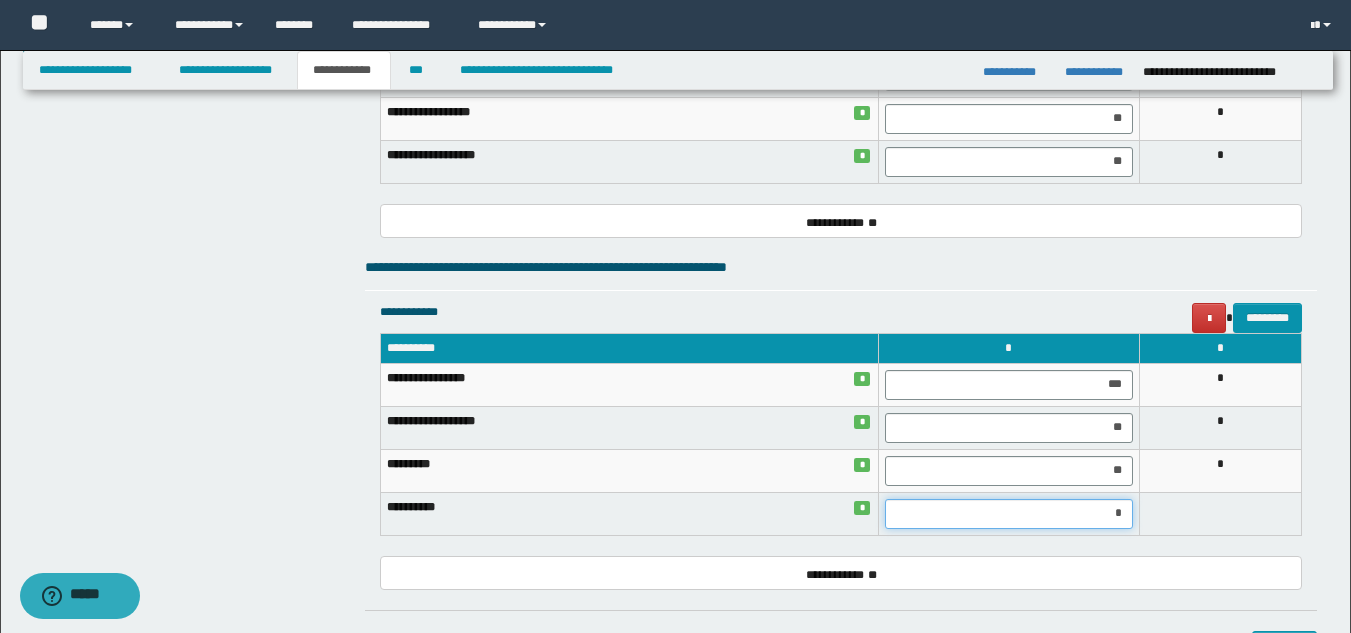 type on "**" 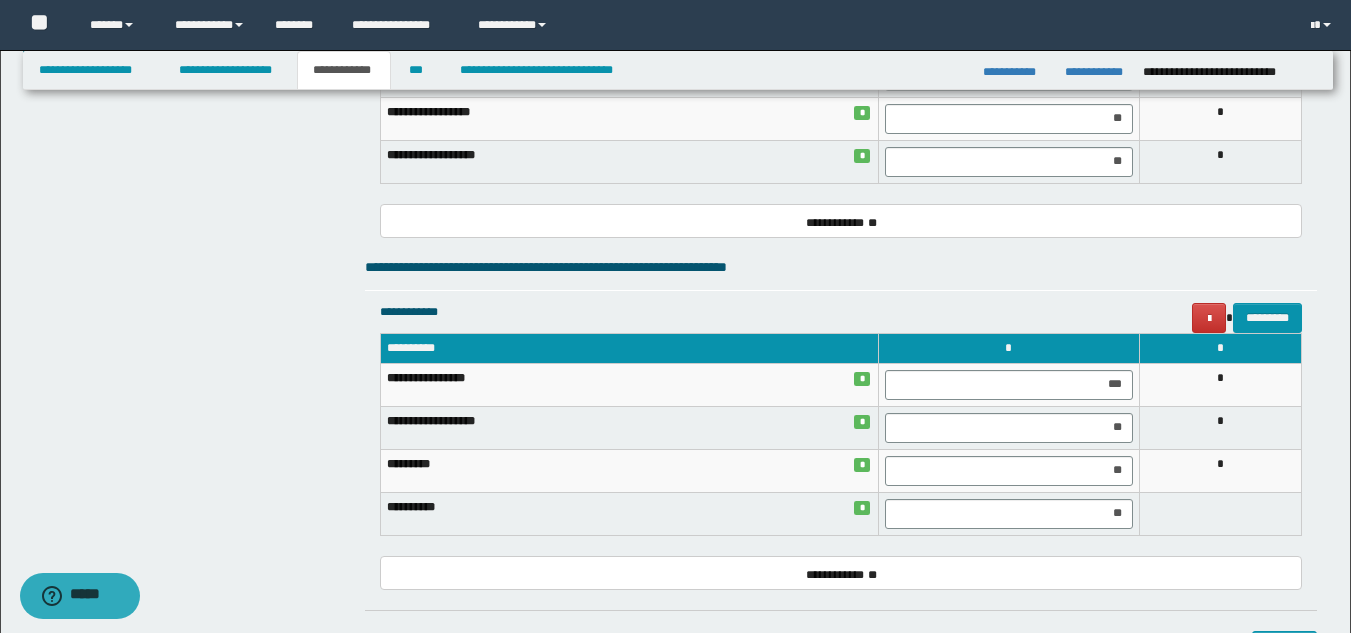 click on "**********" at bounding box center (629, 513) 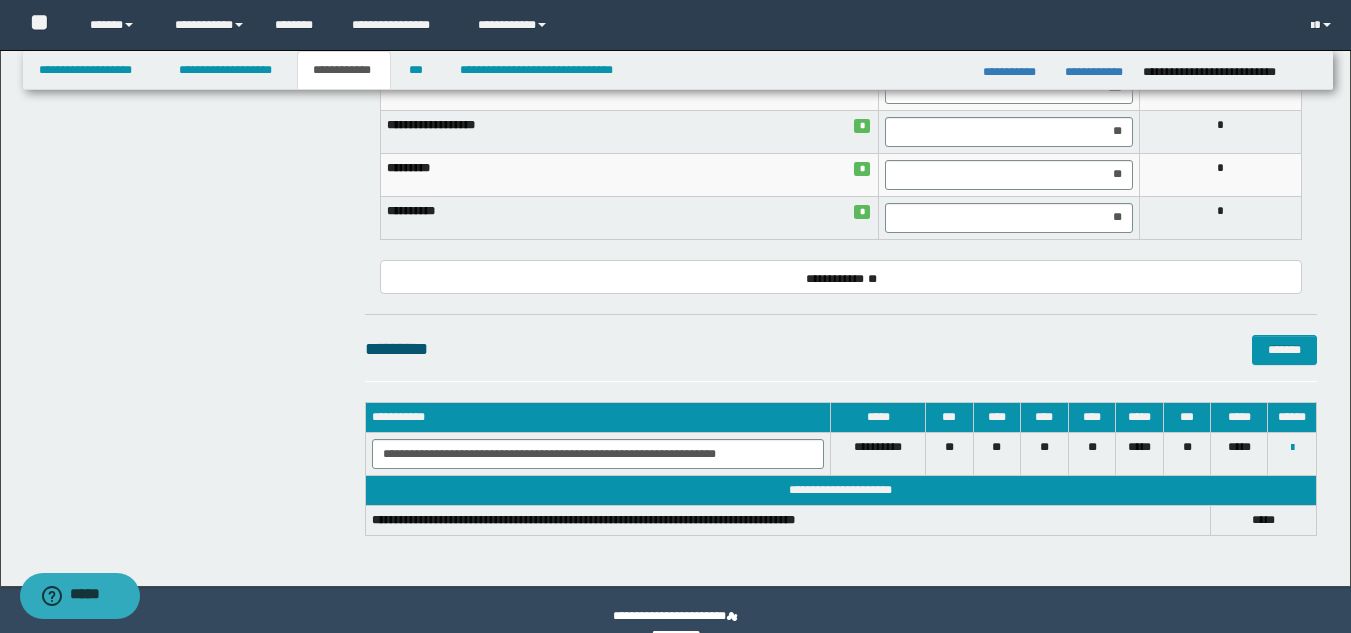 scroll, scrollTop: 1283, scrollLeft: 0, axis: vertical 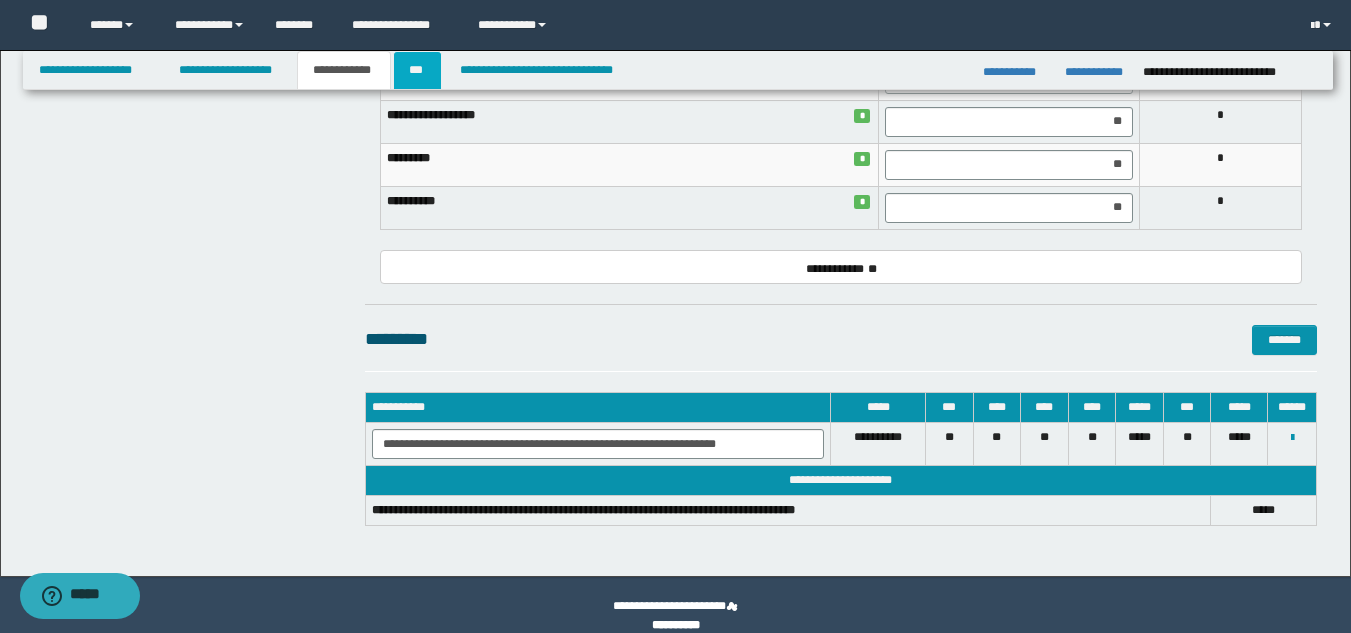 click on "***" at bounding box center [417, 70] 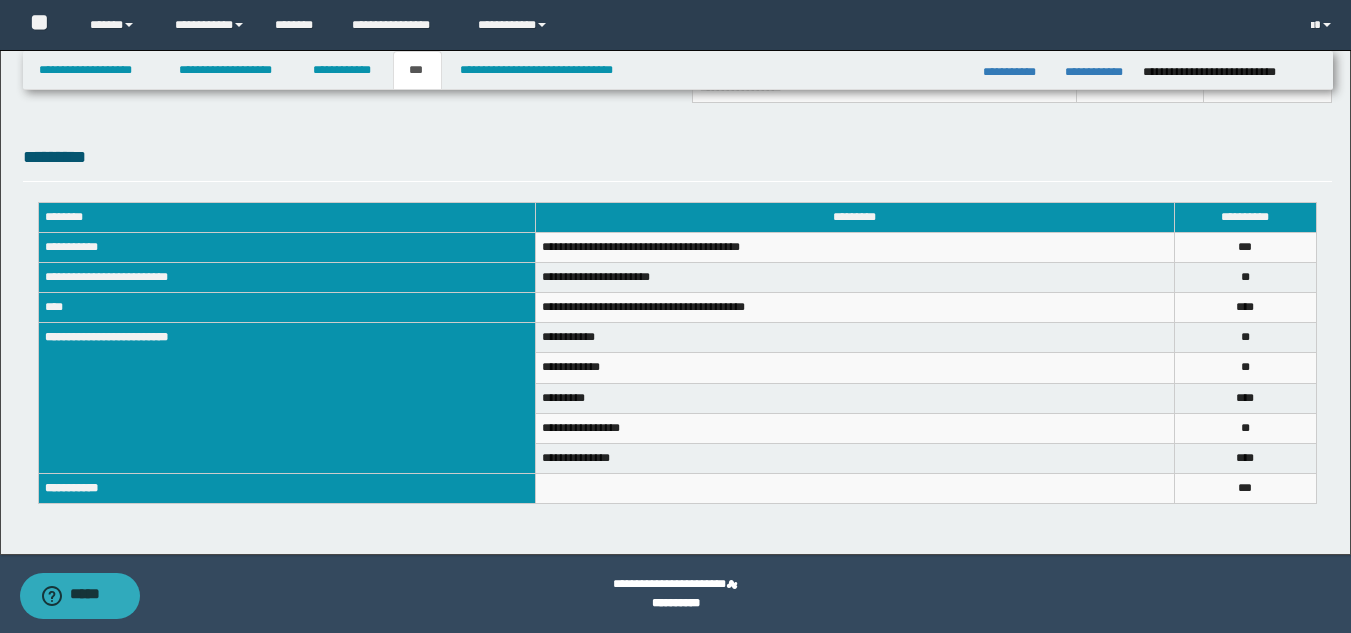 scroll, scrollTop: 647, scrollLeft: 0, axis: vertical 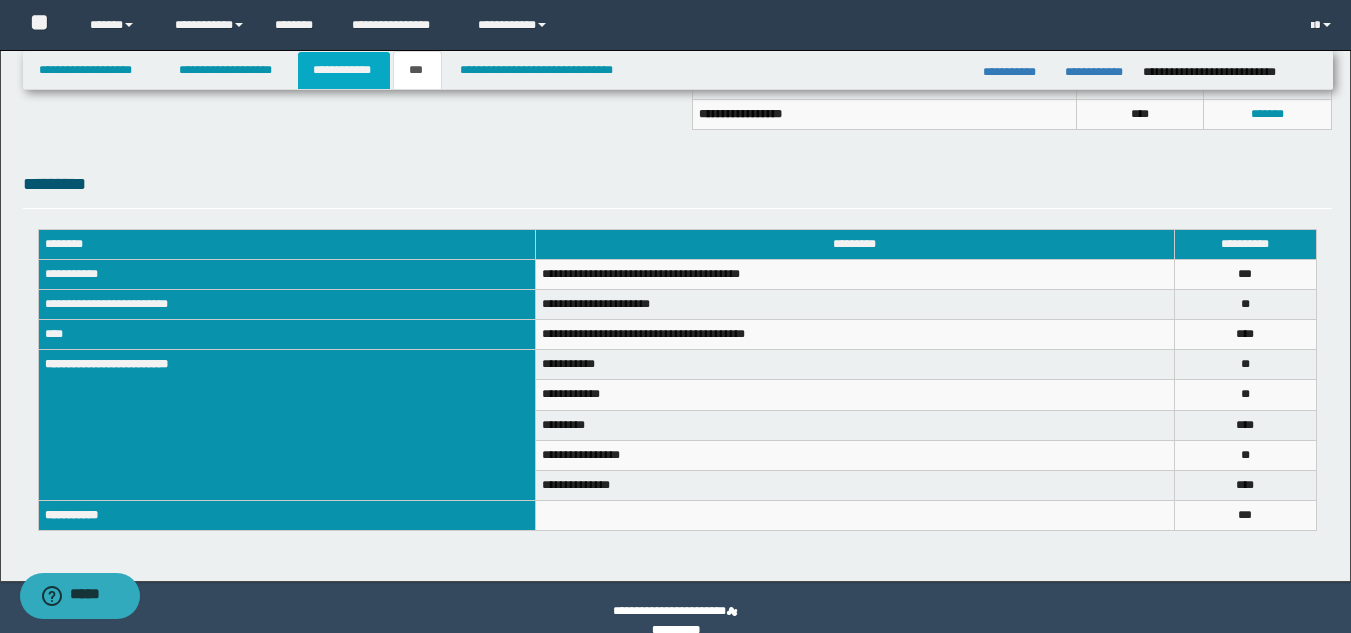 click on "**********" at bounding box center (344, 70) 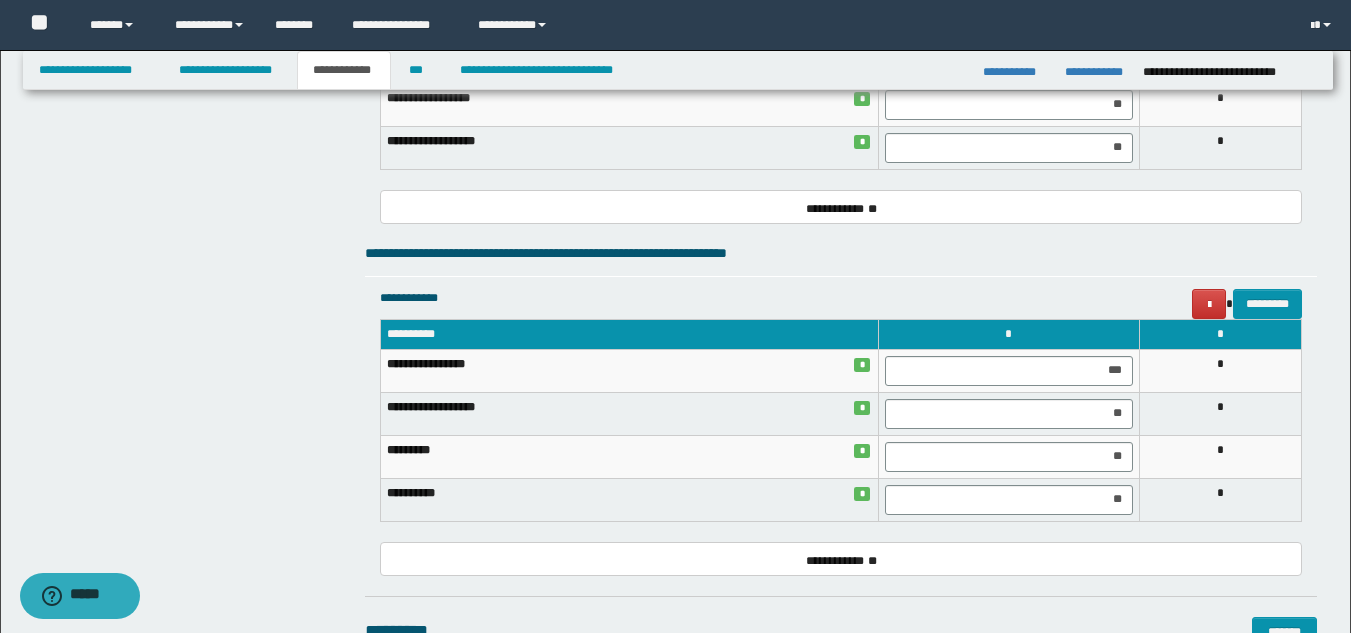 scroll, scrollTop: 1027, scrollLeft: 0, axis: vertical 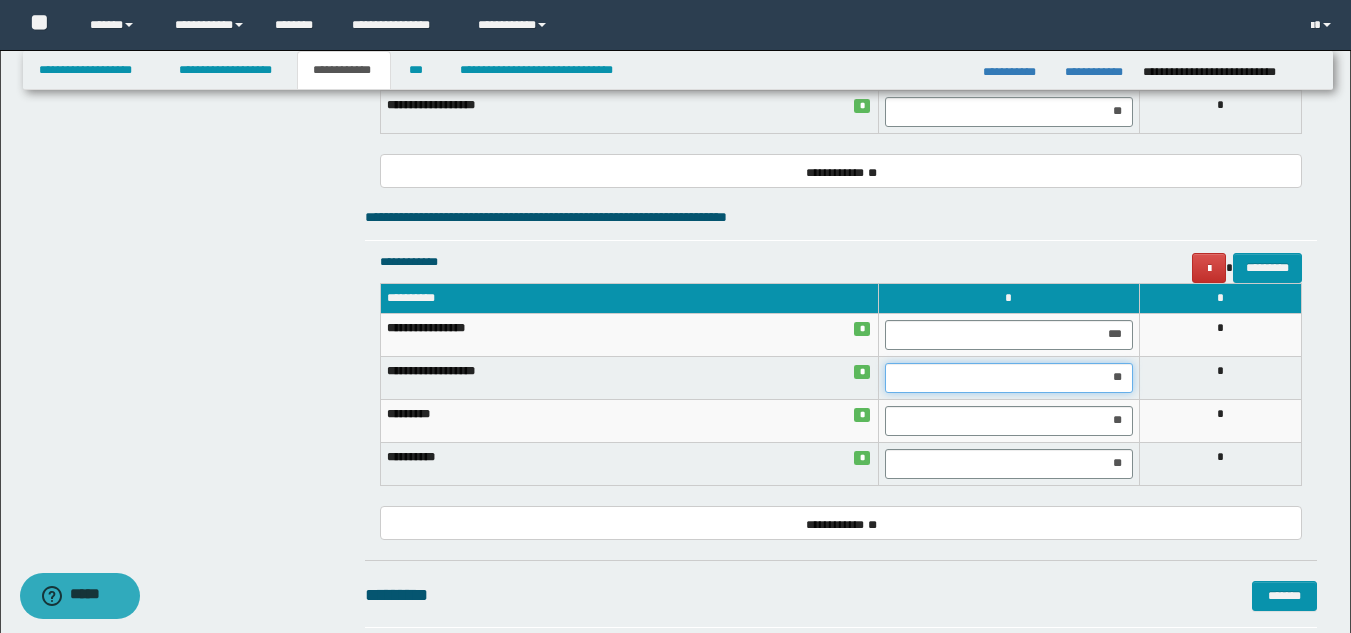 click on "**" at bounding box center [1009, 378] 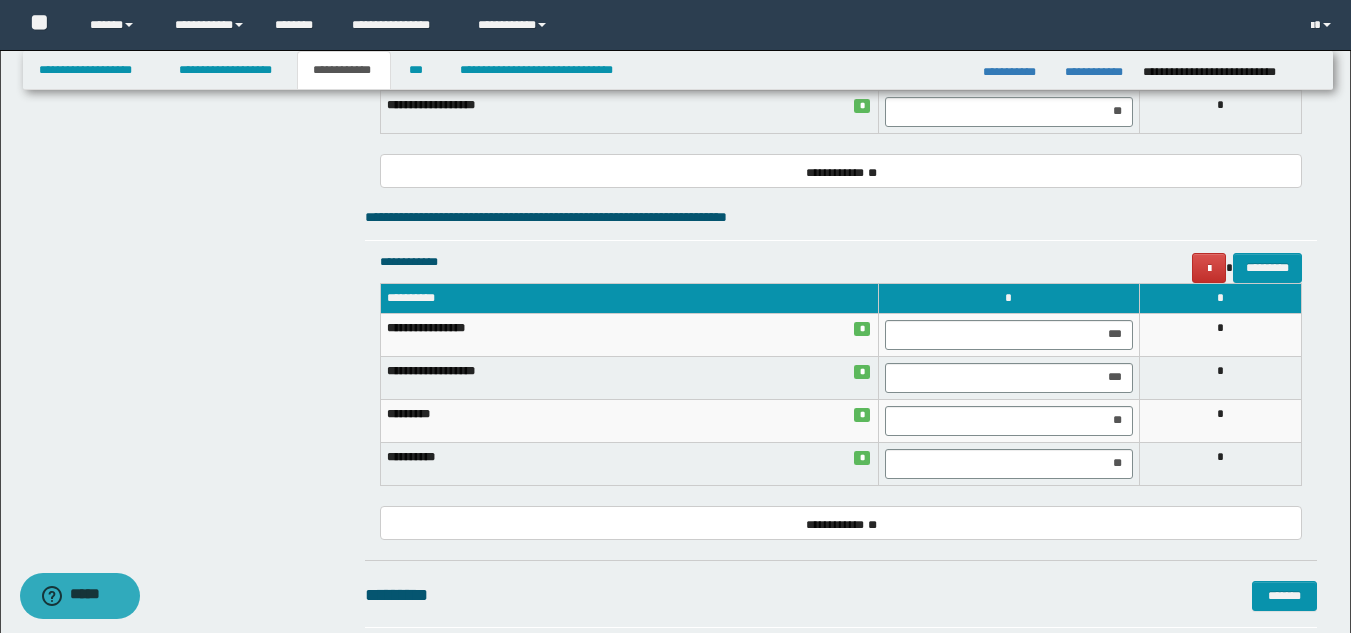 click on "**********" at bounding box center [629, 377] 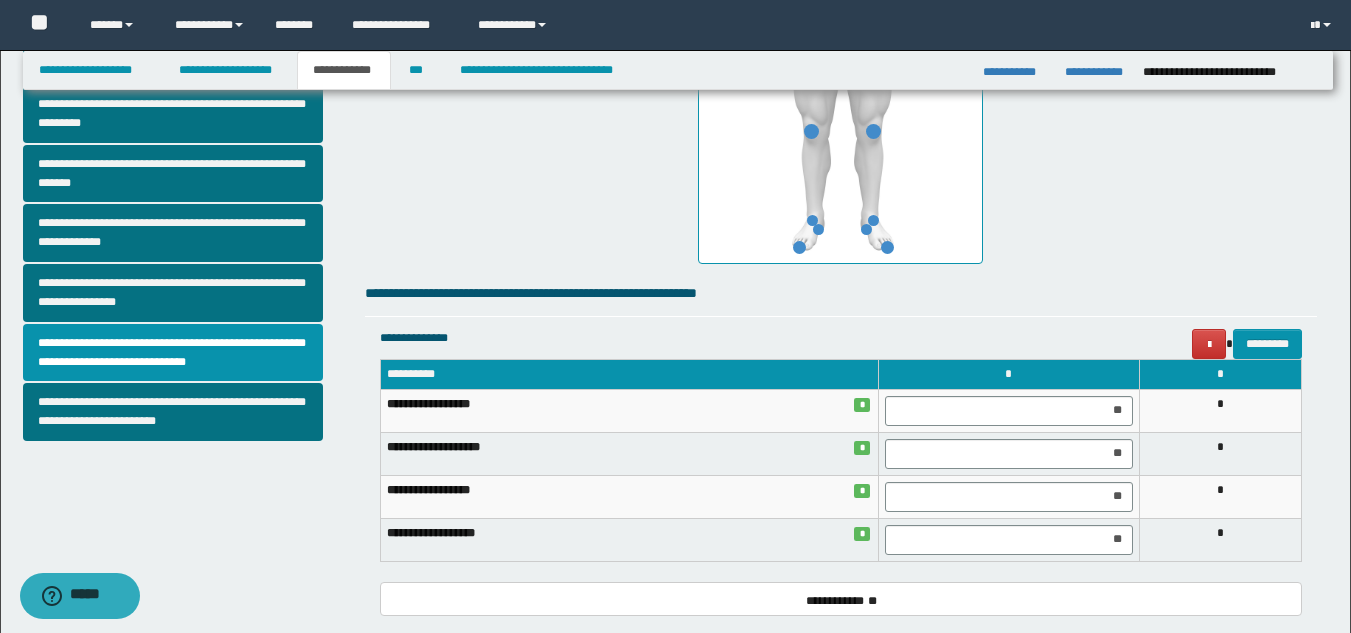 scroll, scrollTop: 579, scrollLeft: 0, axis: vertical 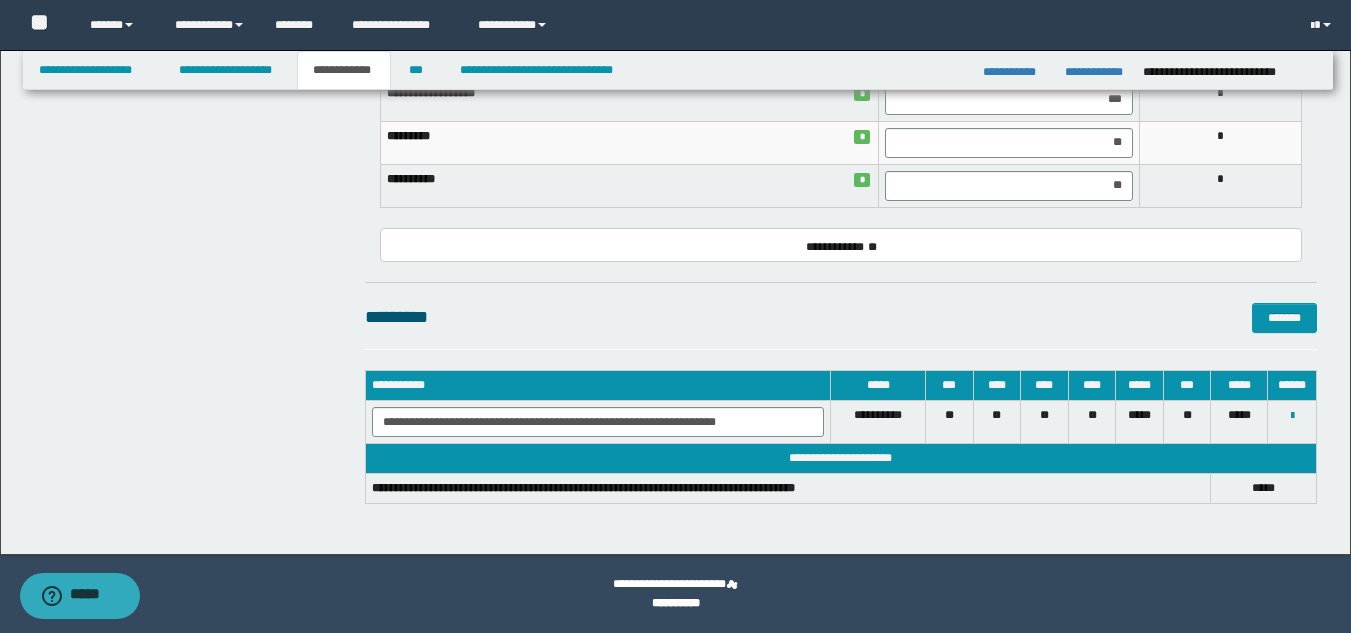 click on "**********" at bounding box center (841, 447) 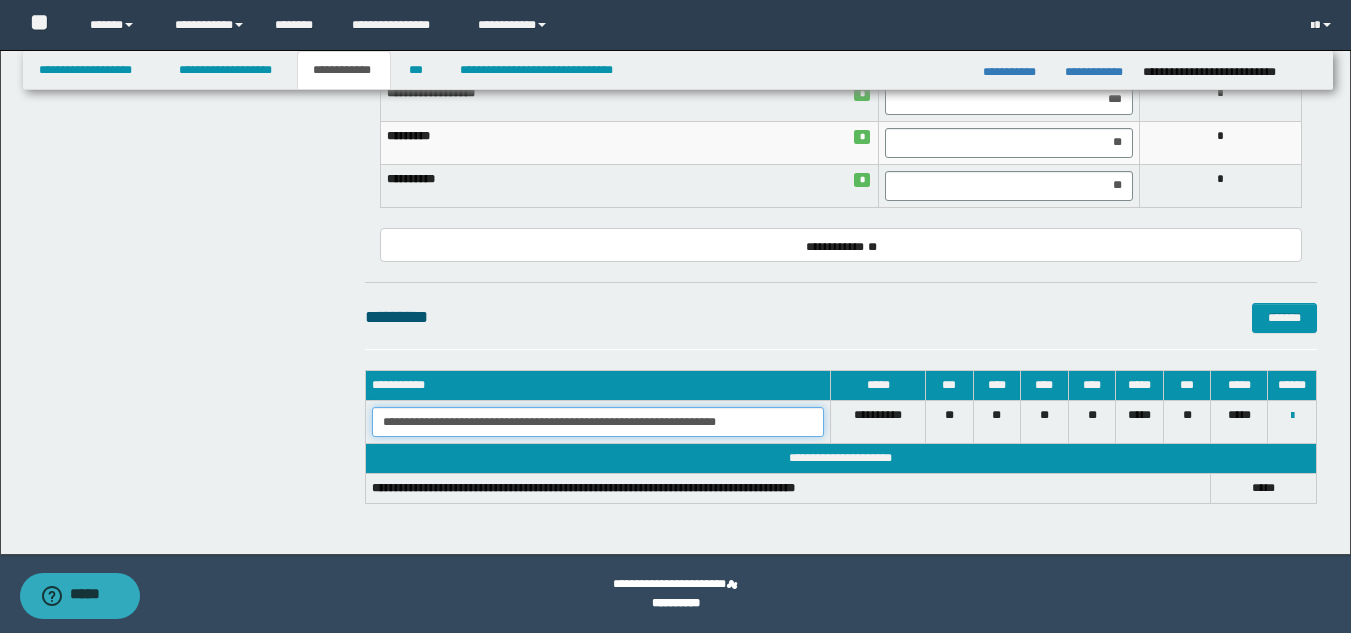drag, startPoint x: 384, startPoint y: 423, endPoint x: 759, endPoint y: 441, distance: 375.43176 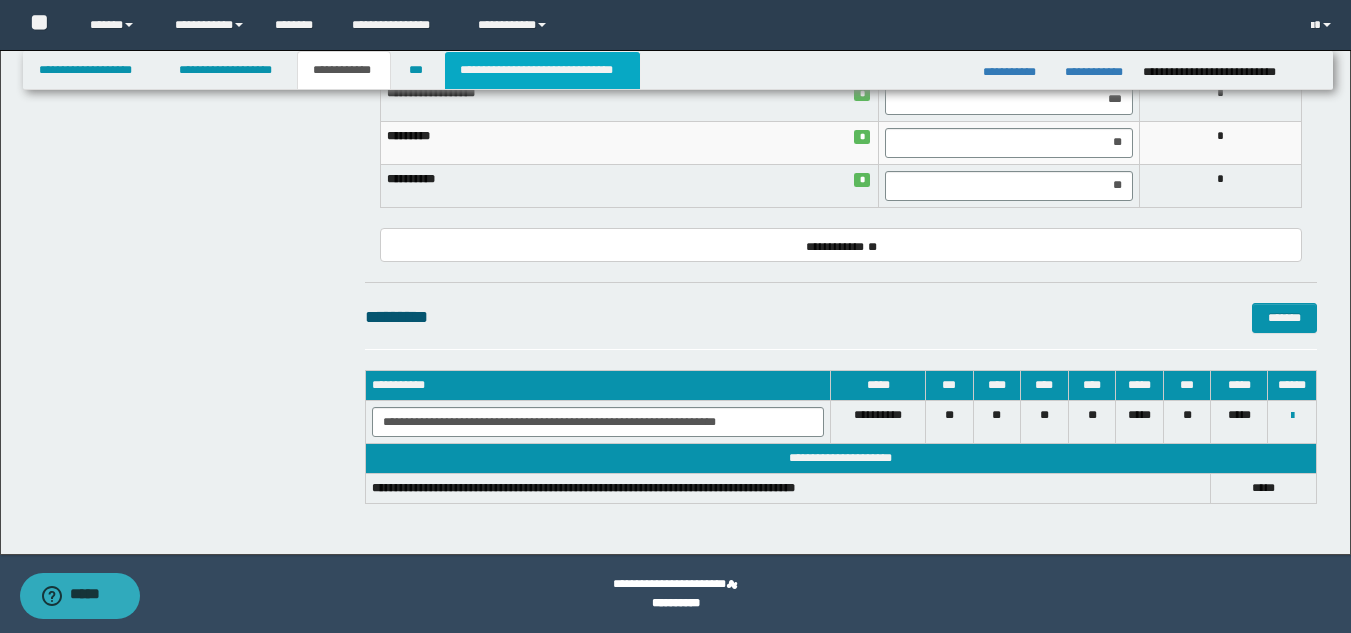 click on "**********" at bounding box center [542, 70] 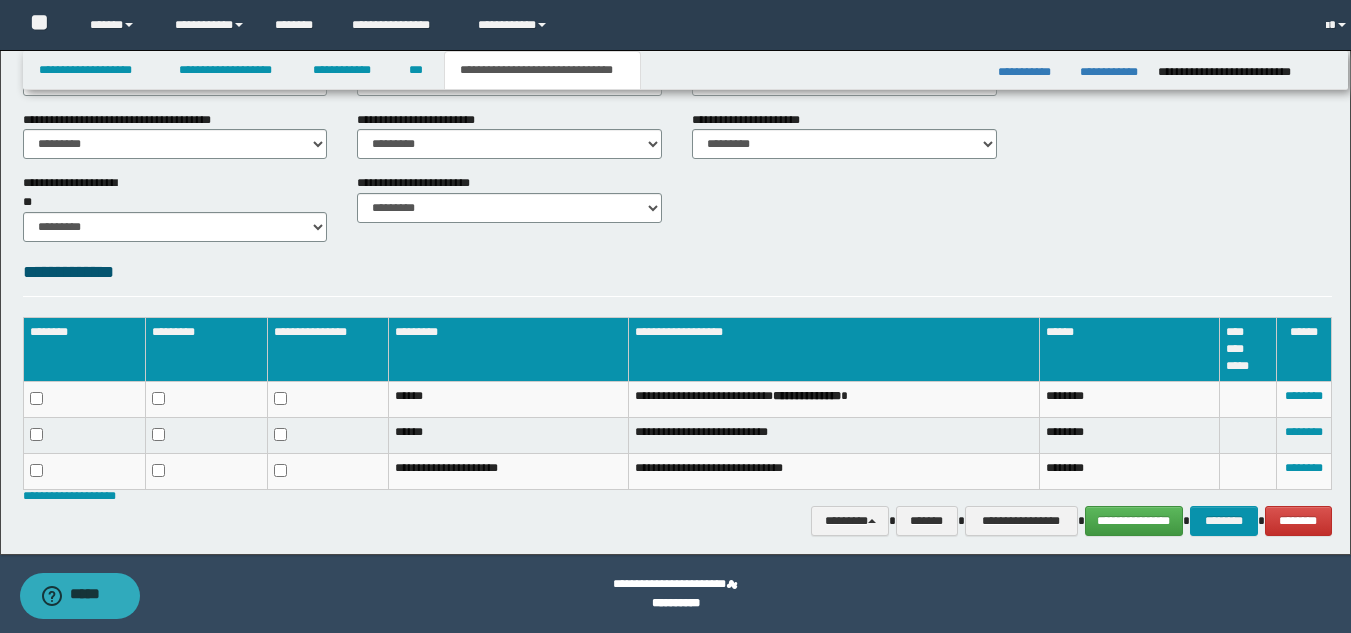 scroll, scrollTop: 734, scrollLeft: 0, axis: vertical 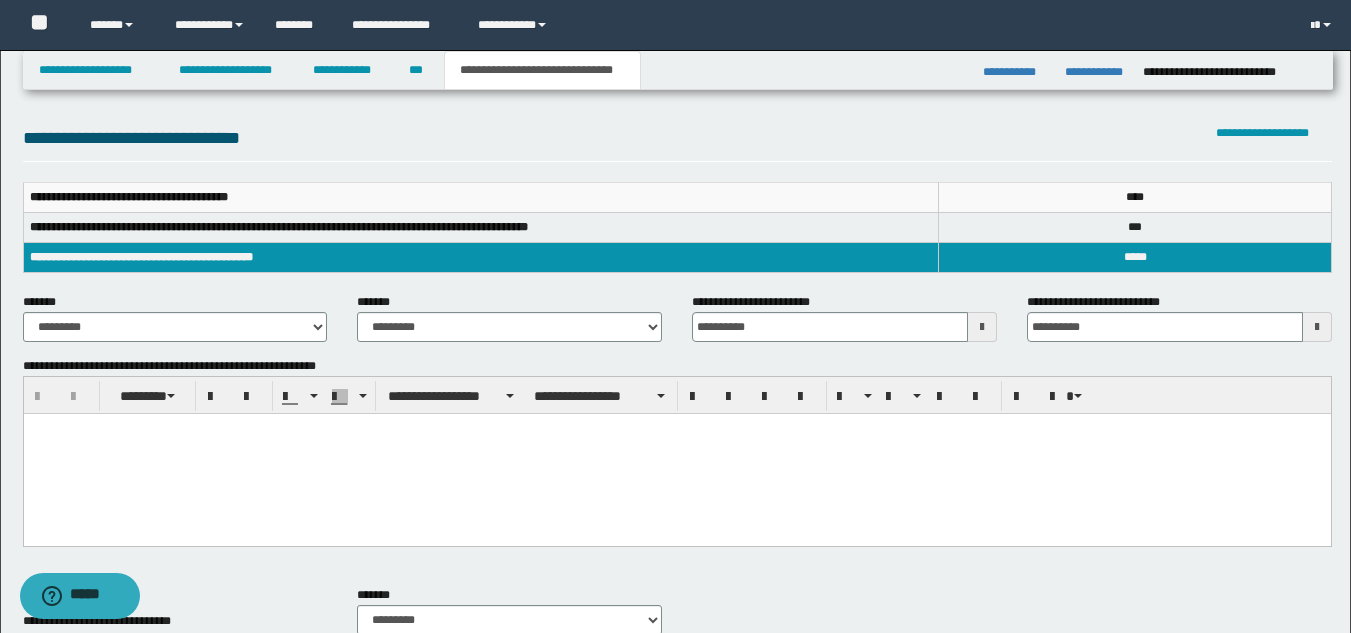 click at bounding box center [676, 454] 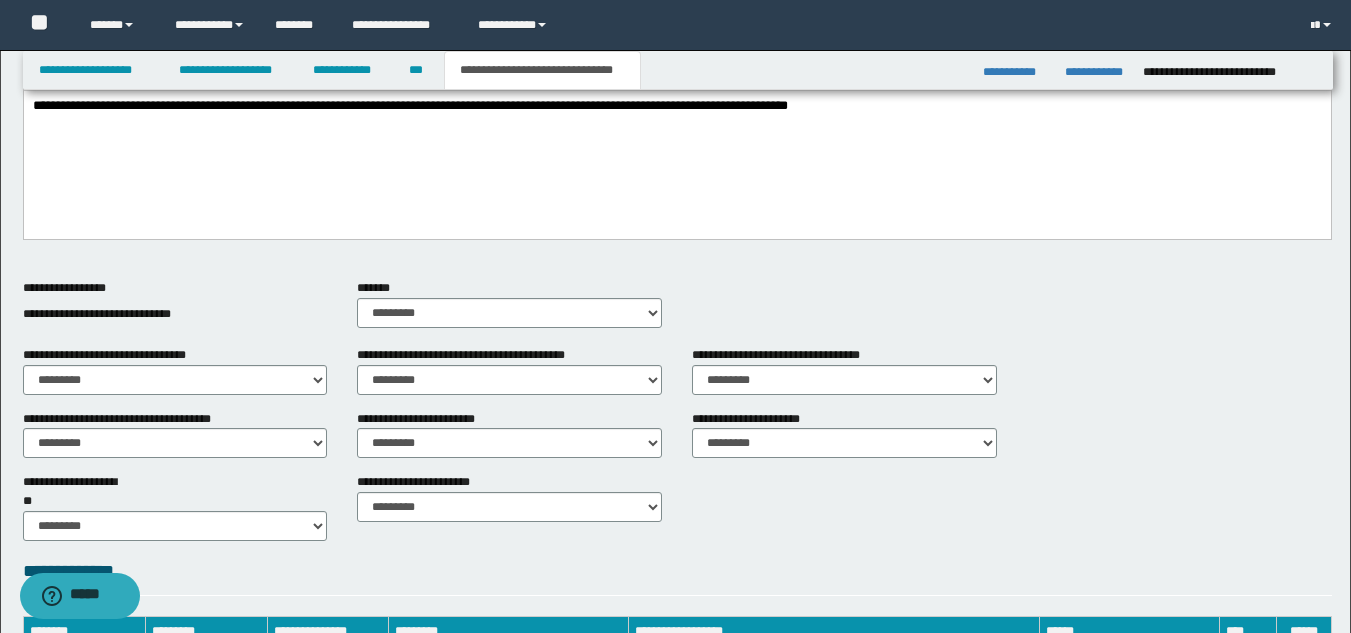 scroll, scrollTop: 534, scrollLeft: 0, axis: vertical 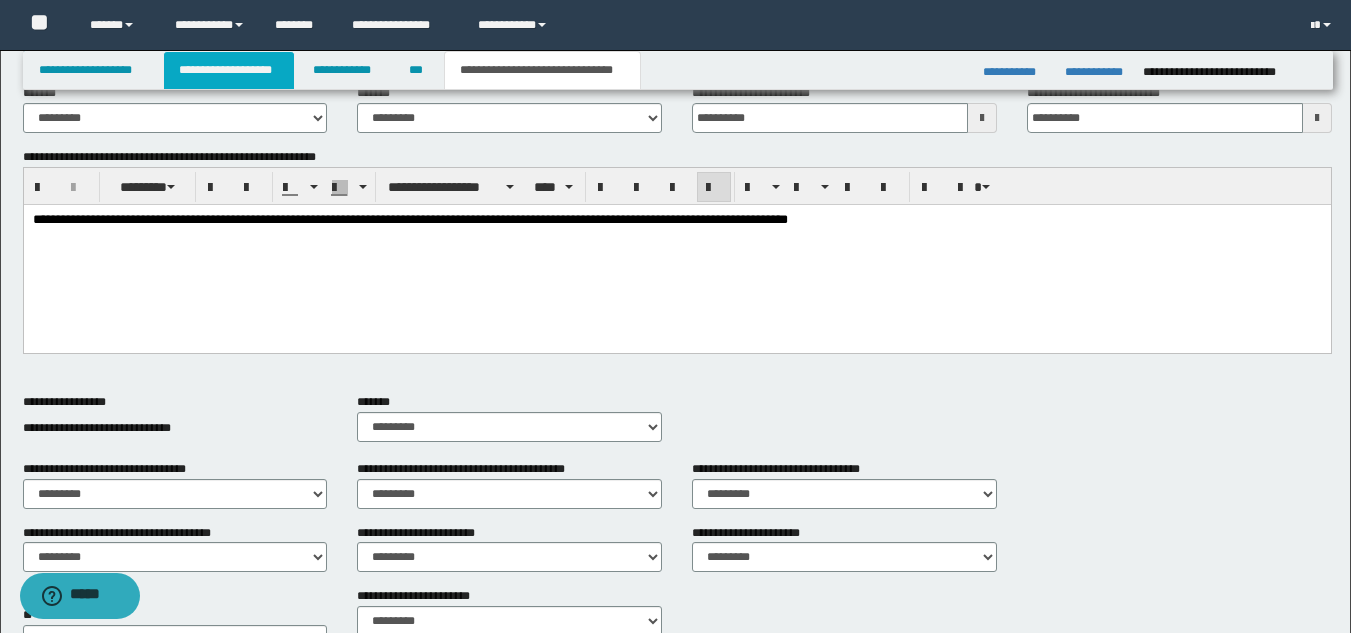 click on "**********" at bounding box center (229, 70) 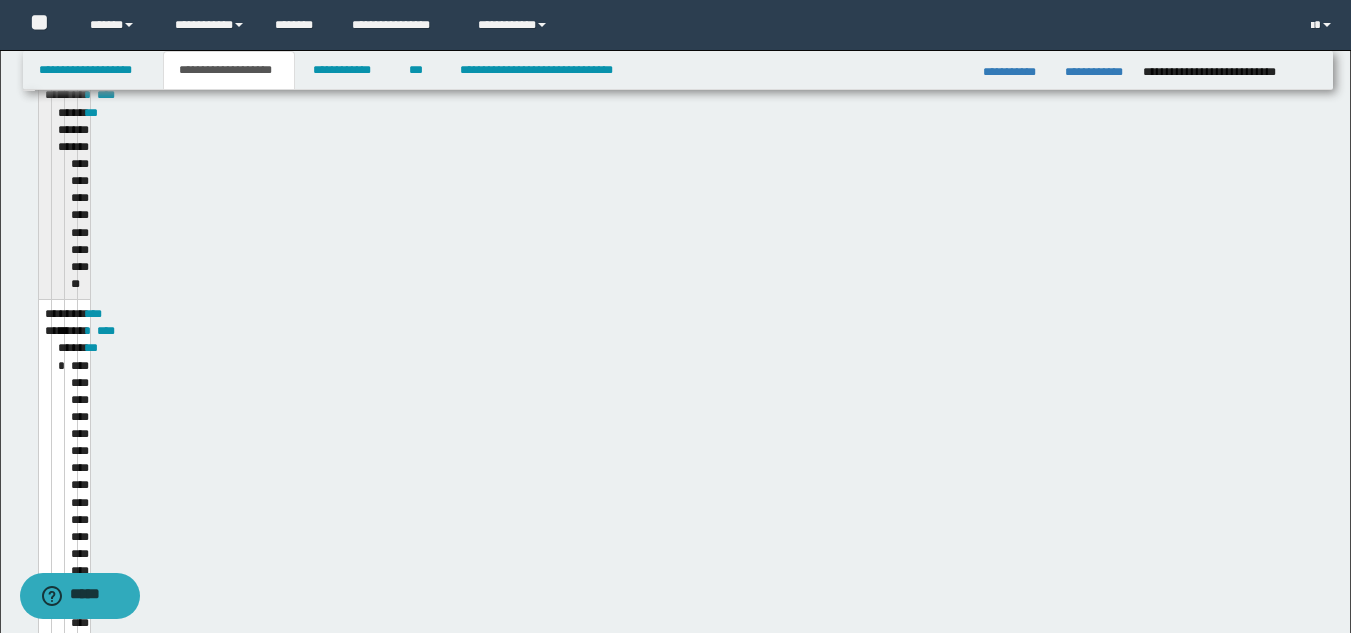 scroll, scrollTop: 434, scrollLeft: 0, axis: vertical 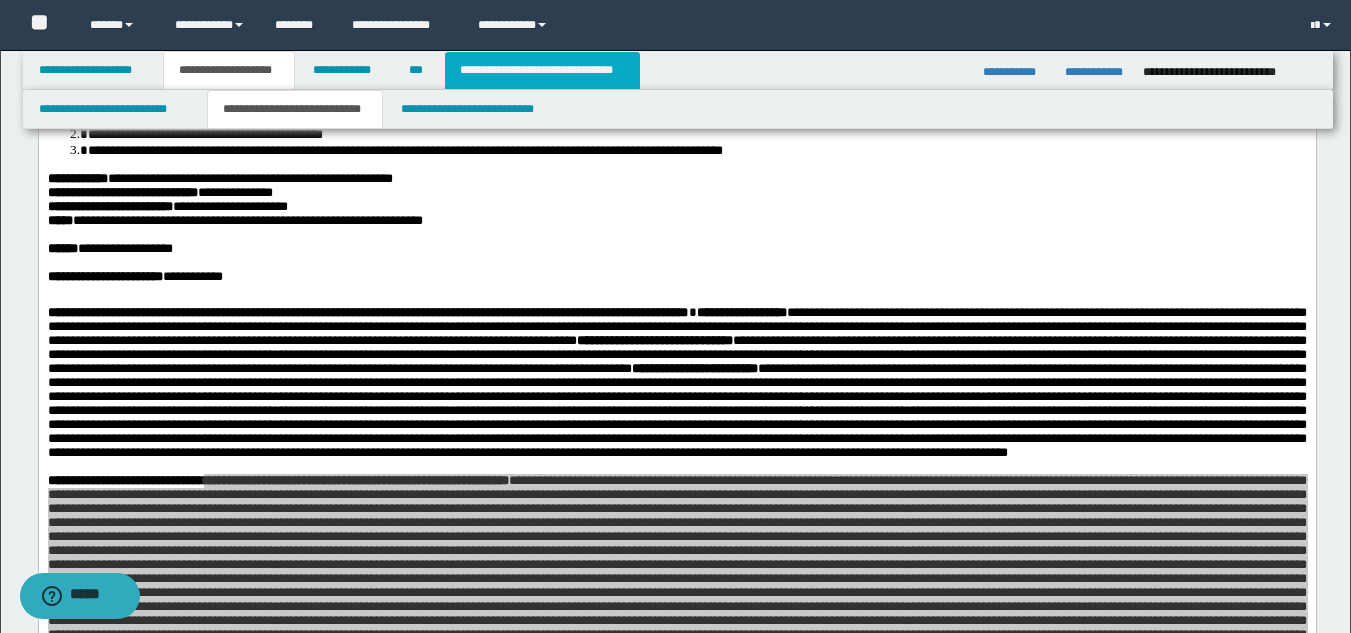 click on "**********" at bounding box center [542, 70] 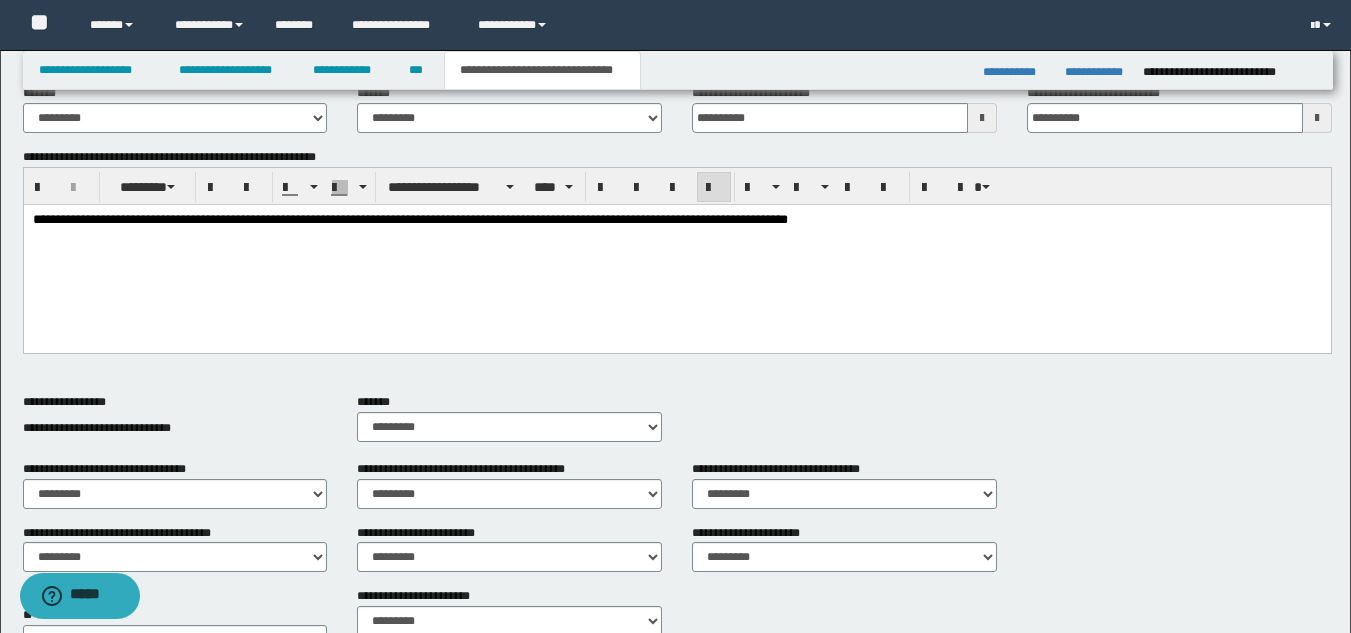 scroll, scrollTop: 816, scrollLeft: 0, axis: vertical 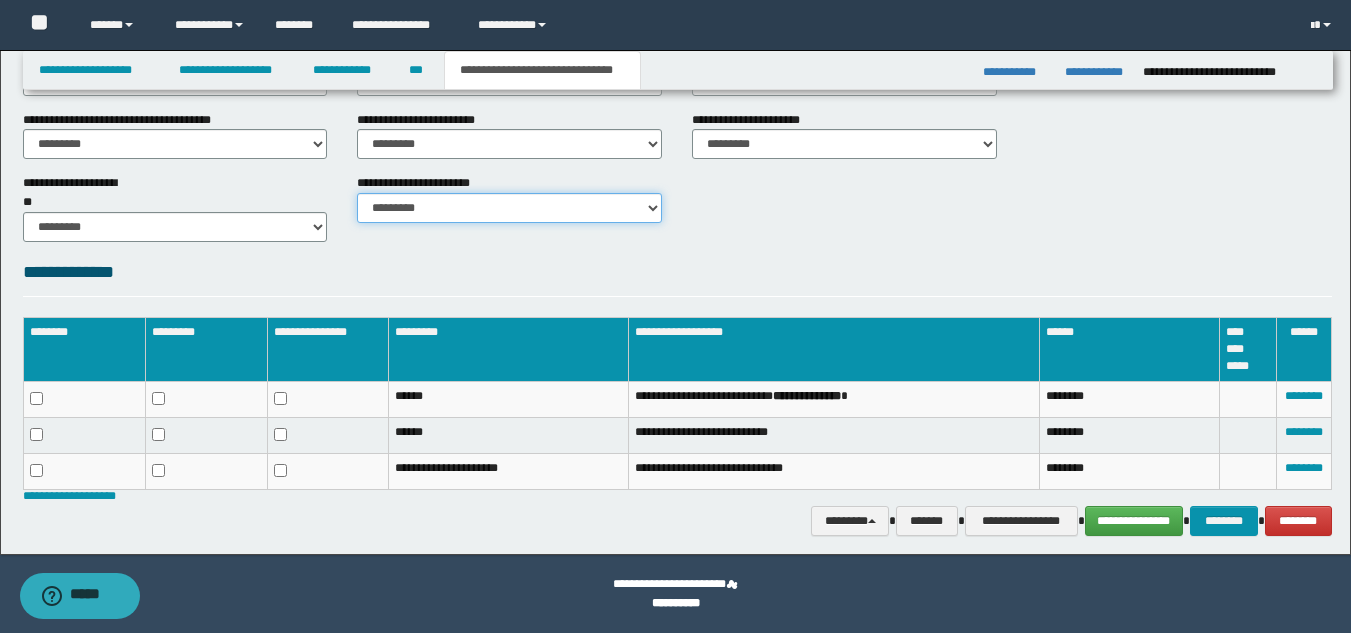 click on "*********
*********
*********" at bounding box center [509, 208] 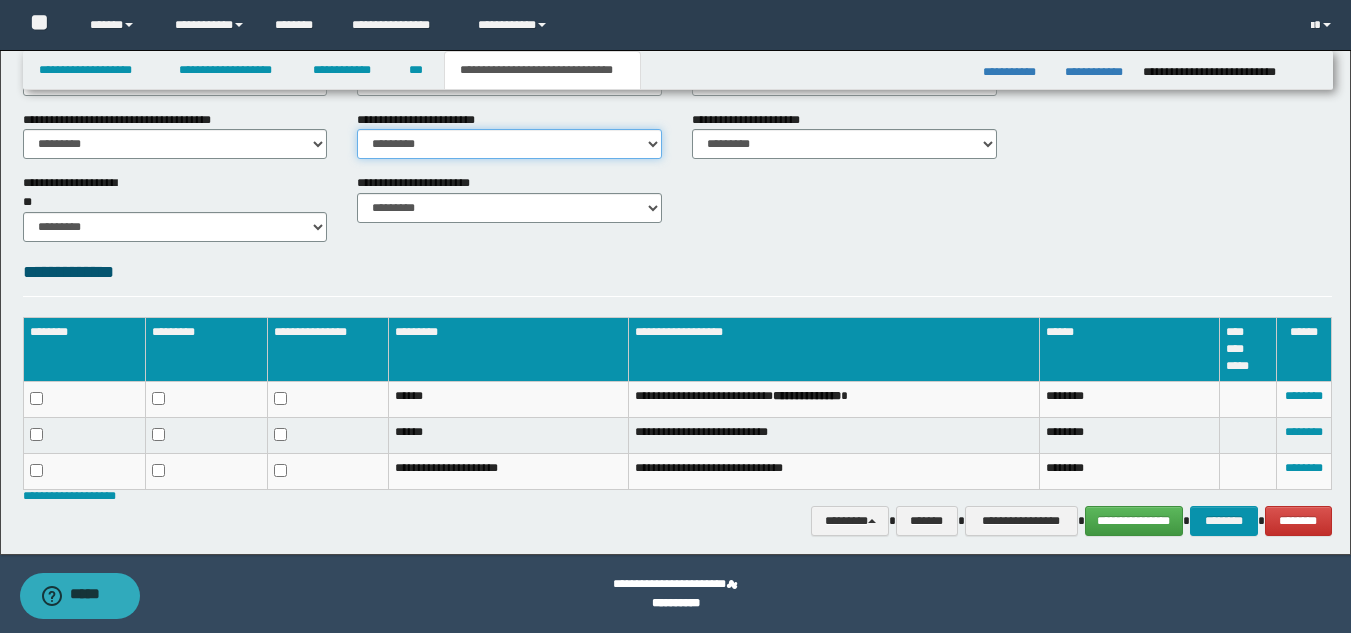 click on "*********
**
**" at bounding box center (509, 144) 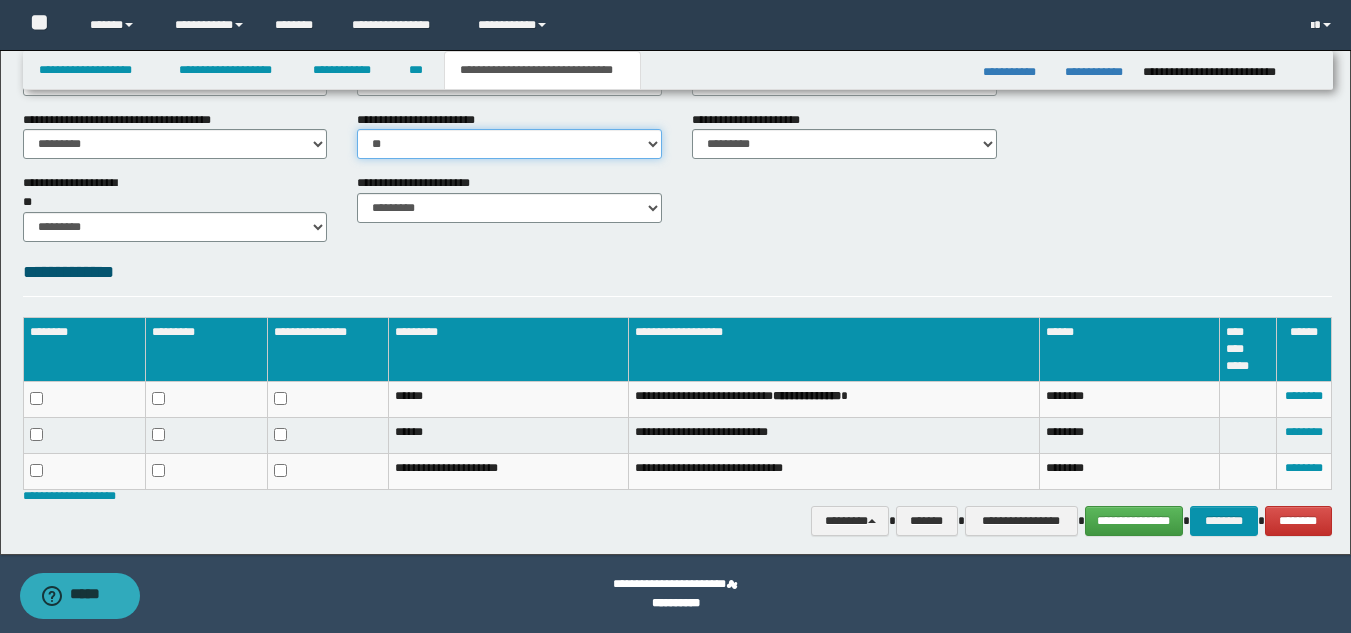 click on "*********
**
**" at bounding box center (509, 144) 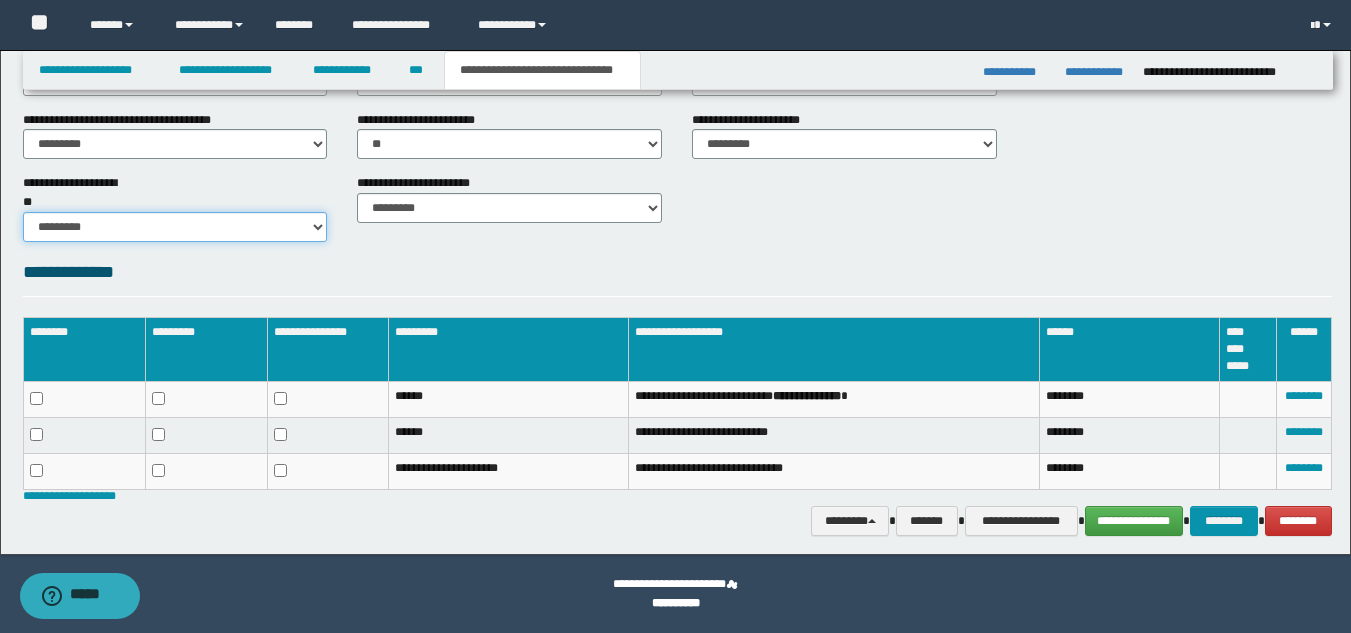 click on "*********
**
**" at bounding box center (175, 227) 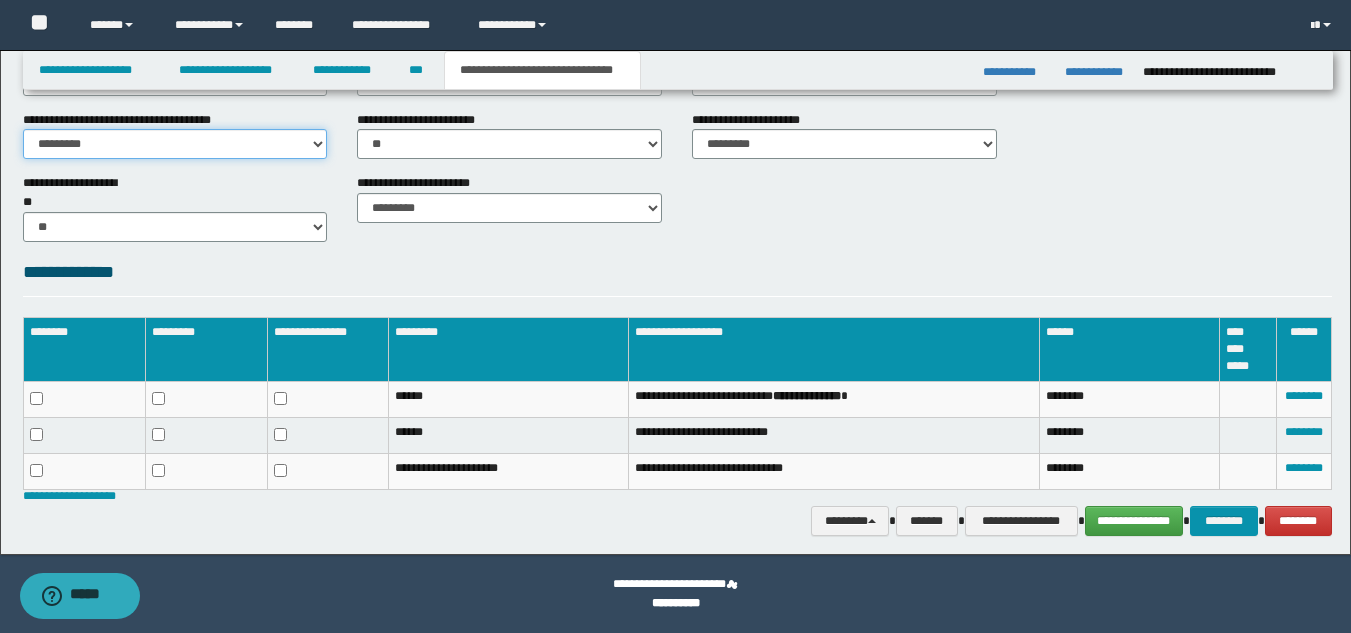 click on "*********
**
**" at bounding box center (175, 144) 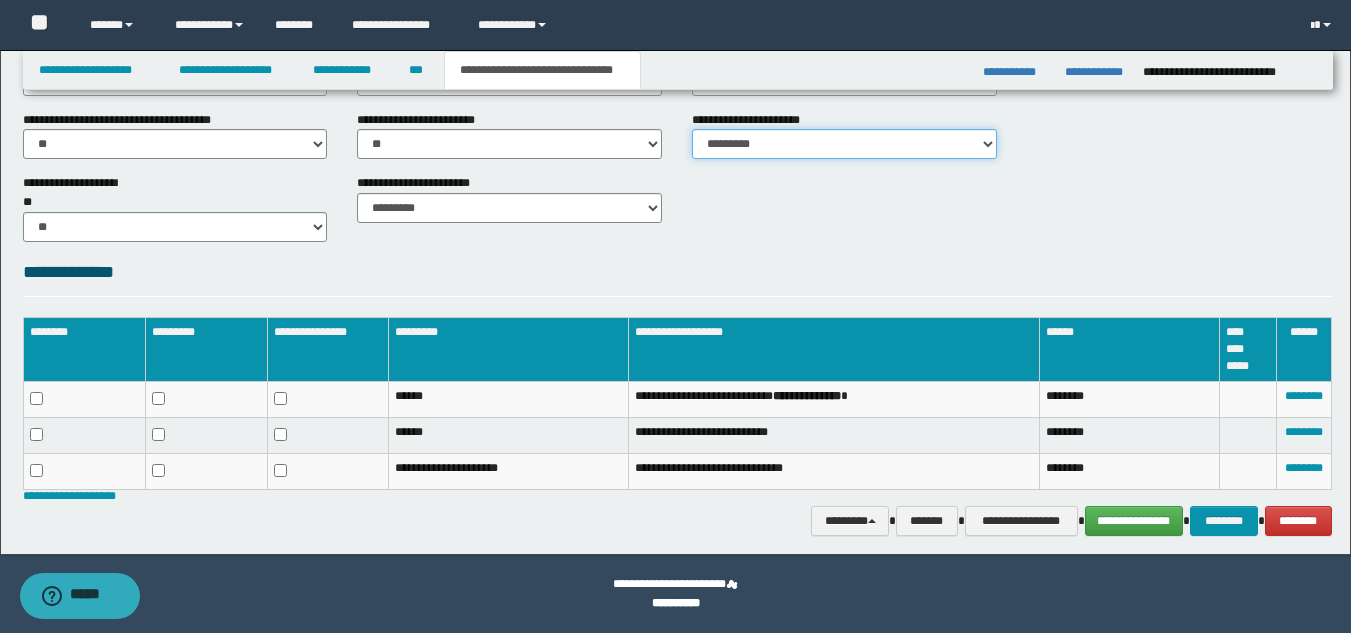 click on "*********
**
**" at bounding box center [844, 144] 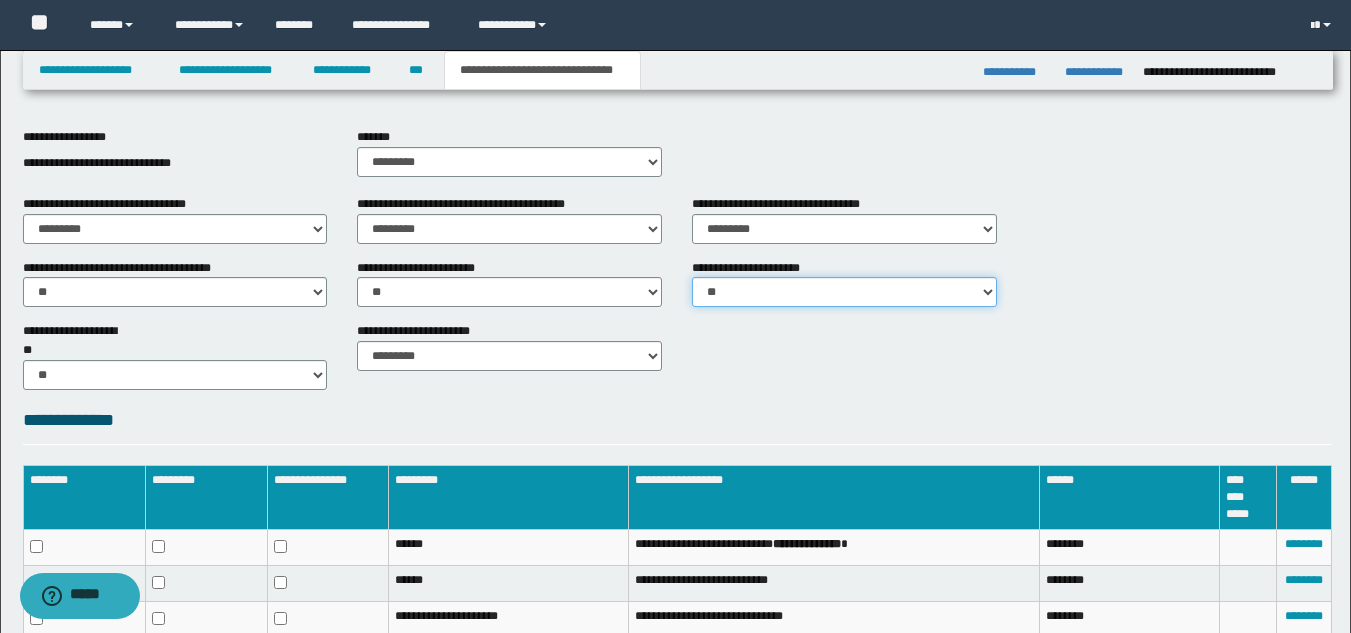 scroll, scrollTop: 495, scrollLeft: 0, axis: vertical 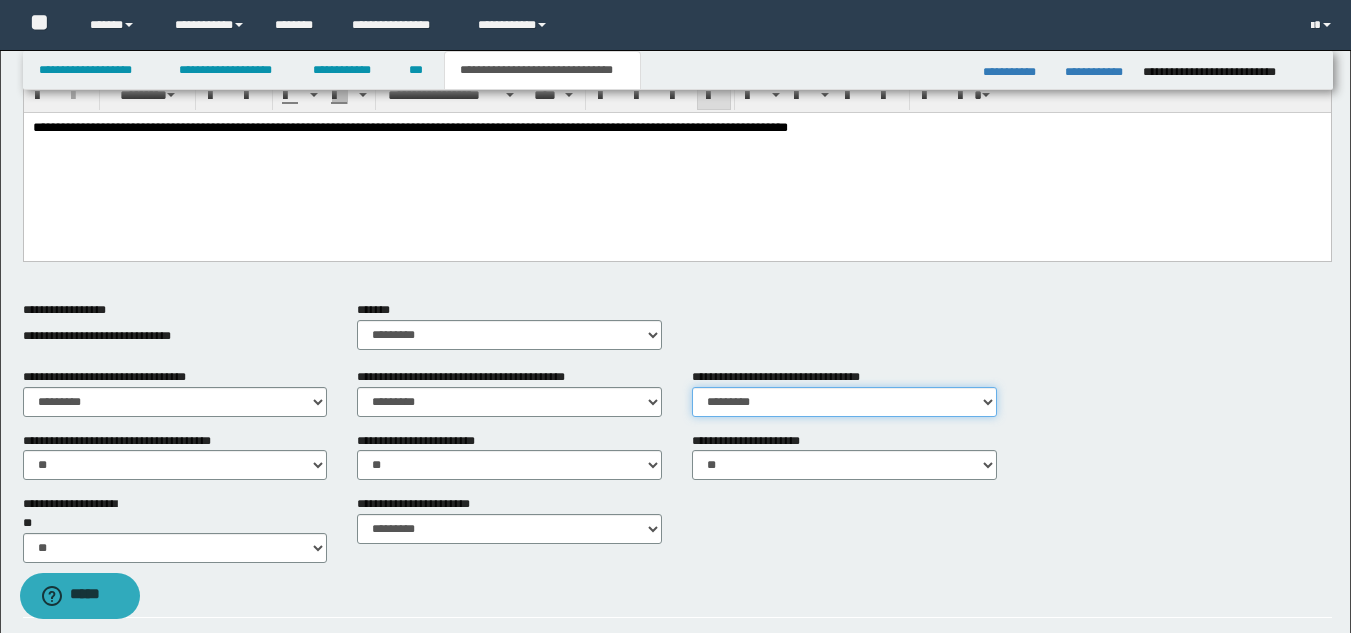 drag, startPoint x: 720, startPoint y: 399, endPoint x: 715, endPoint y: 410, distance: 12.083046 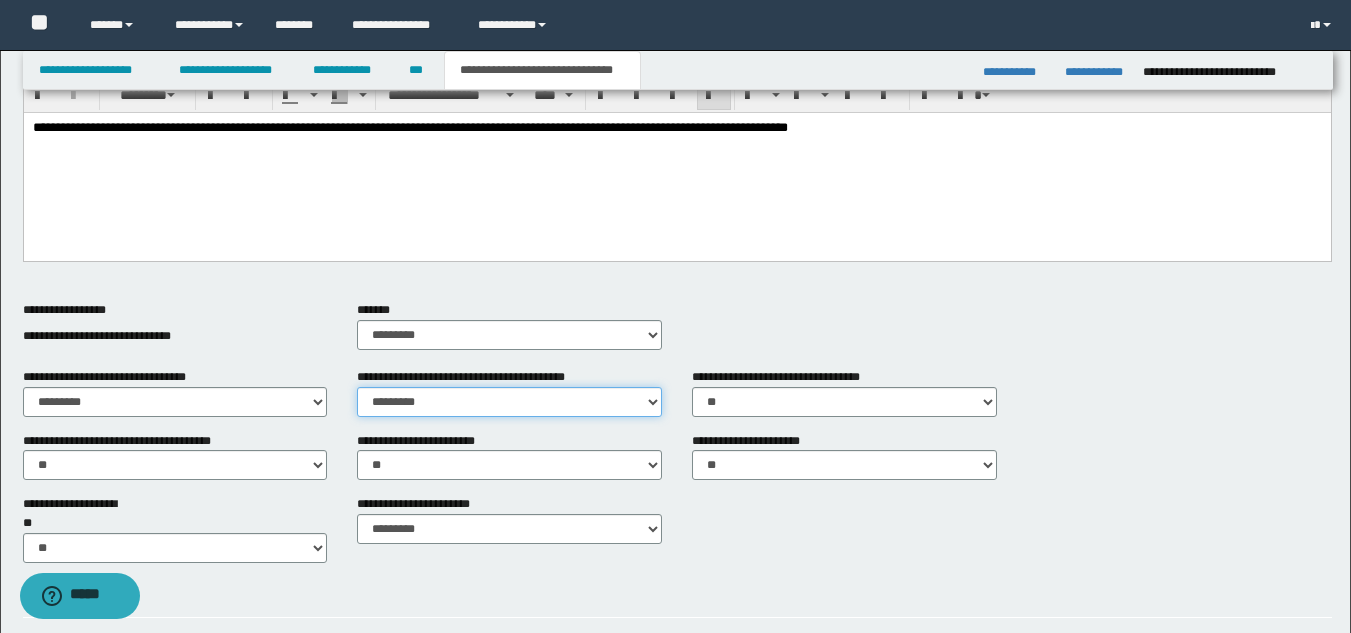 click on "*********
**
**" at bounding box center [509, 402] 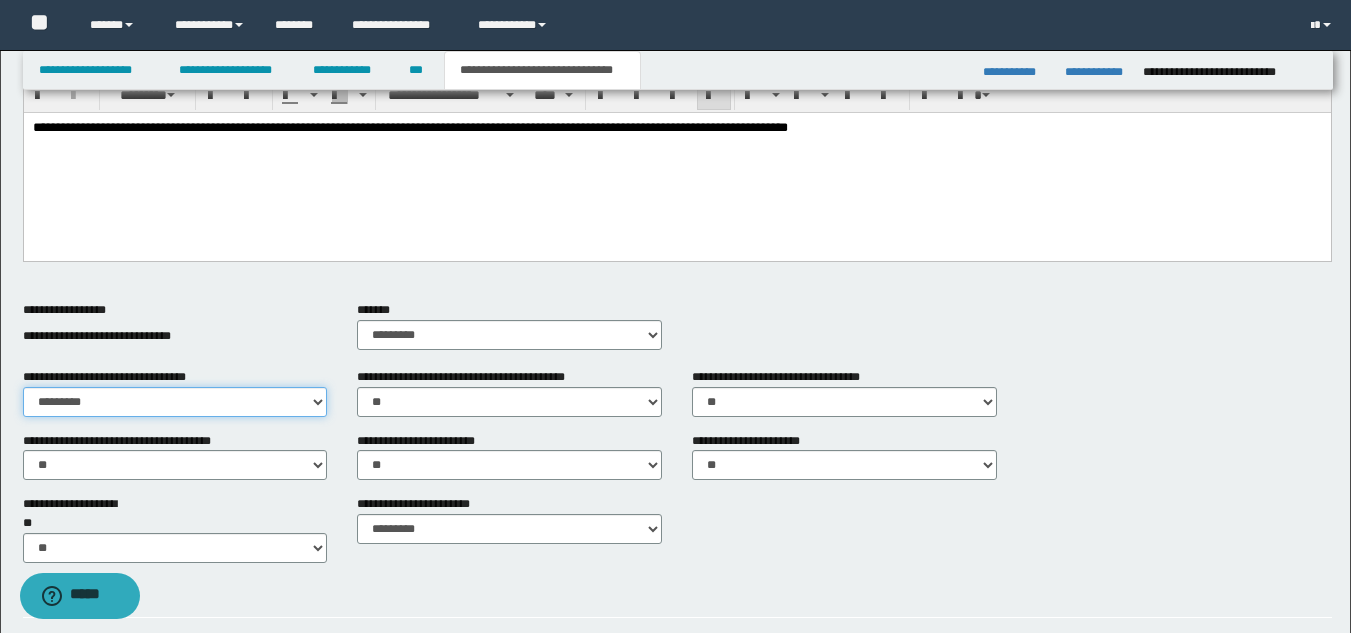 click on "*********
**
**" at bounding box center [175, 402] 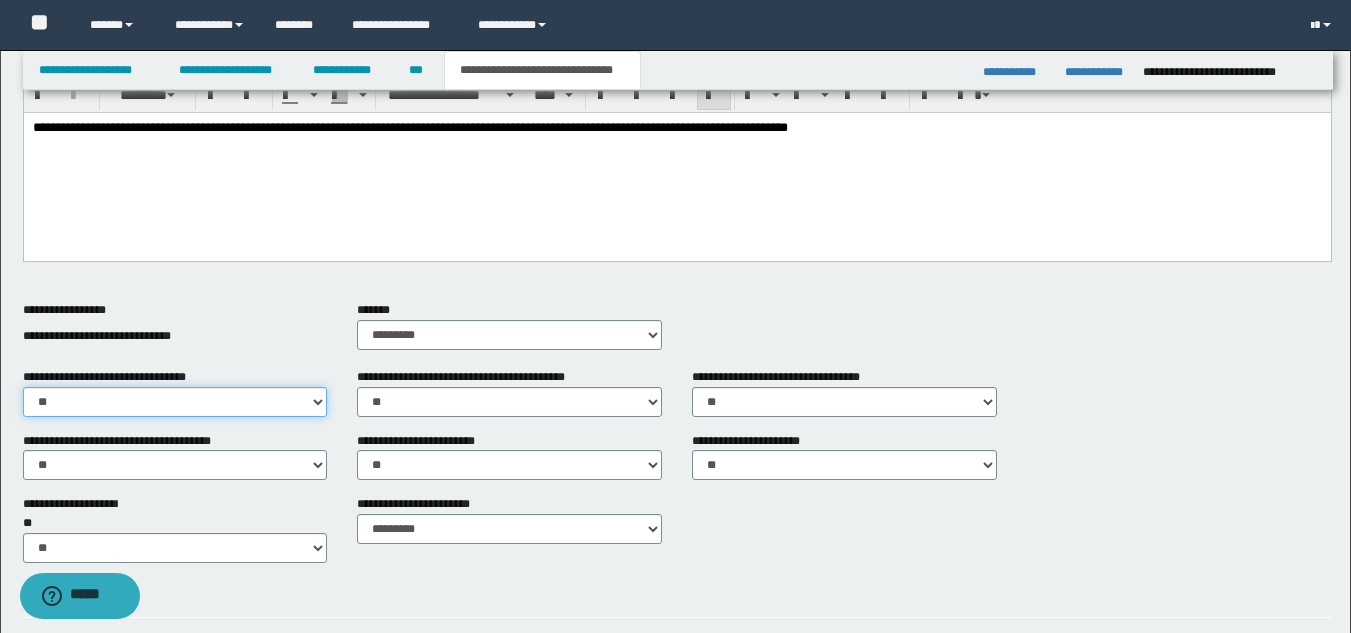 click on "*********
**
**" at bounding box center (175, 402) 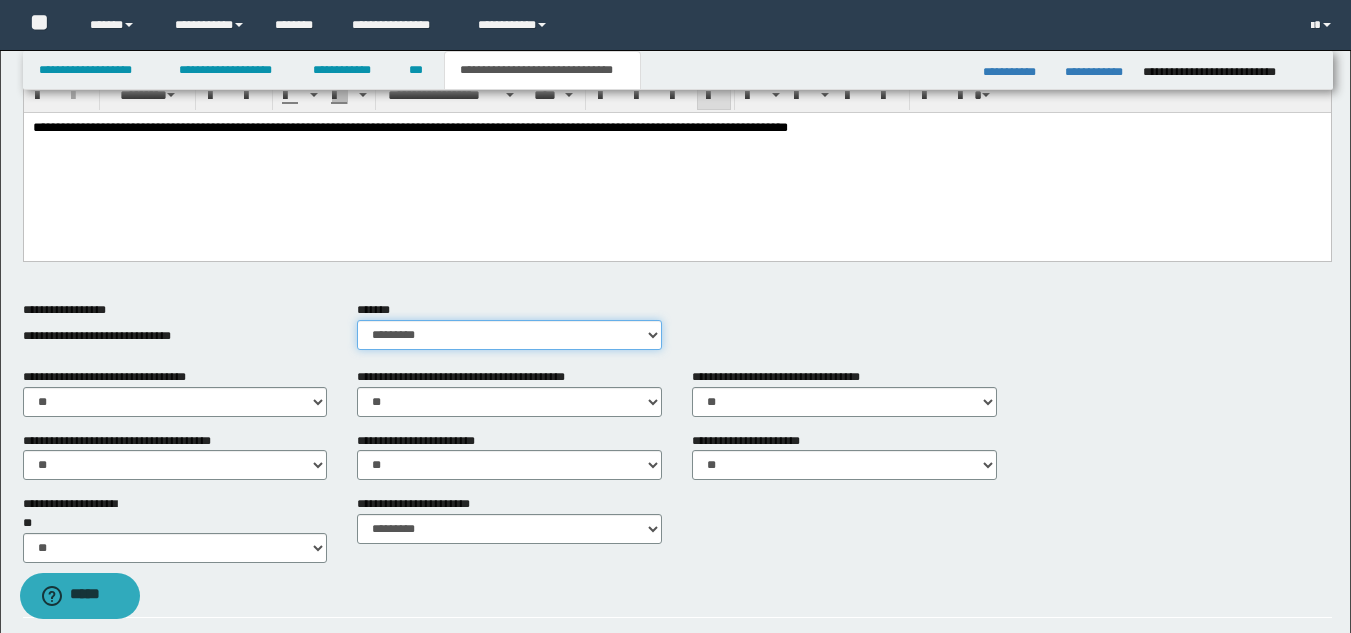 click on "*********
**
**" at bounding box center (509, 335) 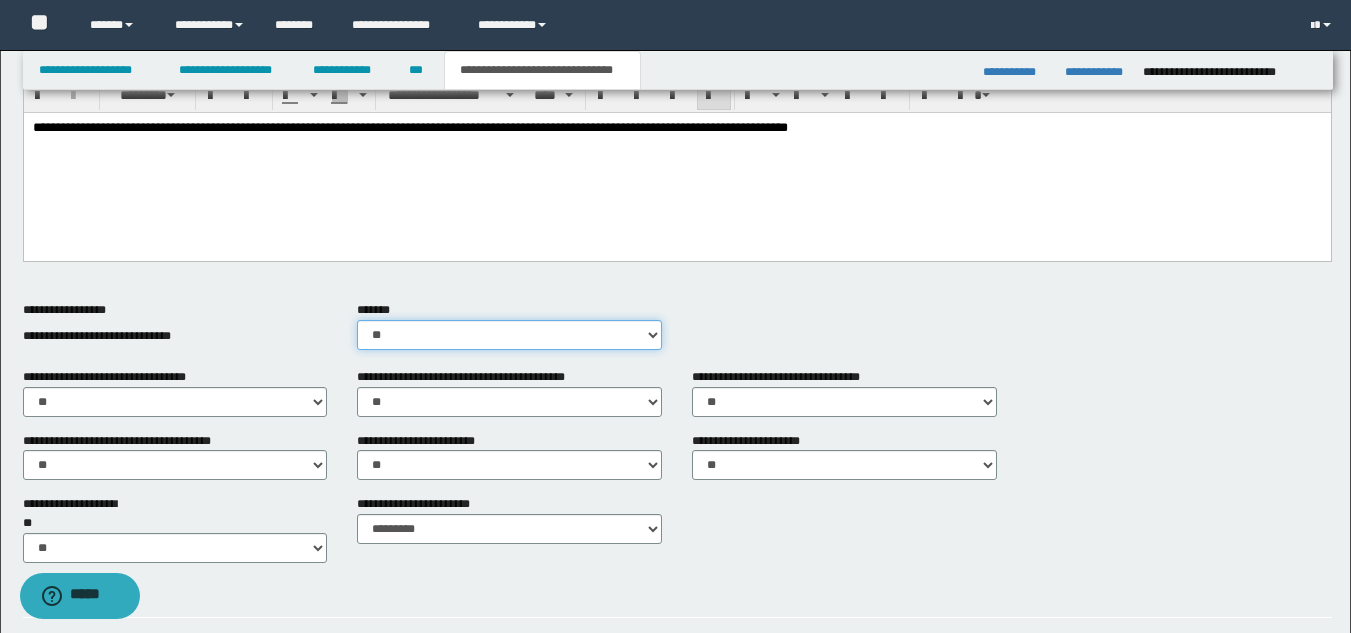 click on "*********
**
**" at bounding box center (509, 335) 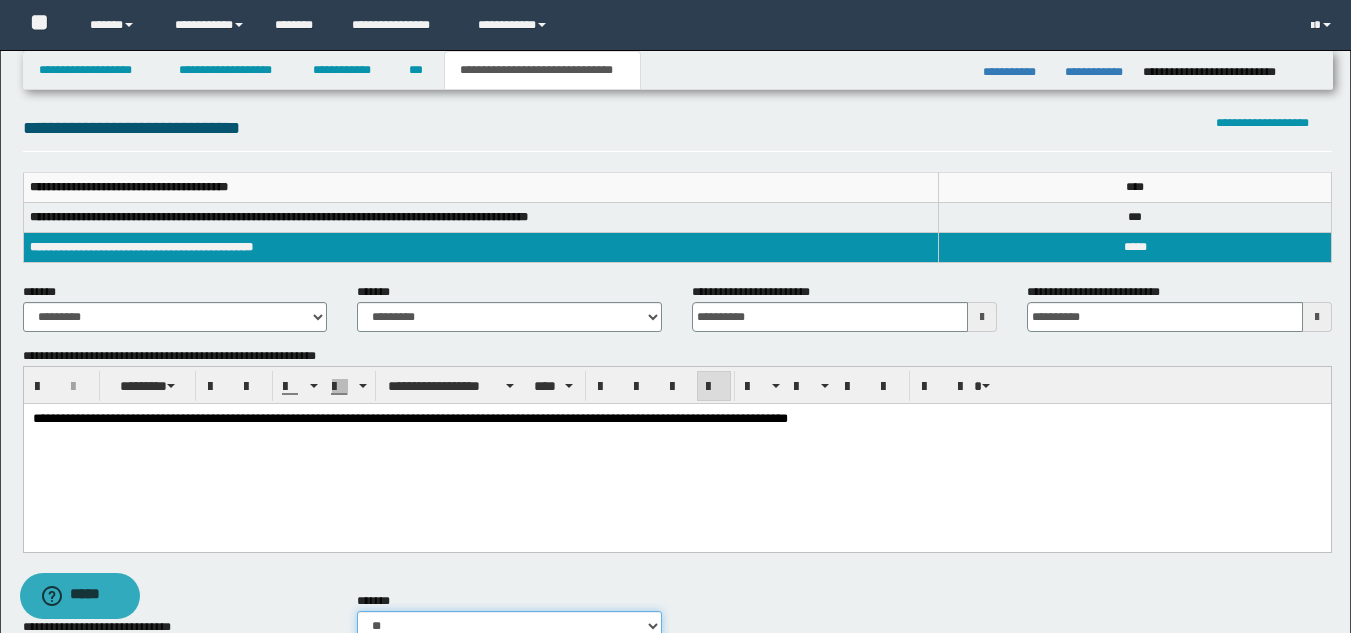 scroll, scrollTop: 192, scrollLeft: 0, axis: vertical 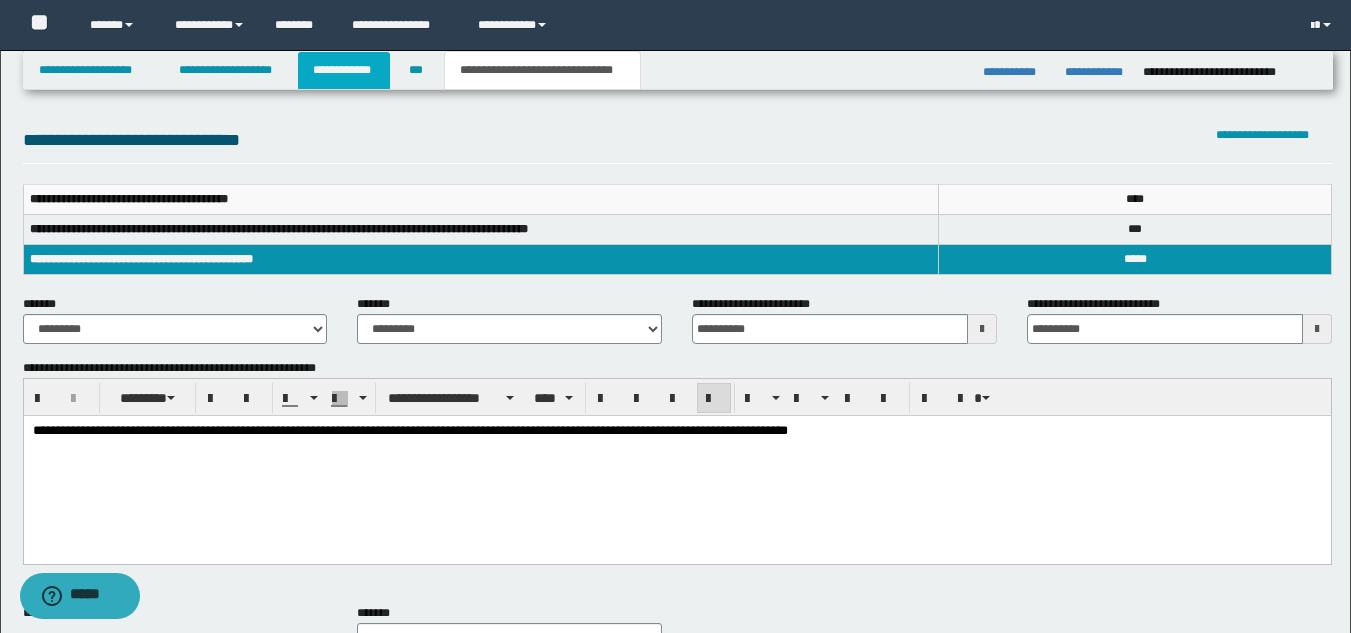 click on "**********" at bounding box center [344, 70] 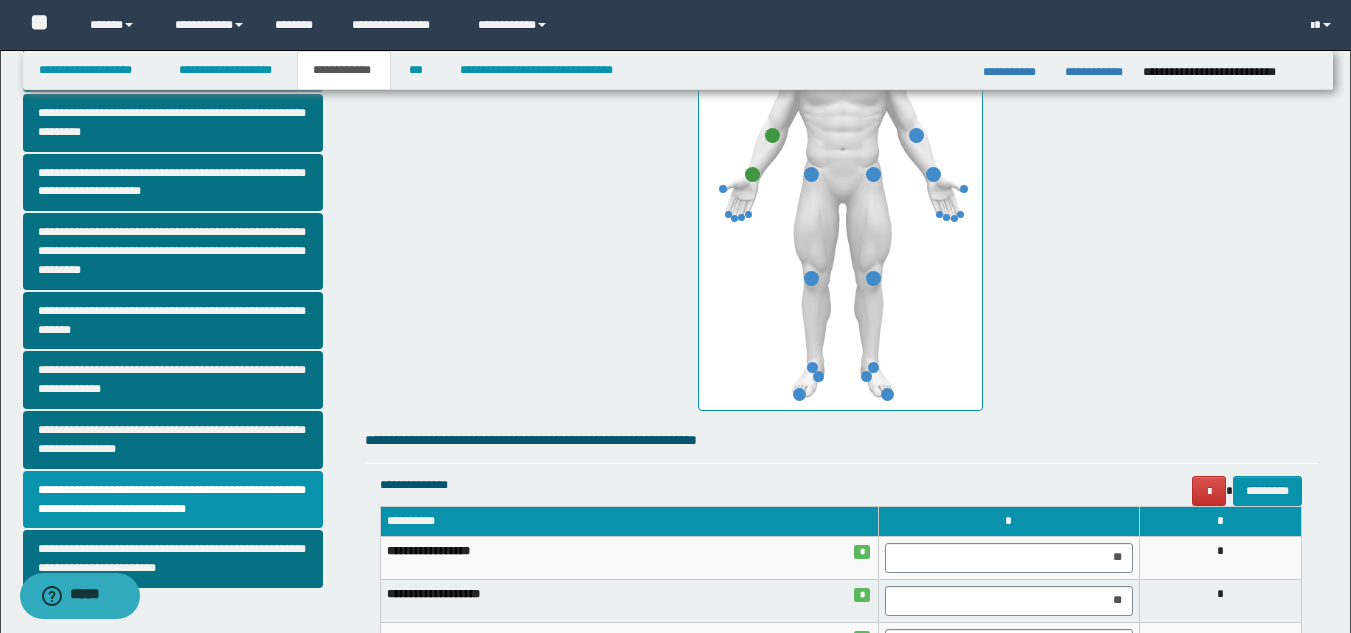 scroll, scrollTop: 432, scrollLeft: 0, axis: vertical 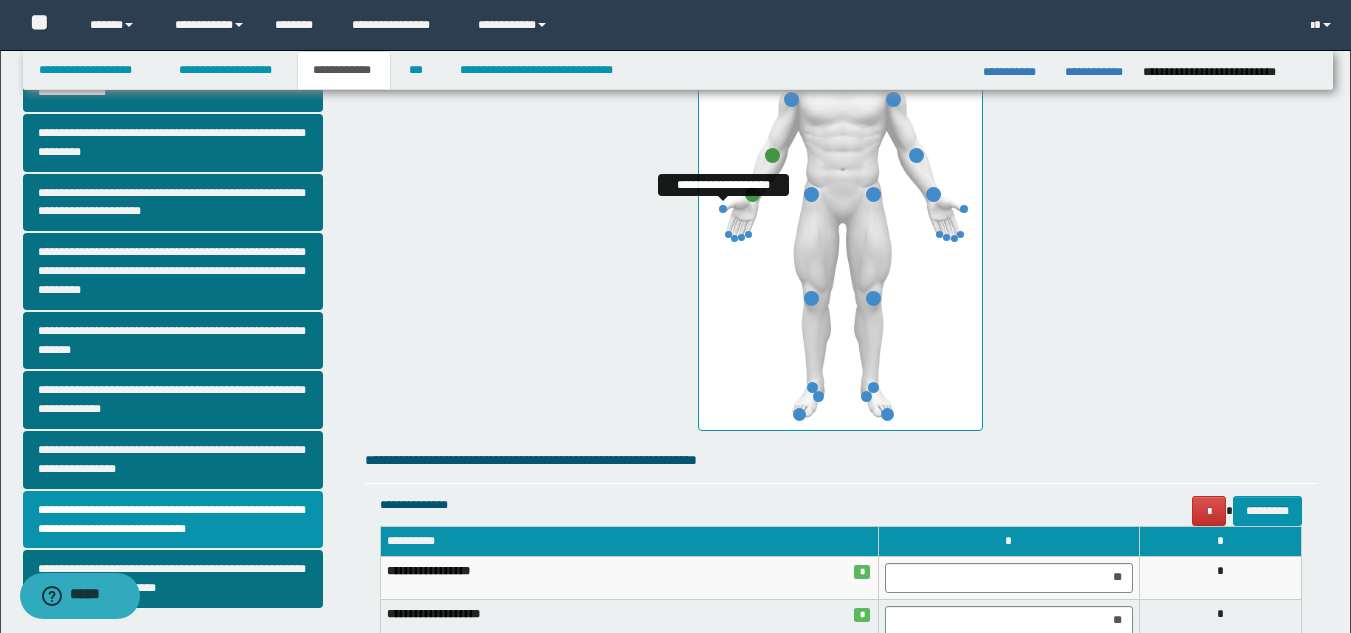 click at bounding box center [723, 209] 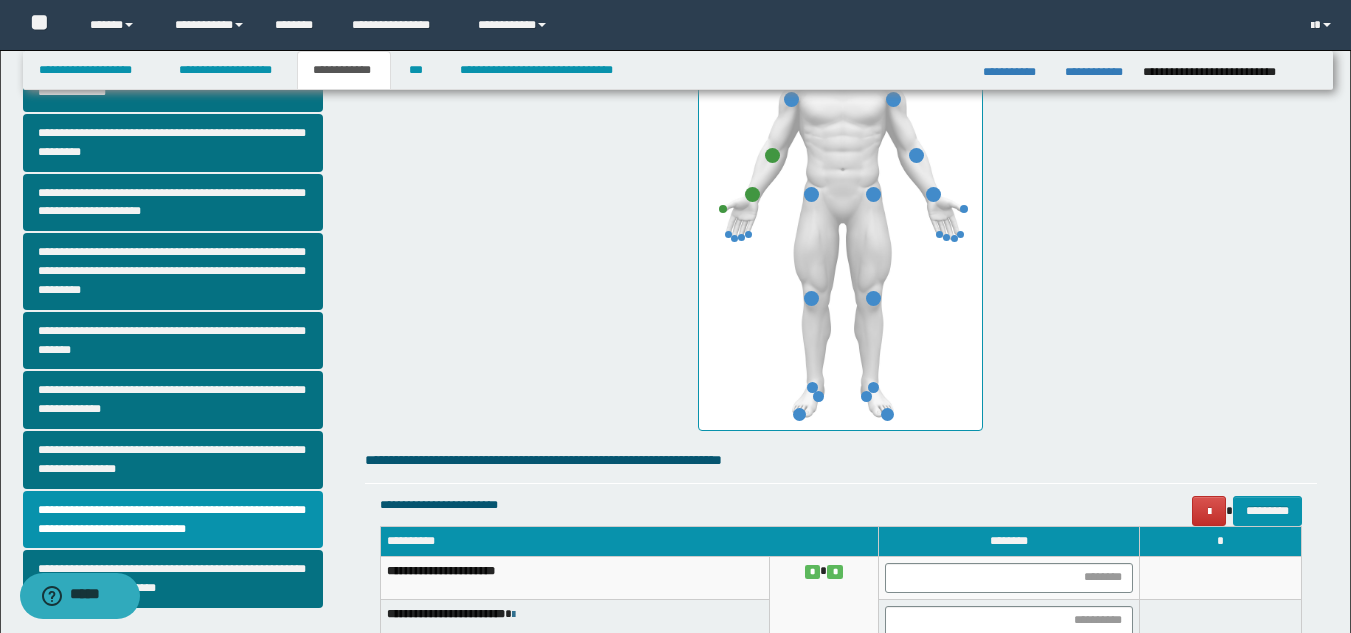 click at bounding box center (840, 213) 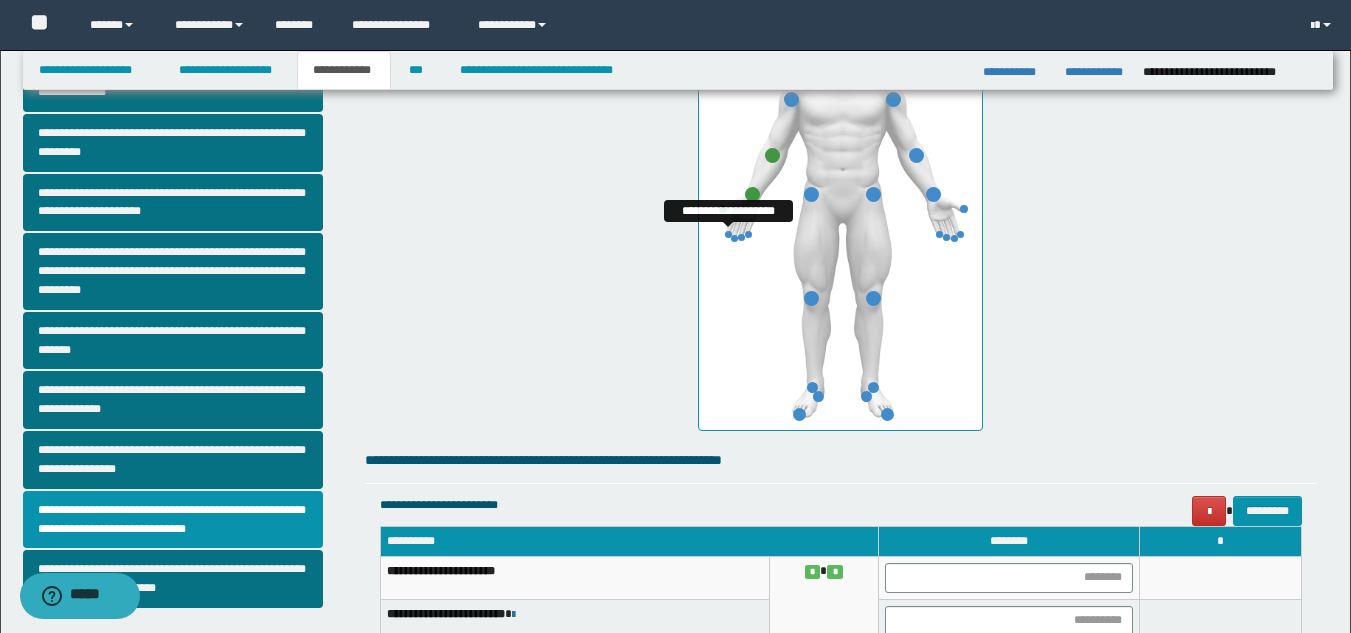 click at bounding box center [728, 234] 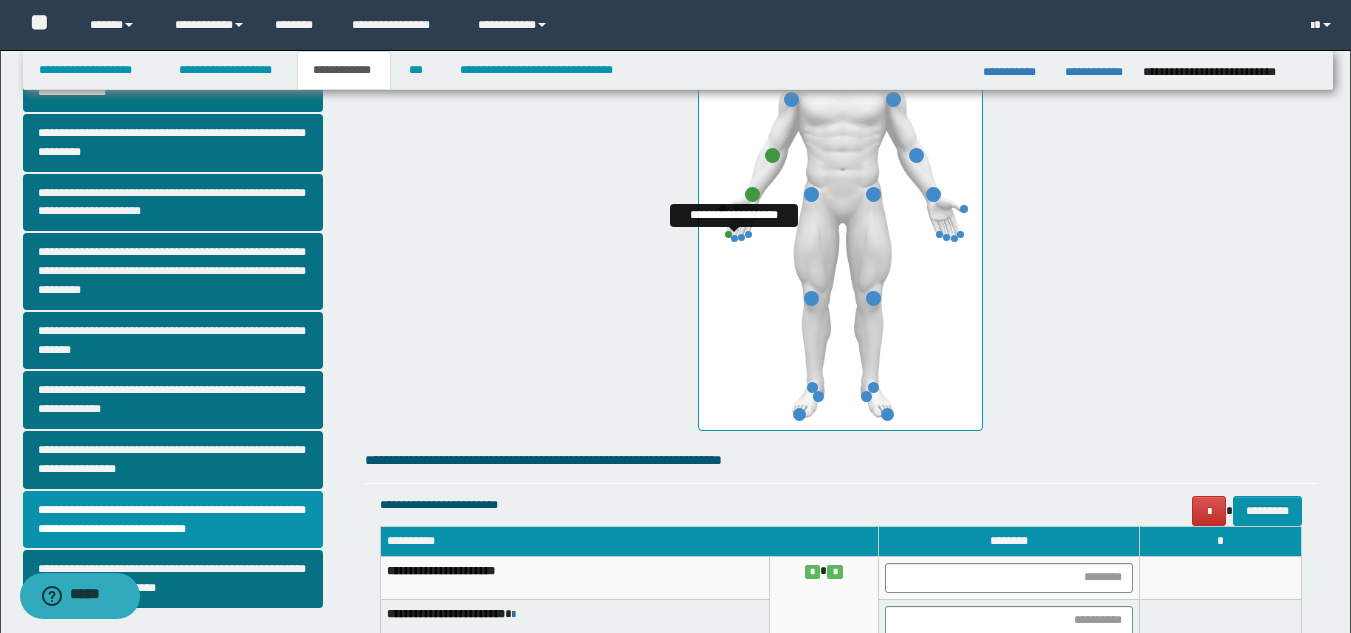 click at bounding box center (734, 238) 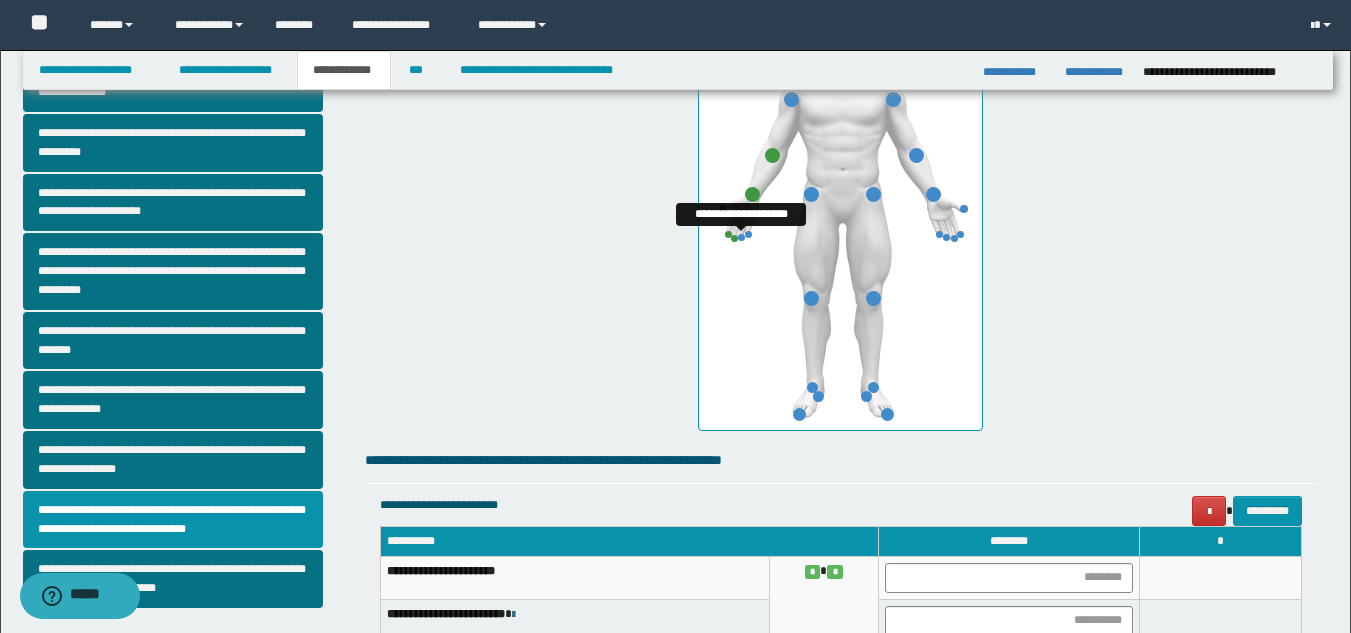 click at bounding box center [741, 237] 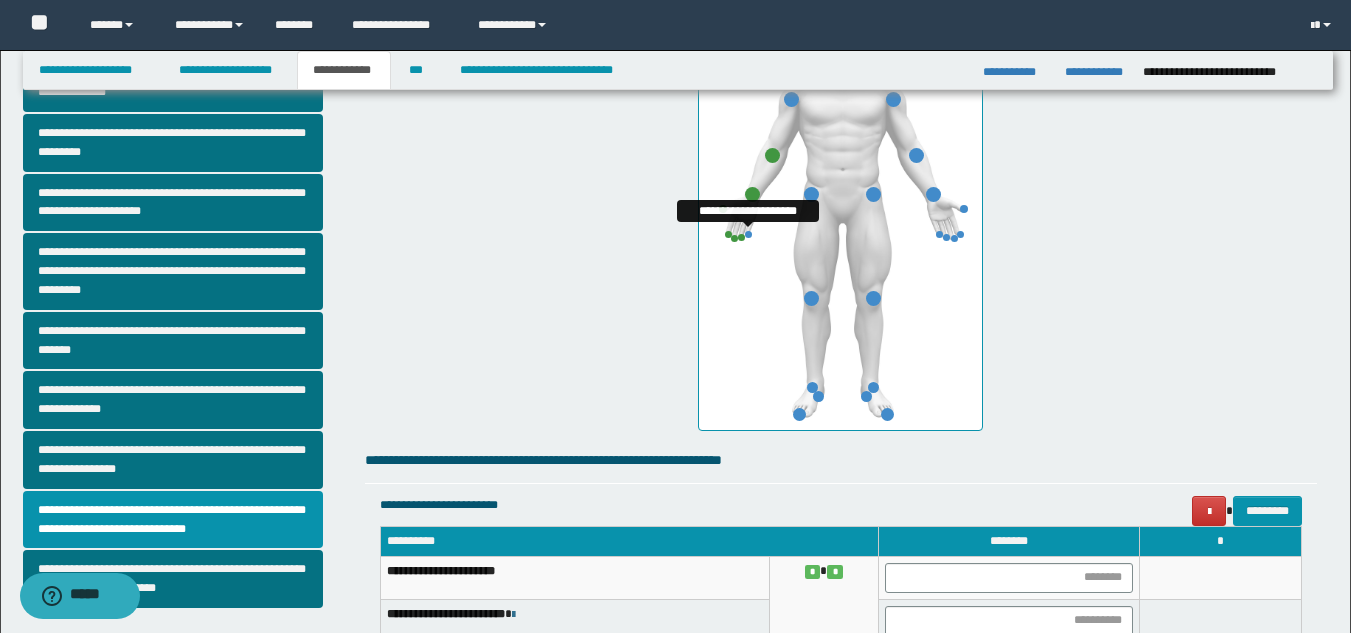 click at bounding box center (748, 234) 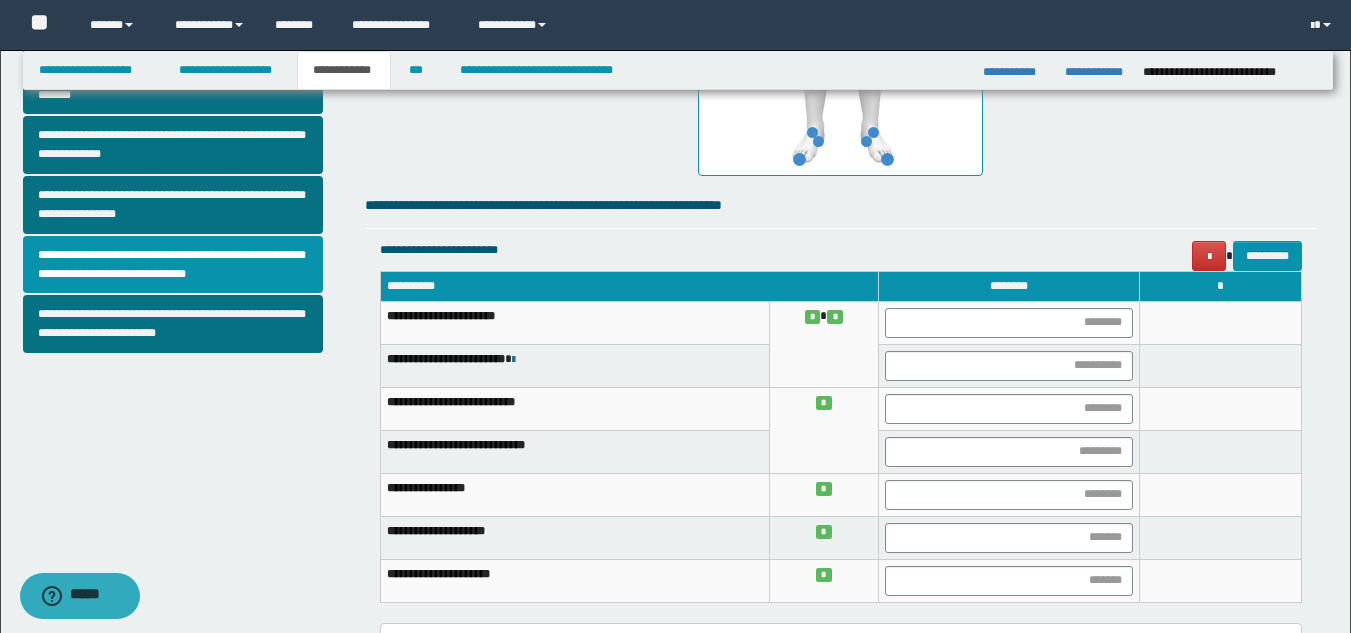 scroll, scrollTop: 681, scrollLeft: 0, axis: vertical 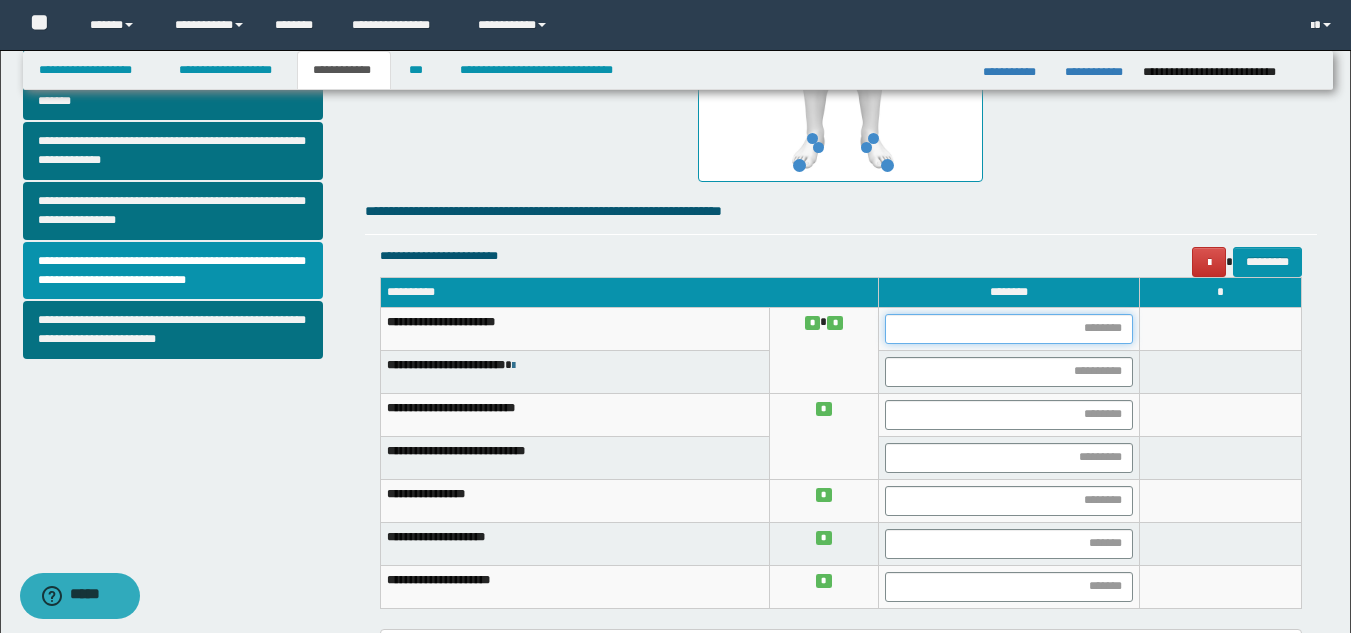 click at bounding box center [1009, 329] 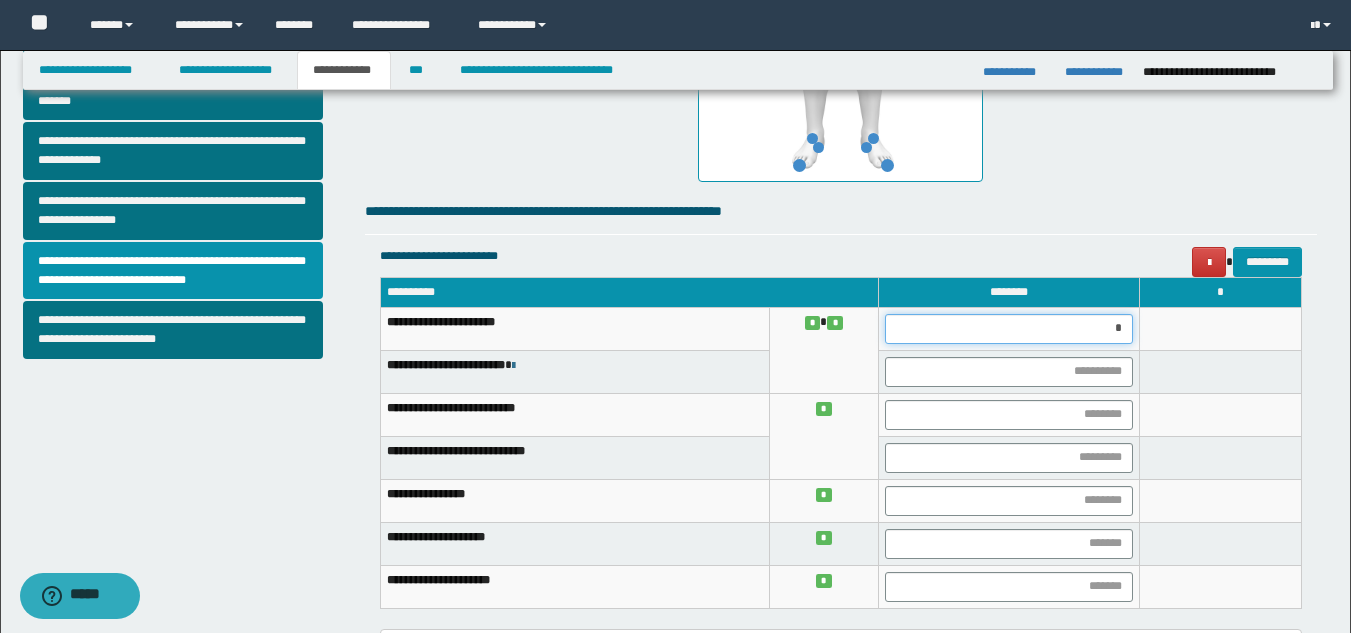 type on "**" 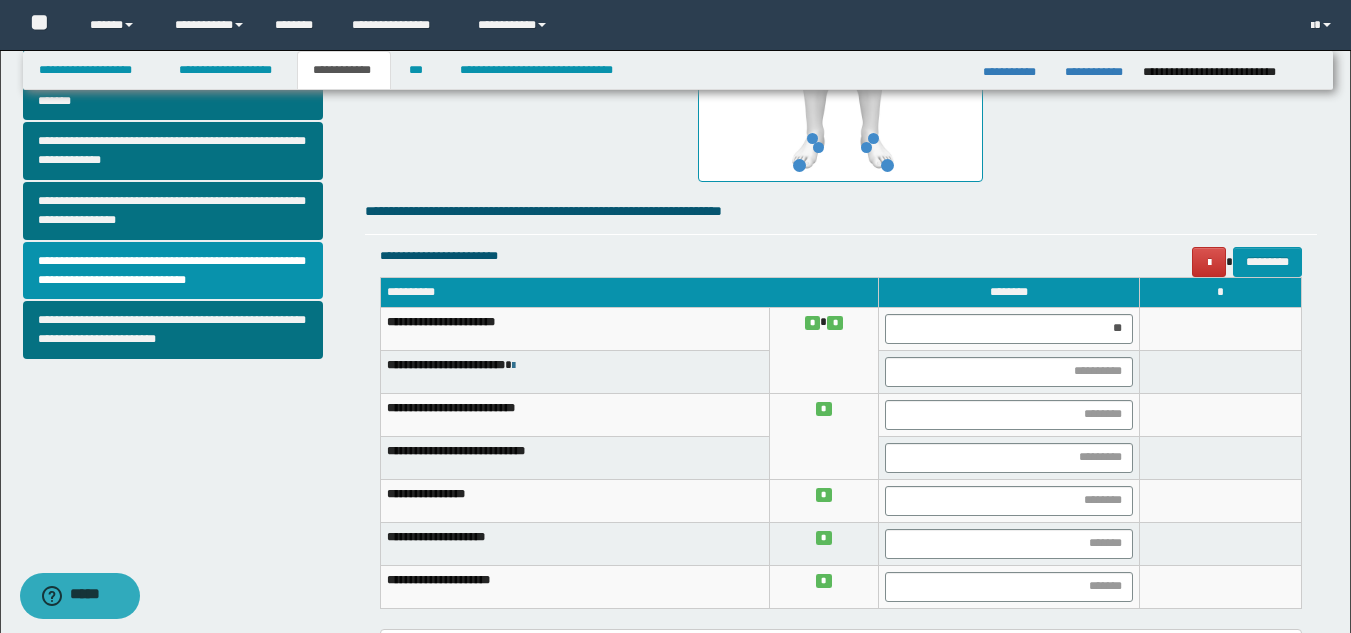click at bounding box center (1008, 371) 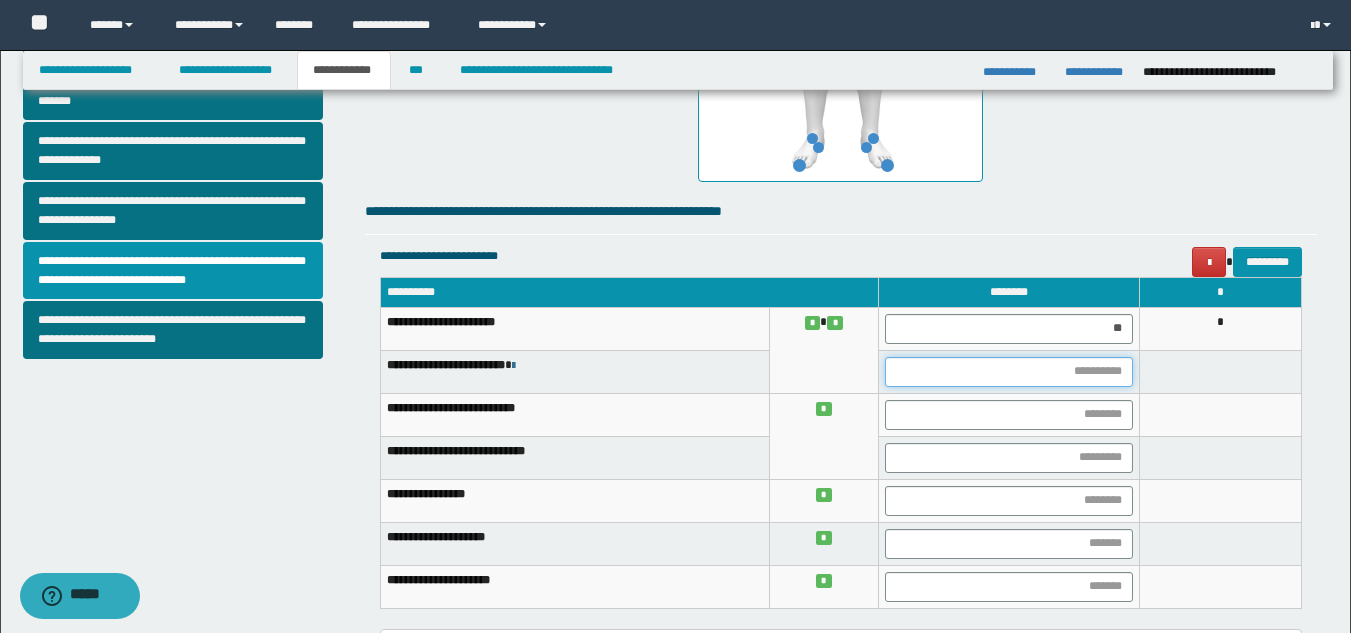 click at bounding box center (1009, 372) 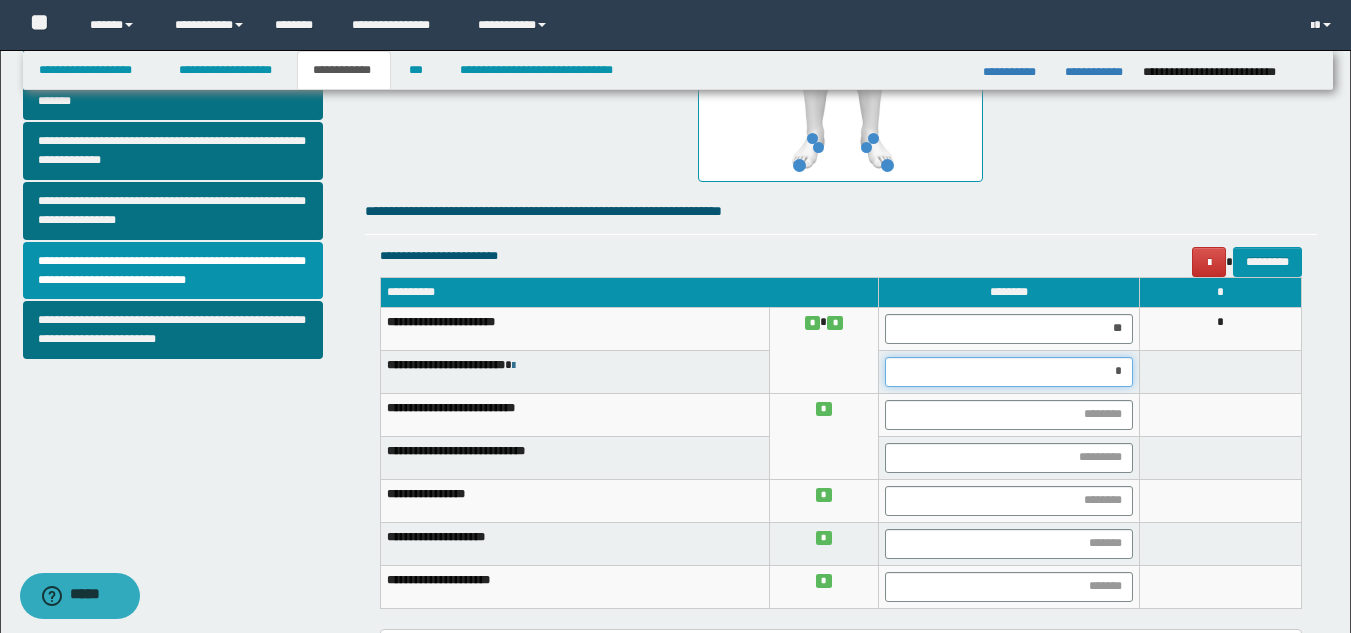 type on "**" 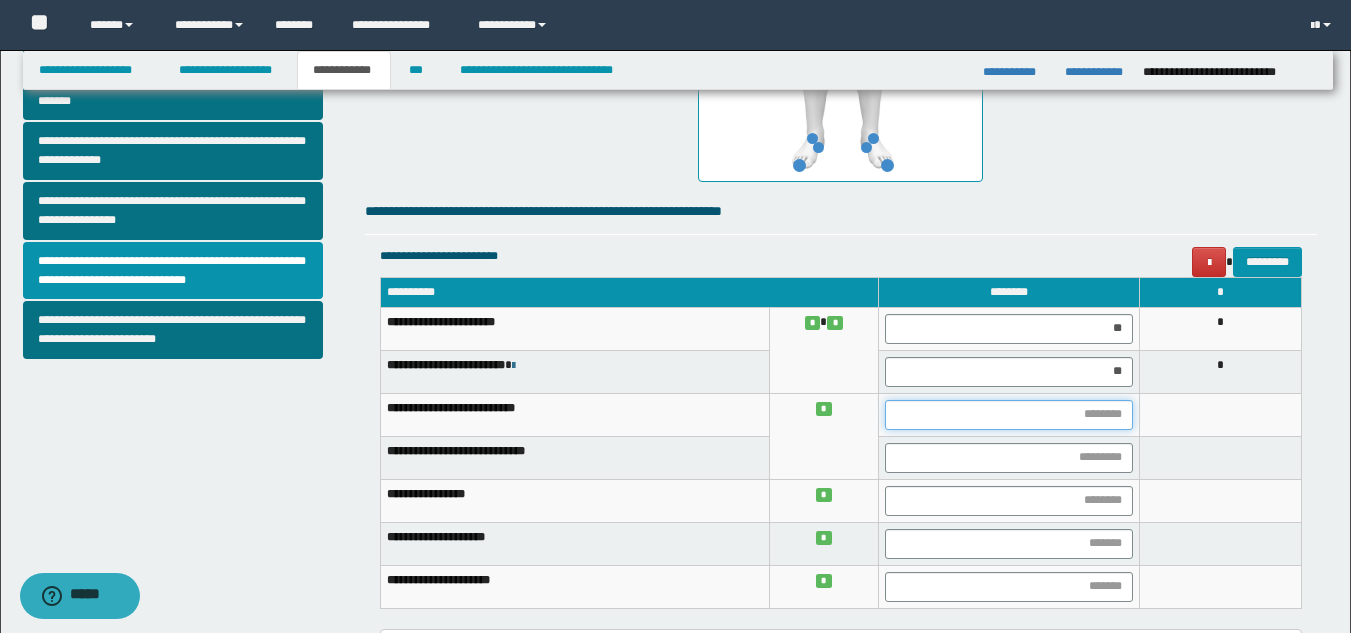 click at bounding box center (1009, 415) 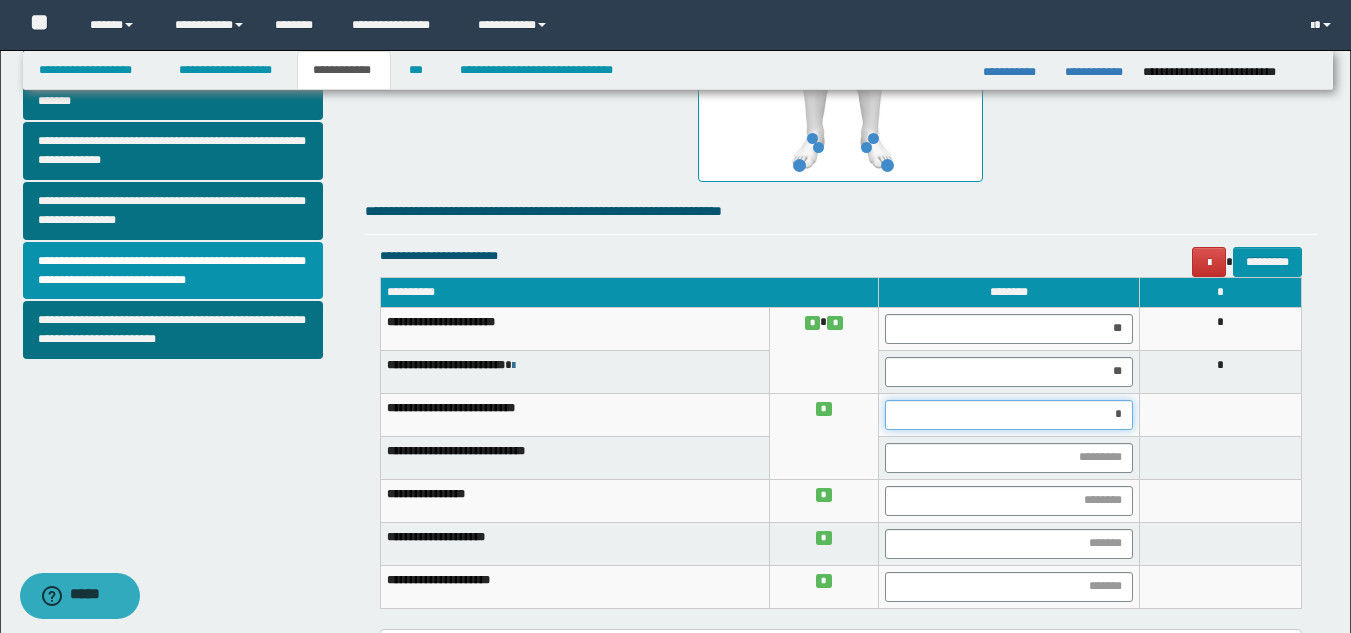 type on "**" 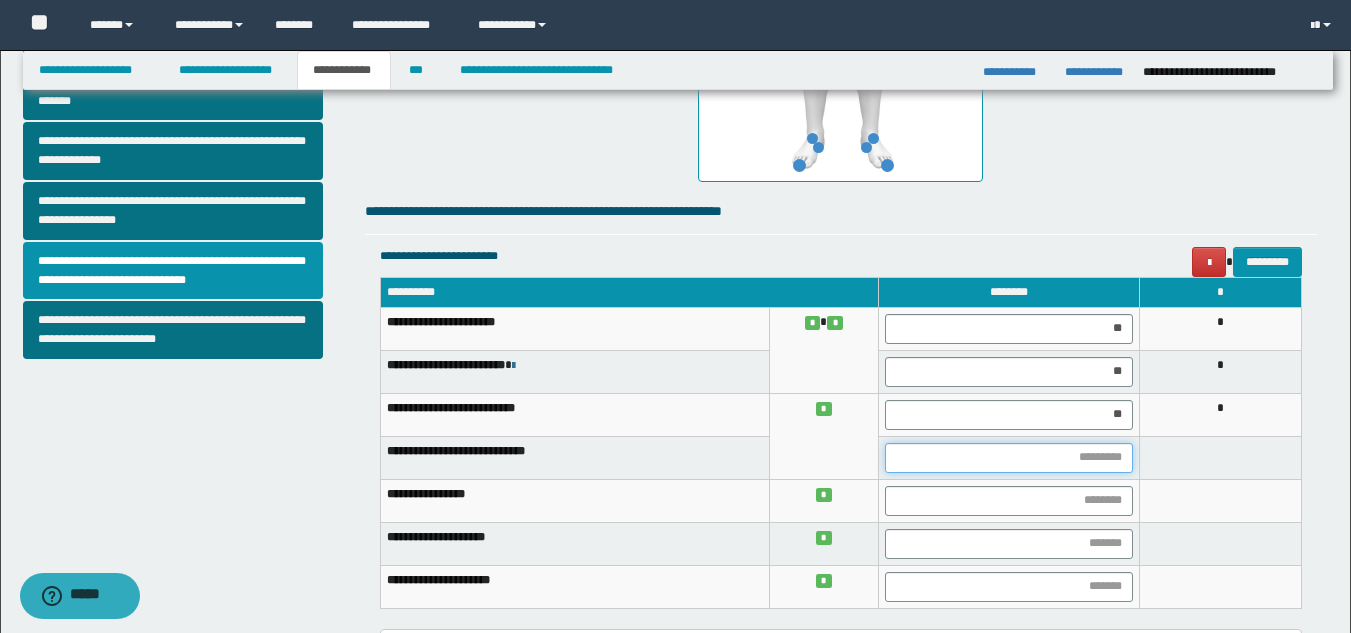 click at bounding box center (1009, 458) 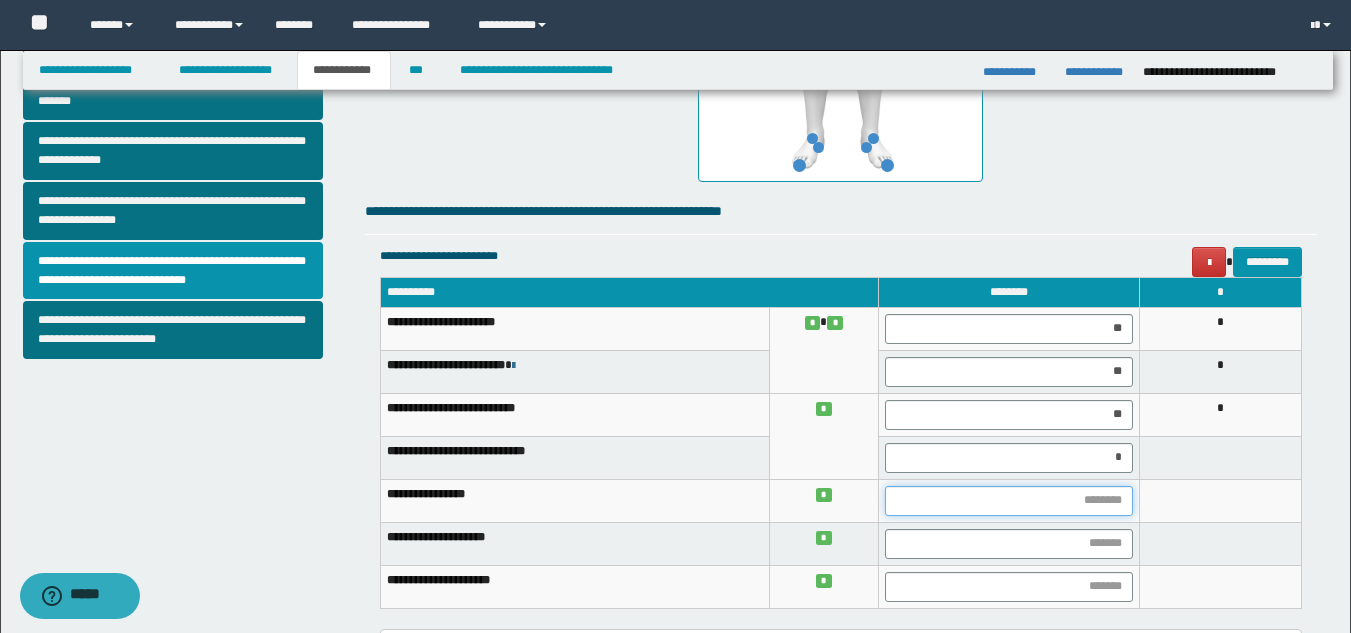 click at bounding box center (1009, 501) 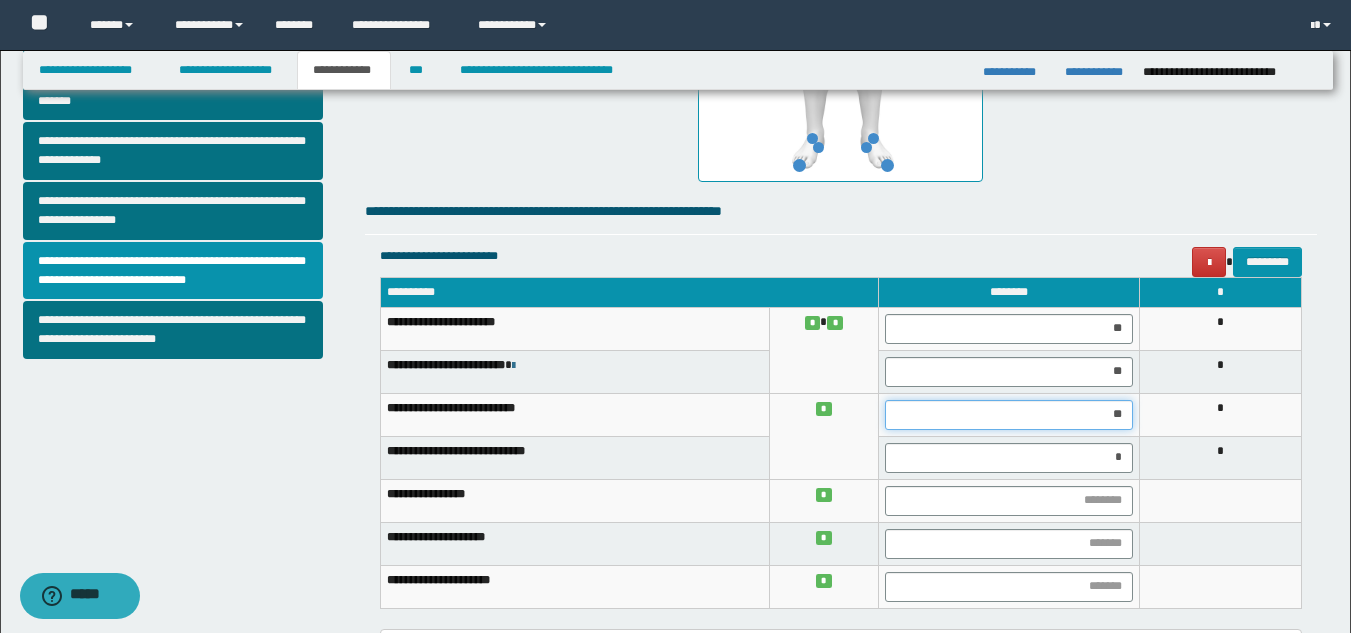 drag, startPoint x: 1124, startPoint y: 418, endPoint x: 1104, endPoint y: 412, distance: 20.880613 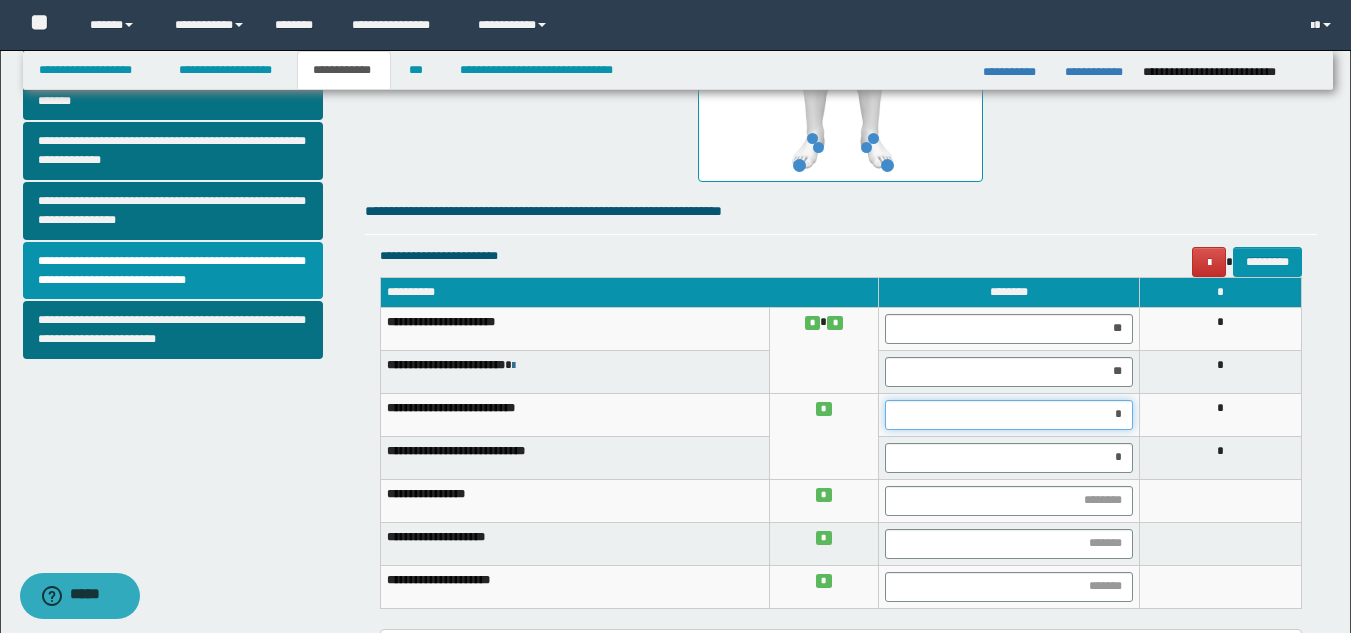 type on "**" 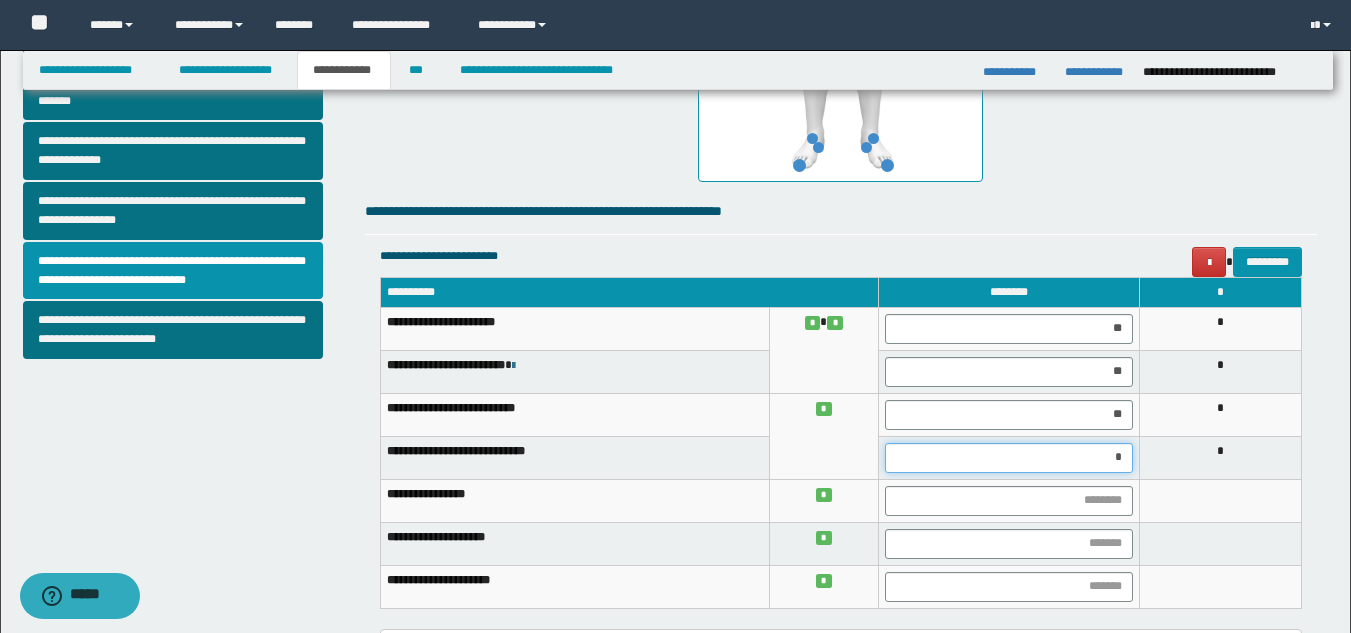 click on "*" at bounding box center (1009, 458) 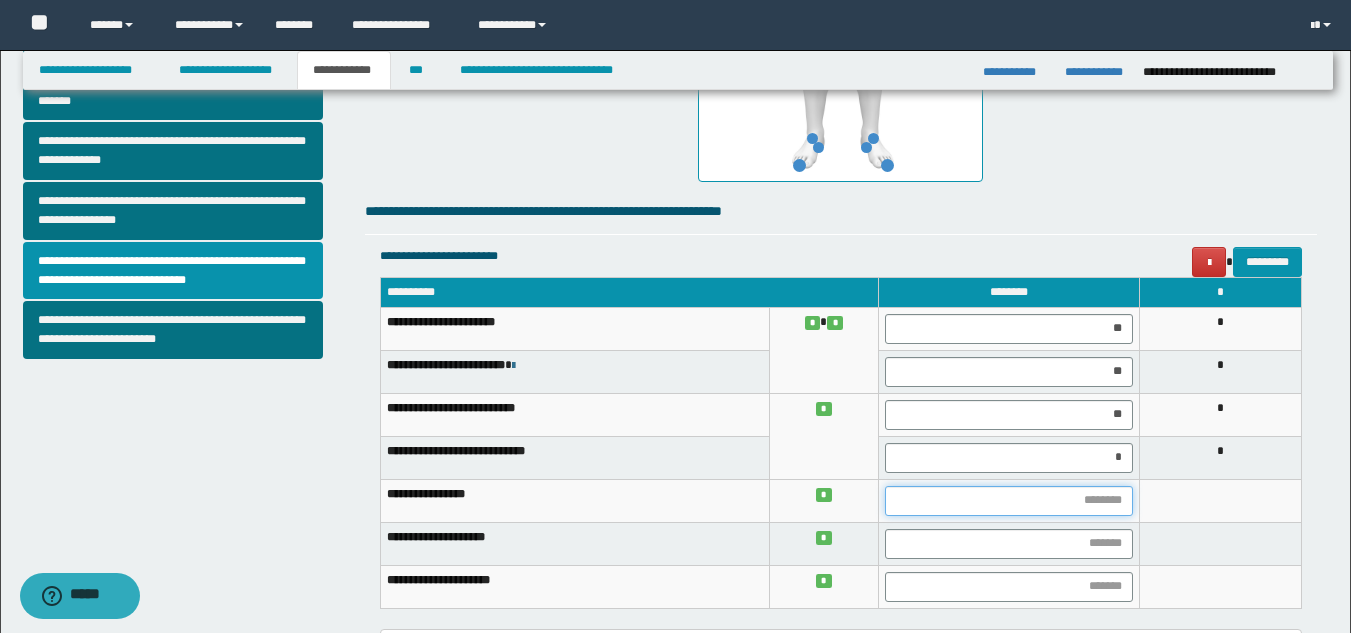 click at bounding box center (1009, 501) 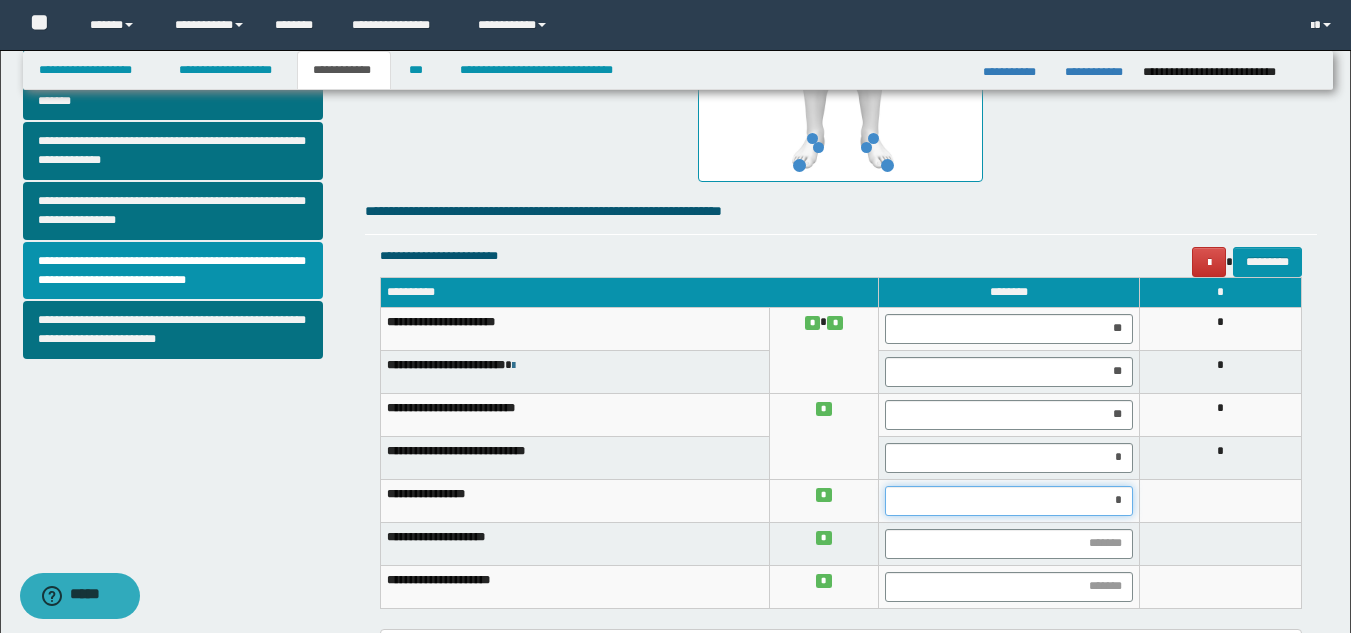 type on "**" 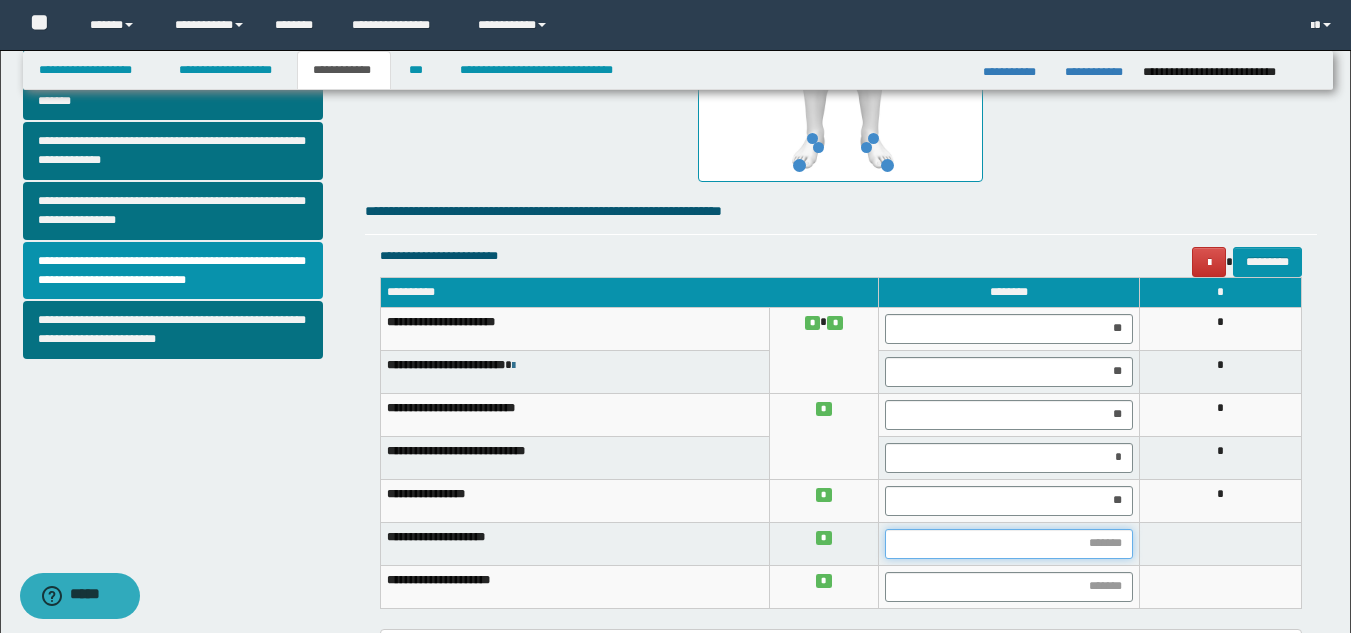 click at bounding box center (1009, 544) 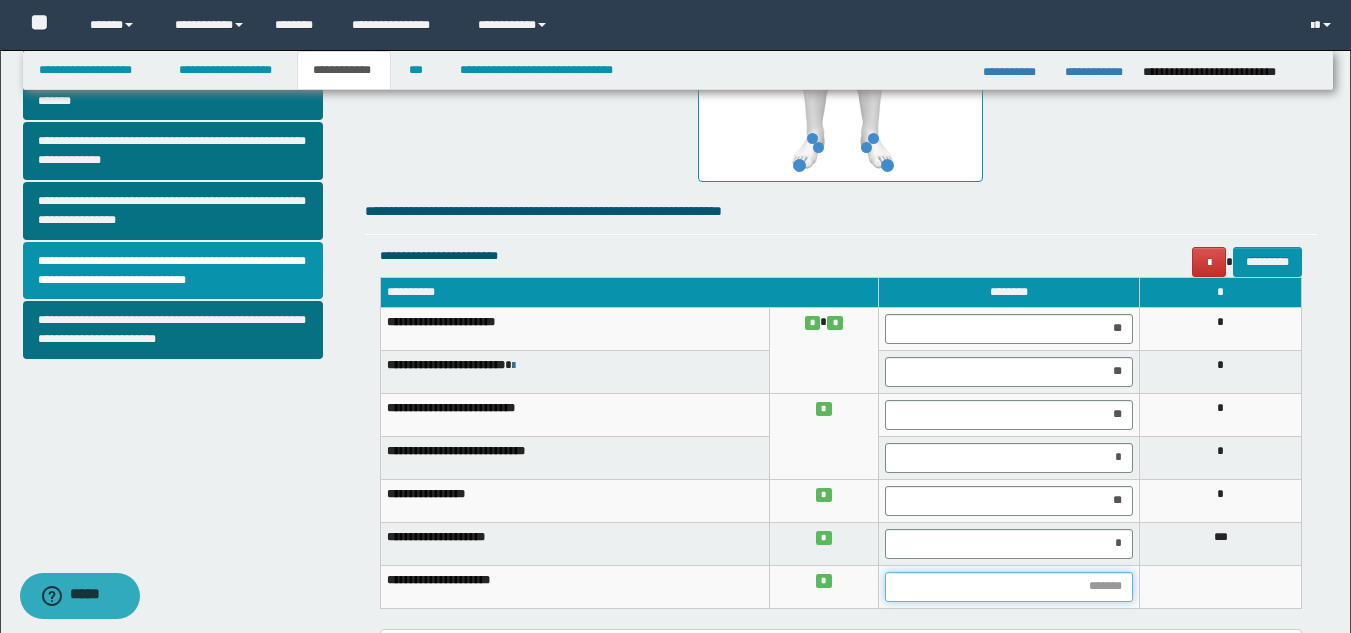 click at bounding box center (1009, 587) 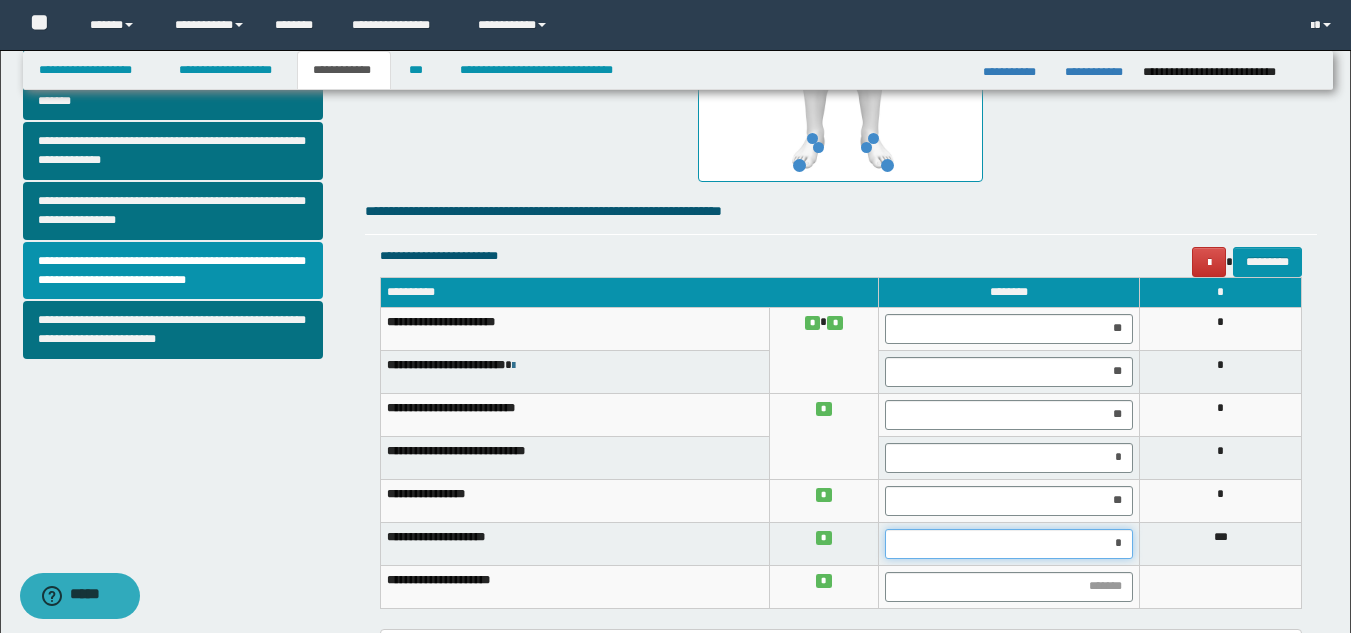 drag, startPoint x: 1110, startPoint y: 543, endPoint x: 1129, endPoint y: 542, distance: 19.026299 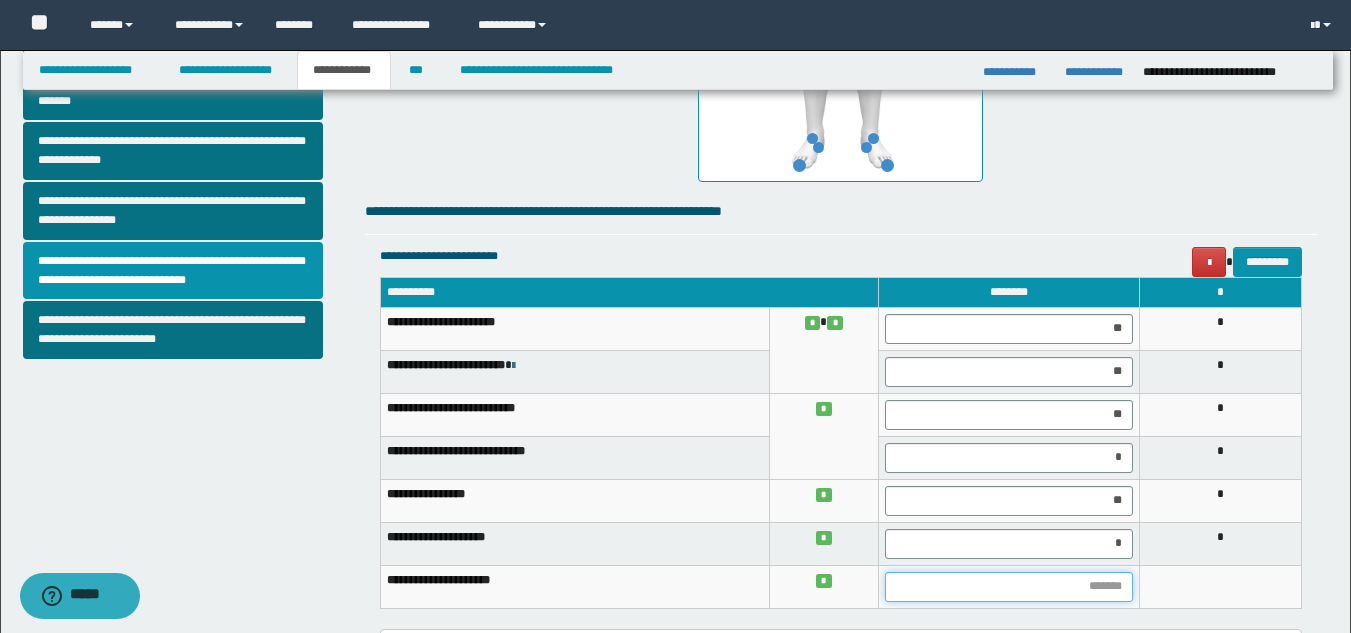 click at bounding box center [1009, 587] 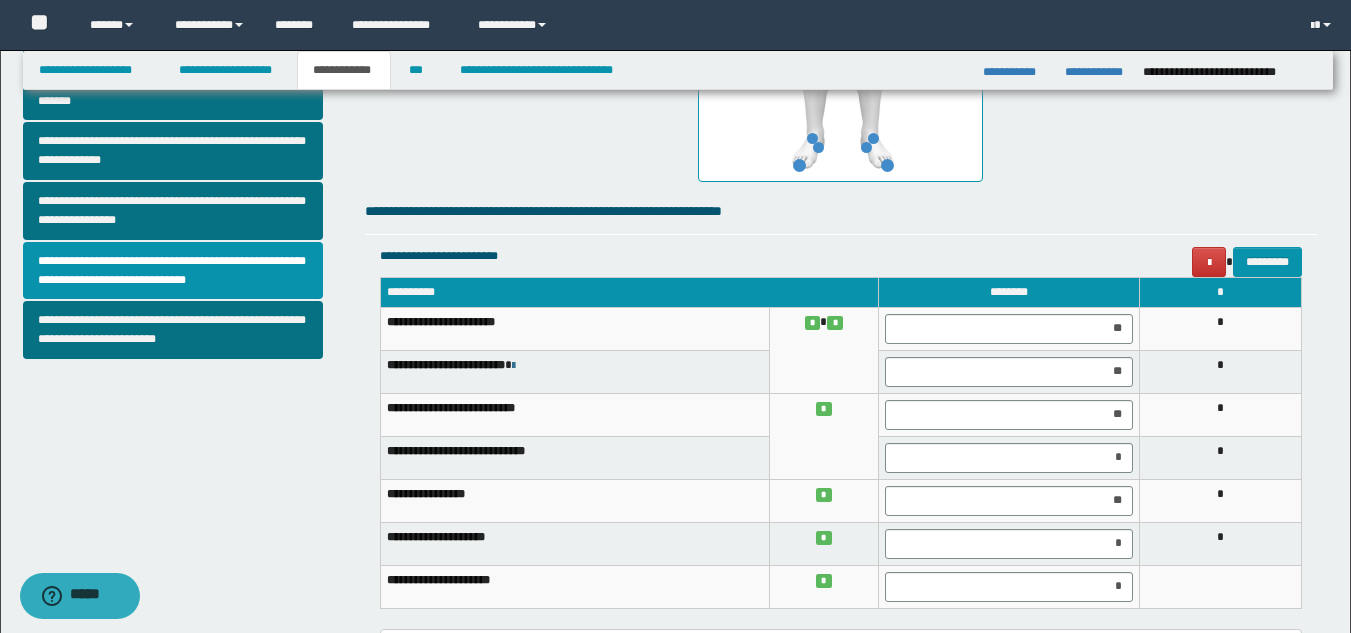 click on "**********" at bounding box center [574, 543] 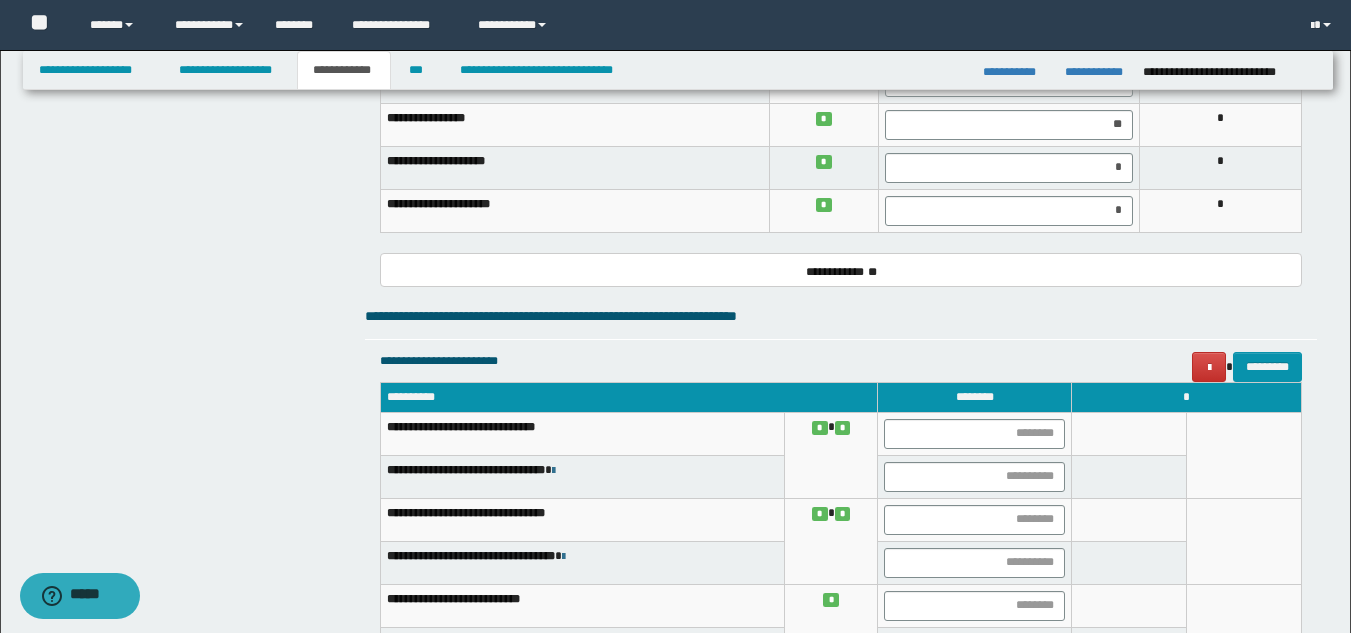 scroll, scrollTop: 1064, scrollLeft: 0, axis: vertical 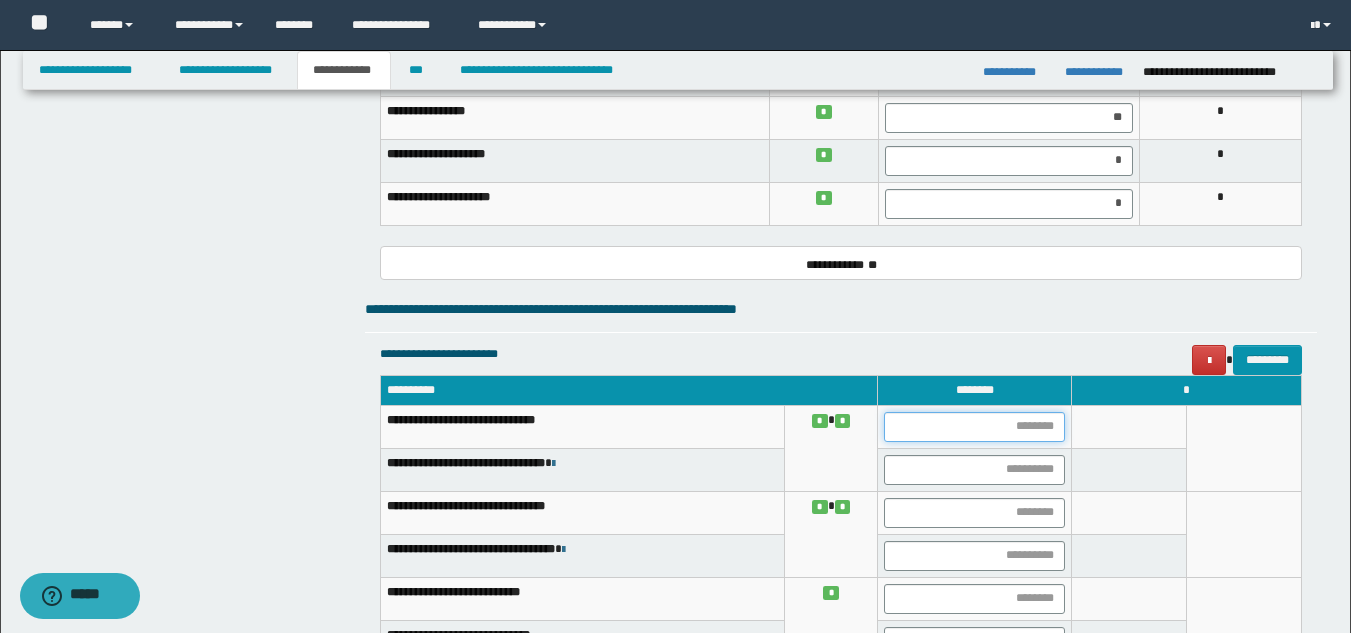 click at bounding box center (974, 427) 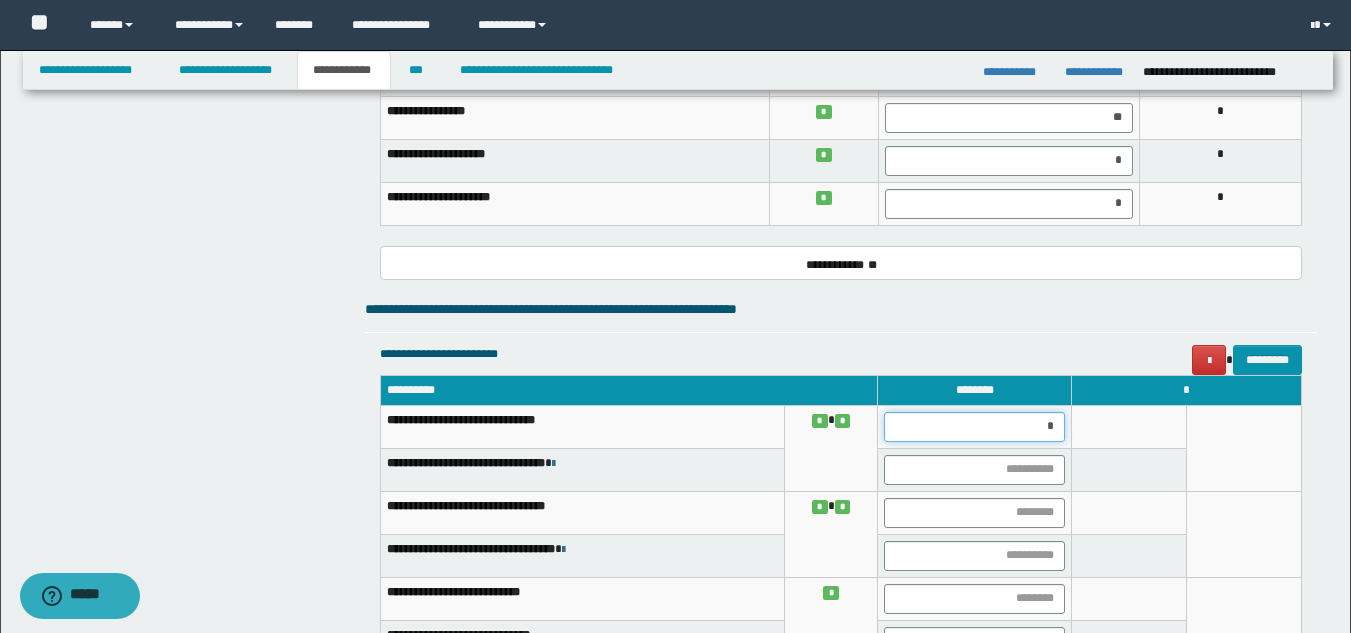 type on "**" 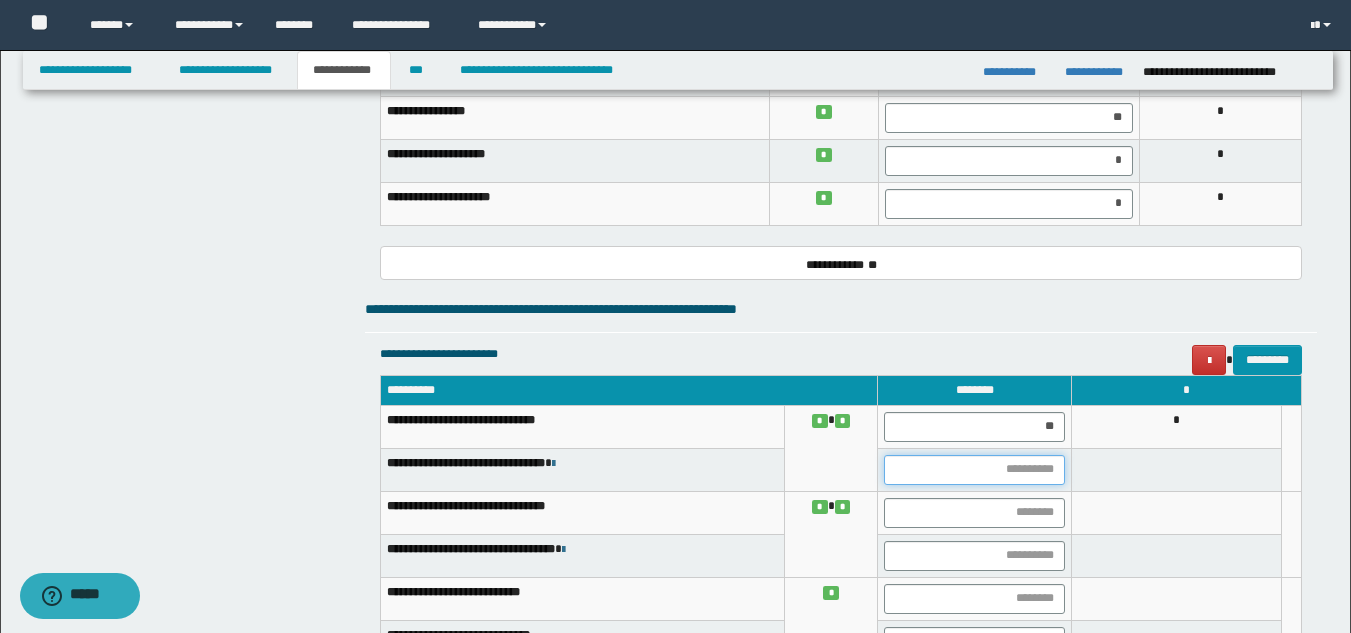 click at bounding box center (974, 470) 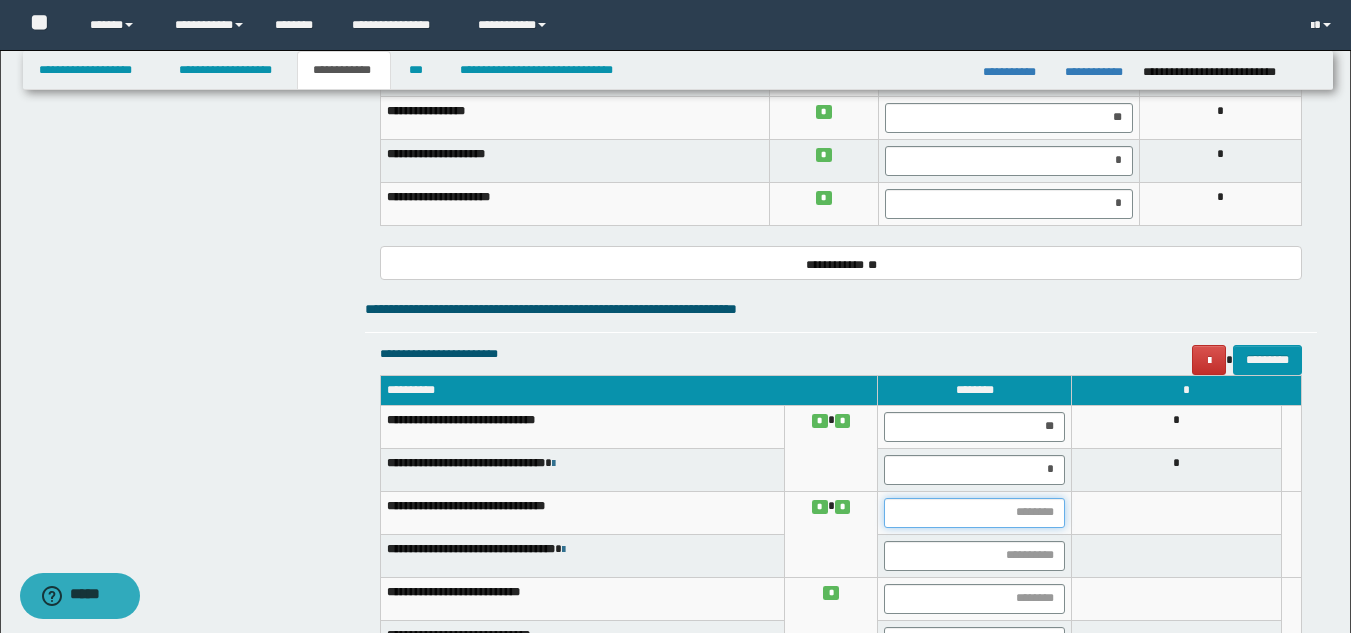 click at bounding box center (974, 513) 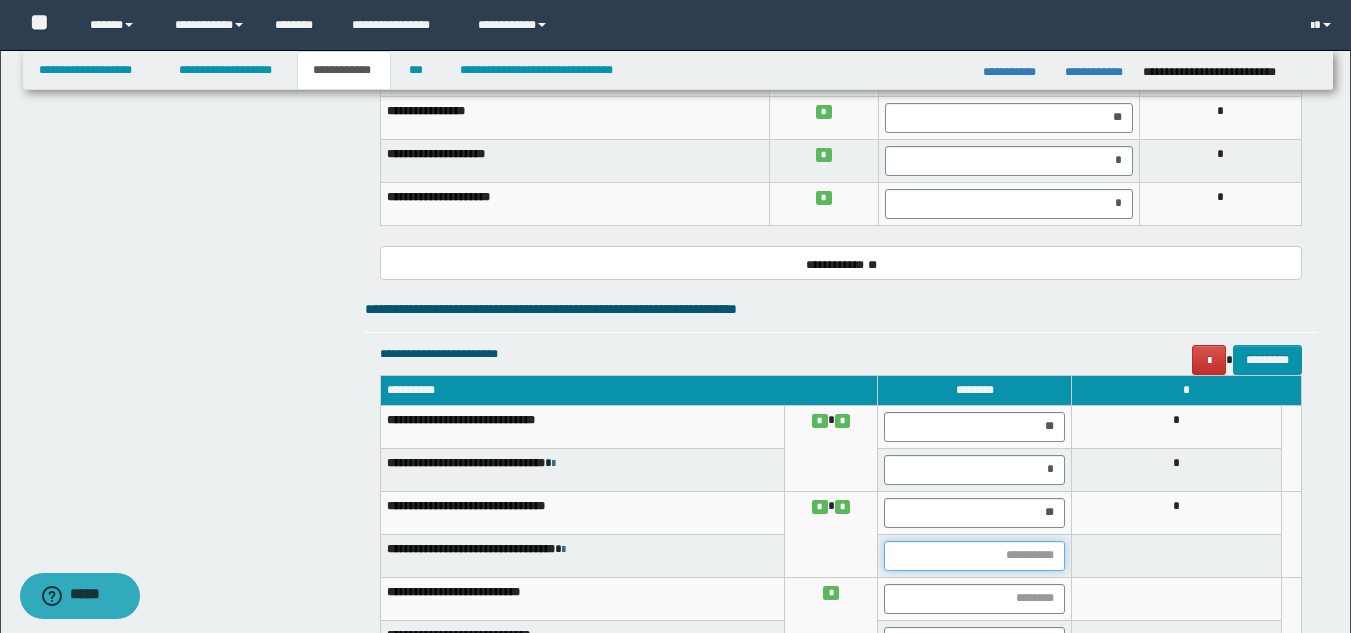 click at bounding box center [974, 556] 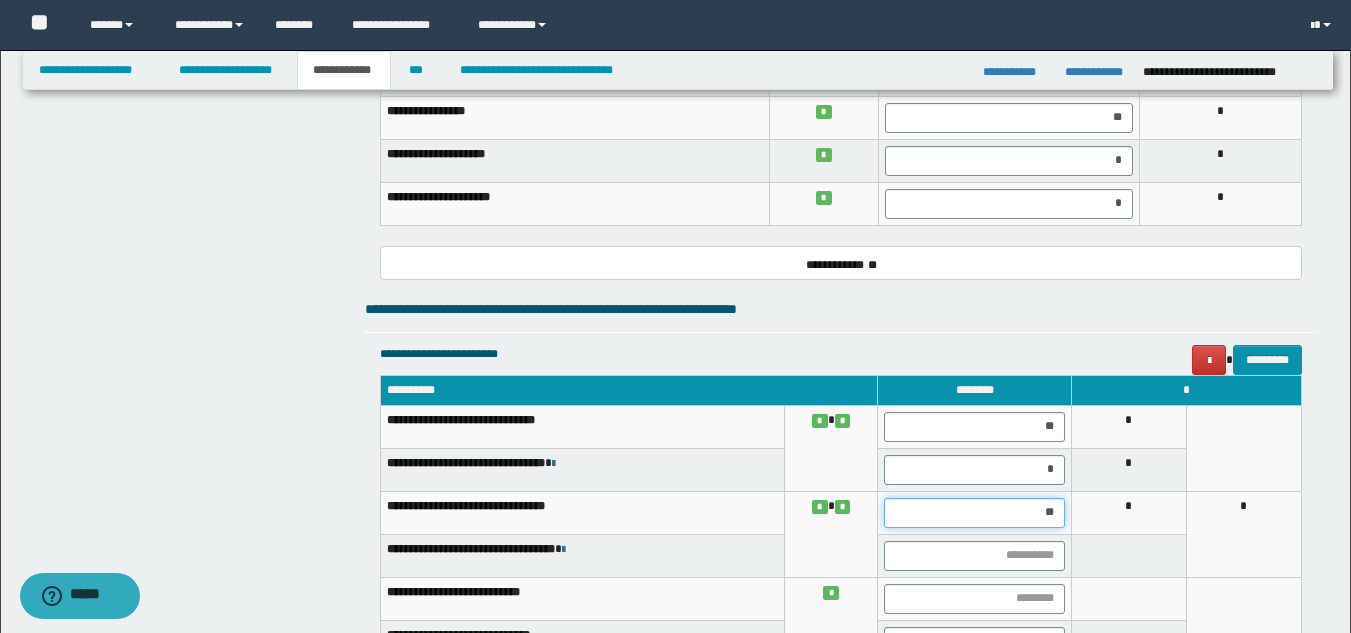 drag, startPoint x: 1018, startPoint y: 515, endPoint x: 1068, endPoint y: 515, distance: 50 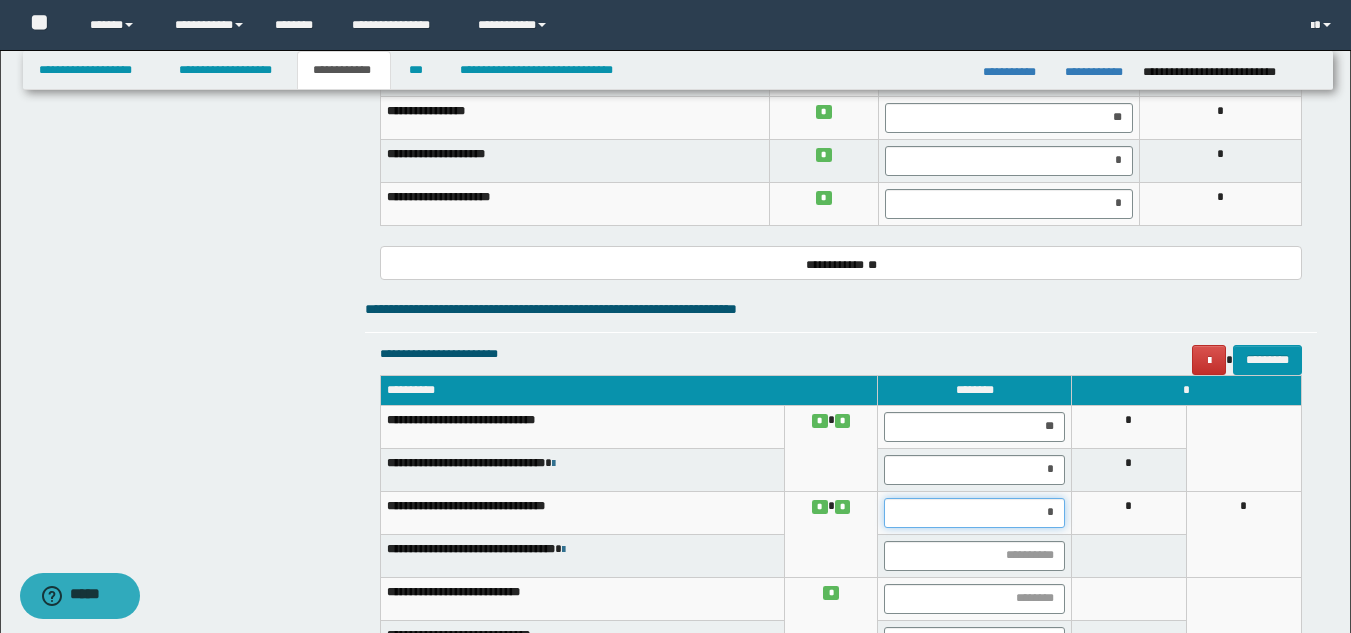 type on "**" 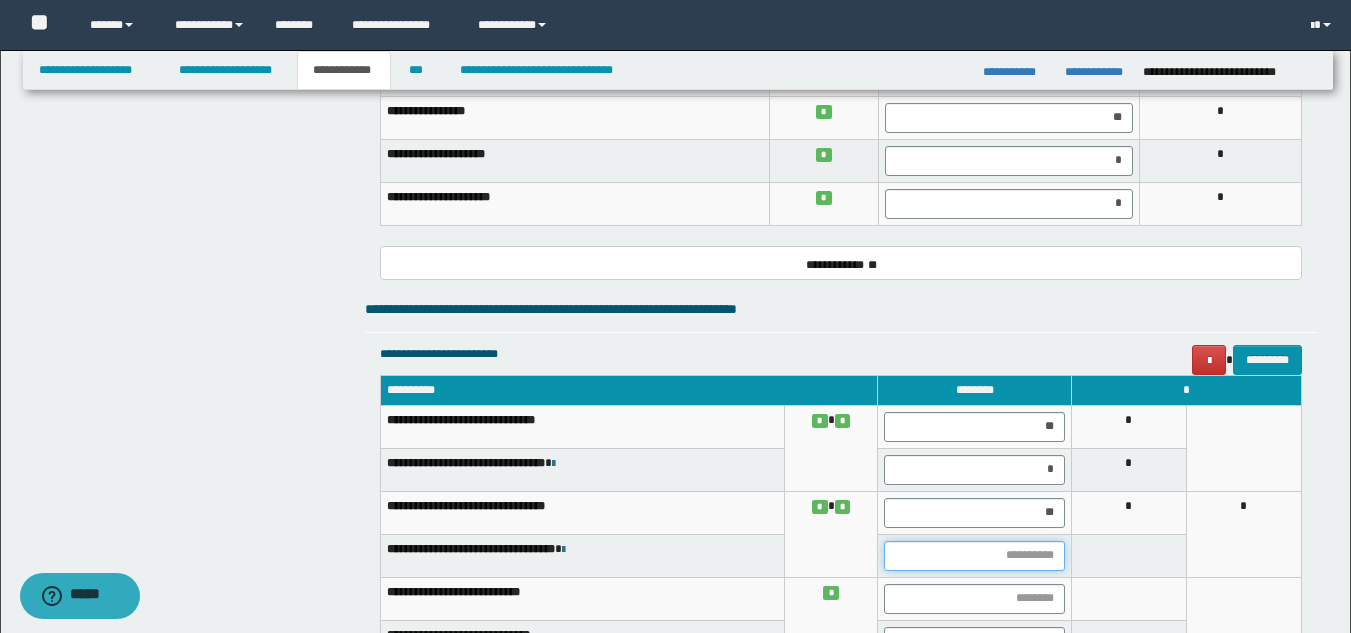 click at bounding box center [974, 556] 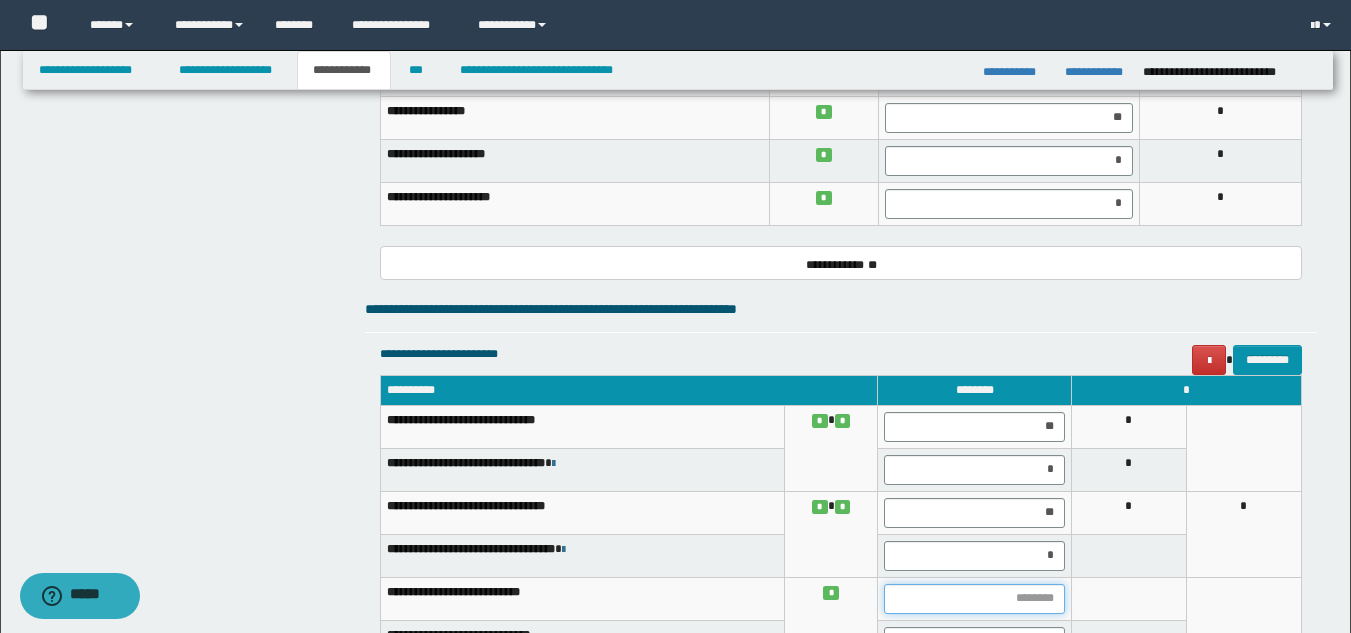 click at bounding box center [974, 599] 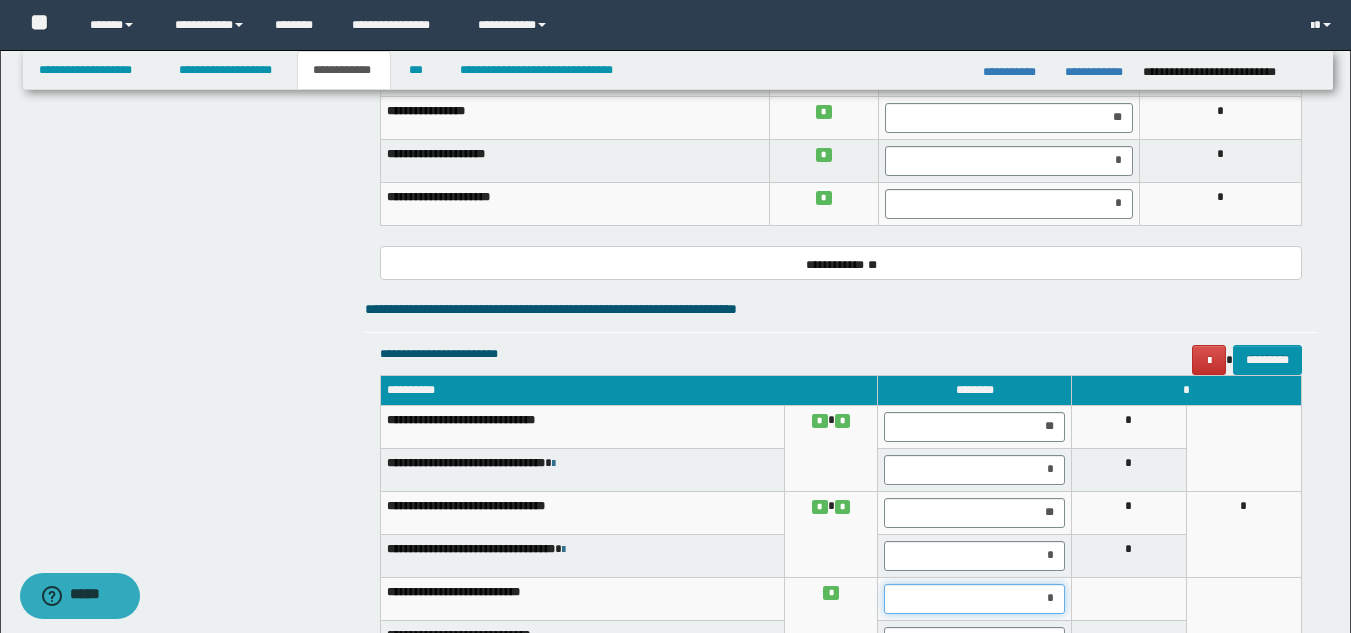 type on "**" 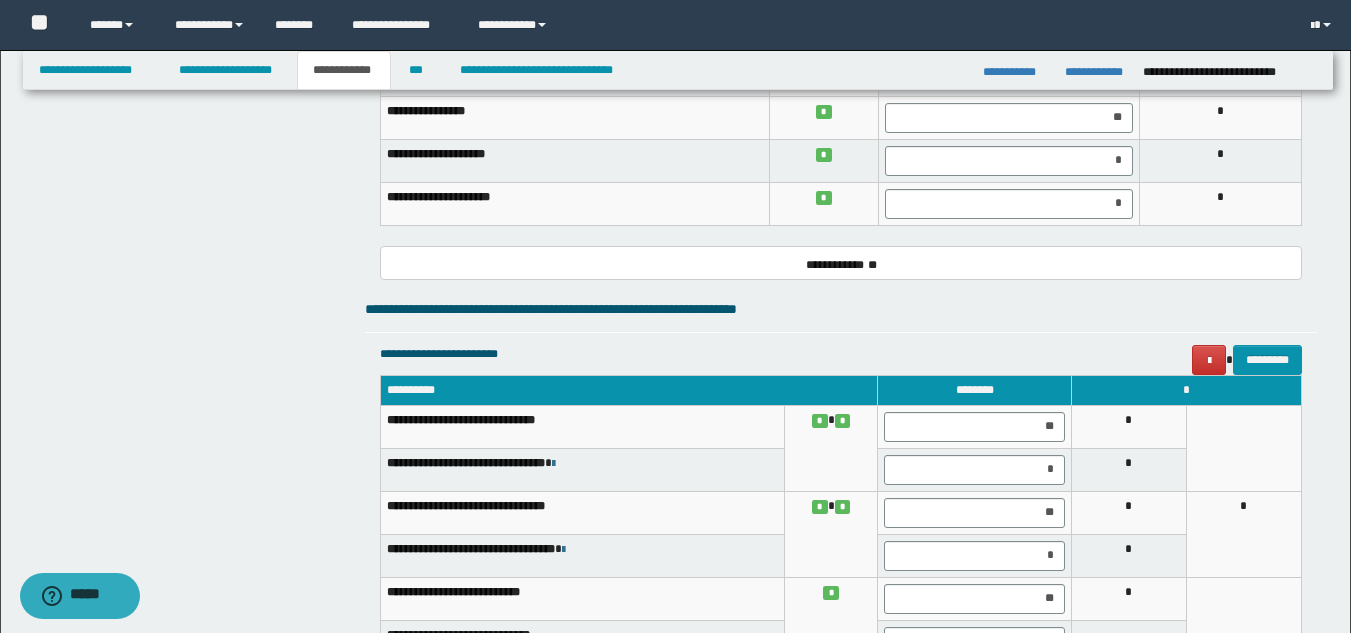 click on "**********" at bounding box center [582, 598] 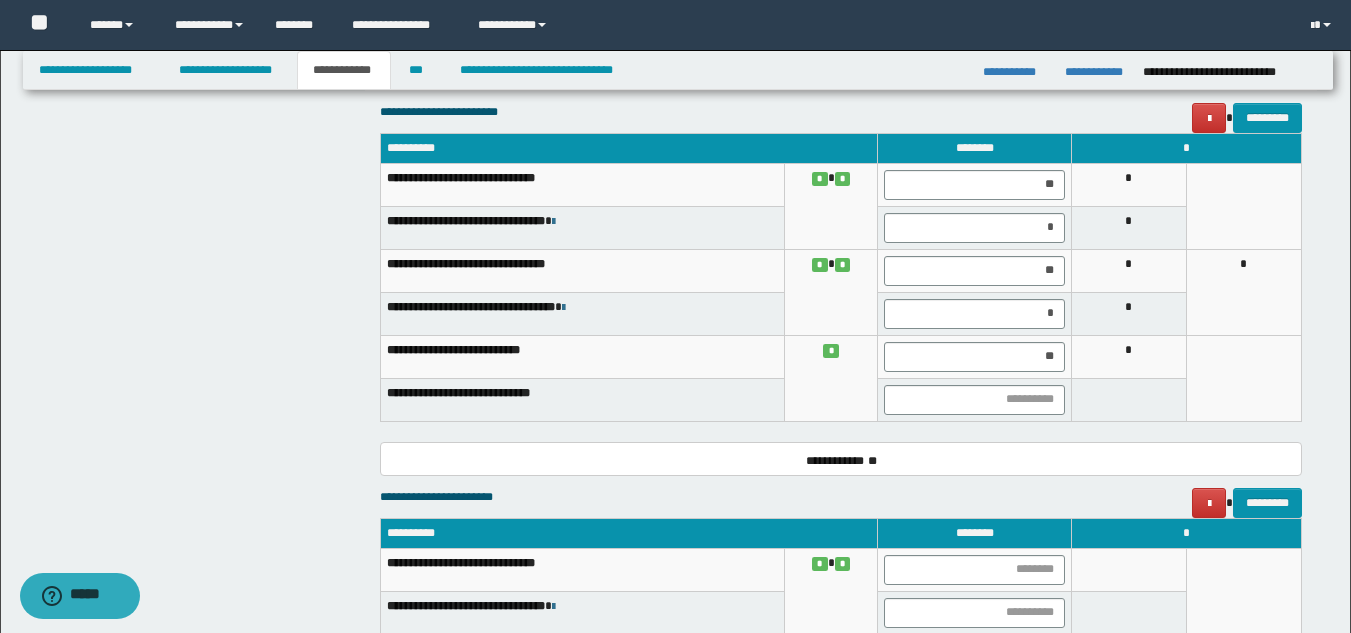 scroll, scrollTop: 1460, scrollLeft: 0, axis: vertical 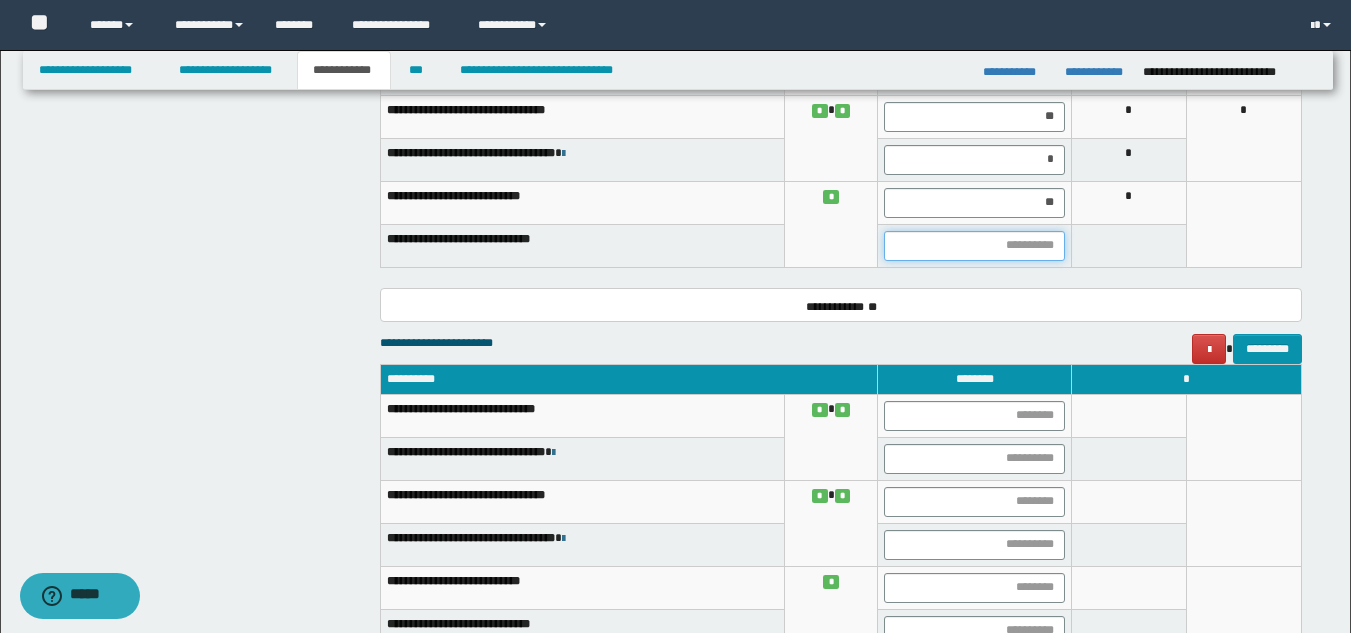 click at bounding box center [974, 246] 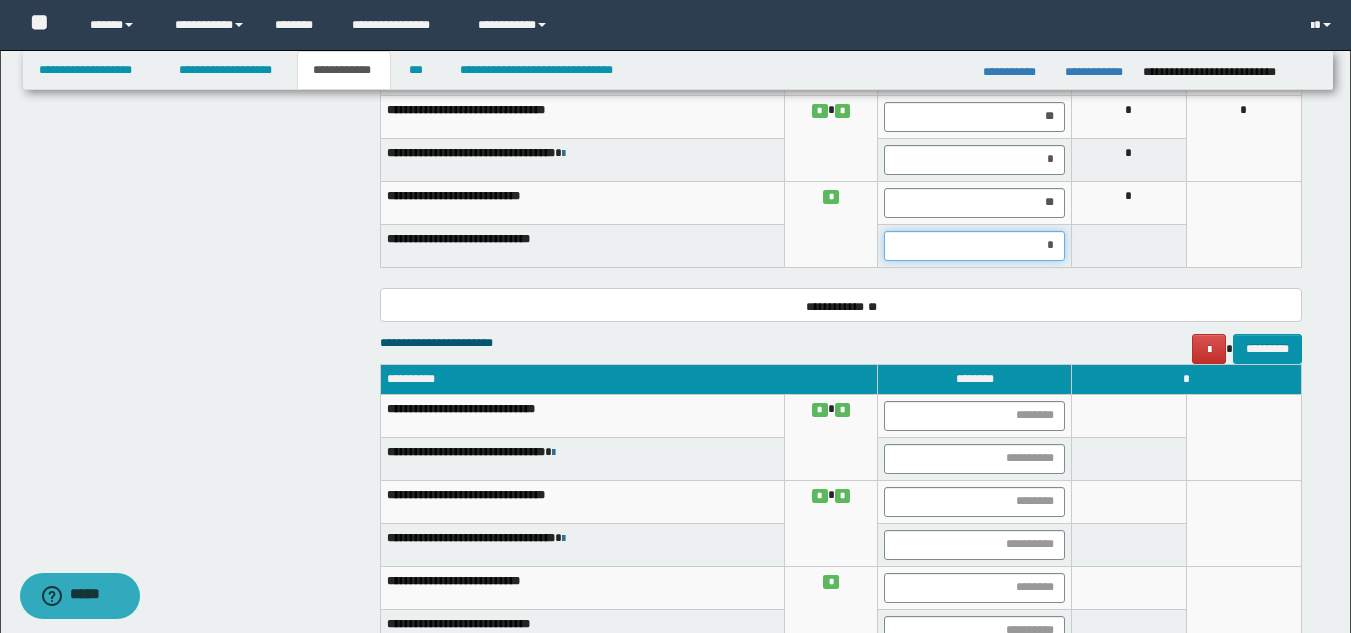 type on "**" 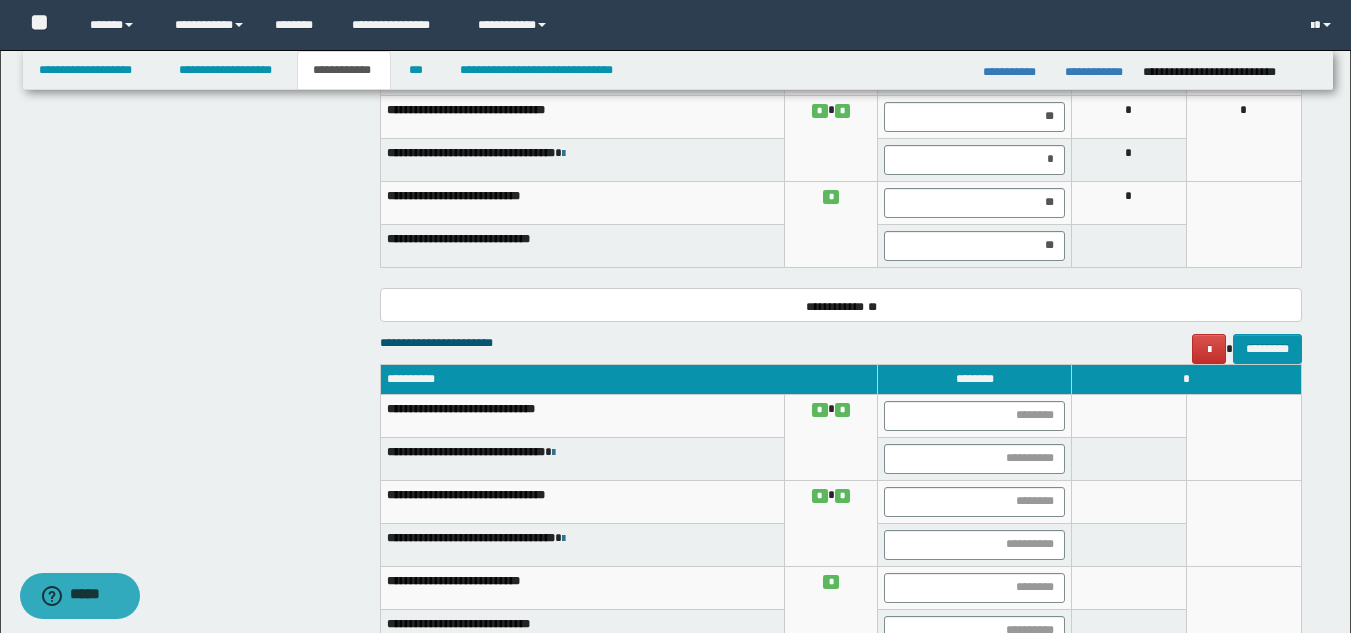click on "**********" at bounding box center [582, 245] 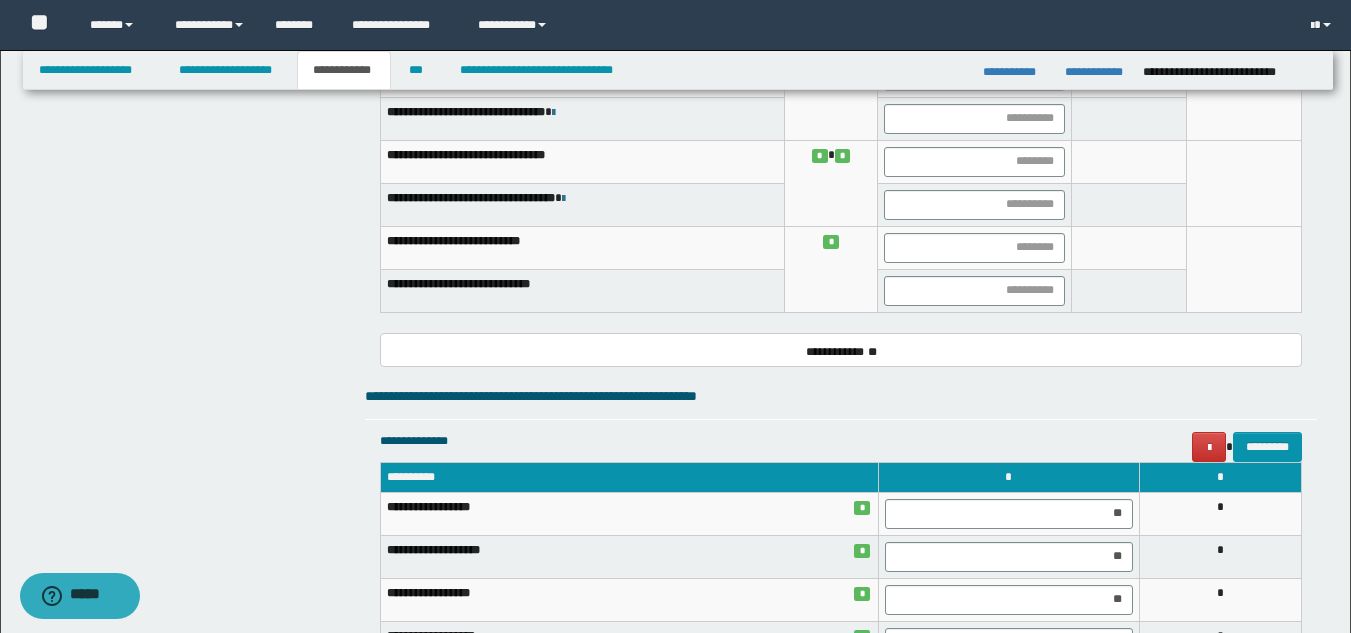 scroll, scrollTop: 2462, scrollLeft: 0, axis: vertical 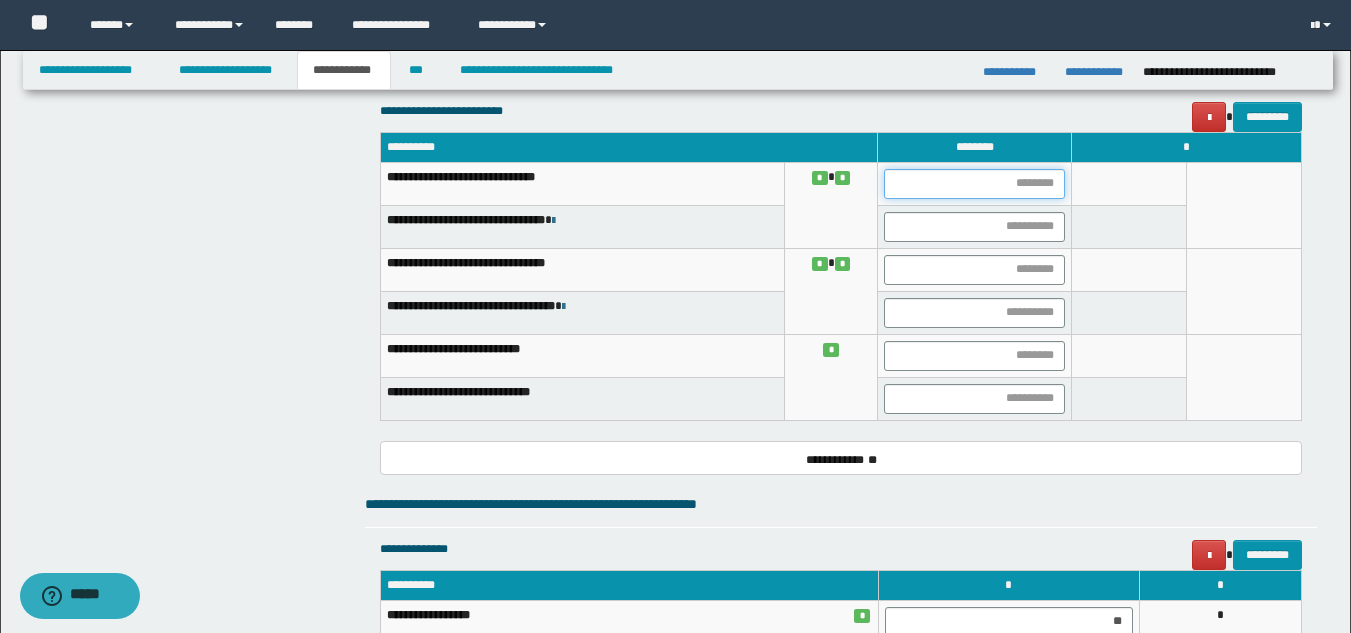 click at bounding box center [974, 184] 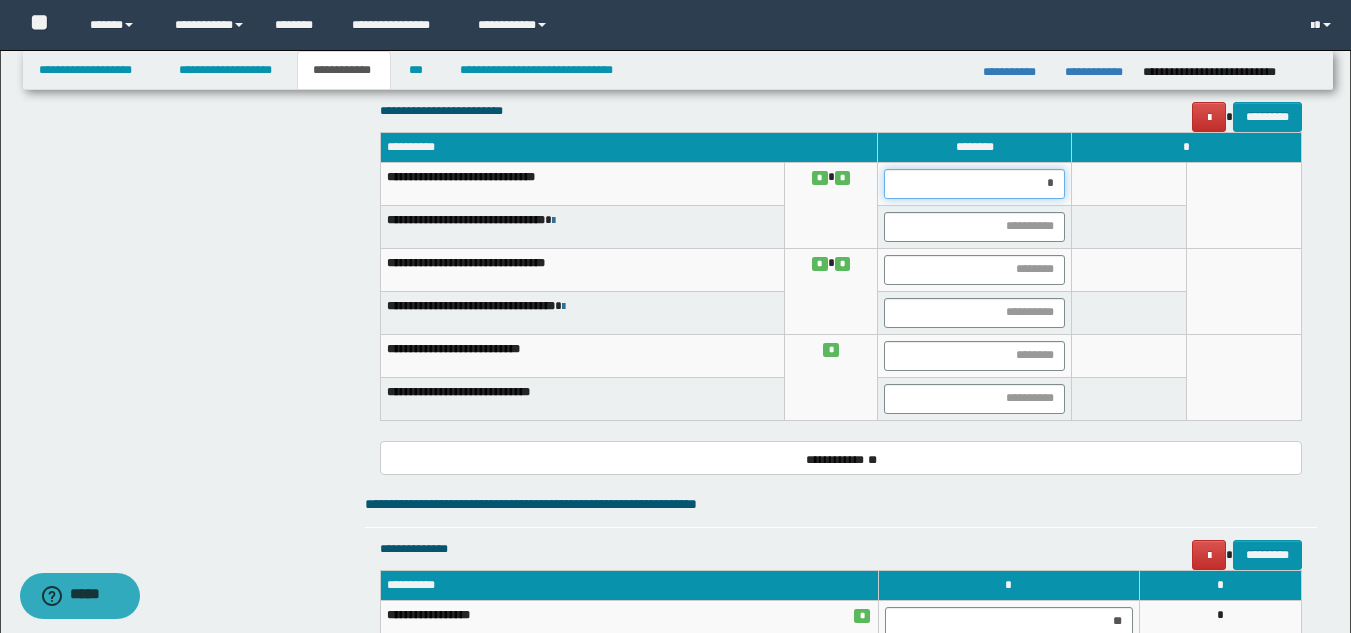 type on "**" 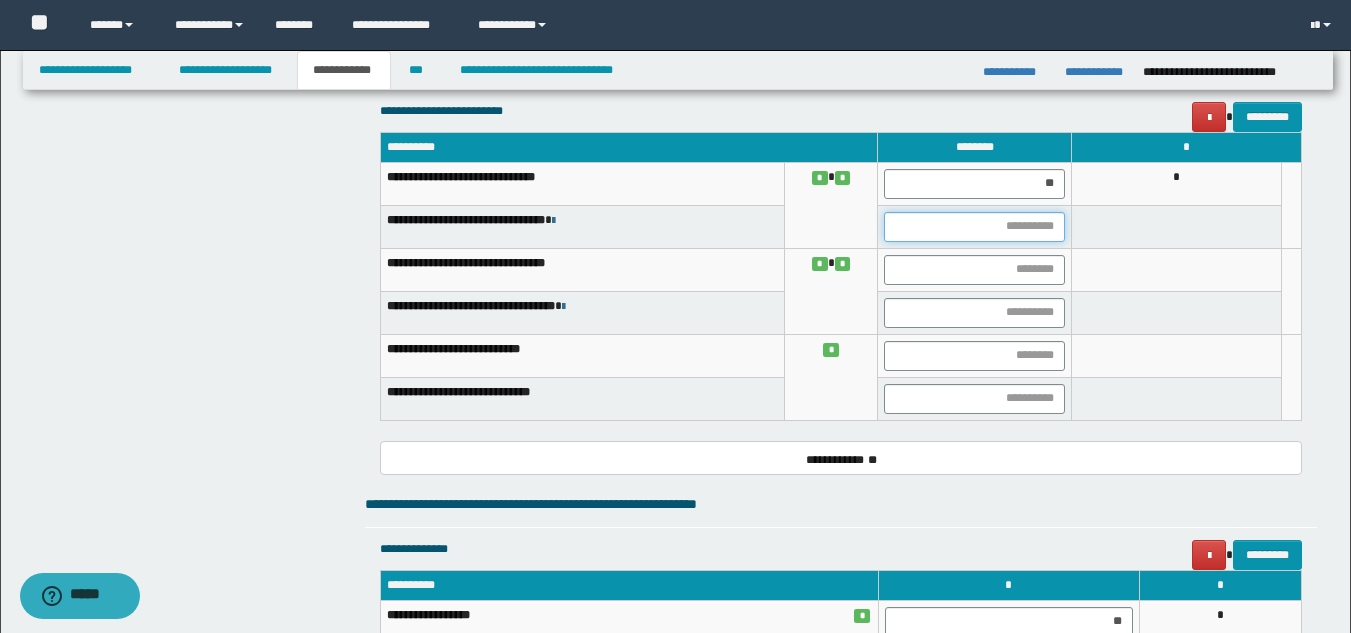 click at bounding box center [974, 227] 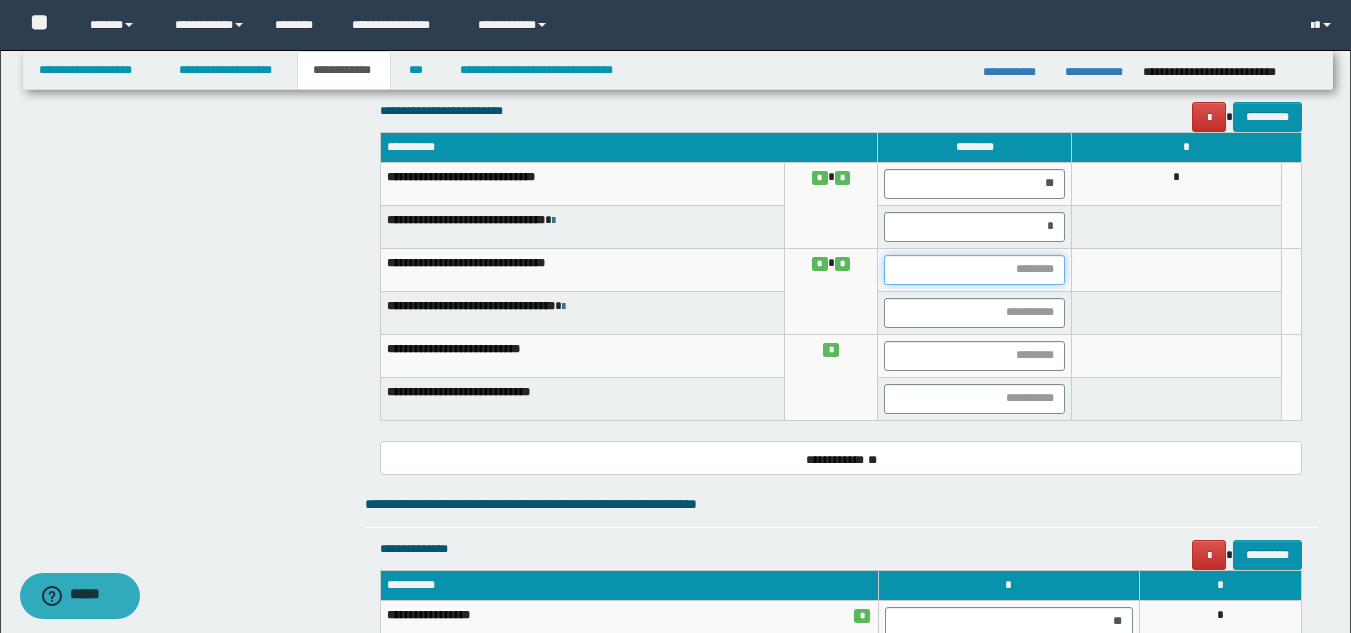 click at bounding box center (974, 270) 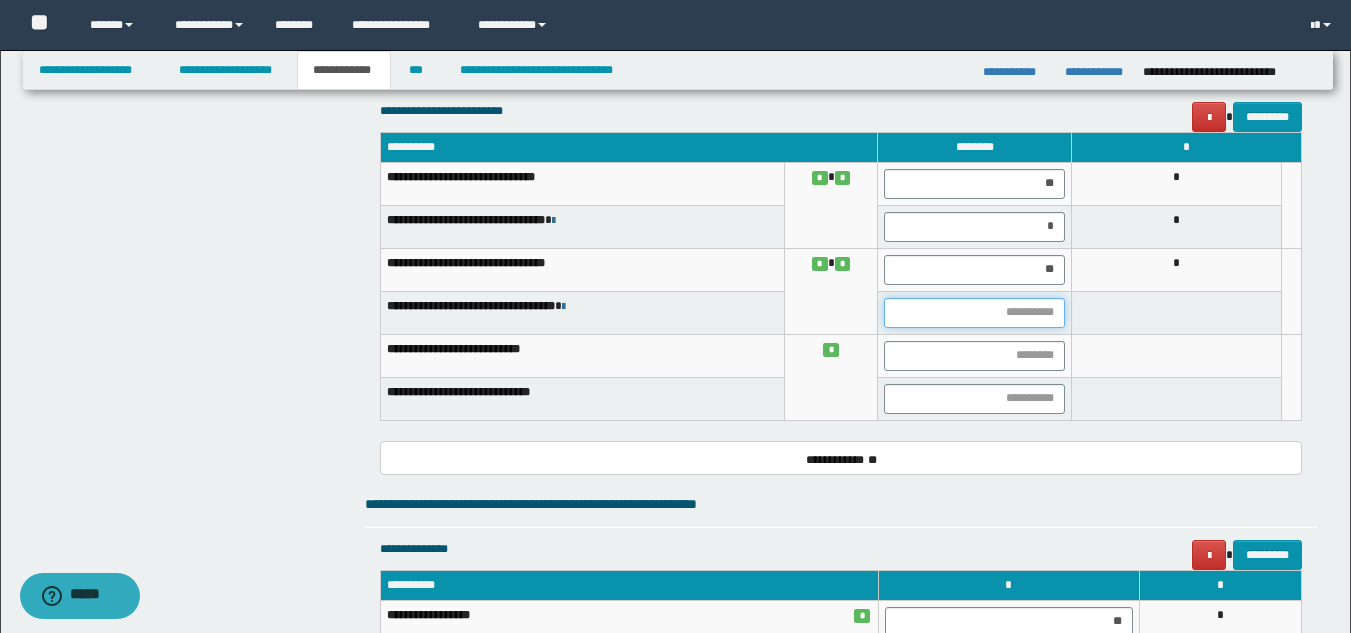 click at bounding box center (974, 313) 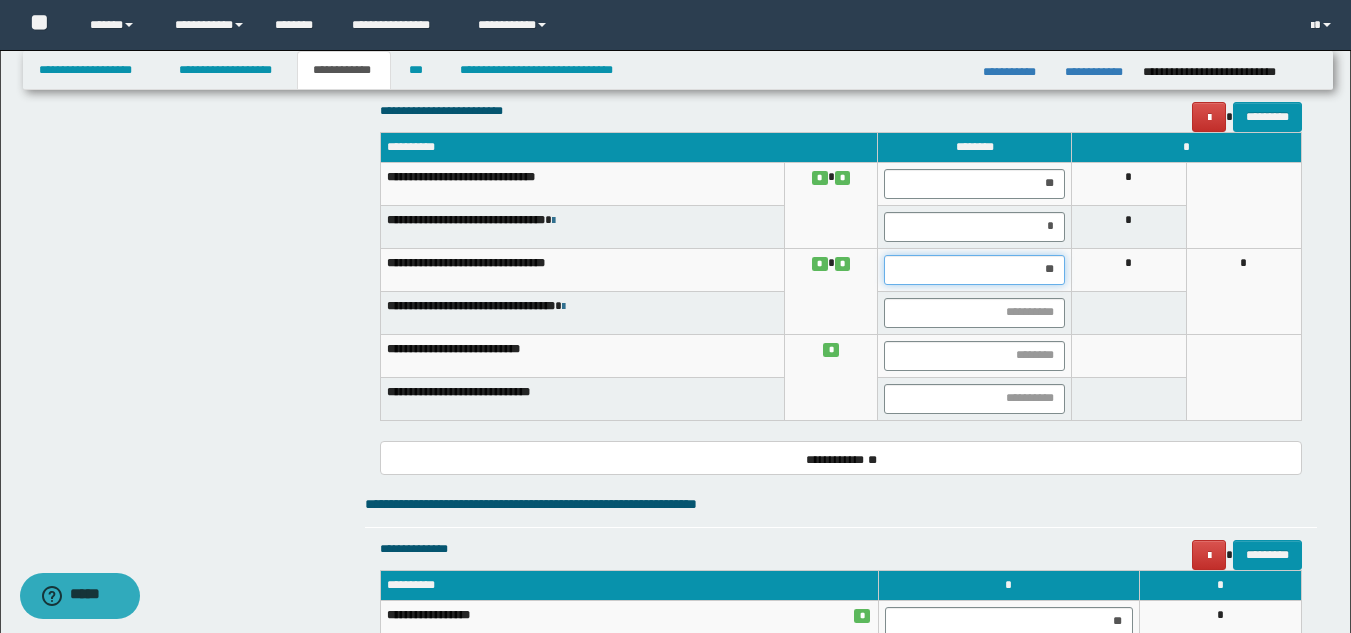 drag, startPoint x: 1029, startPoint y: 267, endPoint x: 1070, endPoint y: 266, distance: 41.01219 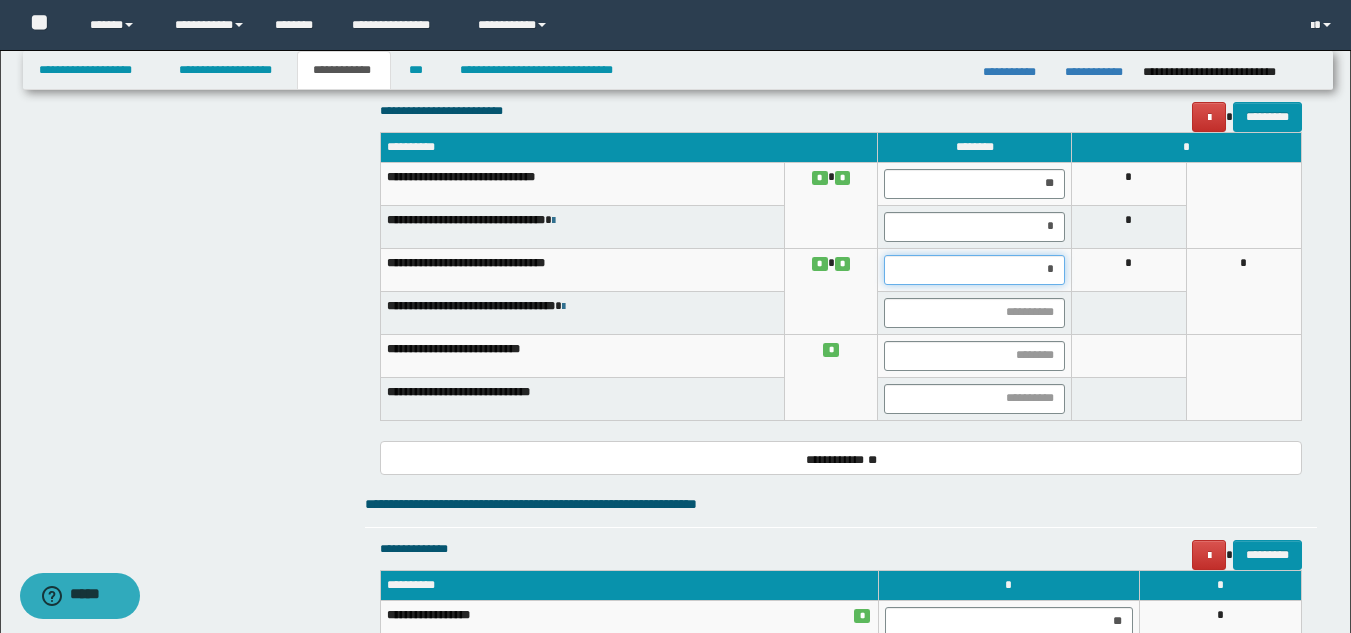 type on "**" 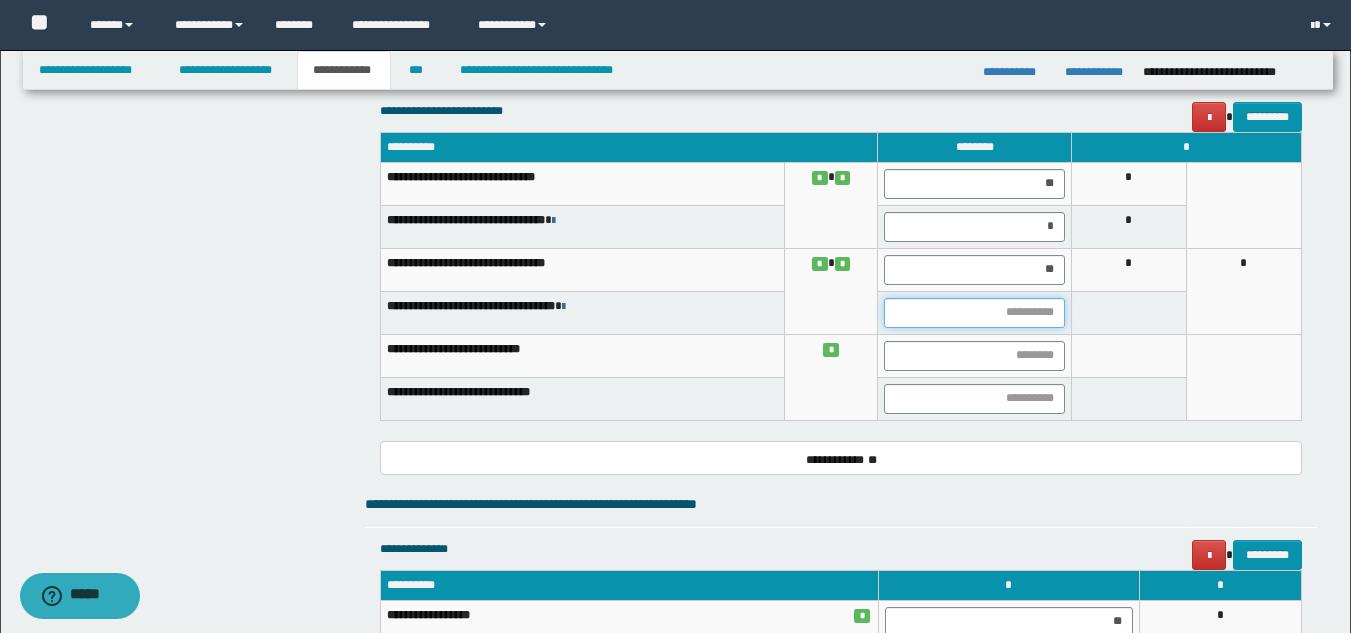 click at bounding box center [974, 313] 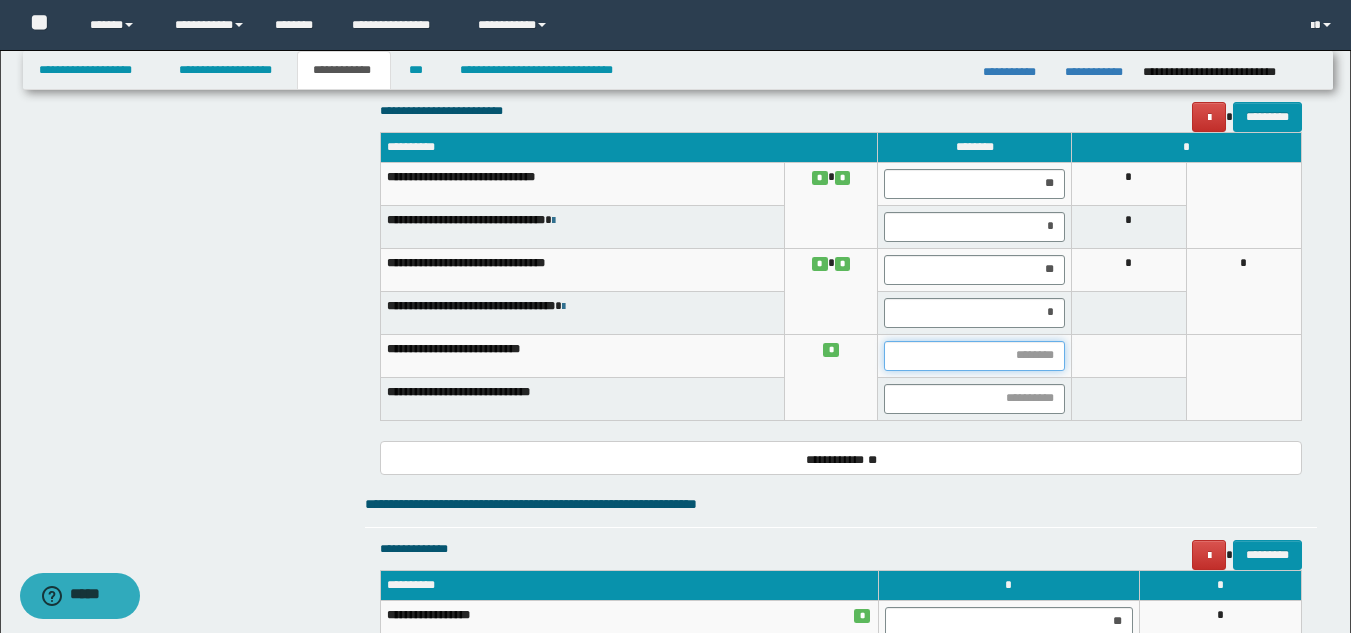 click at bounding box center [974, 356] 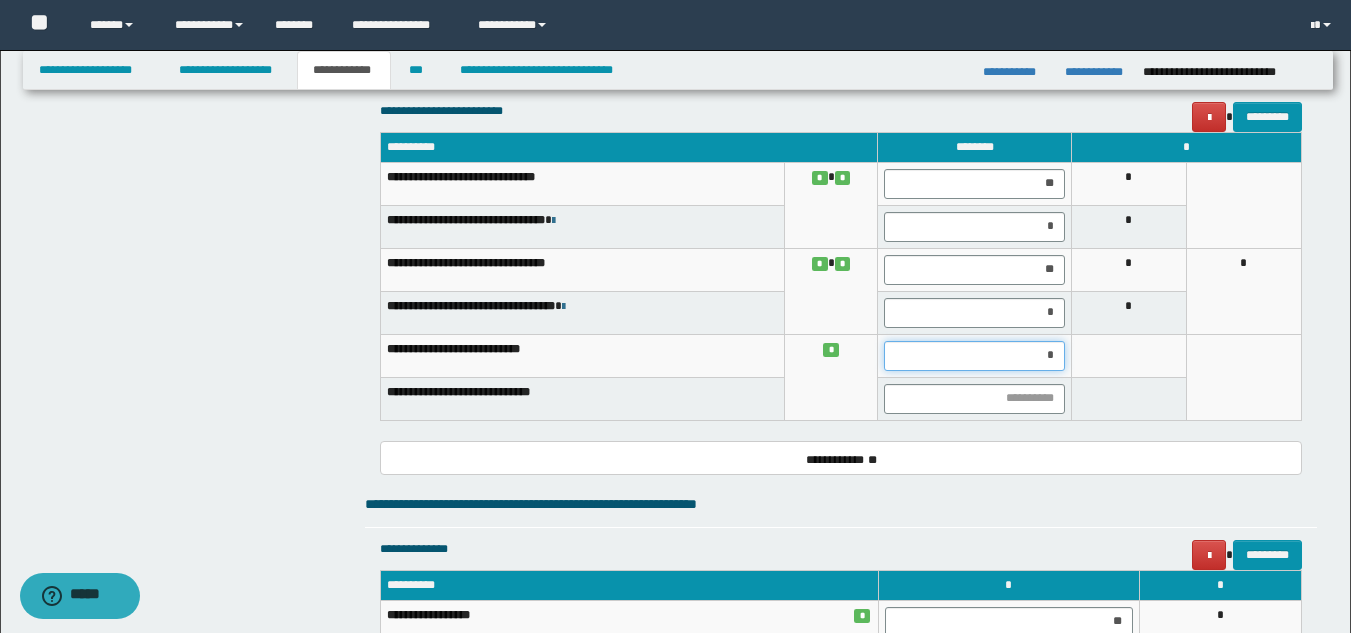 type on "**" 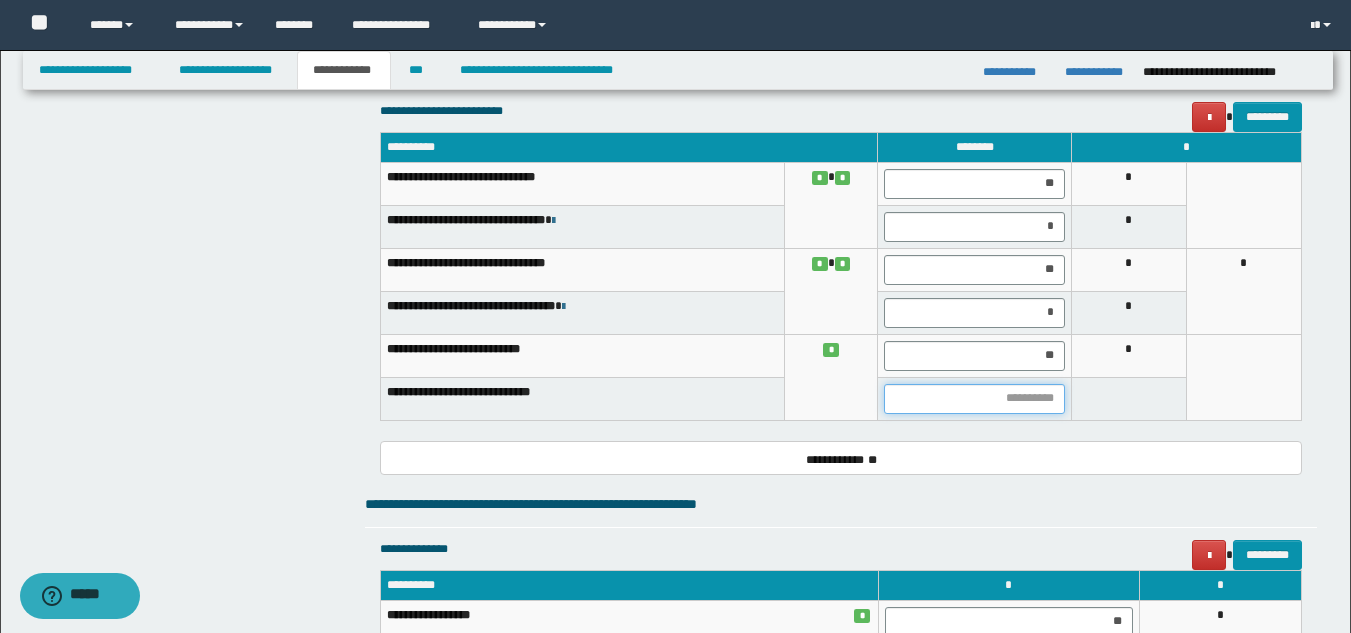 click at bounding box center [974, 399] 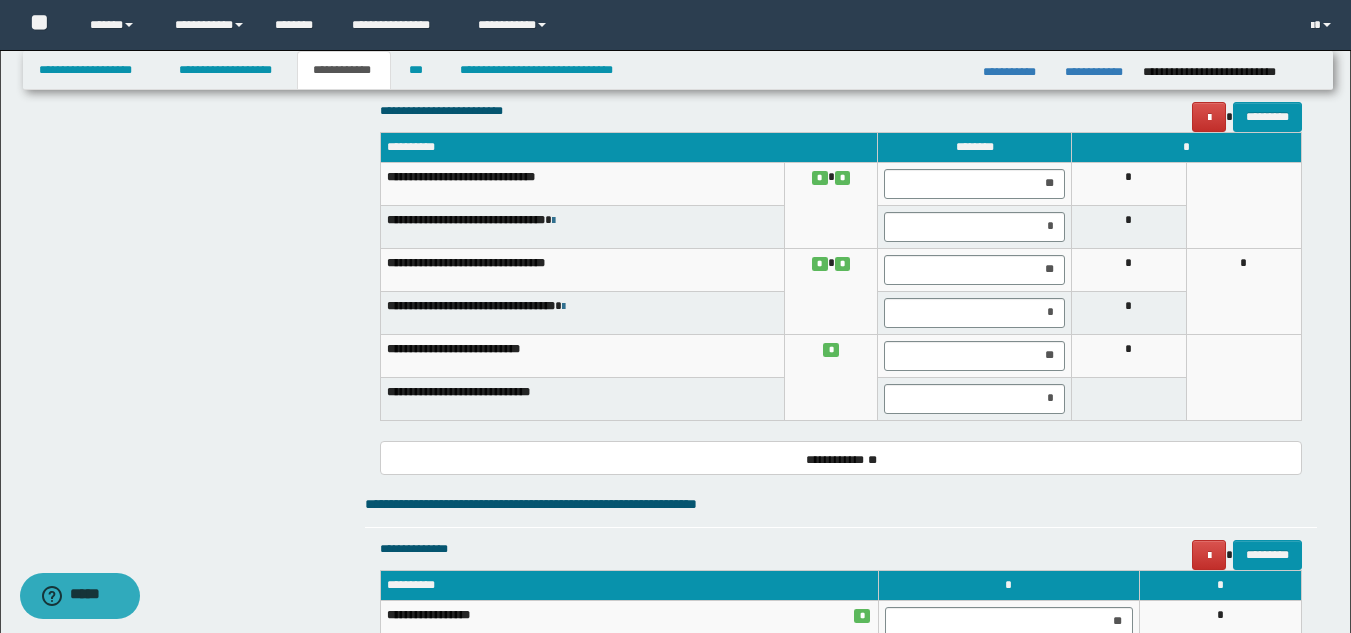 click on "**********" at bounding box center [582, 398] 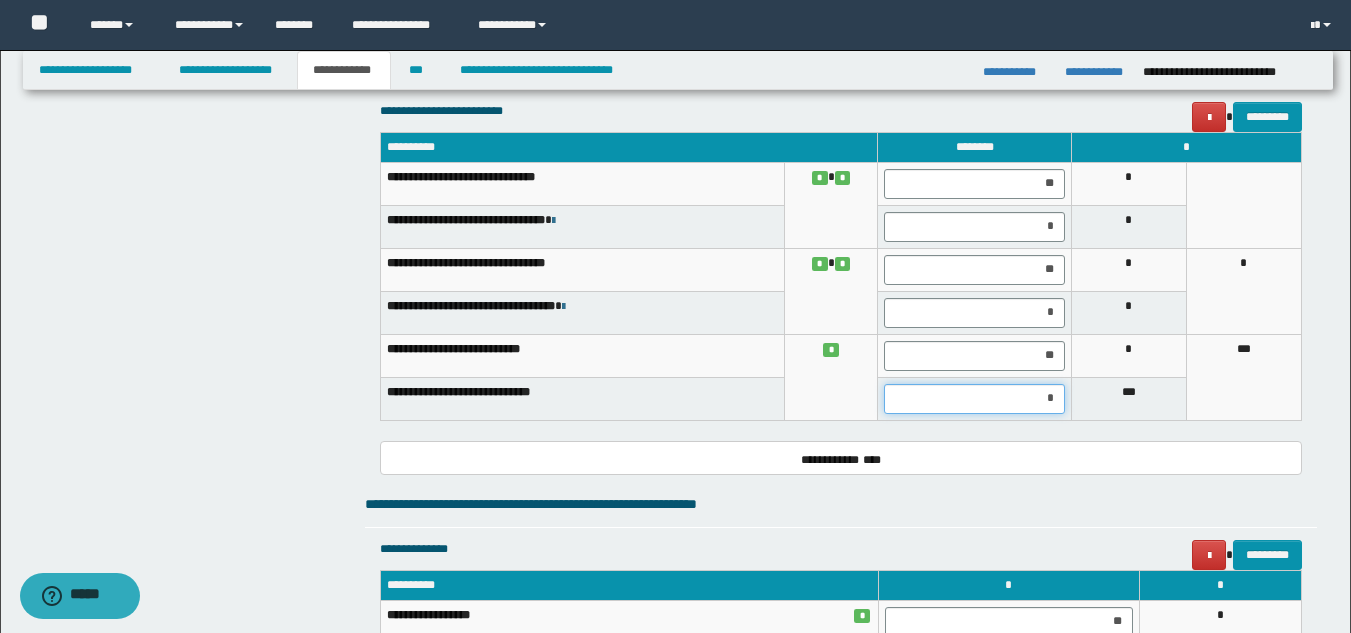 drag, startPoint x: 1024, startPoint y: 408, endPoint x: 1057, endPoint y: 404, distance: 33.24154 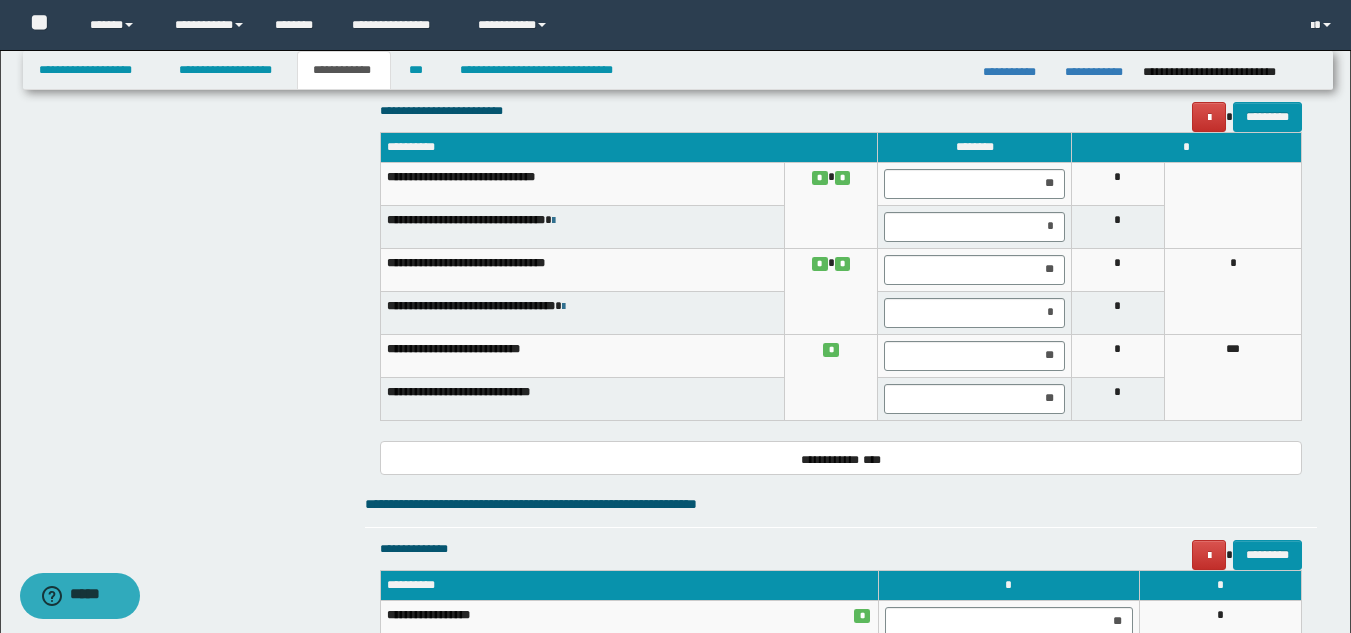 click on "**********" at bounding box center [582, 398] 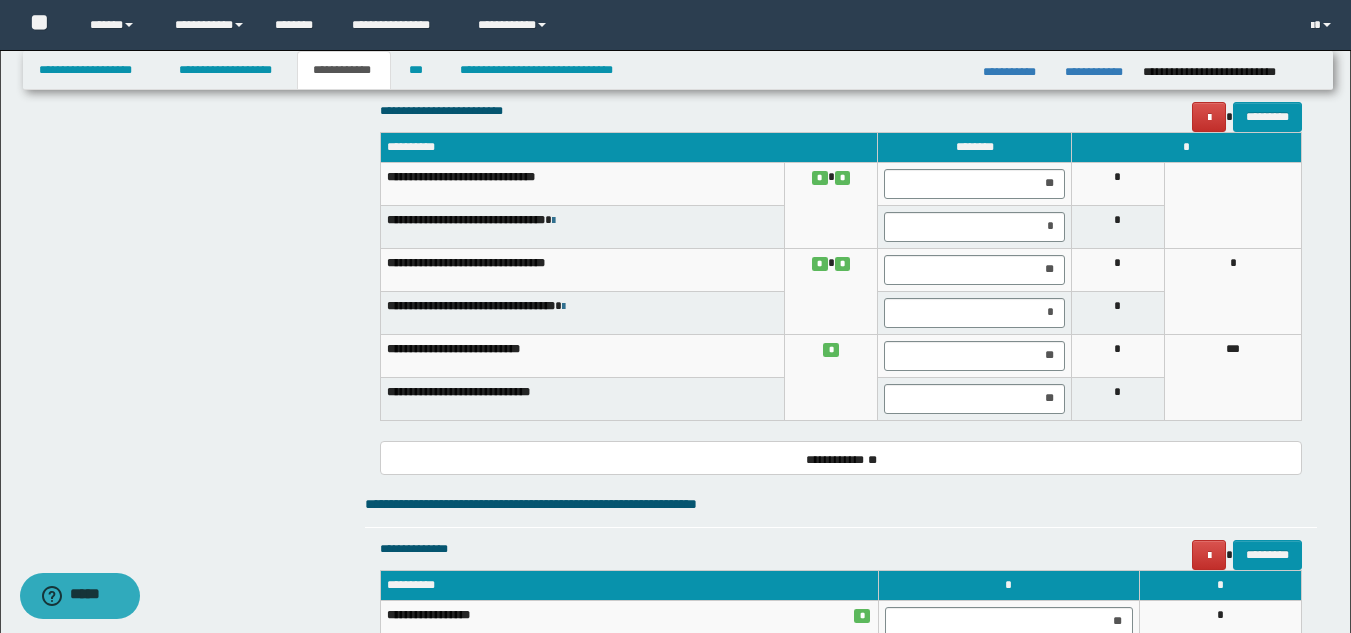 click on "**********" at bounding box center (675, -468) 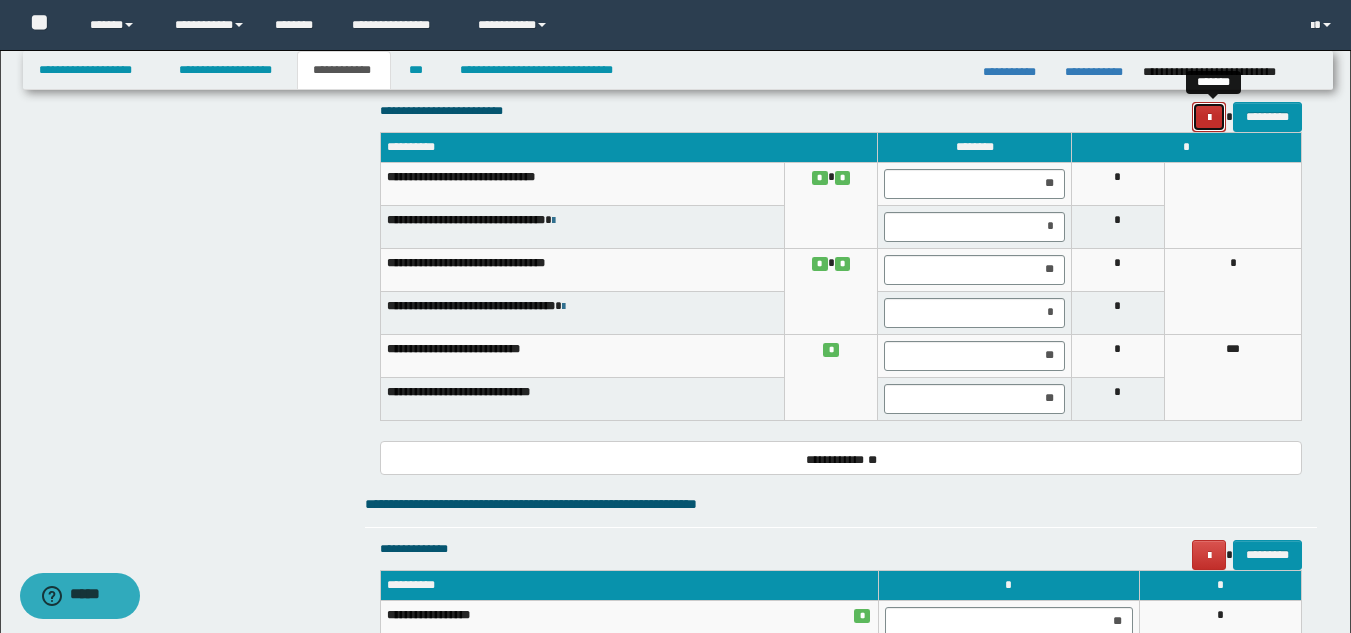 click at bounding box center (1209, 117) 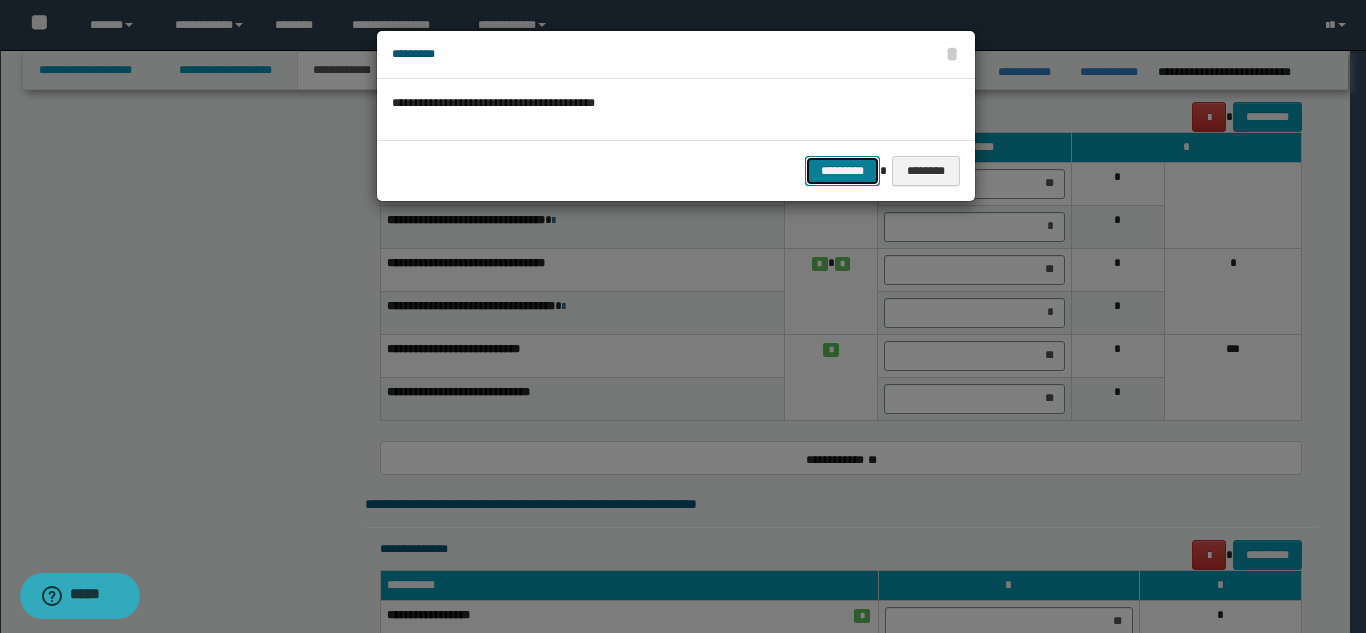 click on "*********" at bounding box center (842, 171) 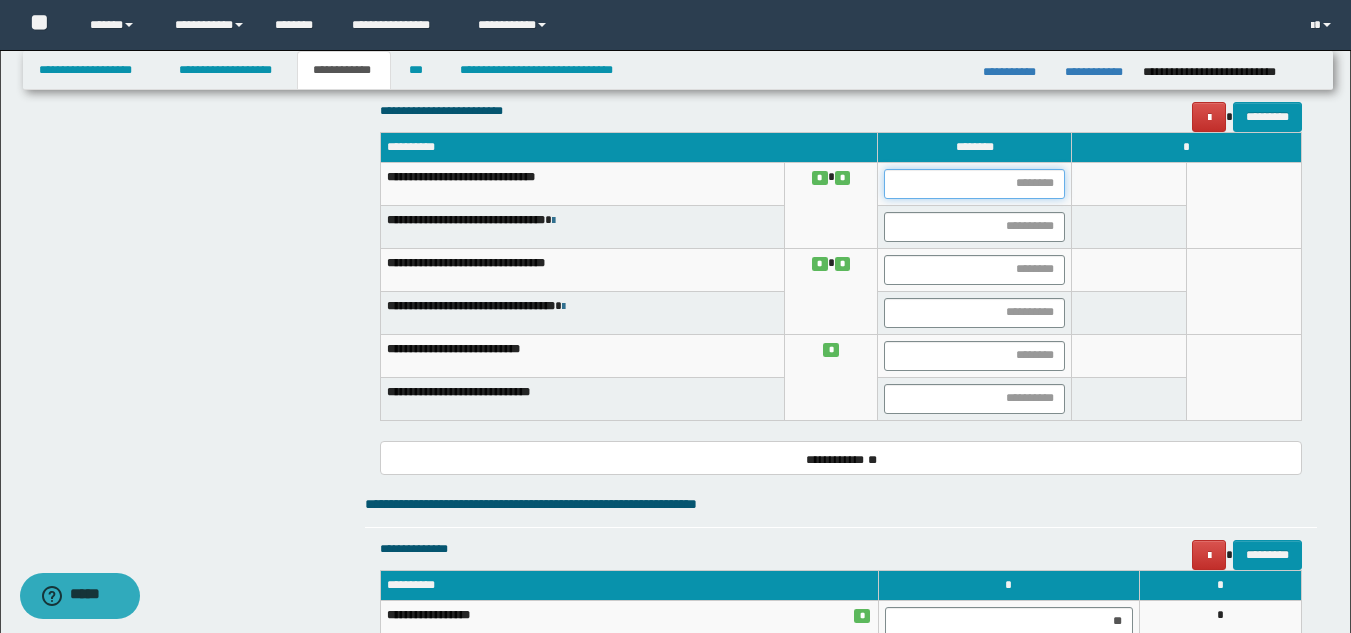 click at bounding box center (974, 184) 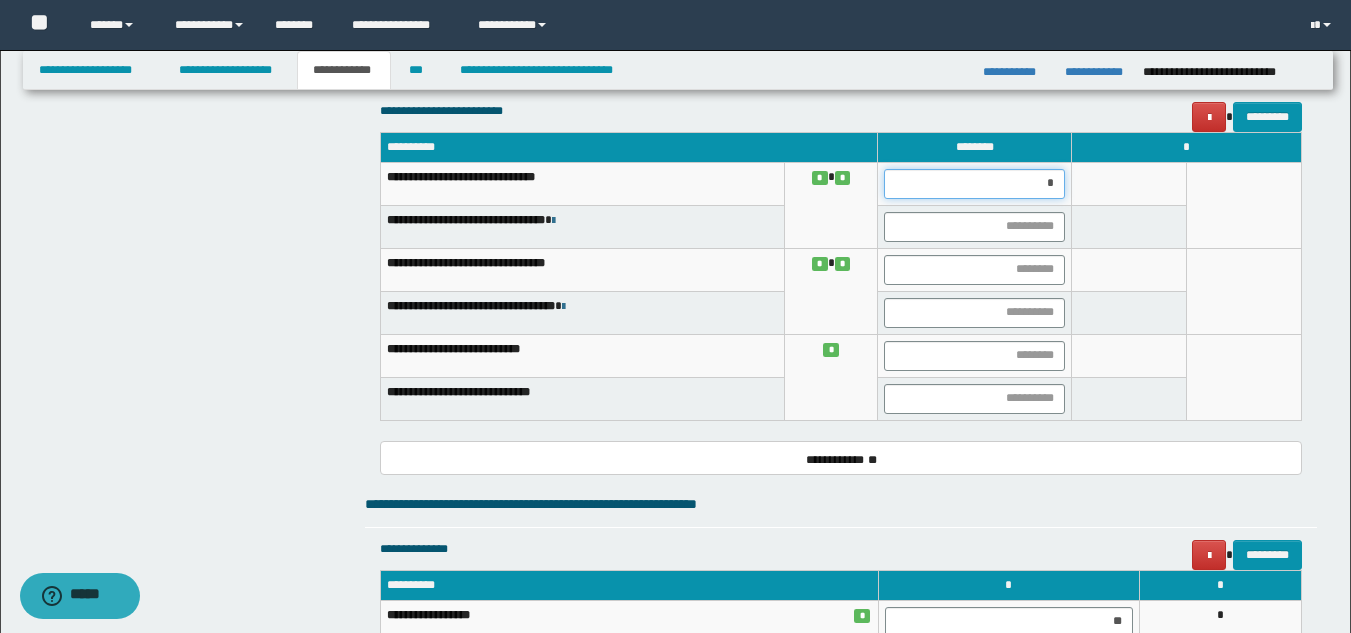 type on "**" 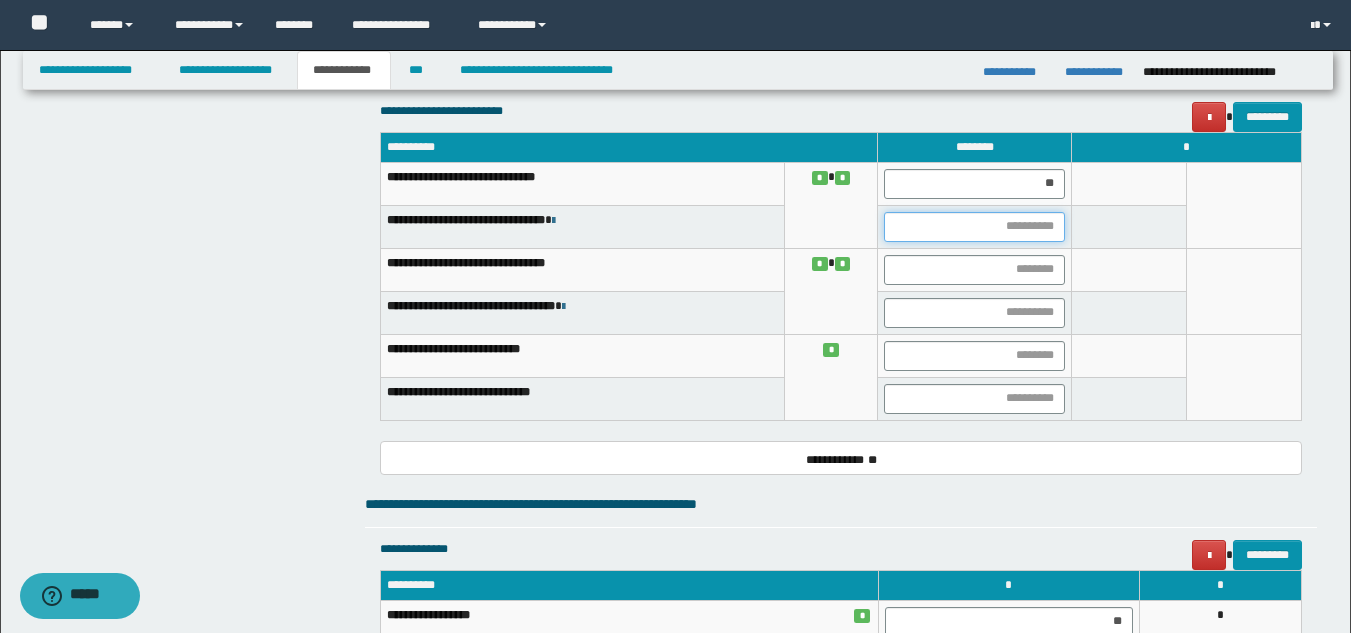 click at bounding box center (974, 227) 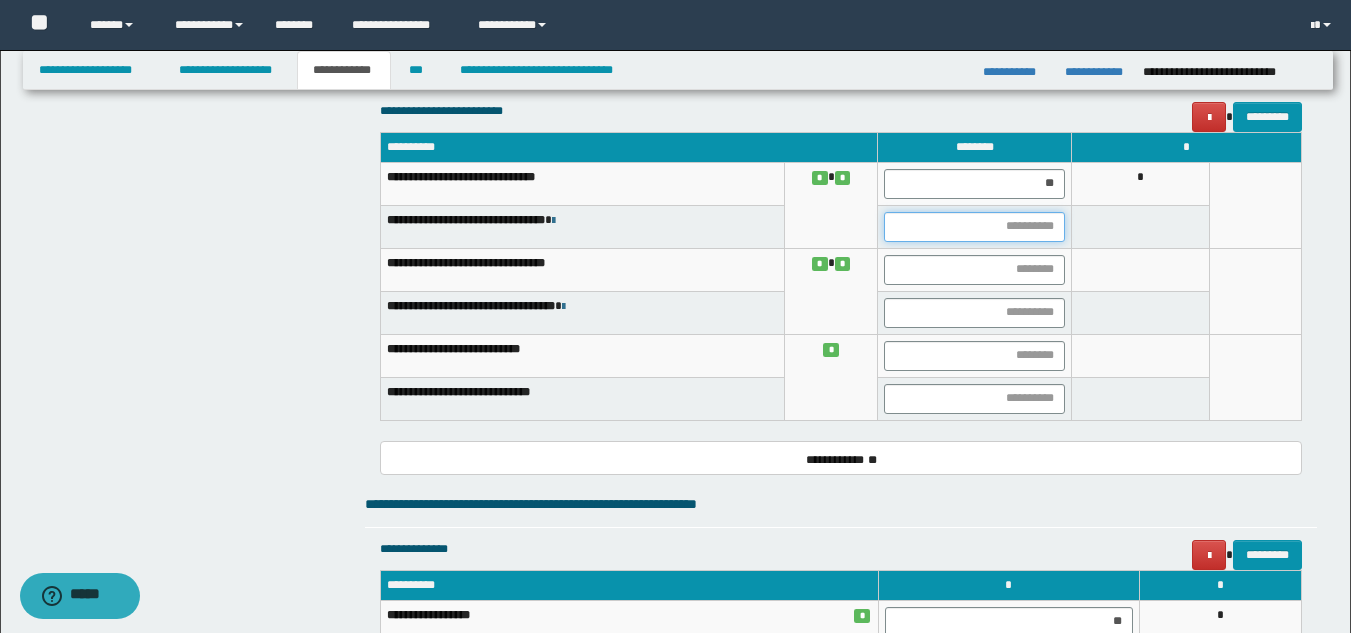 type on "*" 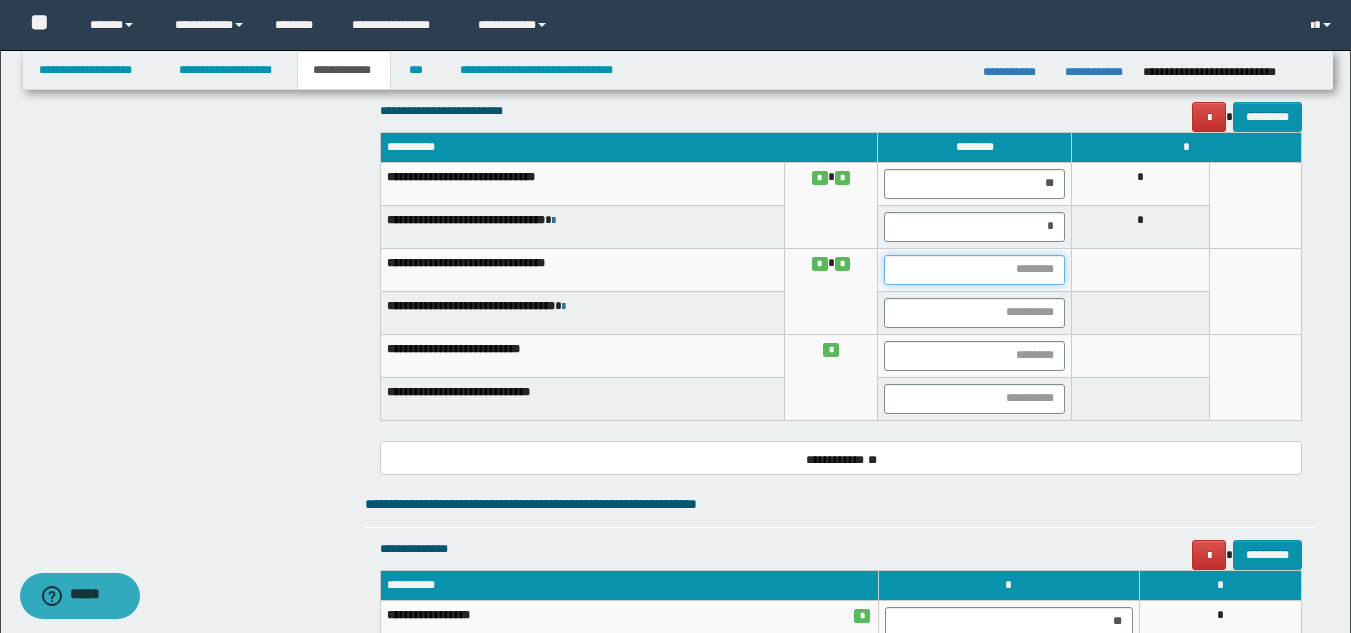 click at bounding box center (974, 270) 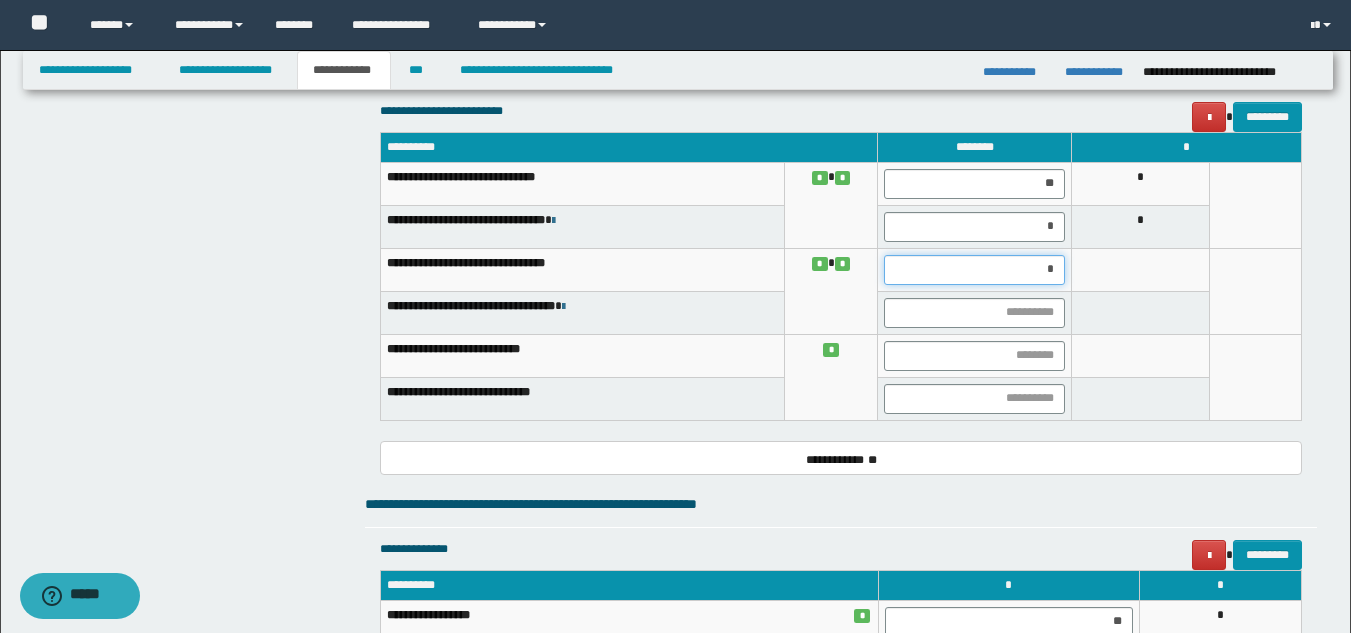type on "**" 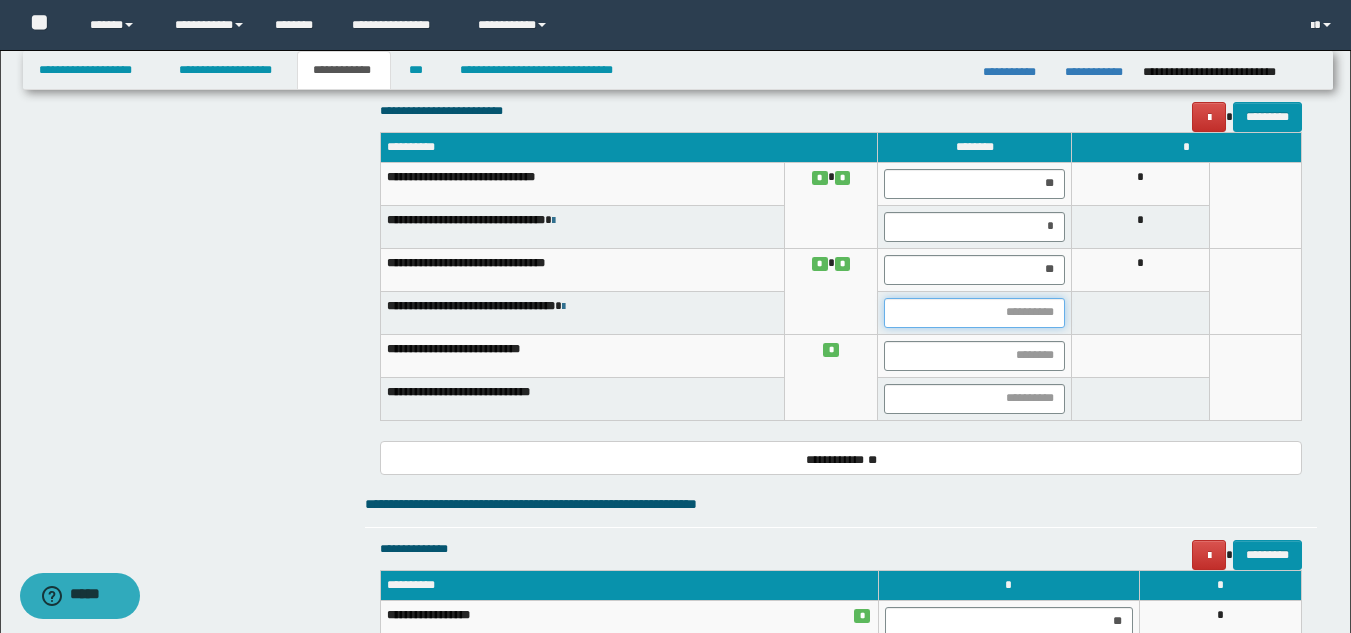 click at bounding box center (974, 313) 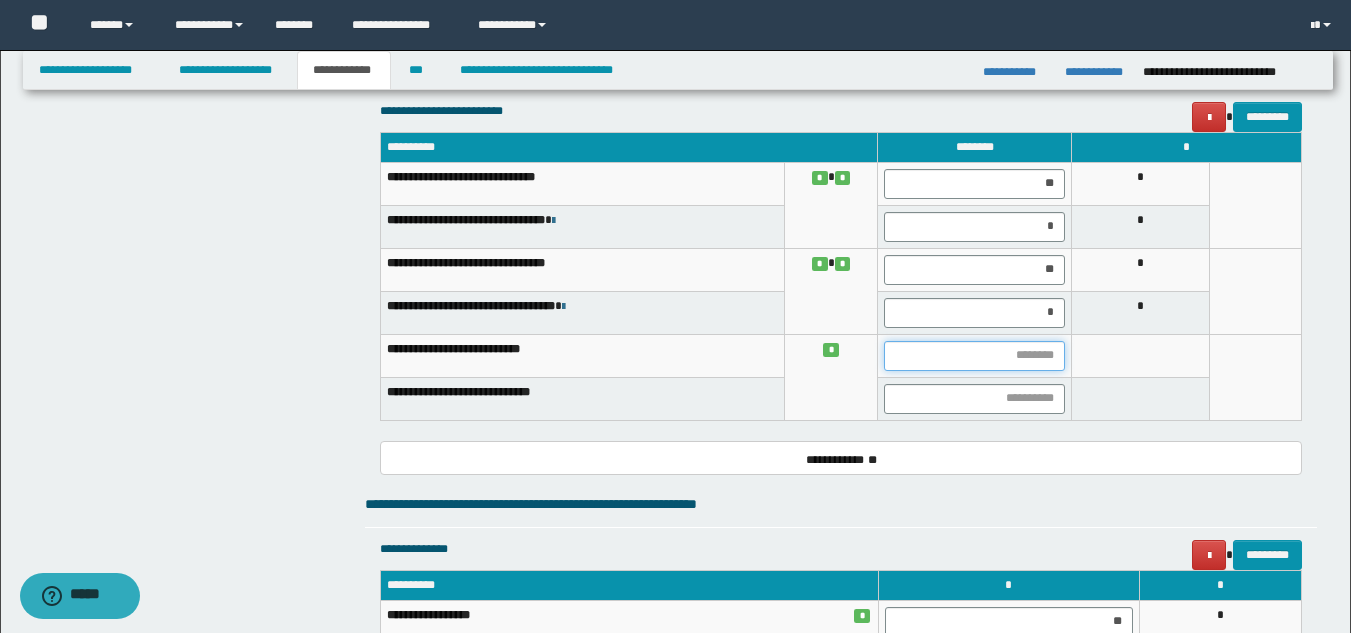 click at bounding box center (974, 356) 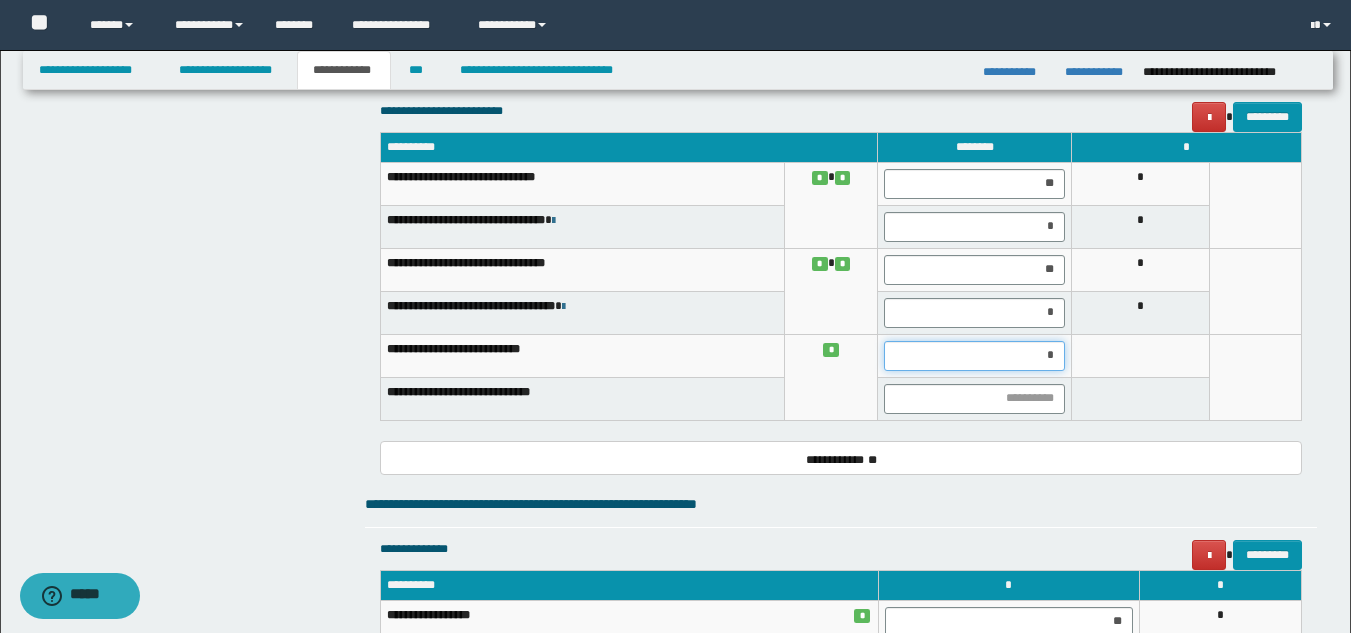 type on "**" 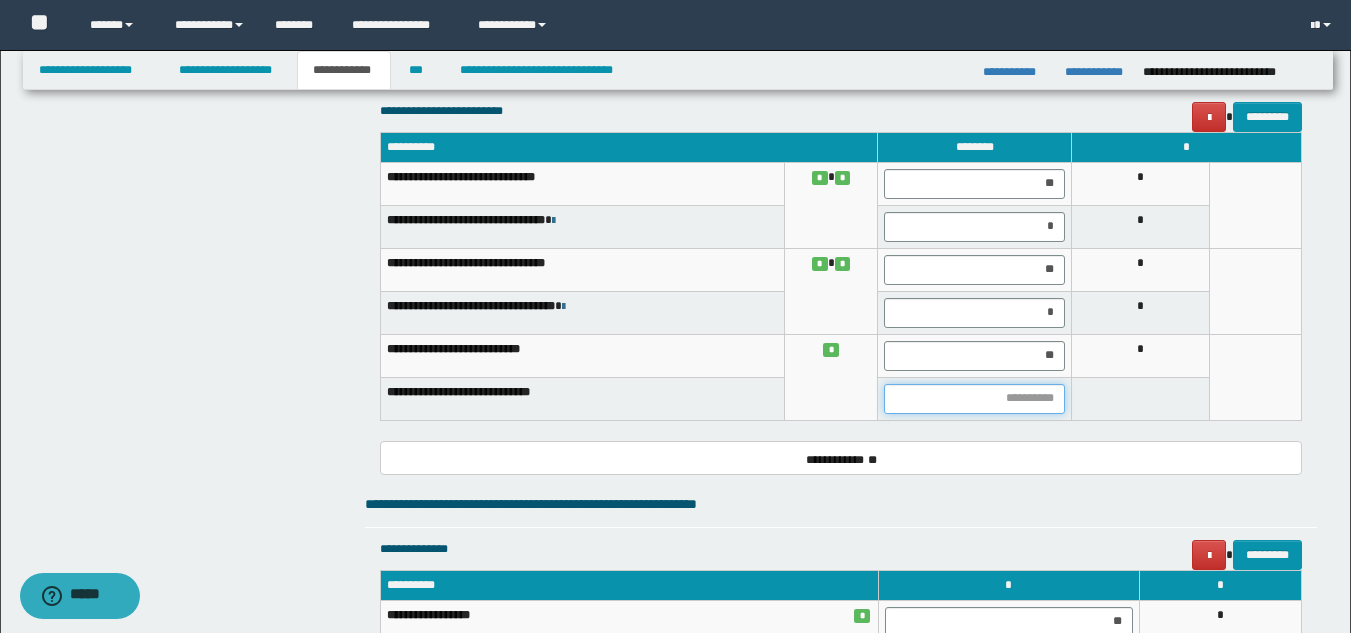 click at bounding box center [974, 399] 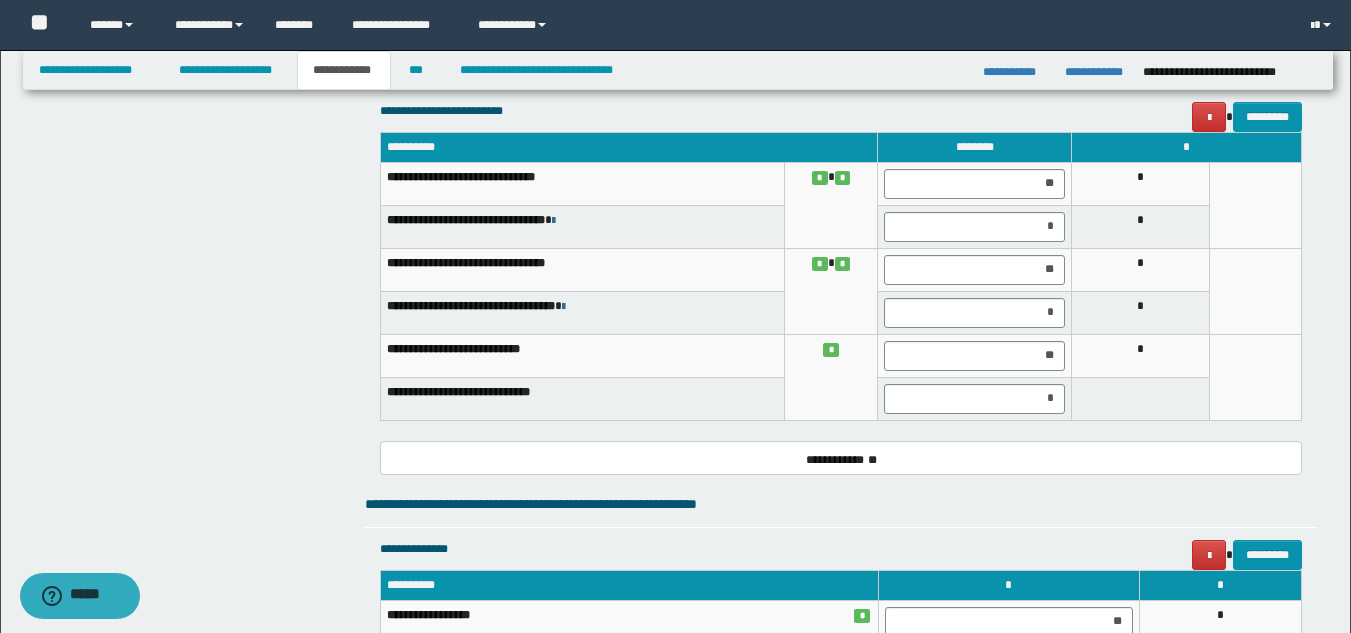 click on "**********" at bounding box center [582, 398] 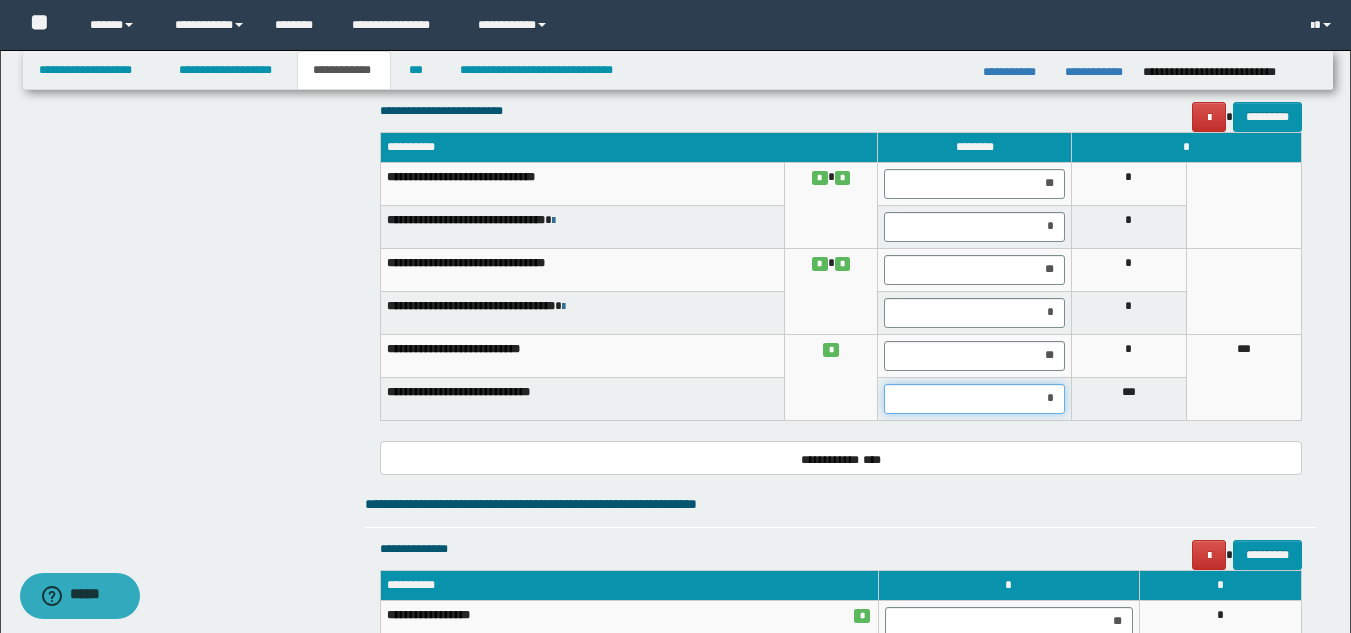 drag, startPoint x: 1038, startPoint y: 402, endPoint x: 1063, endPoint y: 402, distance: 25 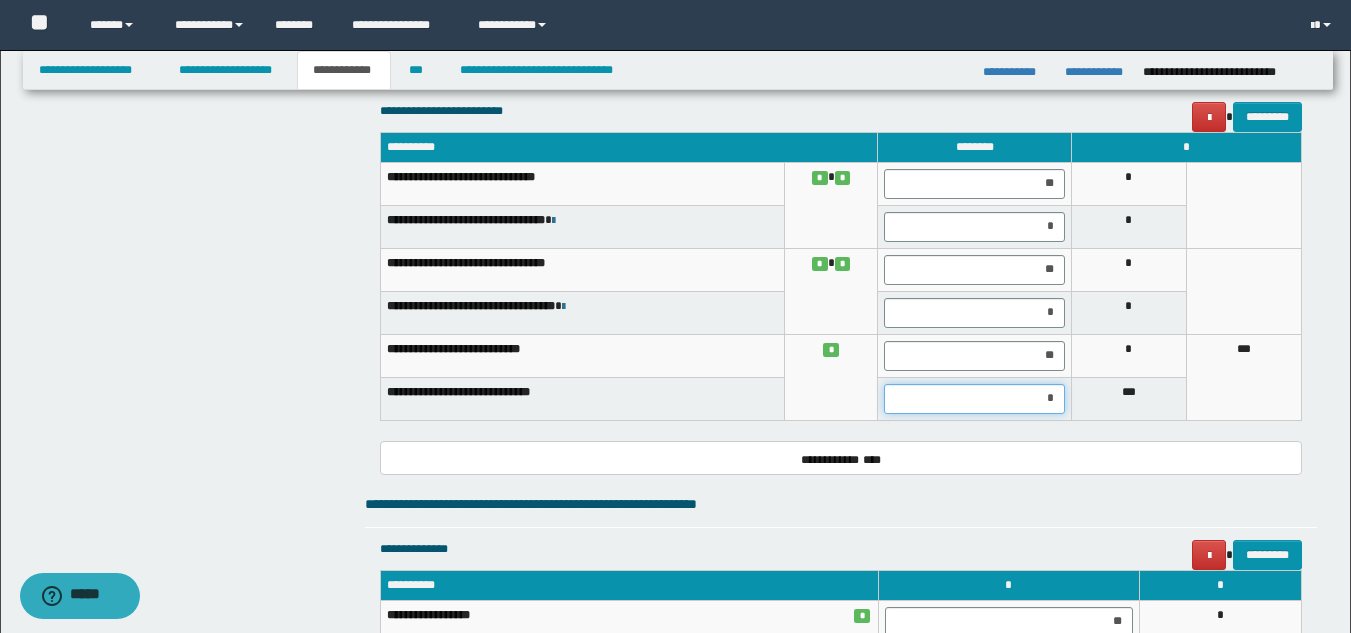 type on "**" 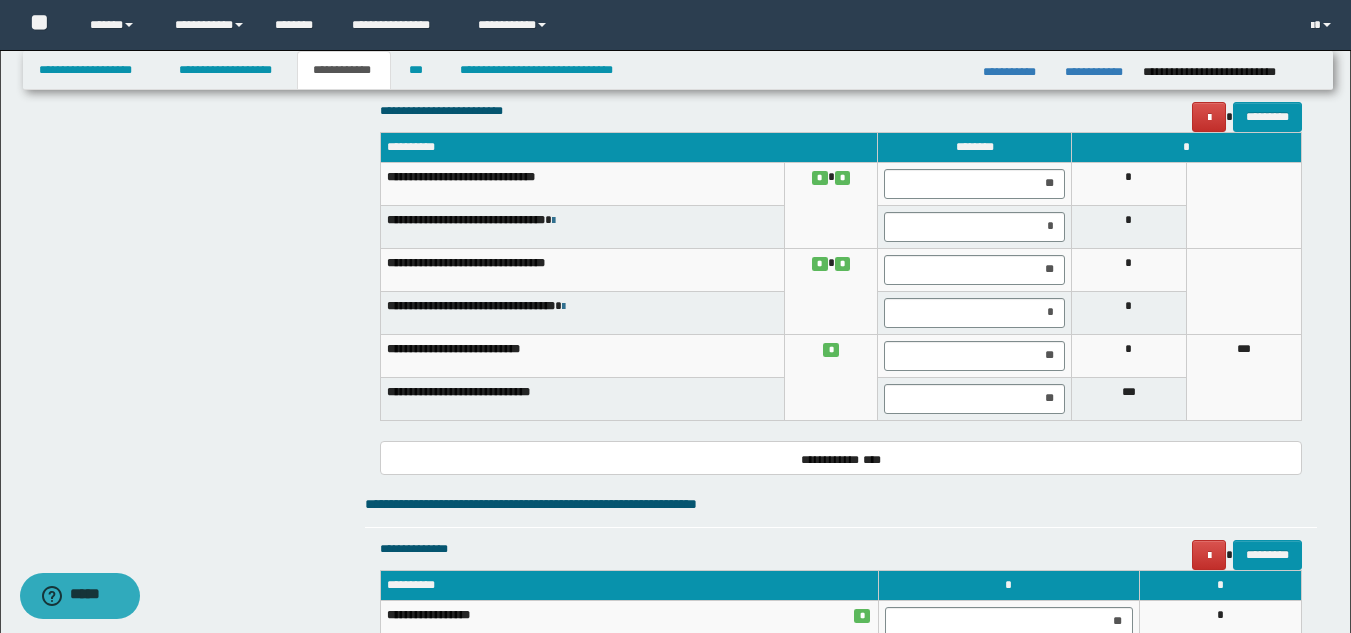 click on "**********" at bounding box center (582, 355) 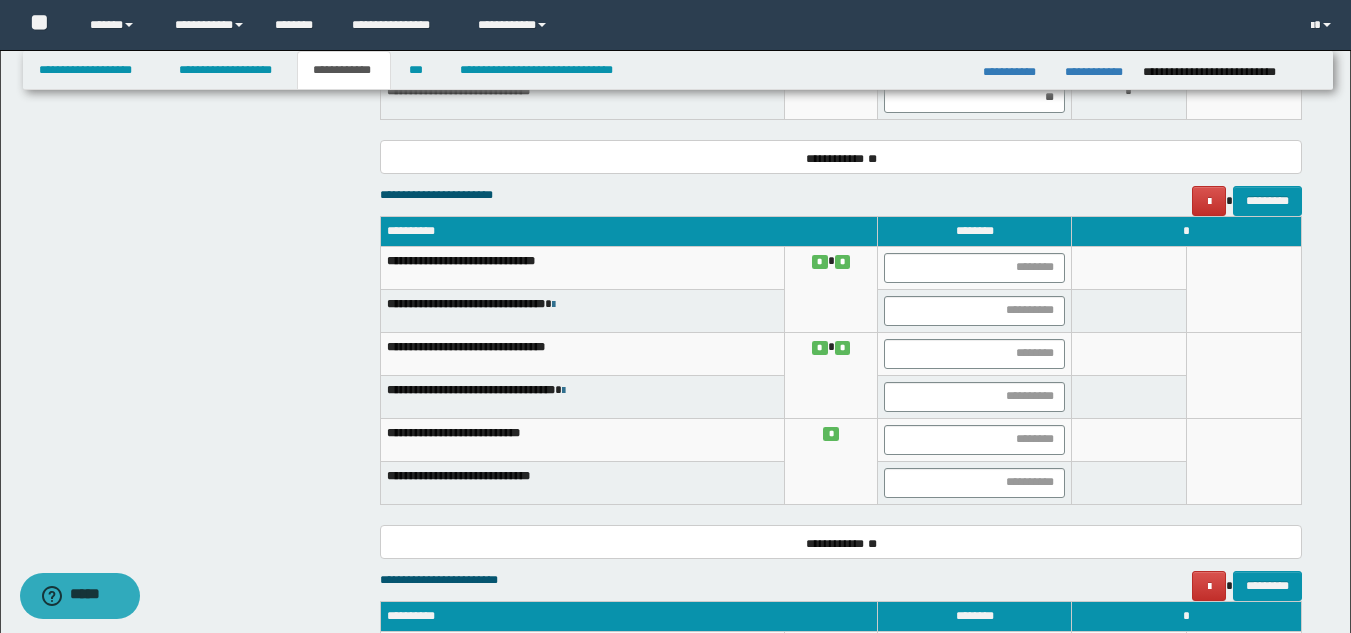 scroll, scrollTop: 1622, scrollLeft: 0, axis: vertical 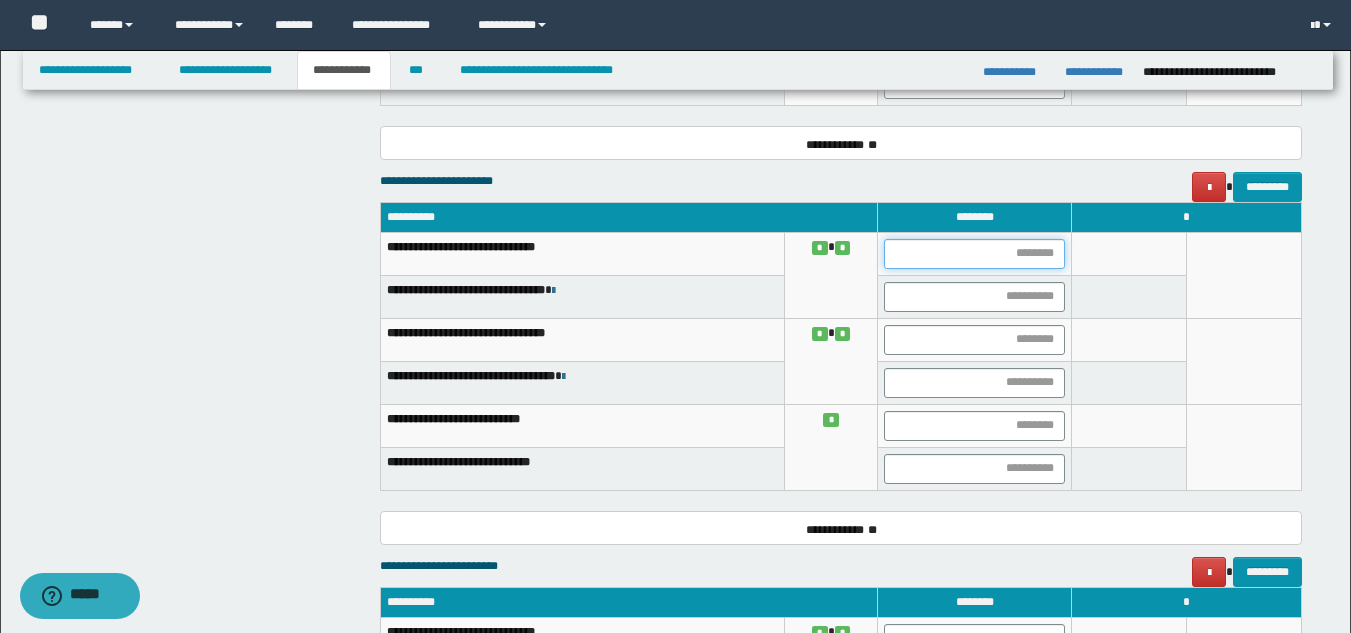 click at bounding box center (974, 254) 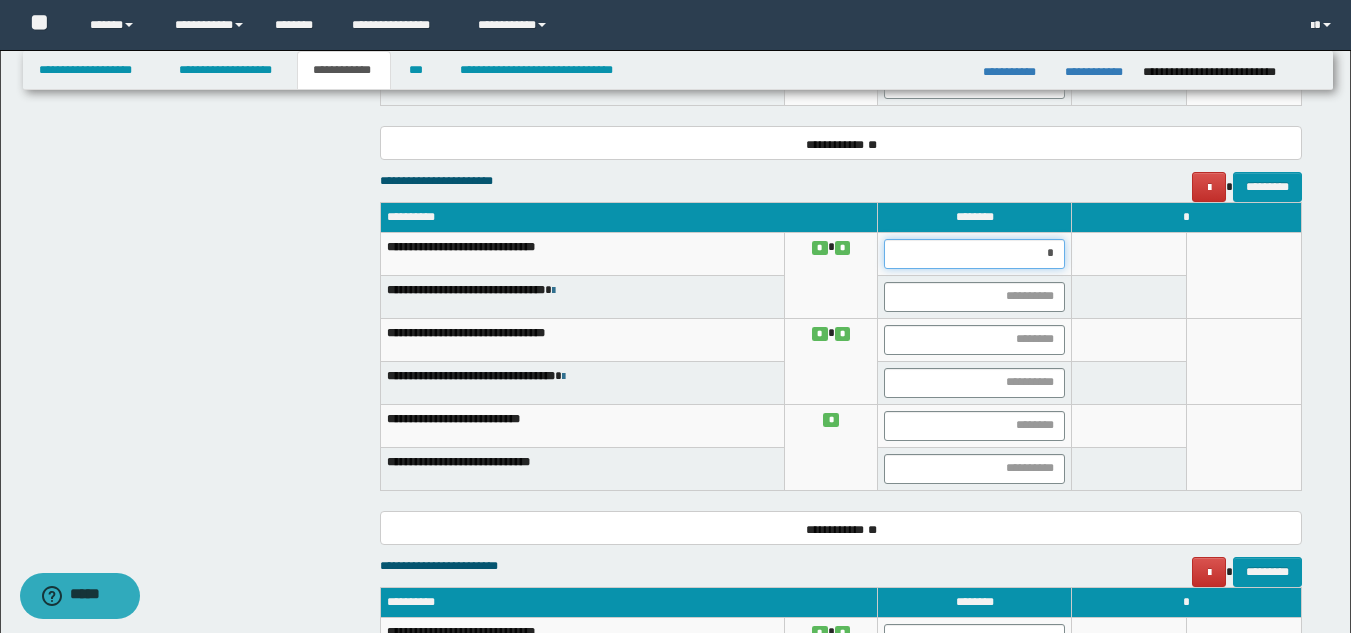type on "**" 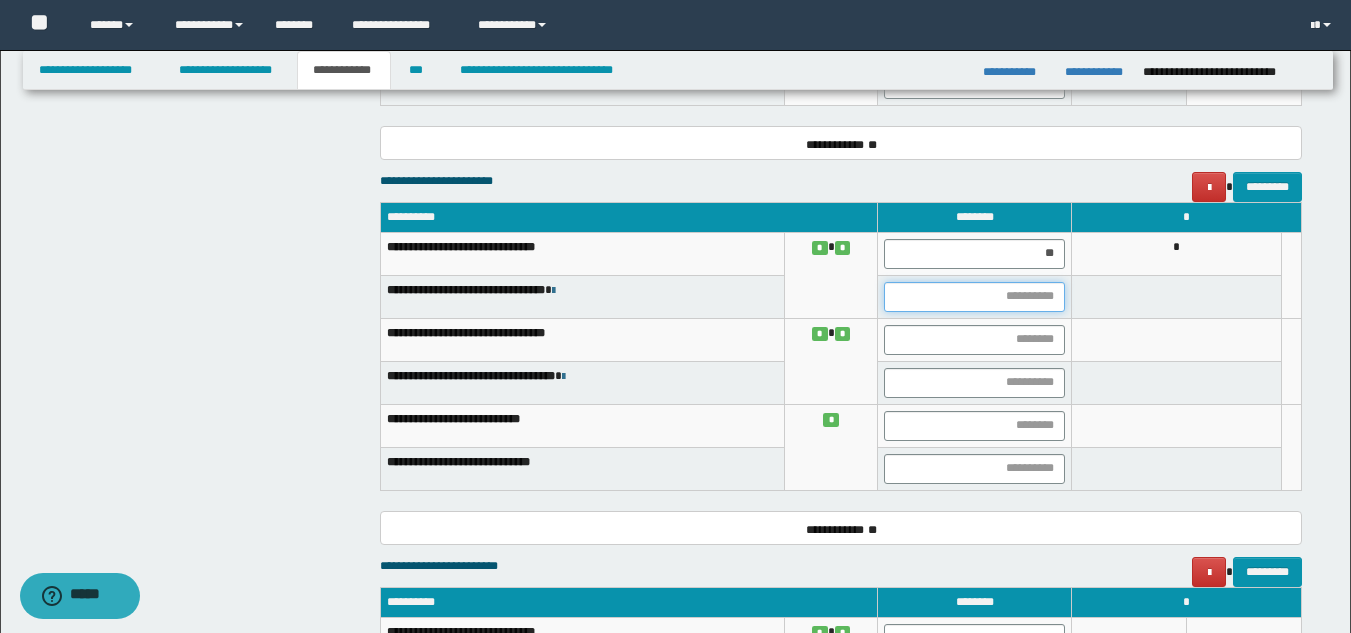 click at bounding box center (974, 297) 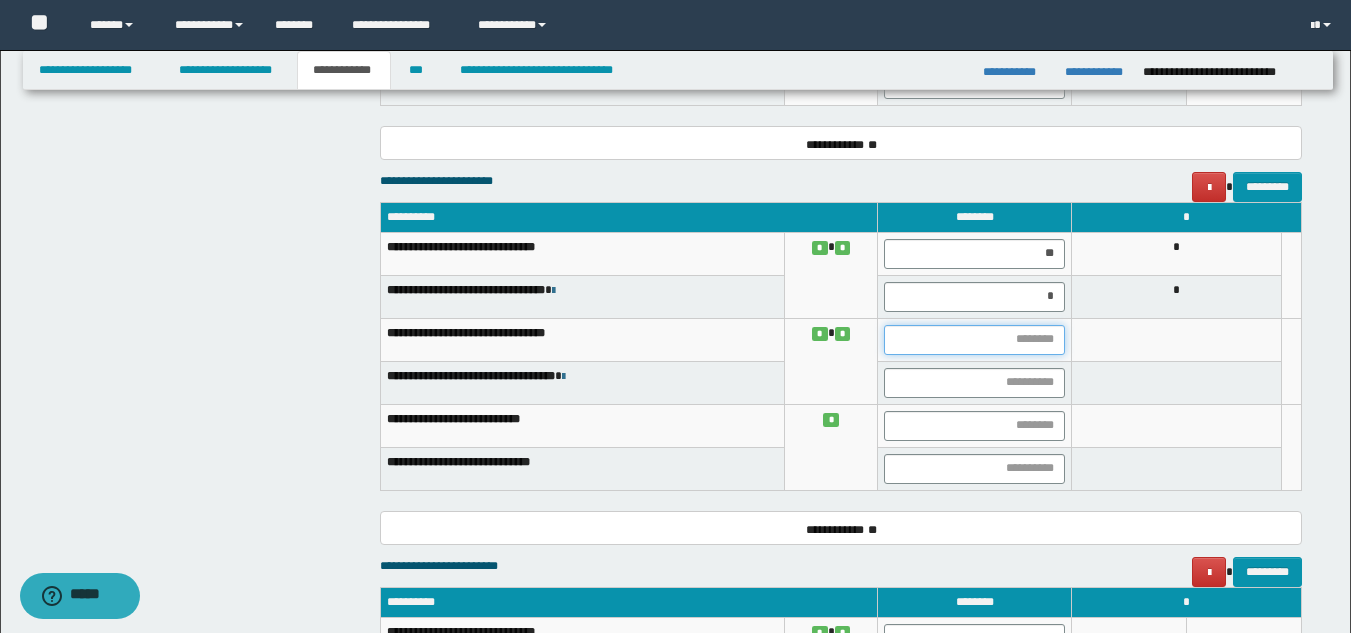 click at bounding box center (974, 340) 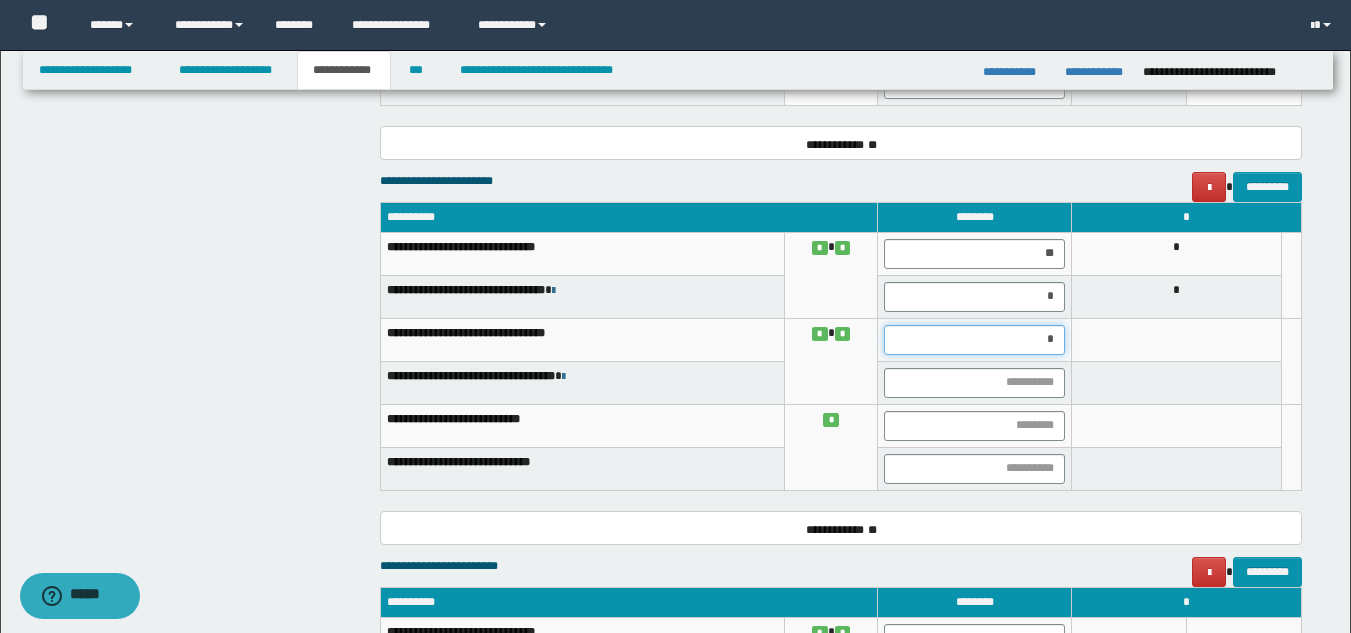 type on "**" 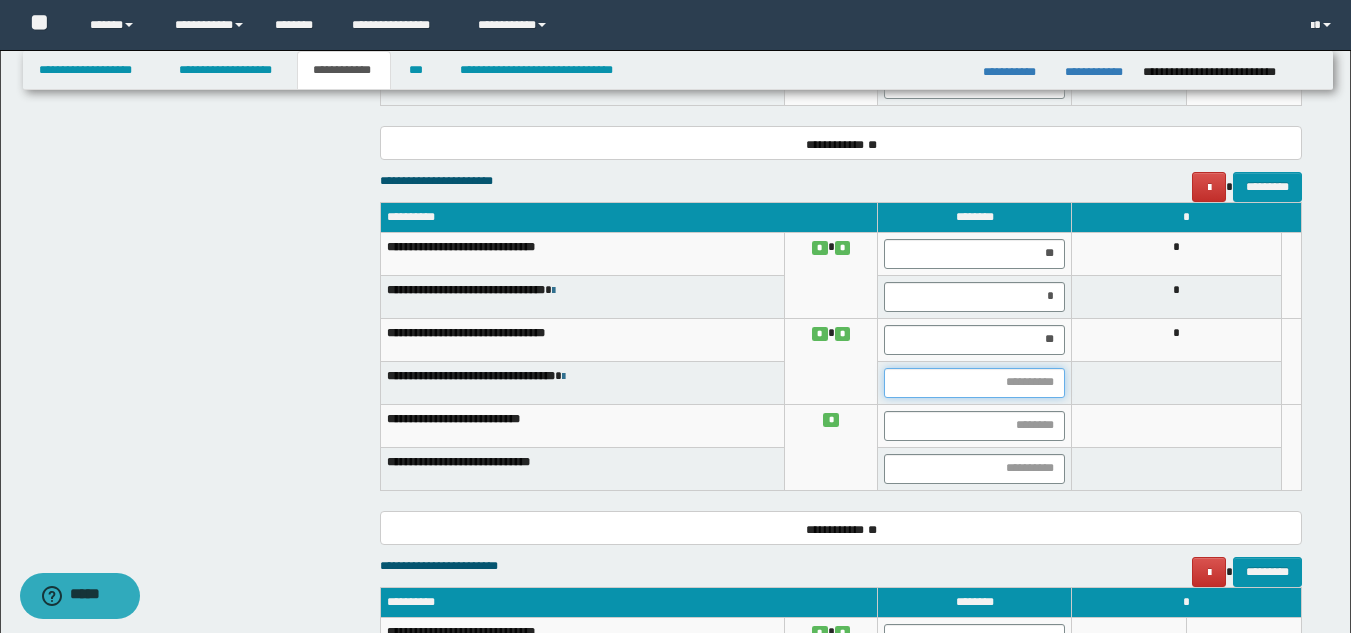 click at bounding box center [974, 383] 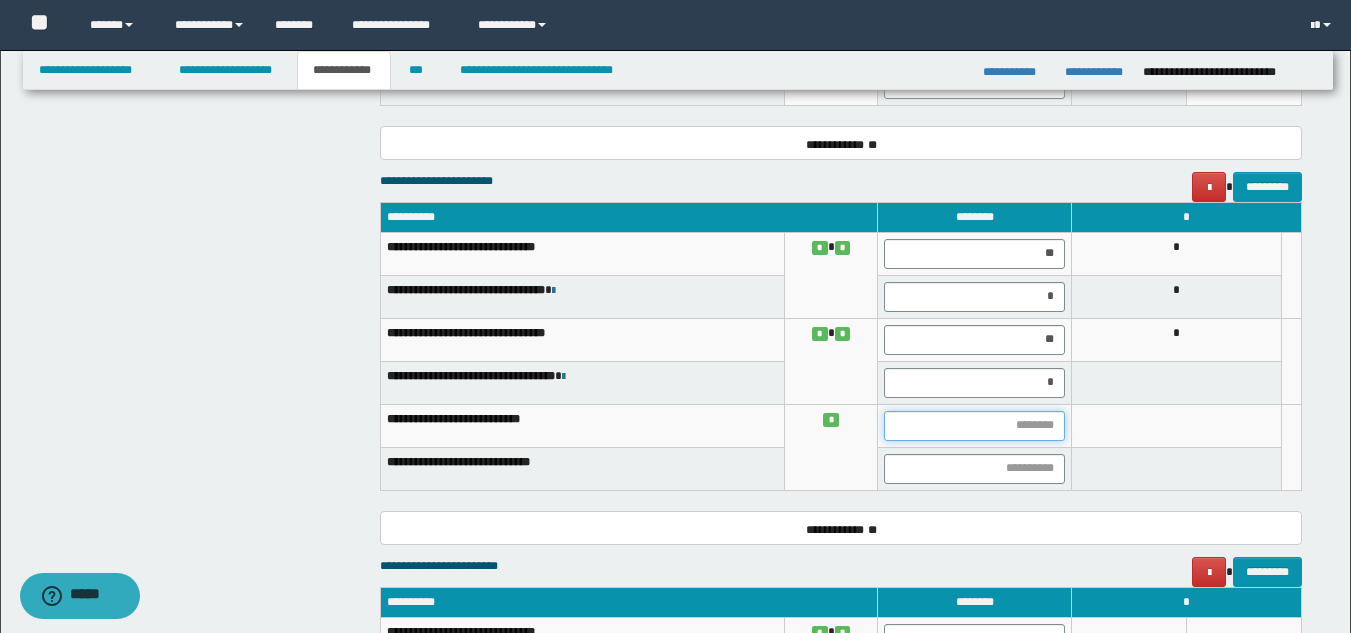 click at bounding box center [974, 426] 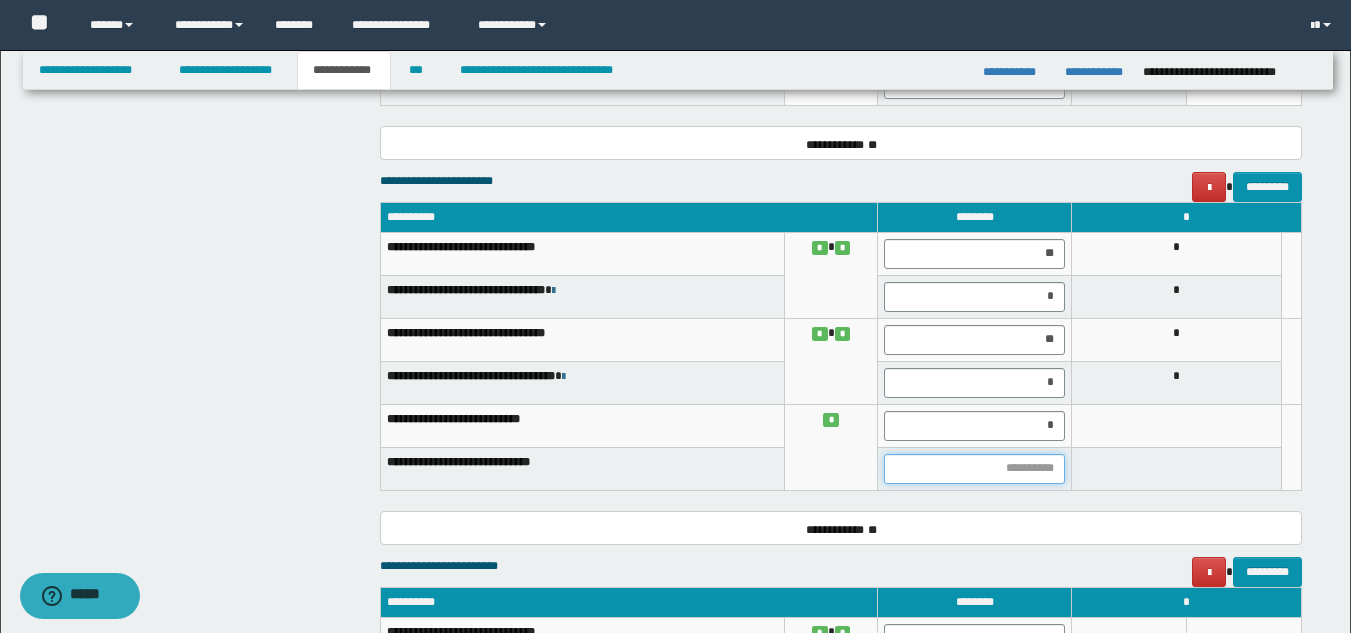 click at bounding box center (974, 469) 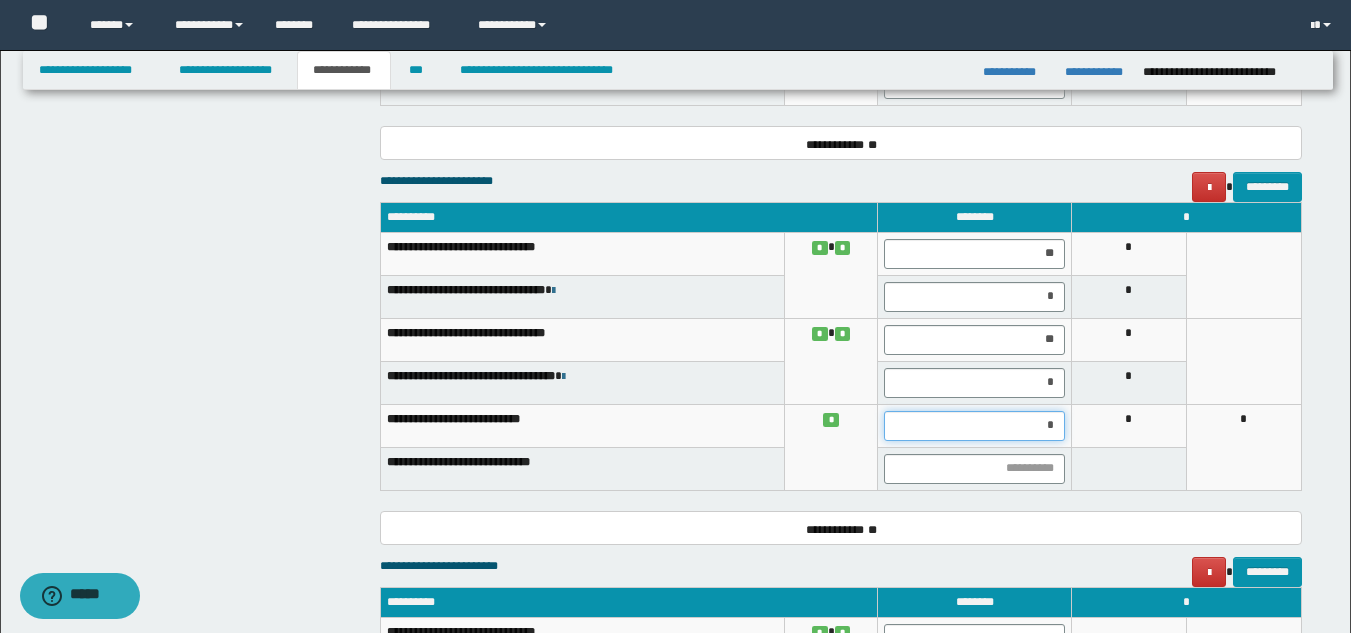 click on "*" at bounding box center [974, 426] 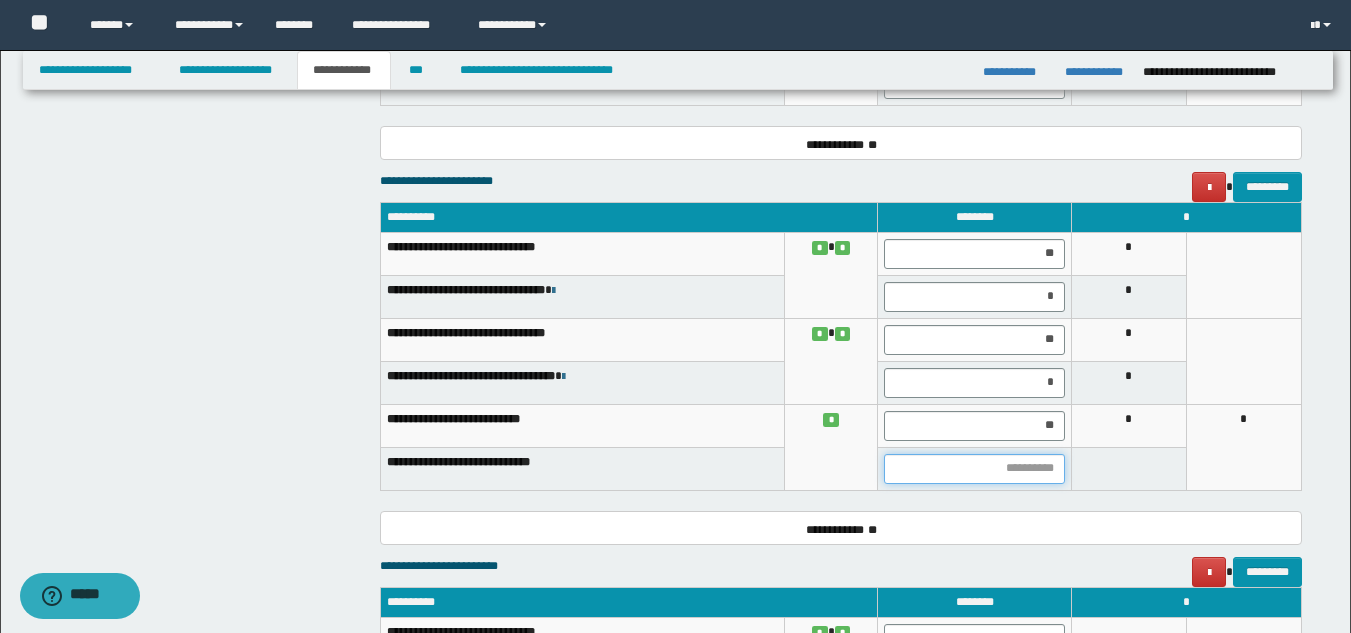 click at bounding box center [974, 469] 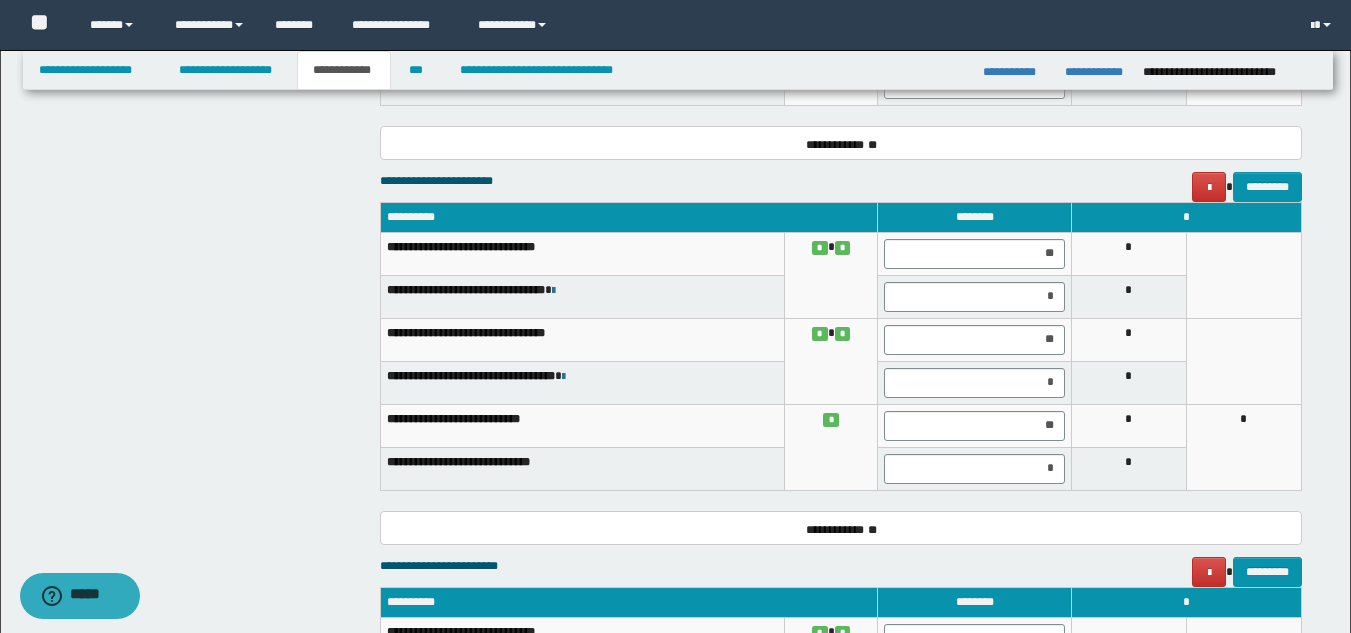click on "**********" at bounding box center [582, 468] 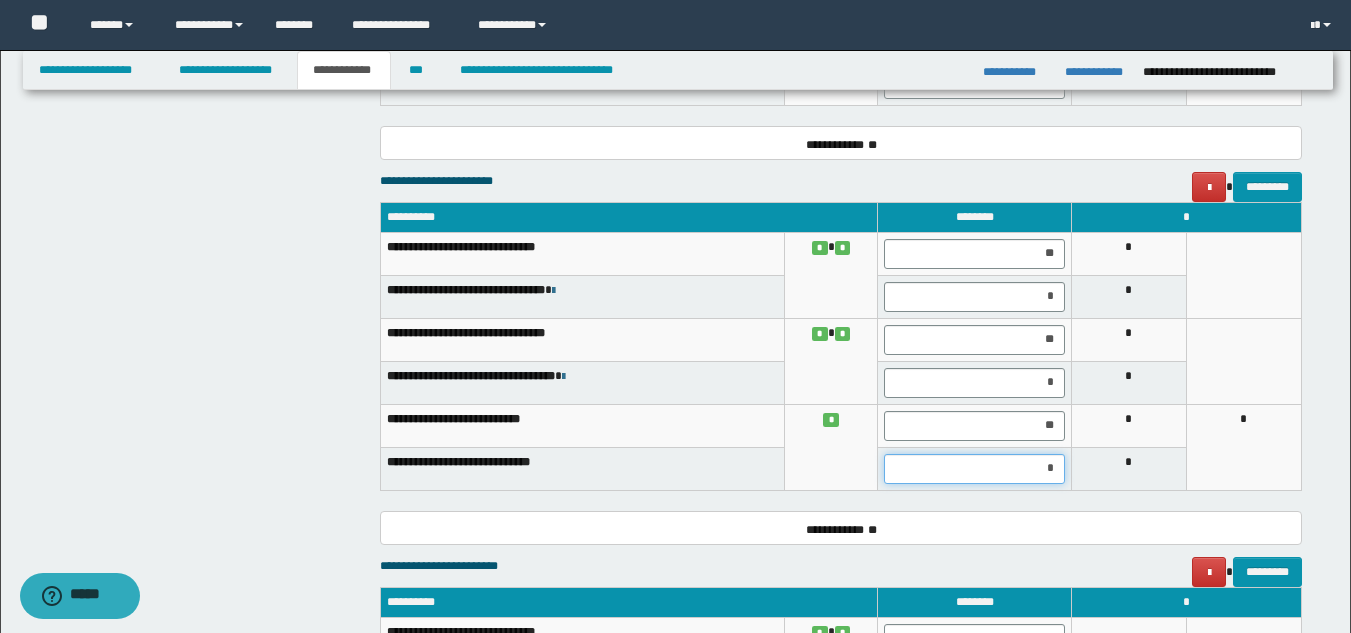 drag, startPoint x: 1063, startPoint y: 461, endPoint x: 1043, endPoint y: 469, distance: 21.540659 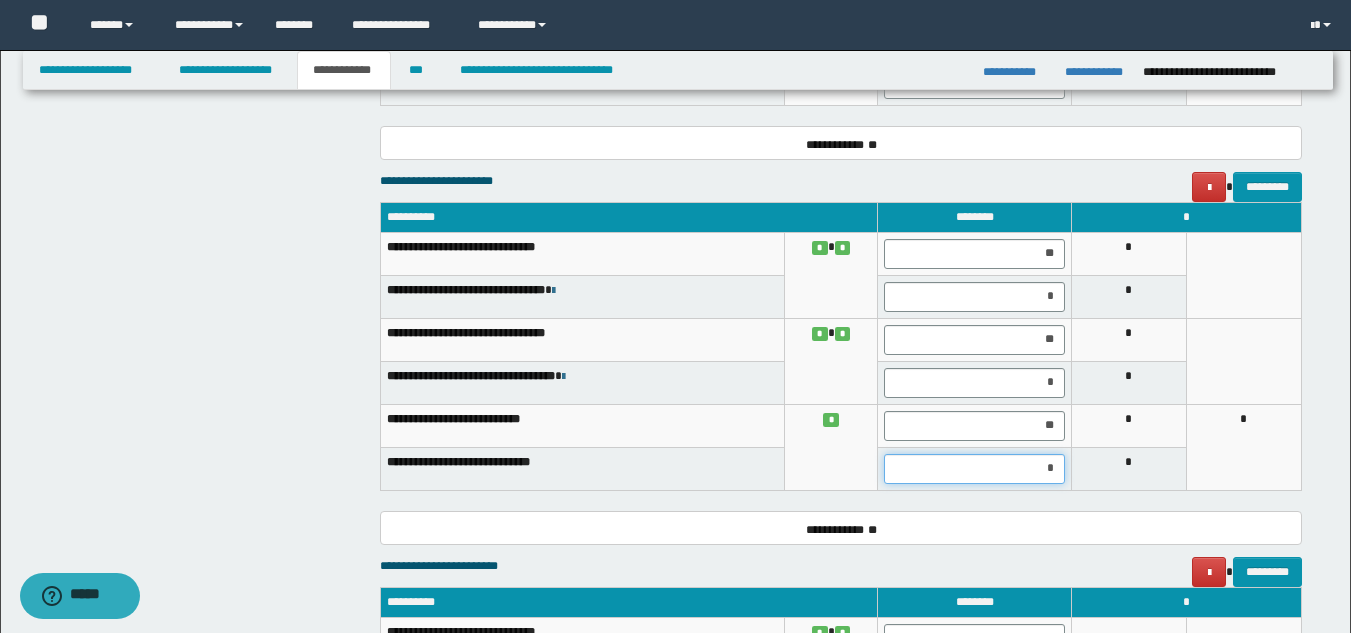type on "**" 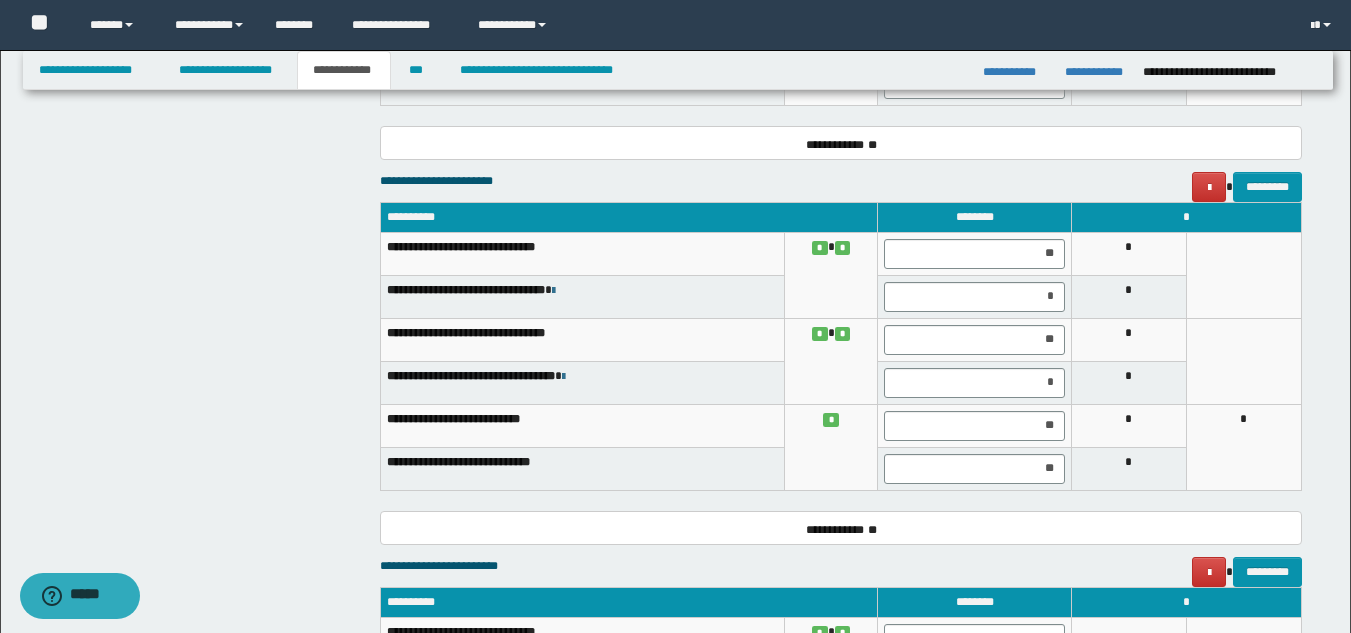 click on "**********" at bounding box center [582, 468] 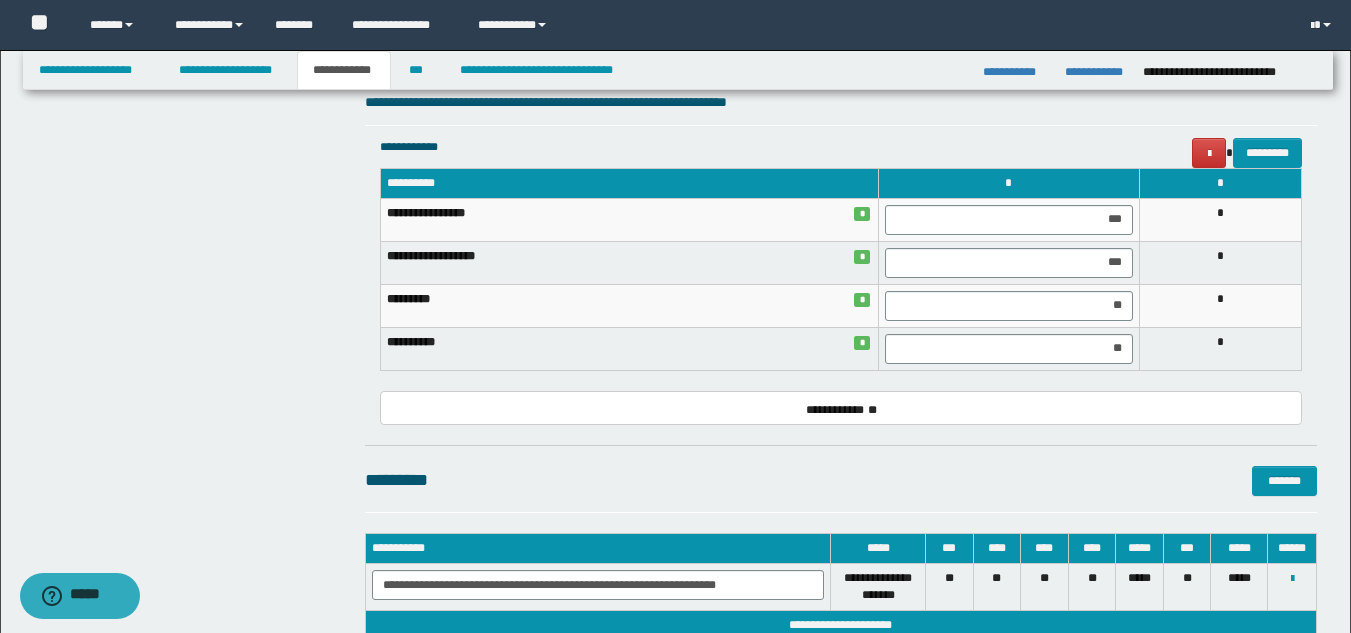 scroll, scrollTop: 3383, scrollLeft: 0, axis: vertical 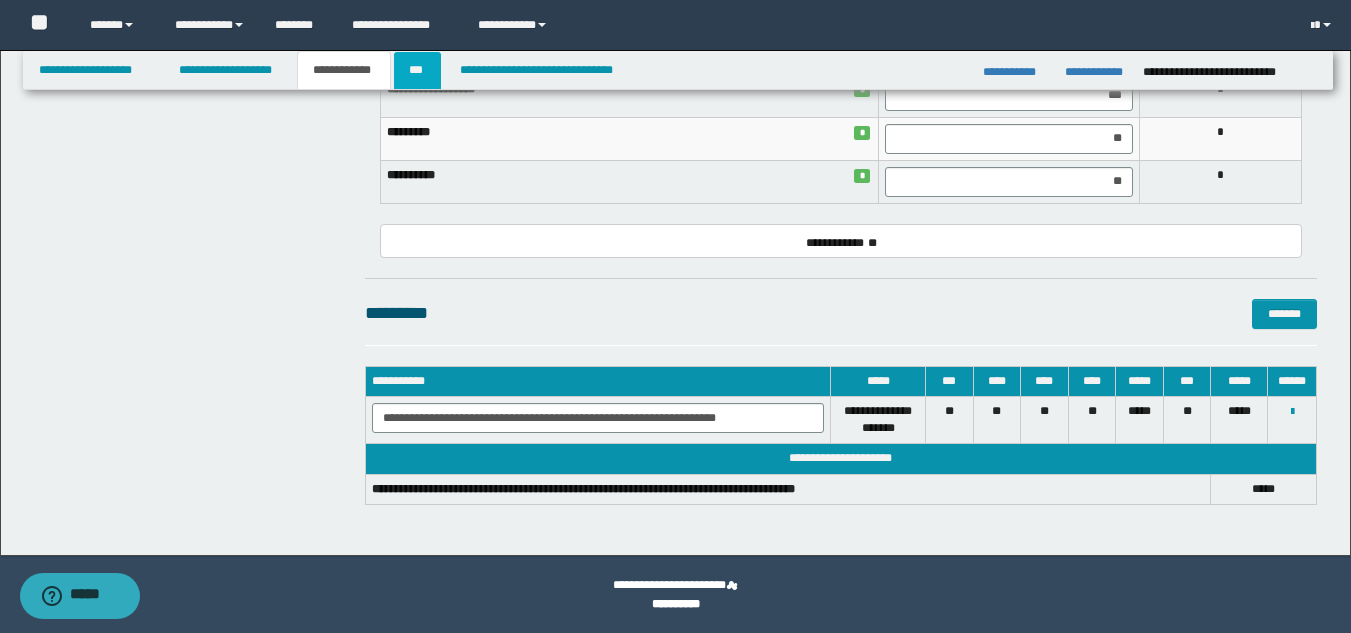 click on "***" at bounding box center (417, 70) 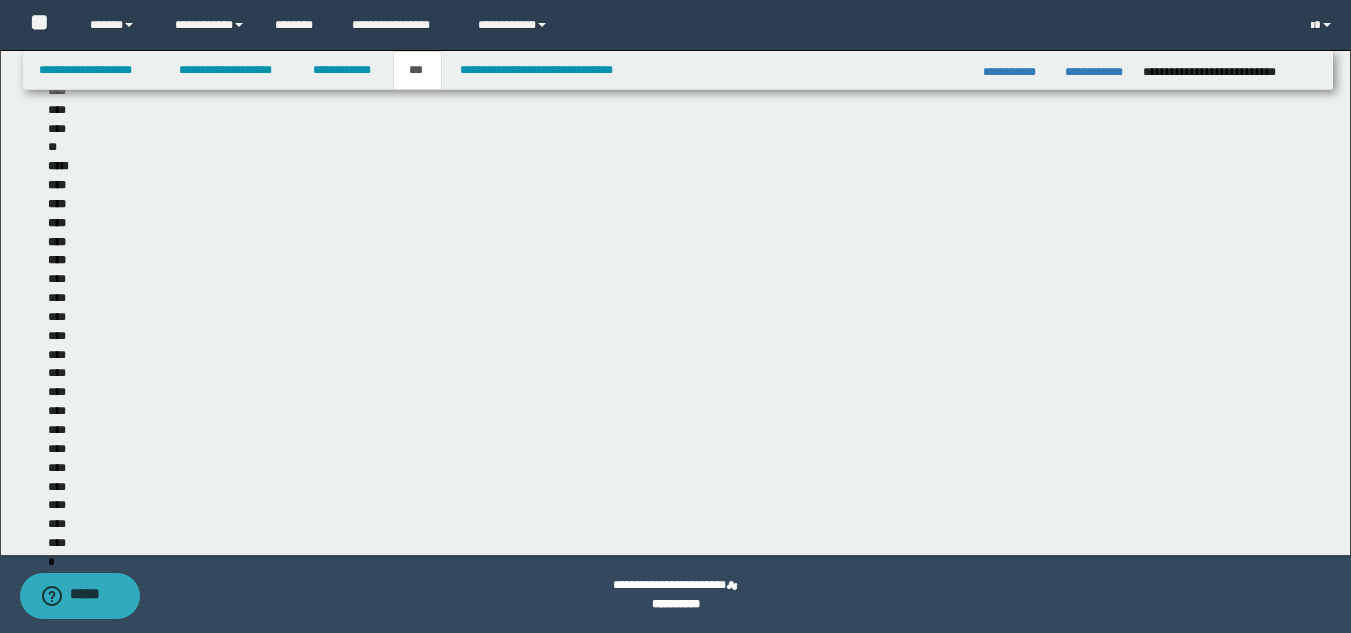scroll, scrollTop: 674, scrollLeft: 0, axis: vertical 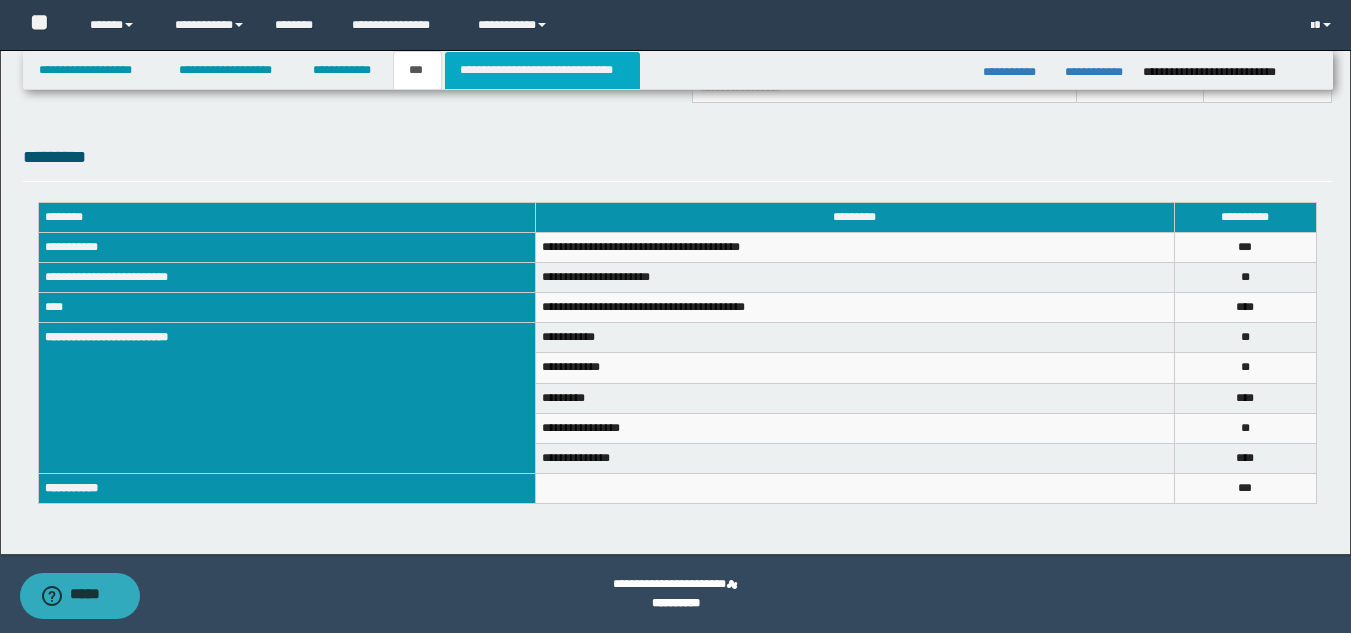 click on "**********" at bounding box center (542, 70) 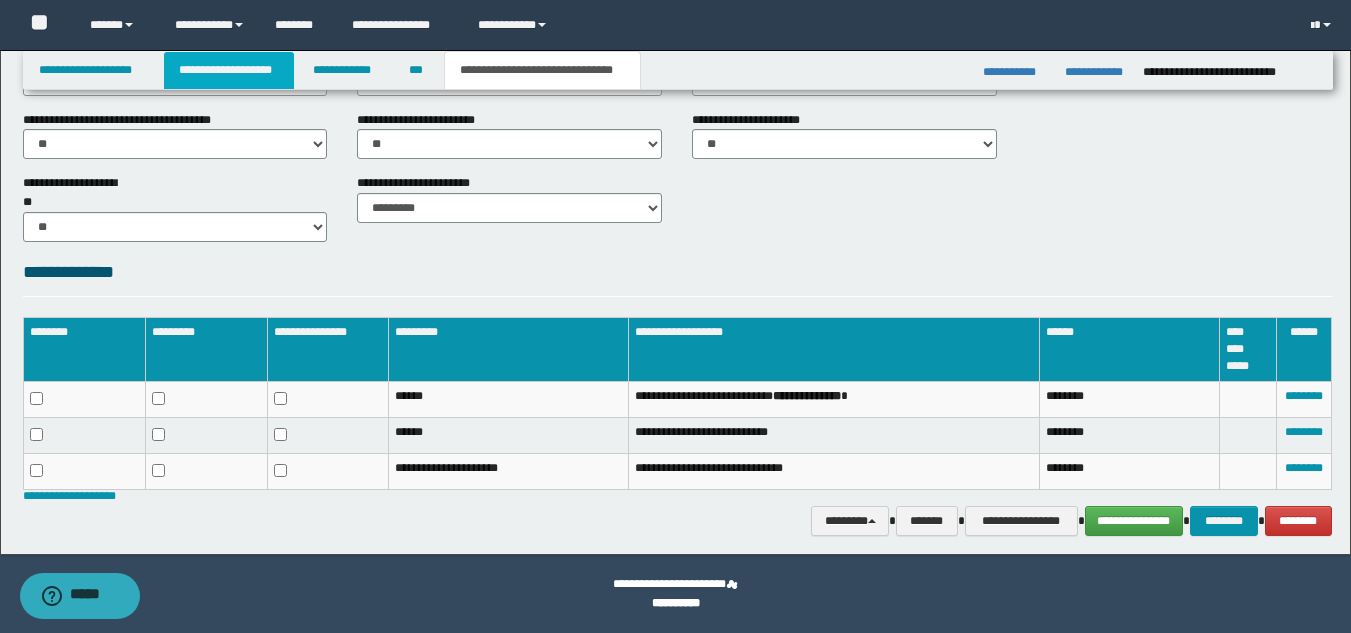 click on "**********" at bounding box center [229, 70] 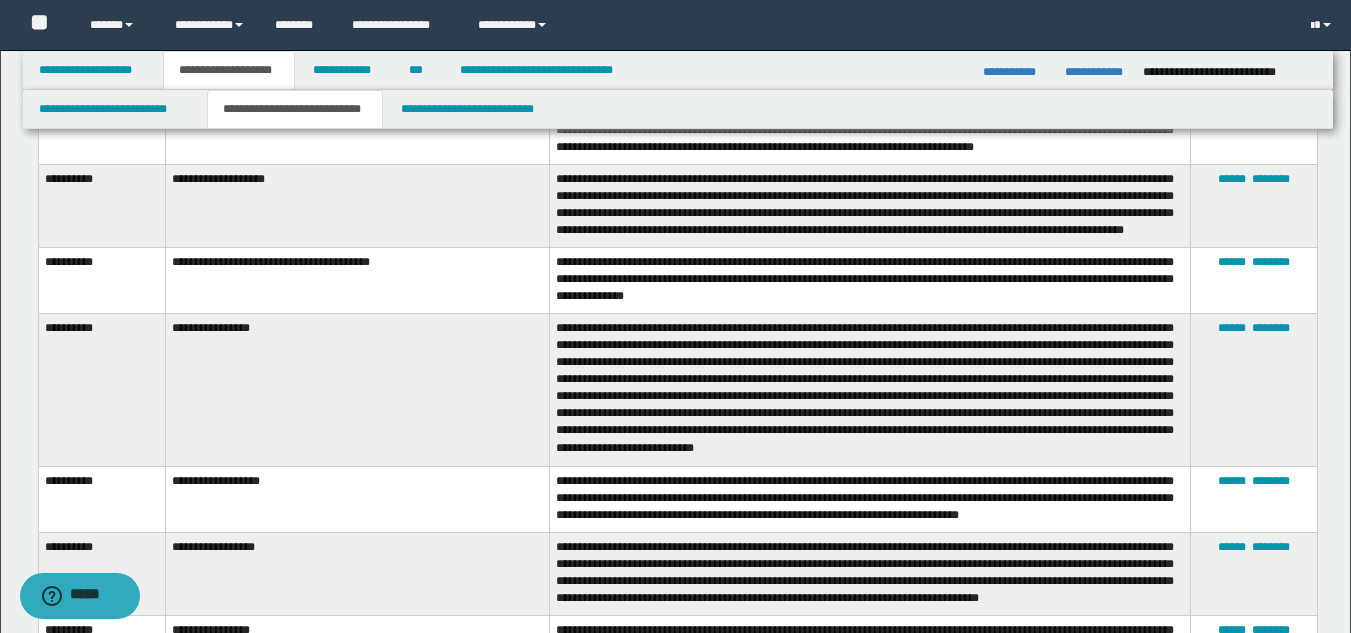 scroll, scrollTop: 2503, scrollLeft: 0, axis: vertical 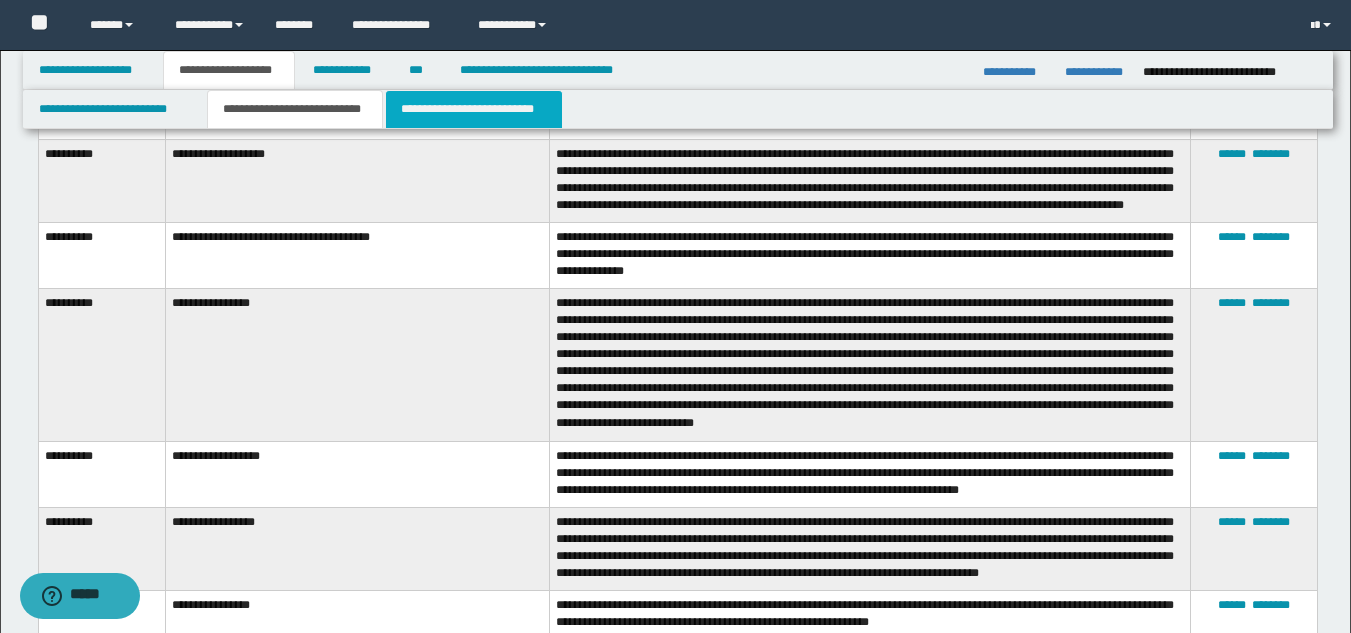 click on "**********" at bounding box center (474, 109) 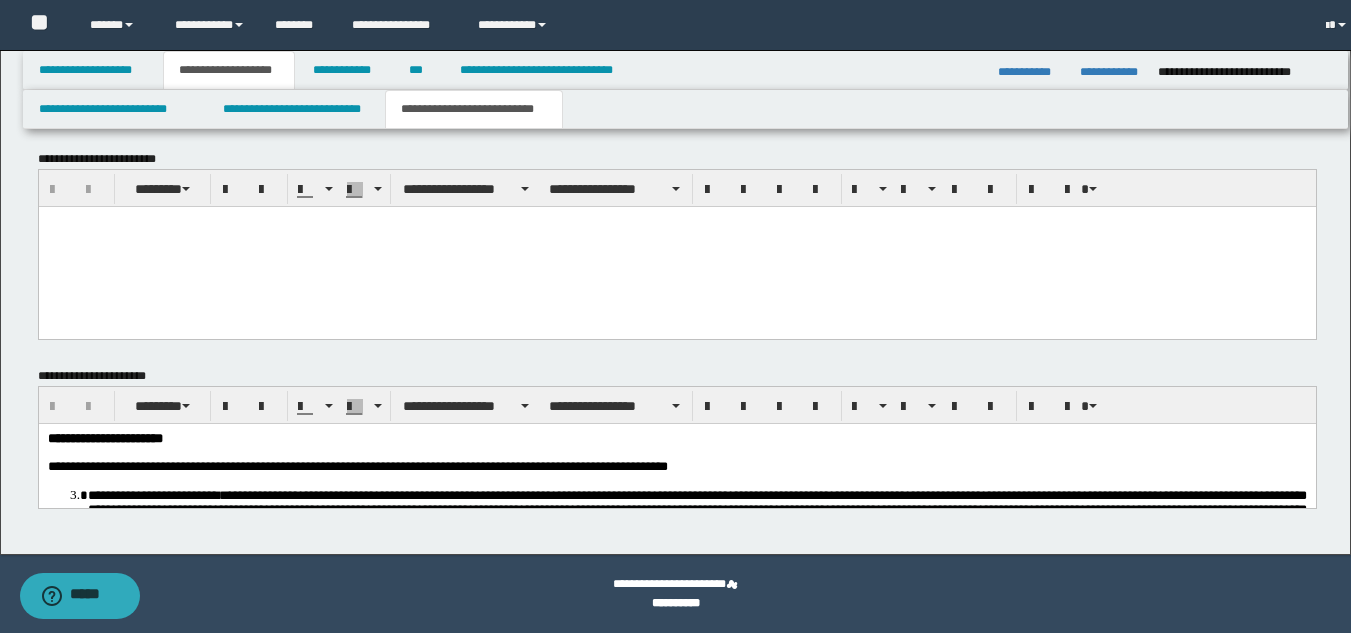 scroll, scrollTop: 2317, scrollLeft: 0, axis: vertical 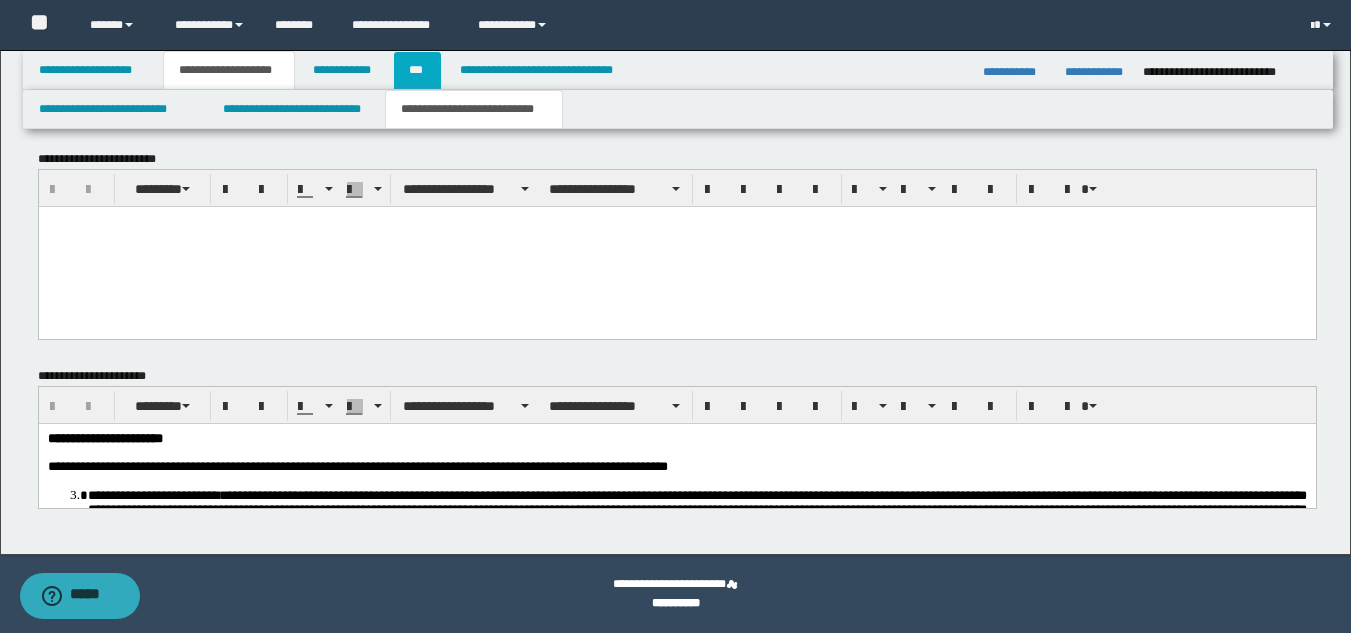 click on "***" at bounding box center (417, 70) 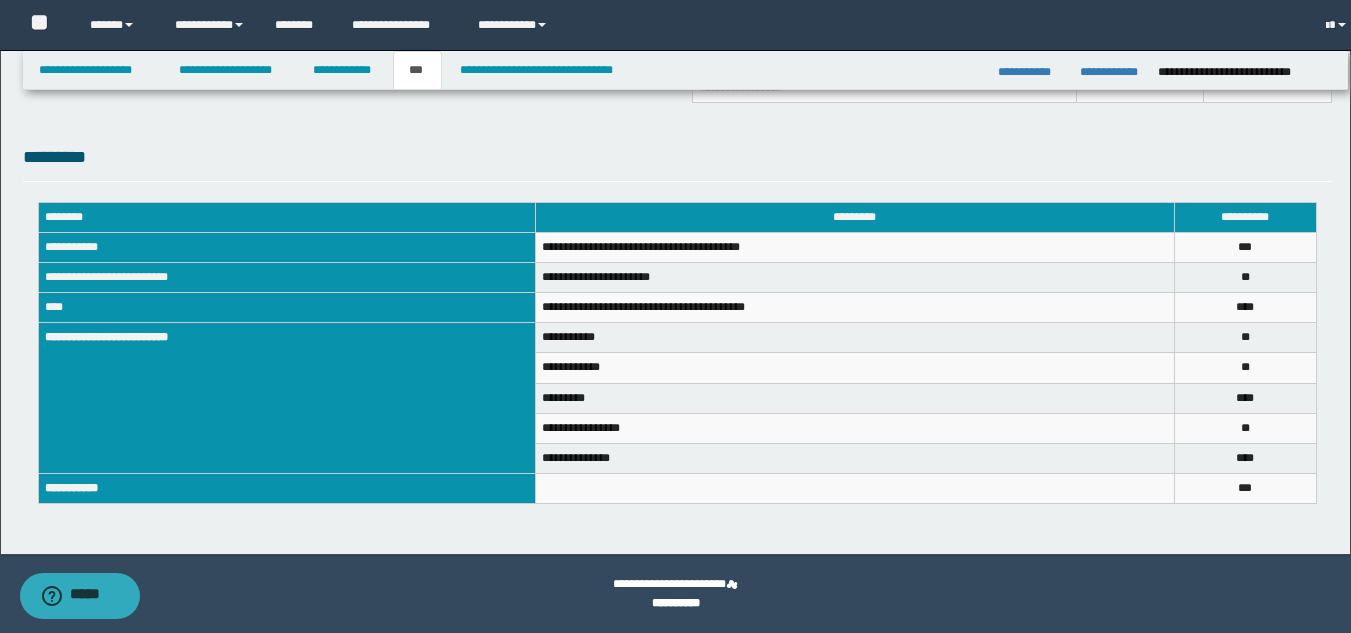 scroll, scrollTop: 674, scrollLeft: 0, axis: vertical 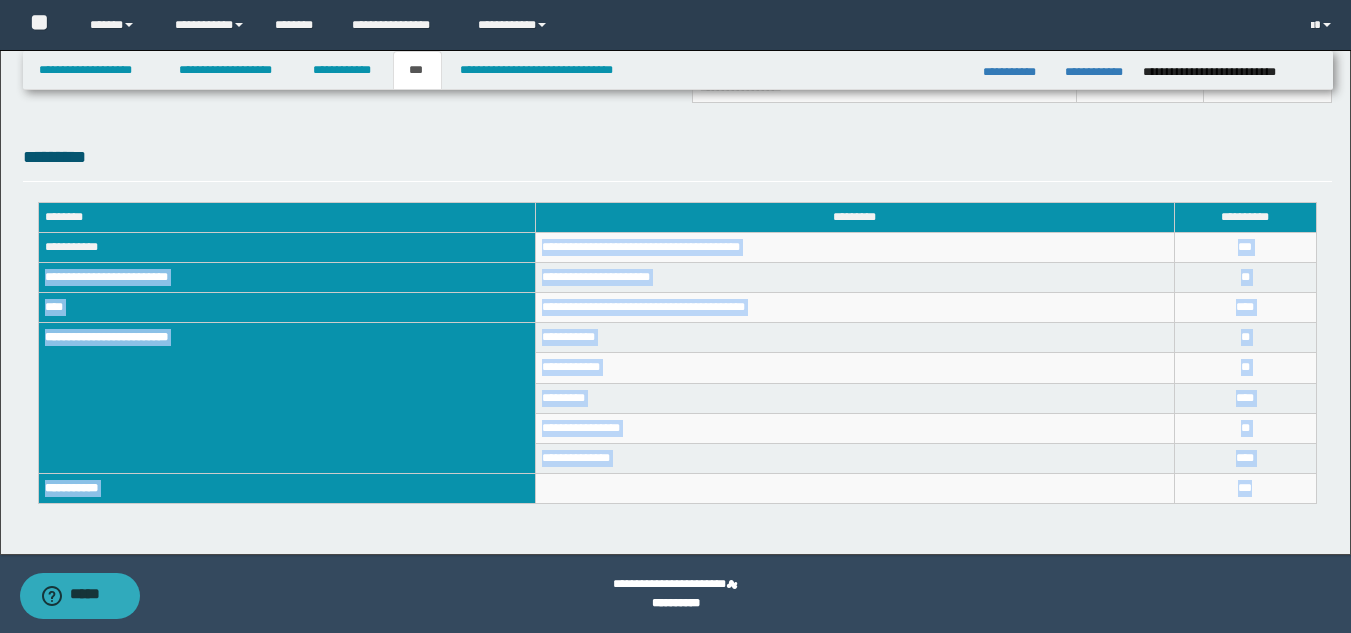 drag, startPoint x: 542, startPoint y: 246, endPoint x: 1260, endPoint y: 487, distance: 757.3671 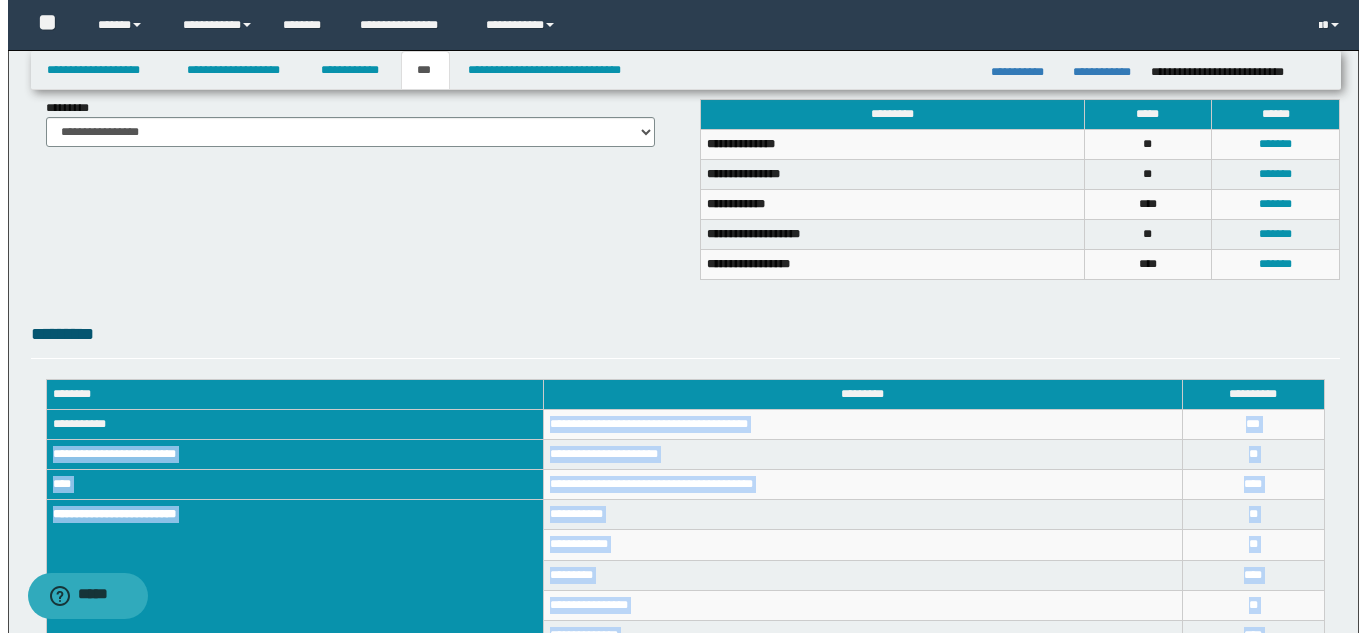 scroll, scrollTop: 495, scrollLeft: 0, axis: vertical 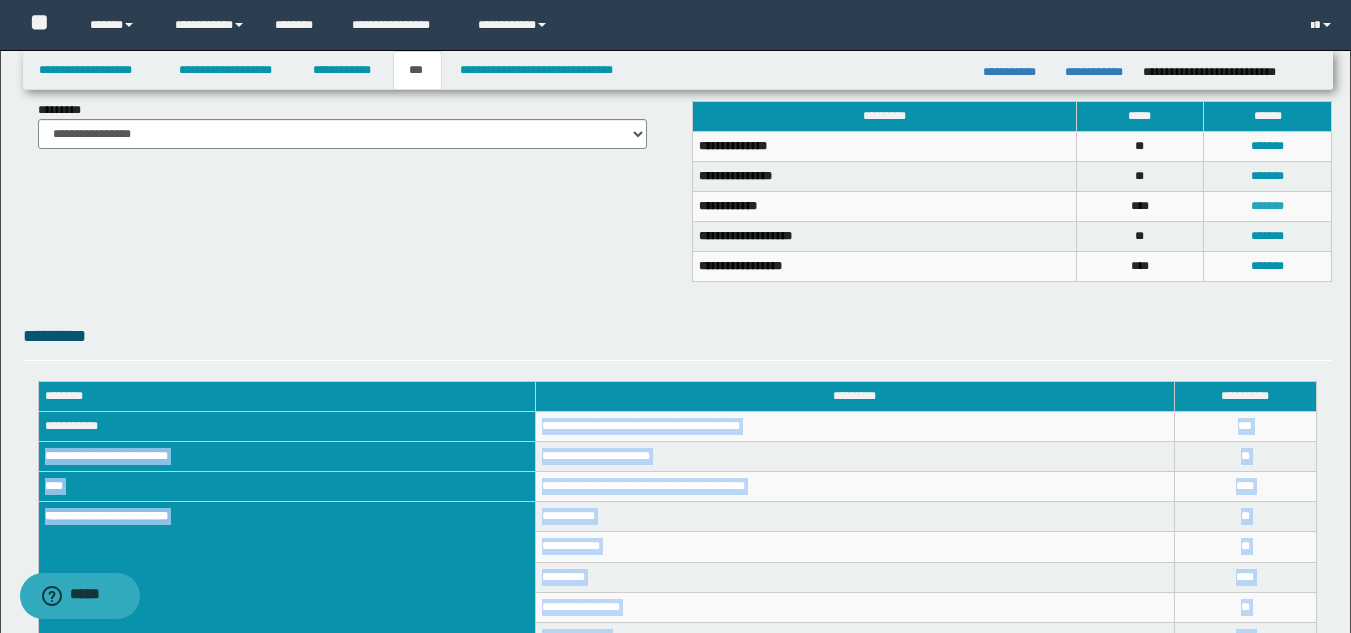 click on "*******" at bounding box center (1267, 206) 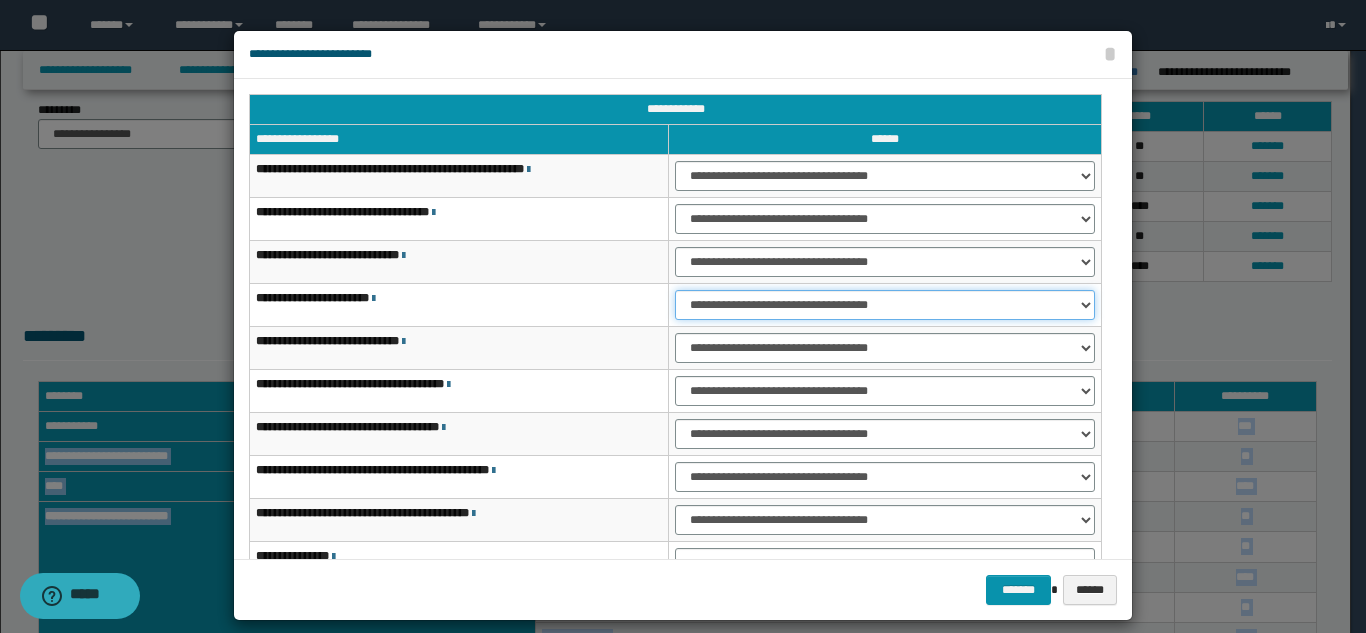 click on "**********" at bounding box center [885, 305] 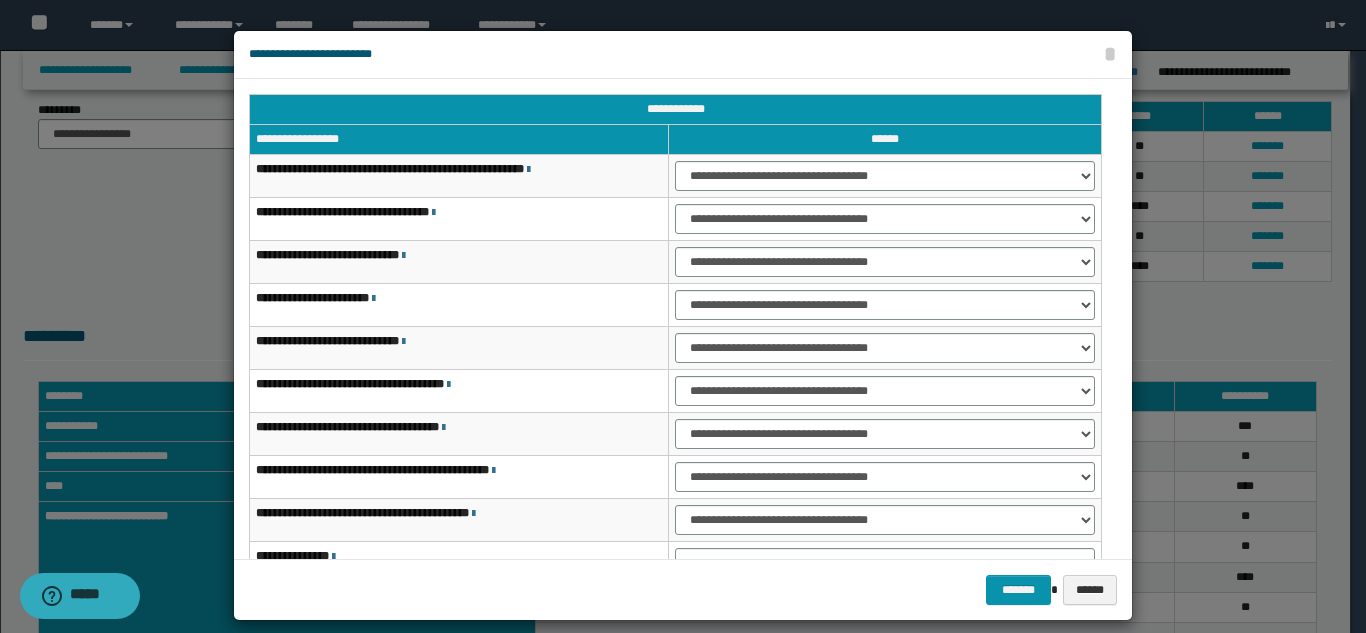 click on "**********" at bounding box center (885, 348) 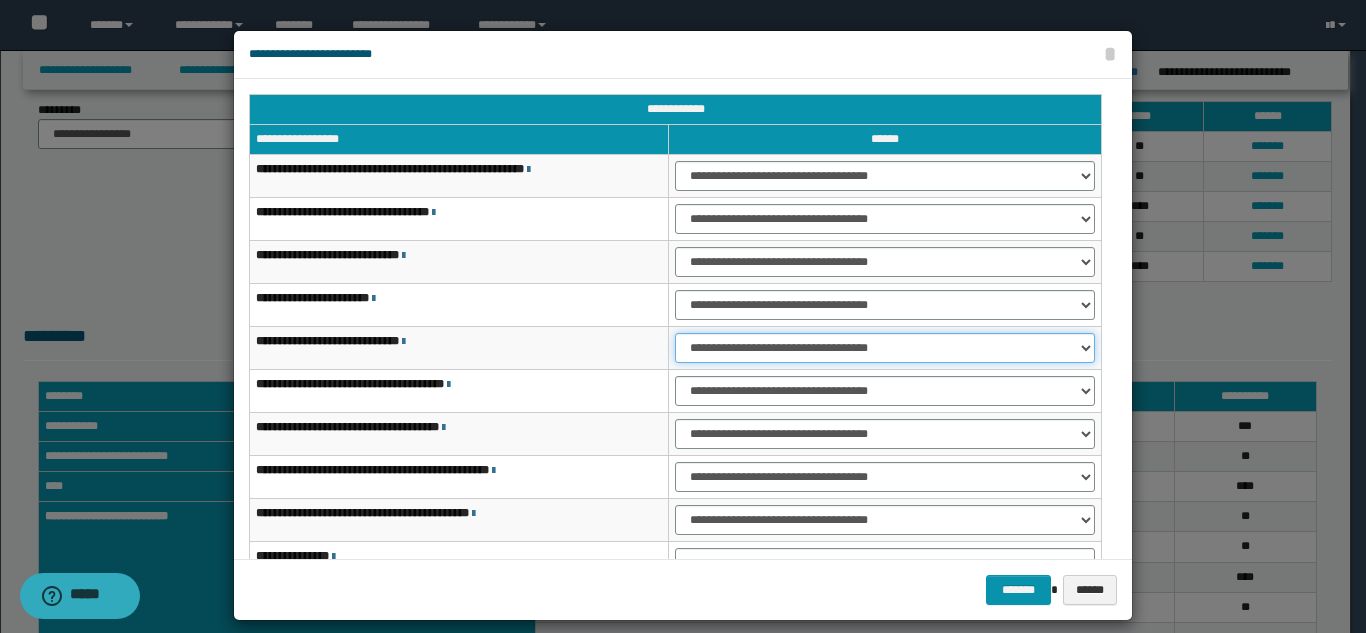 click on "**********" at bounding box center [885, 348] 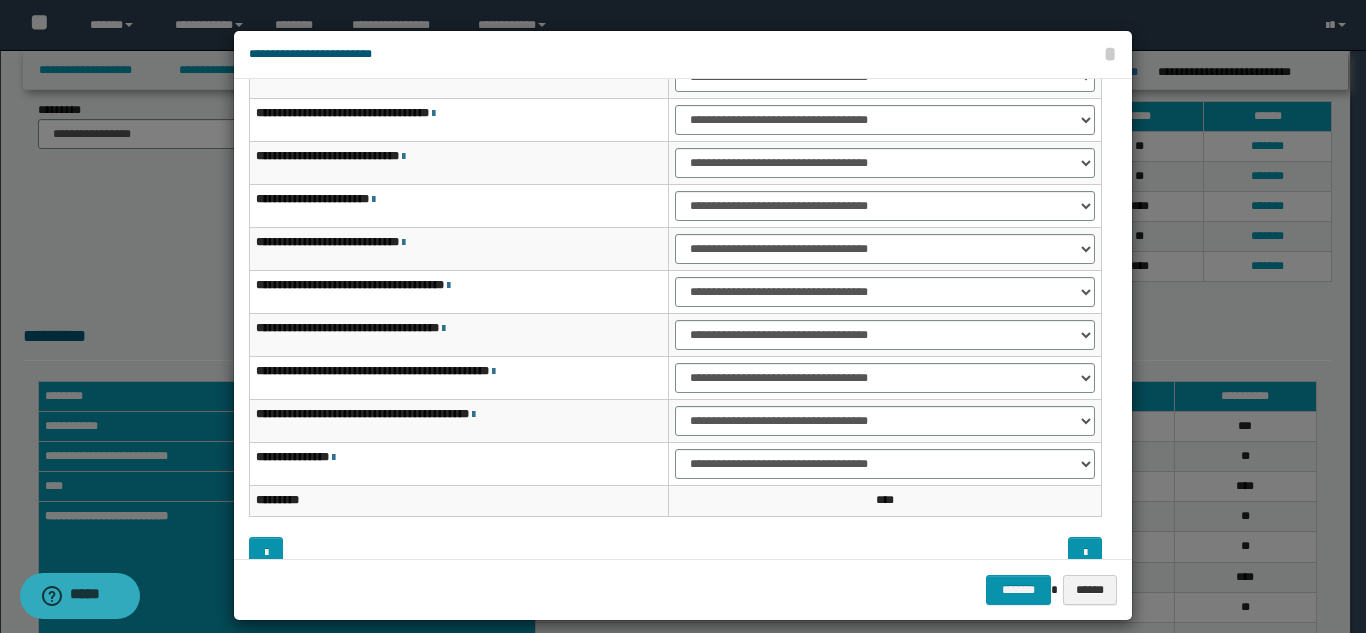 scroll, scrollTop: 101, scrollLeft: 0, axis: vertical 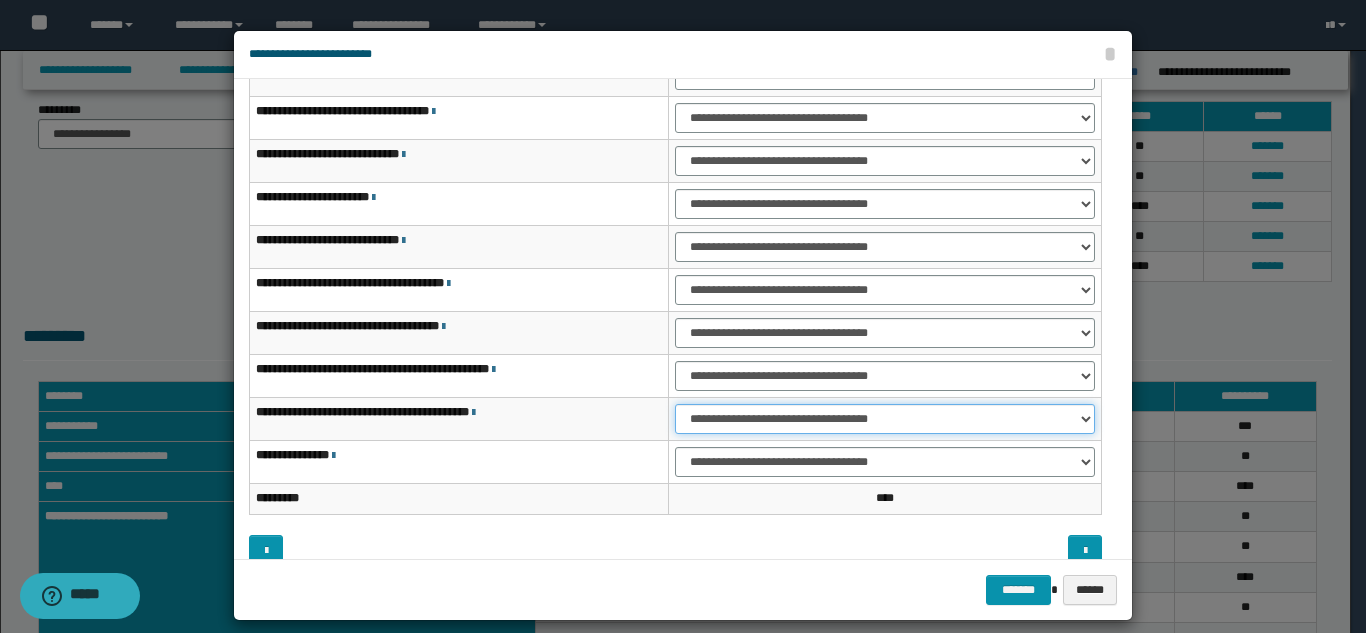 click on "**********" at bounding box center [885, 419] 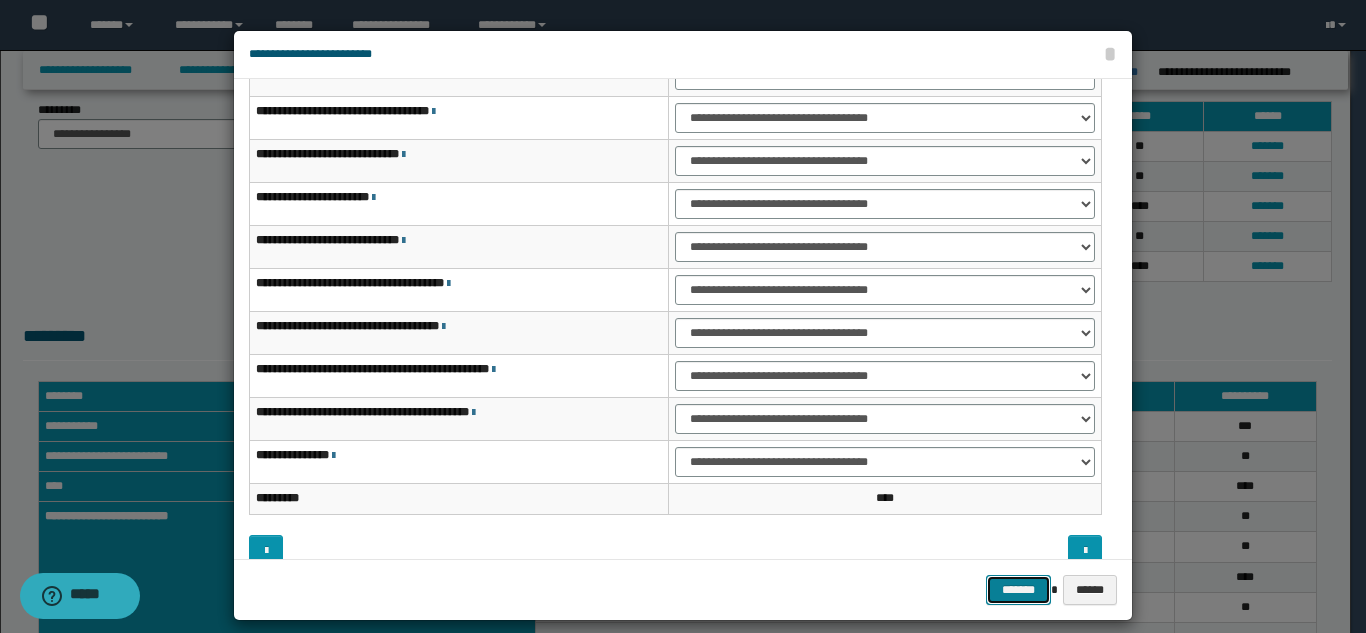 click on "*******" at bounding box center (1018, 590) 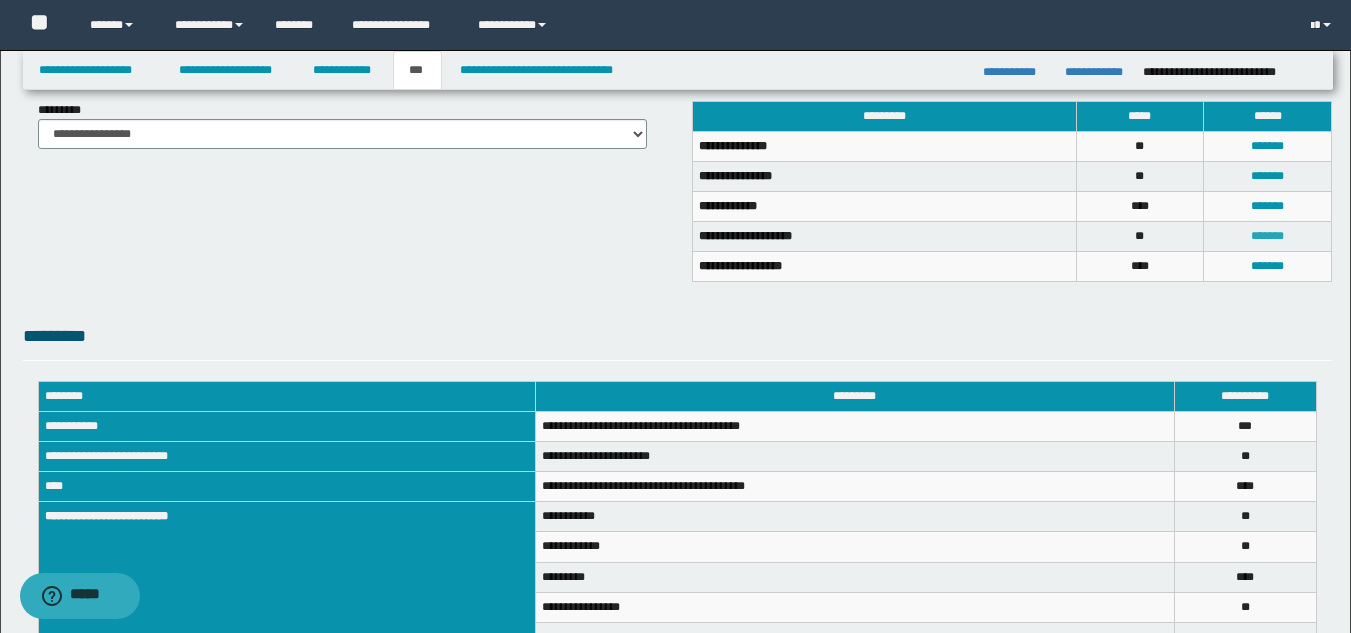 click on "*******" at bounding box center (1267, 236) 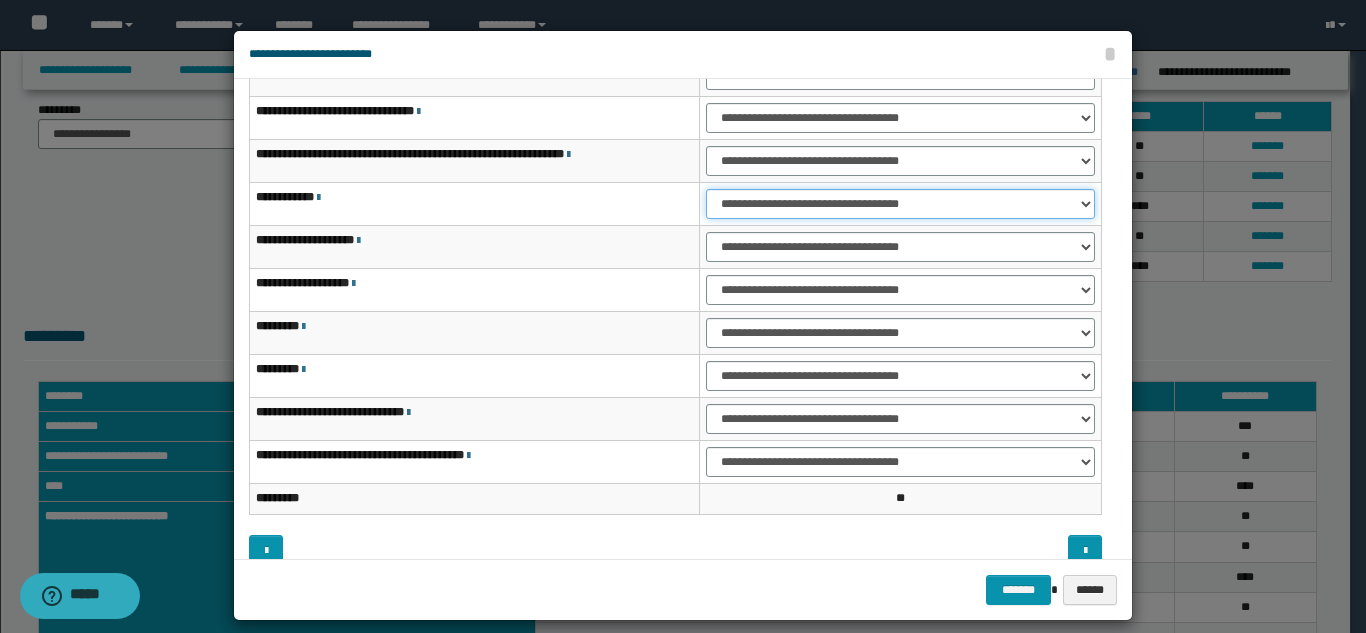 click on "**********" at bounding box center [900, 204] 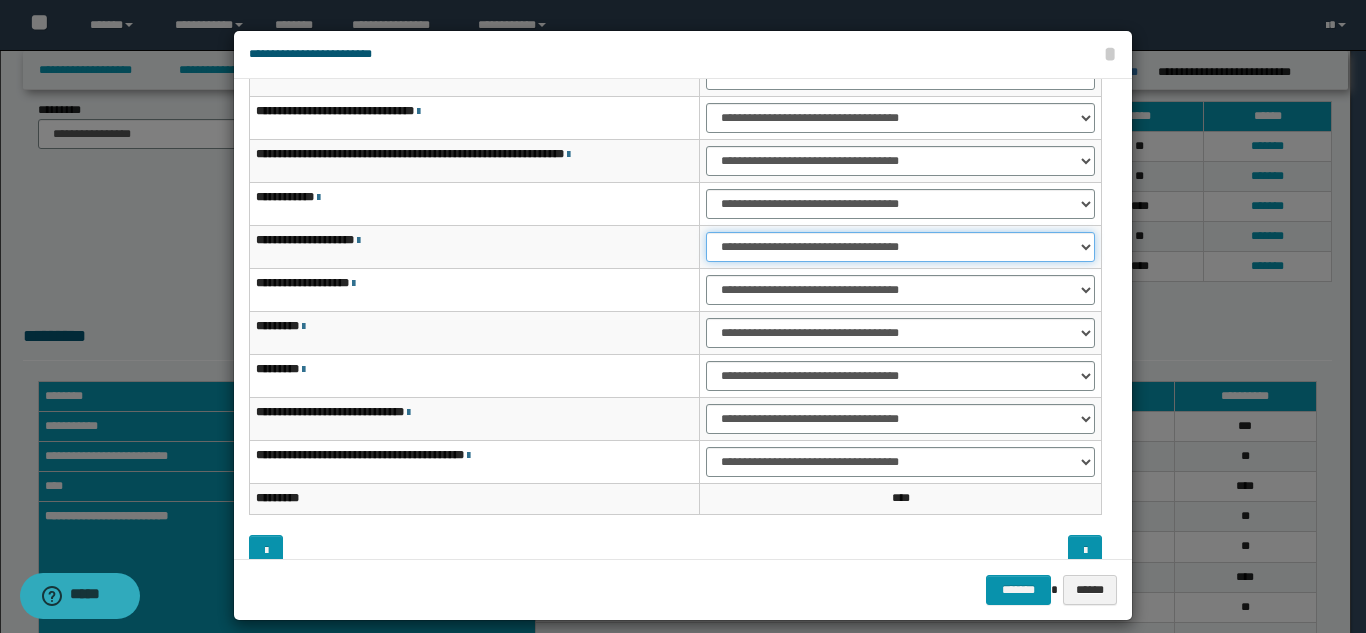 click on "**********" at bounding box center [900, 247] 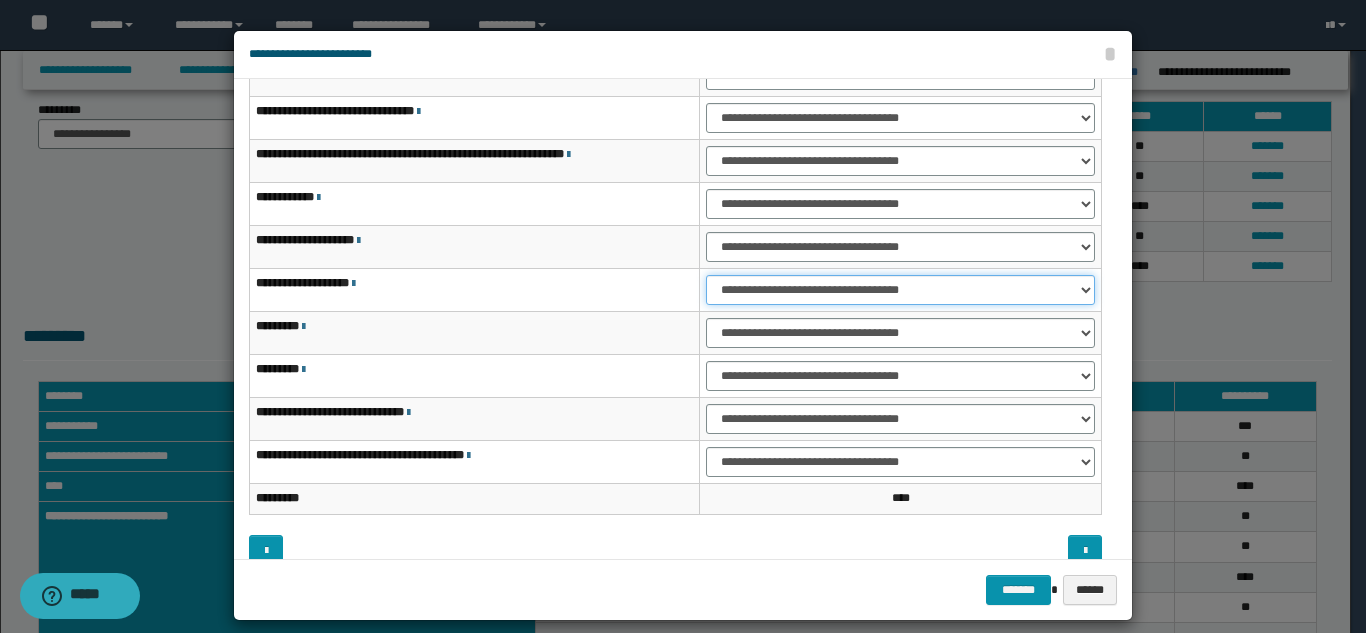click on "**********" at bounding box center (900, 290) 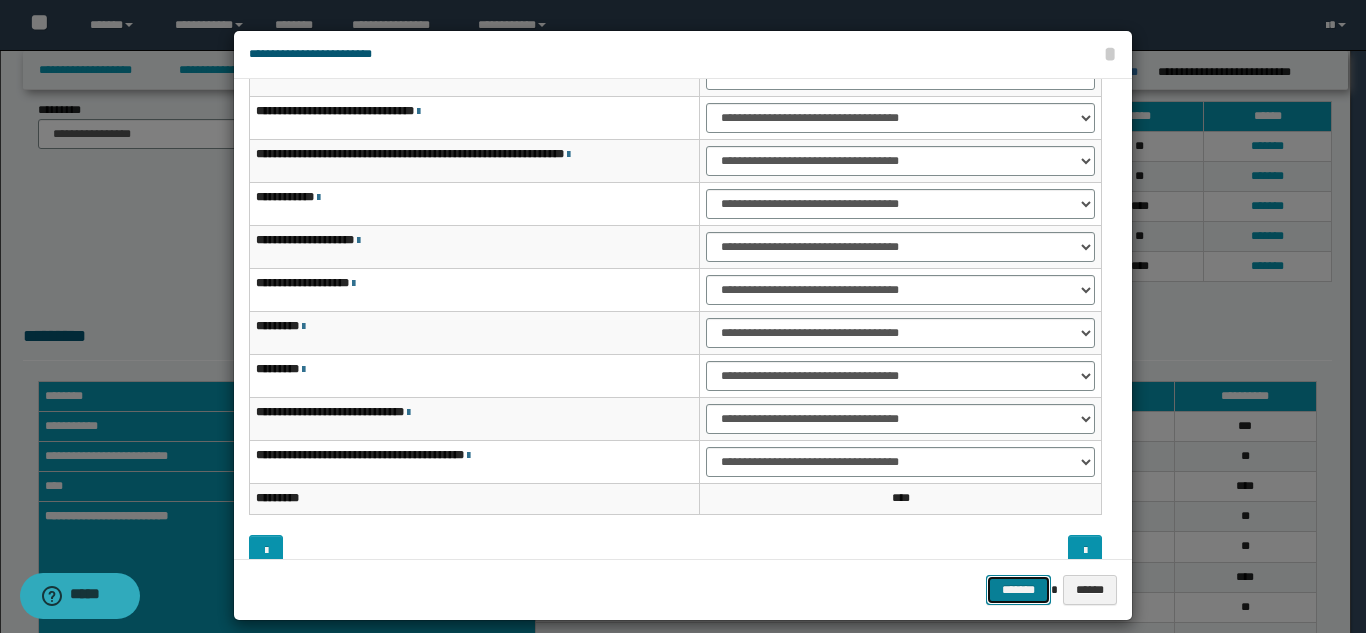 click on "*******" at bounding box center (1018, 590) 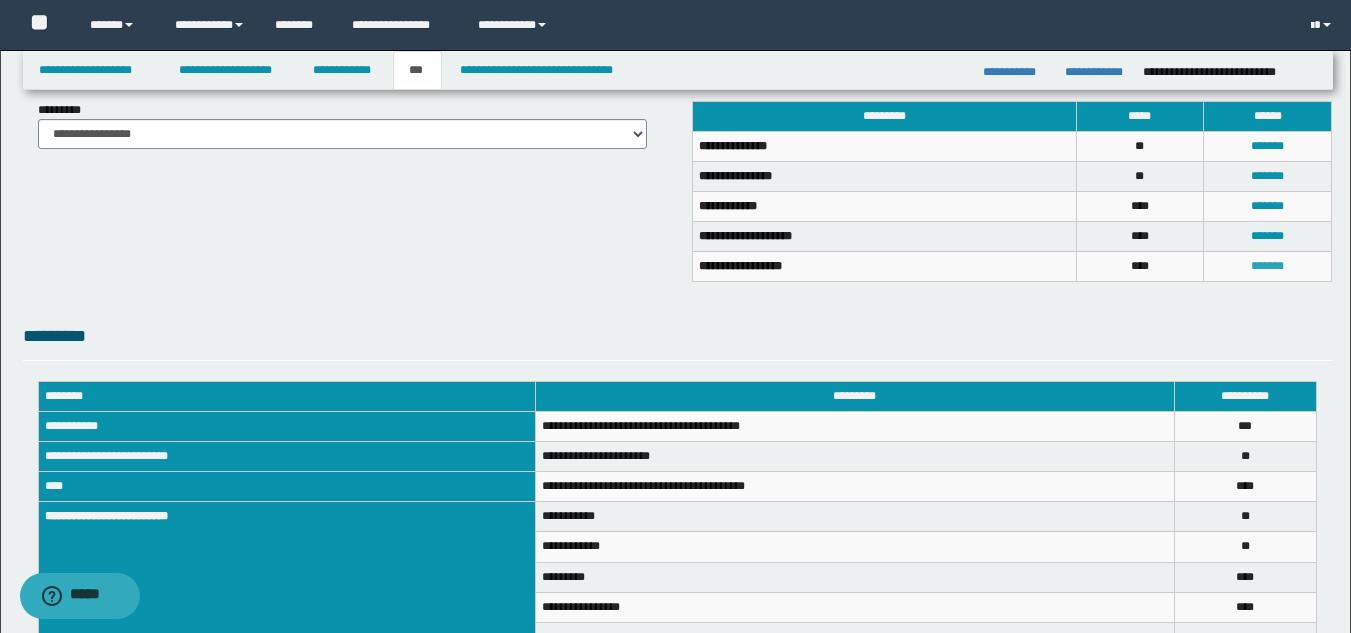 click on "*******" at bounding box center [1267, 266] 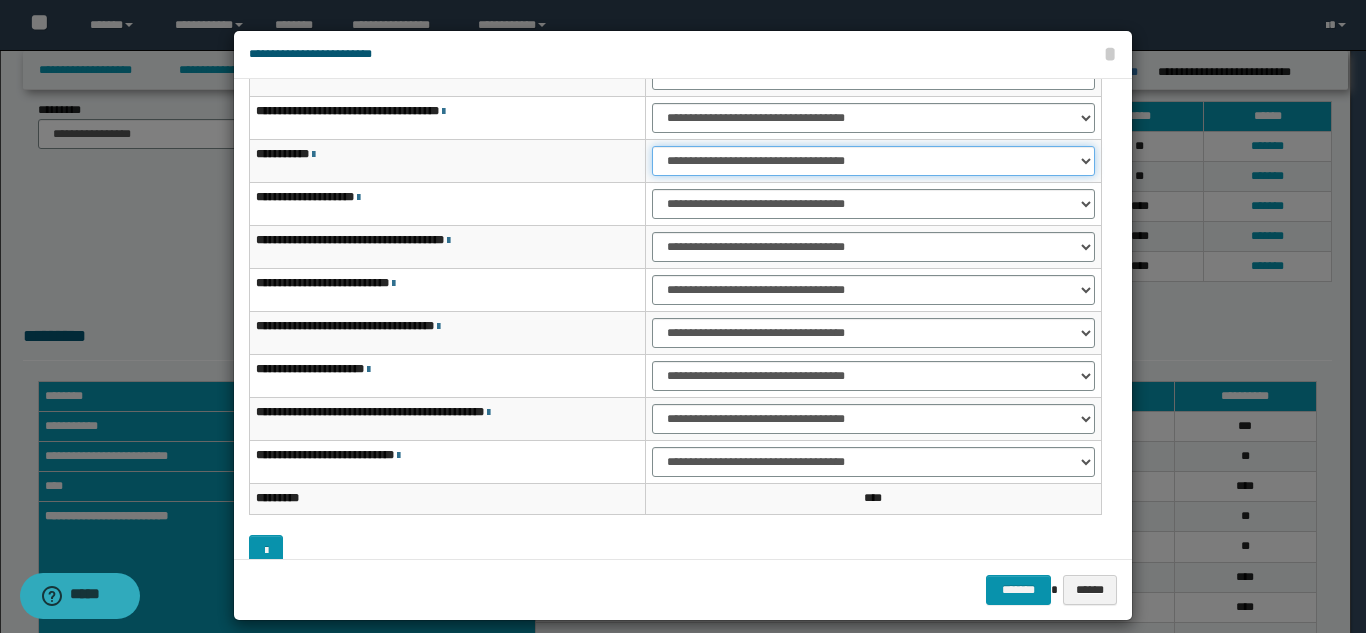 click on "**********" at bounding box center [873, 161] 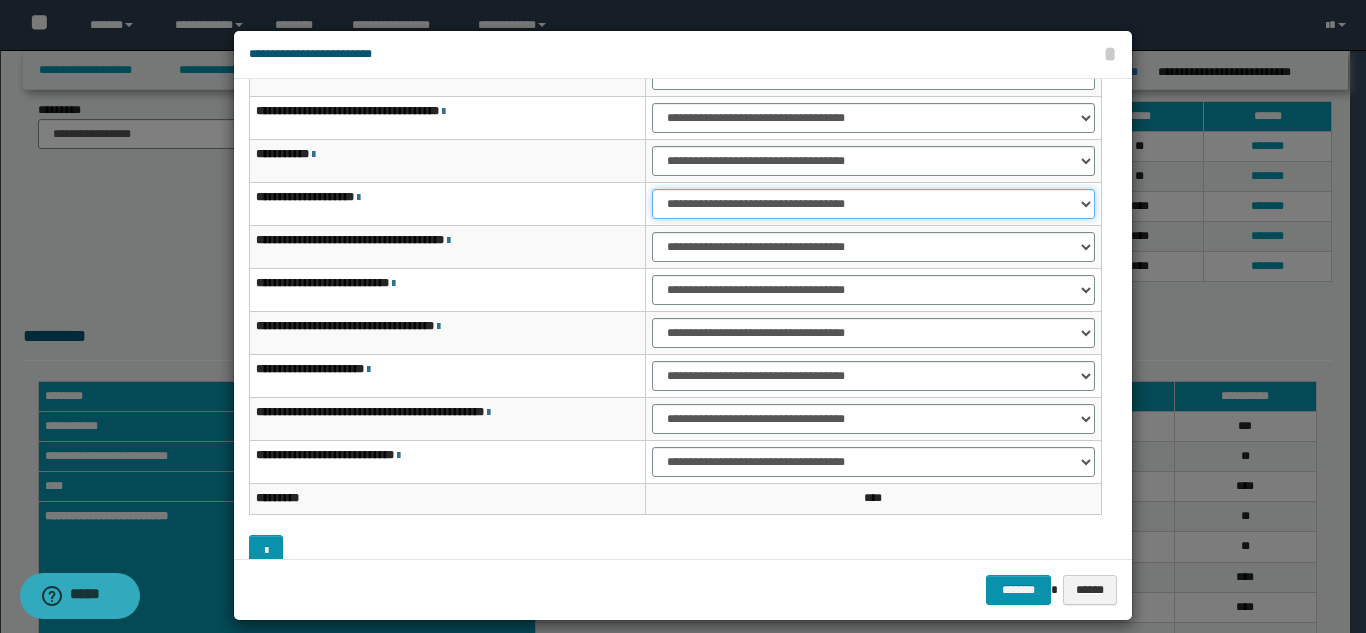 click on "**********" at bounding box center [873, 204] 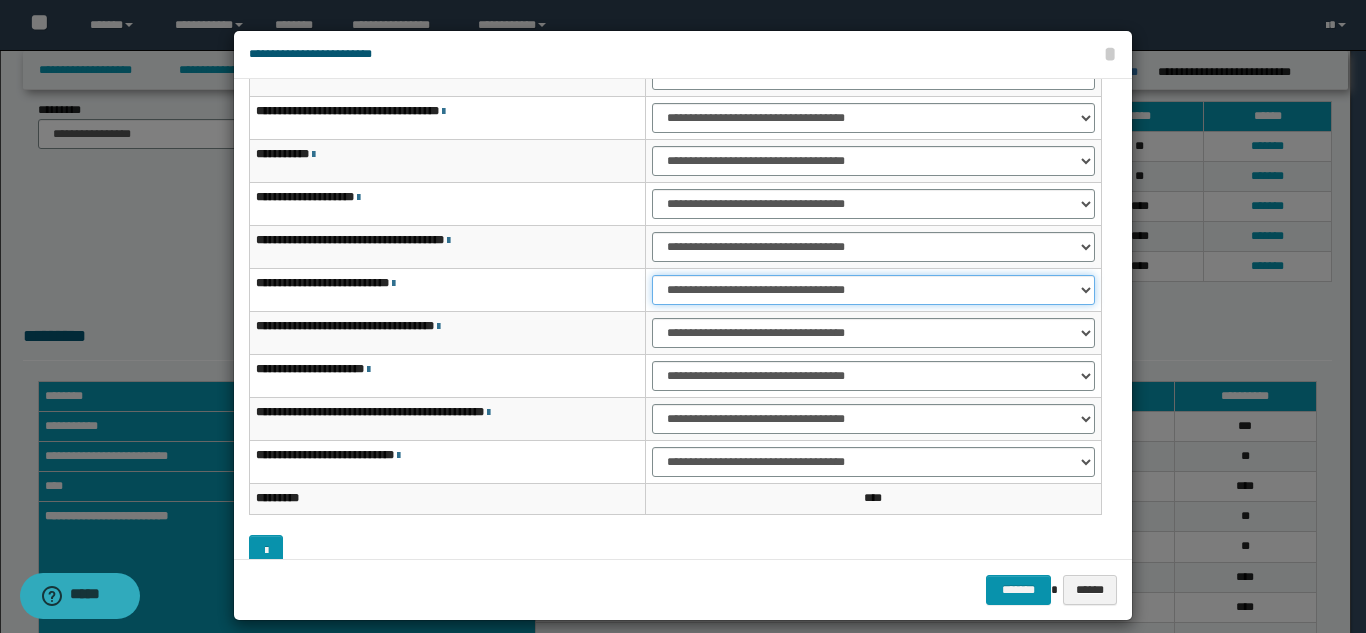 click on "**********" at bounding box center (873, 290) 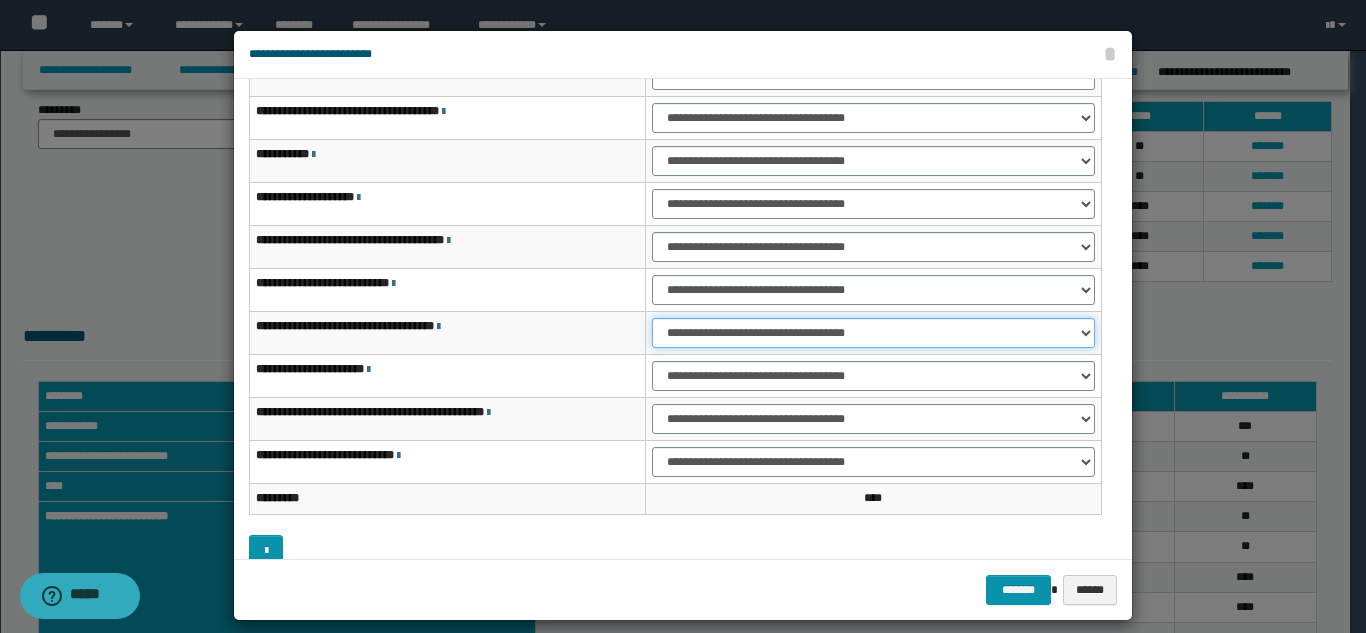 click on "**********" at bounding box center (873, 333) 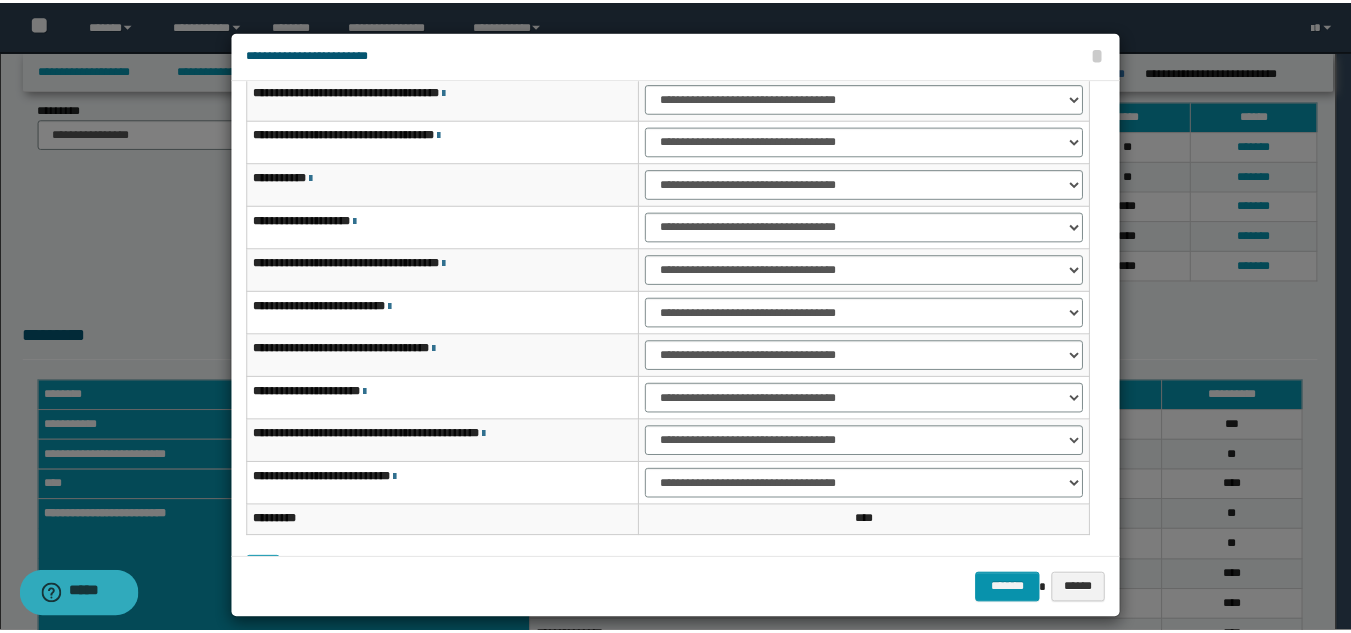 scroll, scrollTop: 102, scrollLeft: 0, axis: vertical 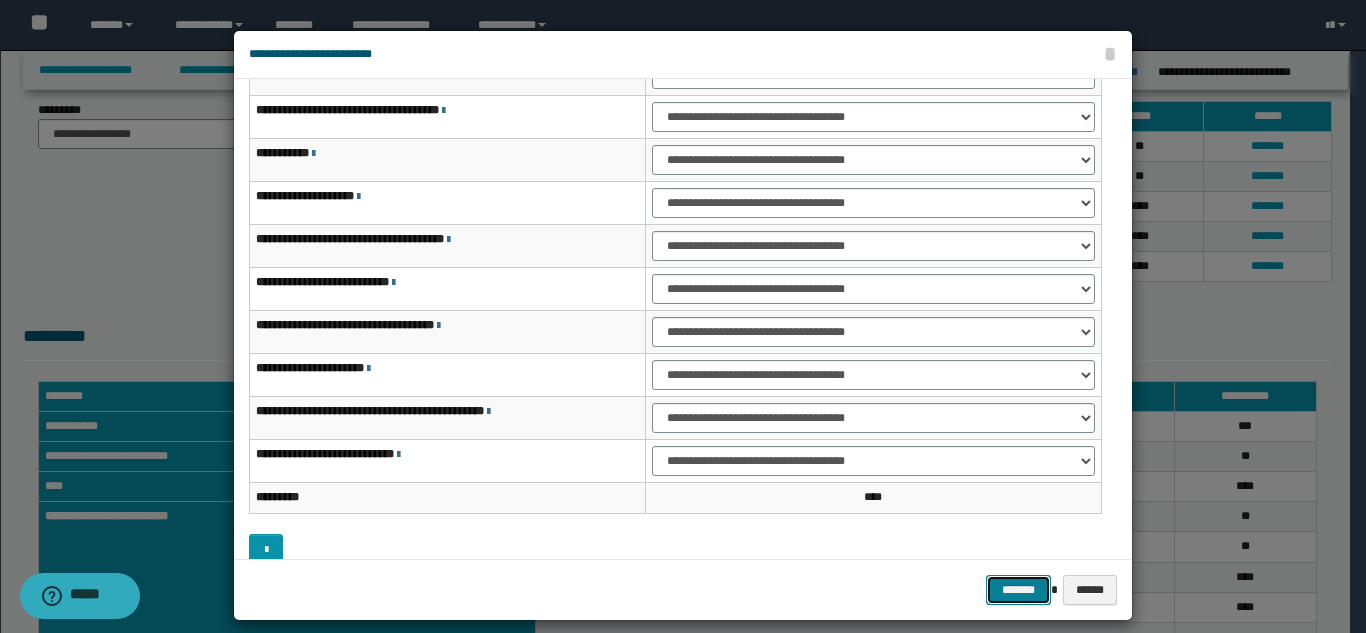click on "*******" at bounding box center [1018, 590] 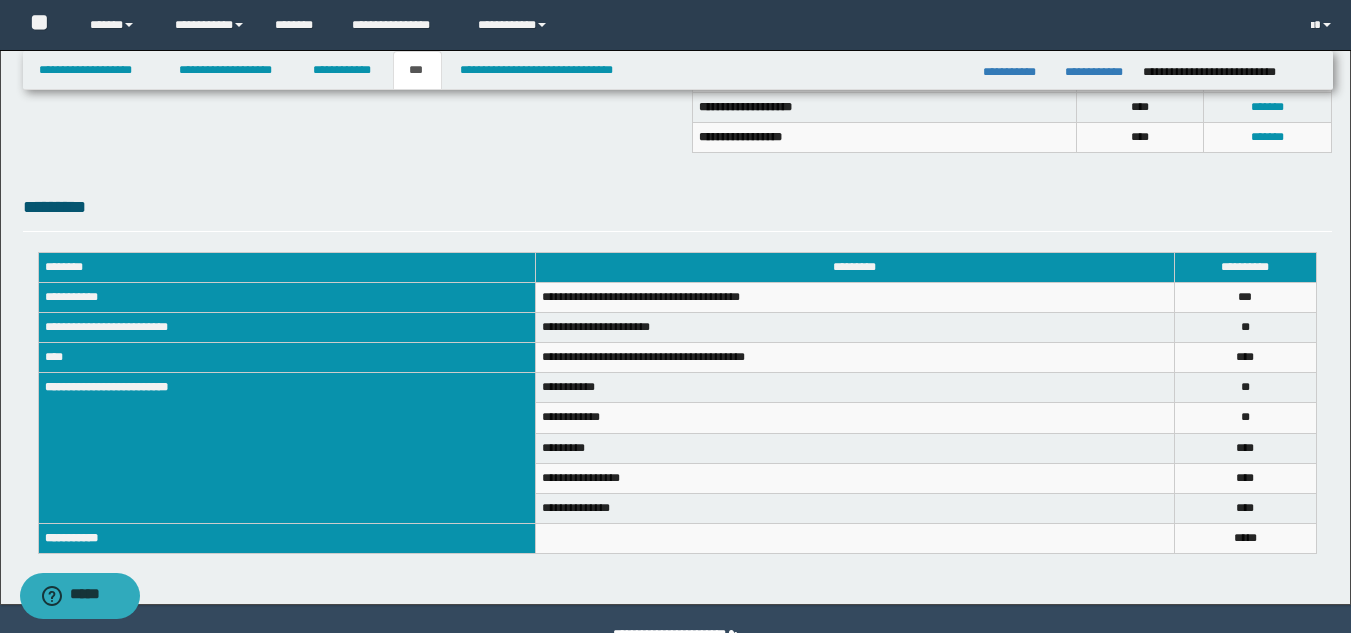 scroll, scrollTop: 630, scrollLeft: 0, axis: vertical 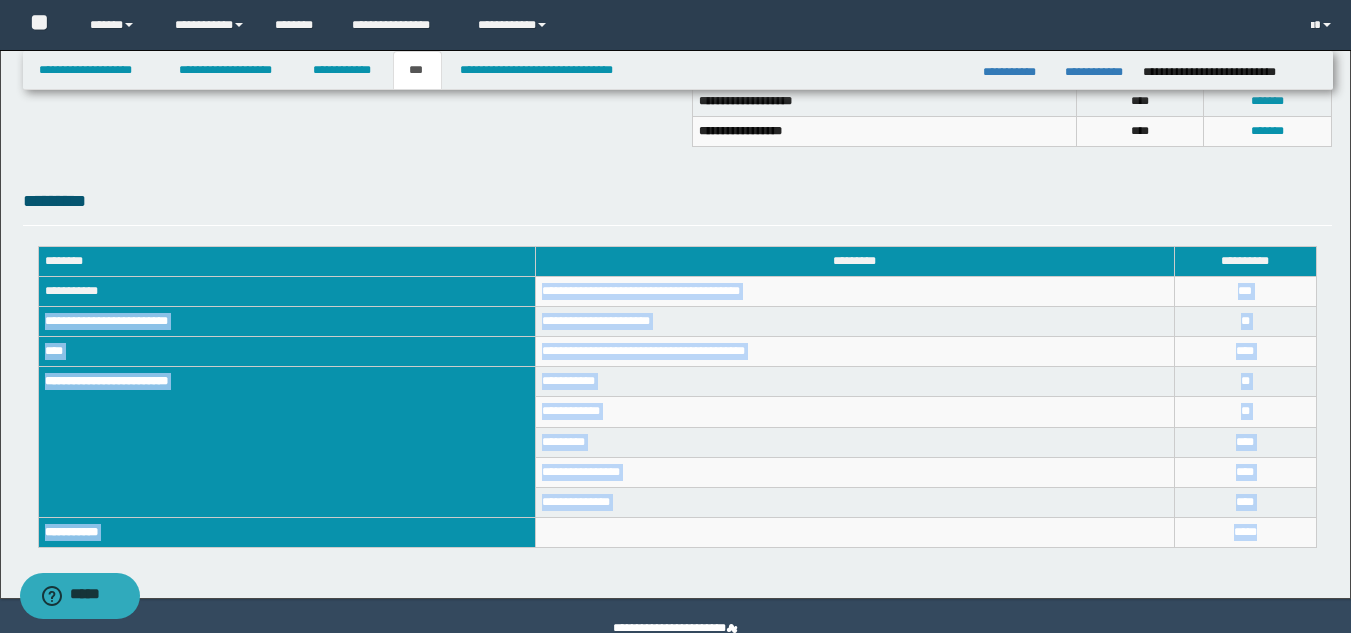 drag, startPoint x: 544, startPoint y: 287, endPoint x: 1277, endPoint y: 540, distance: 775.4341 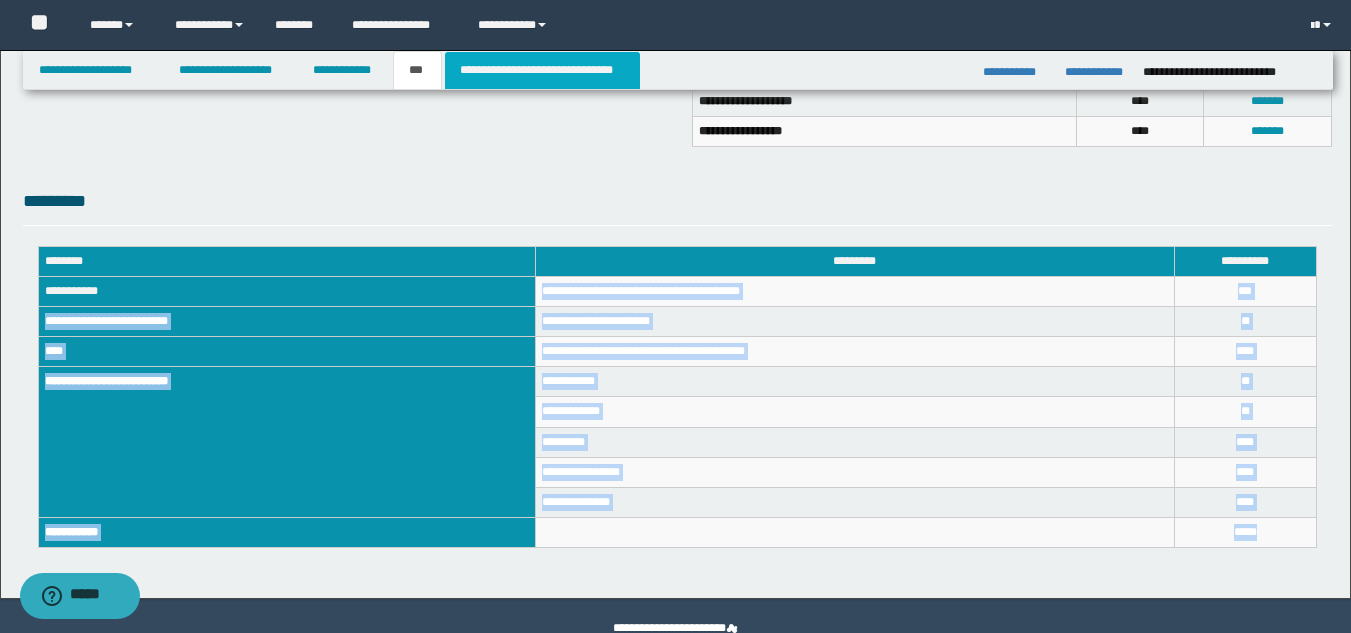 click on "**********" at bounding box center [542, 70] 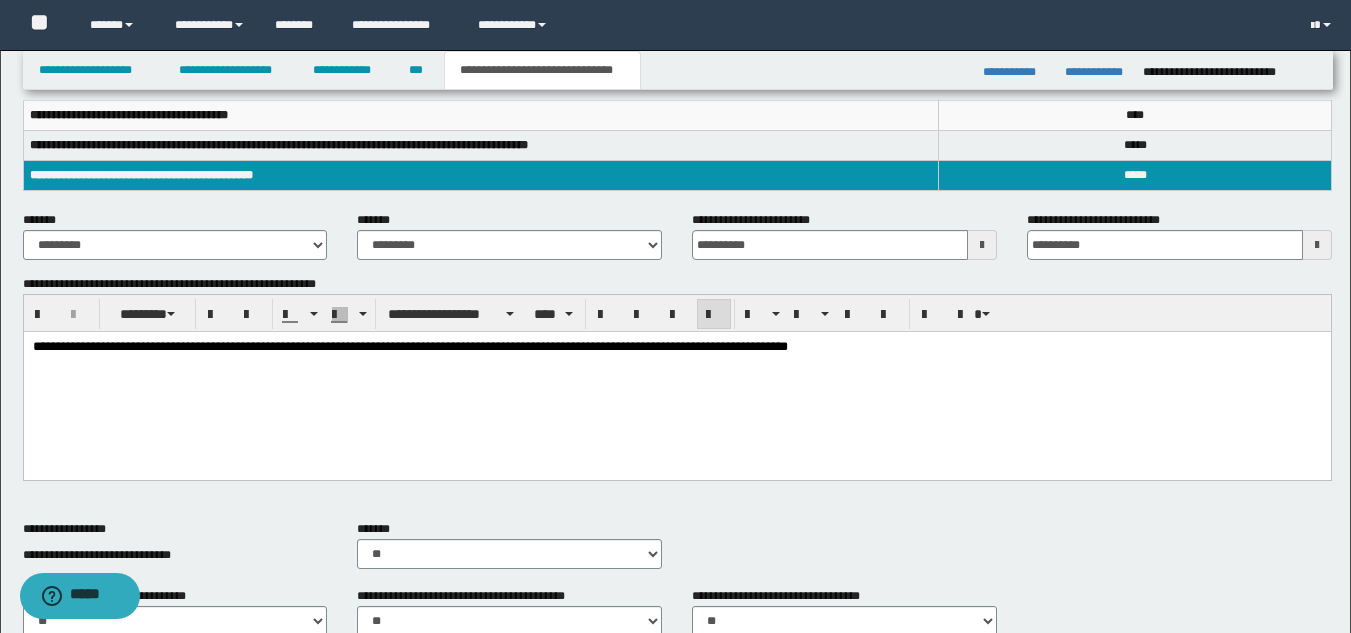 scroll, scrollTop: 273, scrollLeft: 0, axis: vertical 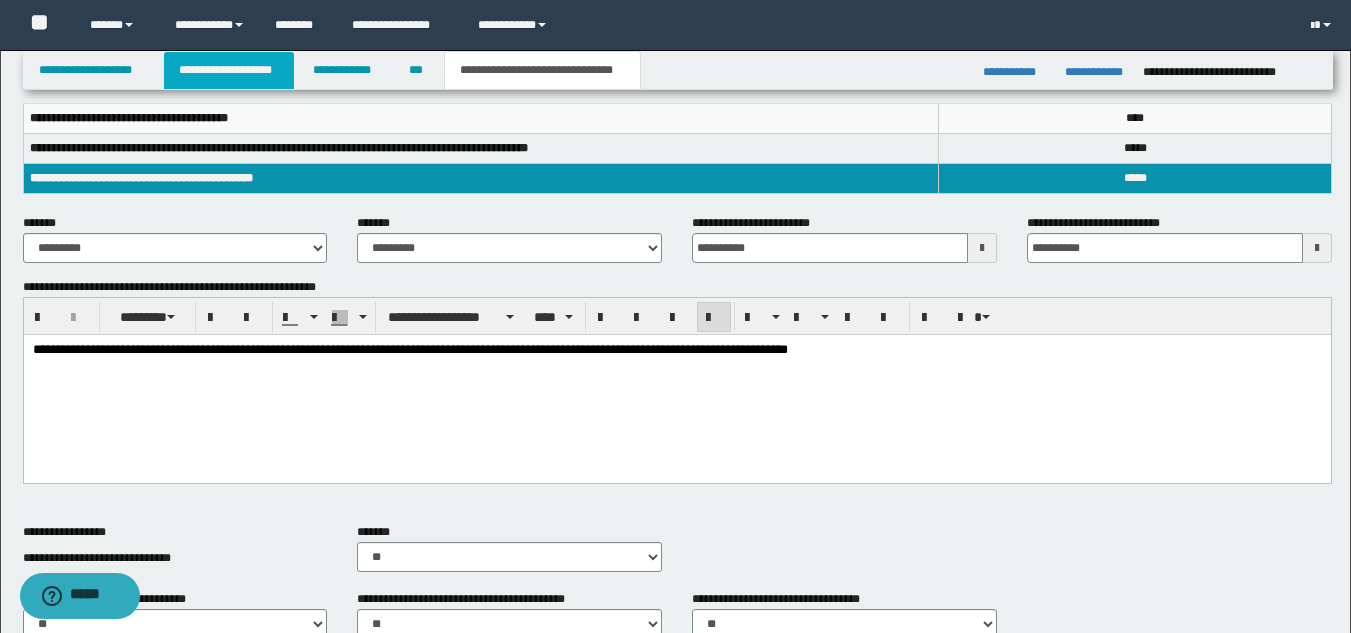 click on "**********" at bounding box center [229, 70] 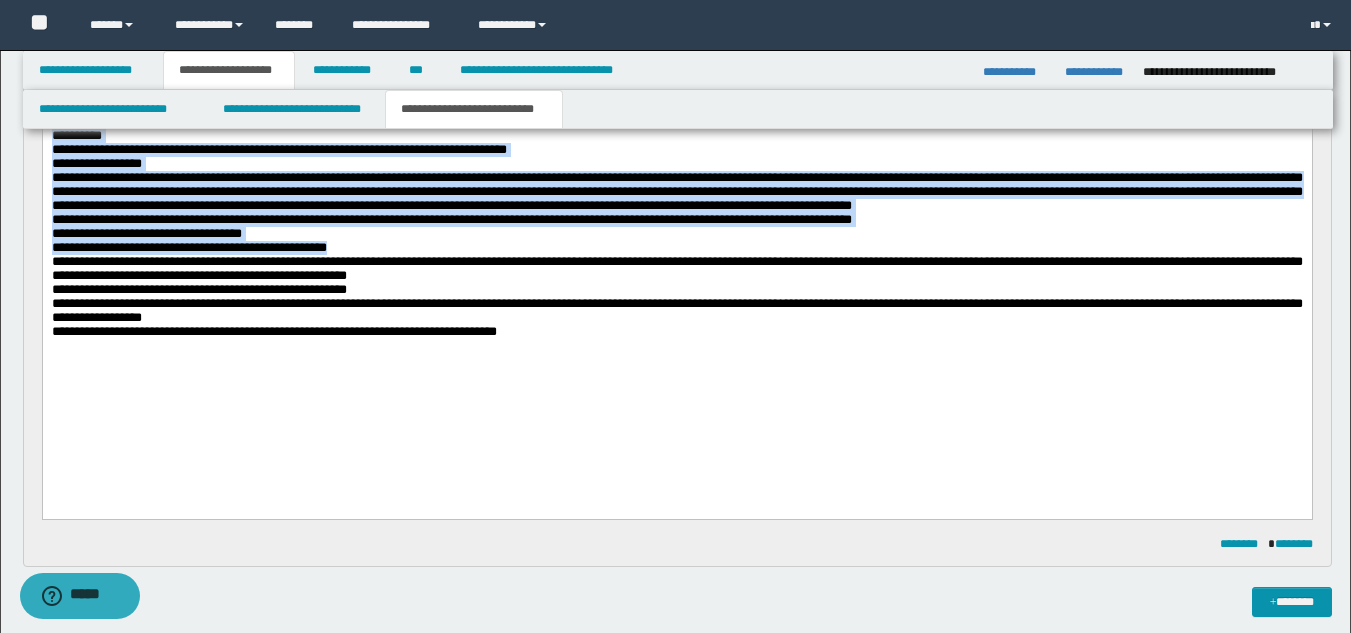 drag, startPoint x: 374, startPoint y: 376, endPoint x: 320, endPoint y: 398, distance: 58.30952 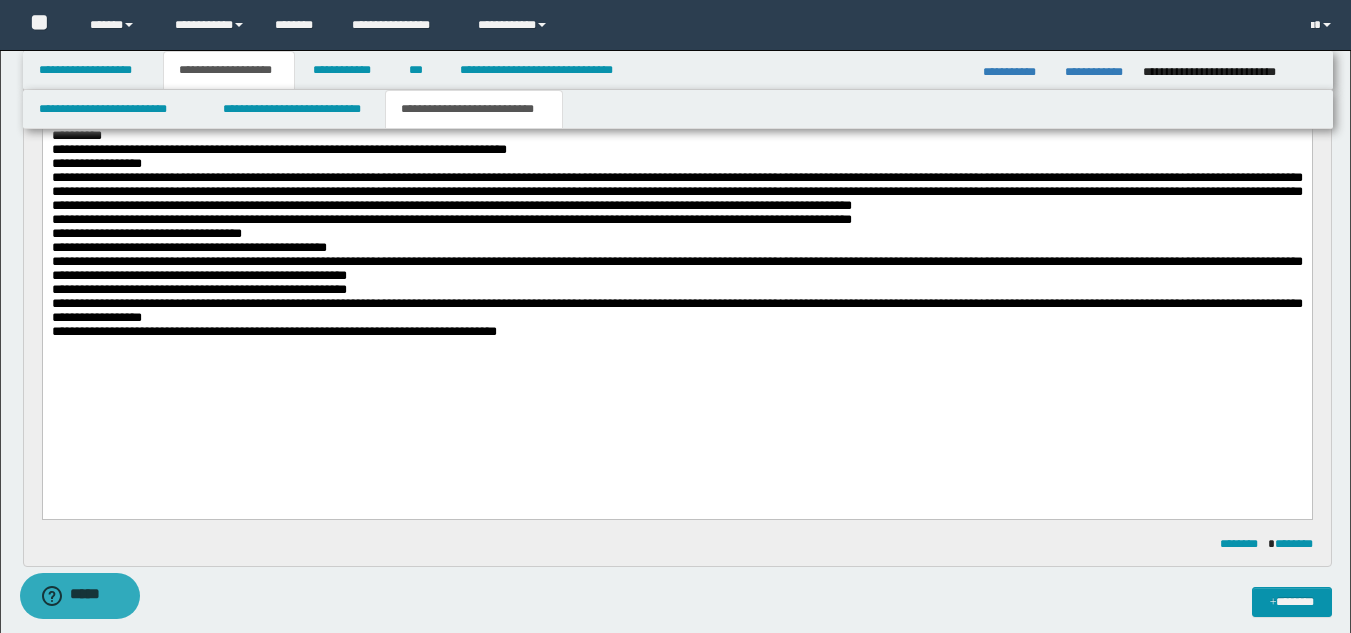 drag, startPoint x: 131, startPoint y: 392, endPoint x: 117, endPoint y: 391, distance: 14.035668 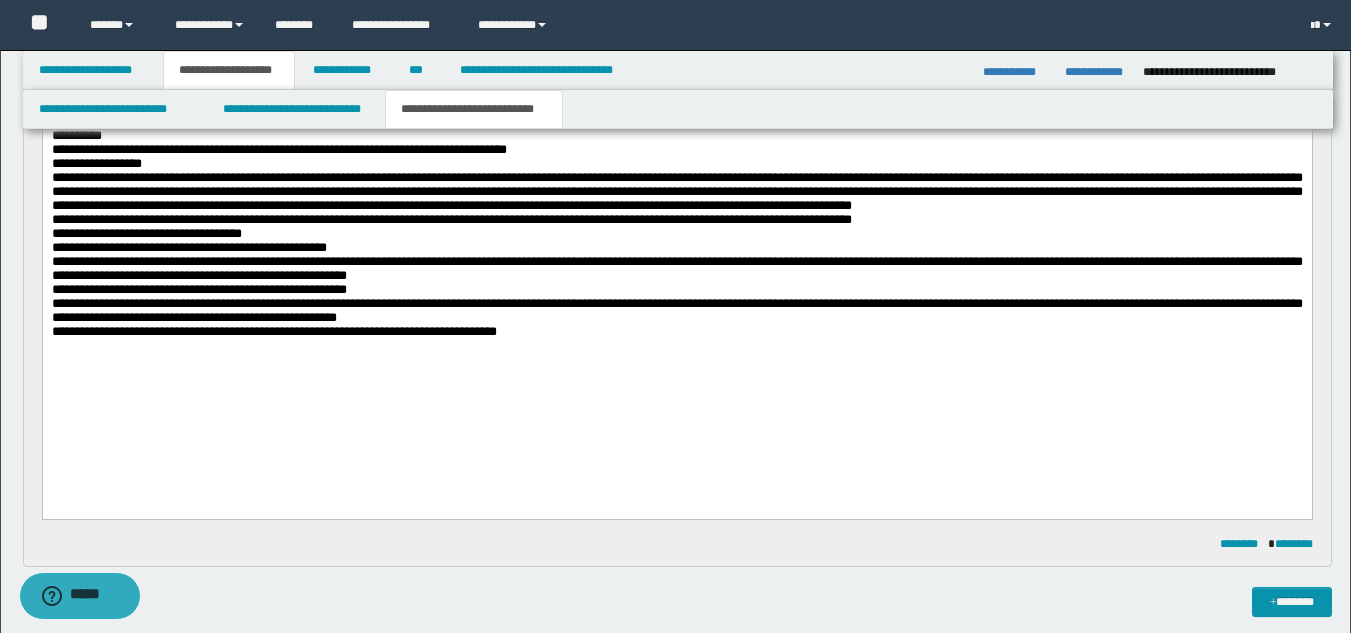 click on "**********" at bounding box center [676, 310] 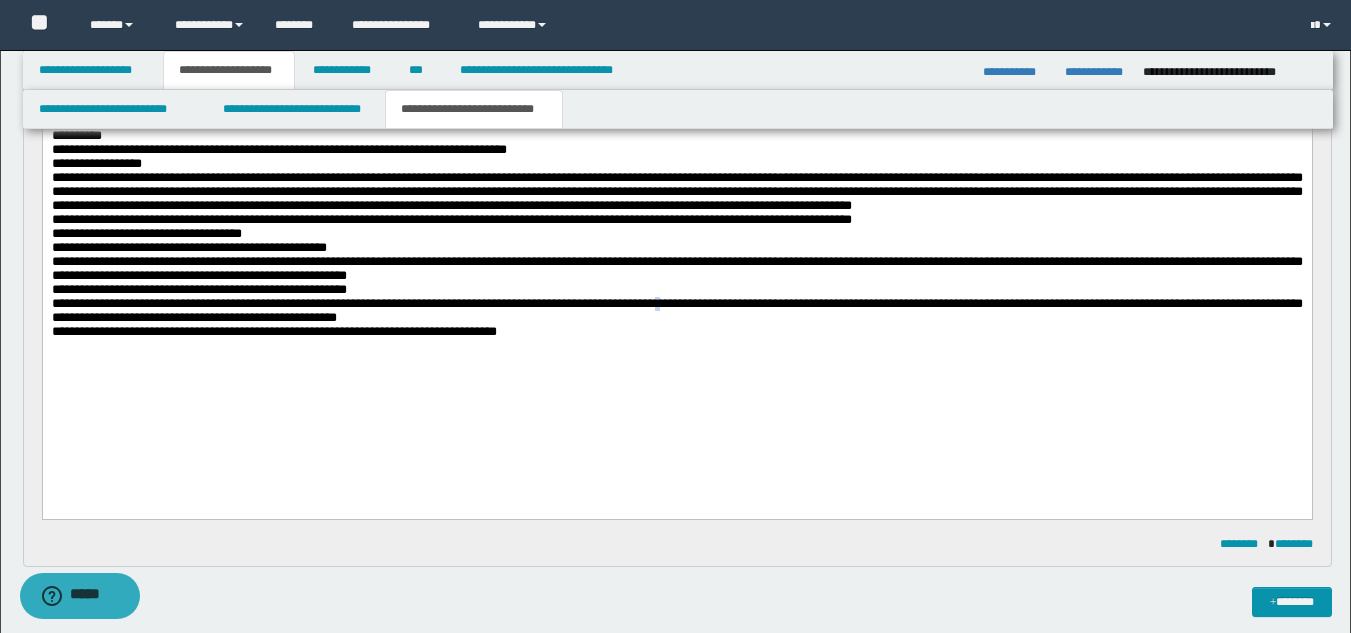 click on "**********" at bounding box center (676, 310) 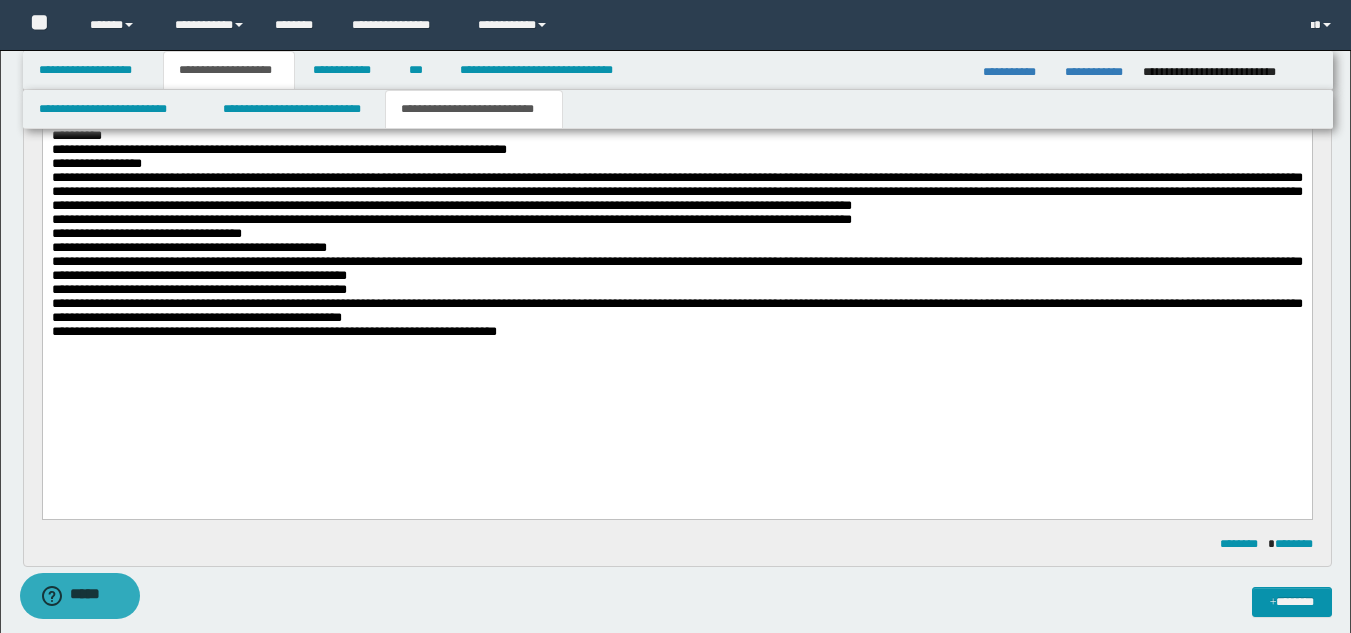 click on "**********" at bounding box center [676, 310] 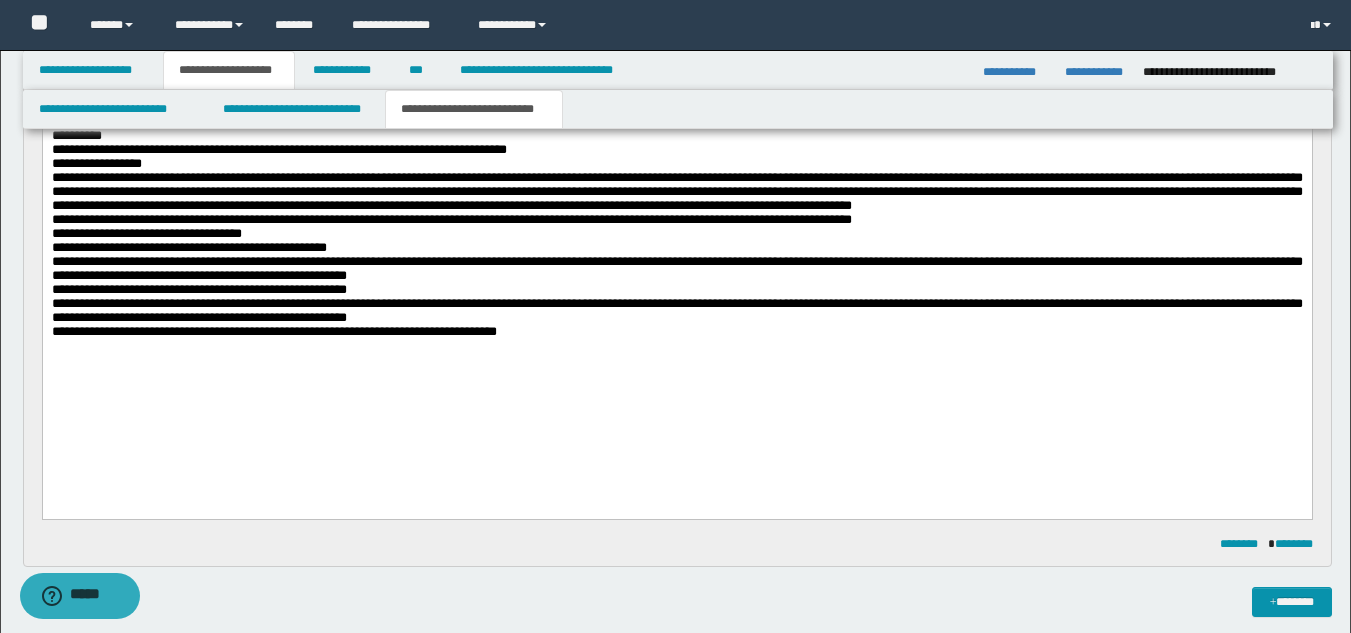 click on "**********" at bounding box center (273, 331) 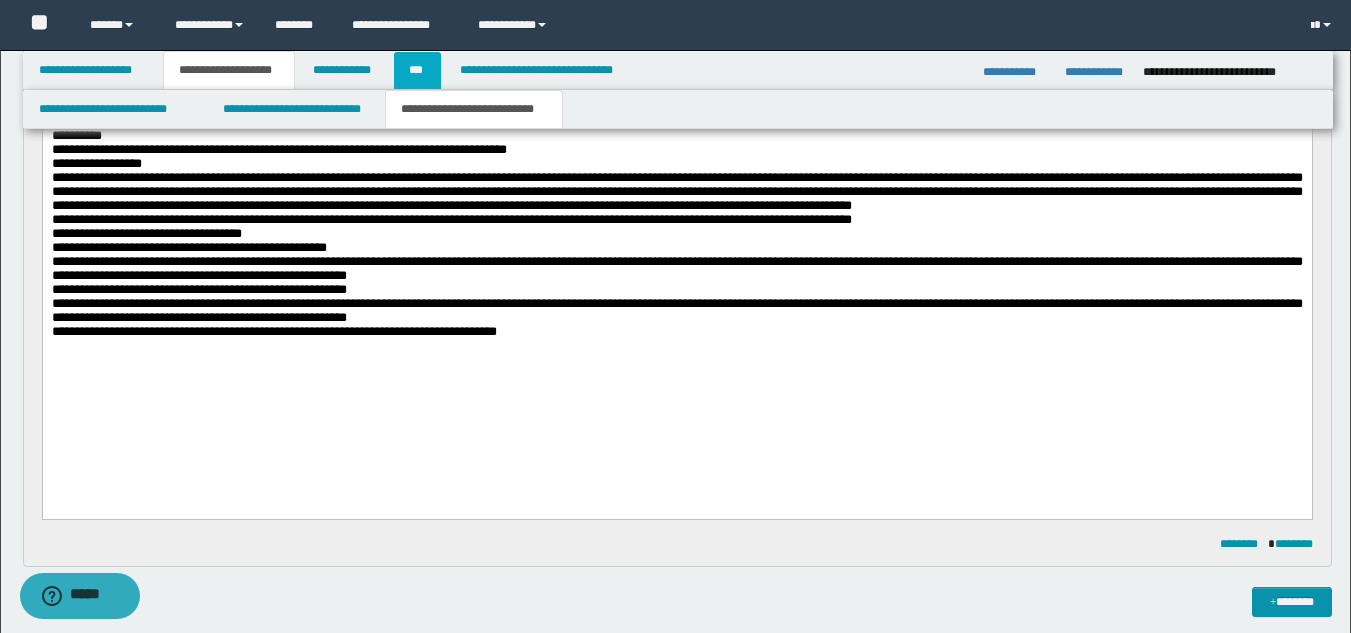 click on "***" at bounding box center [417, 70] 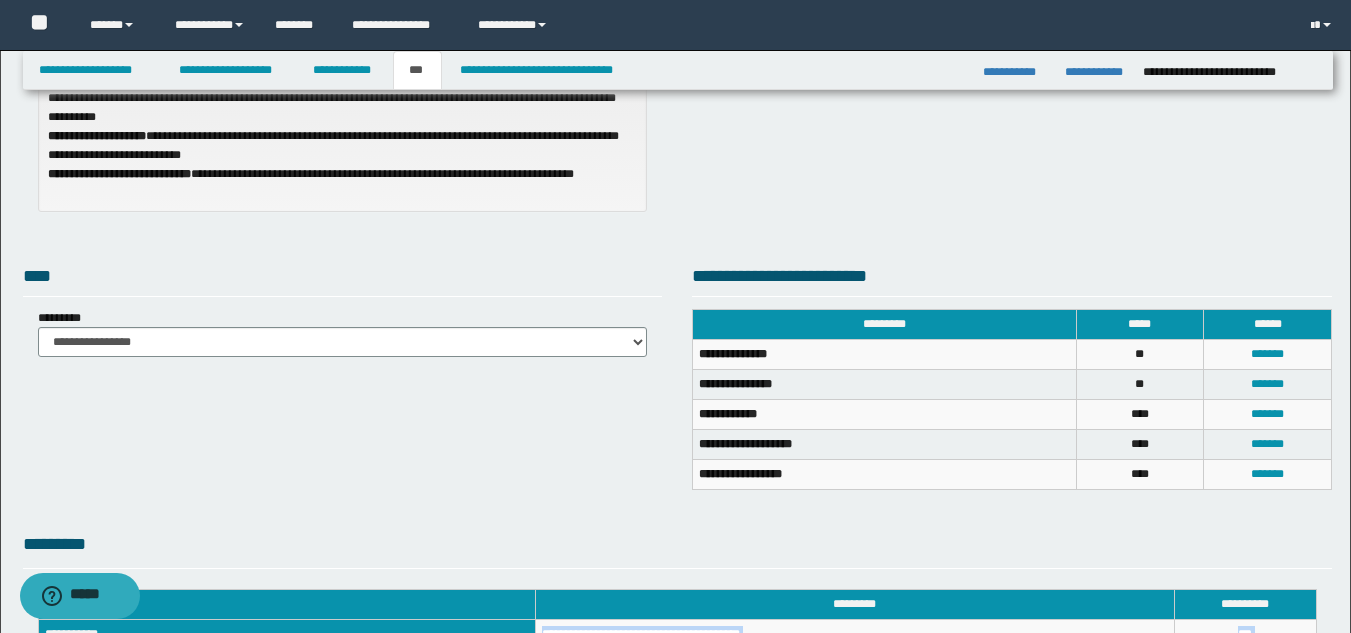 scroll, scrollTop: 315, scrollLeft: 0, axis: vertical 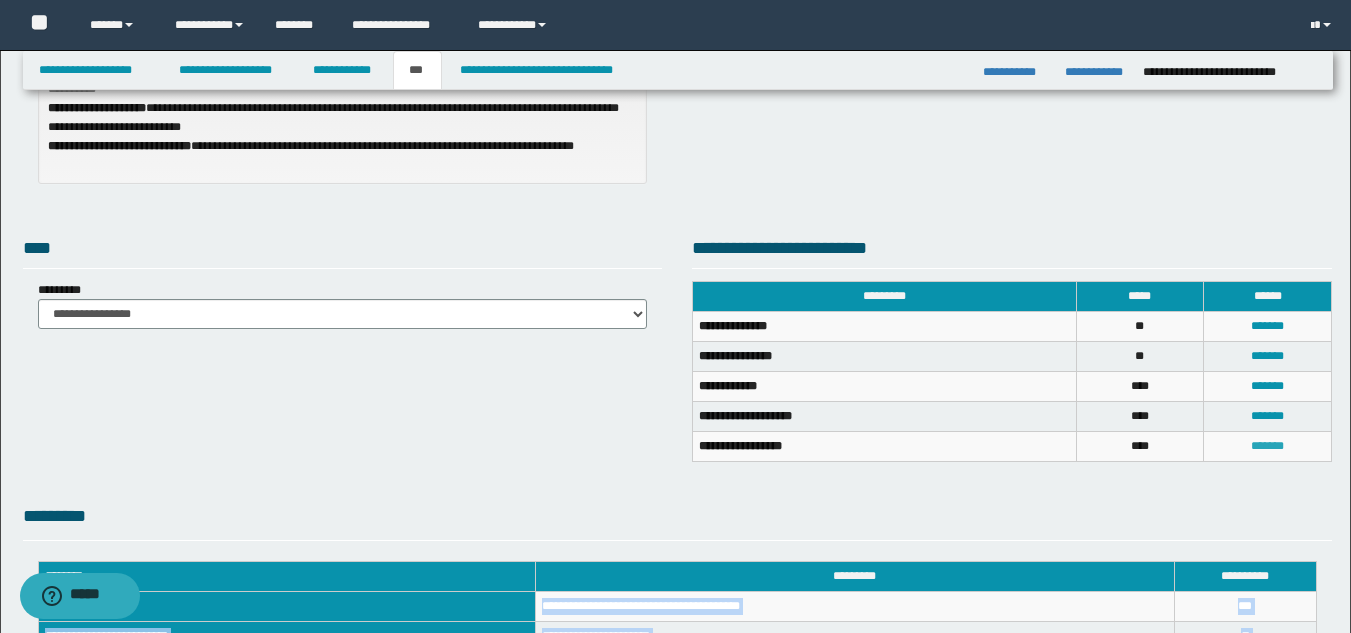 click on "*******" at bounding box center [1267, 446] 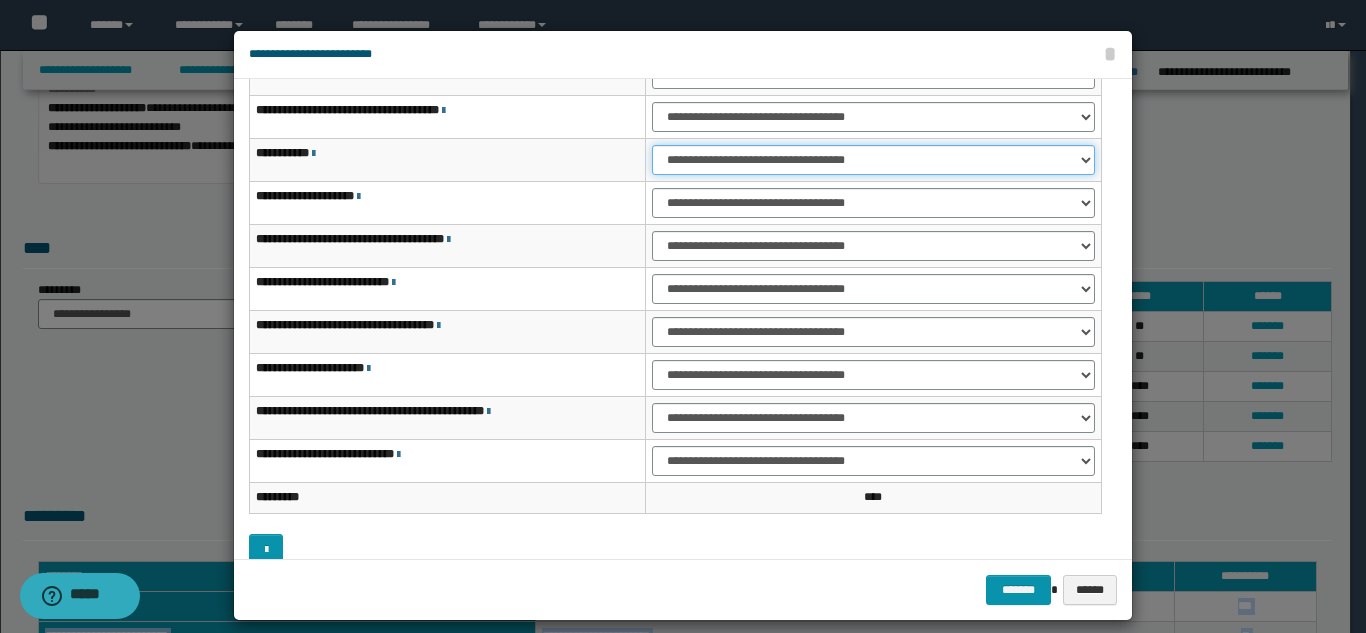 click on "**********" at bounding box center (873, 160) 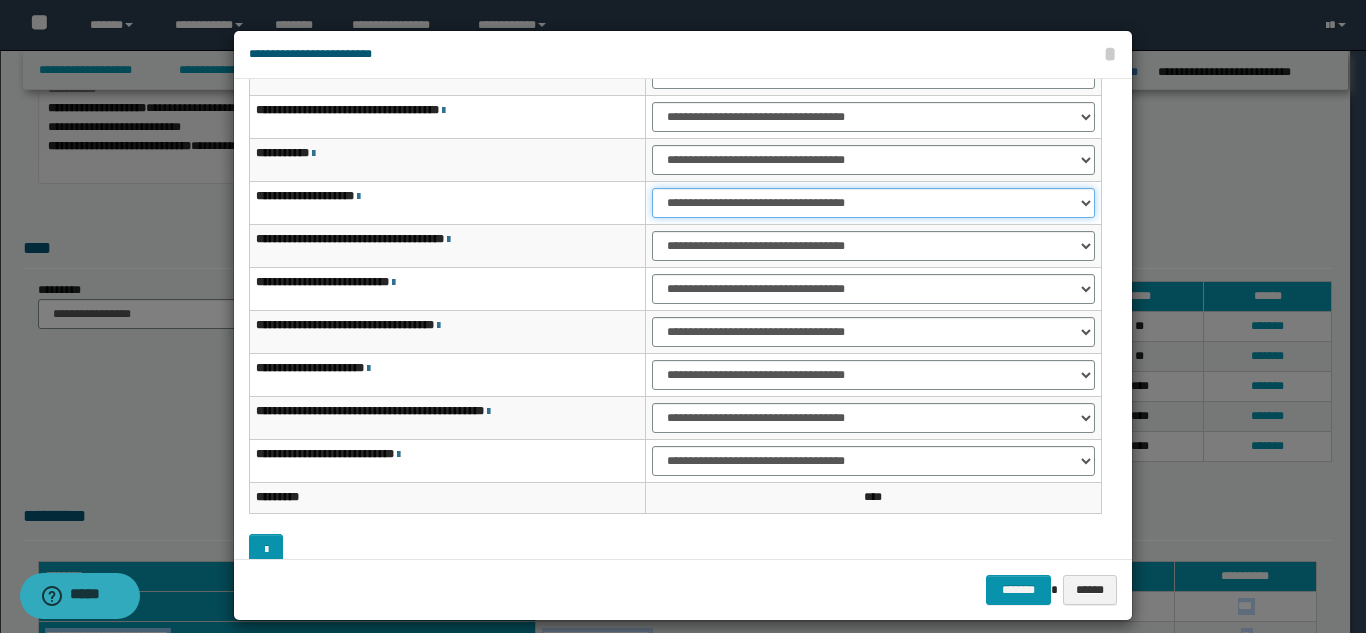 click on "**********" at bounding box center [873, 203] 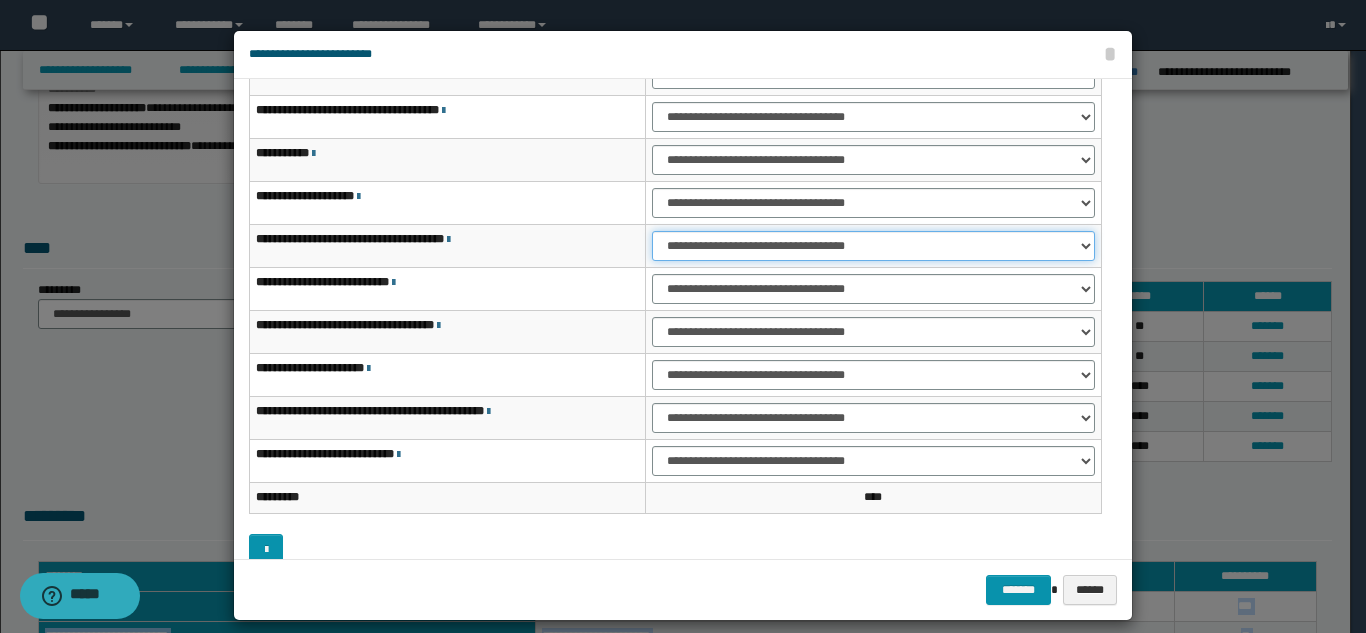 click on "**********" at bounding box center [873, 246] 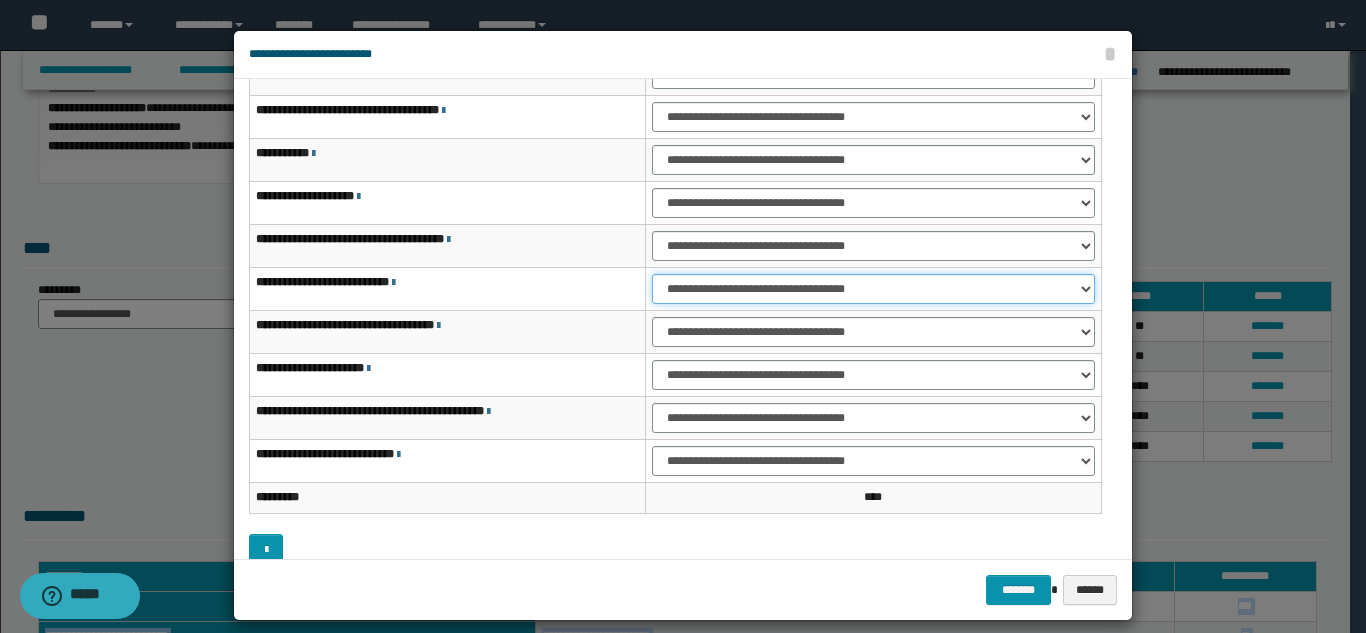 click on "**********" at bounding box center (873, 289) 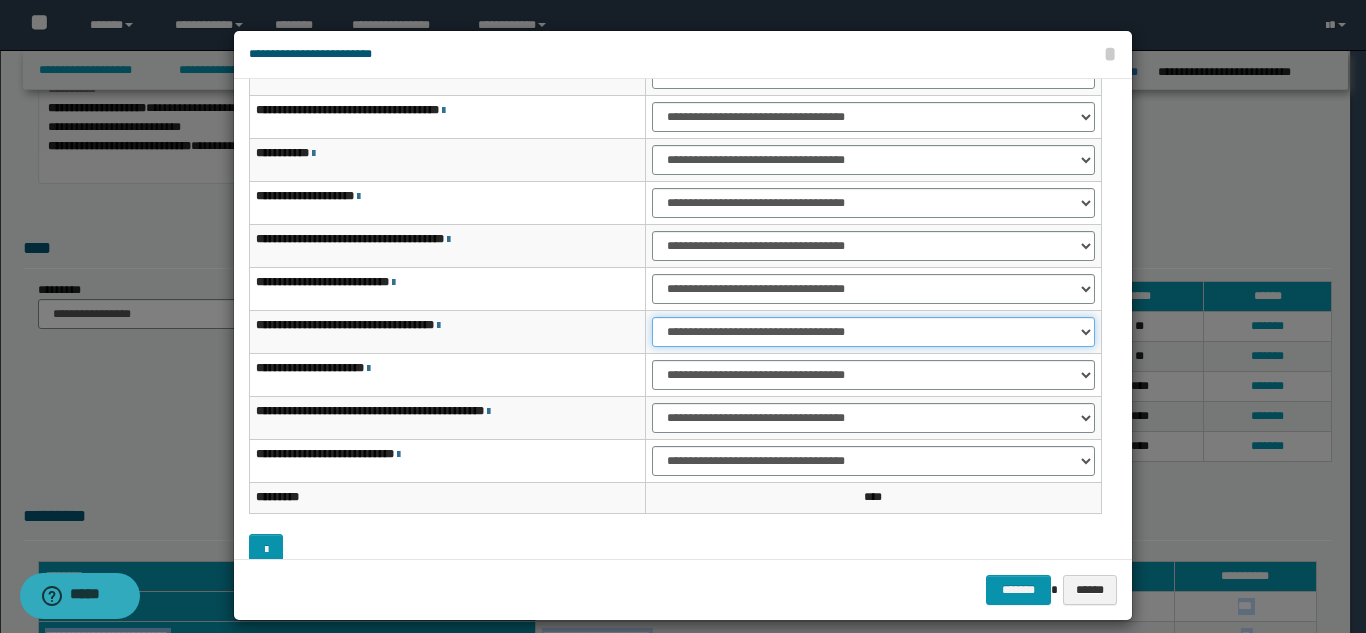click on "**********" at bounding box center [873, 332] 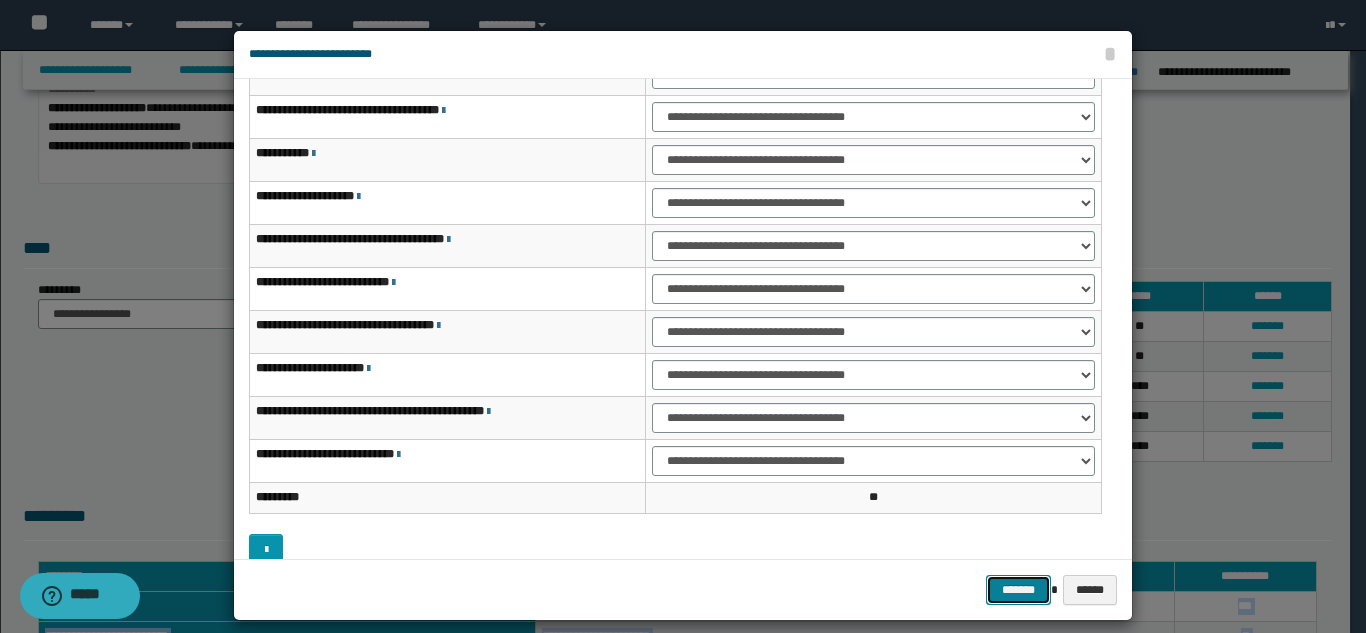 click on "*******" at bounding box center (1018, 590) 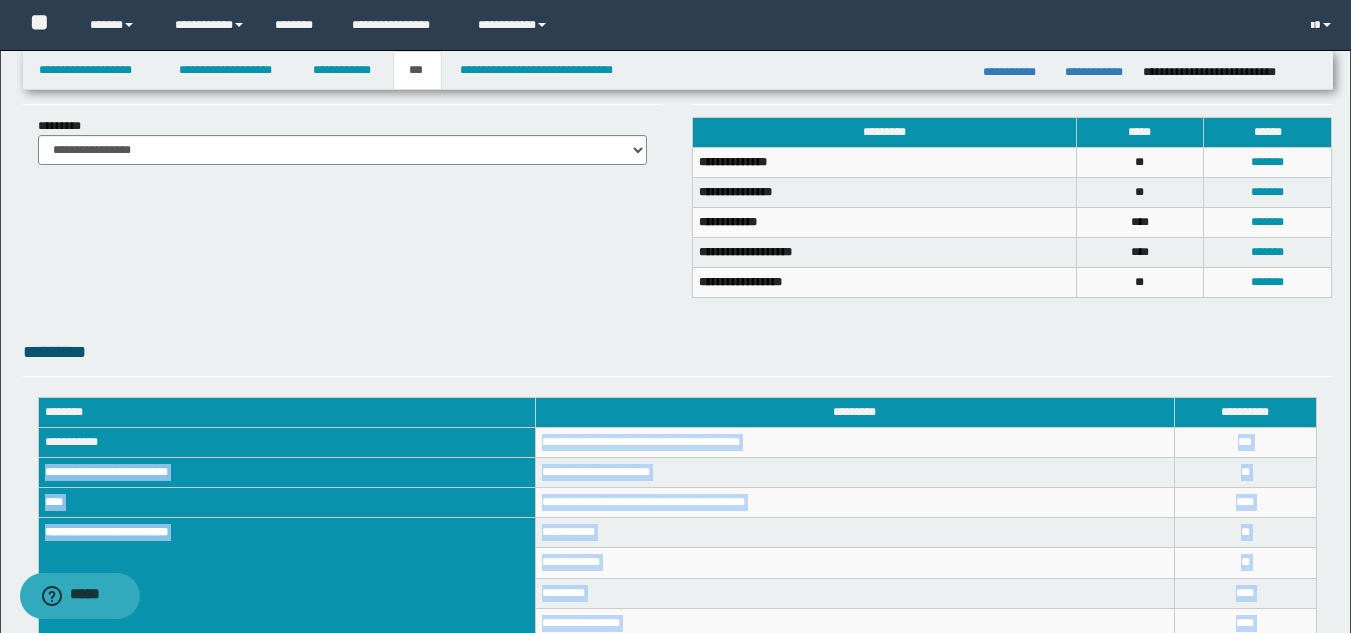 scroll, scrollTop: 661, scrollLeft: 0, axis: vertical 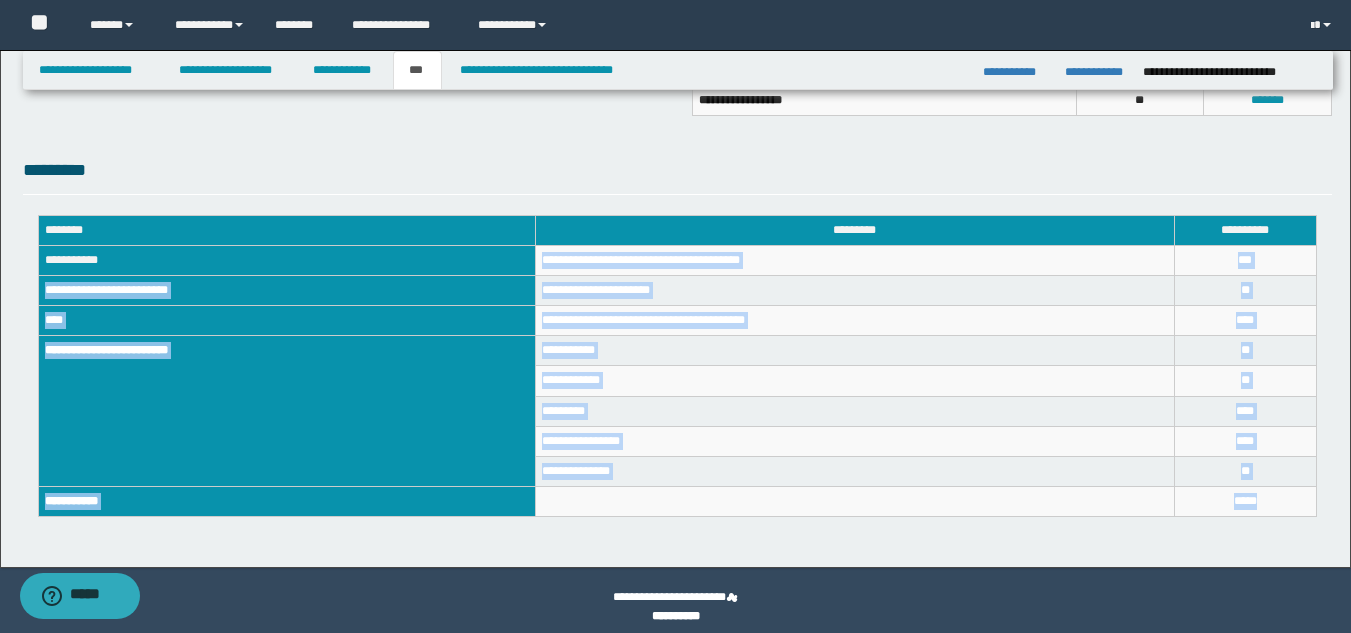 click at bounding box center (854, 501) 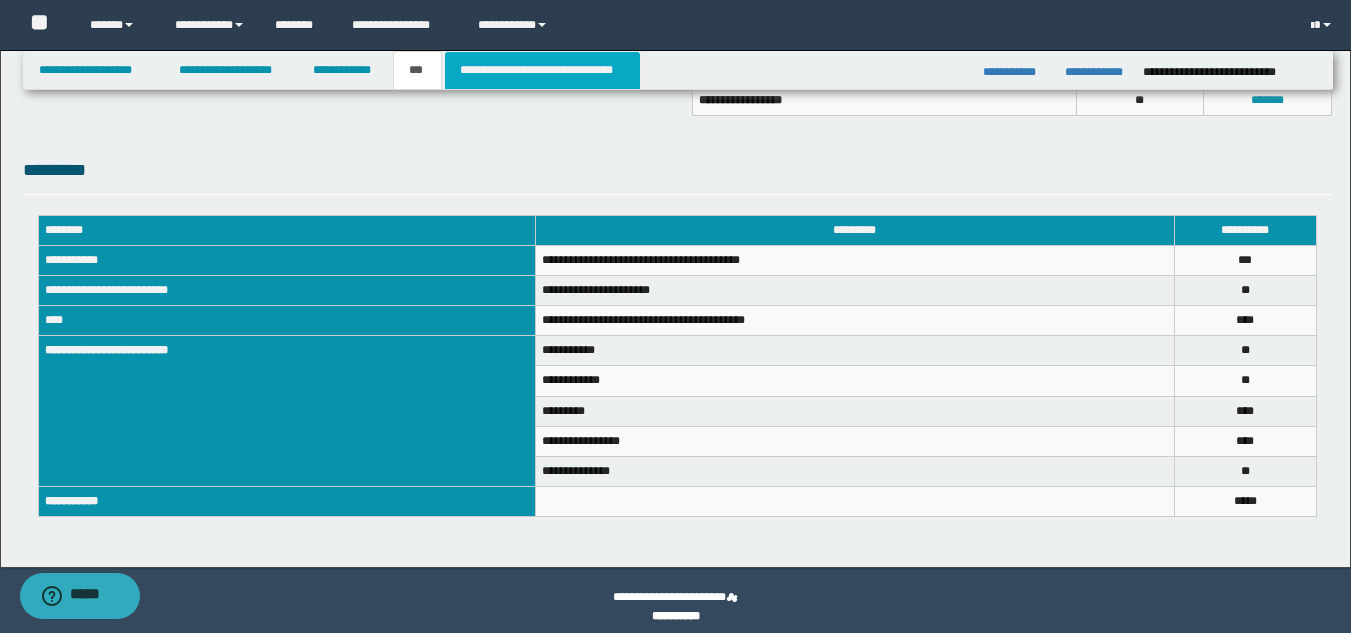 click on "**********" at bounding box center (542, 70) 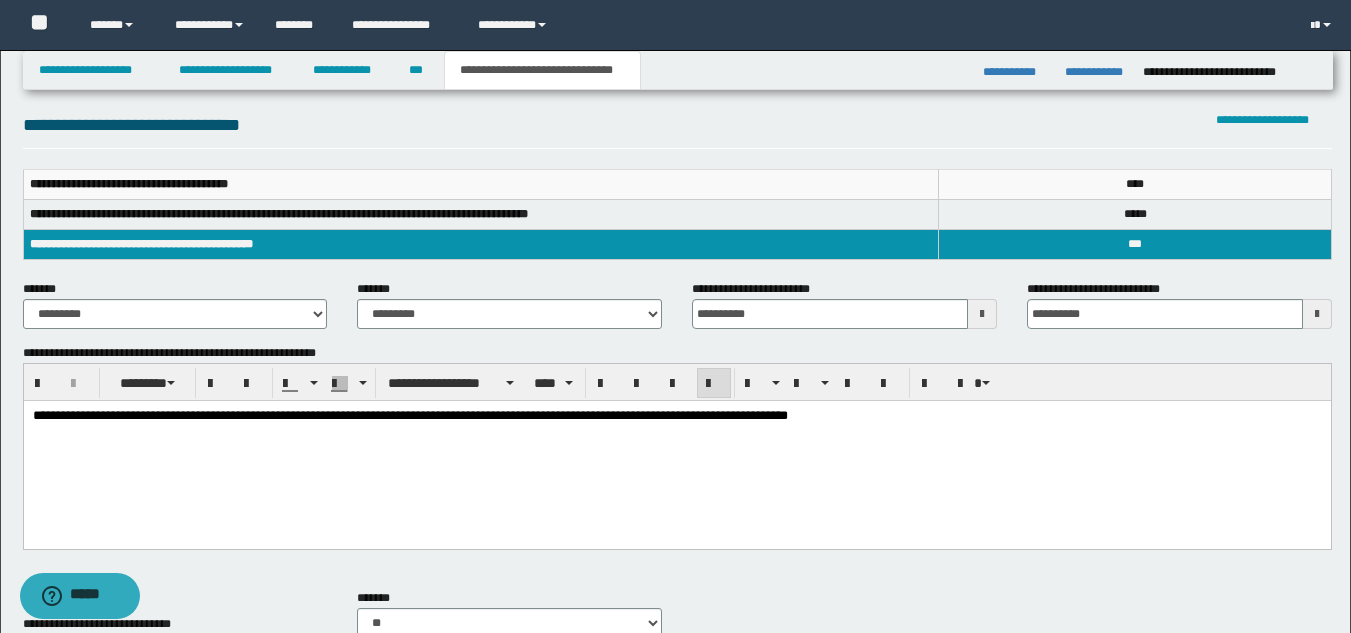scroll, scrollTop: 214, scrollLeft: 0, axis: vertical 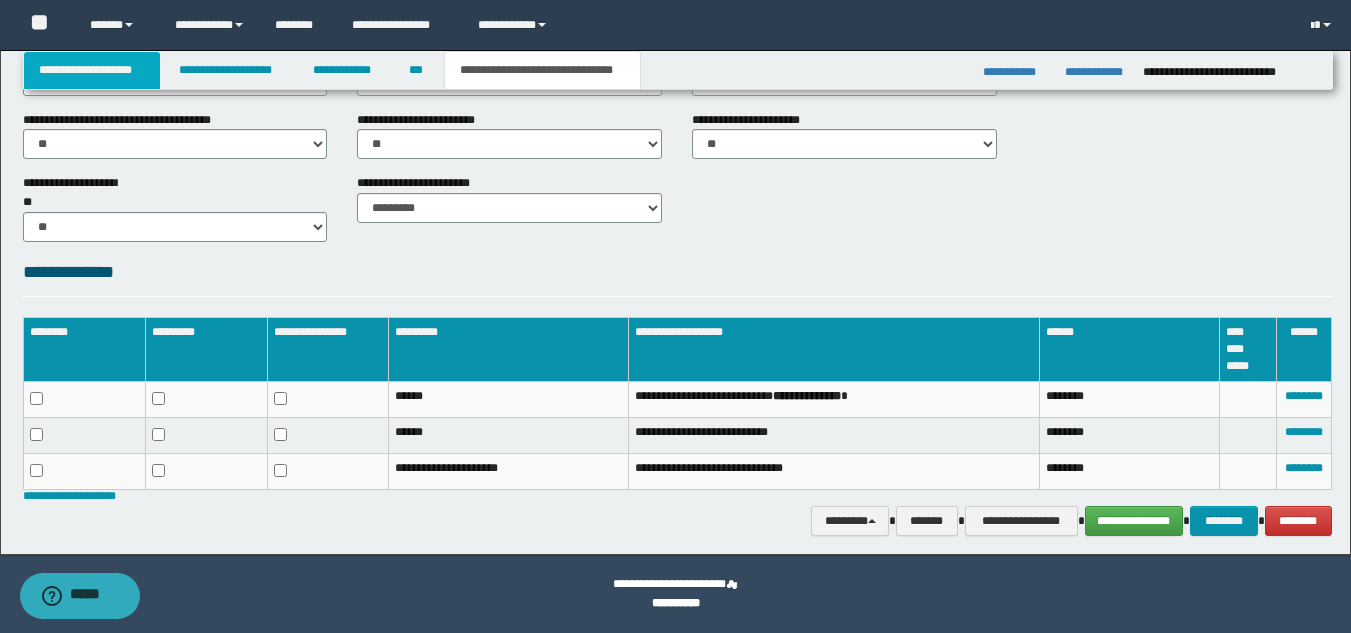 click on "**********" at bounding box center (92, 70) 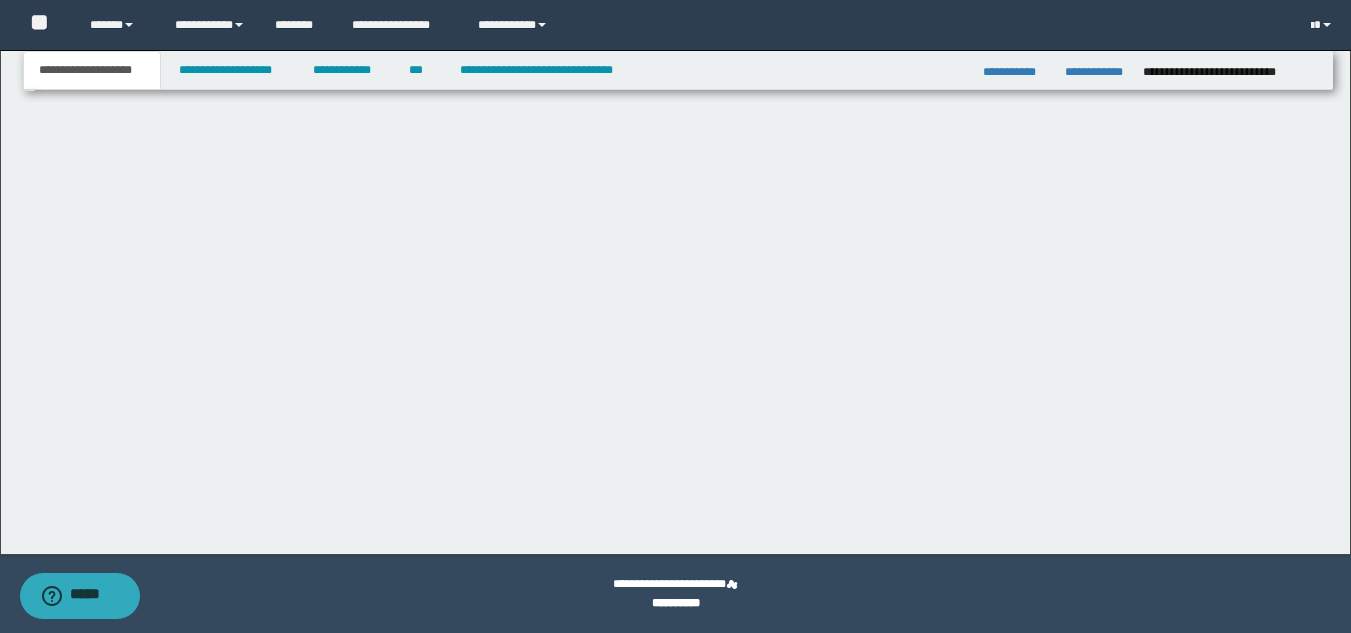 scroll, scrollTop: 251, scrollLeft: 0, axis: vertical 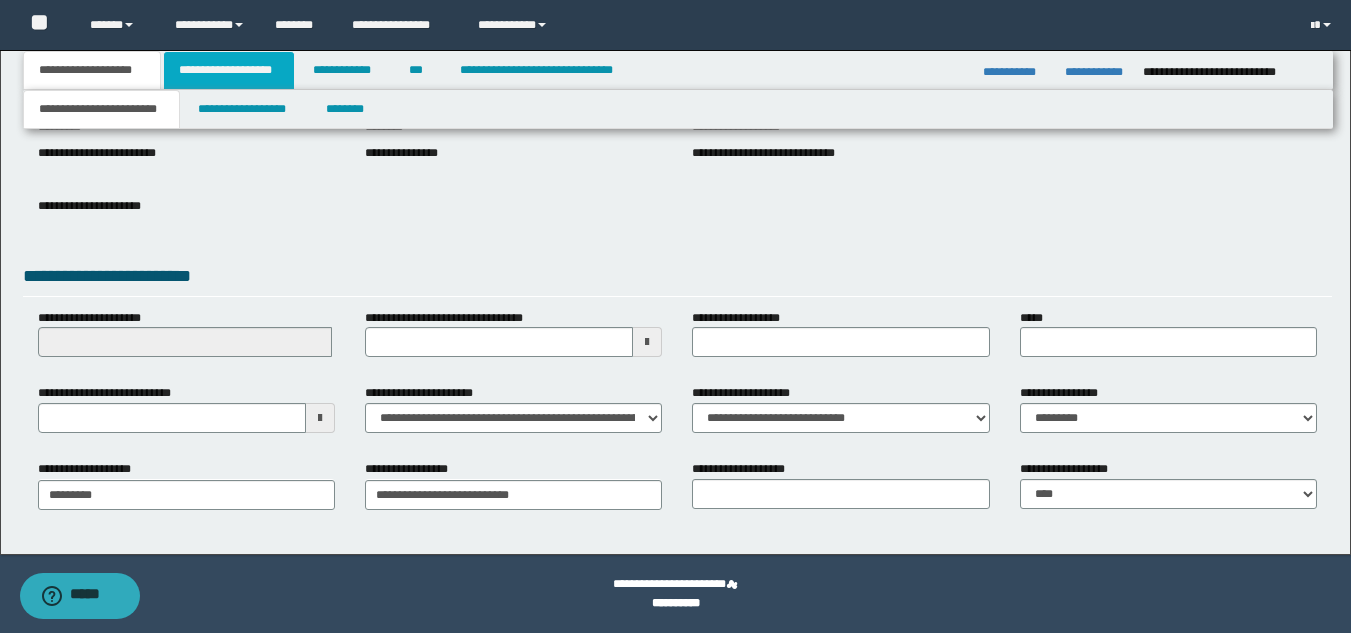 click on "**********" at bounding box center (229, 70) 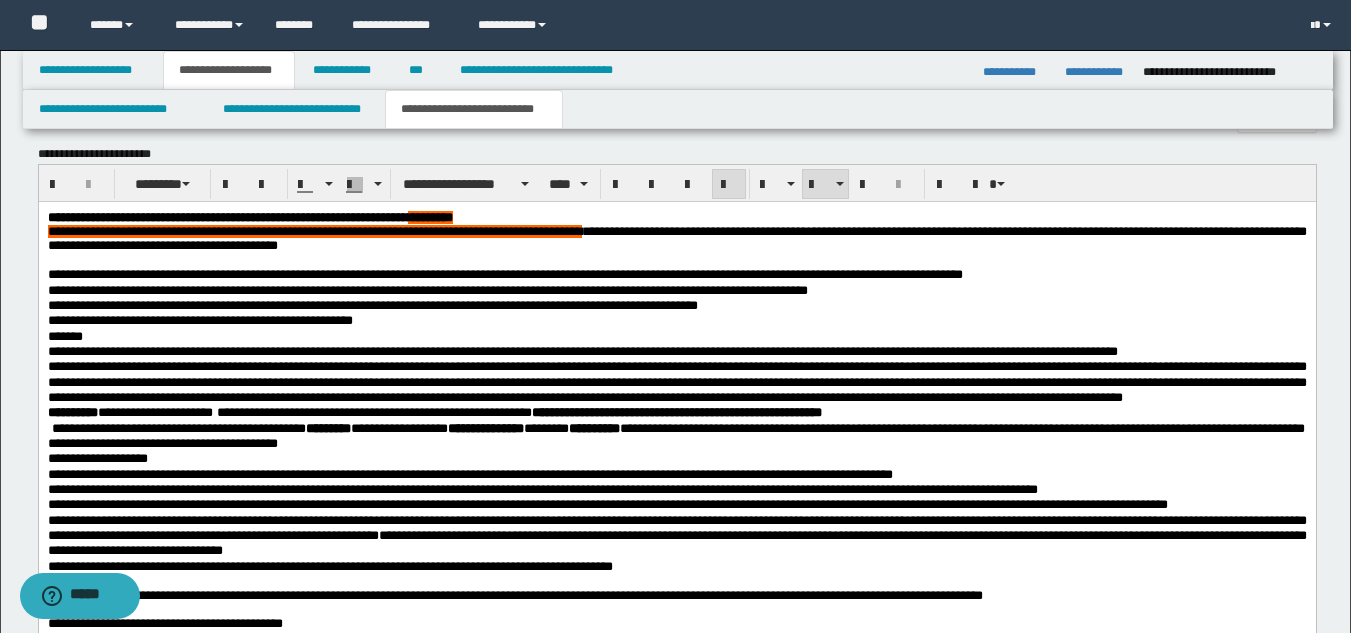scroll, scrollTop: 1081, scrollLeft: 0, axis: vertical 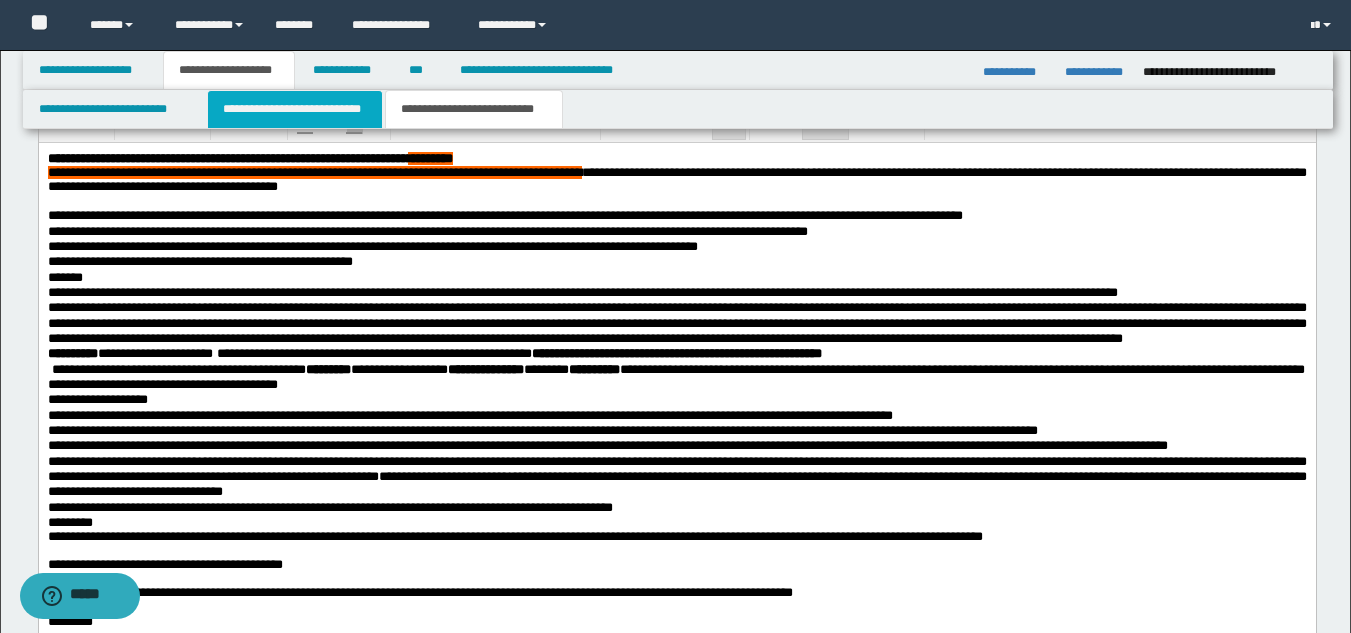 click on "**********" at bounding box center (295, 109) 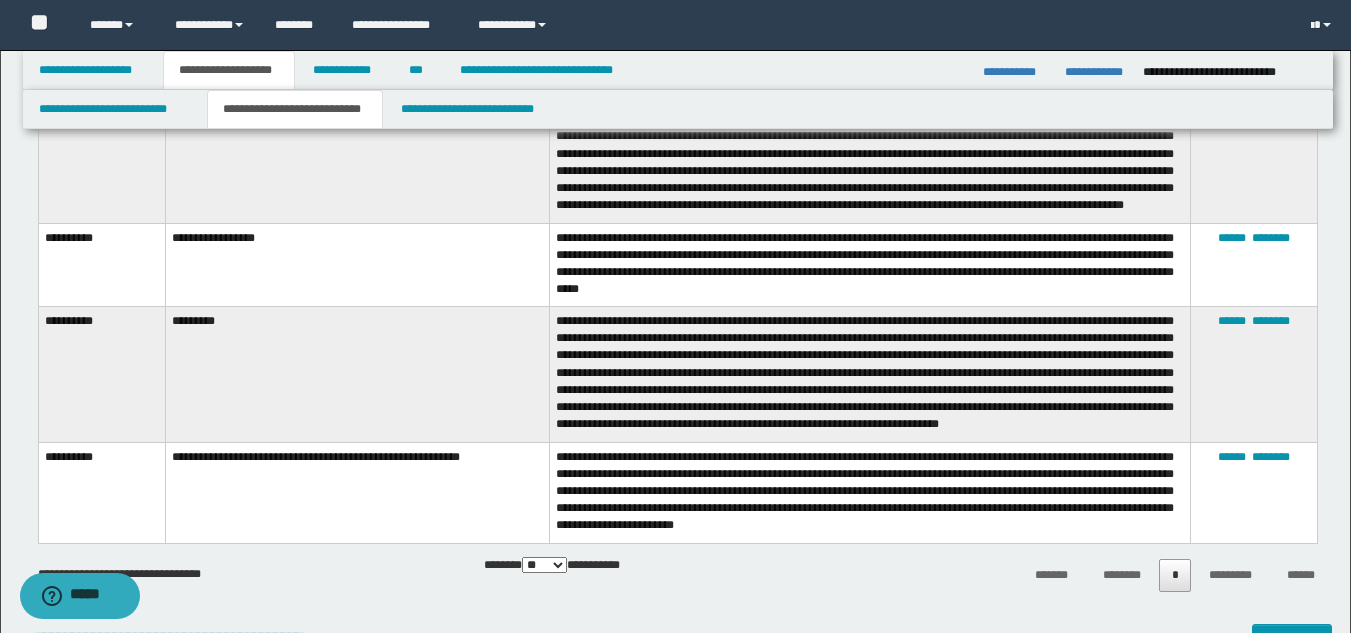 scroll, scrollTop: 3331, scrollLeft: 0, axis: vertical 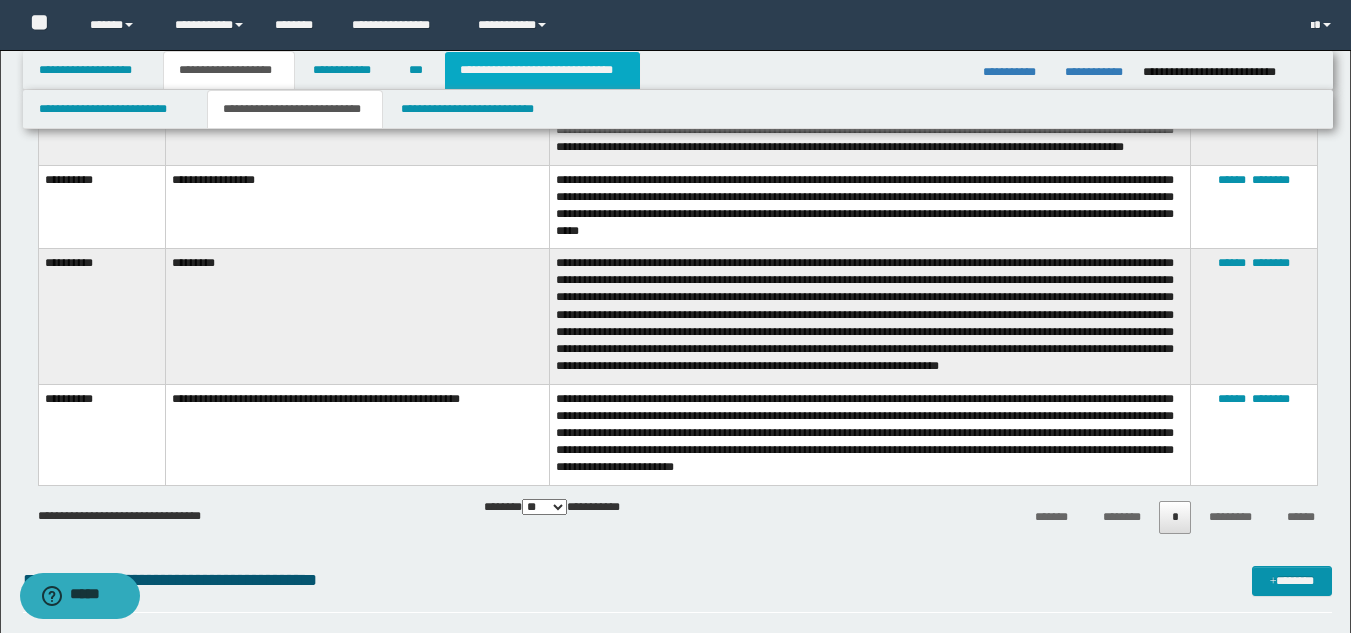 click on "**********" at bounding box center [542, 70] 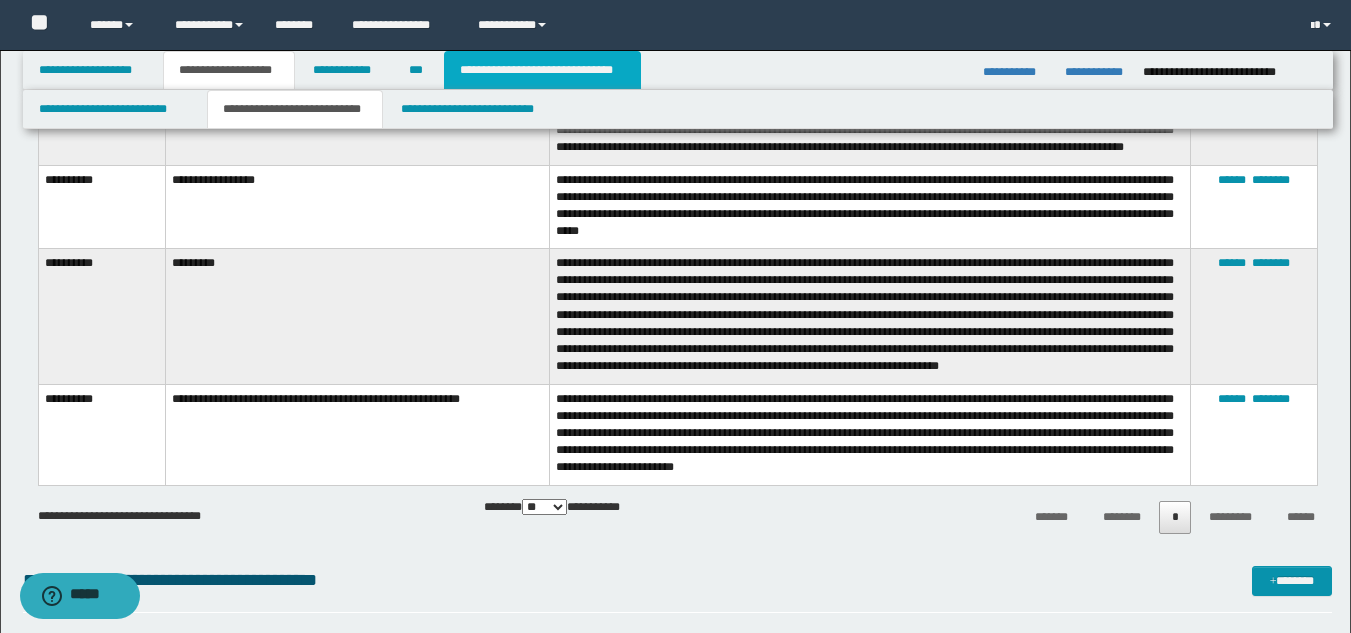 scroll, scrollTop: 816, scrollLeft: 0, axis: vertical 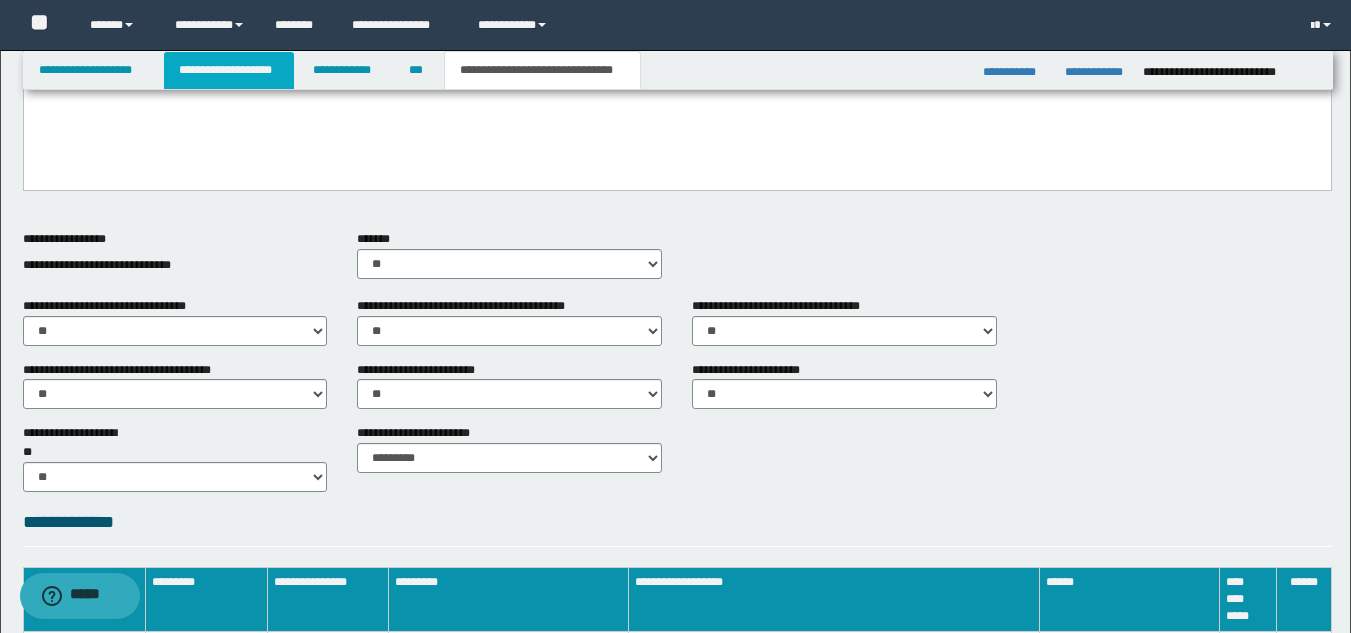 click on "**********" at bounding box center [229, 70] 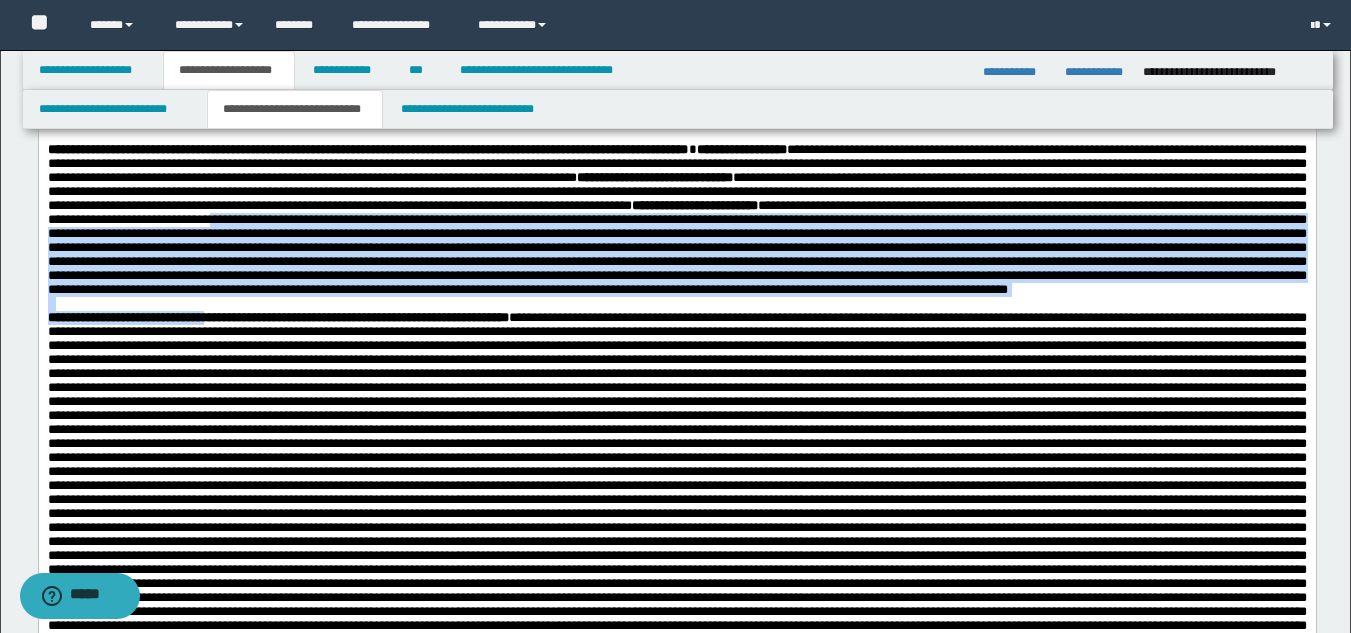 click on "**********" at bounding box center (676, 219) 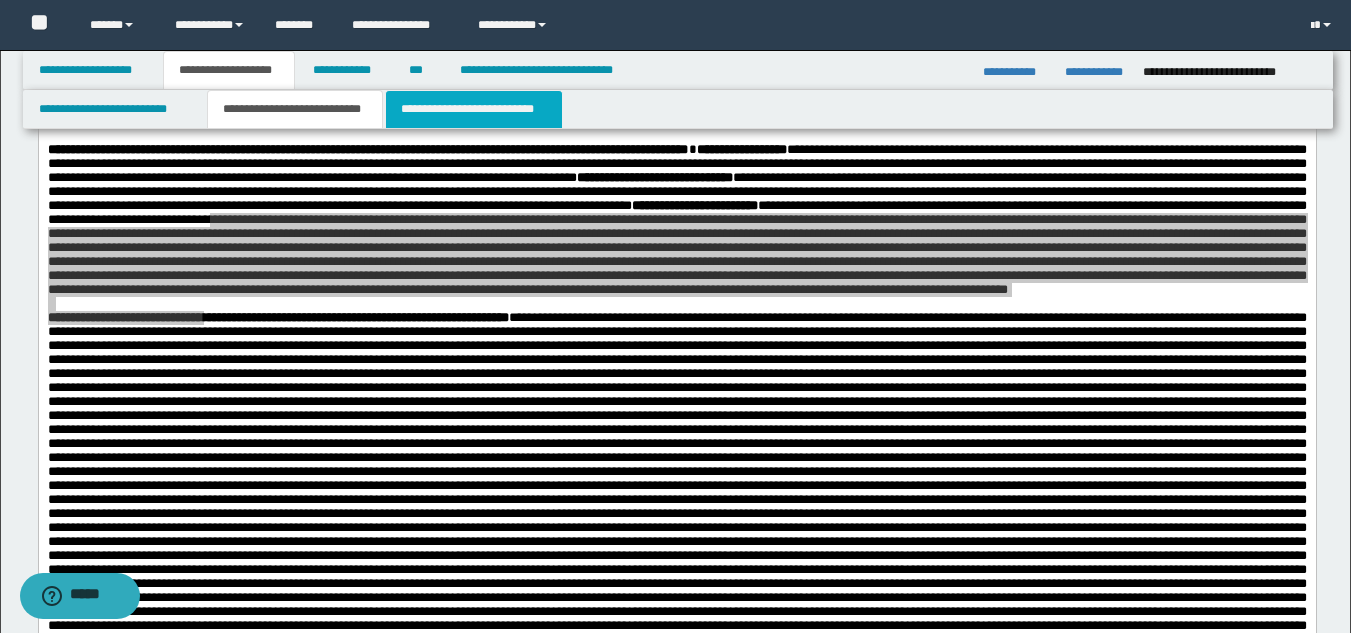 drag, startPoint x: 407, startPoint y: 94, endPoint x: 411, endPoint y: 119, distance: 25.317978 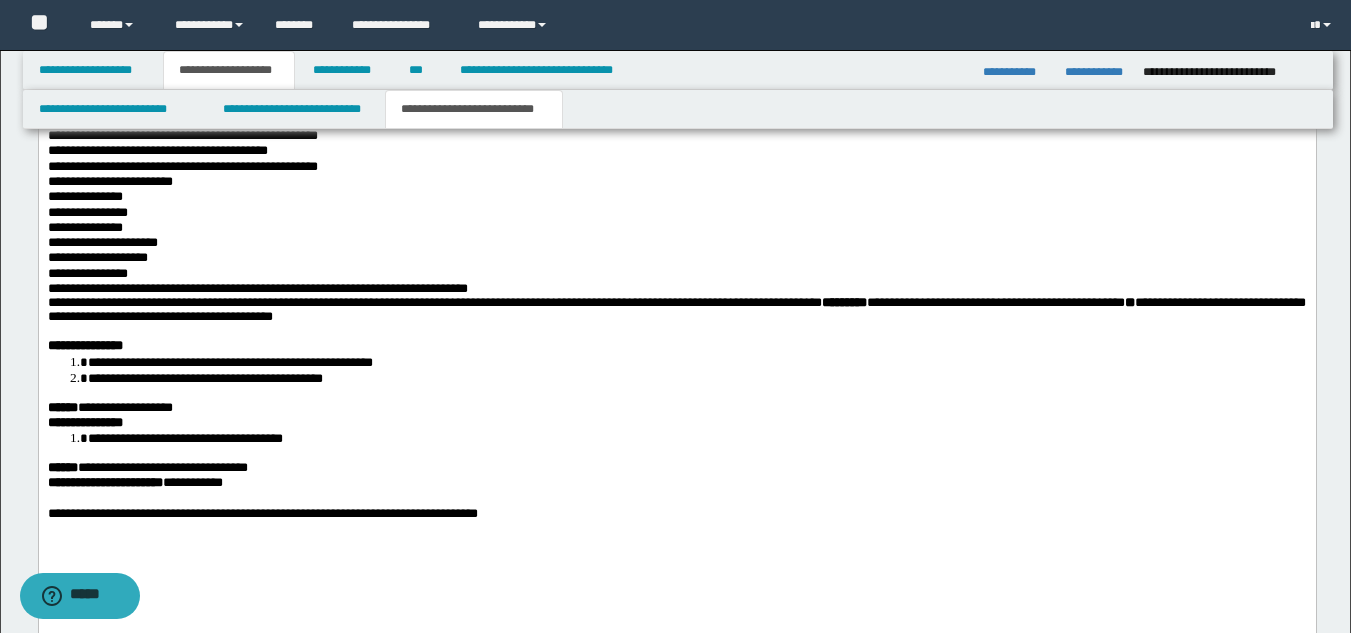 scroll, scrollTop: 1649, scrollLeft: 0, axis: vertical 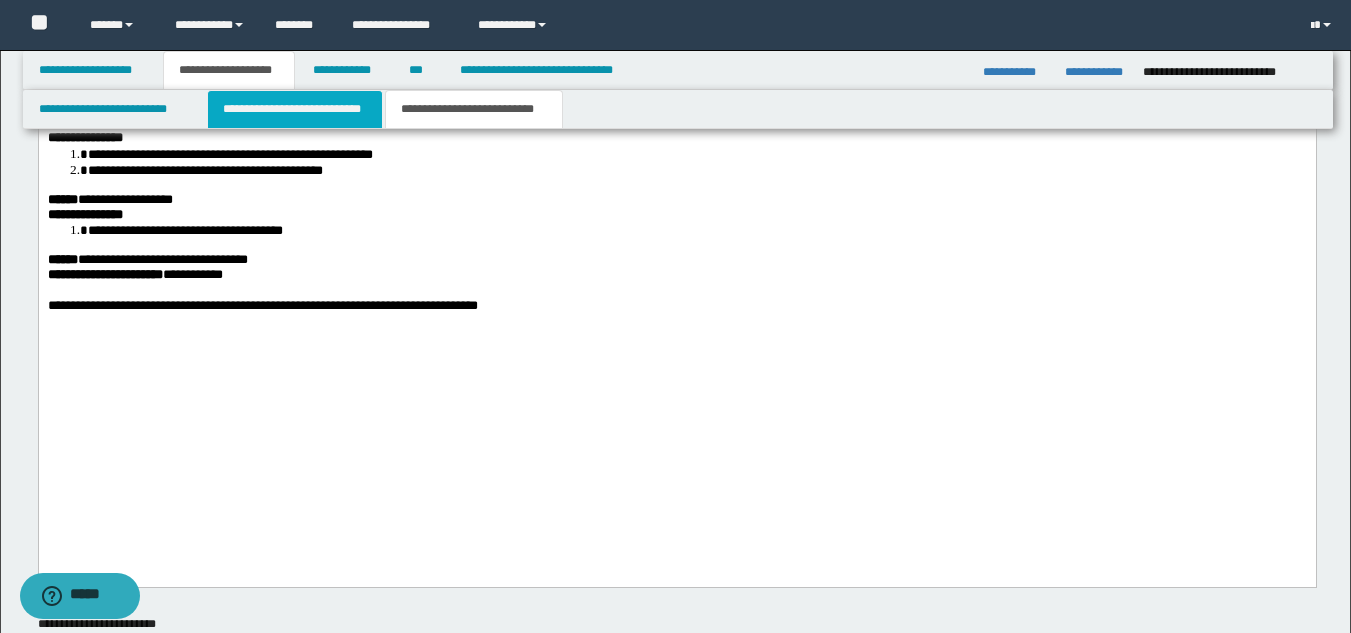 click on "**********" at bounding box center [295, 109] 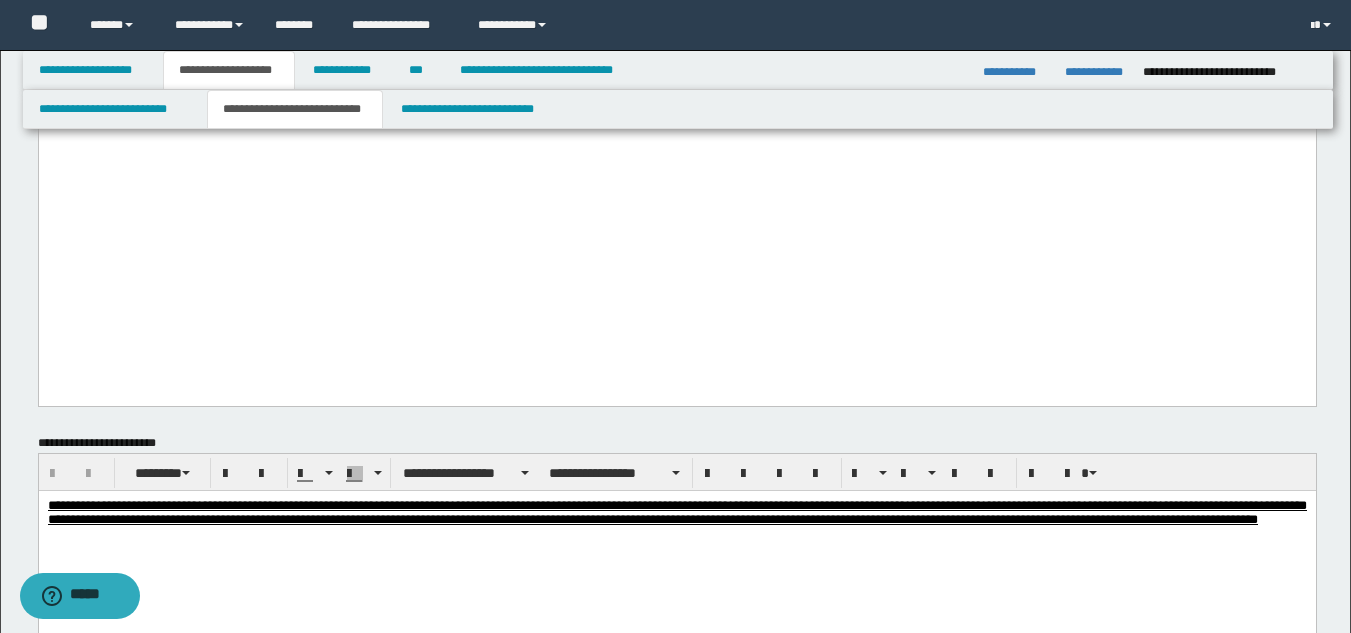 scroll, scrollTop: 1099, scrollLeft: 0, axis: vertical 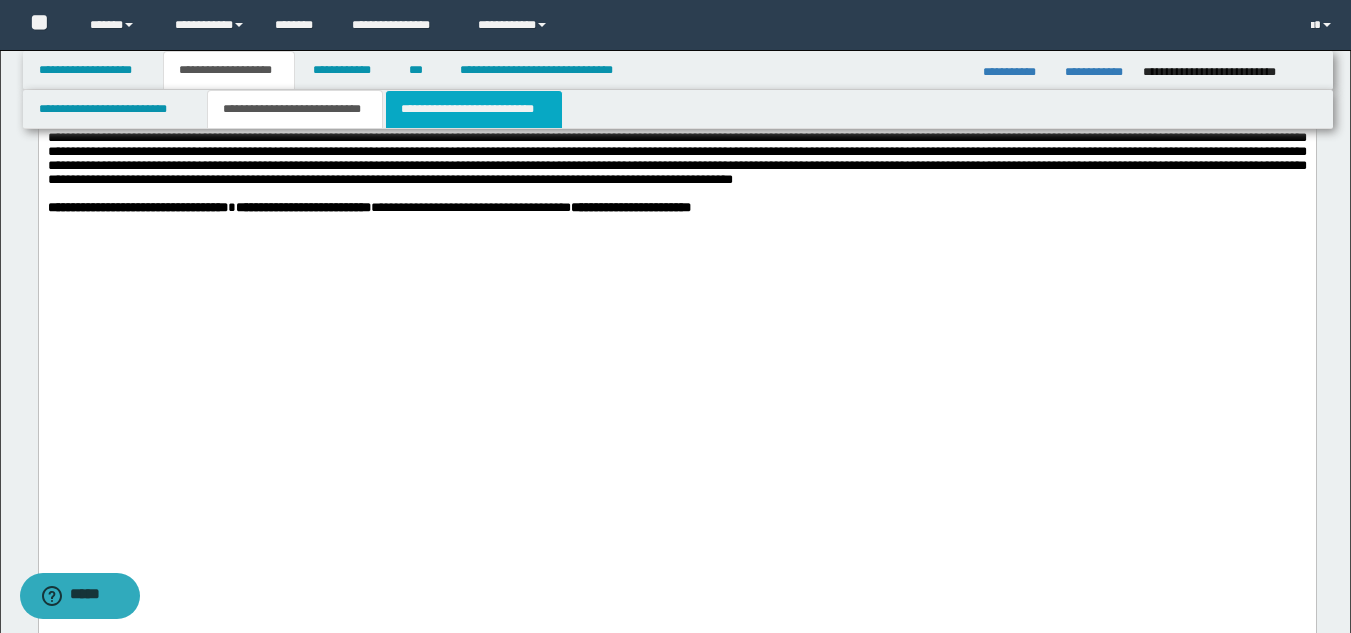 click on "**********" at bounding box center [474, 109] 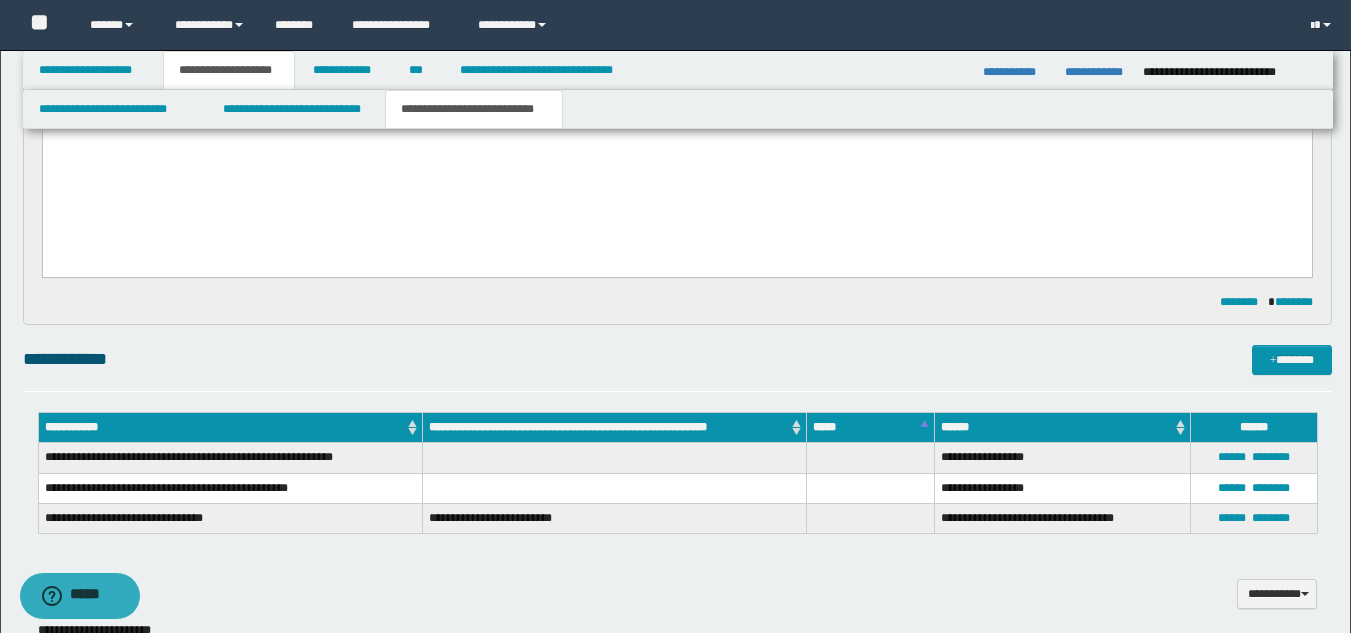 scroll, scrollTop: 442, scrollLeft: 0, axis: vertical 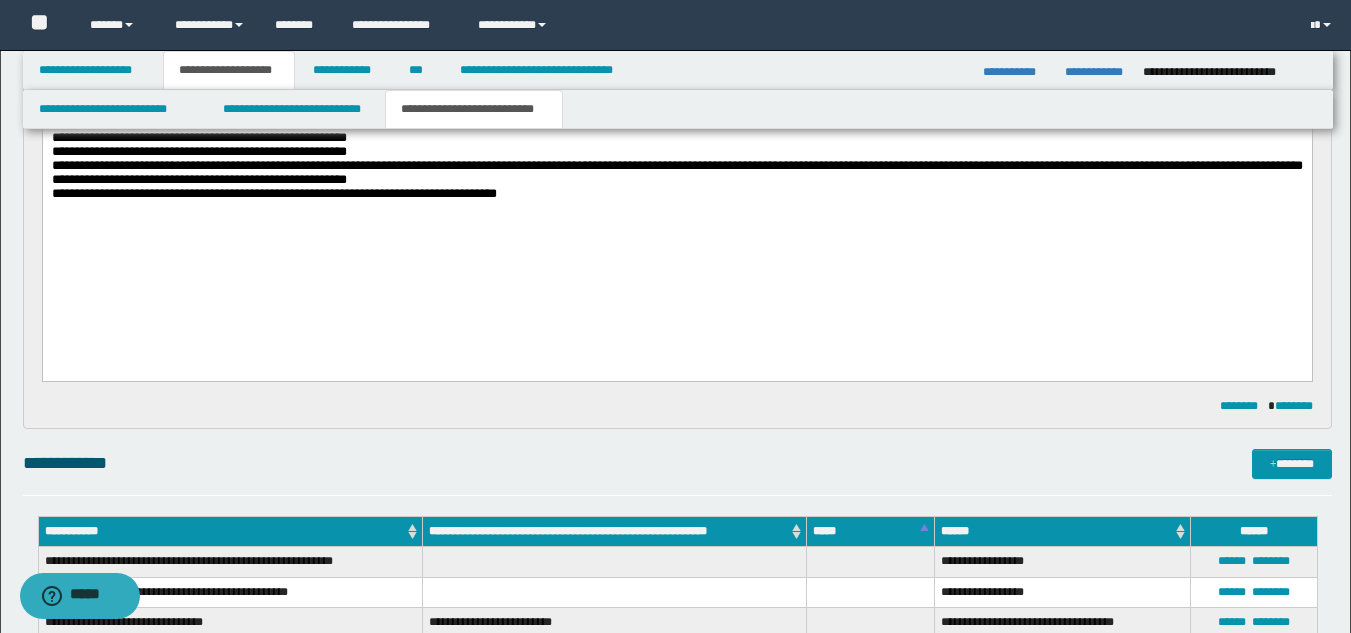 click on "**********" at bounding box center [676, 131] 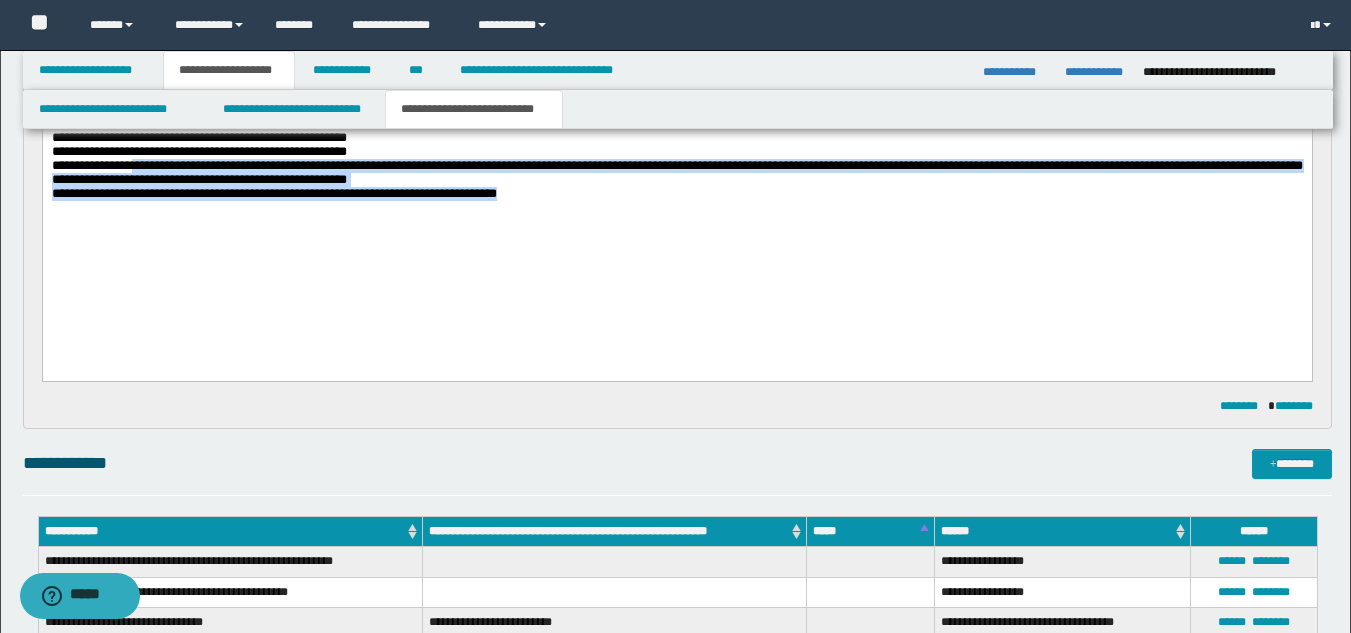 drag, startPoint x: 150, startPoint y: 230, endPoint x: 667, endPoint y: 288, distance: 520.2432 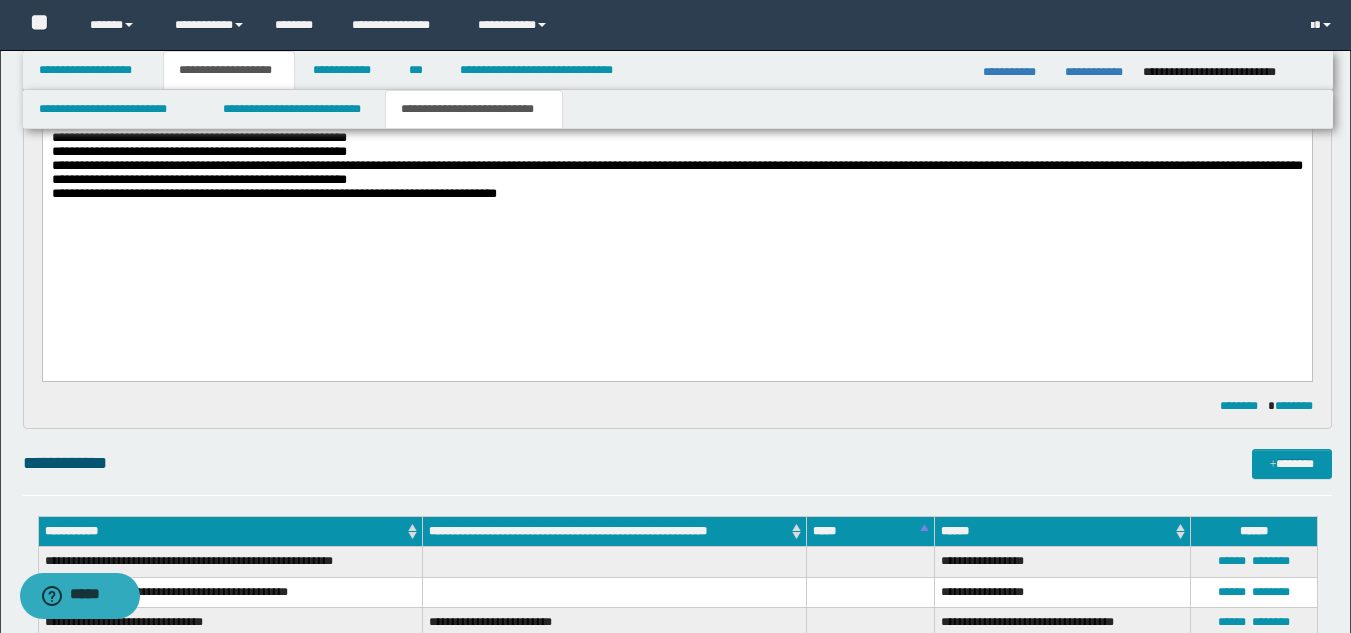 click on "**********" at bounding box center [676, 173] 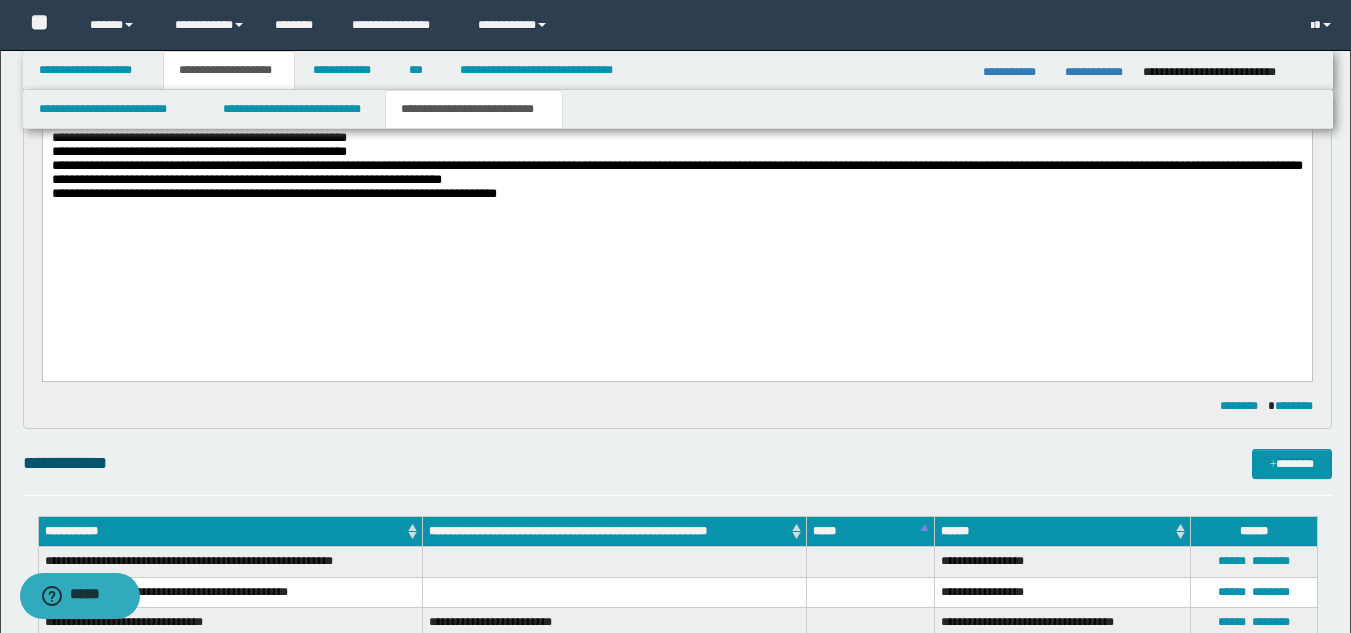 click on "**********" at bounding box center (676, 173) 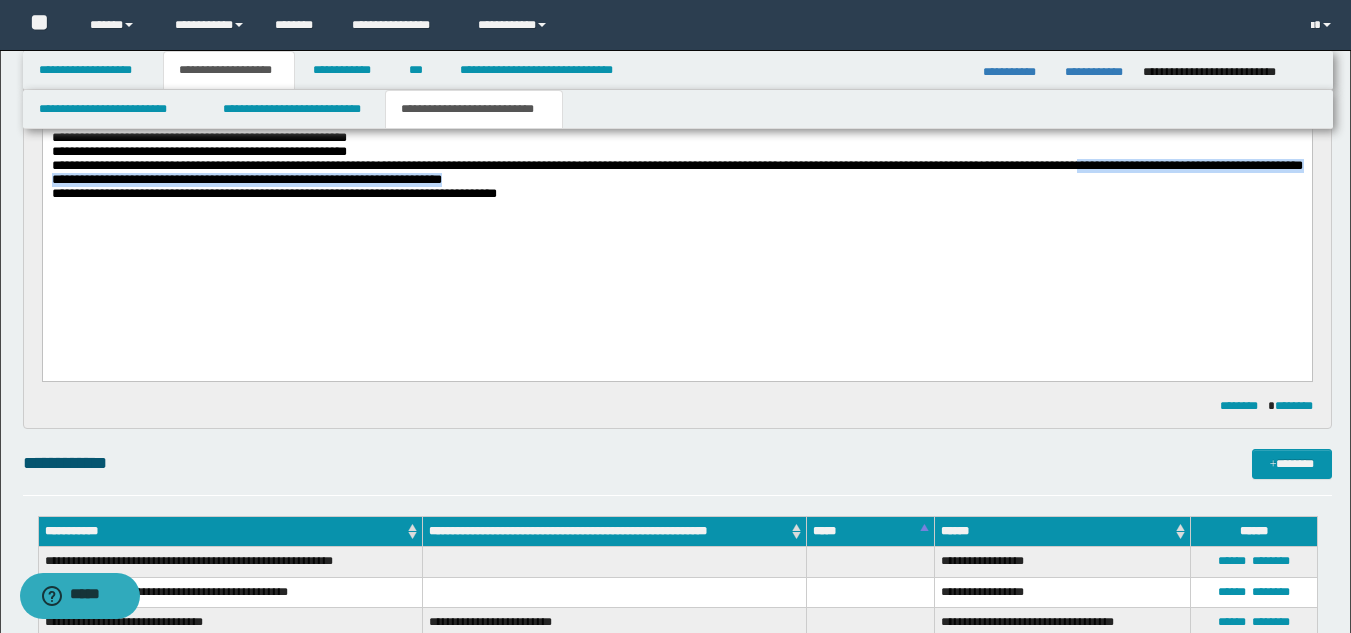 drag, startPoint x: 51, startPoint y: 247, endPoint x: 830, endPoint y: 256, distance: 779.052 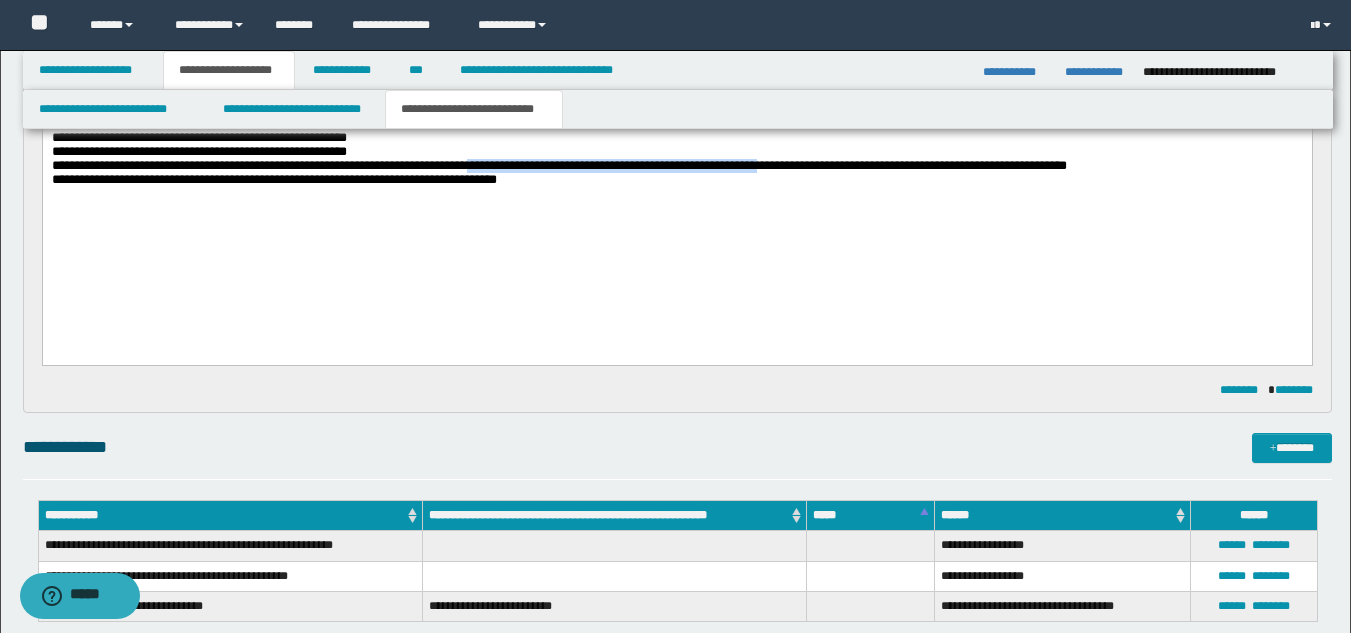 drag, startPoint x: 545, startPoint y: 227, endPoint x: 886, endPoint y: 236, distance: 341.11874 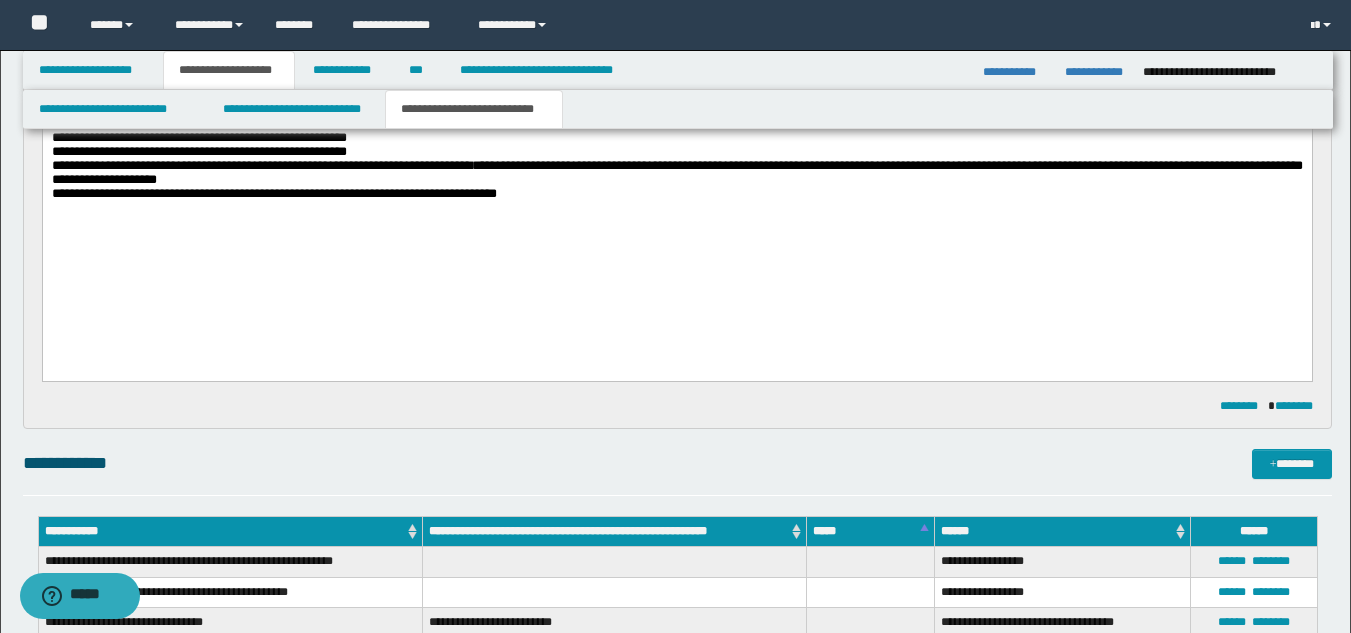 click on "**********" at bounding box center [676, 173] 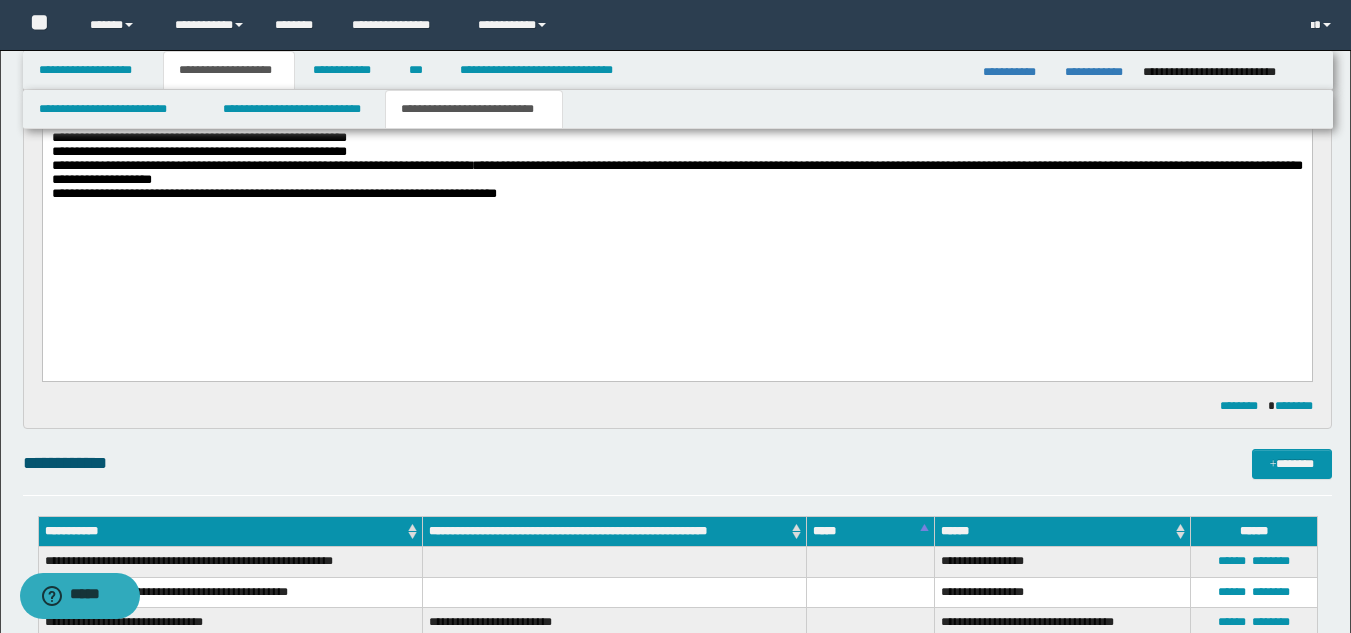 click on "**********" at bounding box center [676, 173] 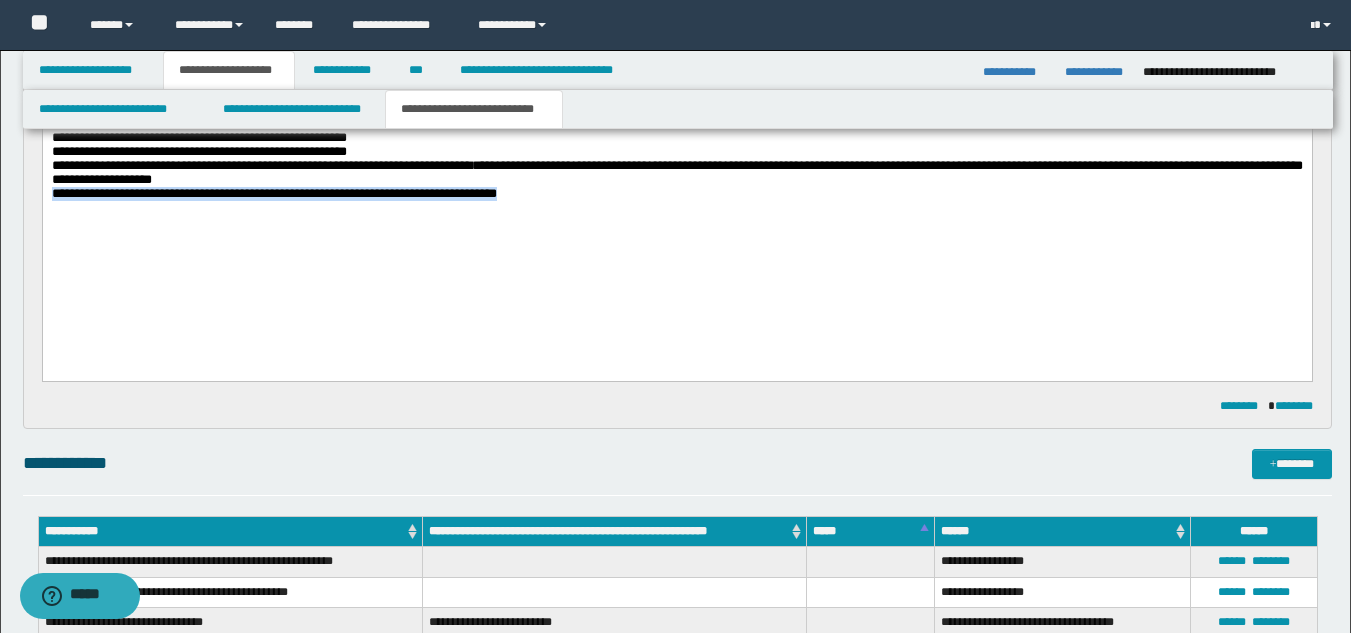 drag, startPoint x: 51, startPoint y: 259, endPoint x: 629, endPoint y: 278, distance: 578.3122 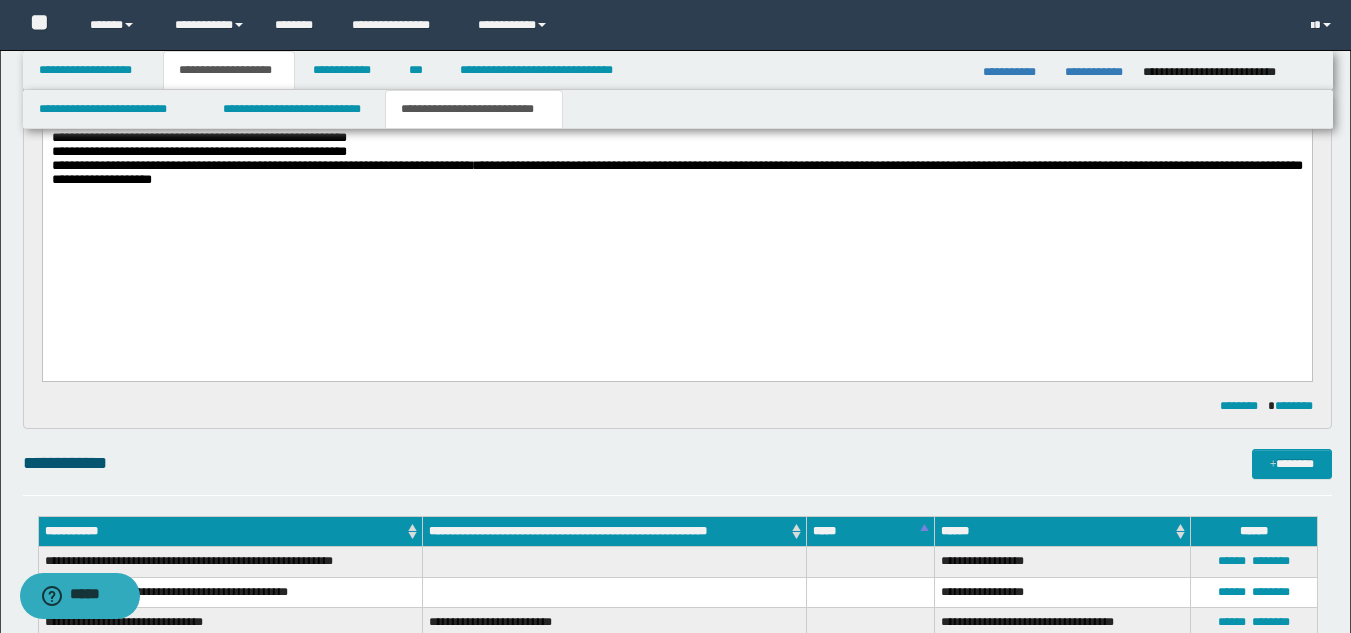 click on "**********" at bounding box center [676, 97] 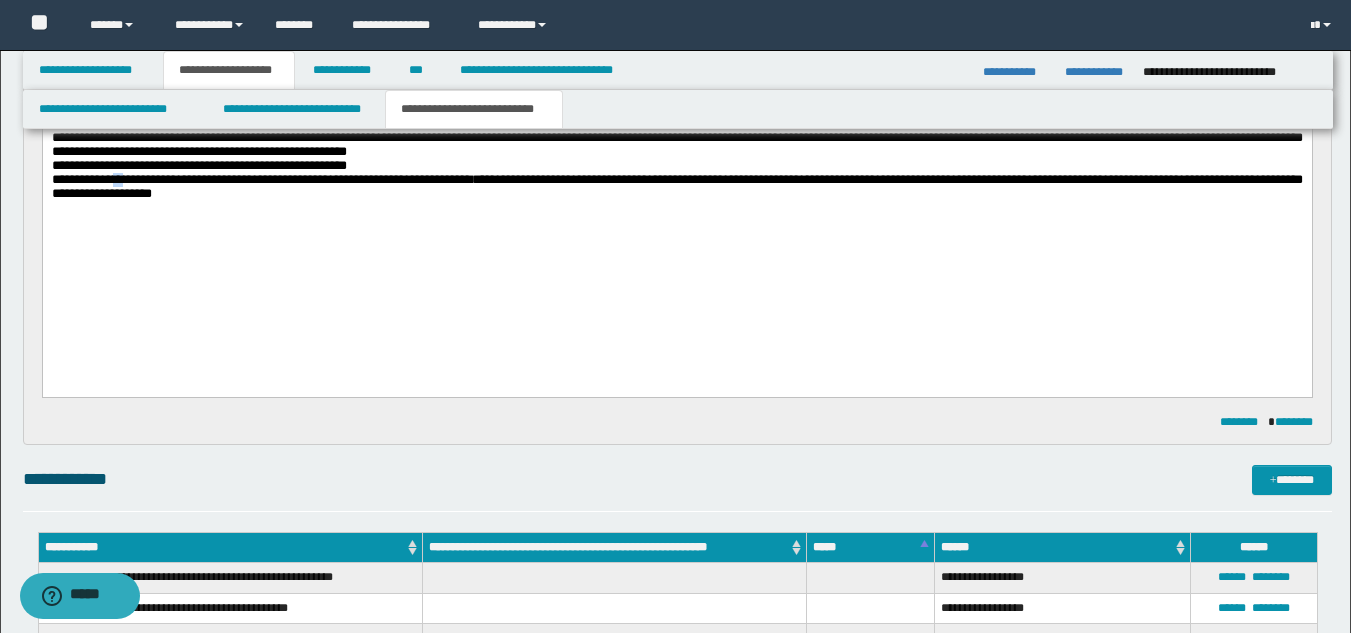 click on "**********" at bounding box center (676, 187) 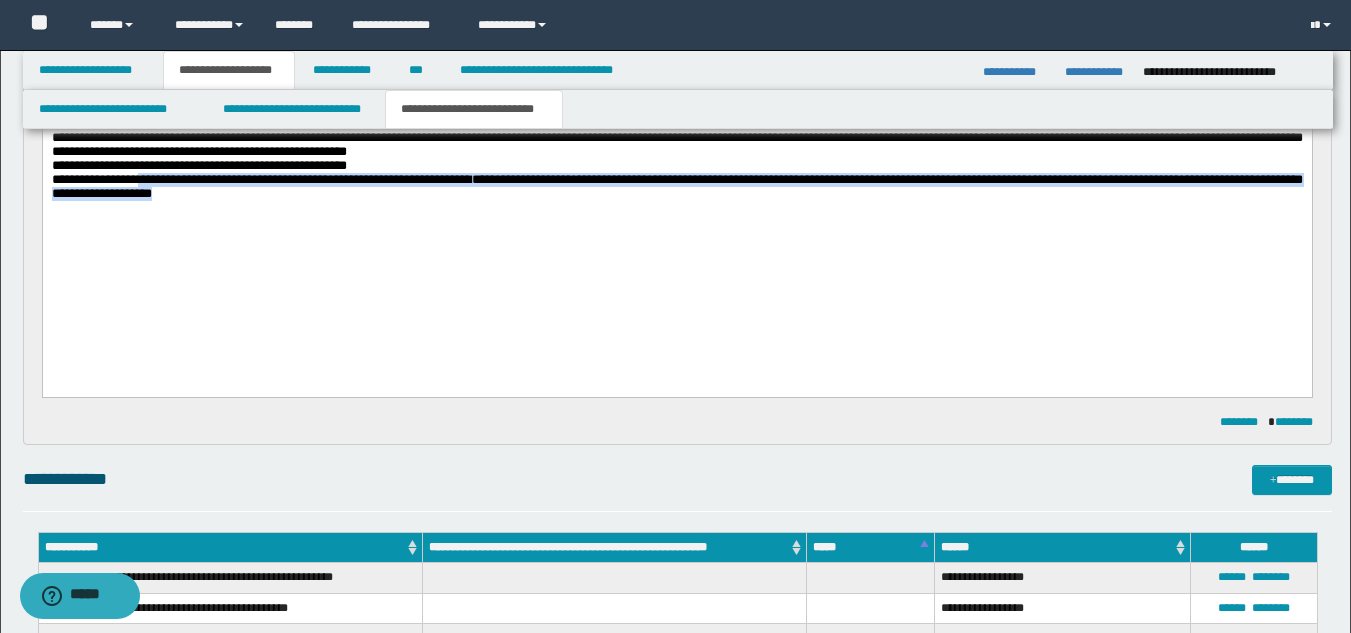 drag, startPoint x: 152, startPoint y: 246, endPoint x: 505, endPoint y: 270, distance: 353.8149 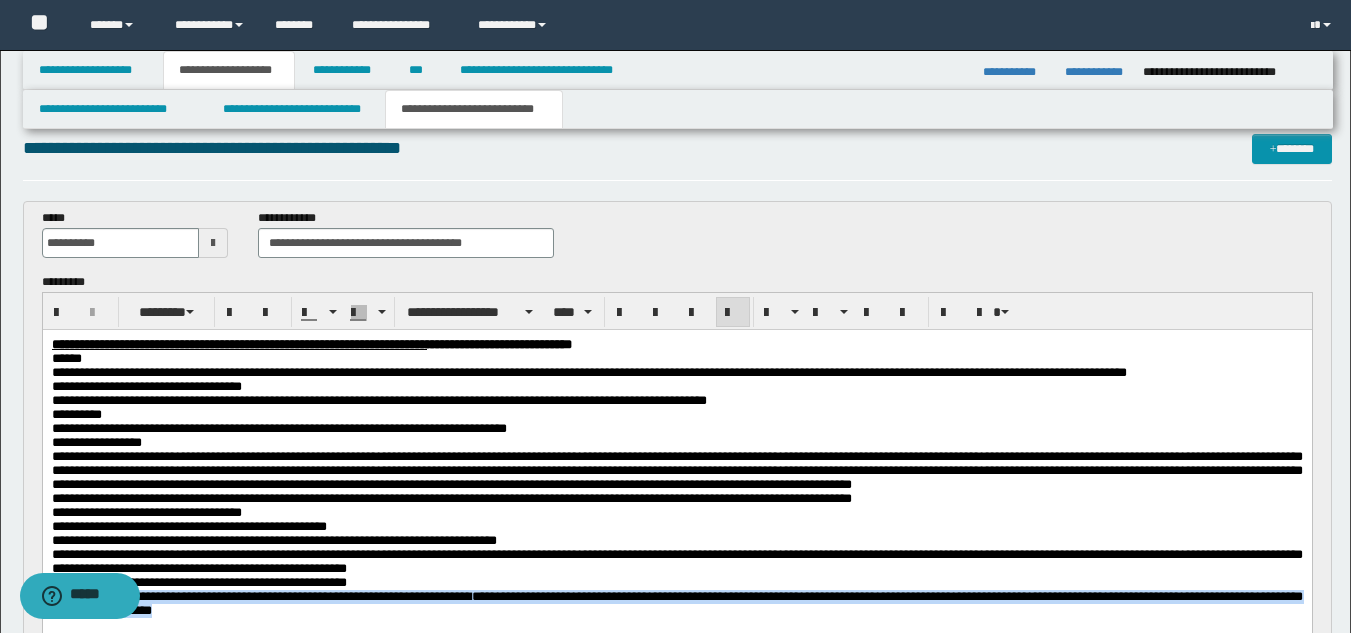scroll, scrollTop: 0, scrollLeft: 0, axis: both 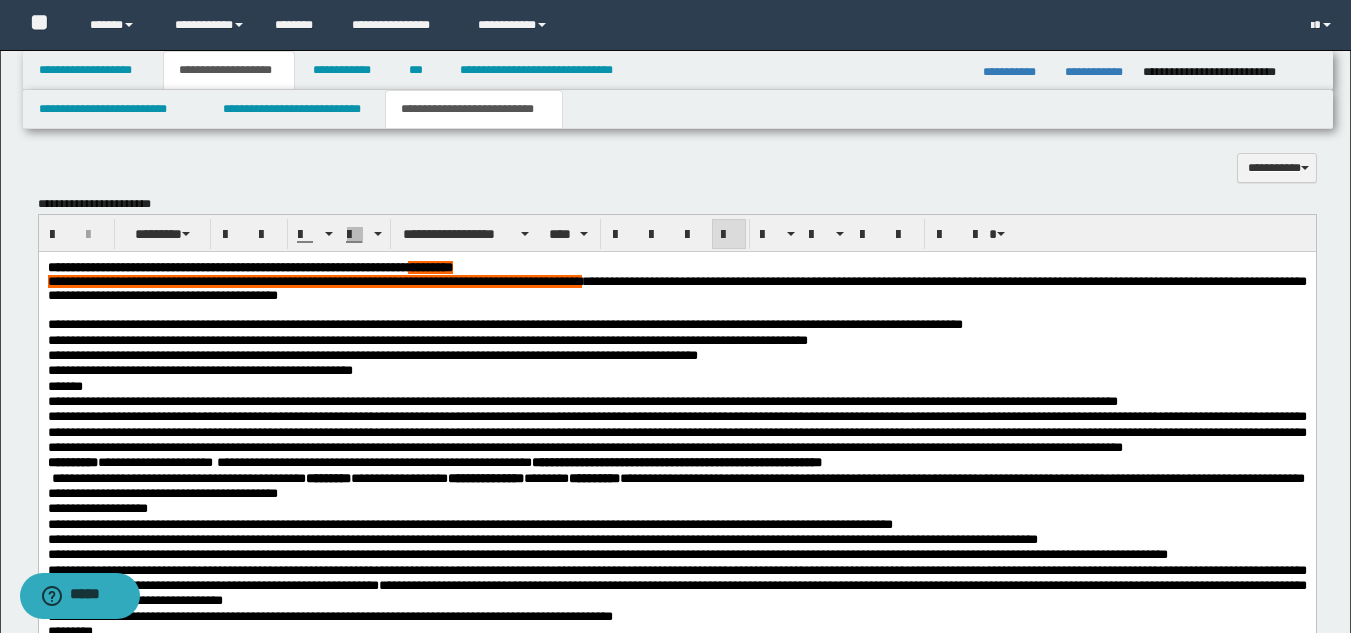 drag, startPoint x: 324, startPoint y: 367, endPoint x: 209, endPoint y: 349, distance: 116.40017 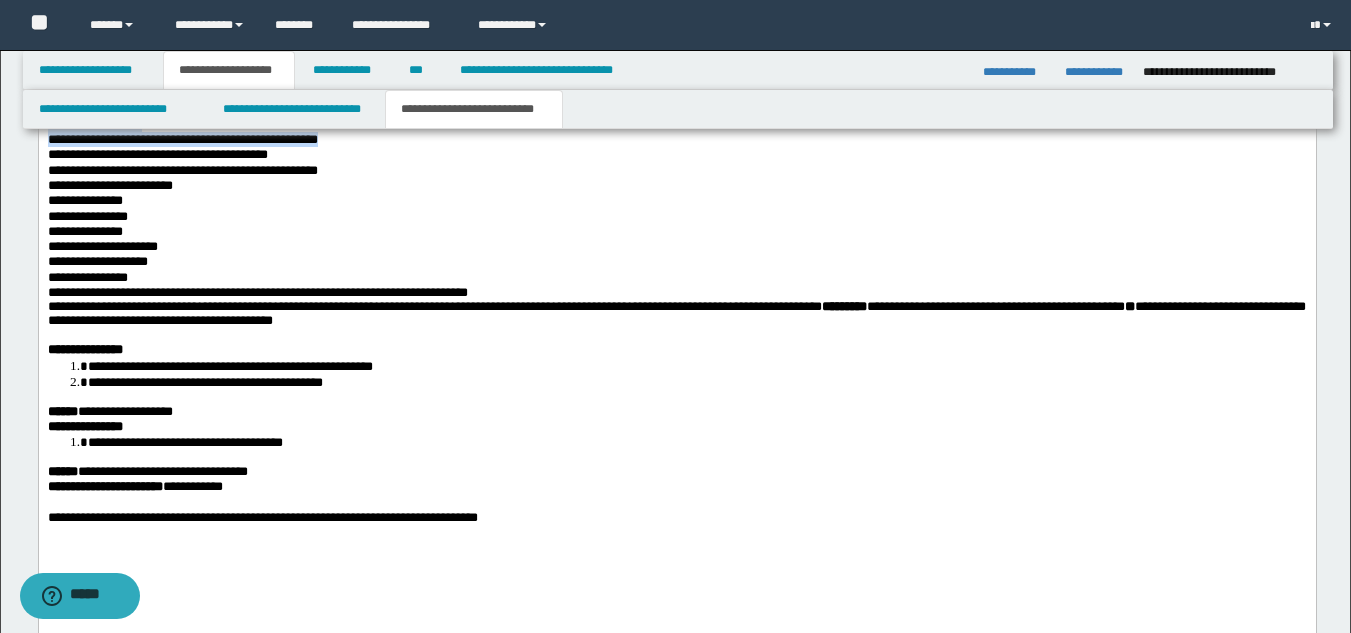 scroll, scrollTop: 1998, scrollLeft: 0, axis: vertical 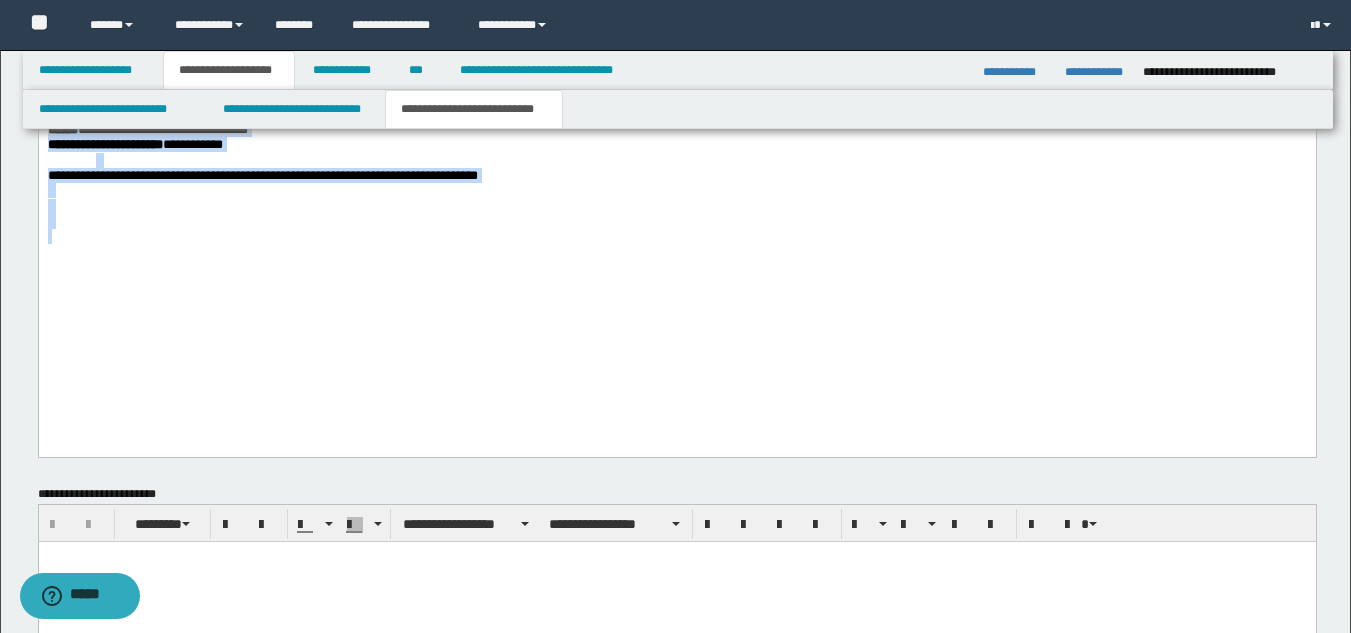 drag, startPoint x: 48, startPoint y: -750, endPoint x: 493, endPoint y: 446, distance: 1276.1039 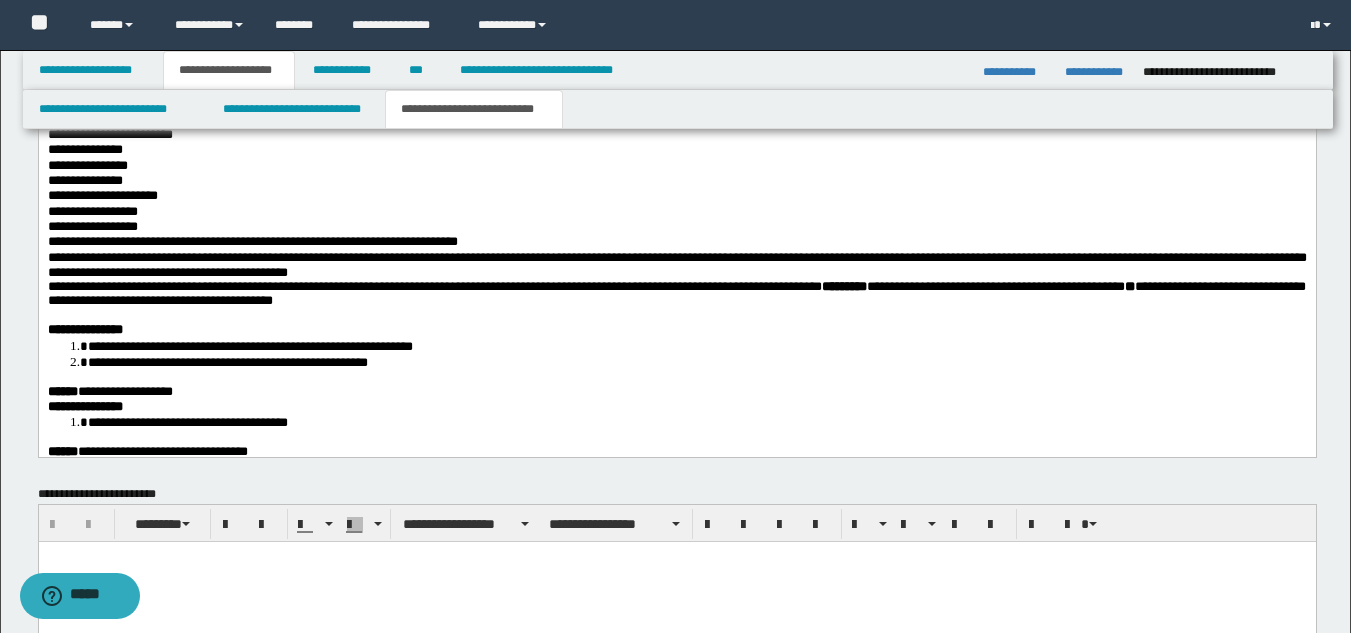 scroll, scrollTop: 1240, scrollLeft: 0, axis: vertical 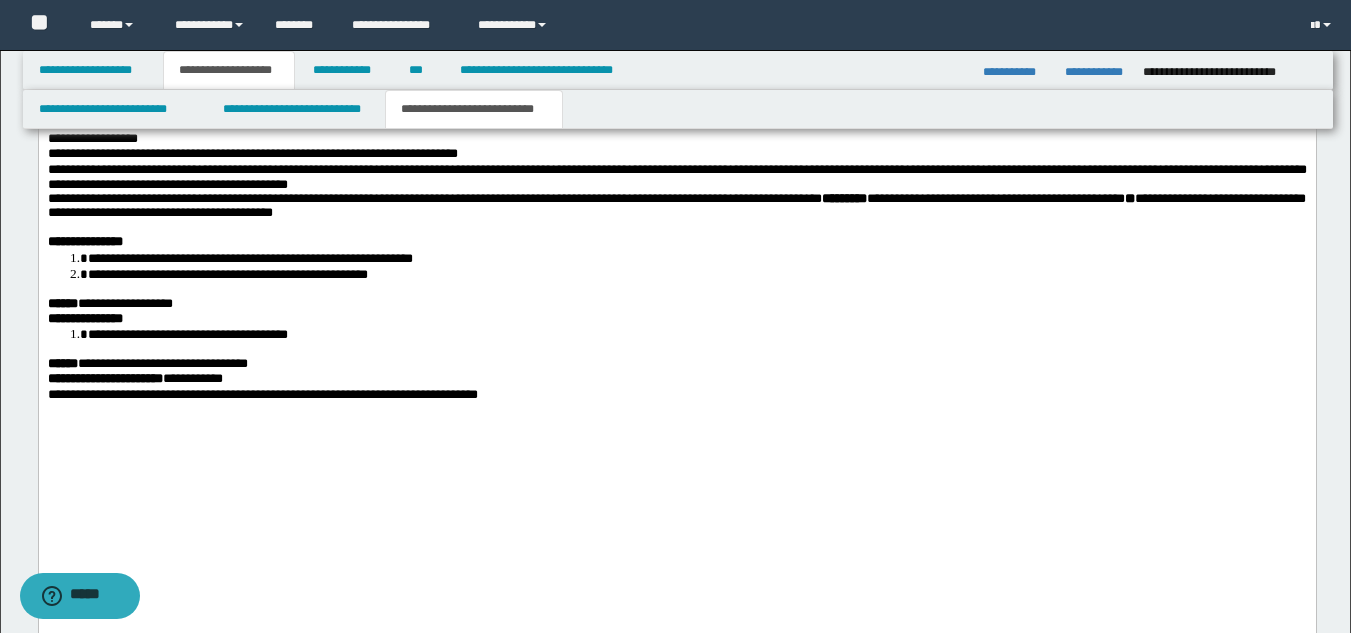 click on "**********" at bounding box center [676, -192] 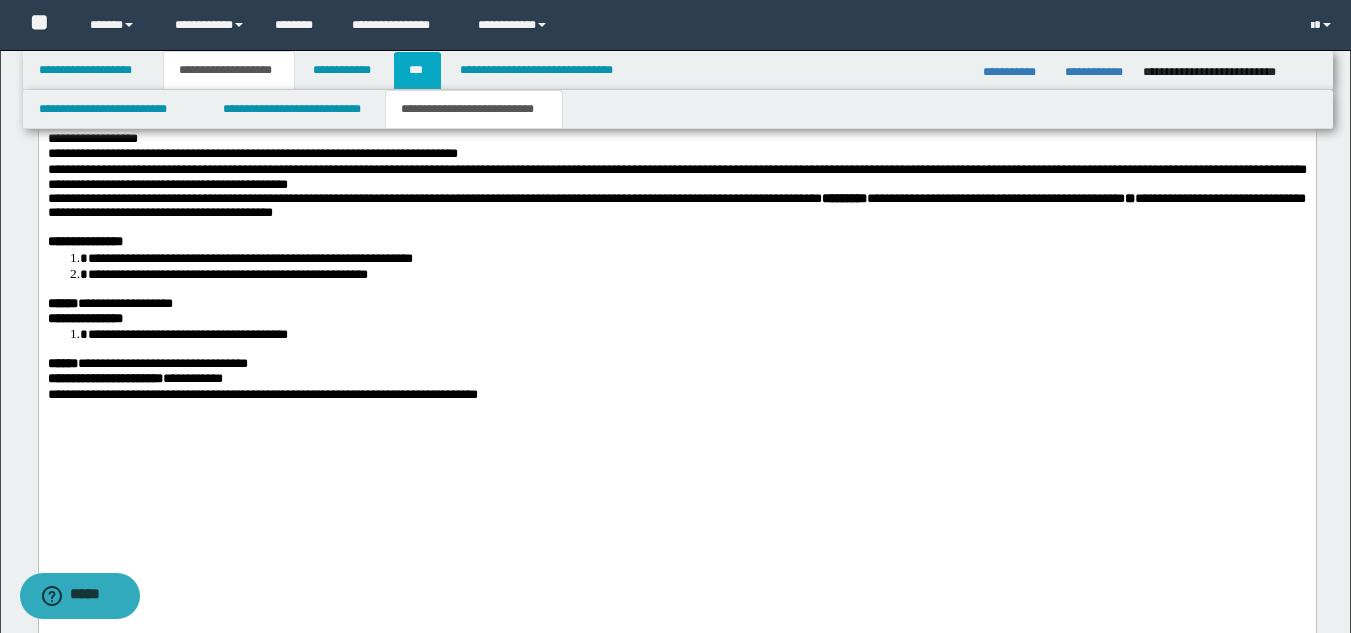 click on "***" at bounding box center [417, 70] 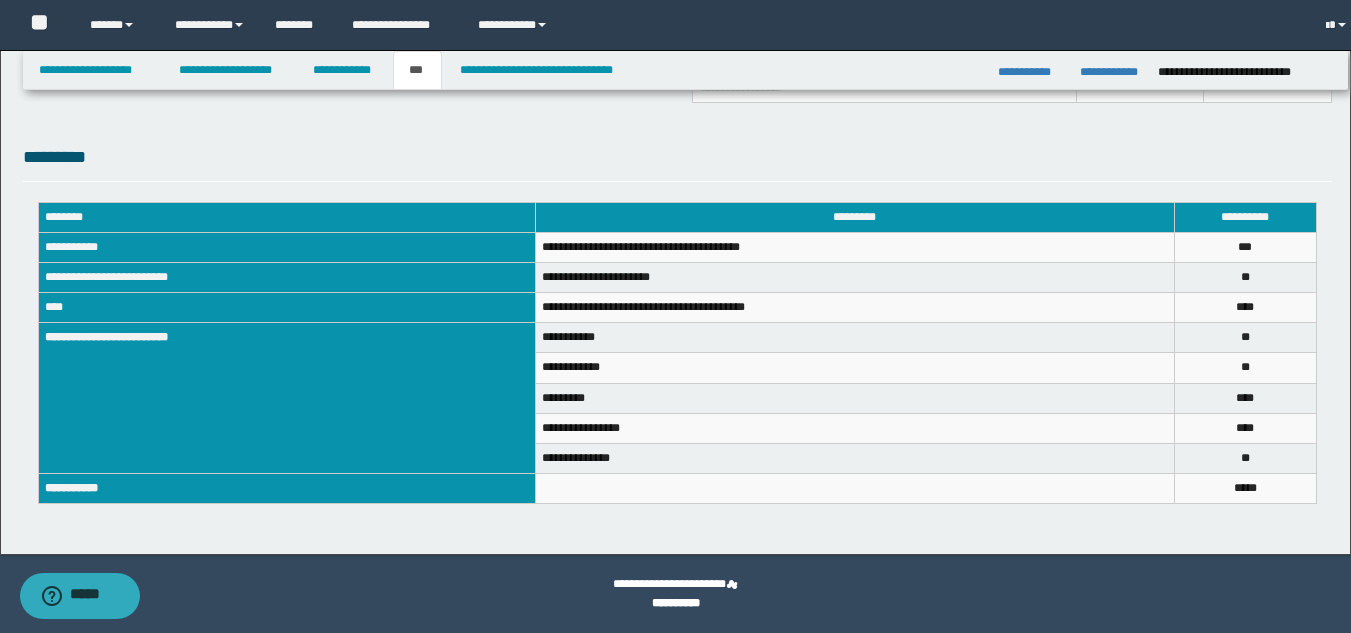 scroll, scrollTop: 674, scrollLeft: 0, axis: vertical 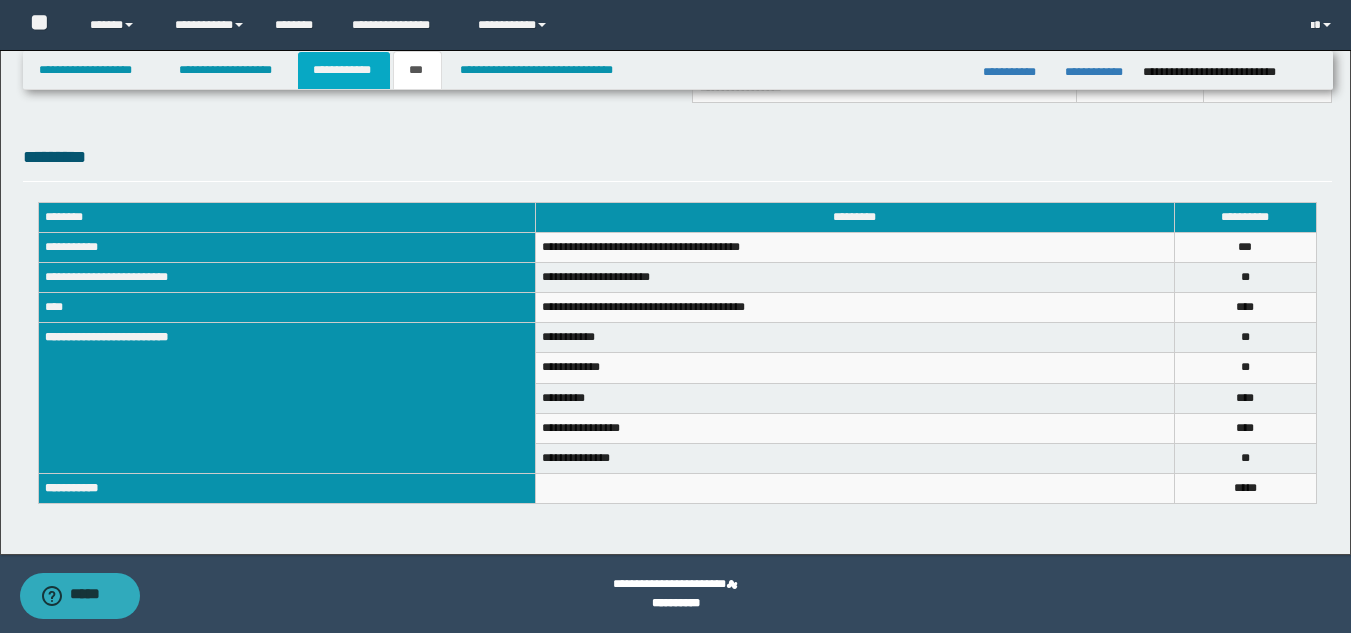 click on "**********" at bounding box center [344, 70] 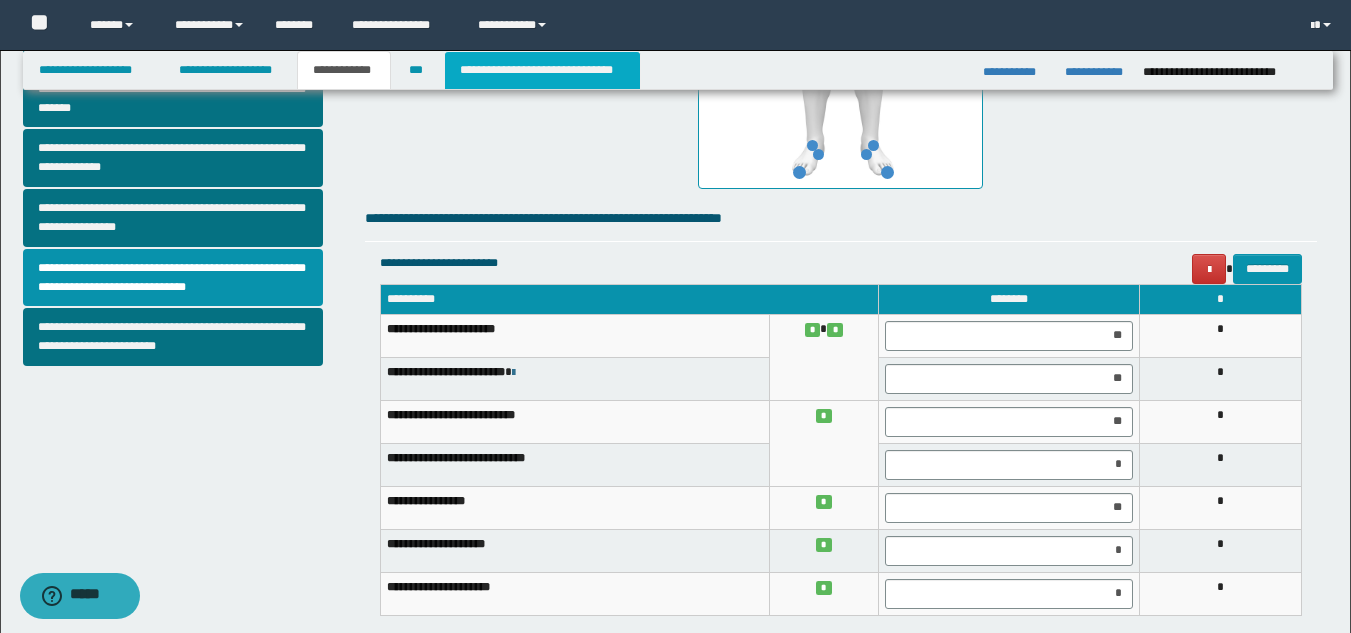 click on "**********" at bounding box center [542, 70] 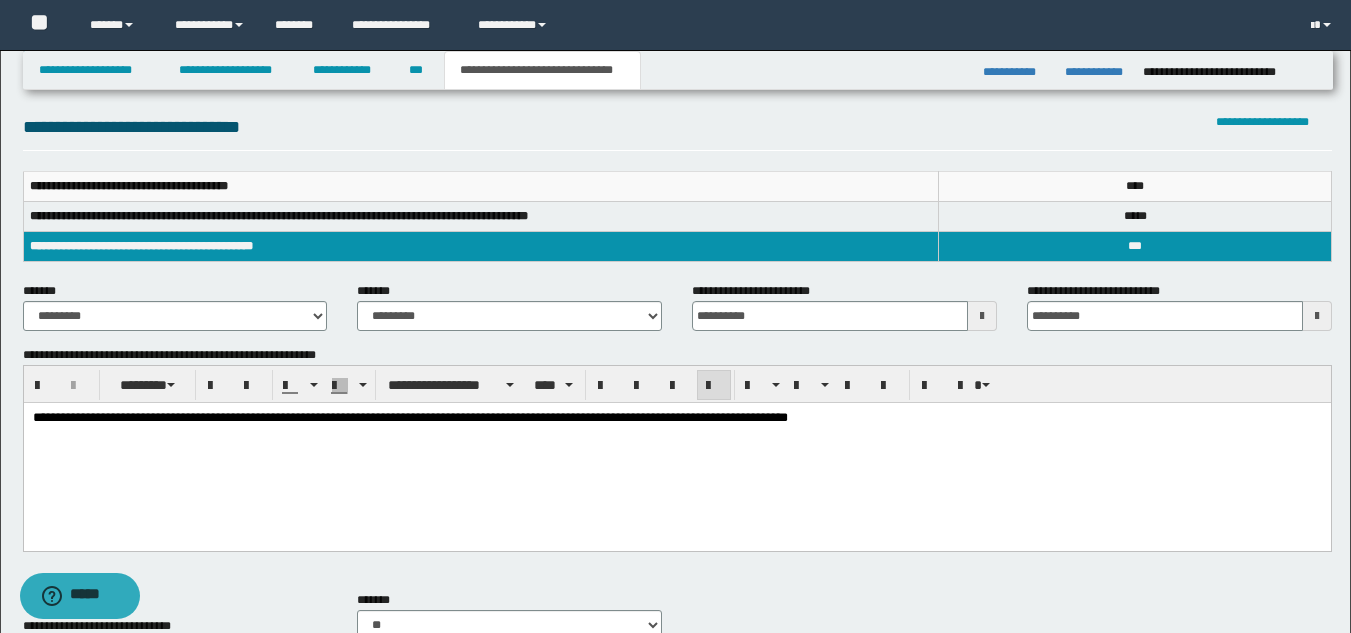scroll, scrollTop: 0, scrollLeft: 0, axis: both 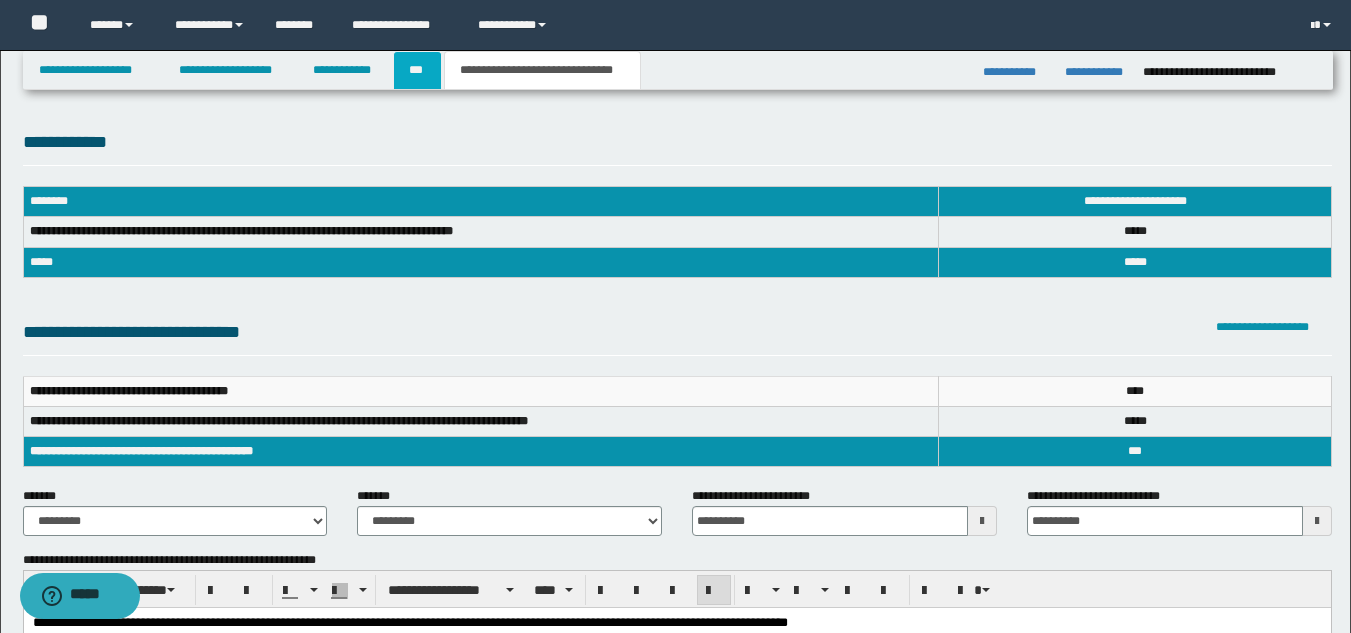click on "***" at bounding box center (417, 70) 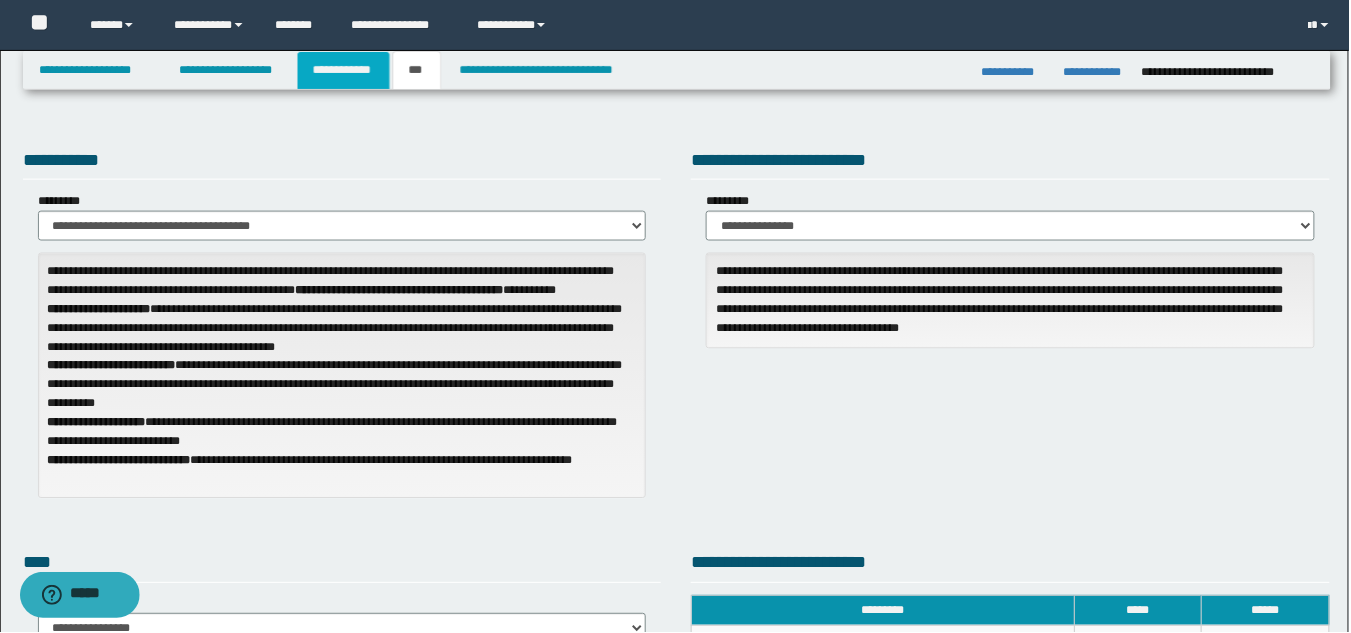 click on "**********" at bounding box center [344, 70] 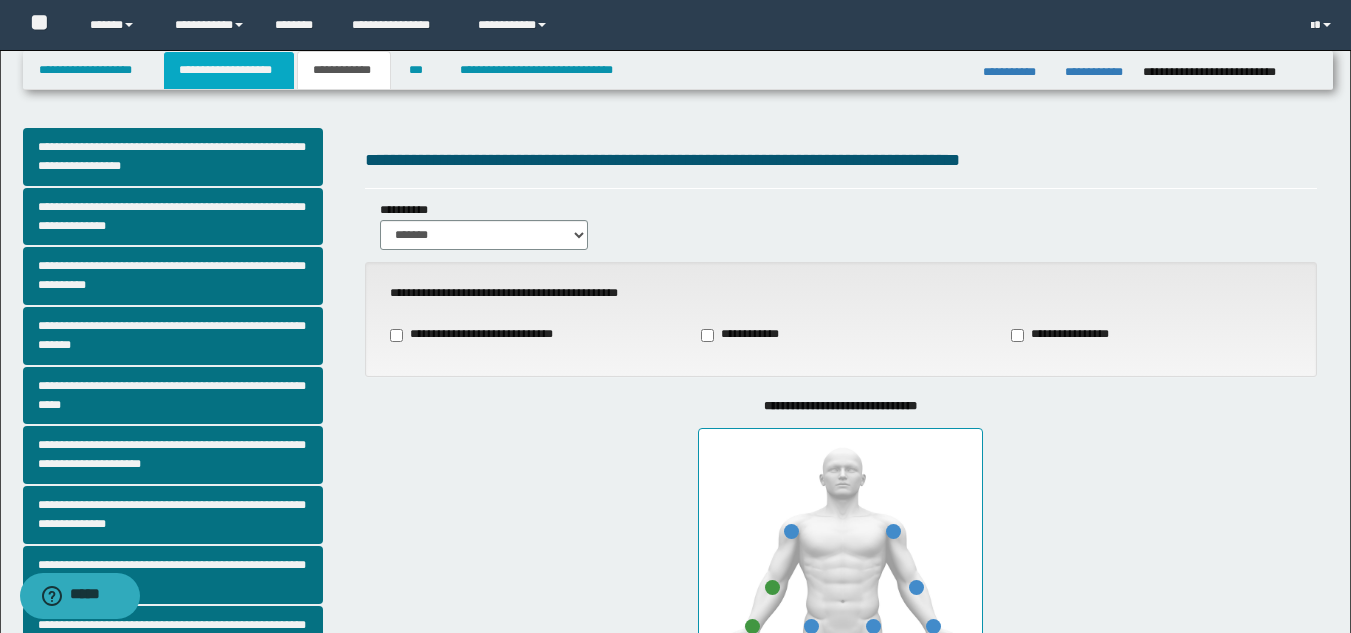 click on "**********" at bounding box center [229, 70] 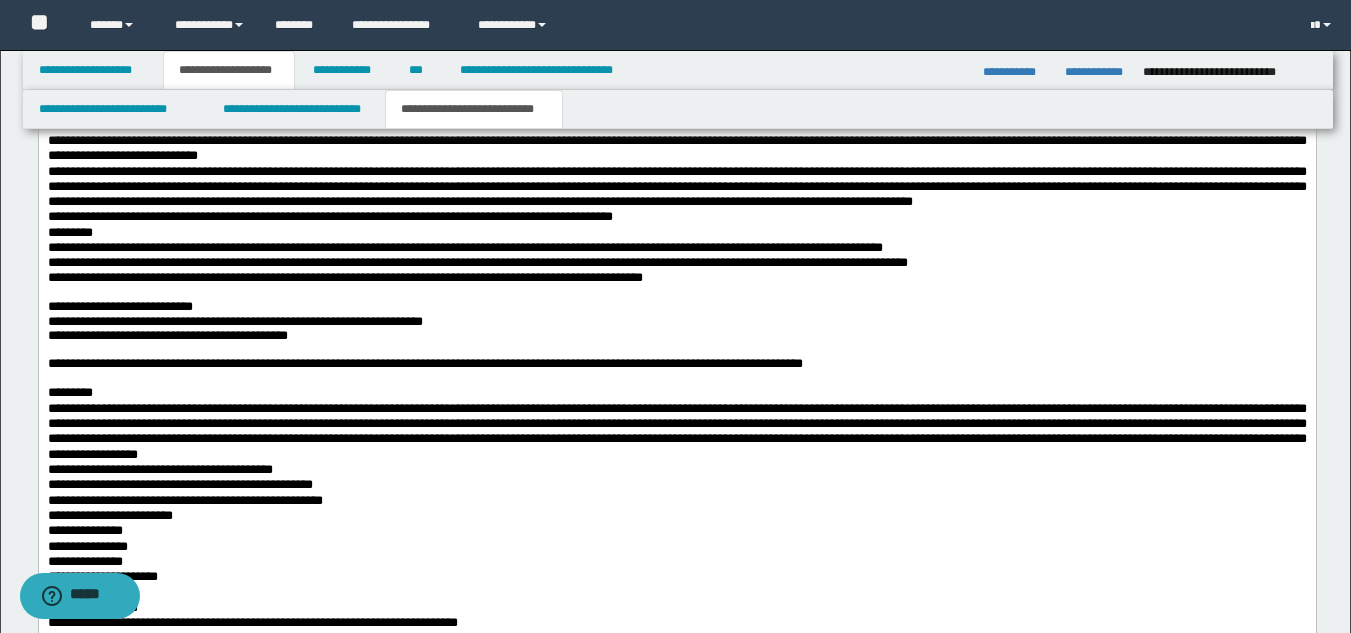scroll, scrollTop: 1634, scrollLeft: 0, axis: vertical 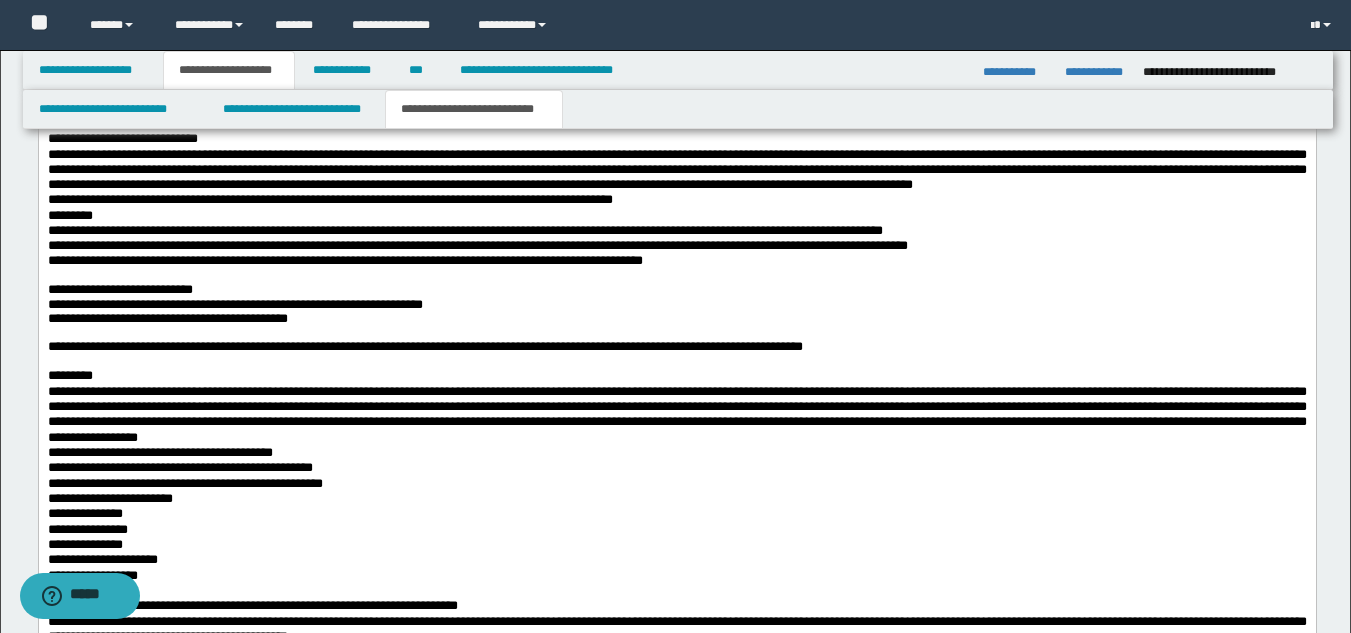 drag, startPoint x: 1365, startPoint y: 65, endPoint x: 1001, endPoint y: 797, distance: 817.5084 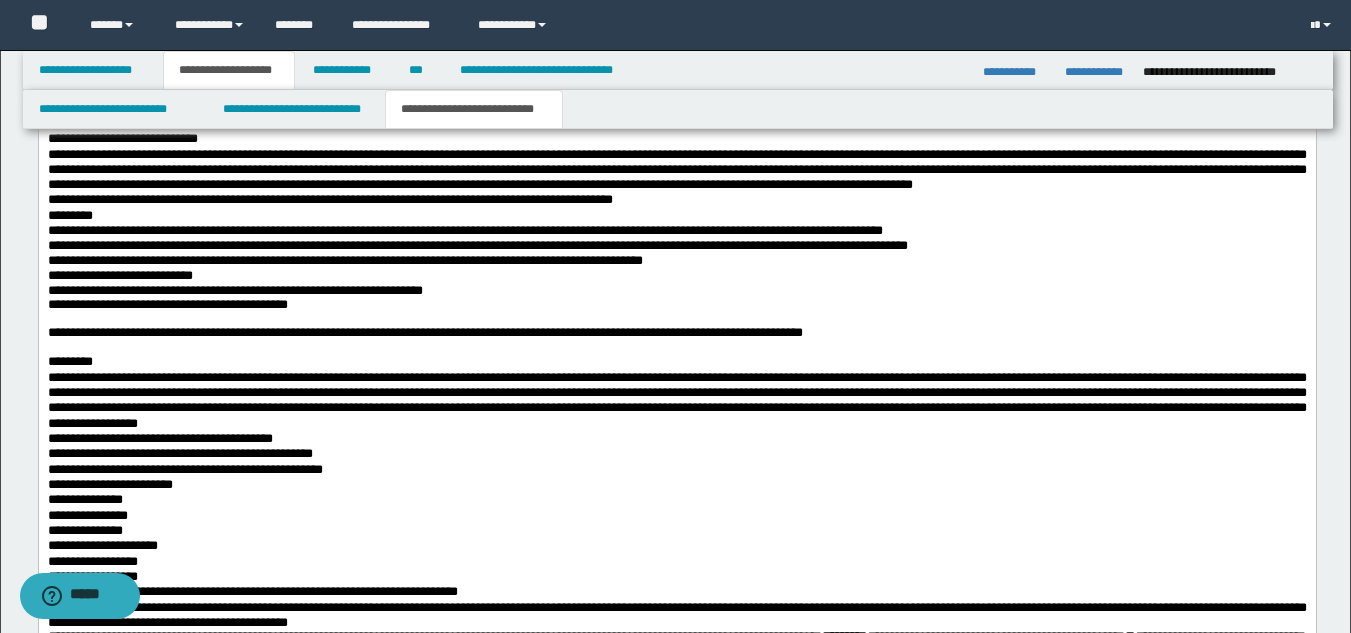 click on "**********" at bounding box center [424, 333] 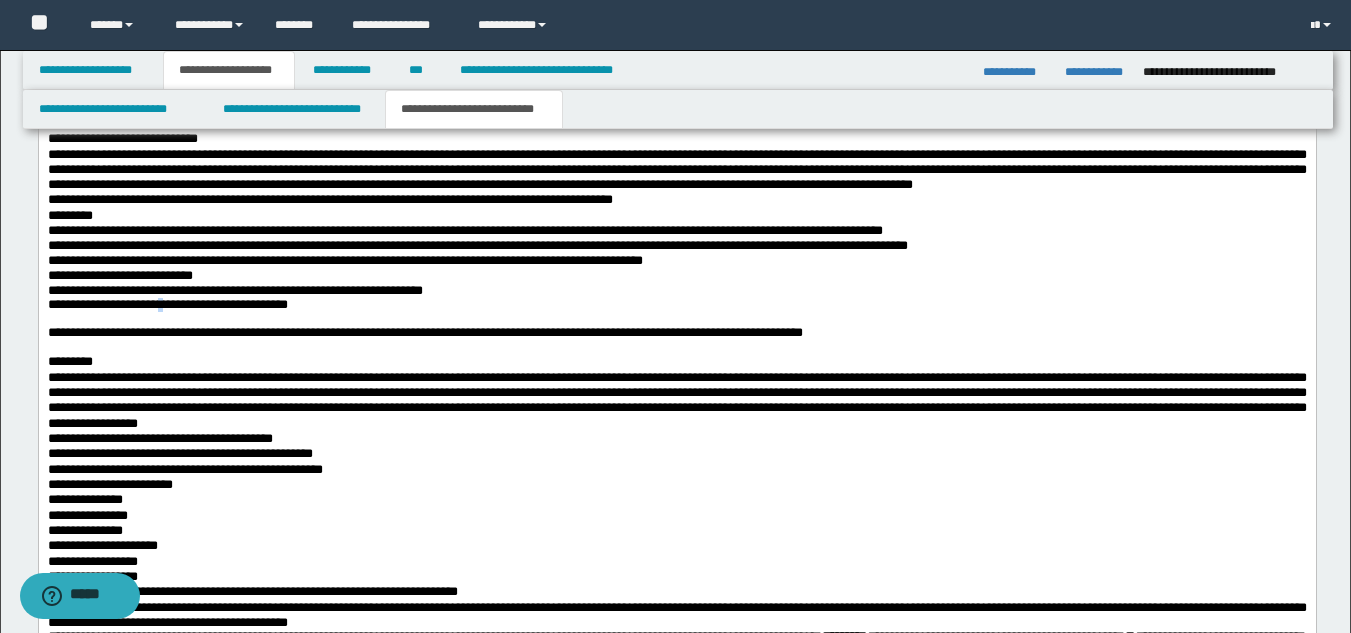 click on "**********" at bounding box center [167, 305] 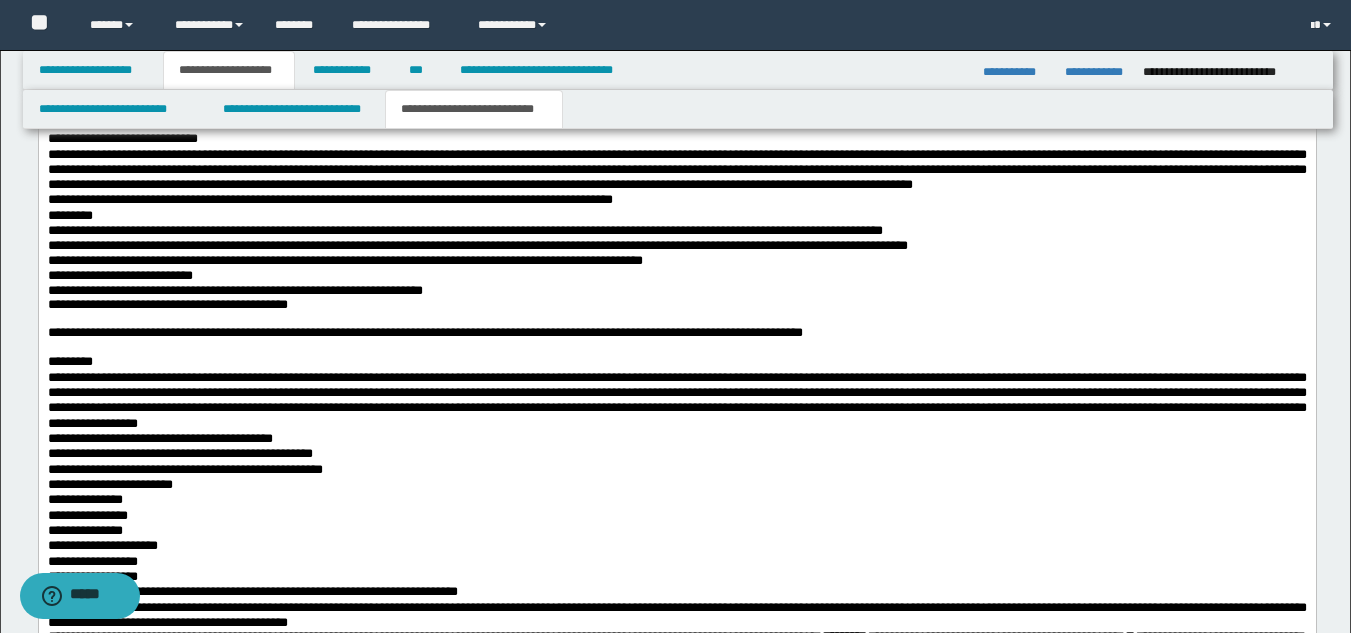 click at bounding box center [676, 320] 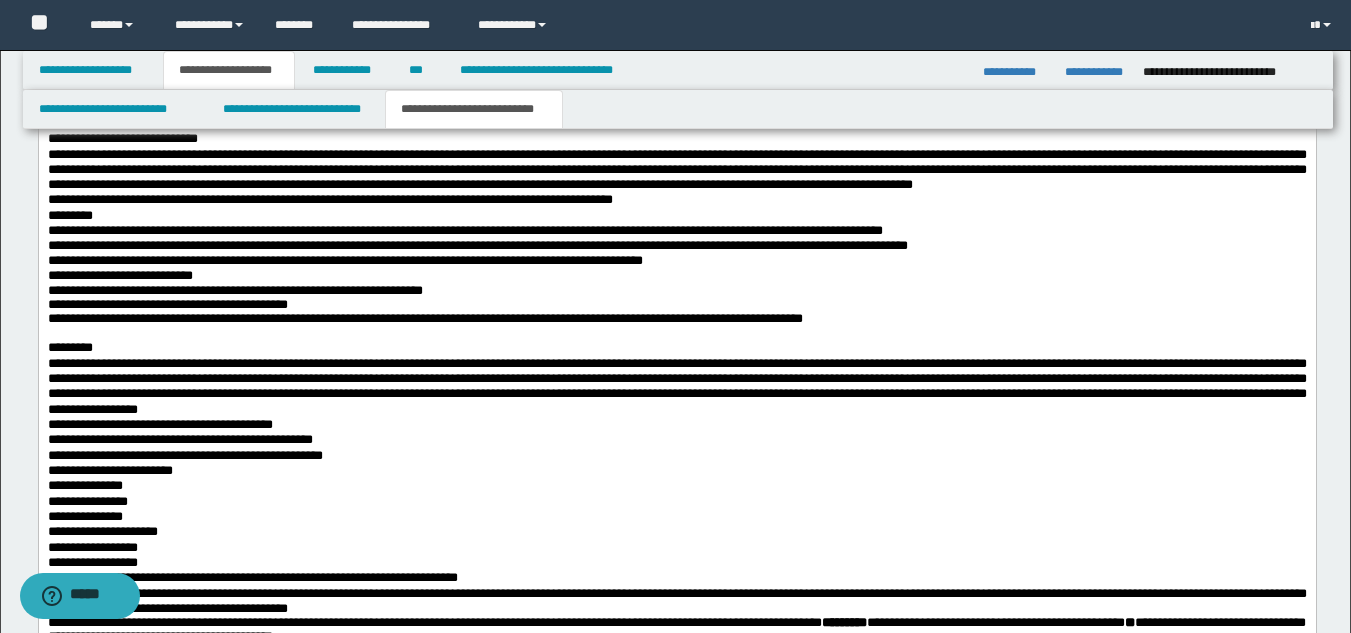 click at bounding box center [676, 334] 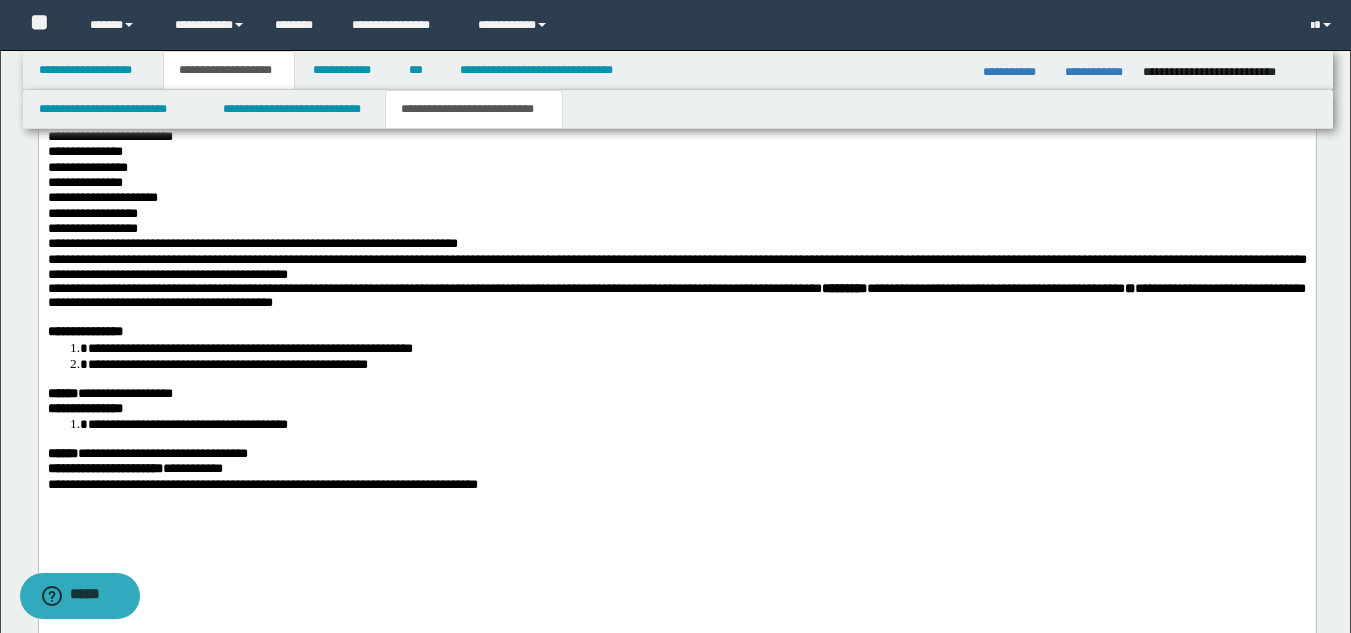 scroll, scrollTop: 1970, scrollLeft: 0, axis: vertical 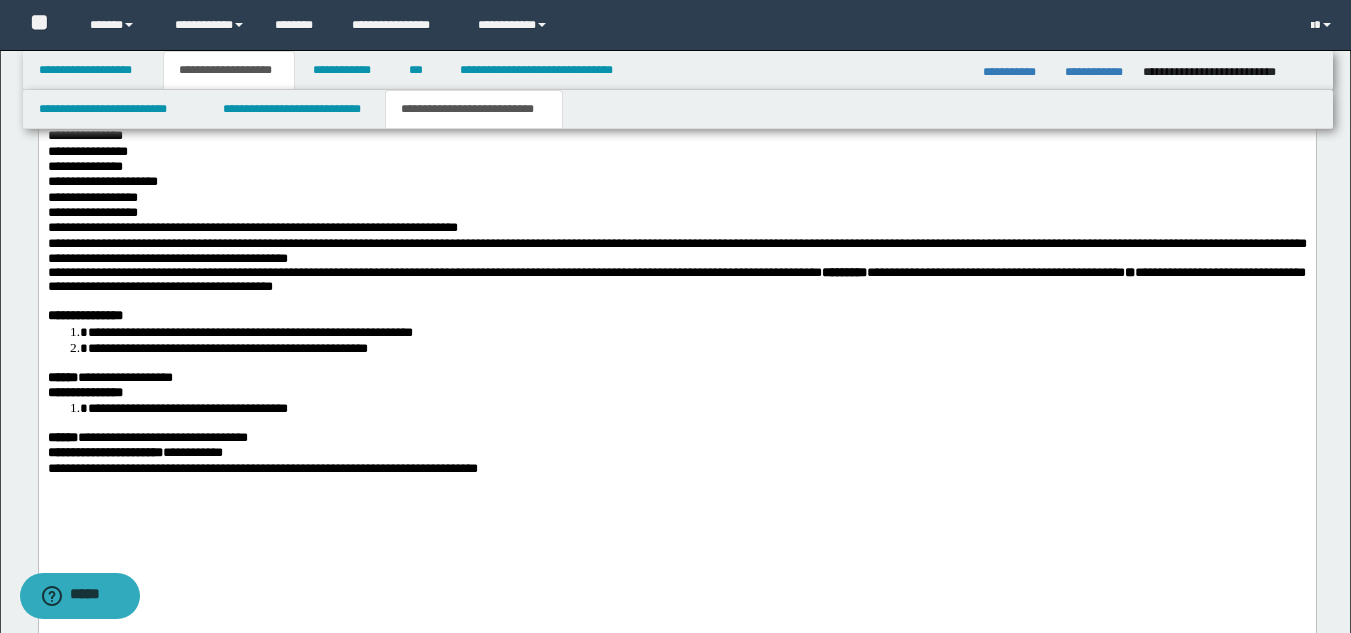 click on "**********" at bounding box center [676, 252] 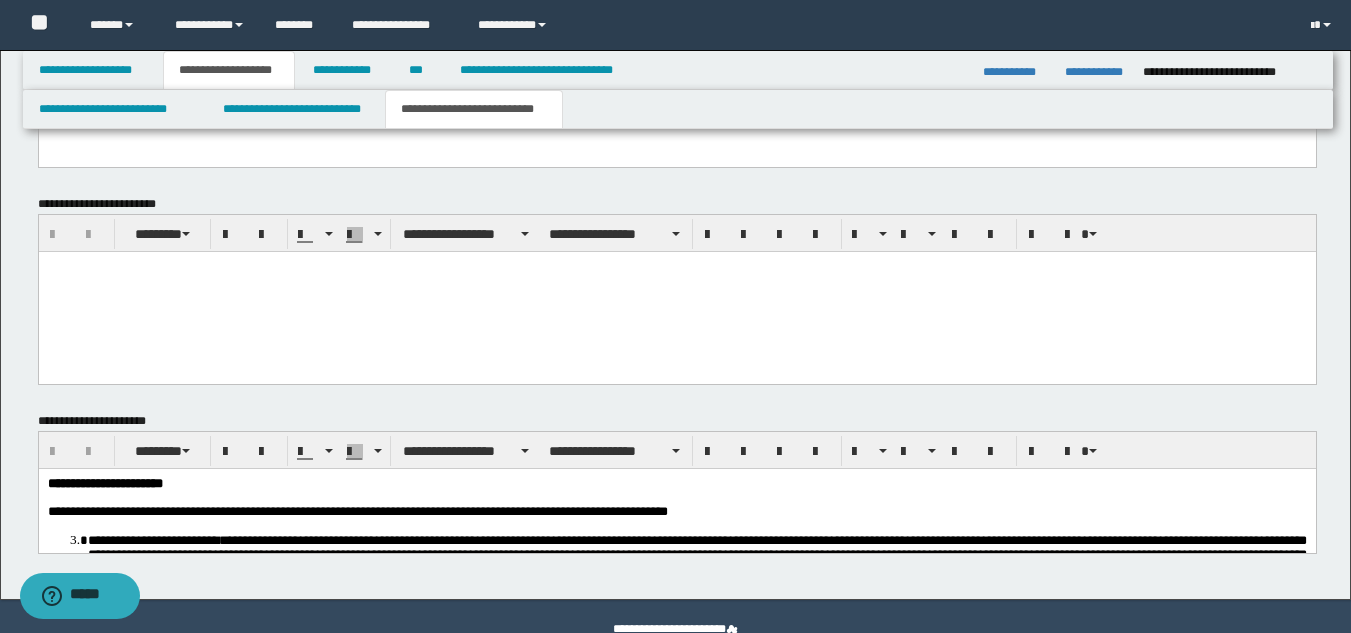 scroll, scrollTop: 2541, scrollLeft: 0, axis: vertical 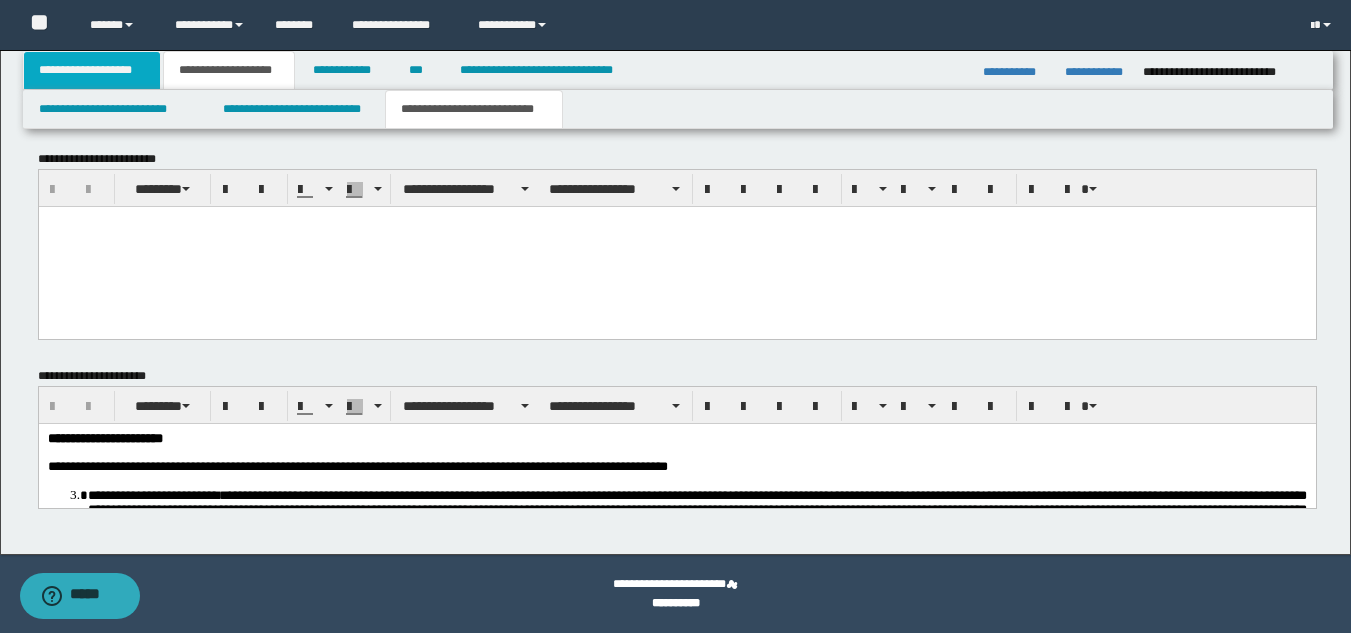 drag, startPoint x: 90, startPoint y: 76, endPoint x: 88, endPoint y: 106, distance: 30.066593 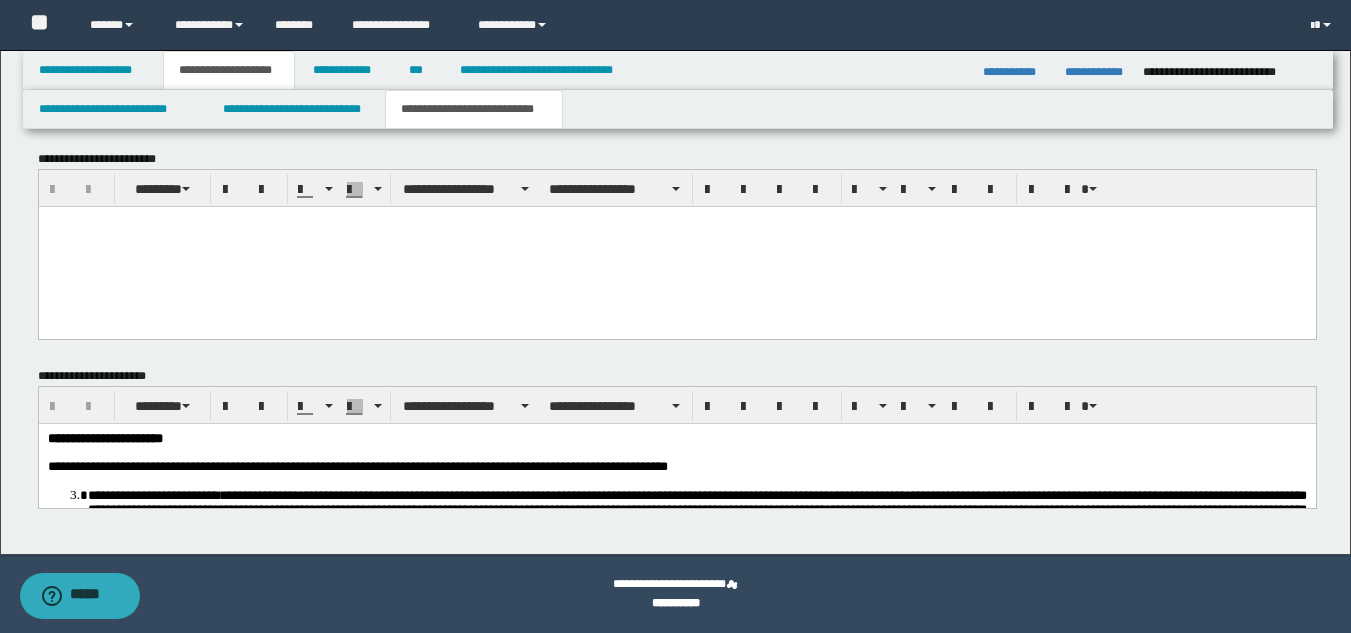 click on "**********" at bounding box center (92, 70) 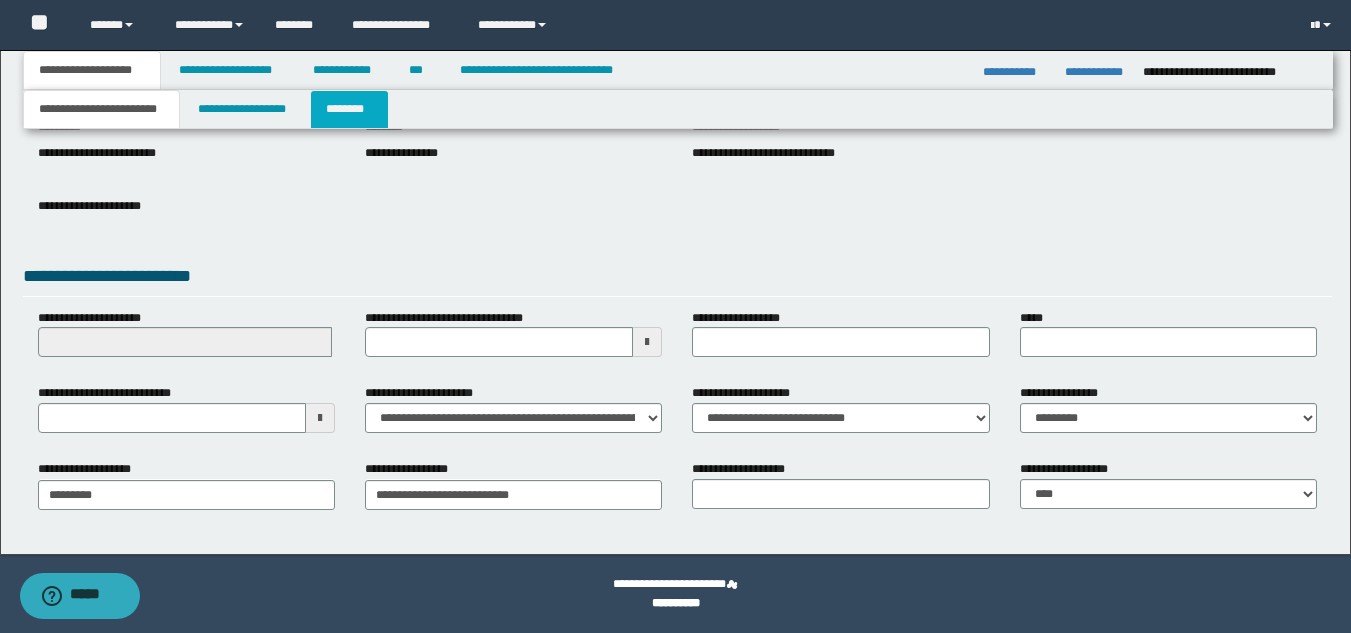 click on "********" at bounding box center (349, 109) 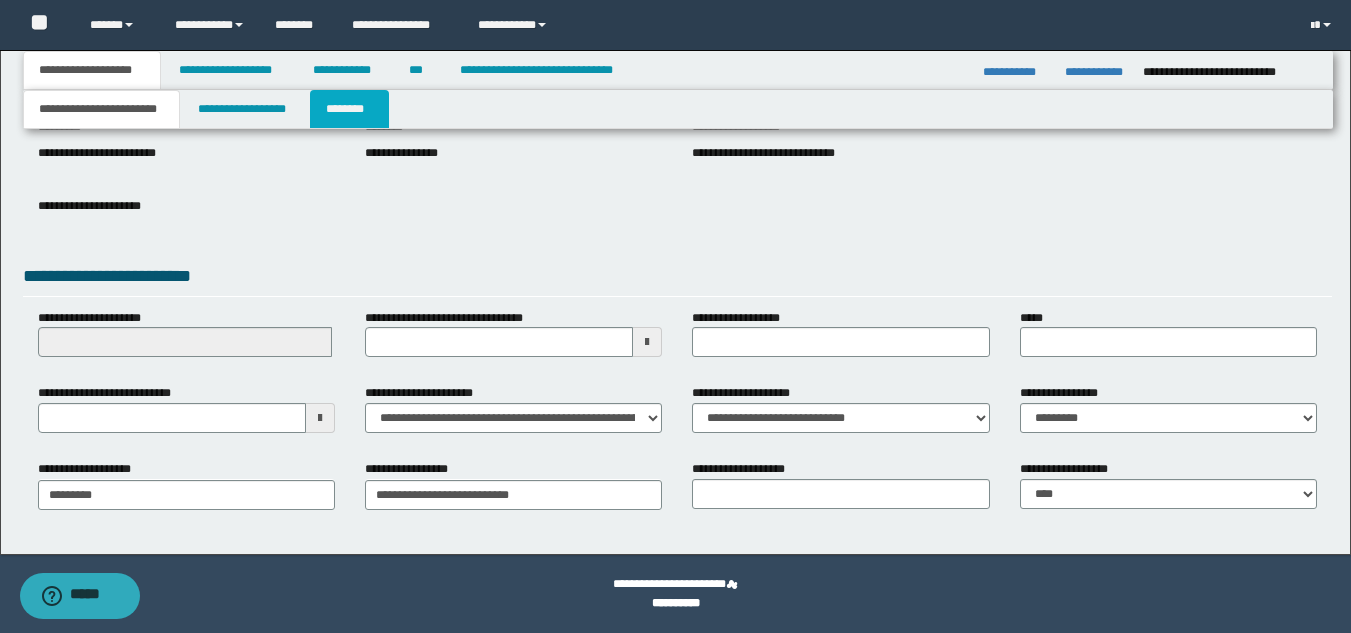 scroll, scrollTop: 0, scrollLeft: 0, axis: both 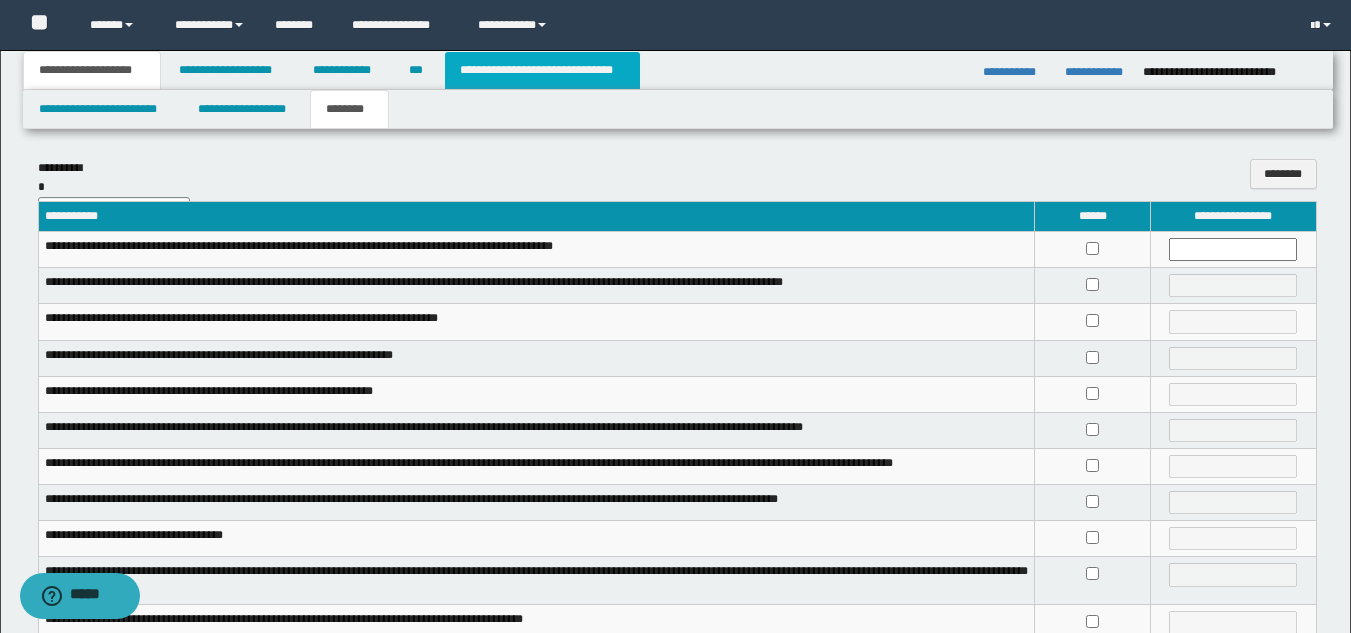 click on "**********" at bounding box center (542, 70) 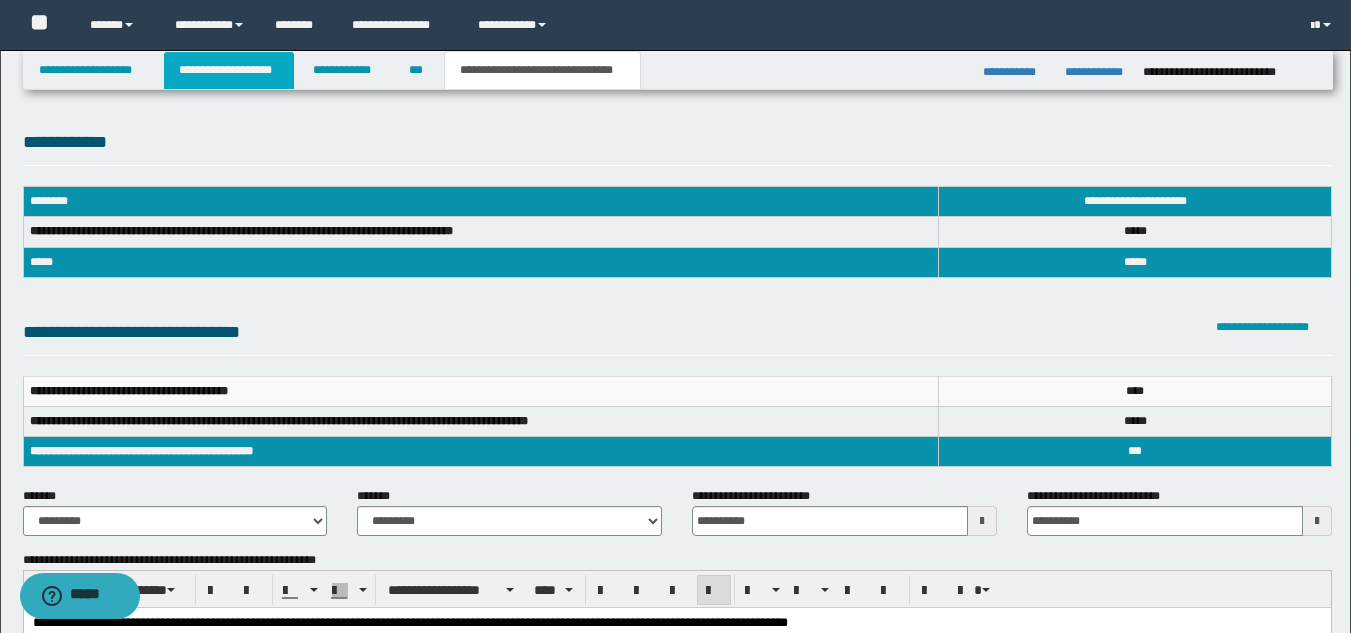 click on "**********" at bounding box center [229, 70] 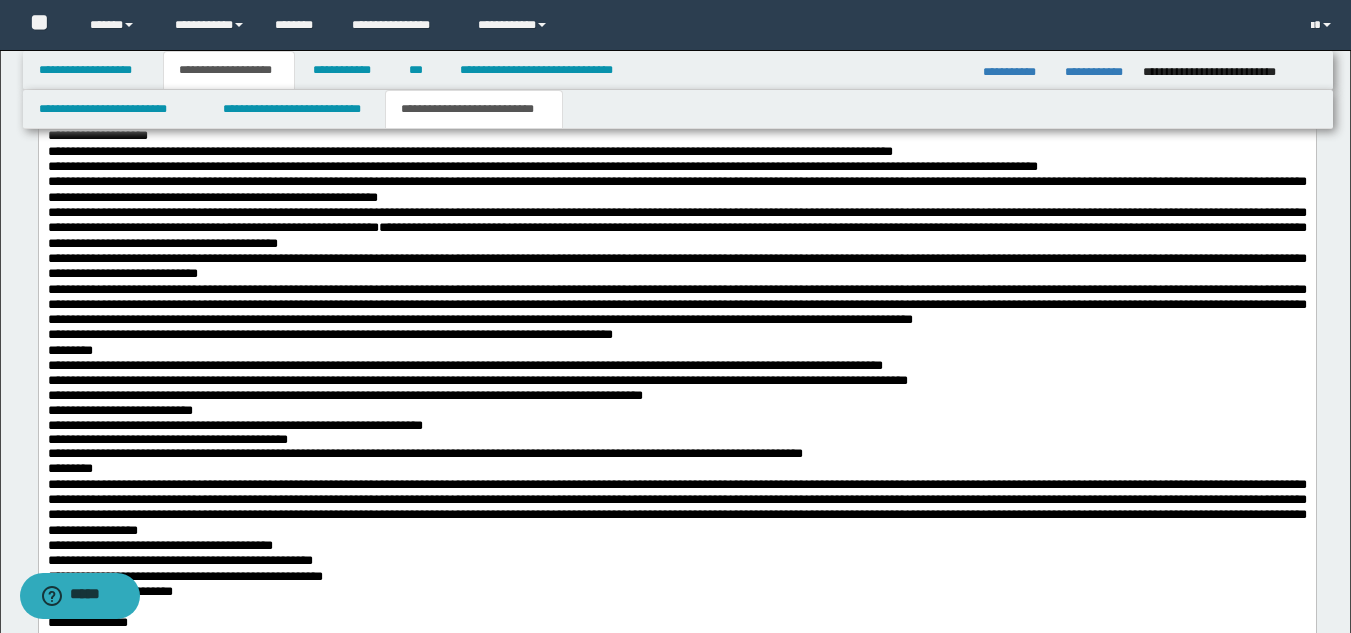 scroll, scrollTop: 1956, scrollLeft: 0, axis: vertical 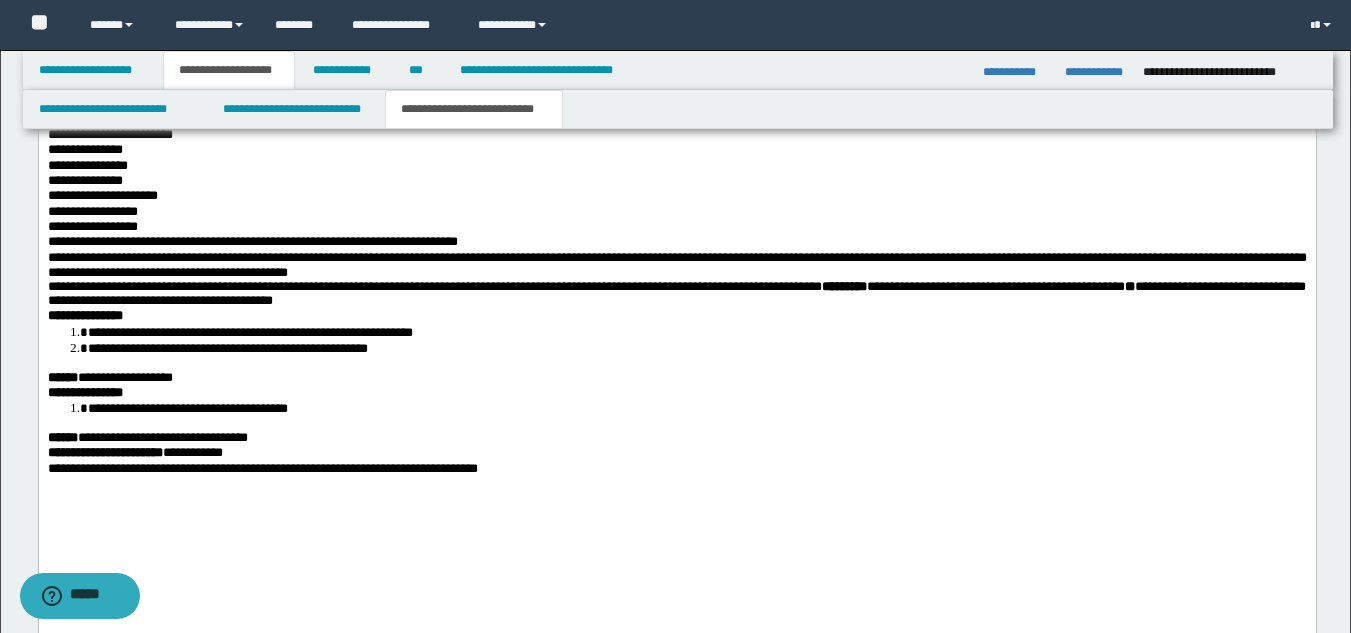 drag, startPoint x: 1365, startPoint y: 106, endPoint x: 1272, endPoint y: 1185, distance: 1083.0005 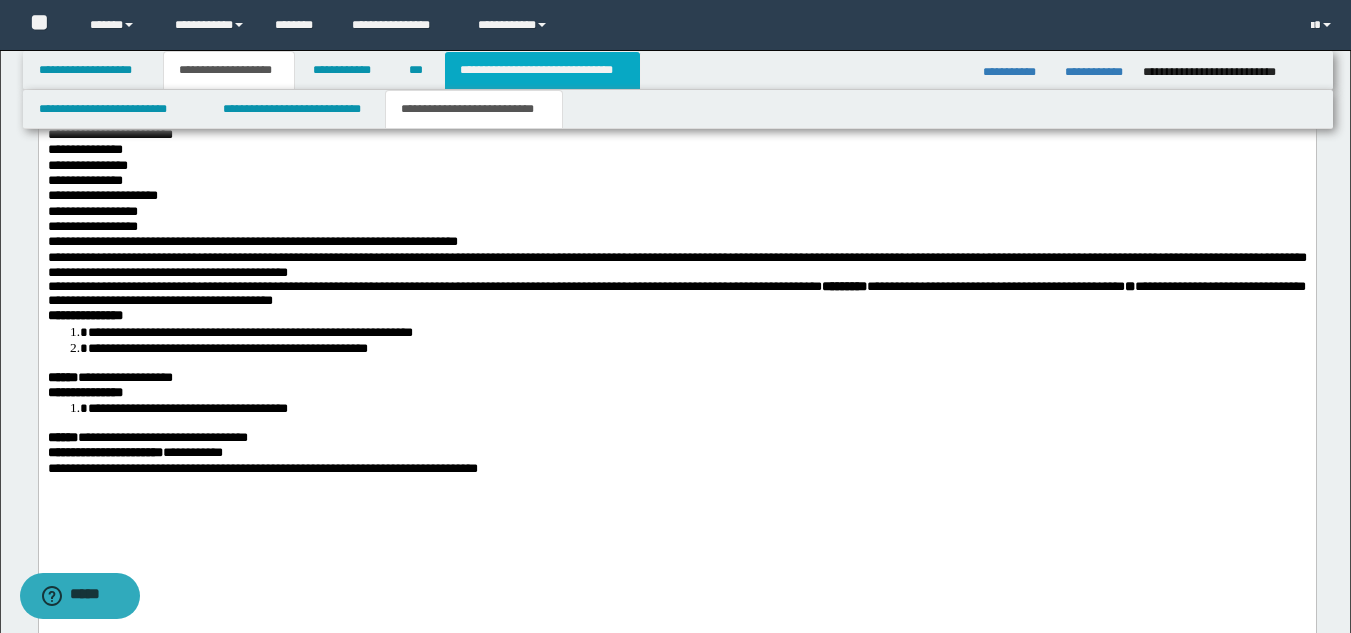 click on "**********" at bounding box center (542, 70) 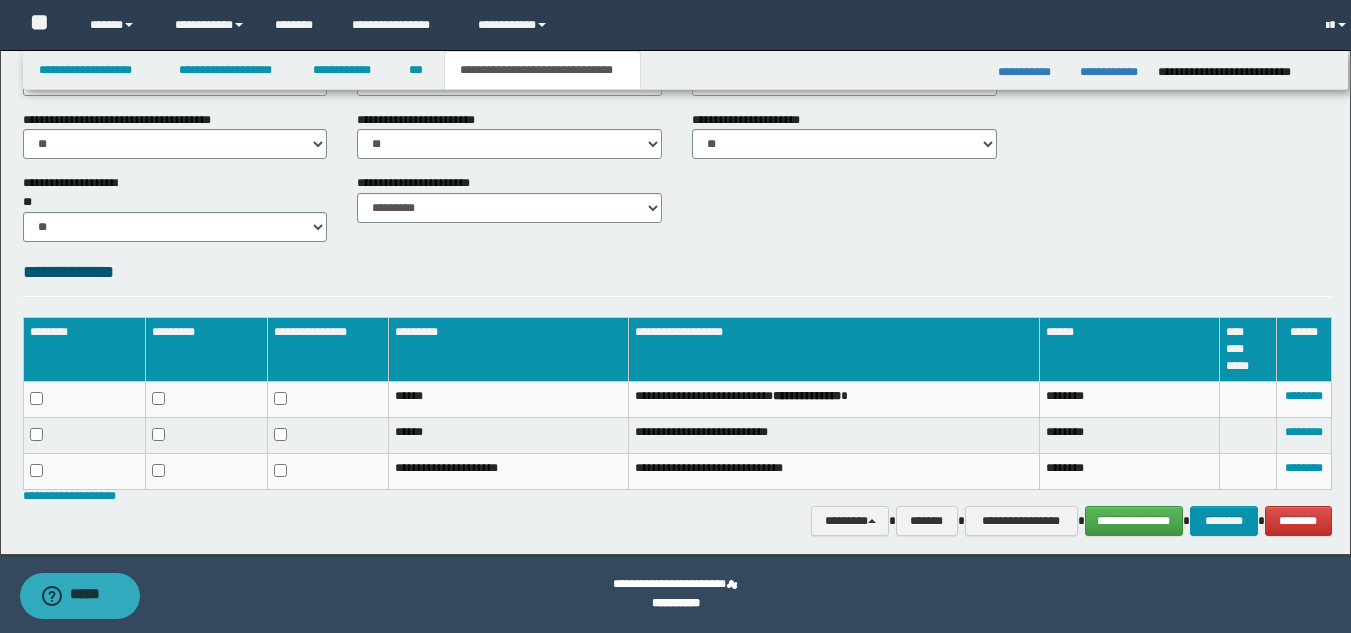 scroll, scrollTop: 816, scrollLeft: 0, axis: vertical 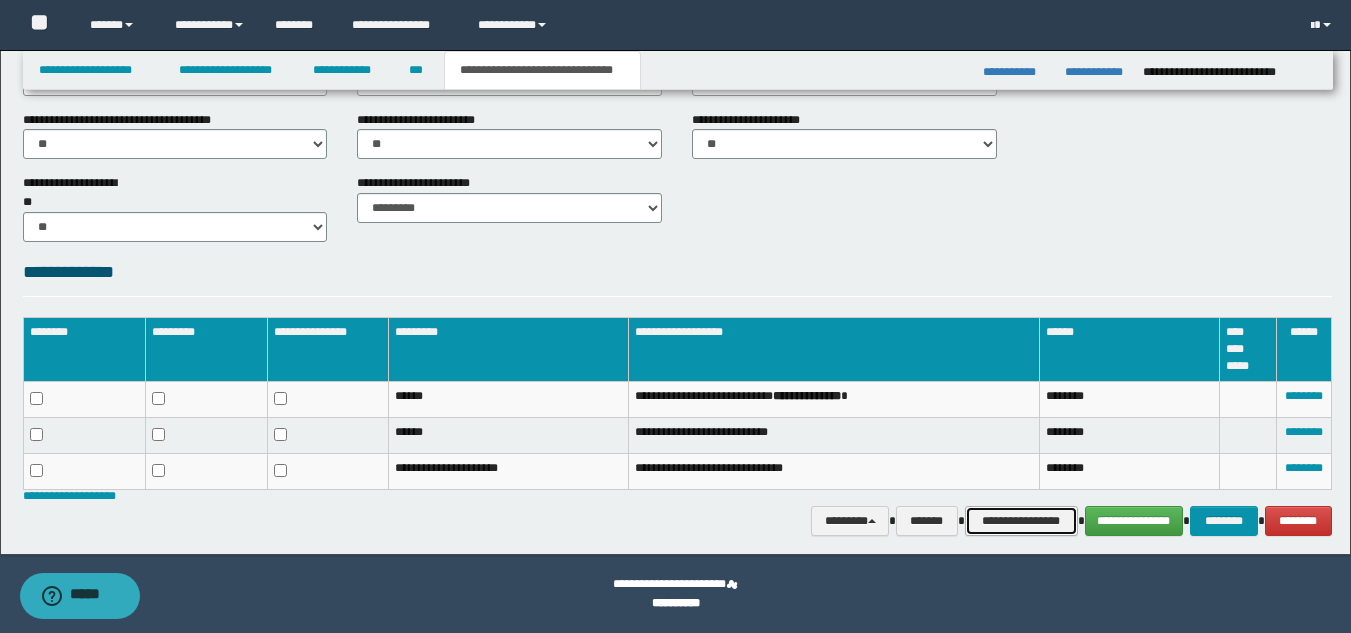 click on "**********" at bounding box center (1021, 521) 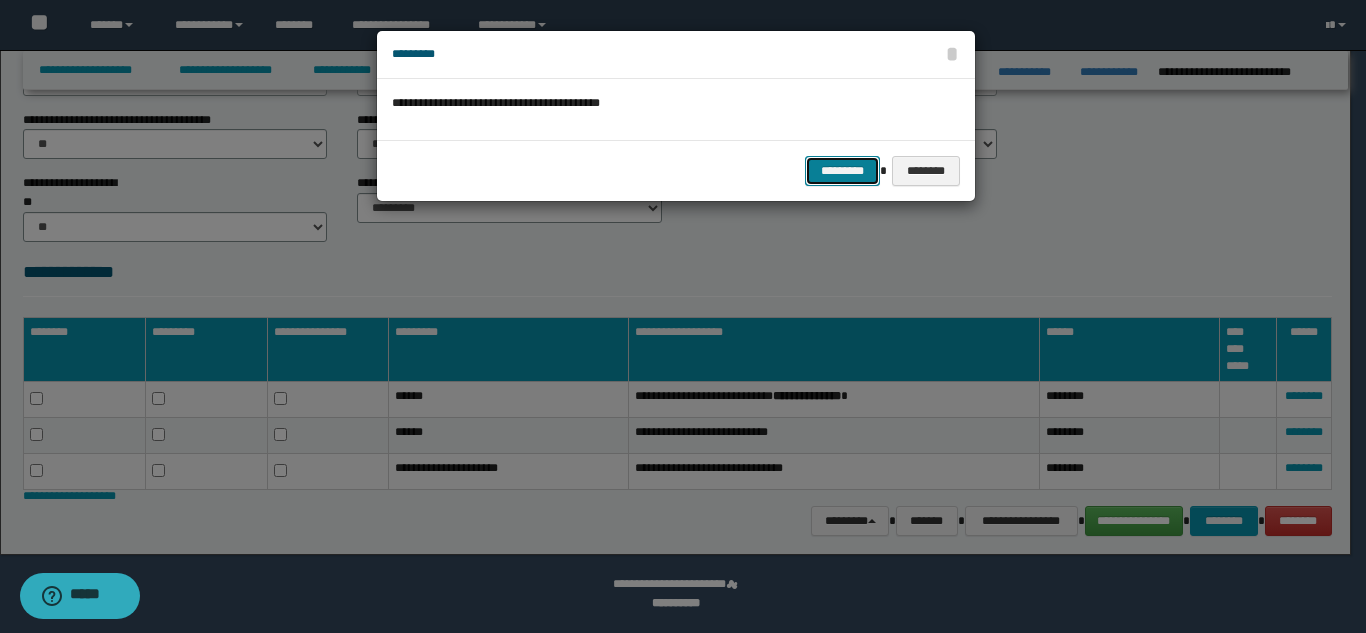 click on "*********" at bounding box center (842, 171) 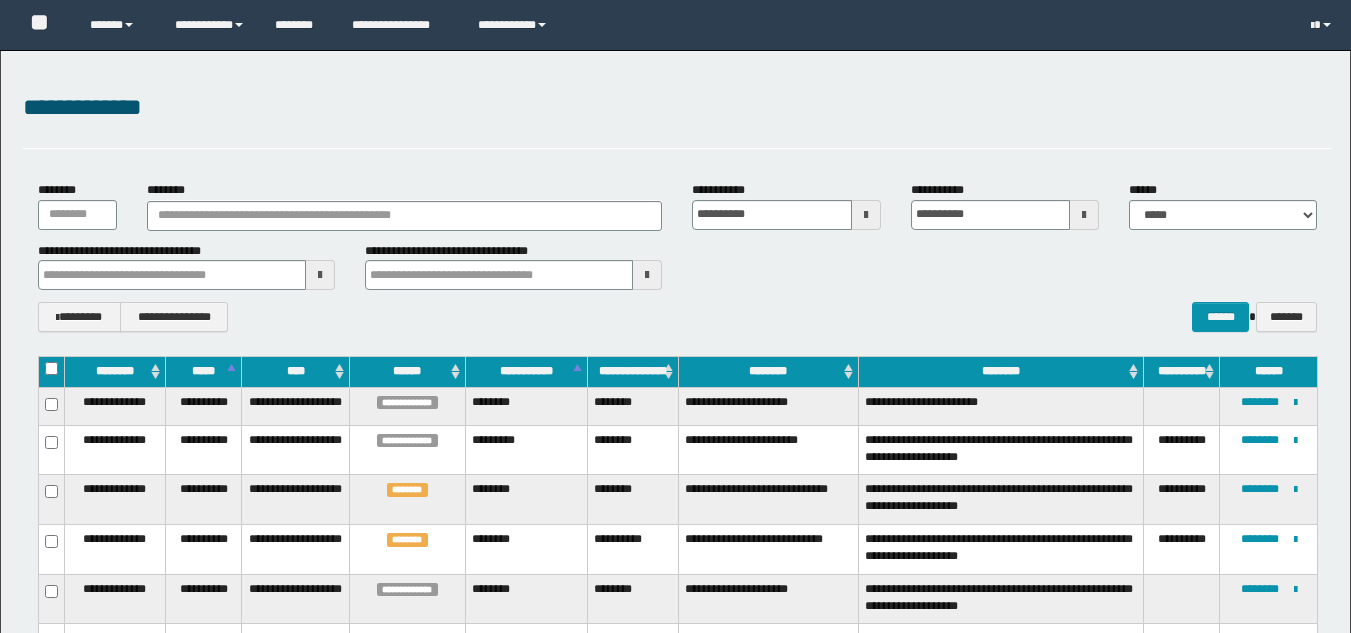 scroll, scrollTop: 207, scrollLeft: 0, axis: vertical 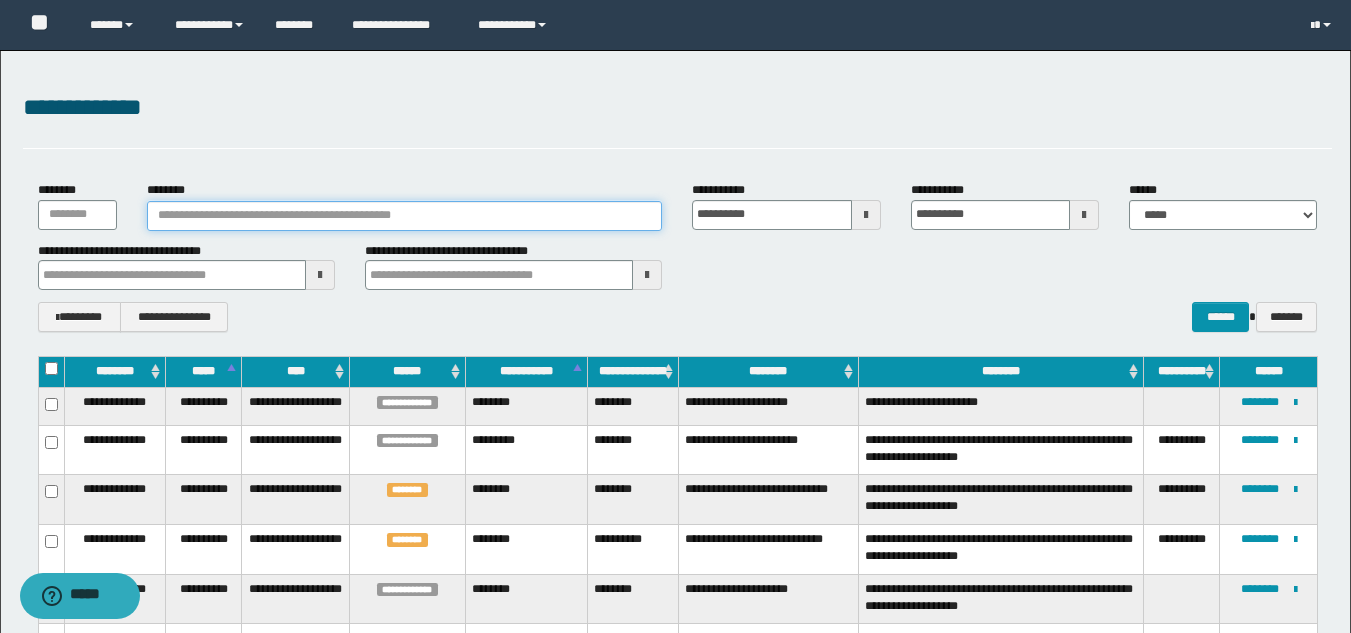 click on "********" at bounding box center [405, 216] 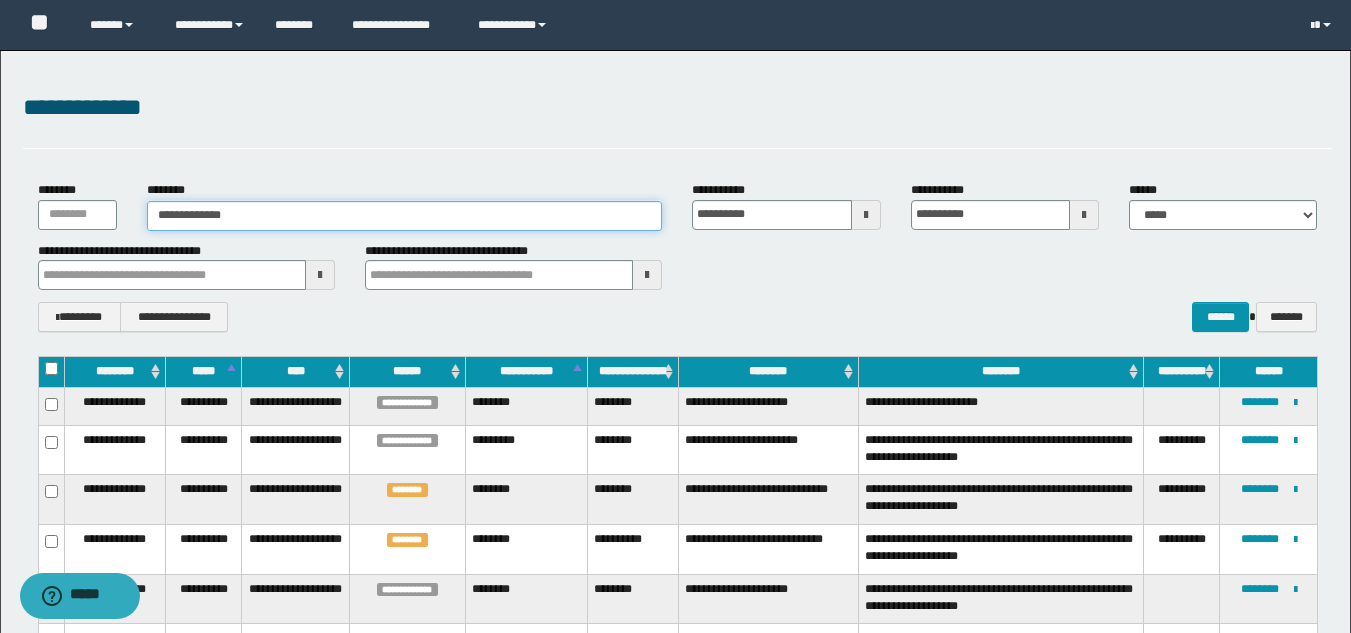 type on "**********" 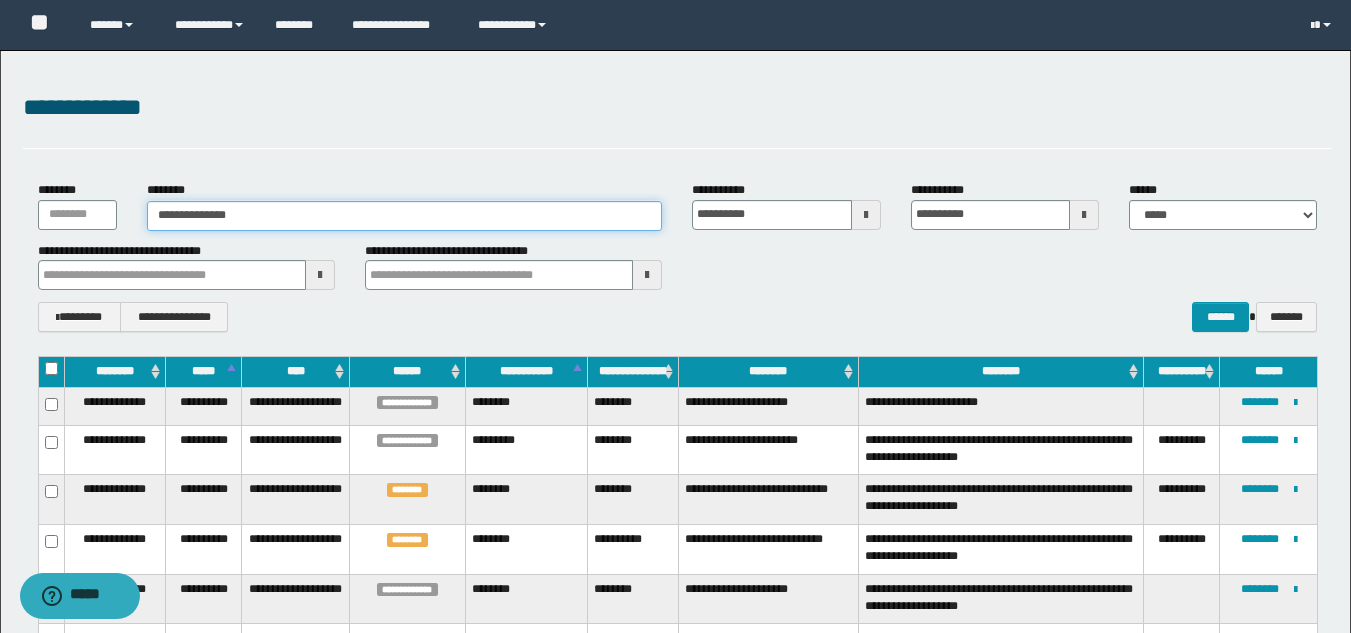 type on "**********" 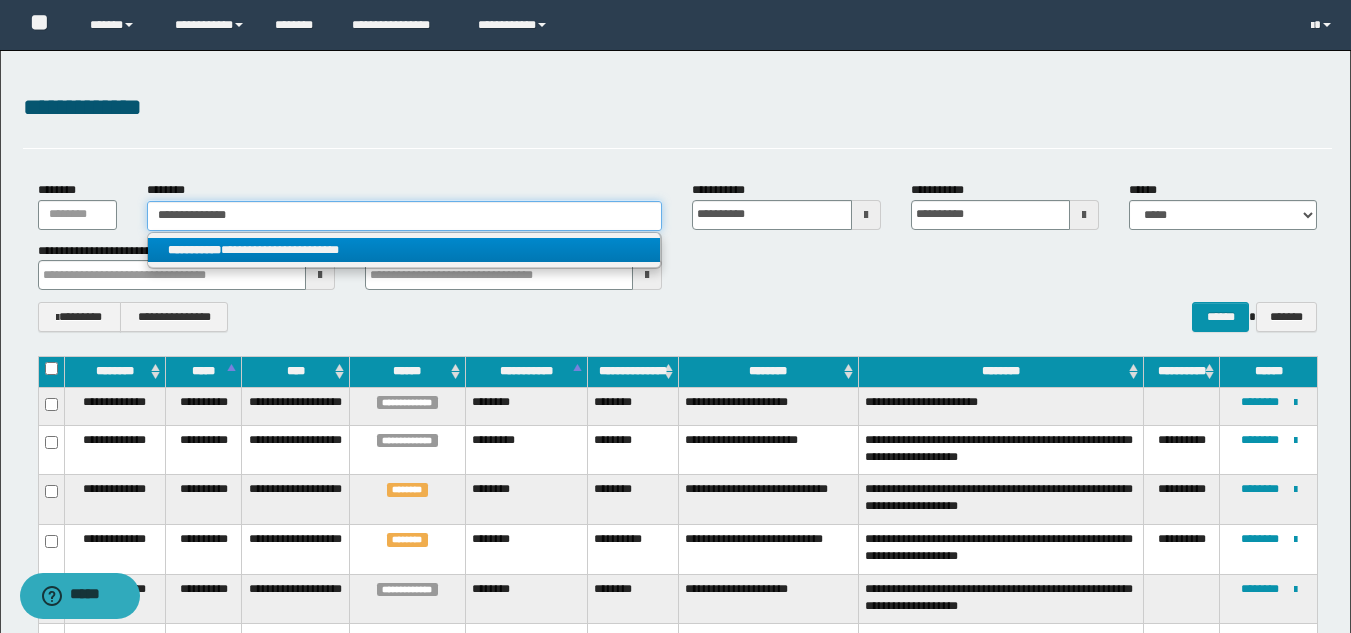 type on "**********" 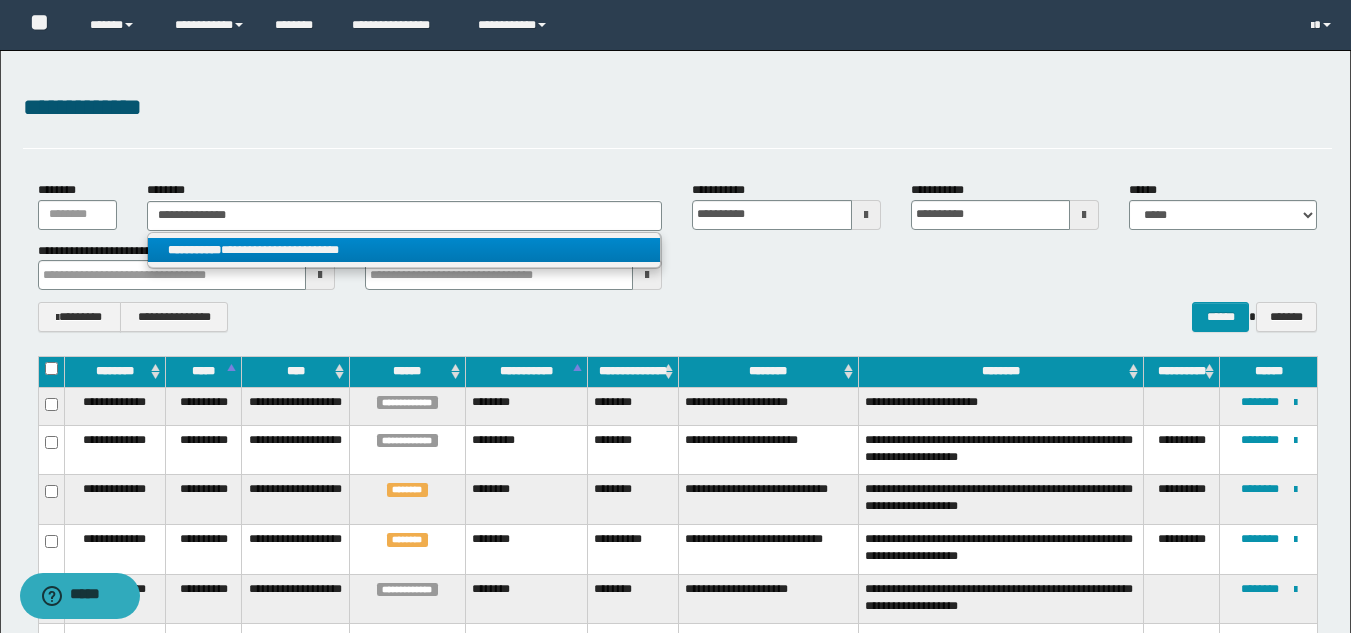 click on "**********" at bounding box center [405, 251] 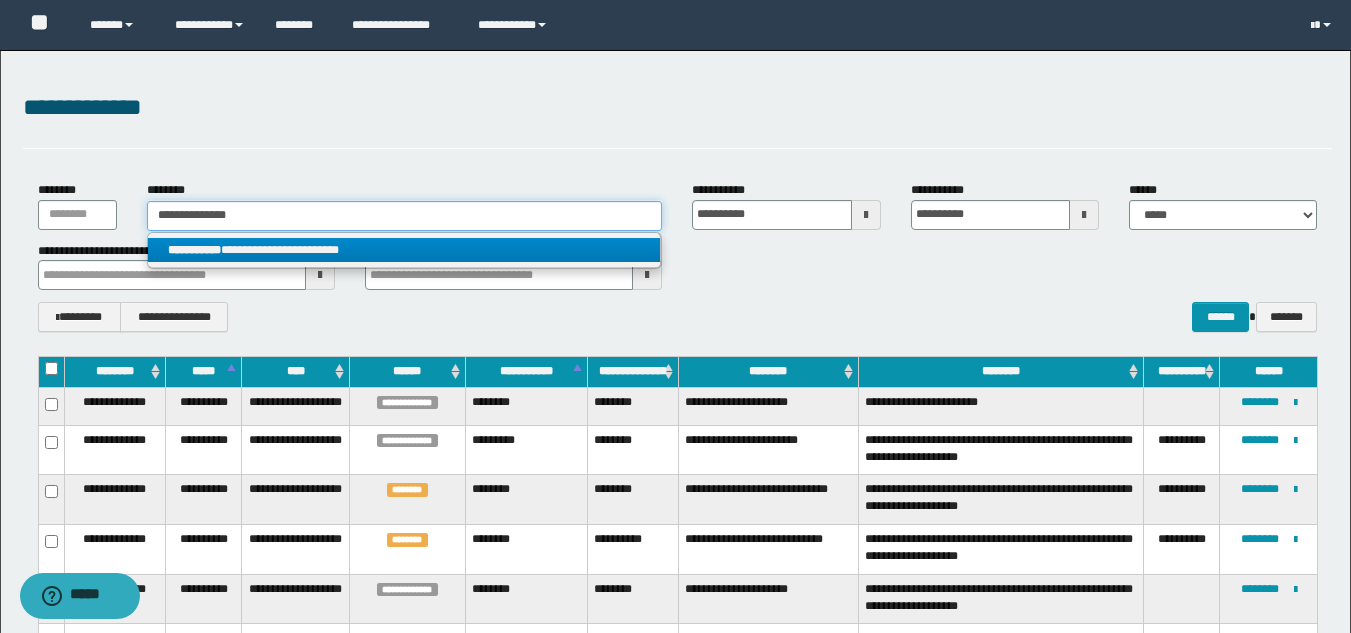type 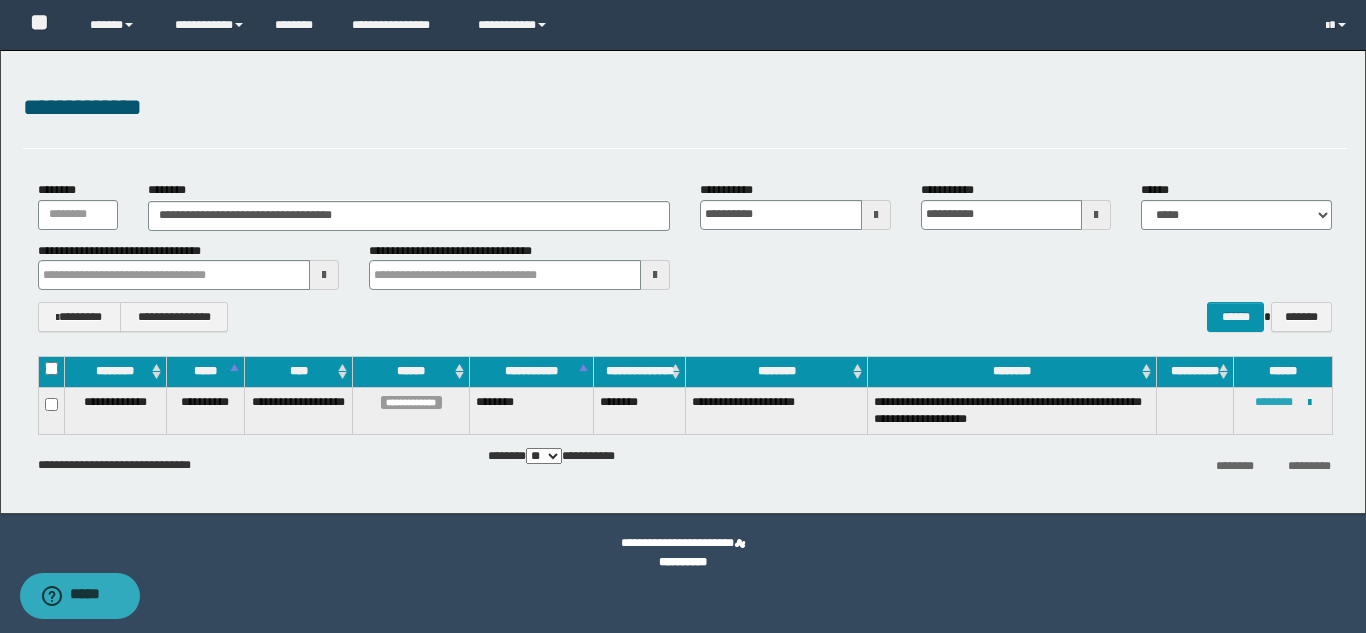 click on "********" at bounding box center [1274, 402] 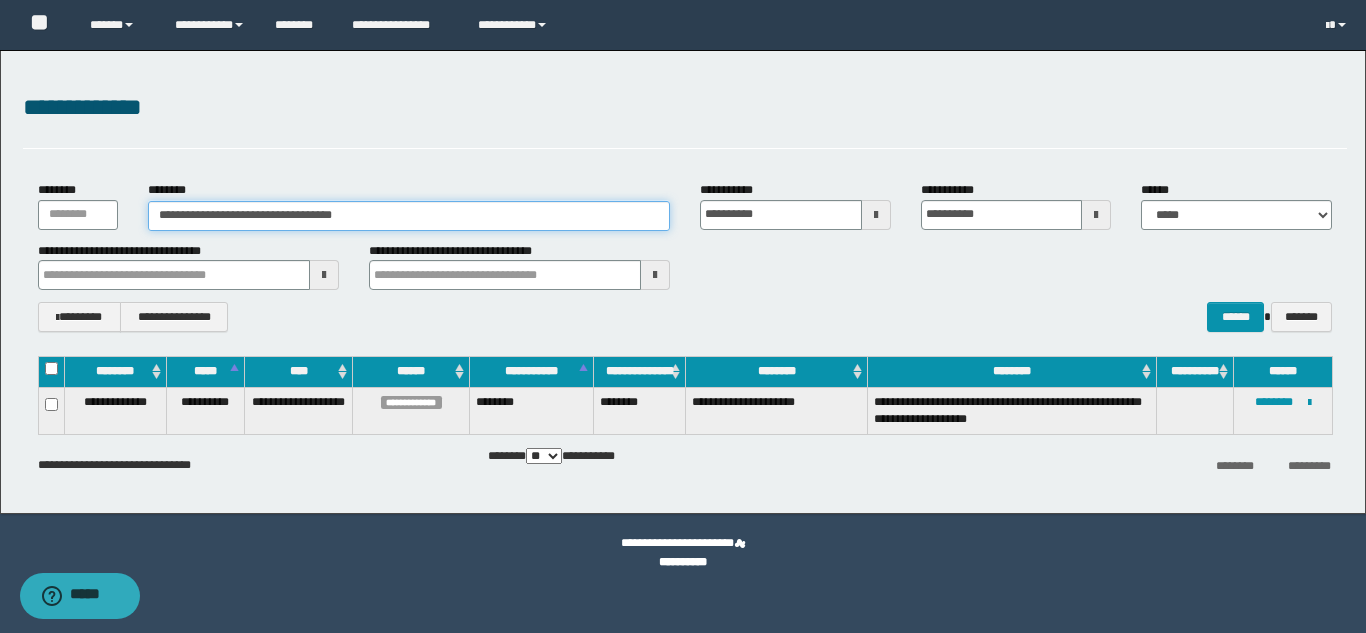drag, startPoint x: 422, startPoint y: 214, endPoint x: 81, endPoint y: 172, distance: 343.57678 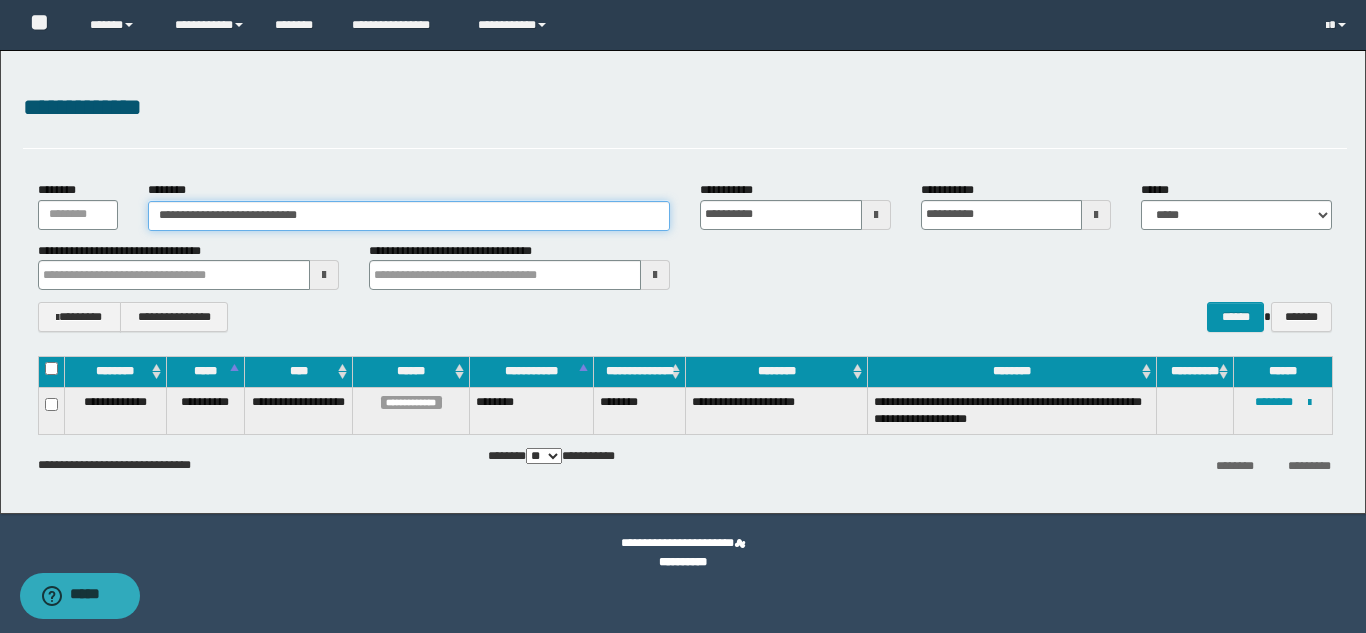 type on "**********" 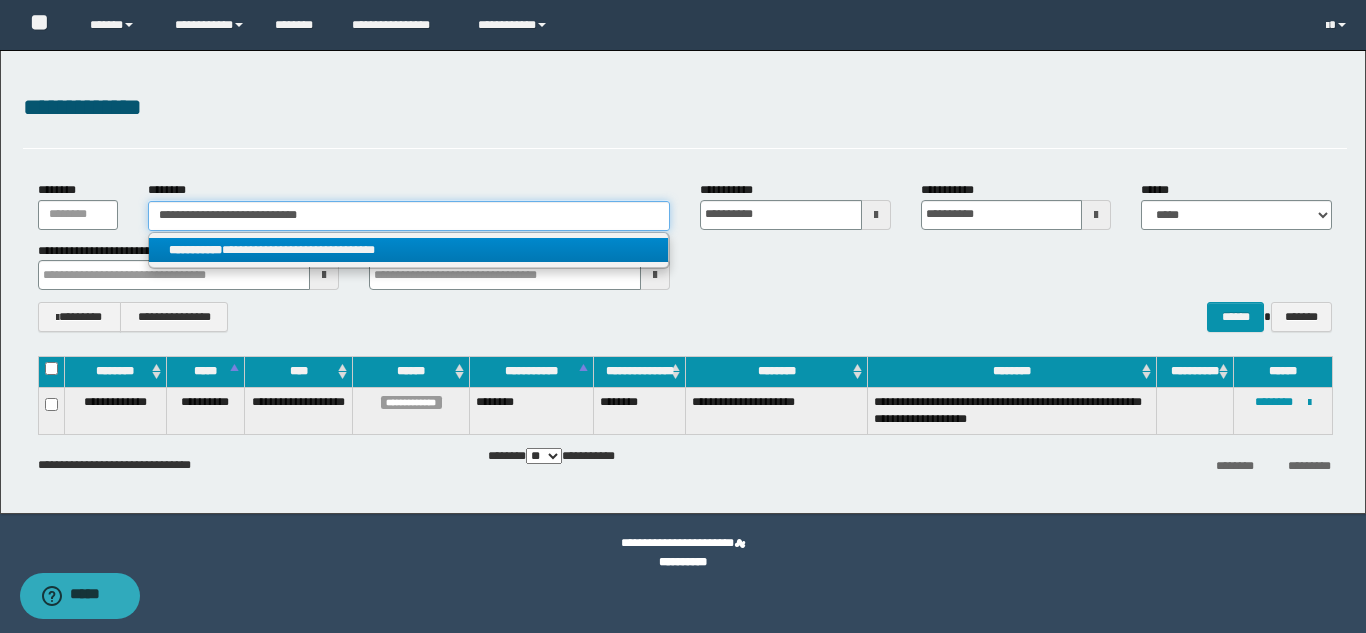 type on "**********" 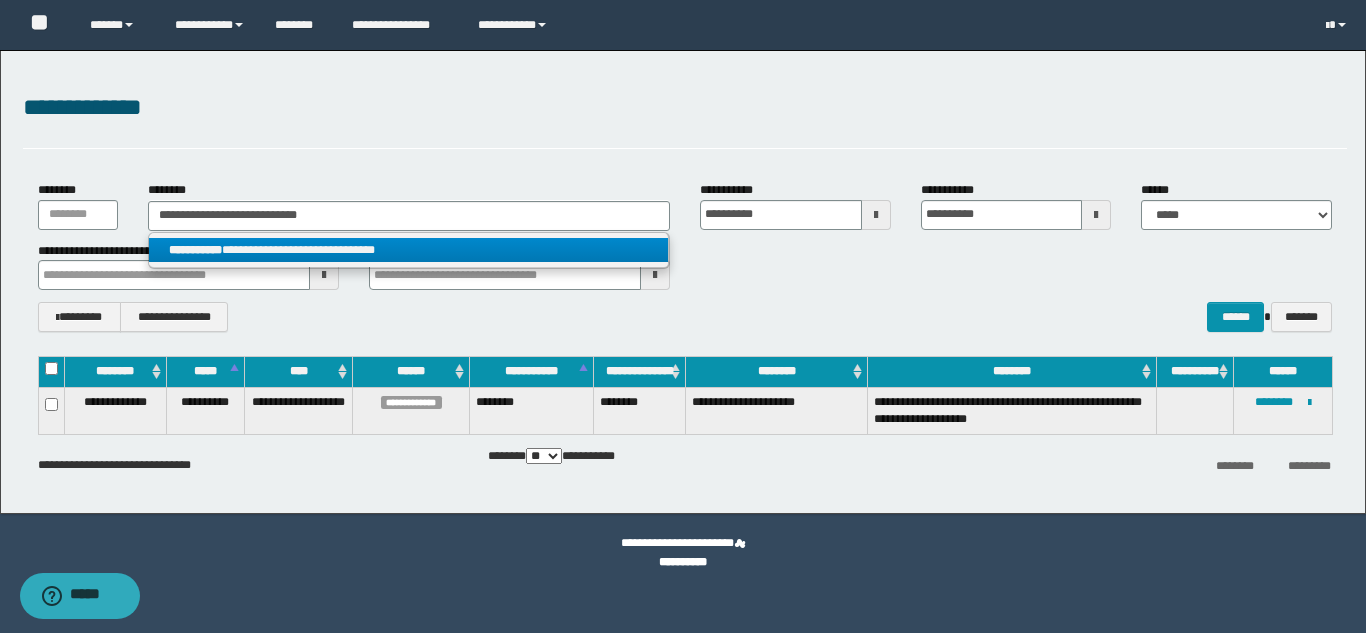 click on "**********" at bounding box center [408, 250] 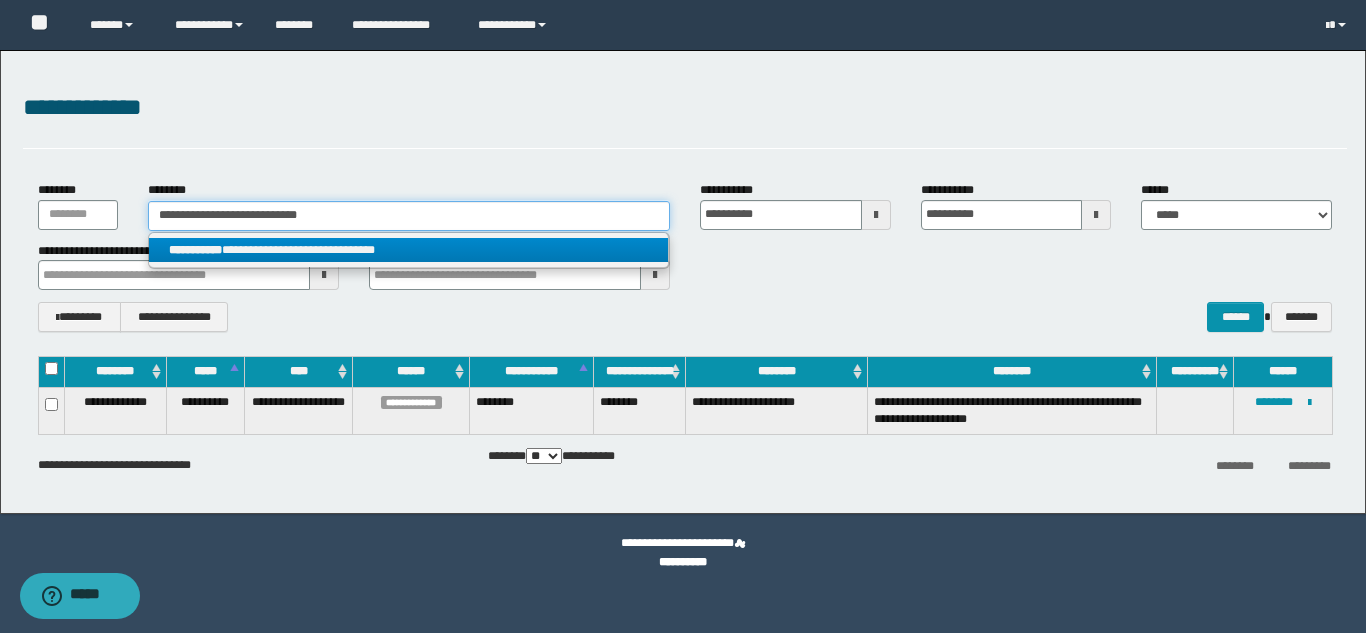 type 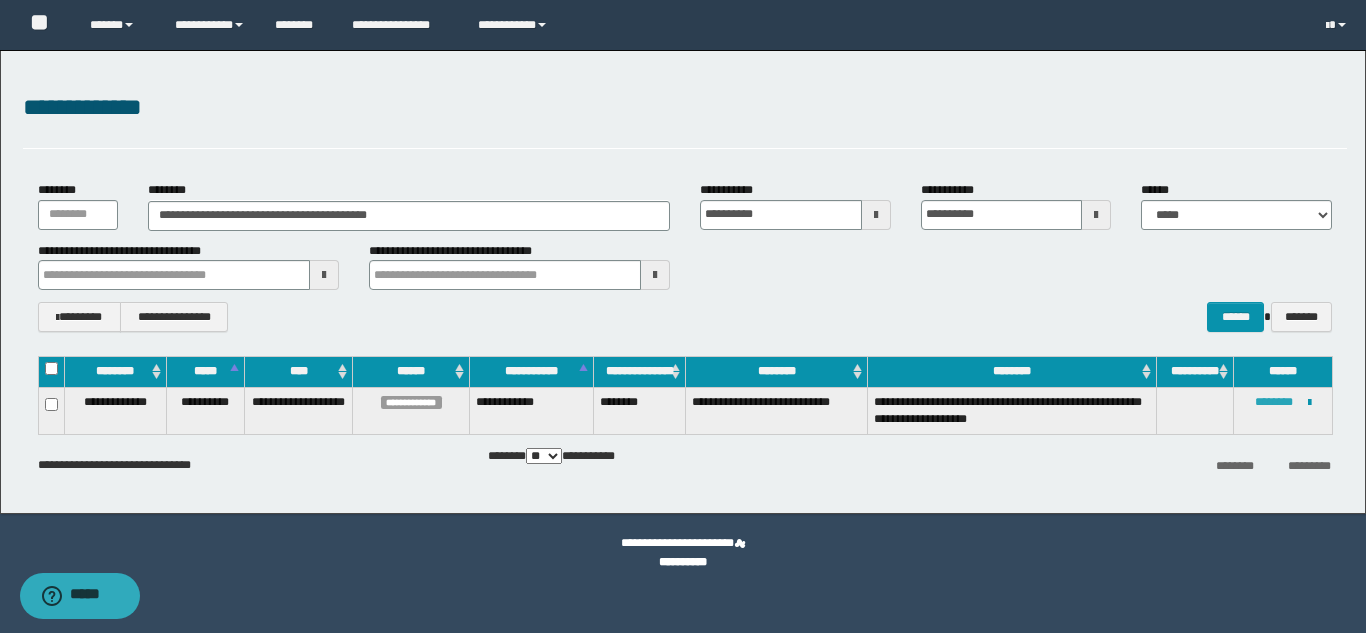 click on "********" at bounding box center (1274, 402) 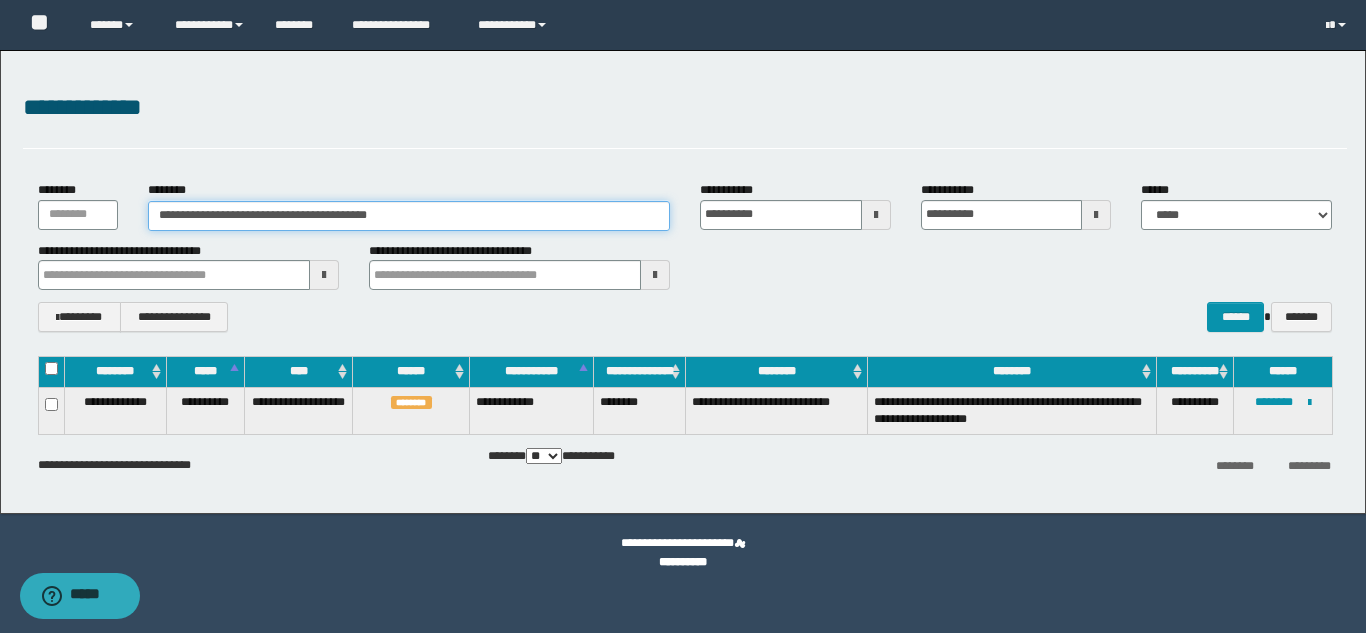 drag, startPoint x: 463, startPoint y: 229, endPoint x: 119, endPoint y: 222, distance: 344.07123 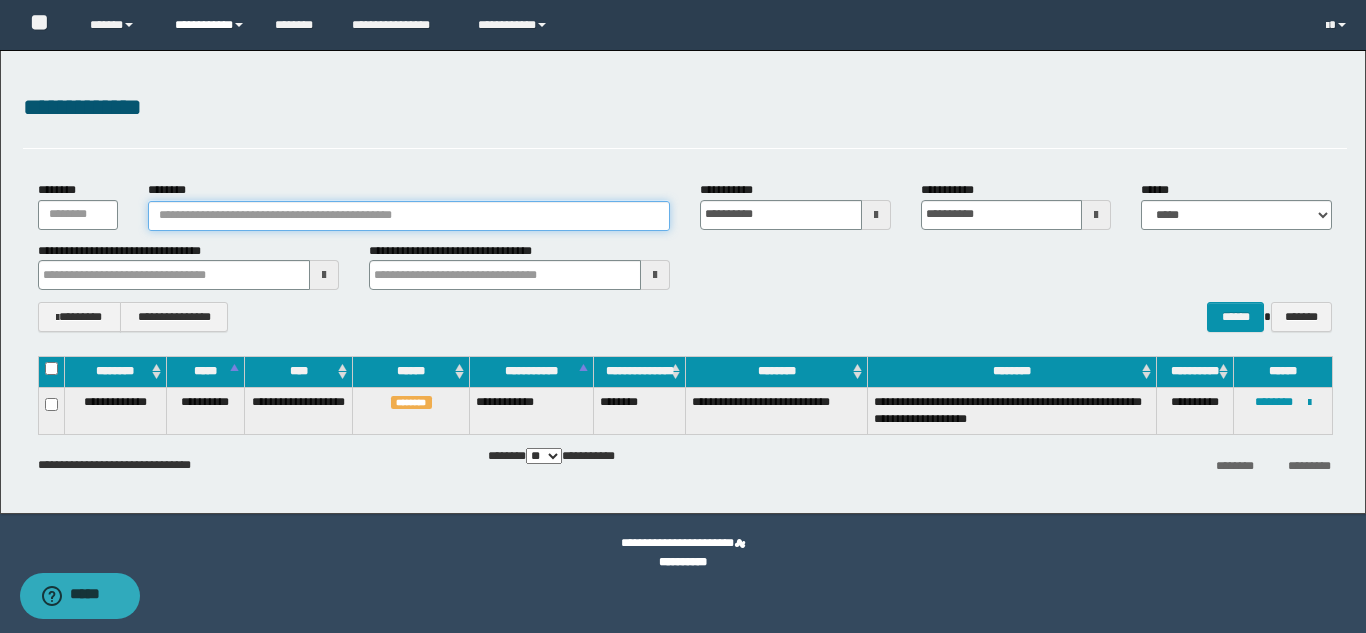 type 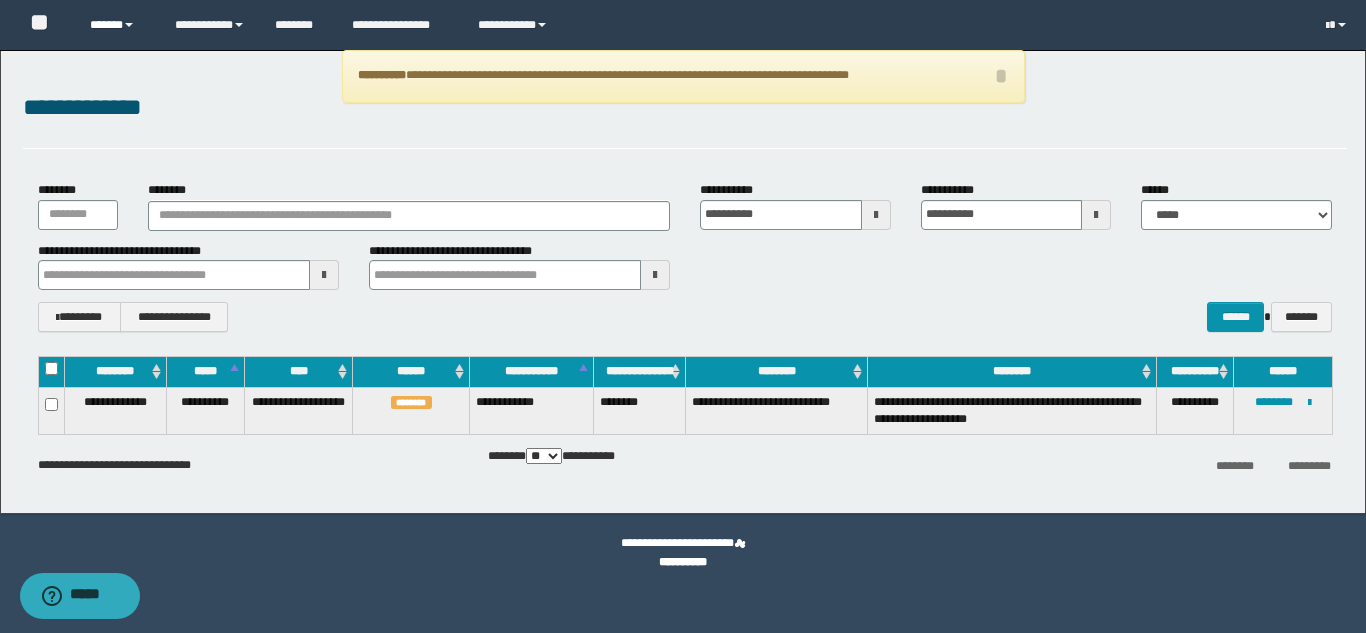 click on "******" at bounding box center (117, 25) 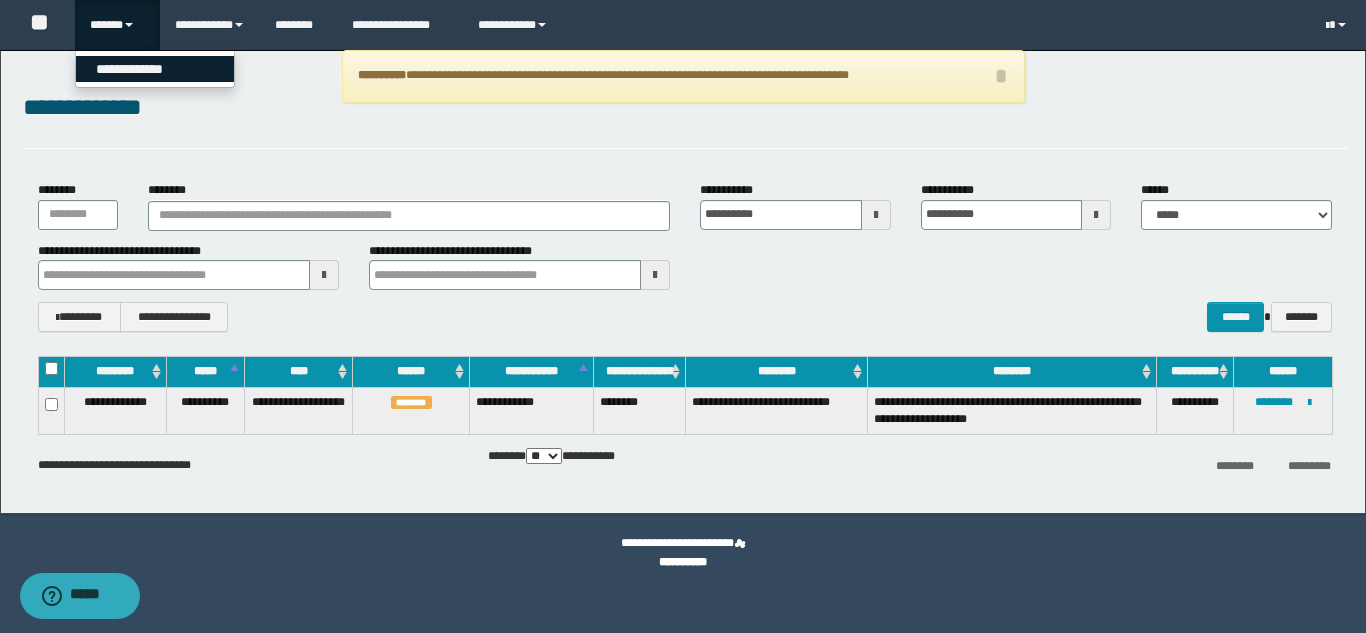click on "**********" at bounding box center (155, 69) 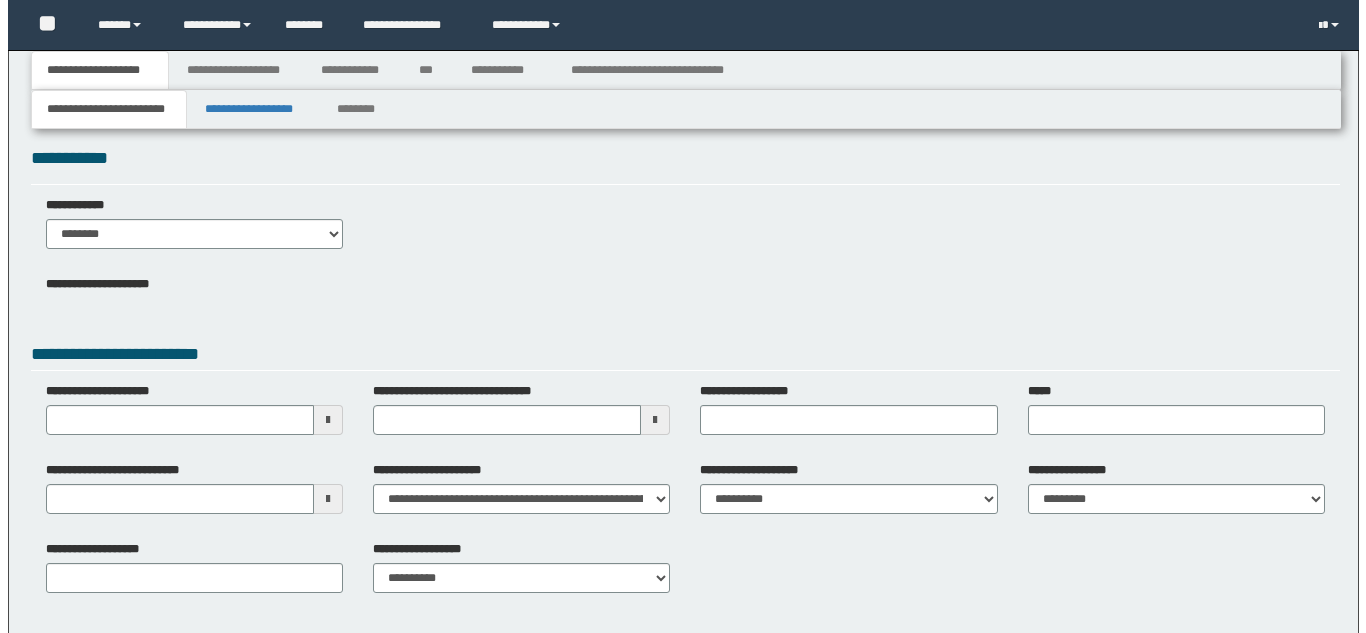 scroll, scrollTop: 0, scrollLeft: 0, axis: both 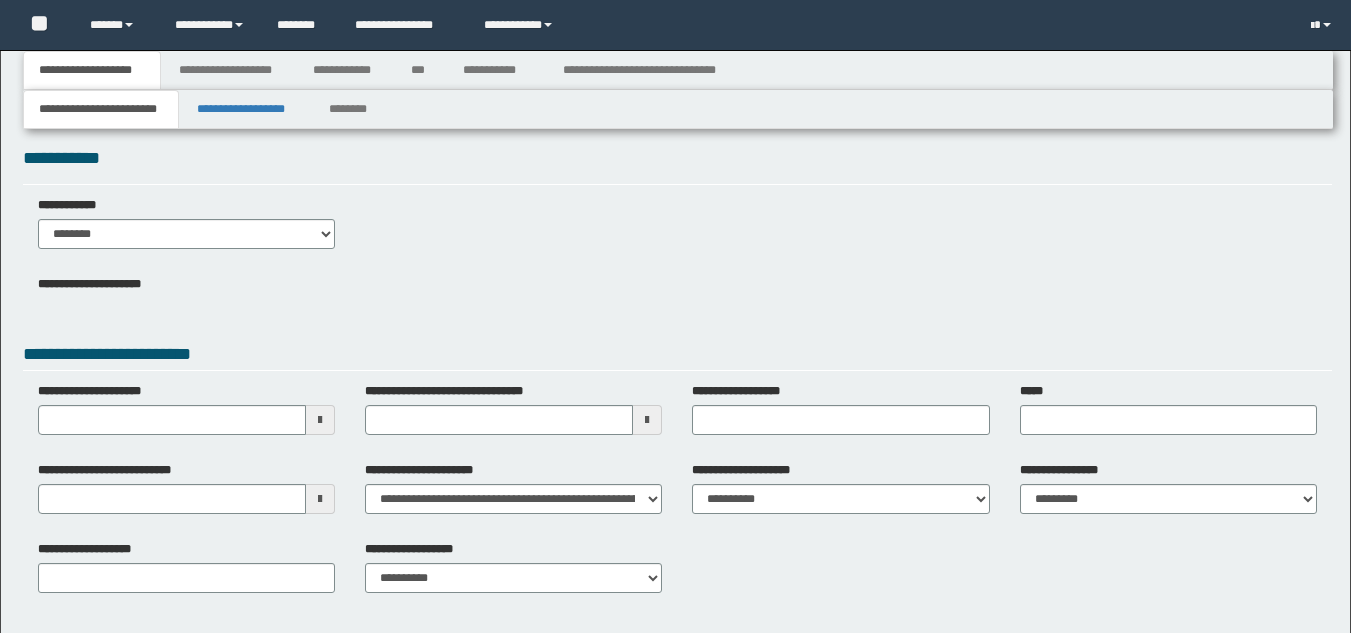type 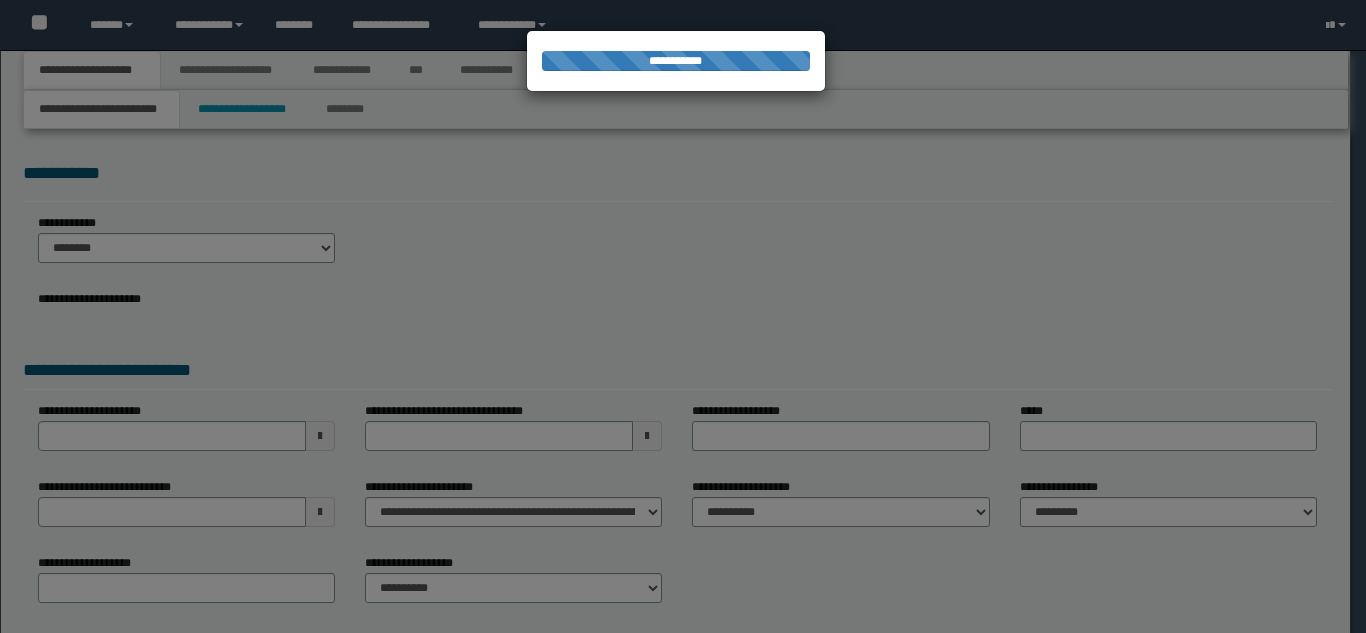 scroll, scrollTop: 0, scrollLeft: 0, axis: both 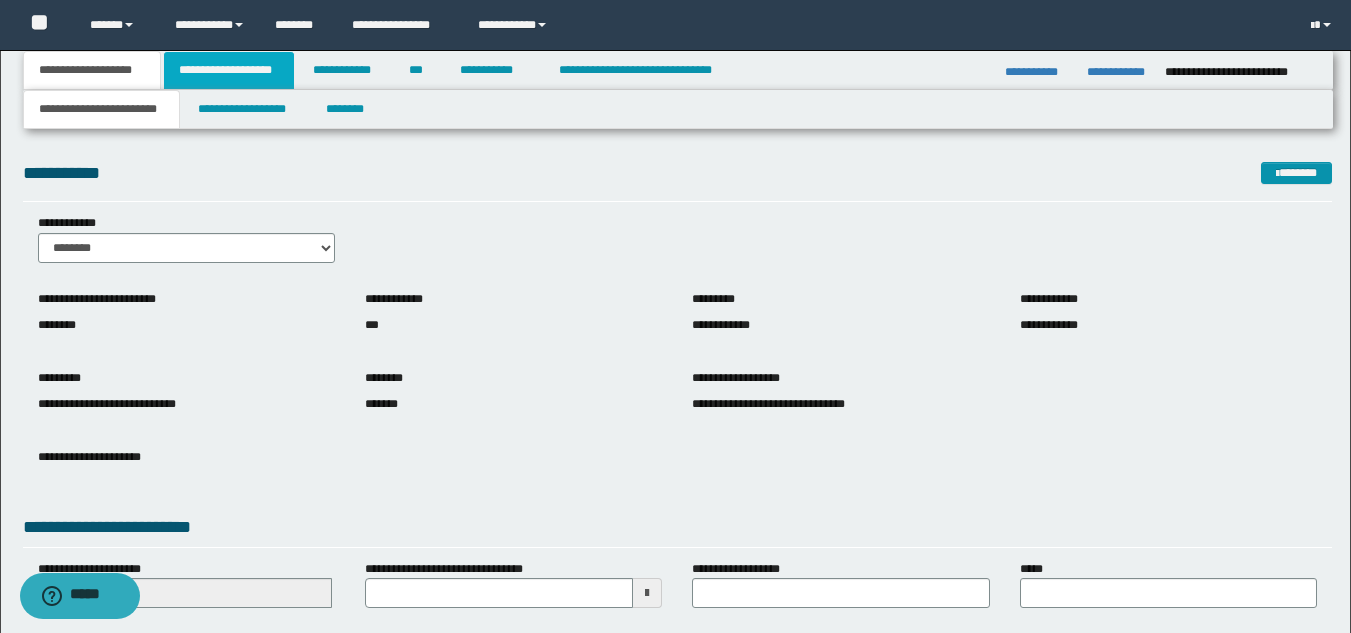 click on "**********" at bounding box center (229, 70) 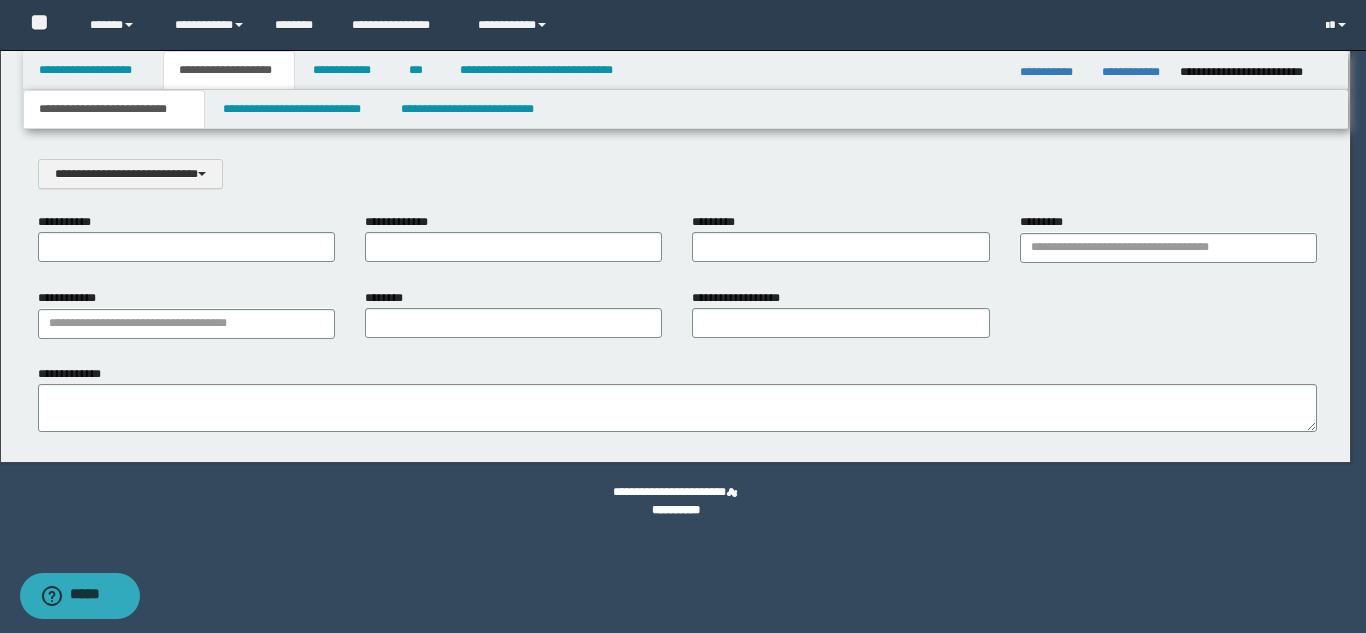scroll, scrollTop: 0, scrollLeft: 0, axis: both 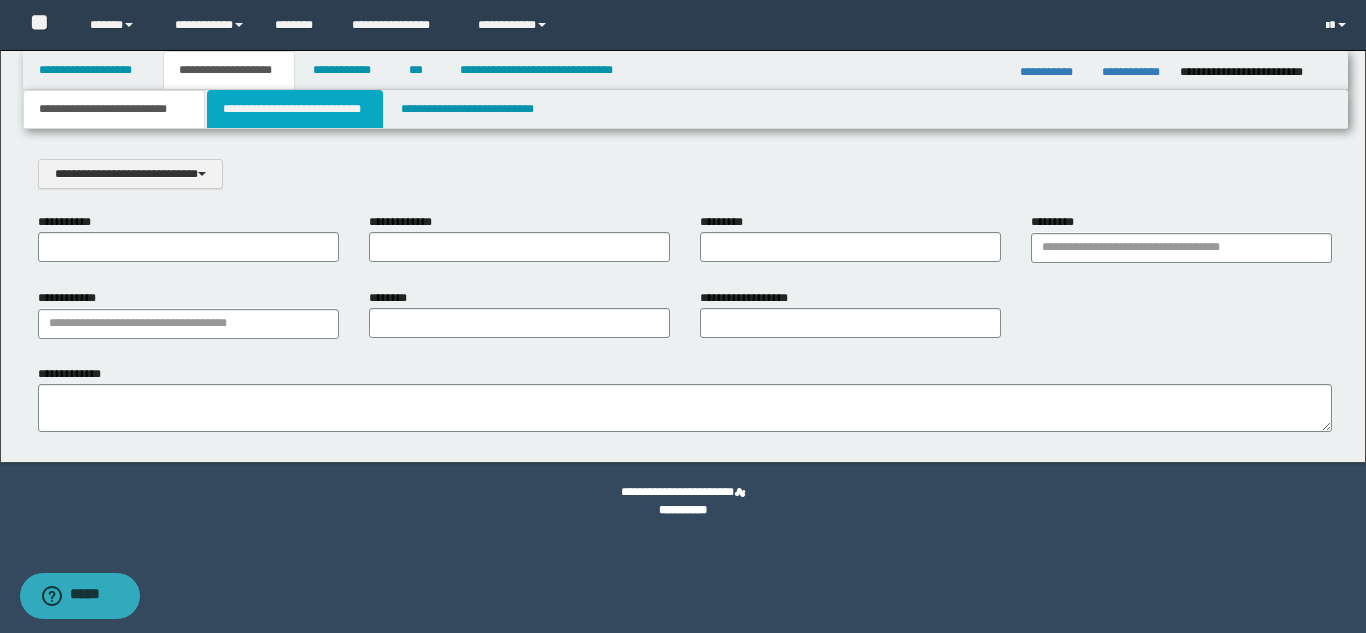click on "**********" at bounding box center (295, 109) 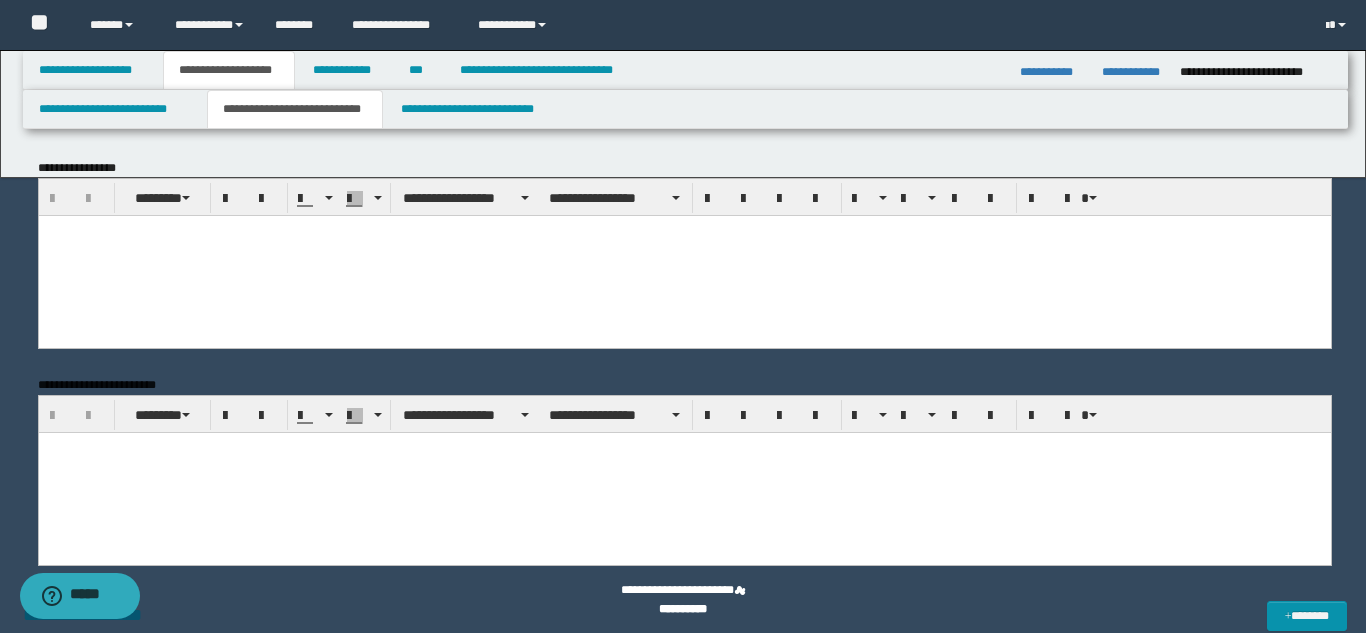 scroll, scrollTop: 0, scrollLeft: 0, axis: both 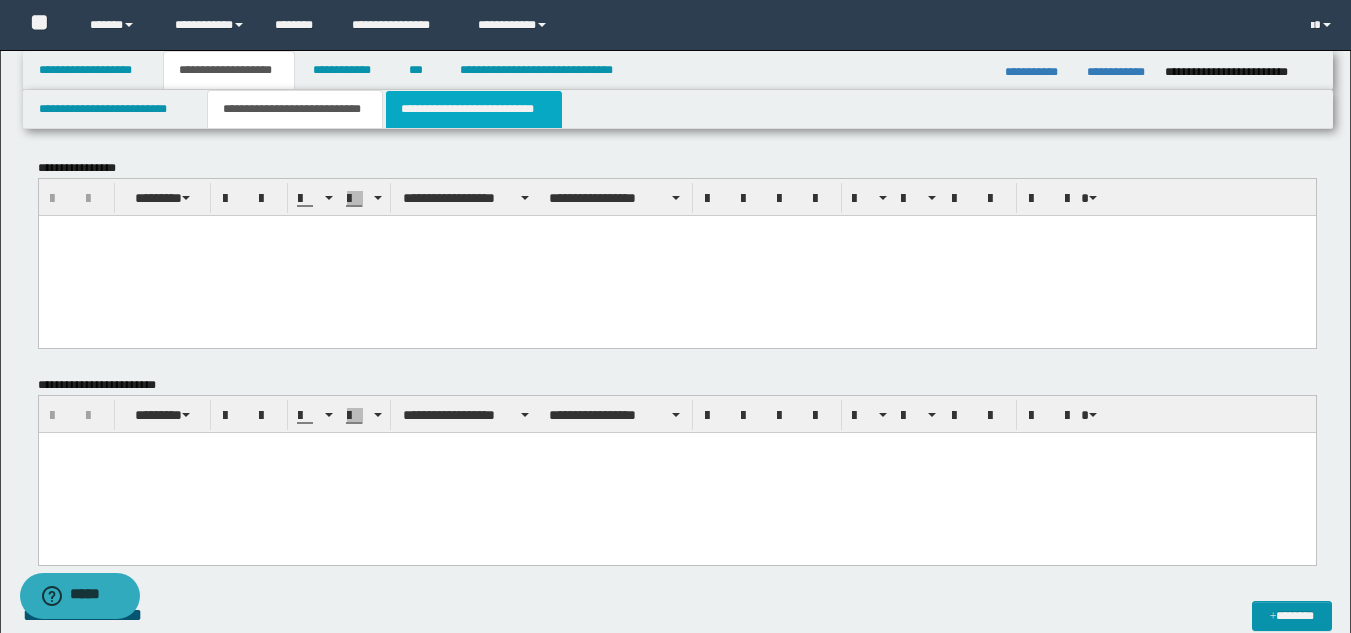 click on "**********" at bounding box center (474, 109) 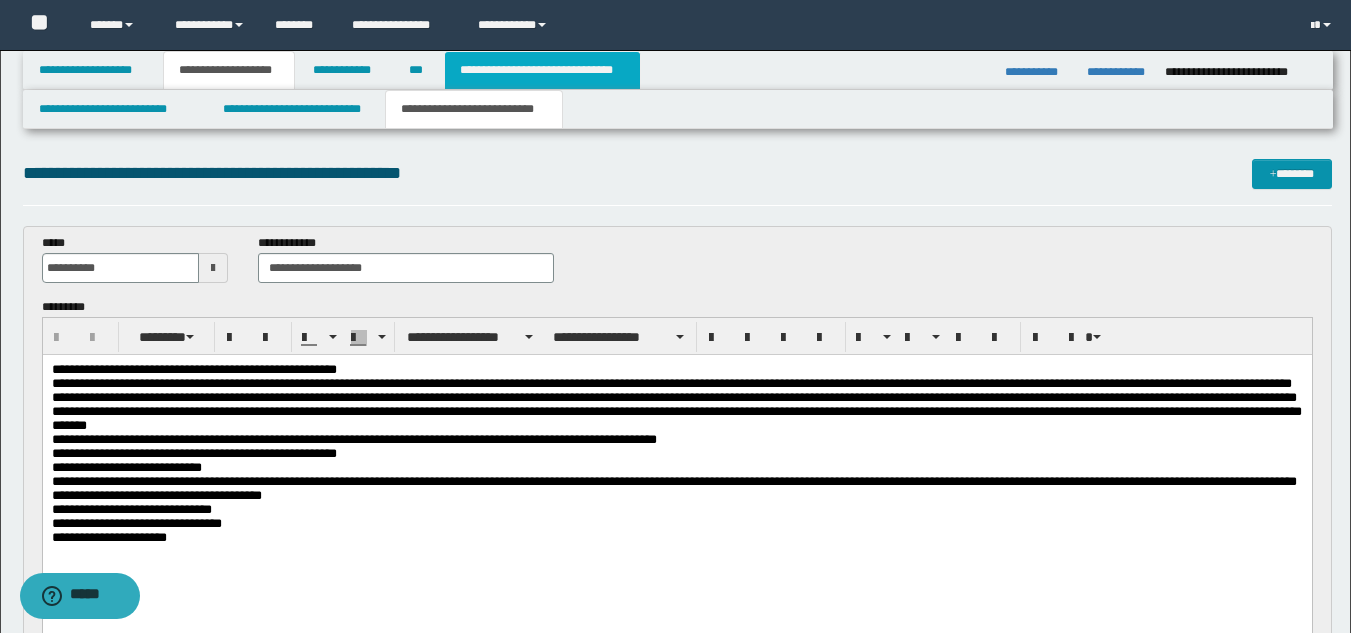 scroll, scrollTop: 0, scrollLeft: 0, axis: both 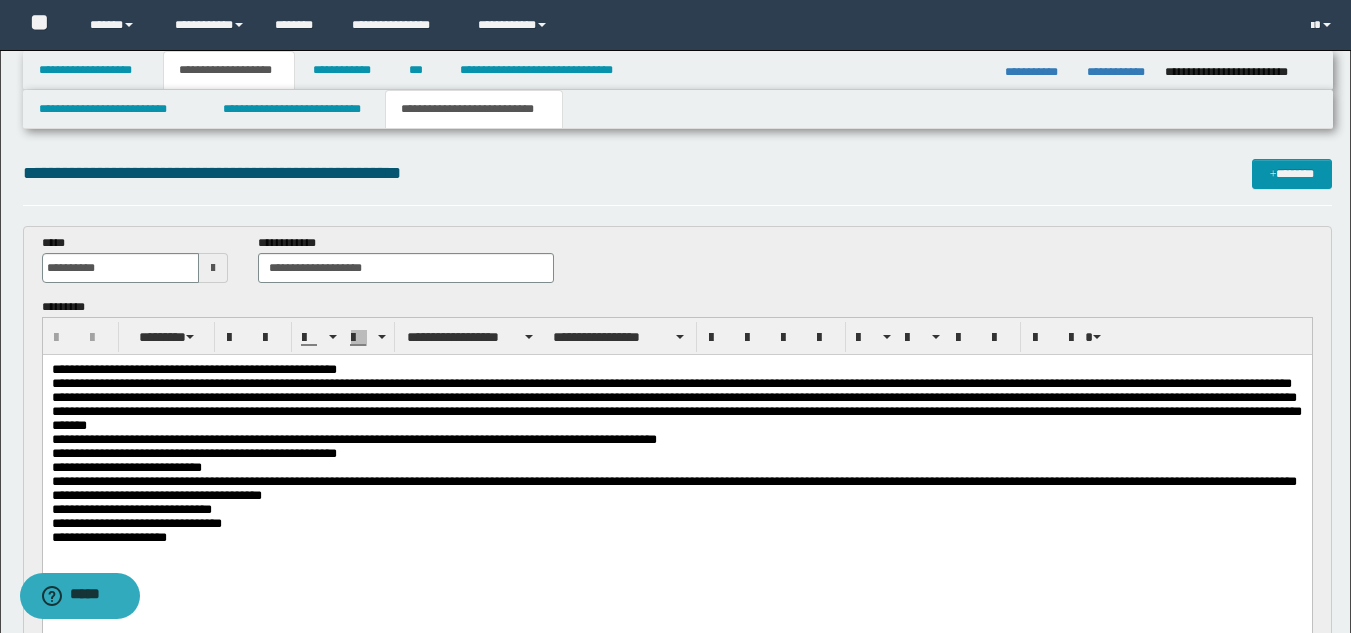 click on "**********" at bounding box center (675, 1322) 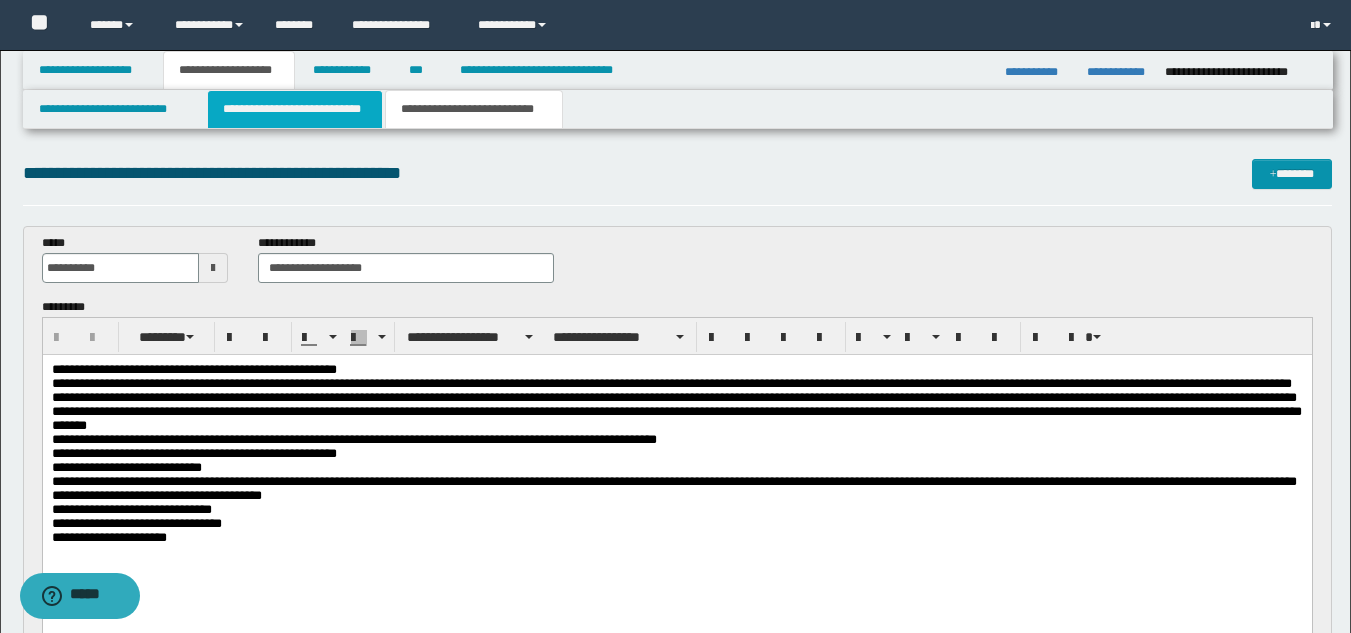 click on "**********" at bounding box center [295, 109] 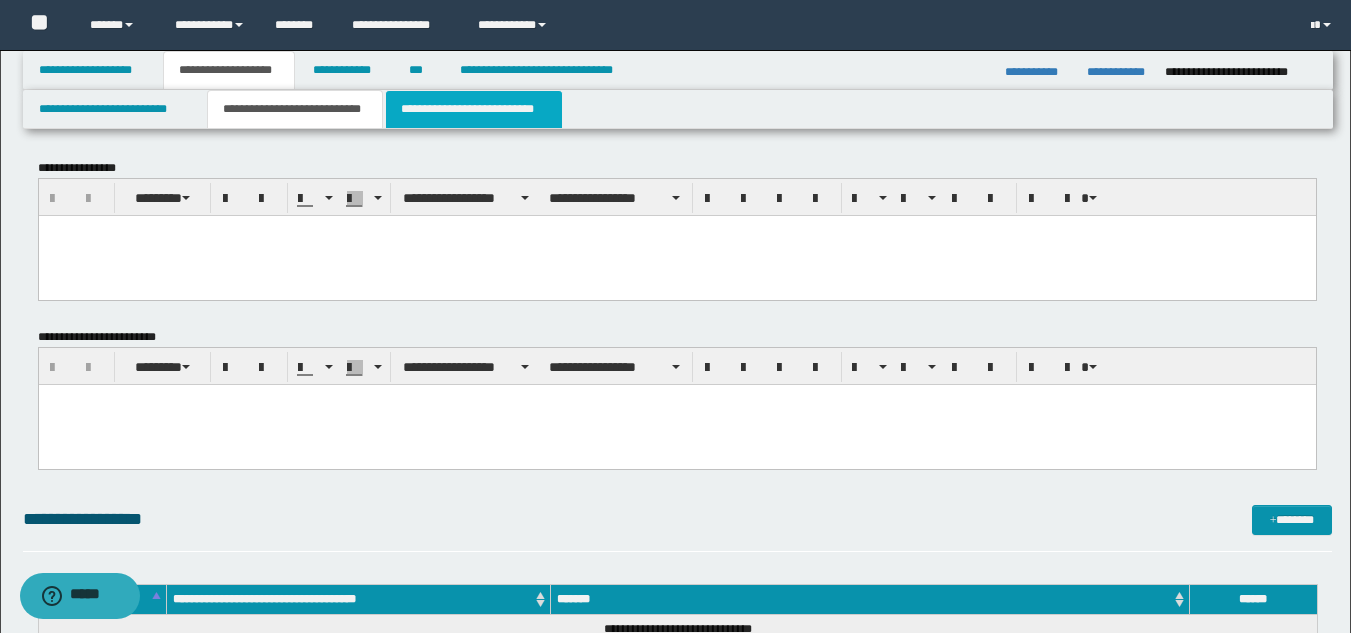 click on "**********" at bounding box center (474, 109) 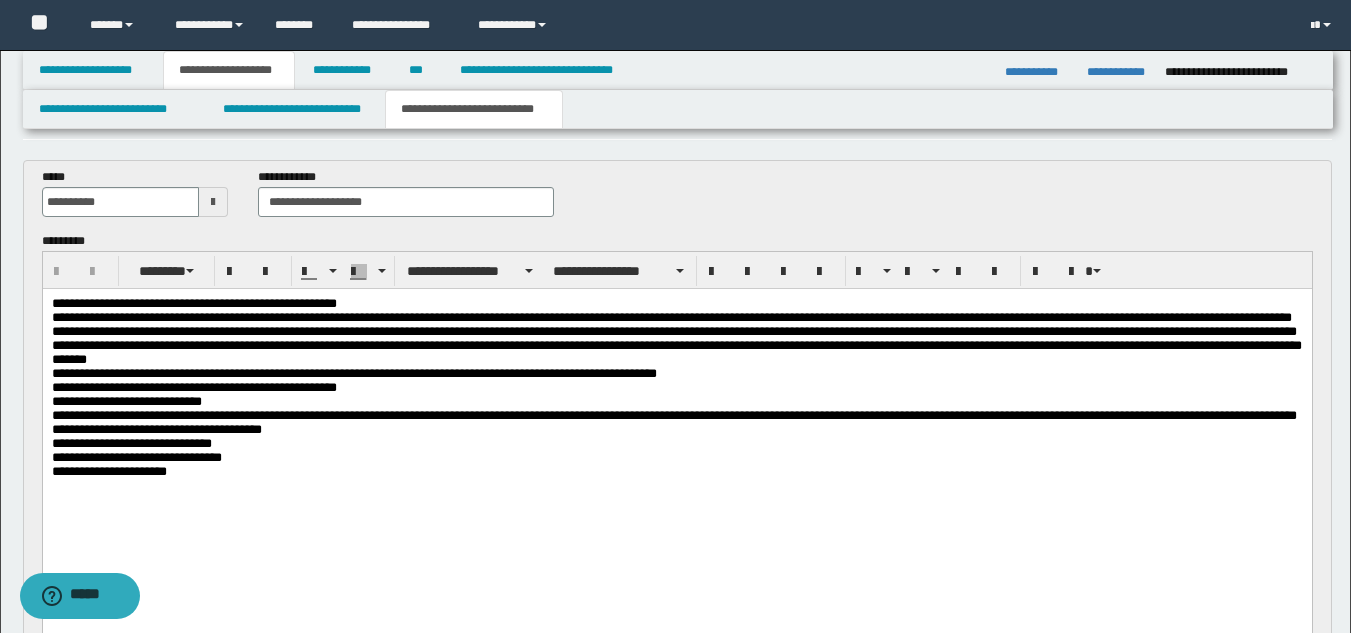 scroll, scrollTop: 75, scrollLeft: 0, axis: vertical 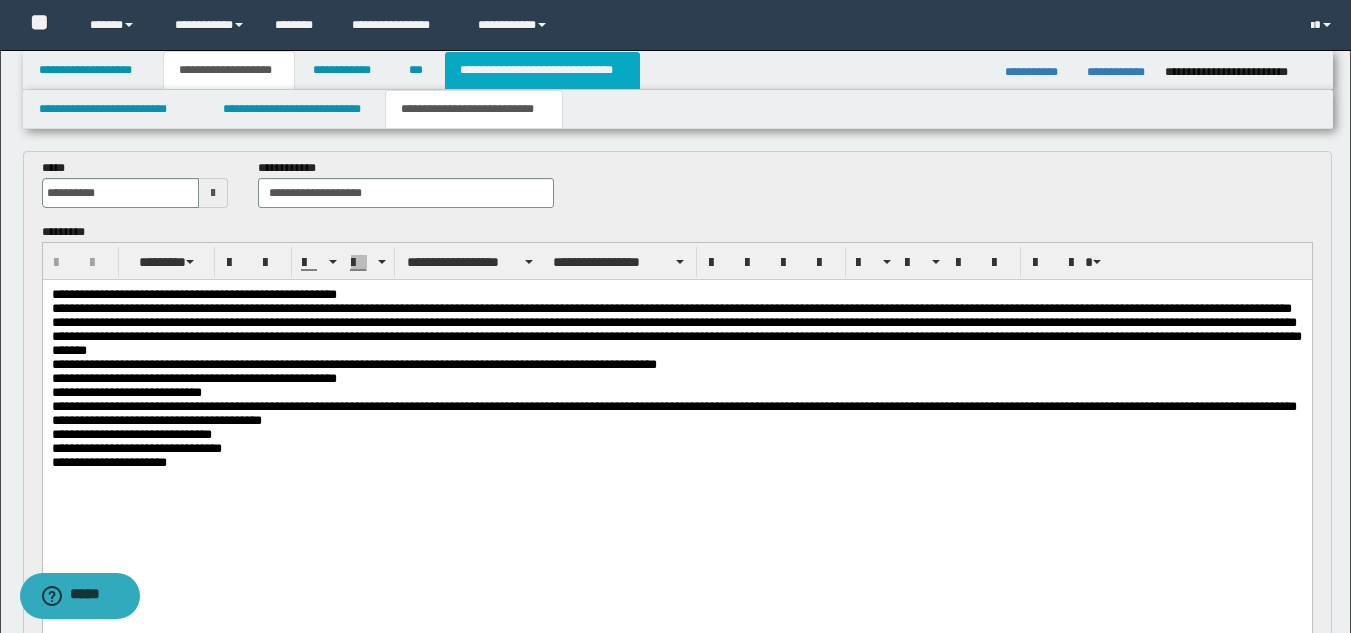 click on "**********" at bounding box center (542, 70) 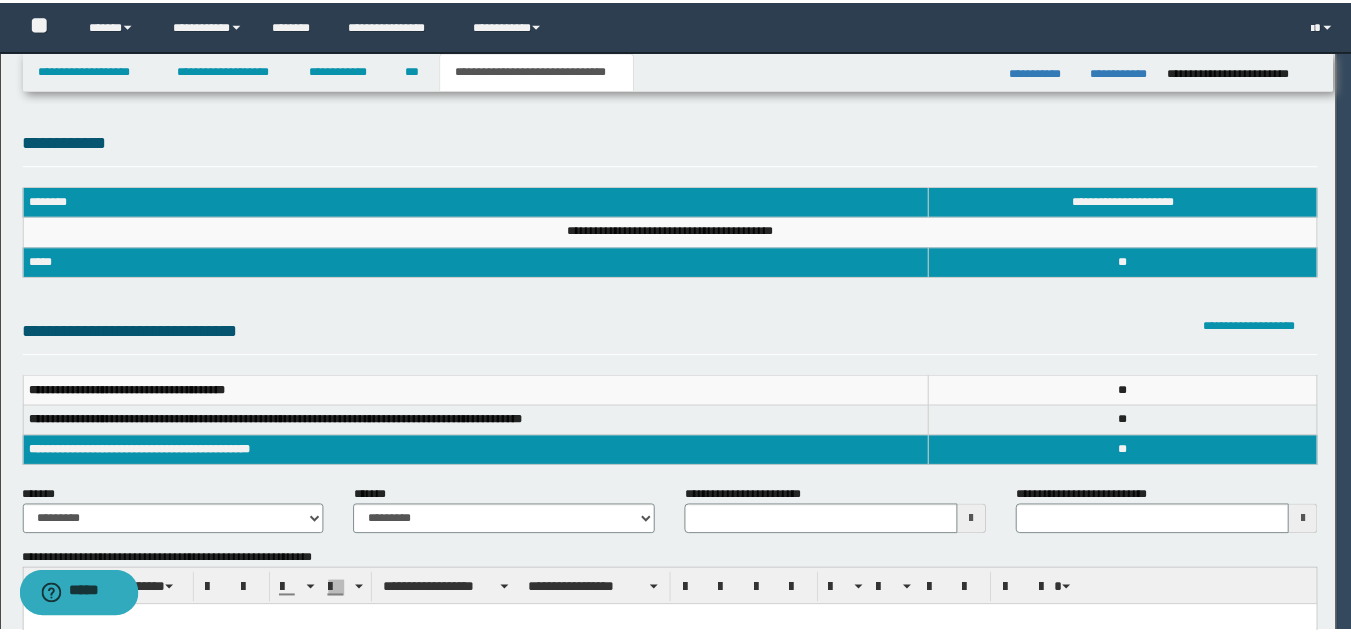 scroll, scrollTop: 0, scrollLeft: 0, axis: both 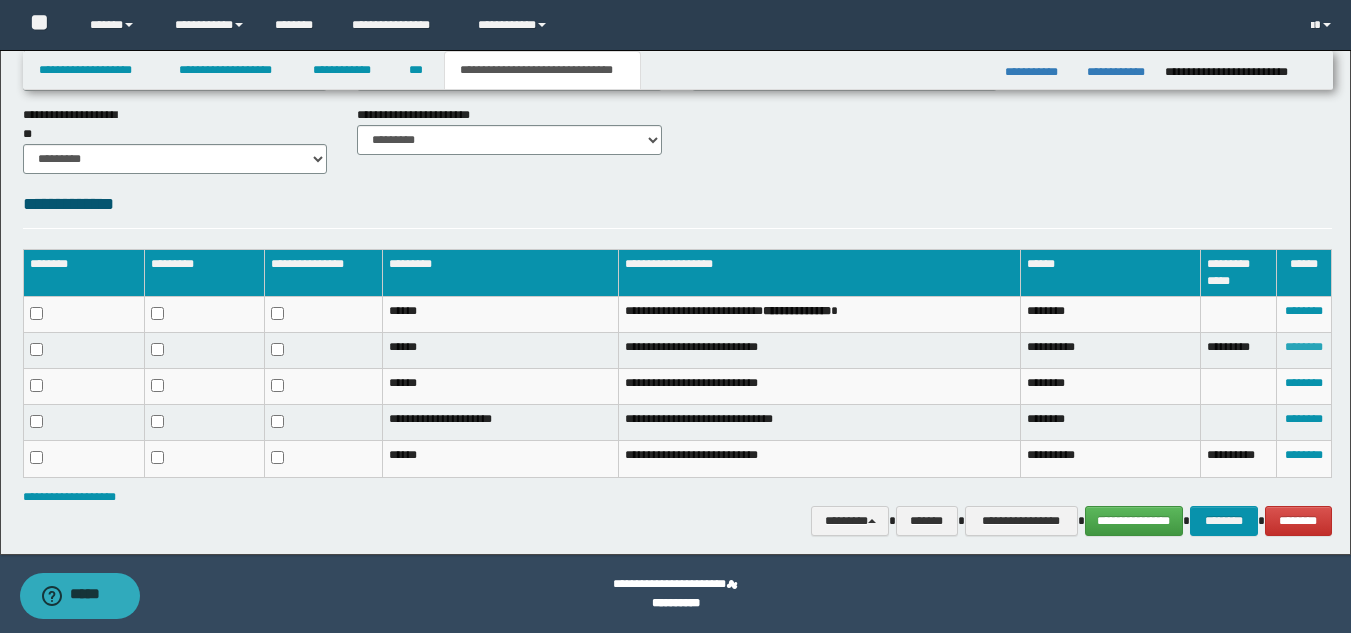 click on "********" at bounding box center [1304, 347] 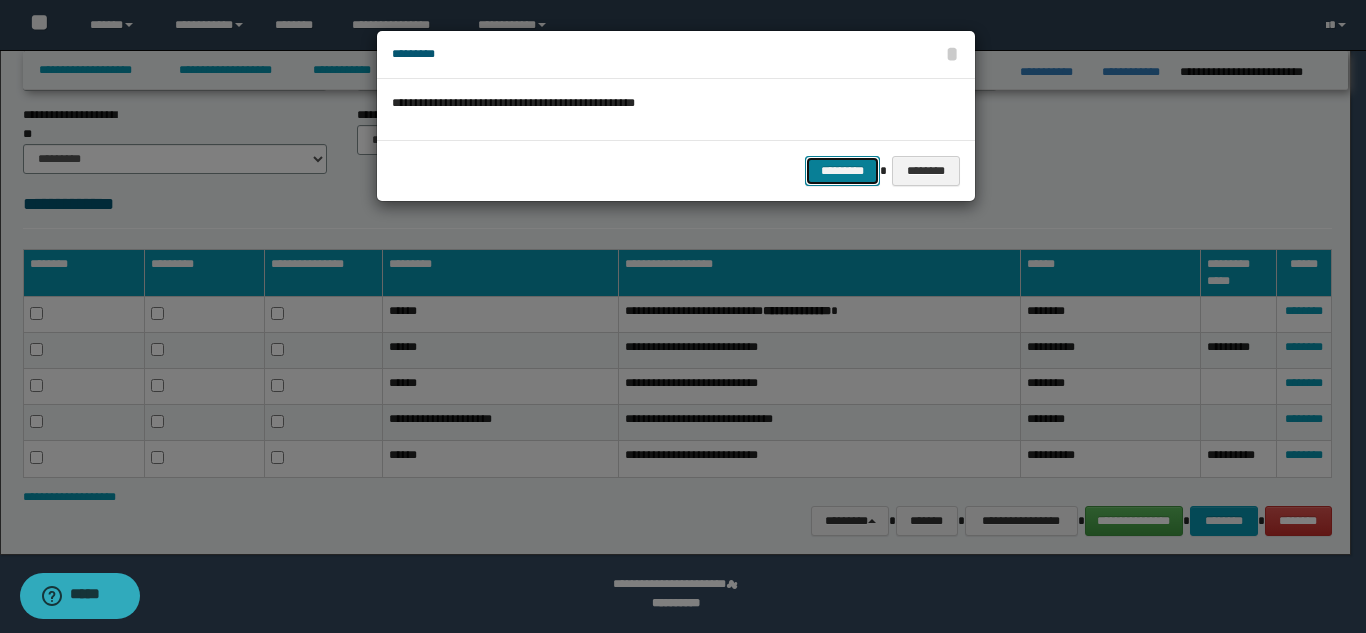 click on "*********" at bounding box center (842, 171) 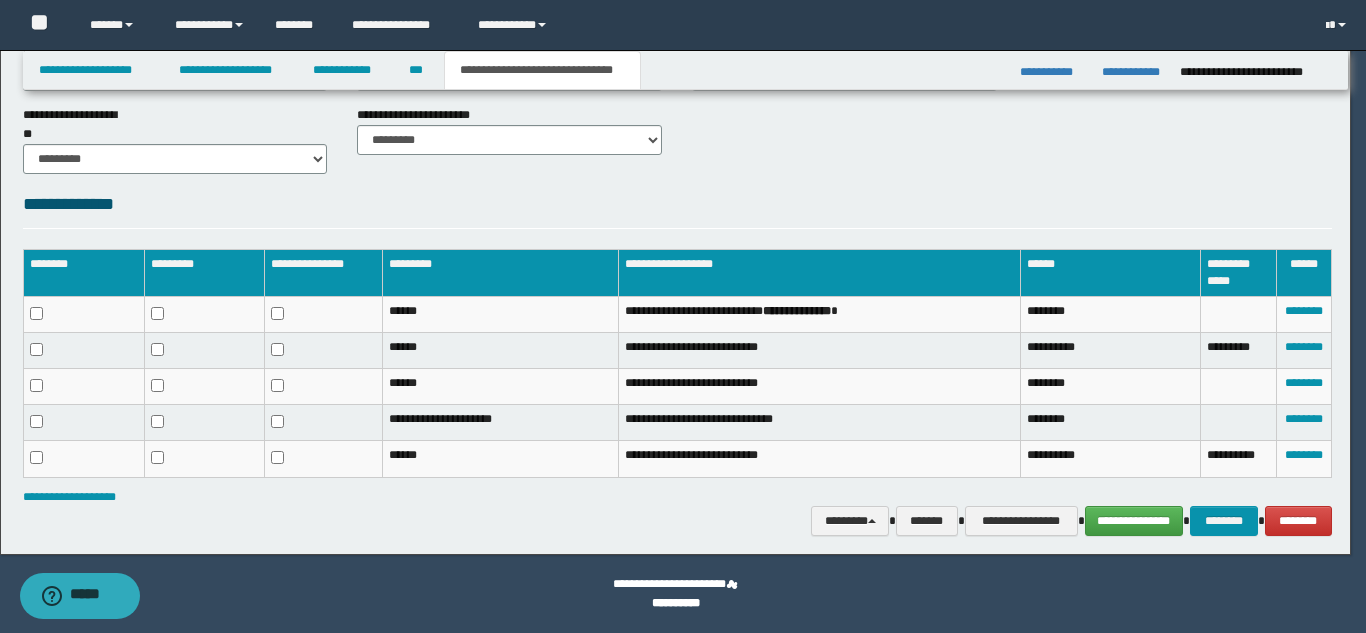 scroll, scrollTop: 834, scrollLeft: 0, axis: vertical 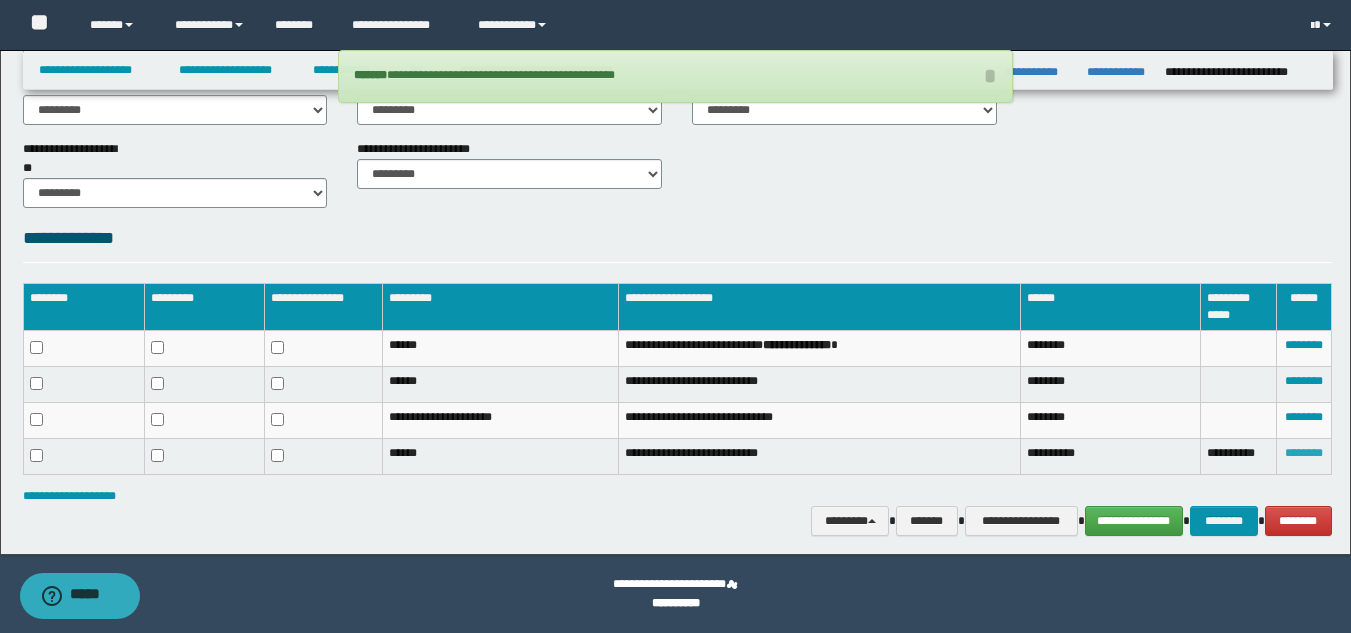 click on "********" at bounding box center [1304, 453] 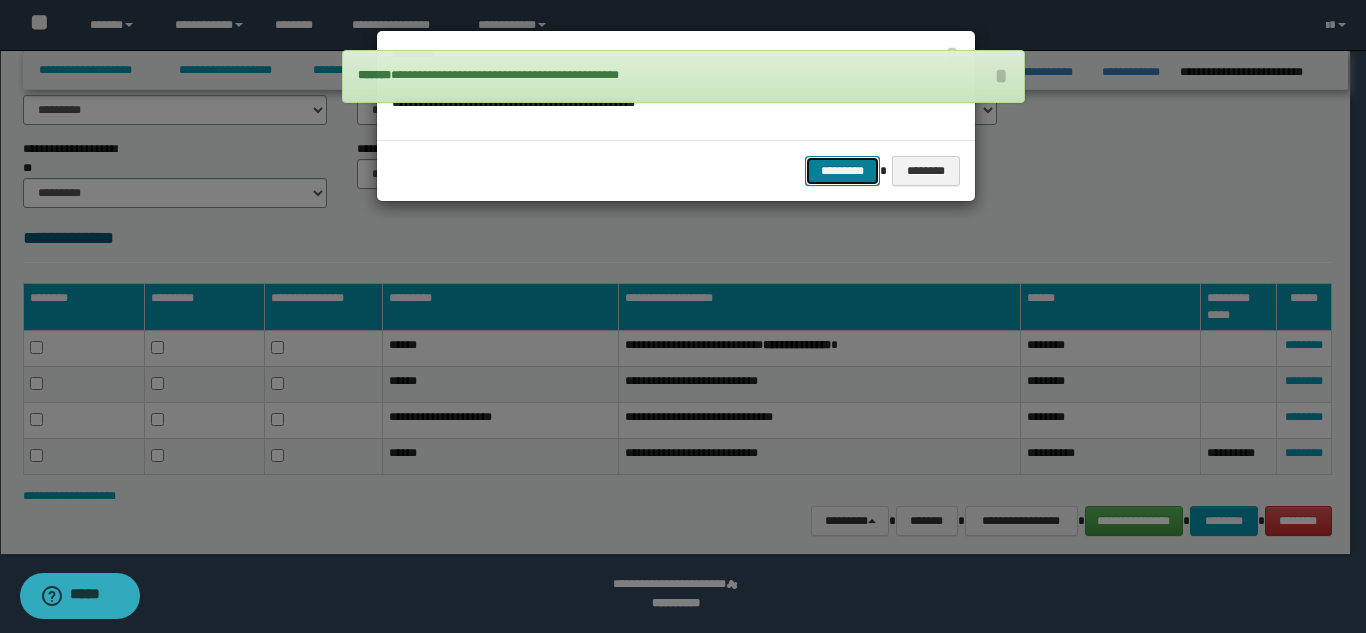 click on "*********" at bounding box center [842, 171] 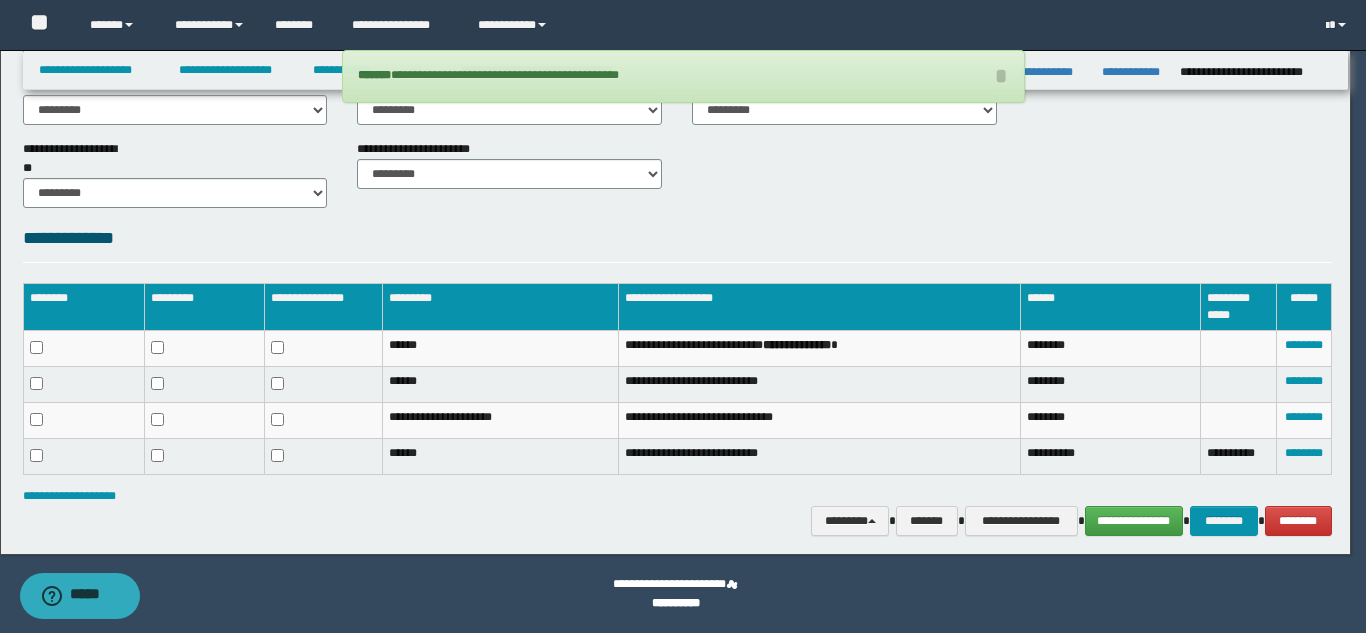 scroll, scrollTop: 800, scrollLeft: 0, axis: vertical 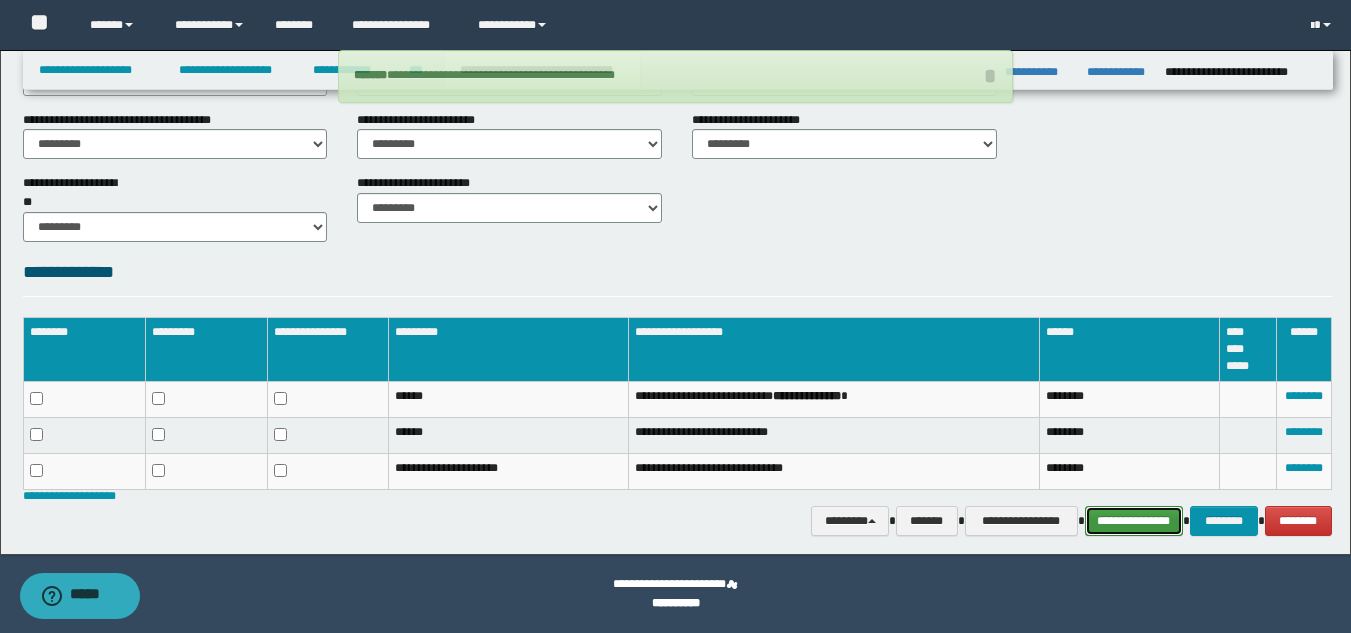 click on "**********" at bounding box center [1134, 521] 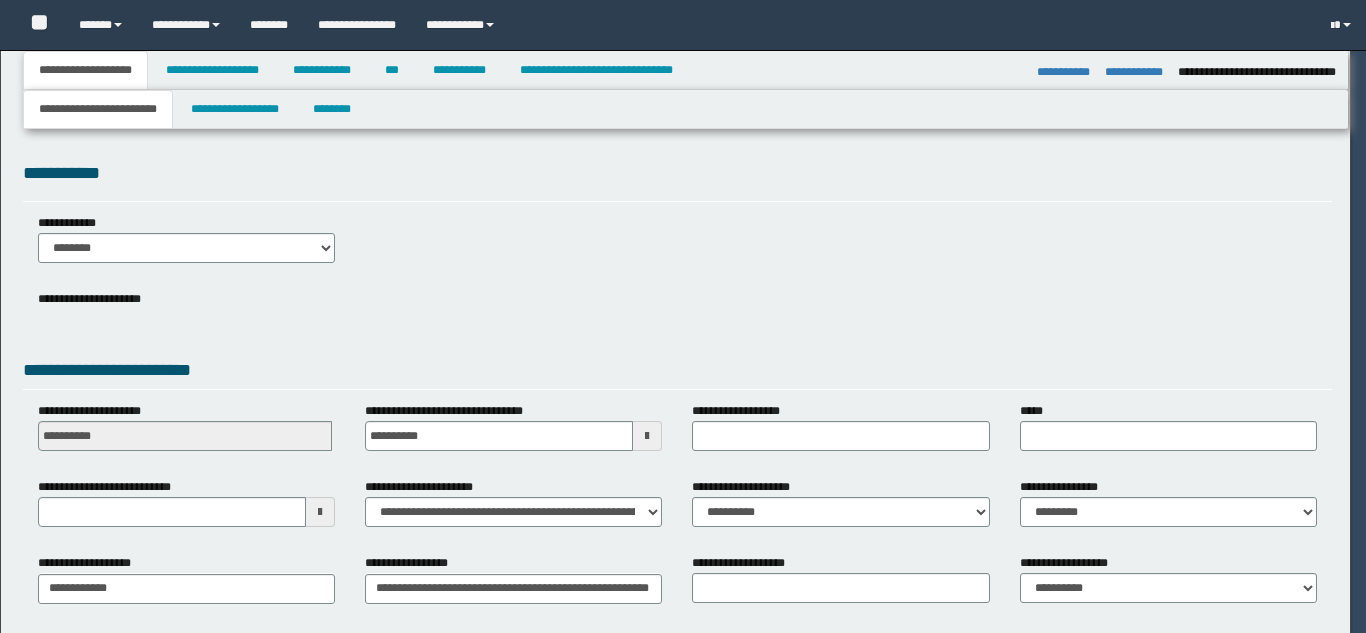 select on "*" 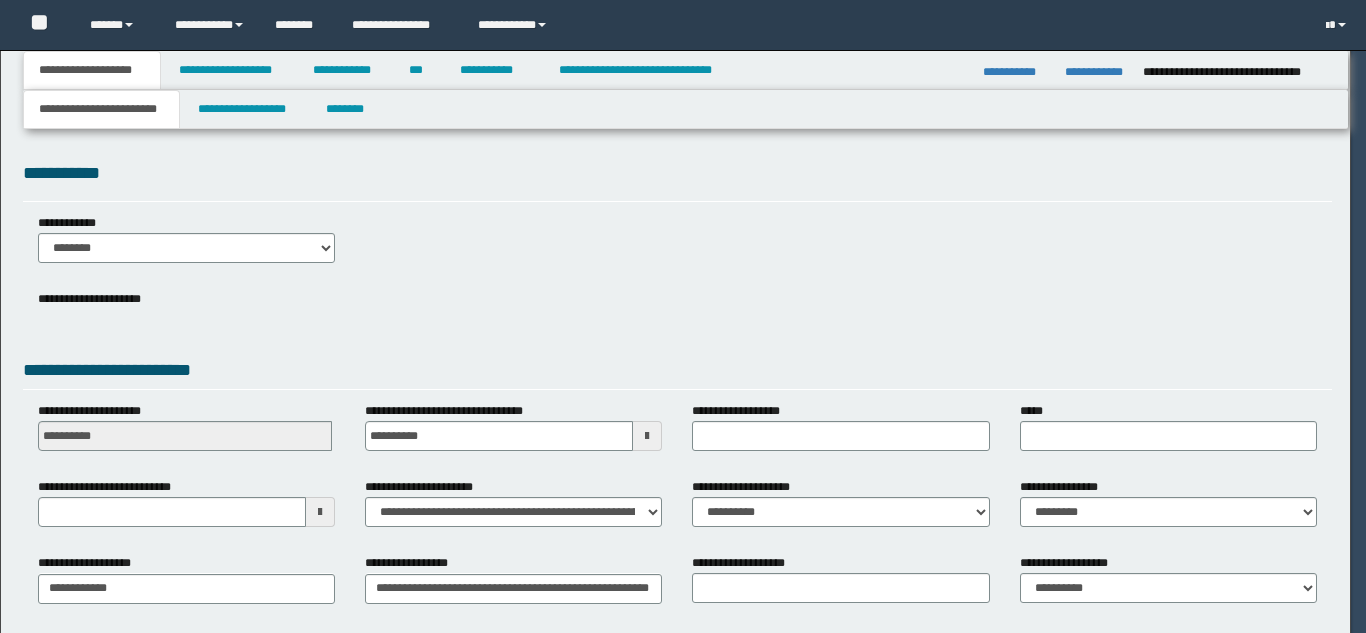 scroll, scrollTop: 0, scrollLeft: 0, axis: both 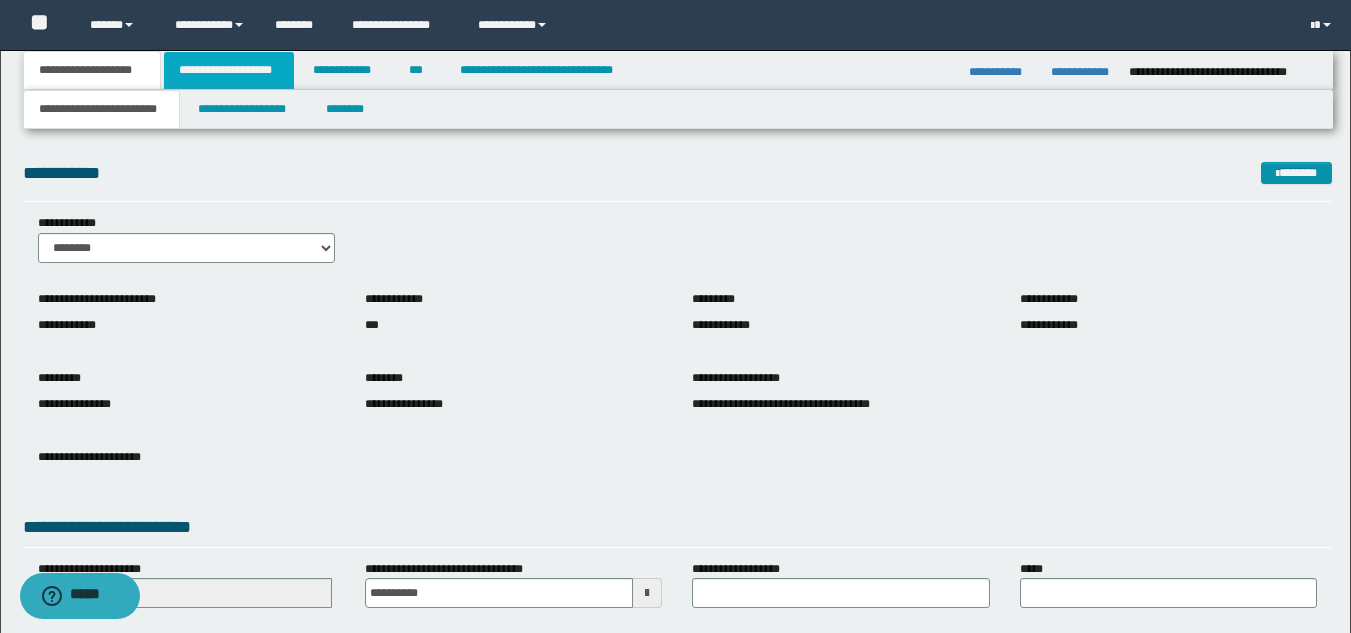 click on "**********" at bounding box center [229, 70] 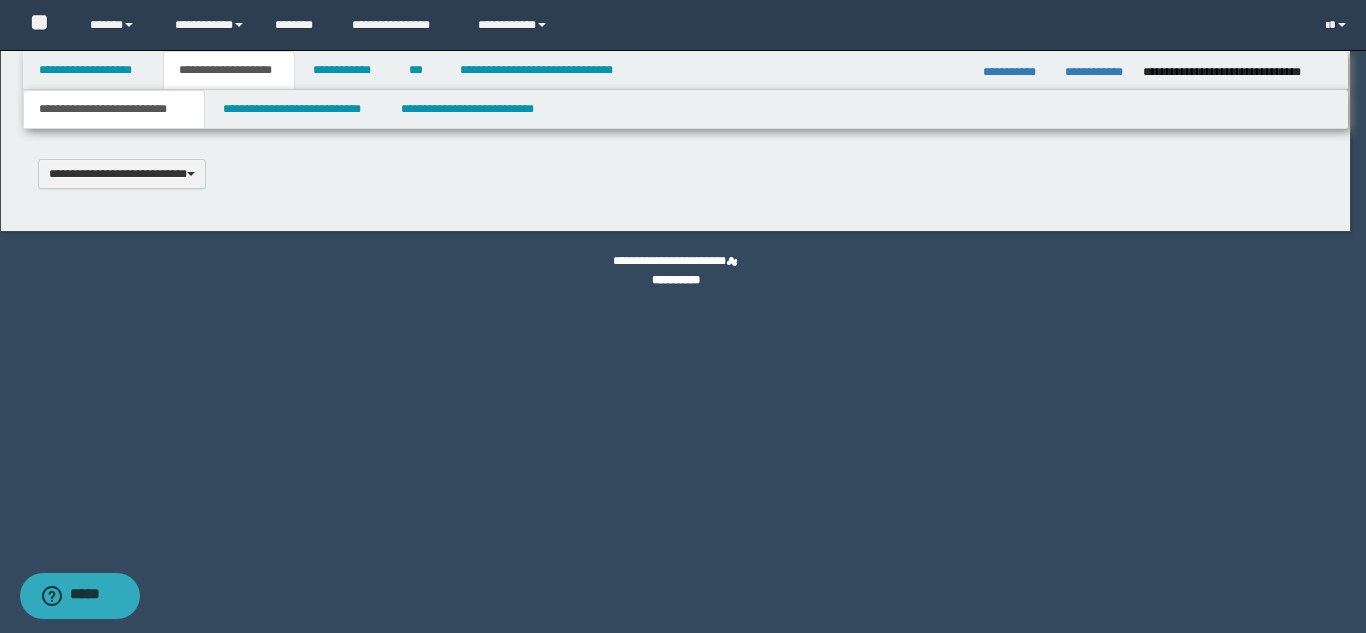 type 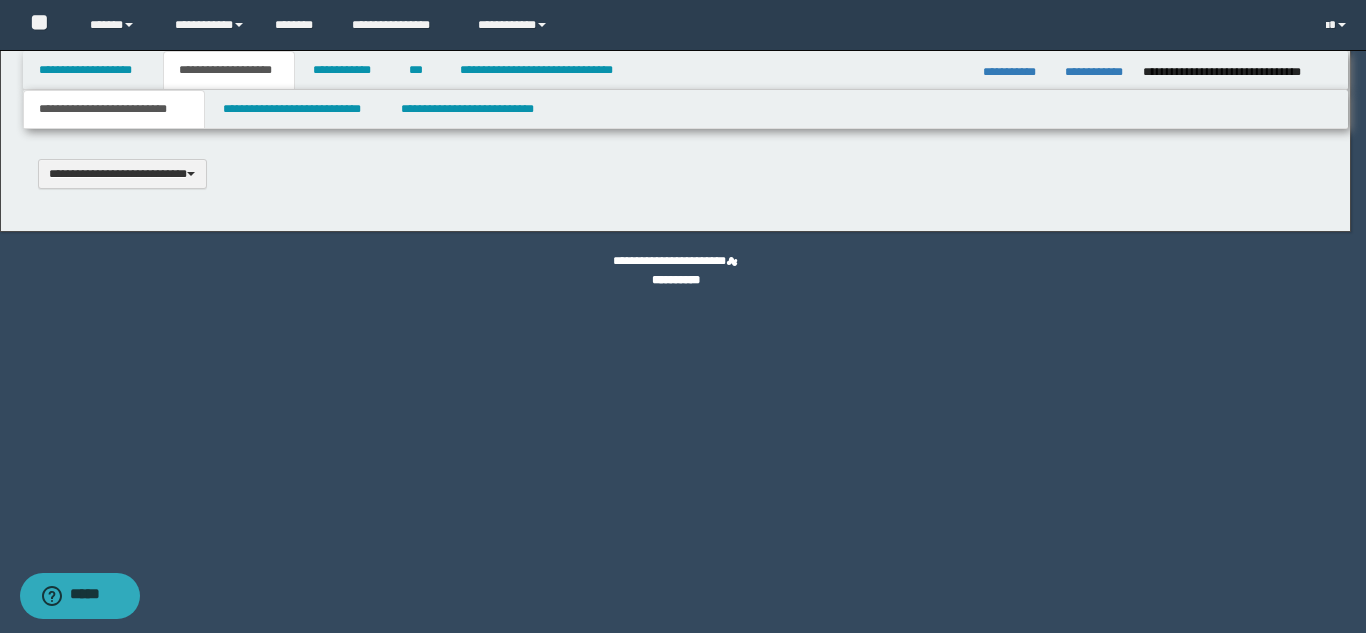 scroll, scrollTop: 0, scrollLeft: 0, axis: both 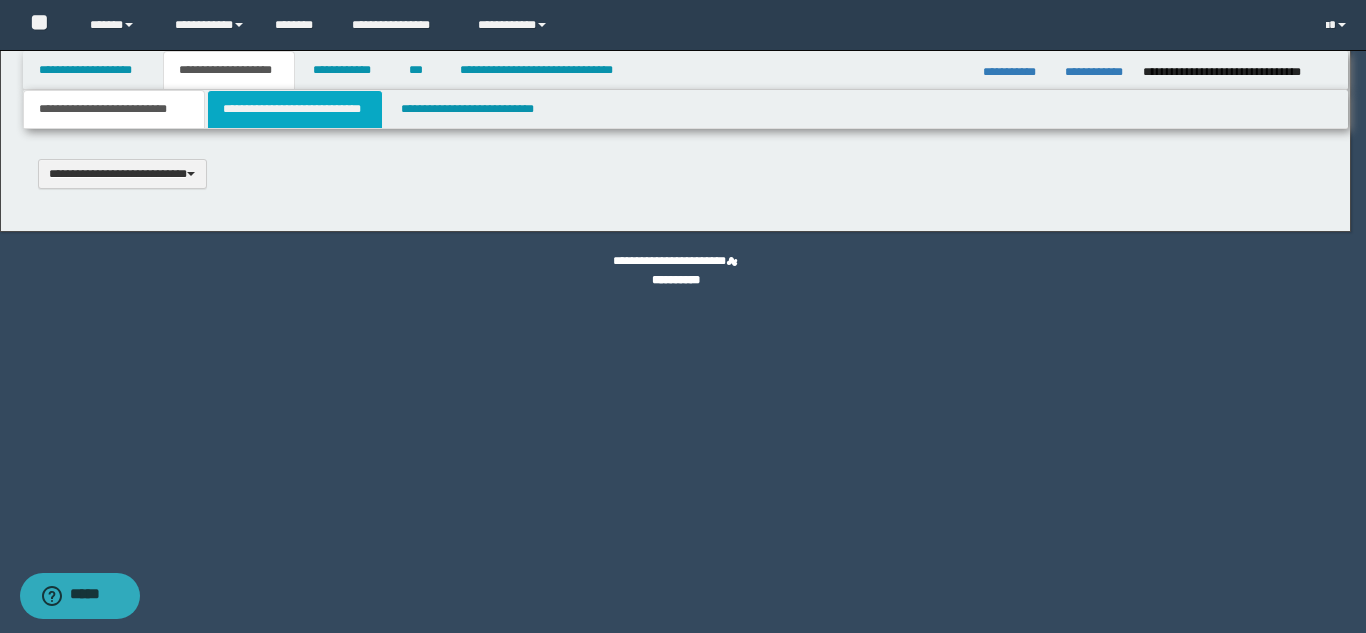 type on "**********" 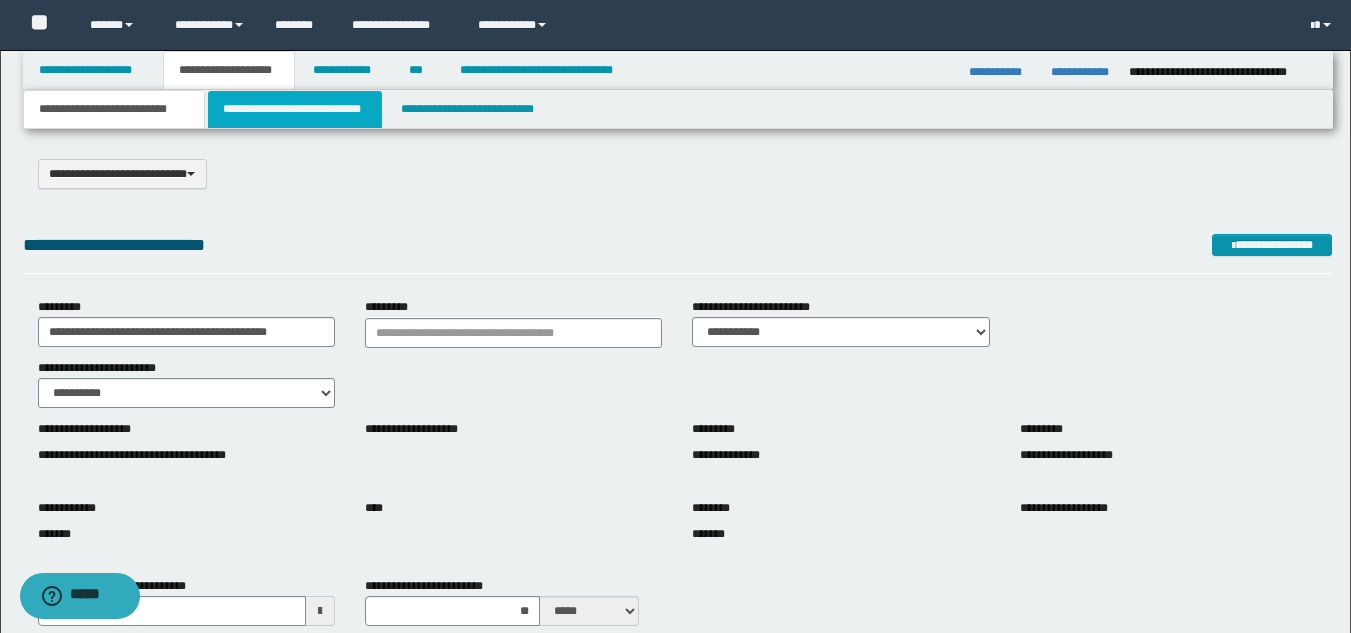 click on "**********" at bounding box center [295, 109] 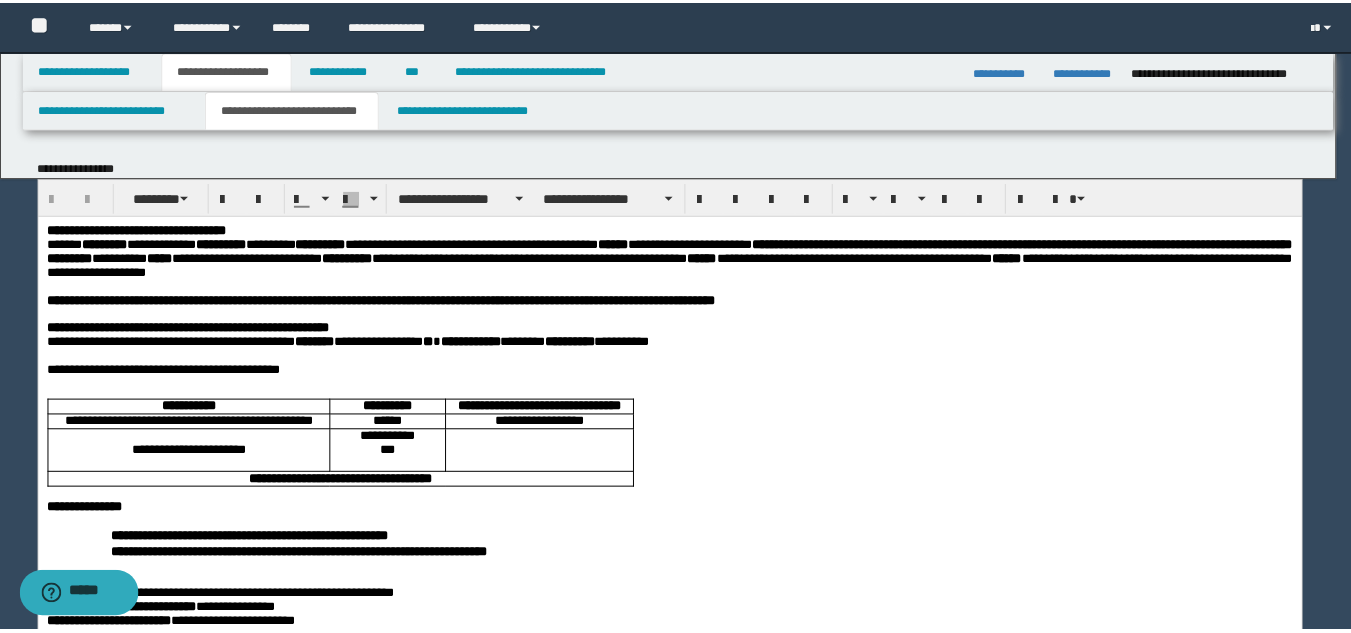 scroll, scrollTop: 0, scrollLeft: 0, axis: both 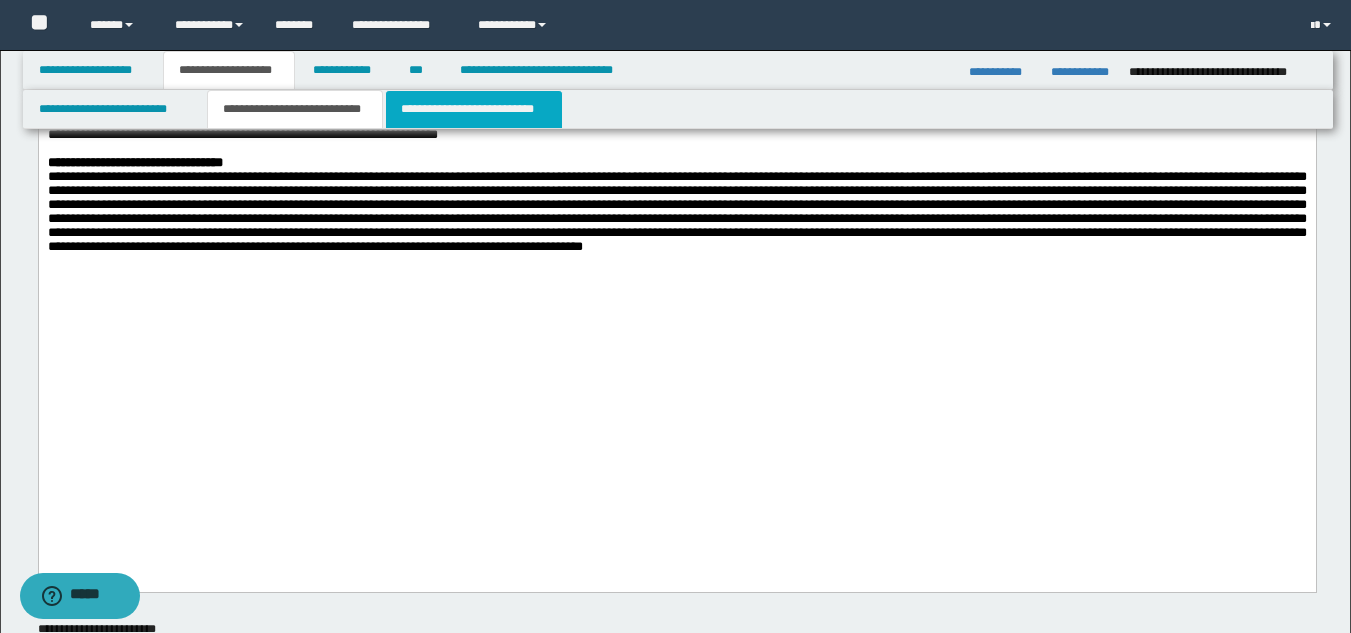 click on "**********" at bounding box center [474, 109] 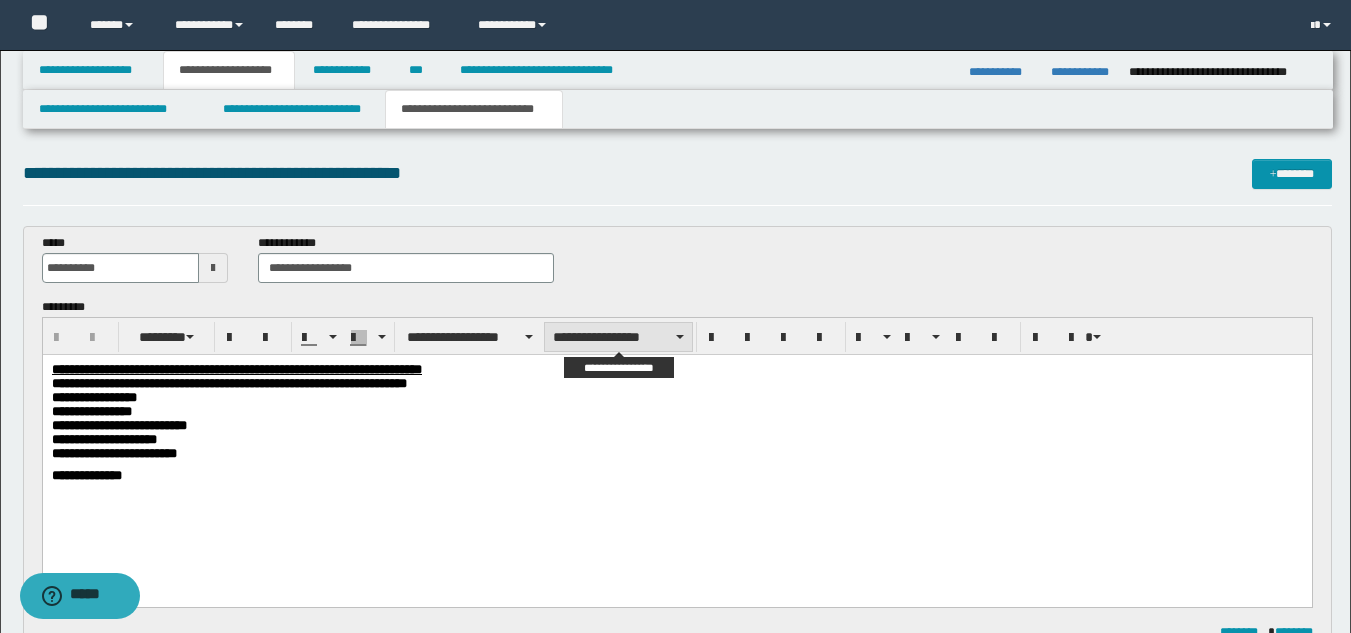 scroll, scrollTop: 0, scrollLeft: 0, axis: both 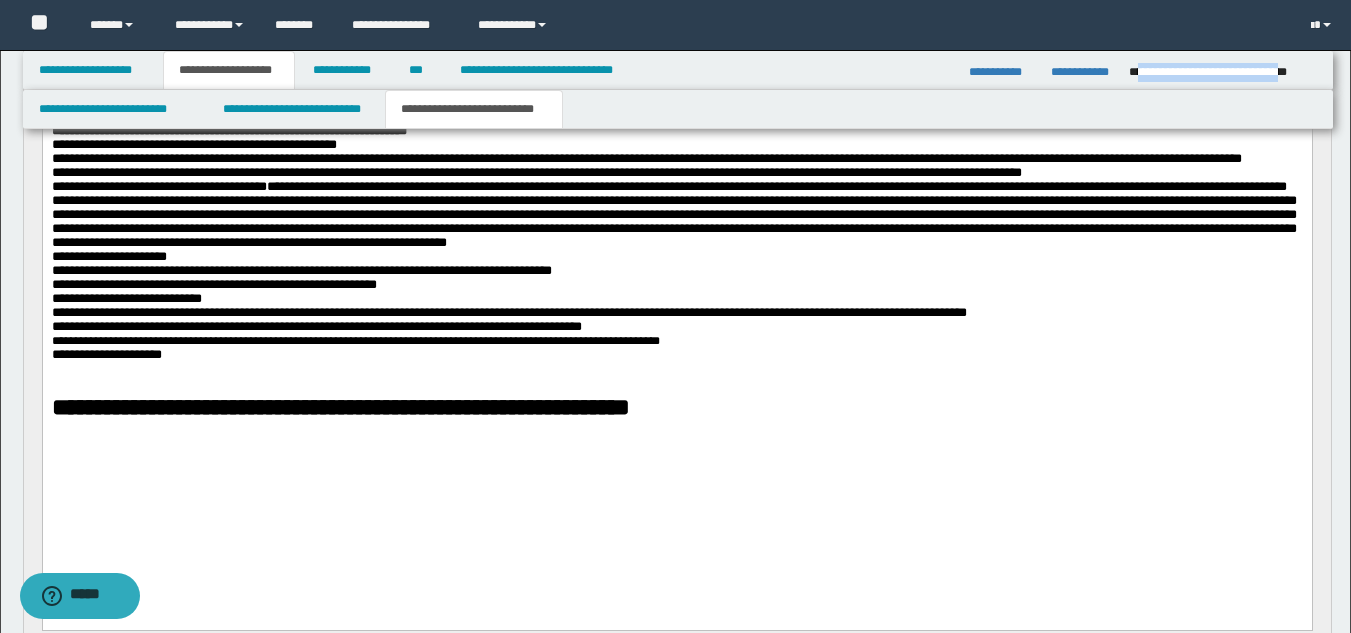 drag, startPoint x: 1134, startPoint y: 72, endPoint x: 1314, endPoint y: 82, distance: 180.27756 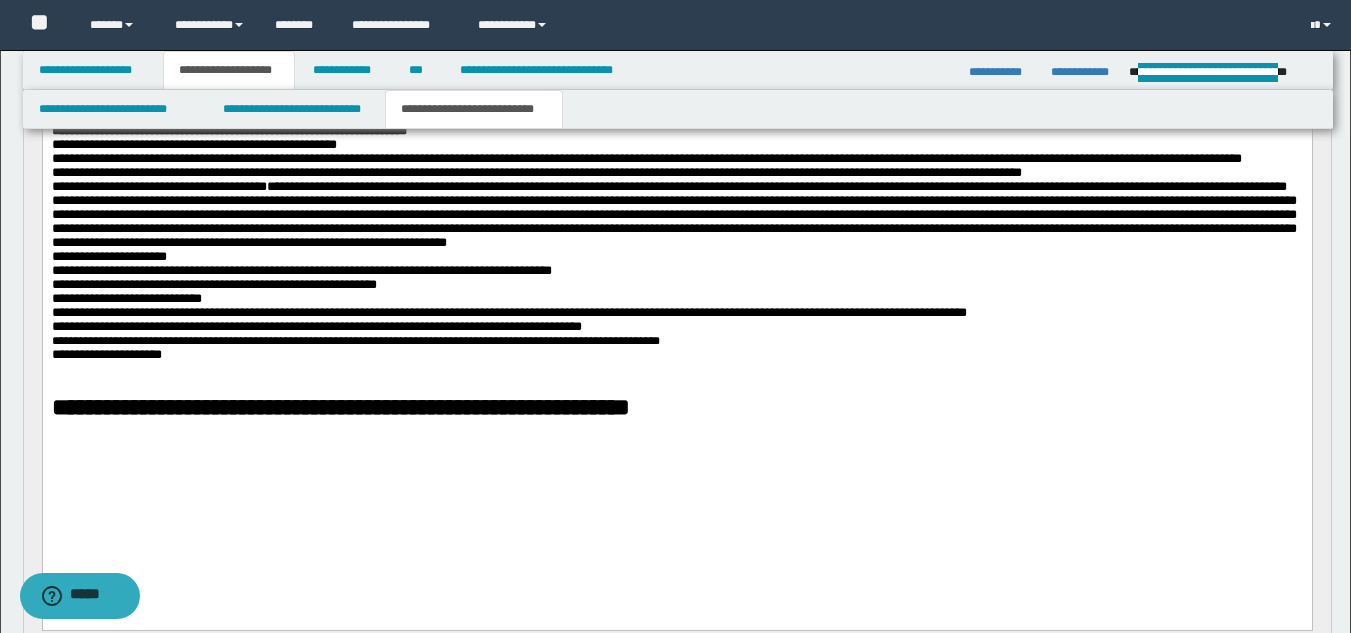 click on "**********" at bounding box center (676, 284) 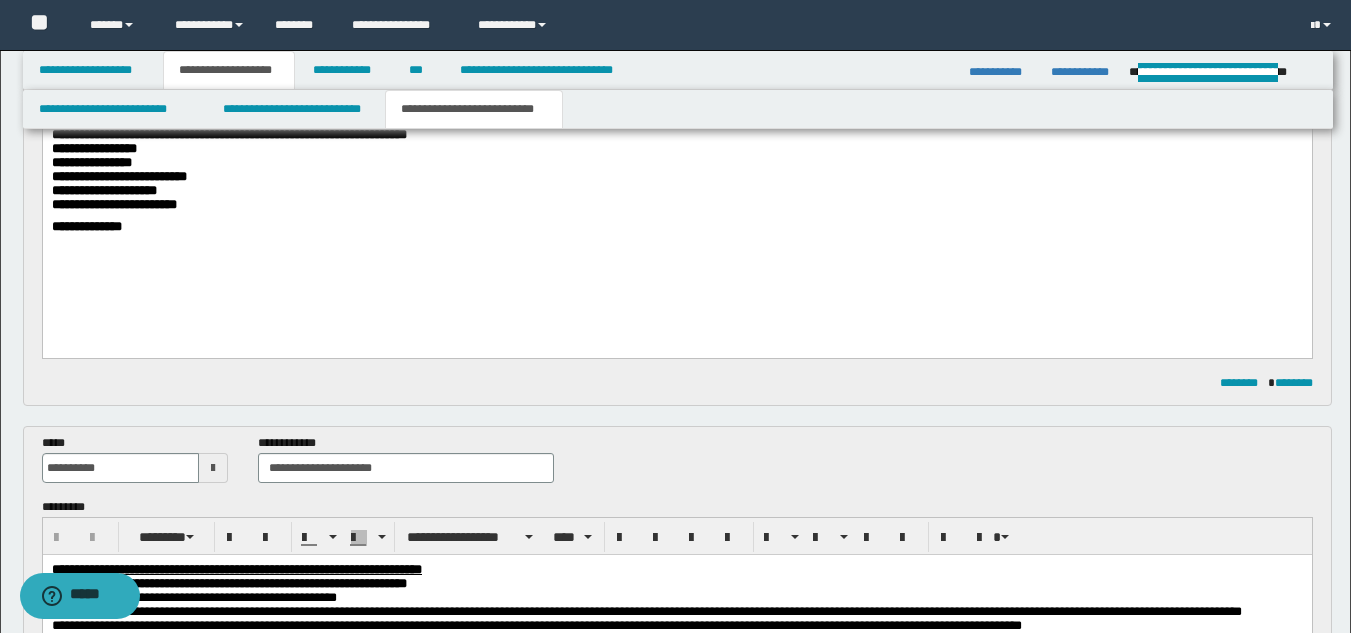scroll, scrollTop: 176, scrollLeft: 0, axis: vertical 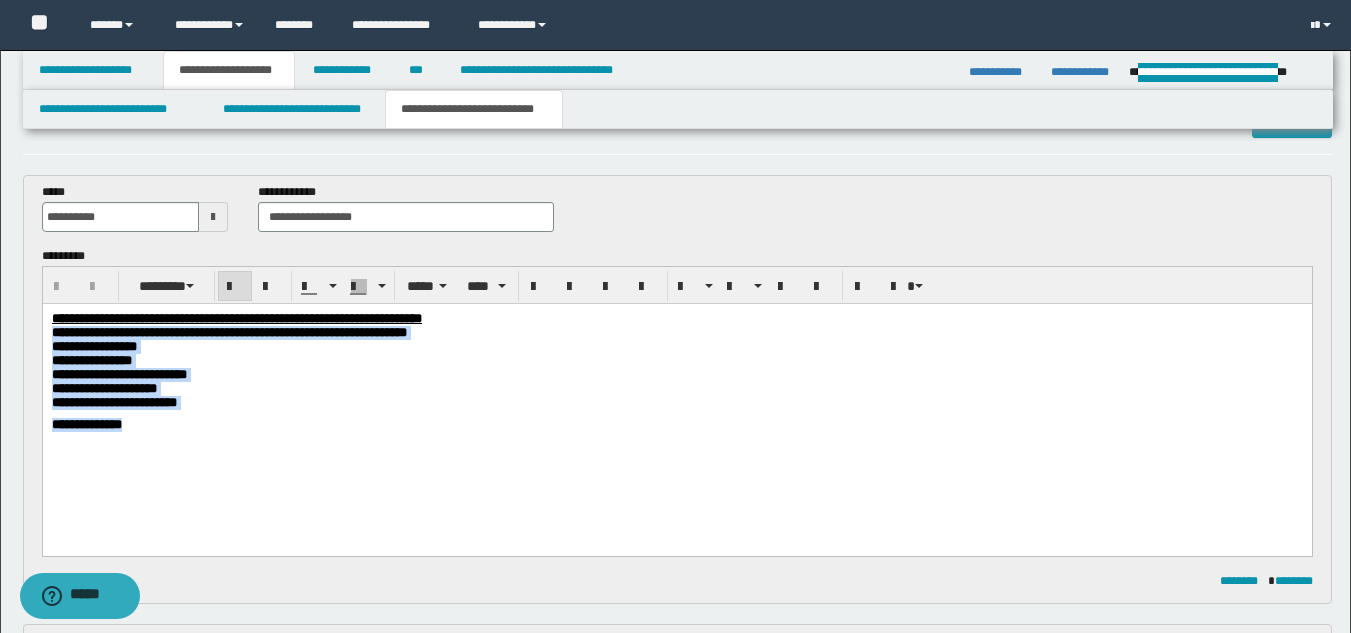 drag, startPoint x: 51, startPoint y: 336, endPoint x: 183, endPoint y: 445, distance: 171.18703 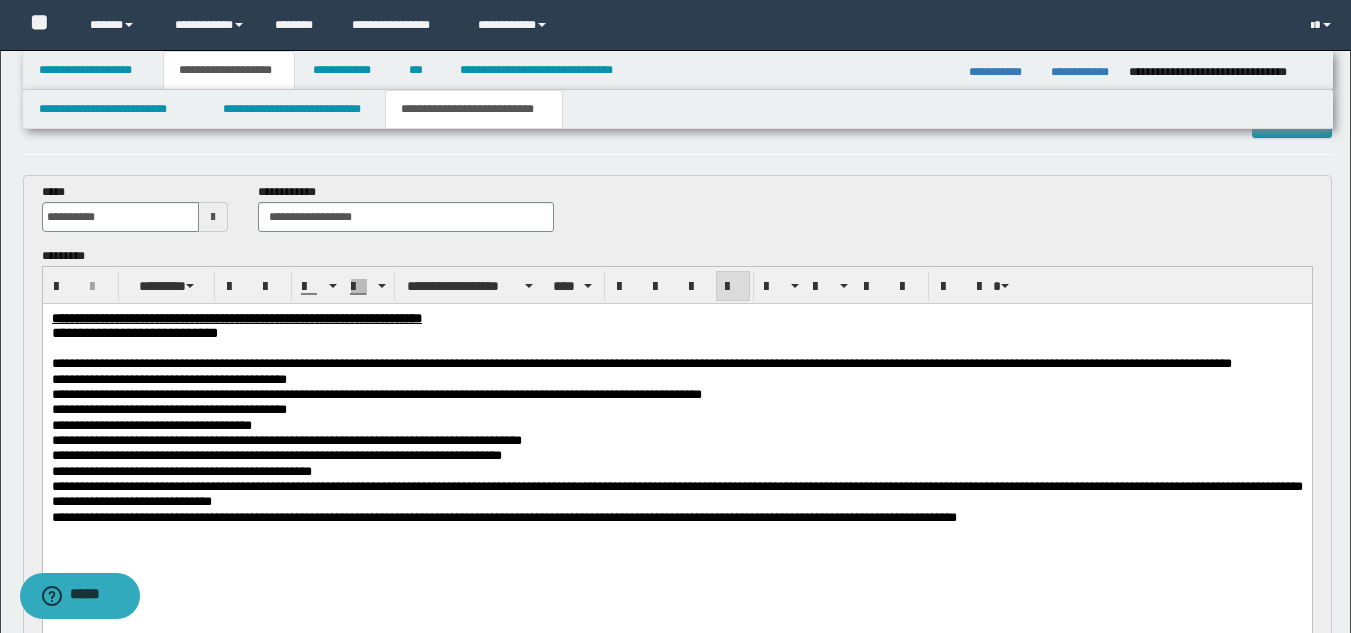 click at bounding box center (213, 217) 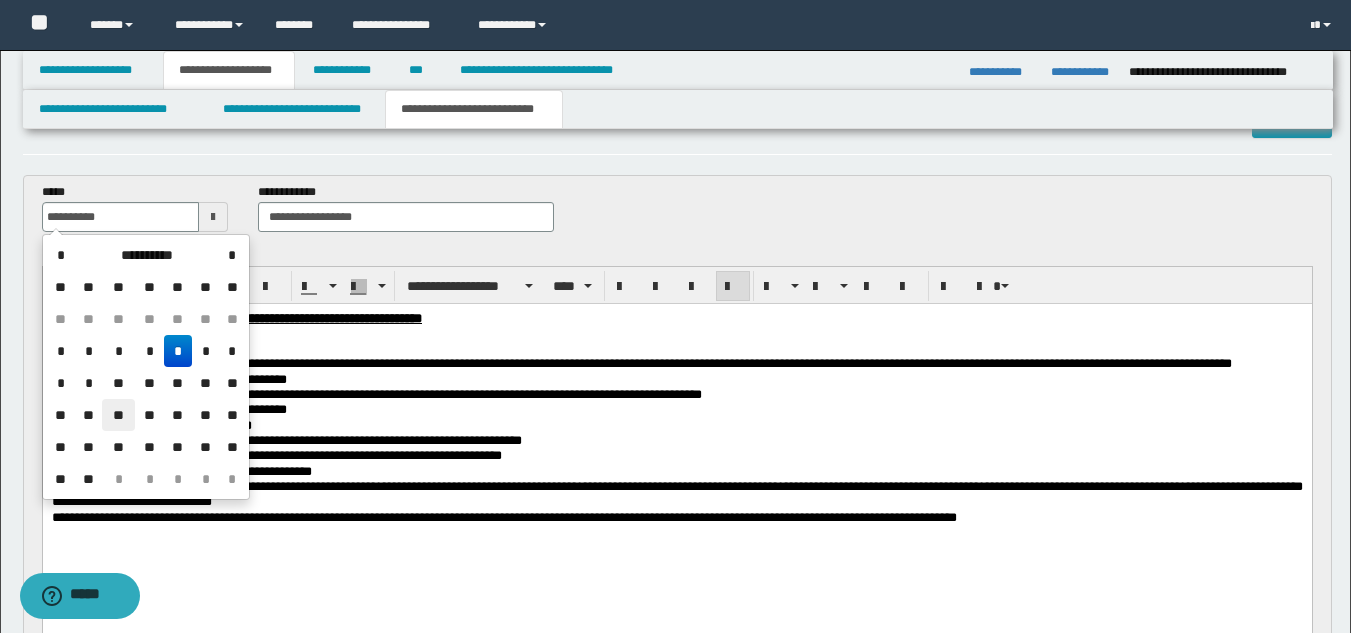 click on "**" at bounding box center (118, 415) 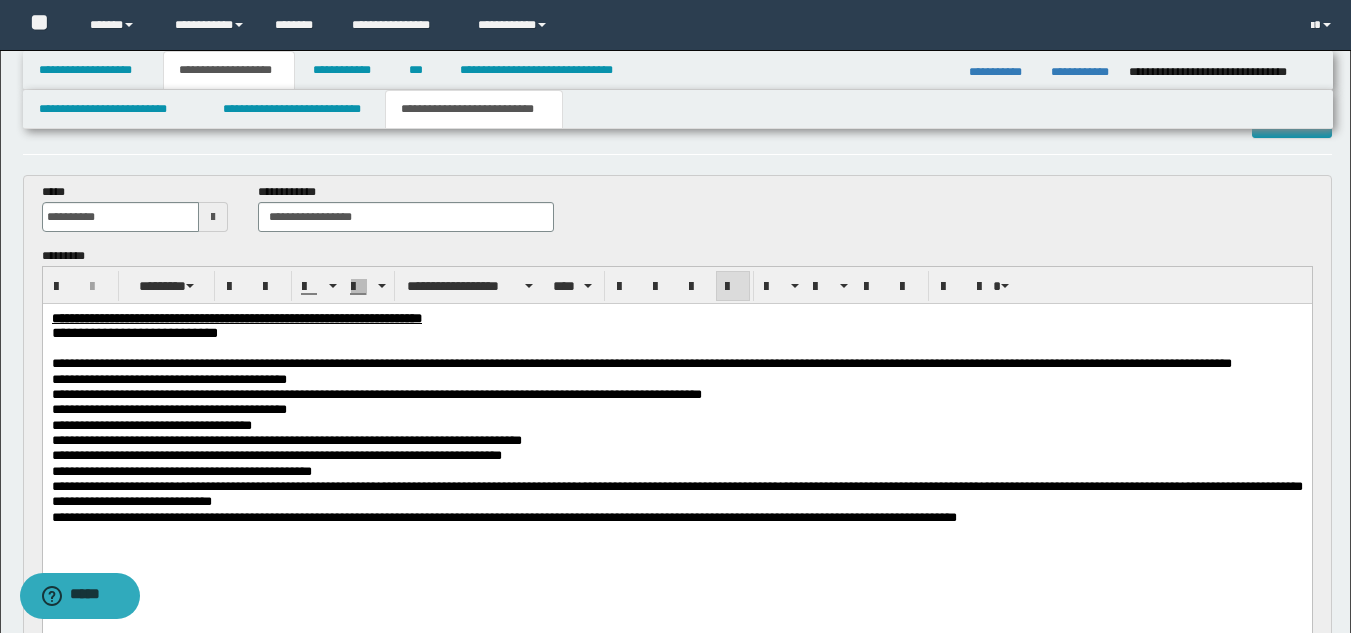 click at bounding box center (213, 217) 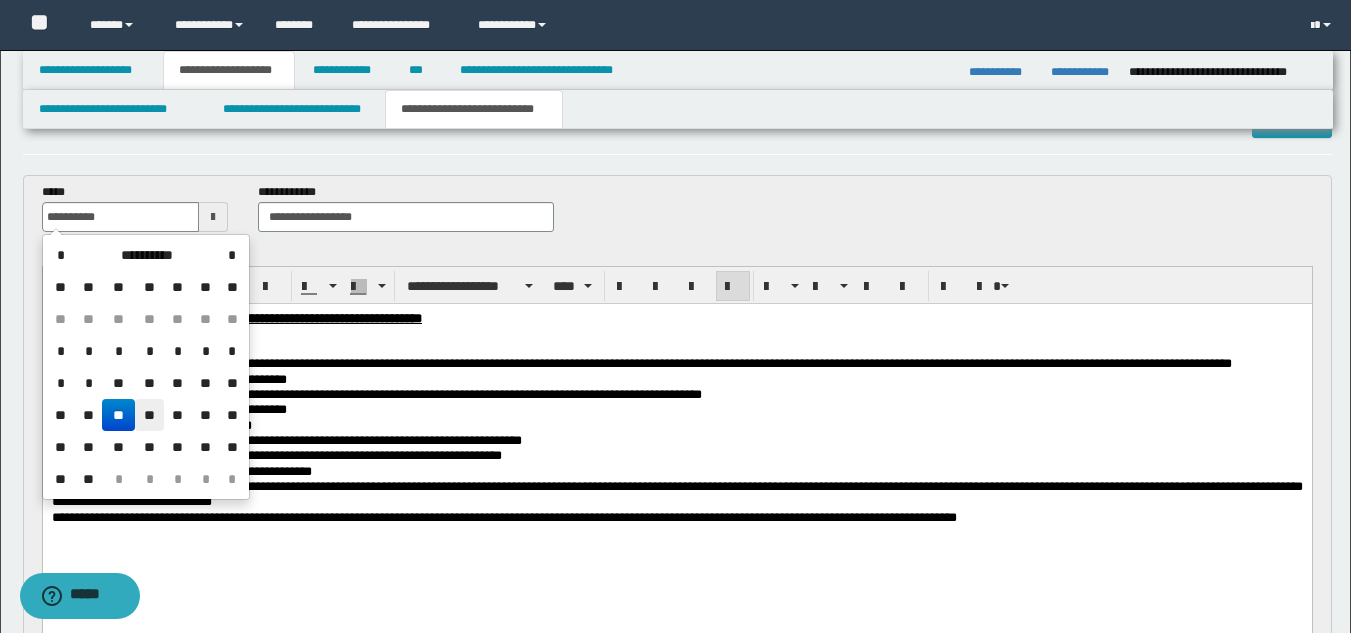 click on "**" at bounding box center (149, 415) 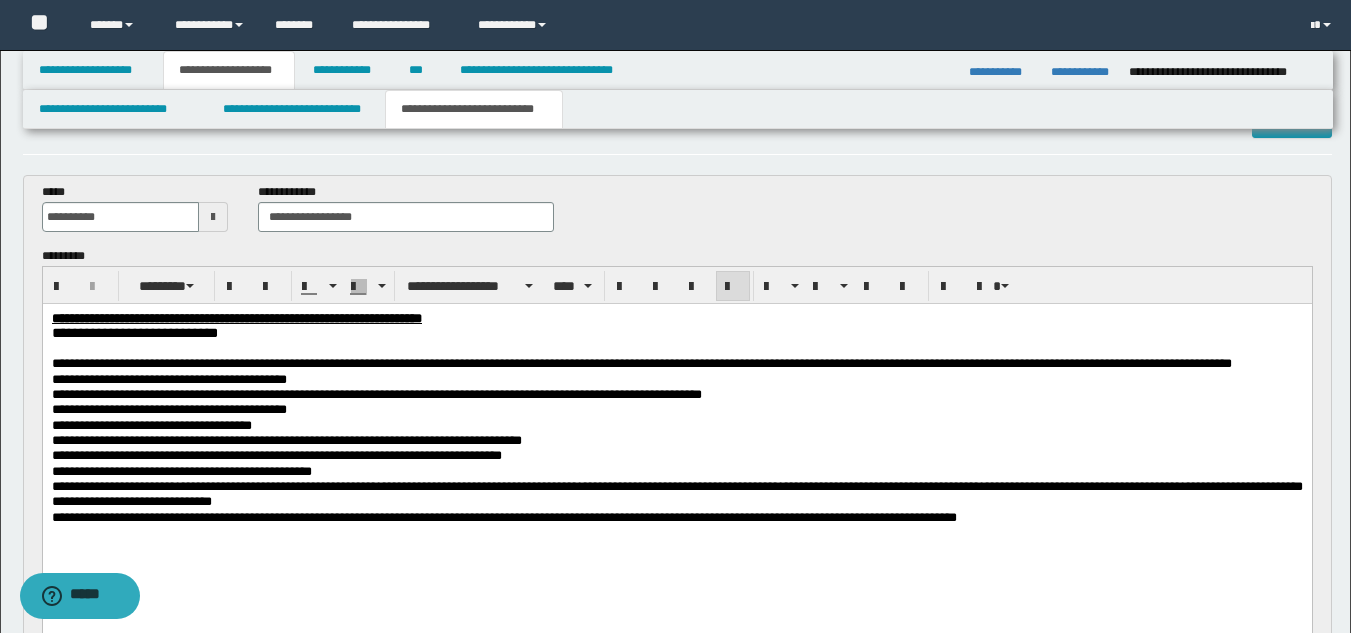 drag, startPoint x: 236, startPoint y: 495, endPoint x: 161, endPoint y: 457, distance: 84.07735 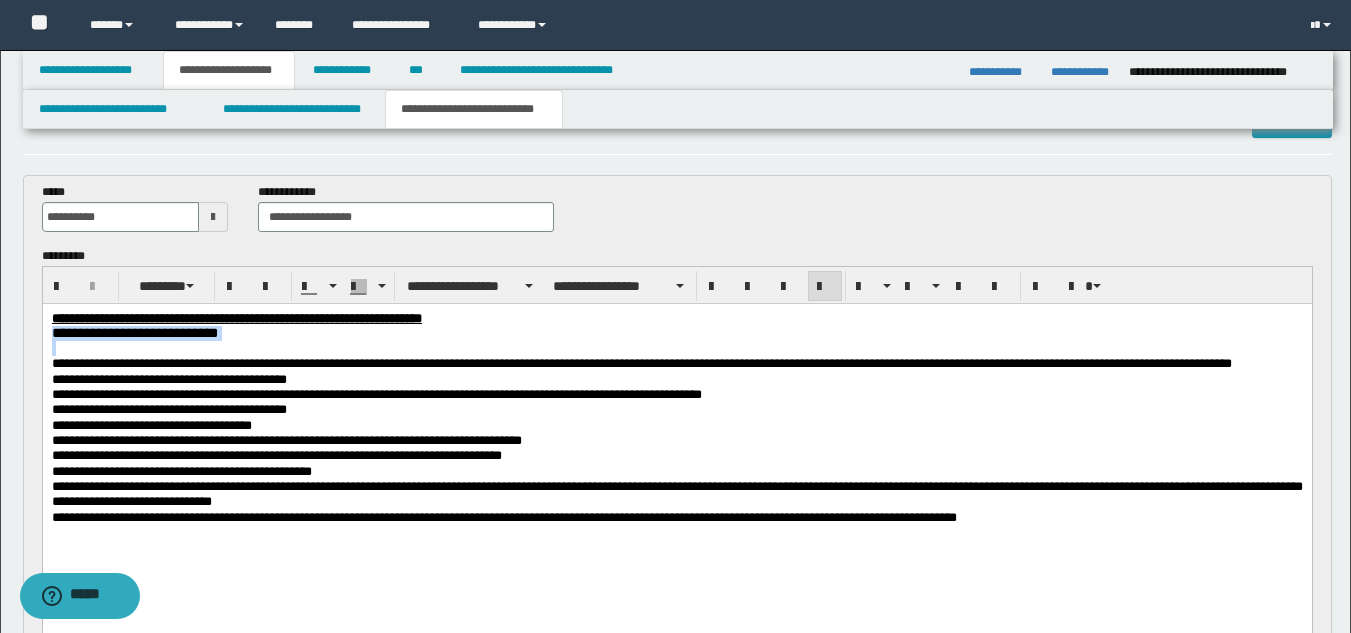 drag, startPoint x: 51, startPoint y: 333, endPoint x: 51, endPoint y: 363, distance: 30 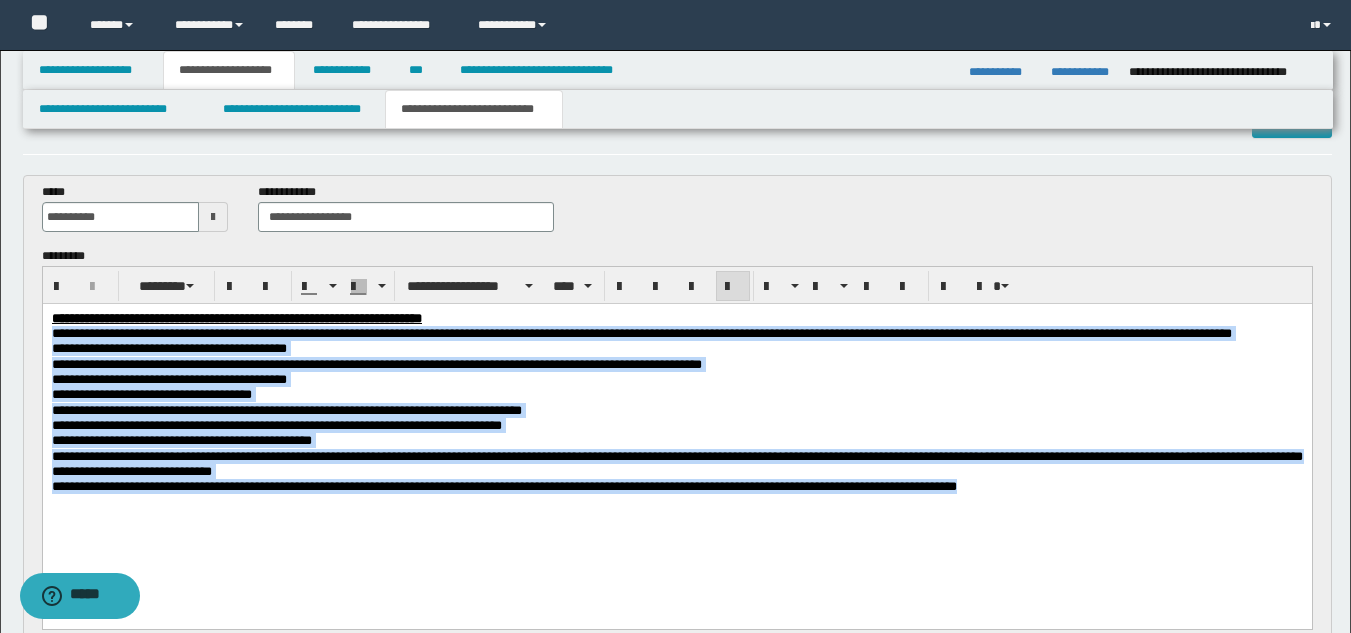drag, startPoint x: 54, startPoint y: 337, endPoint x: 1156, endPoint y: 591, distance: 1130.8934 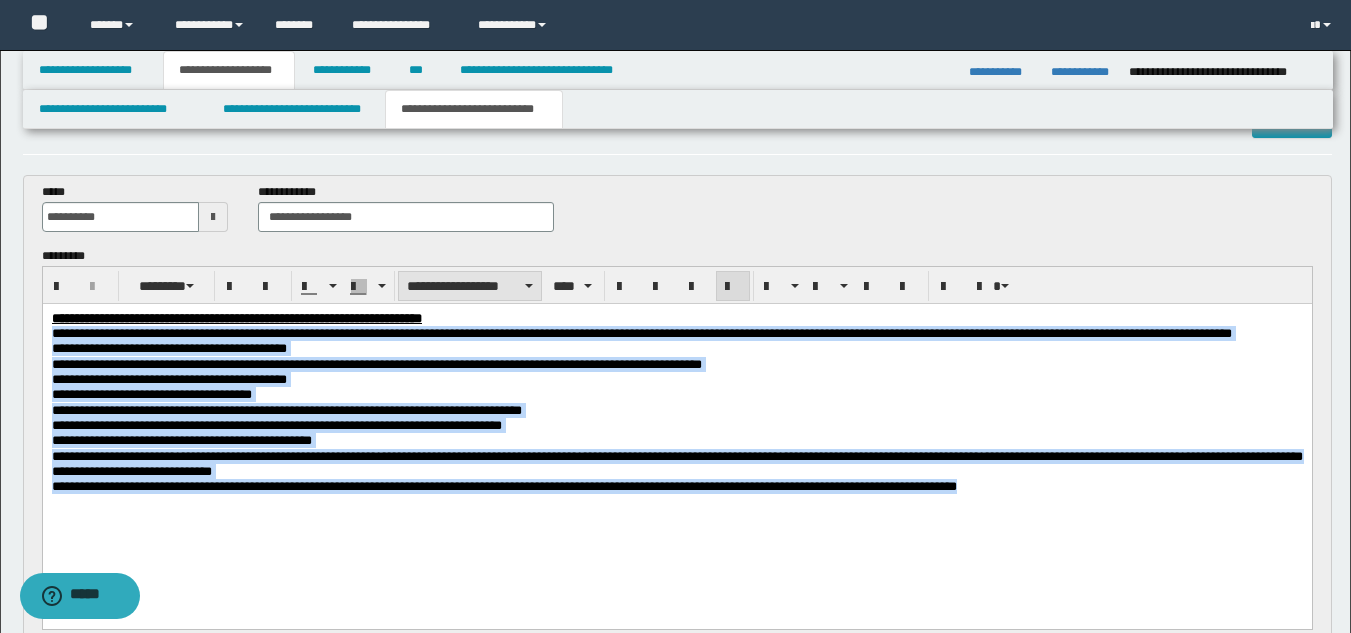 click on "**********" at bounding box center [470, 286] 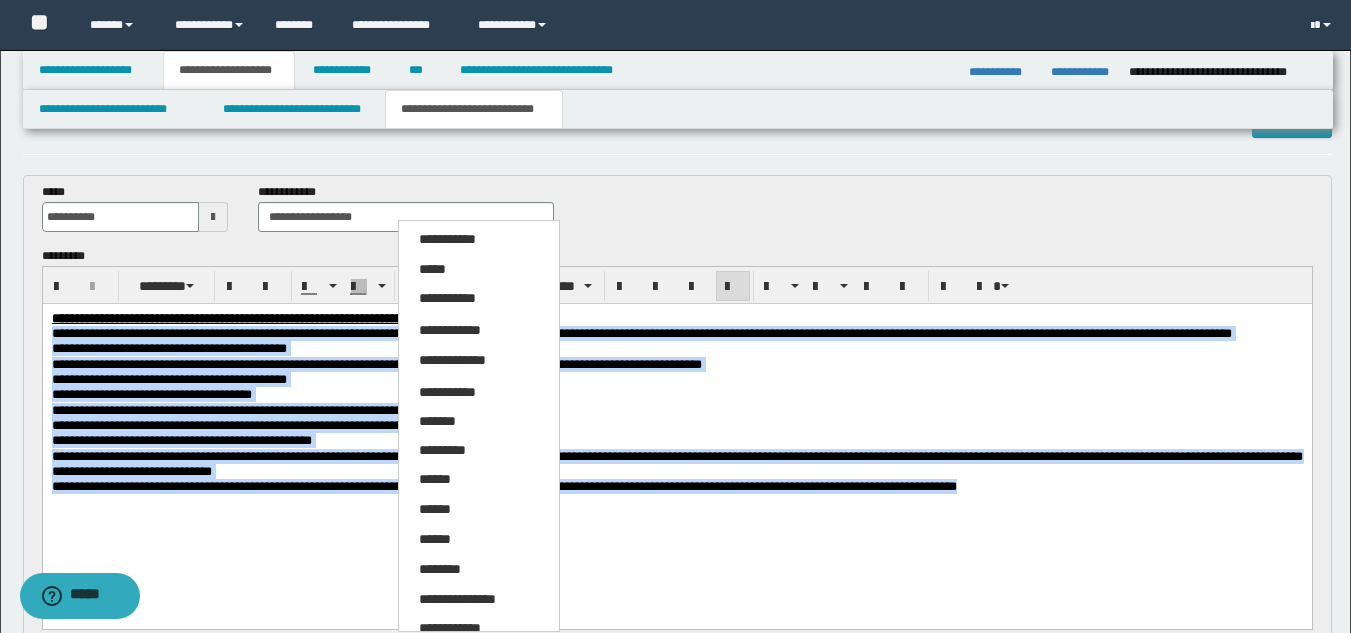 click on "**********" at bounding box center [479, 478] 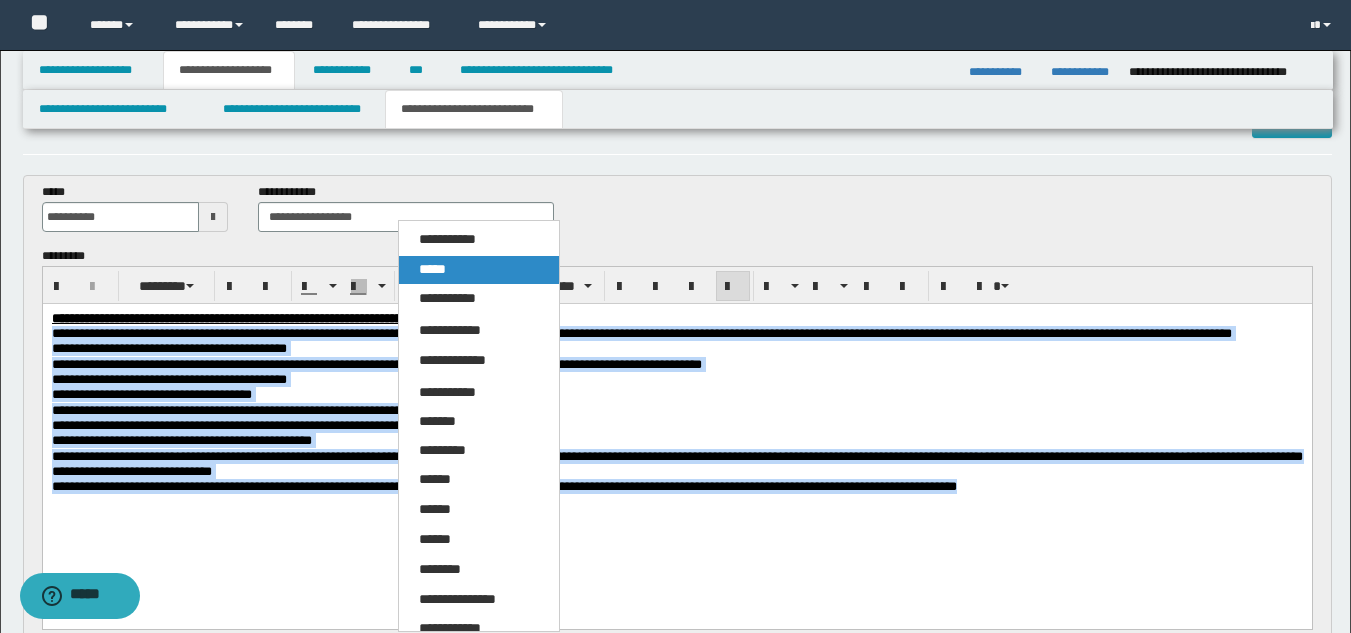 click on "*****" at bounding box center (432, 269) 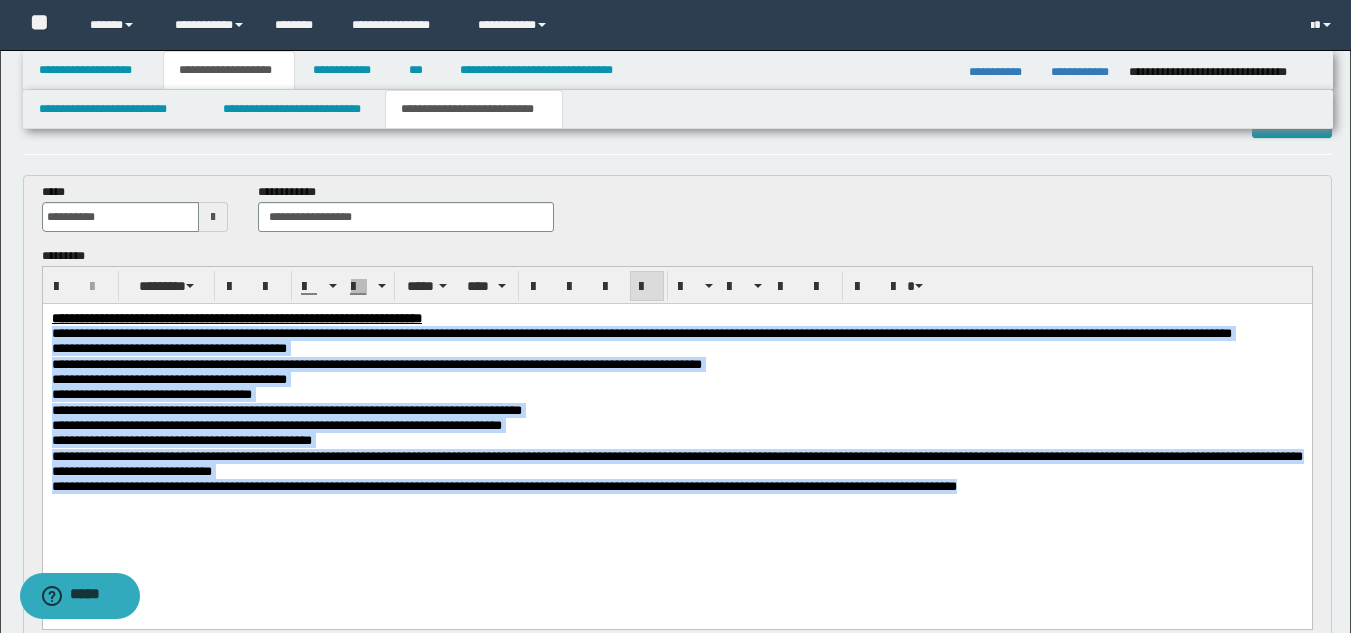 click on "**********" at bounding box center [503, 486] 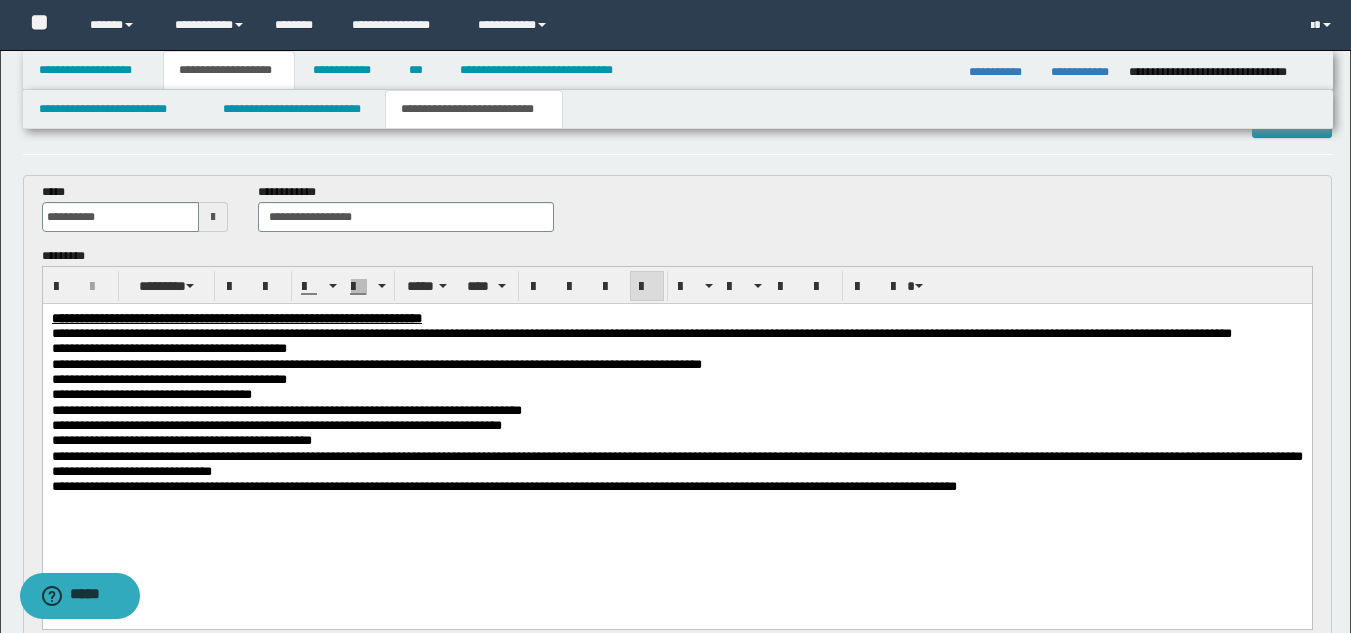click on "**********" at bounding box center [503, 486] 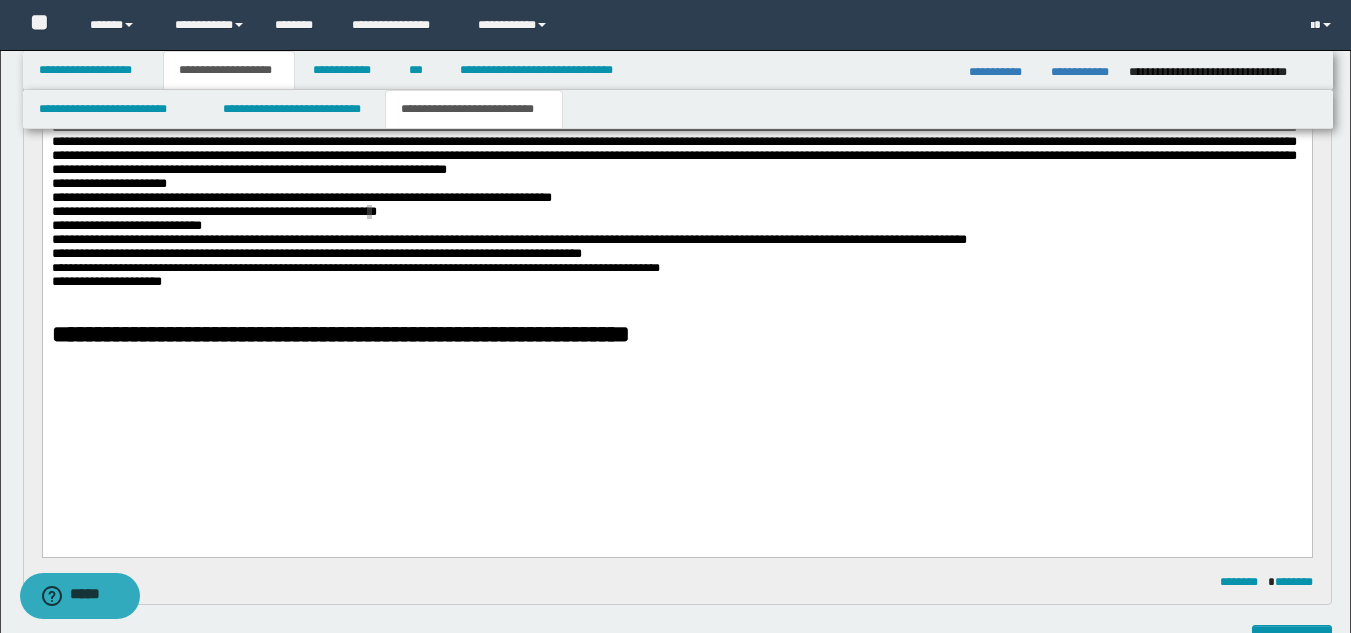 scroll, scrollTop: 866, scrollLeft: 0, axis: vertical 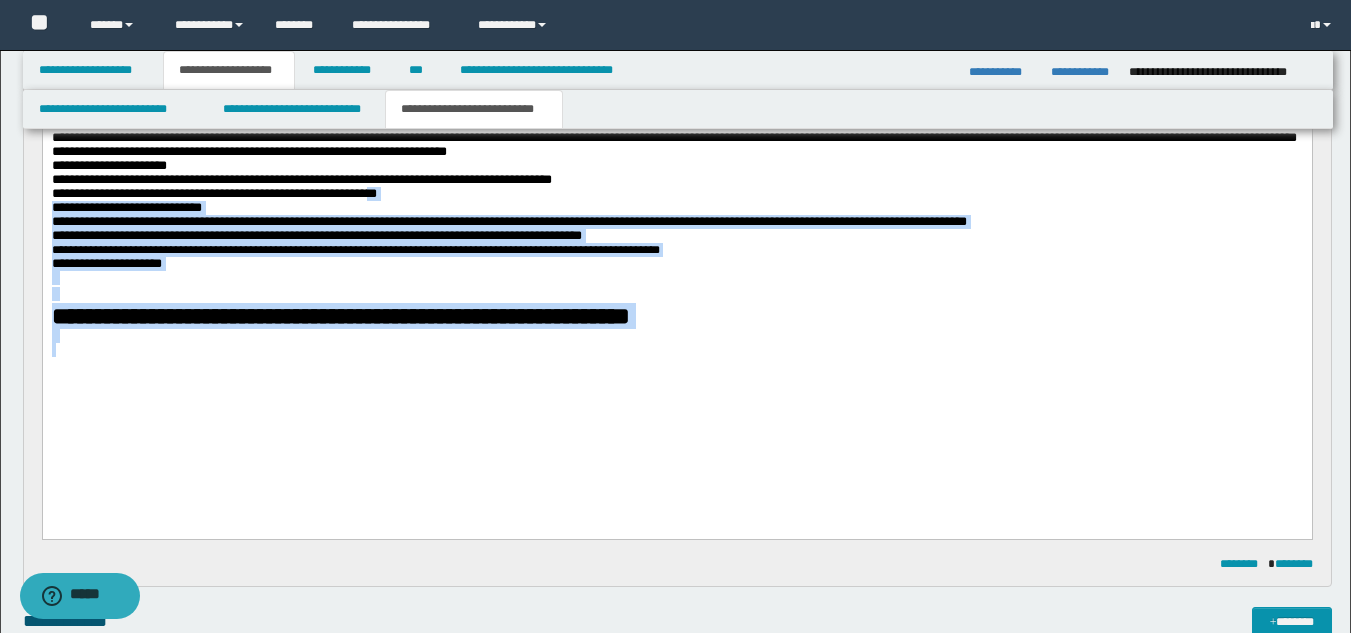 drag, startPoint x: 52, startPoint y: 355, endPoint x: 65, endPoint y: 442, distance: 87.965904 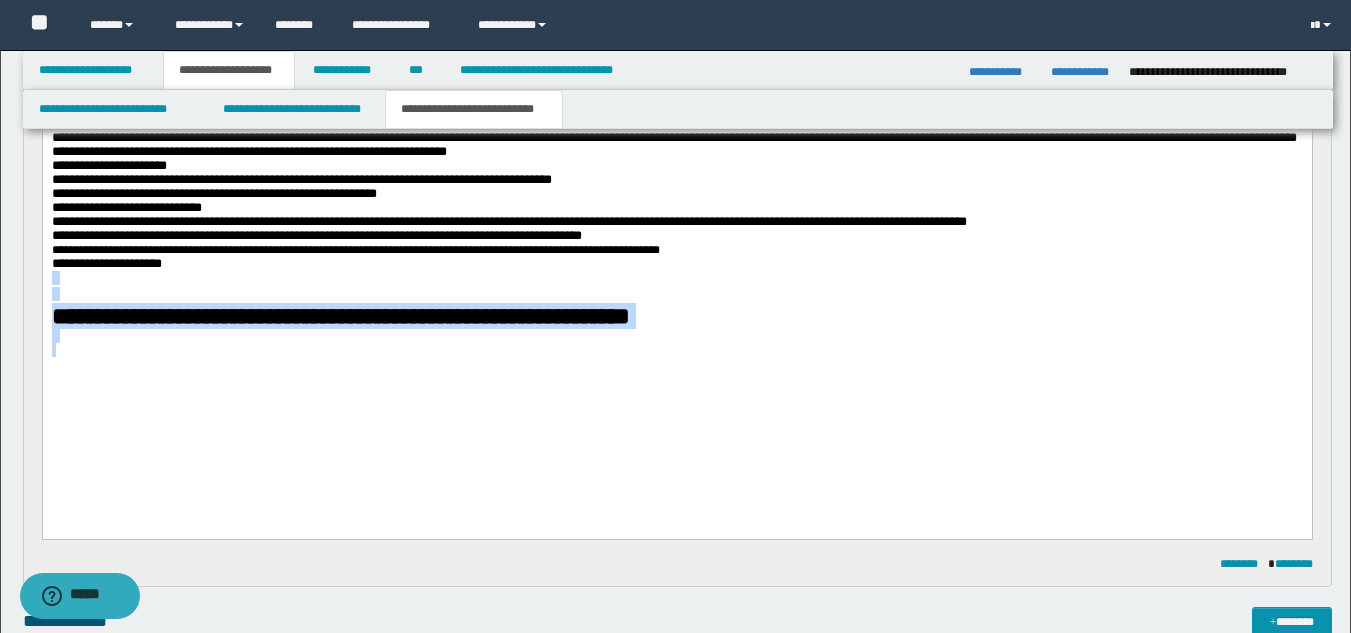 drag, startPoint x: 51, startPoint y: 346, endPoint x: 58, endPoint y: 445, distance: 99.24717 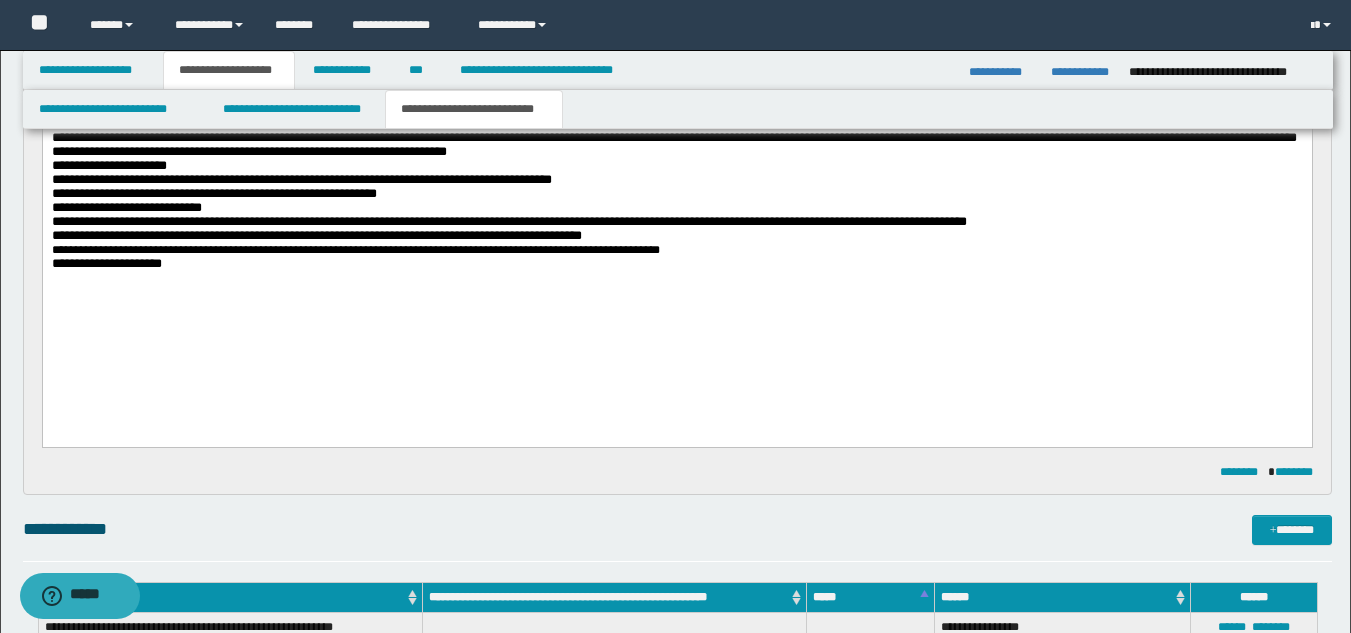 type 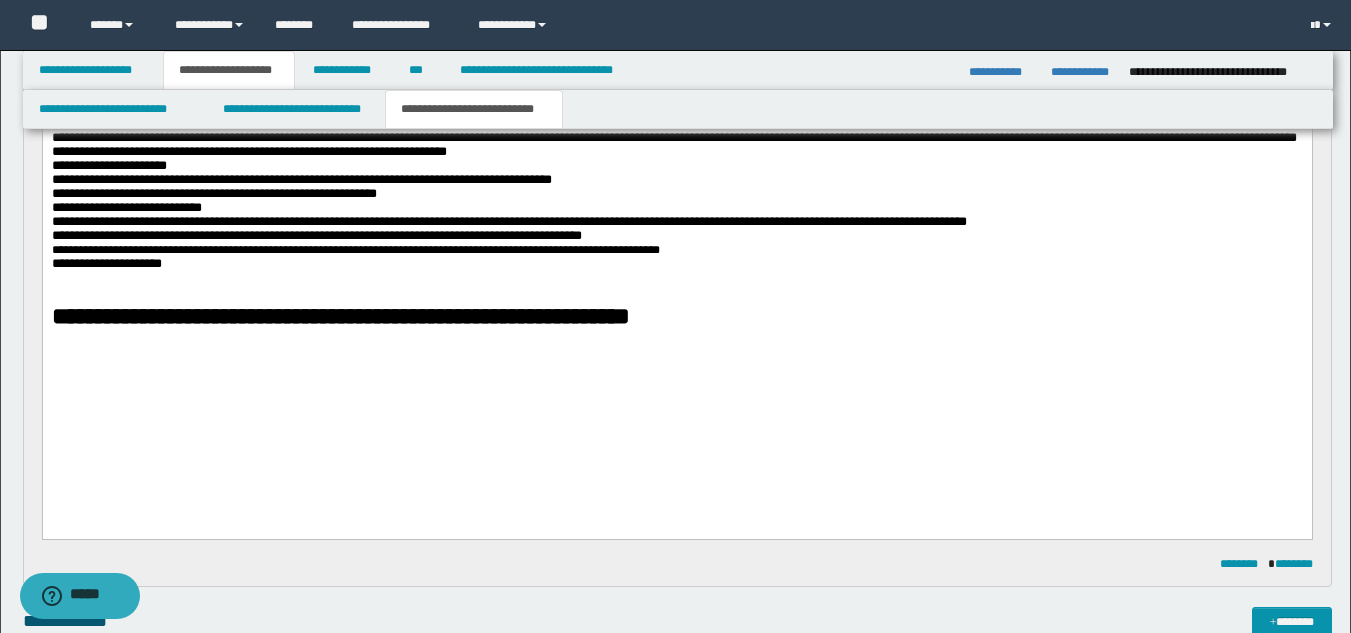 click at bounding box center [676, 294] 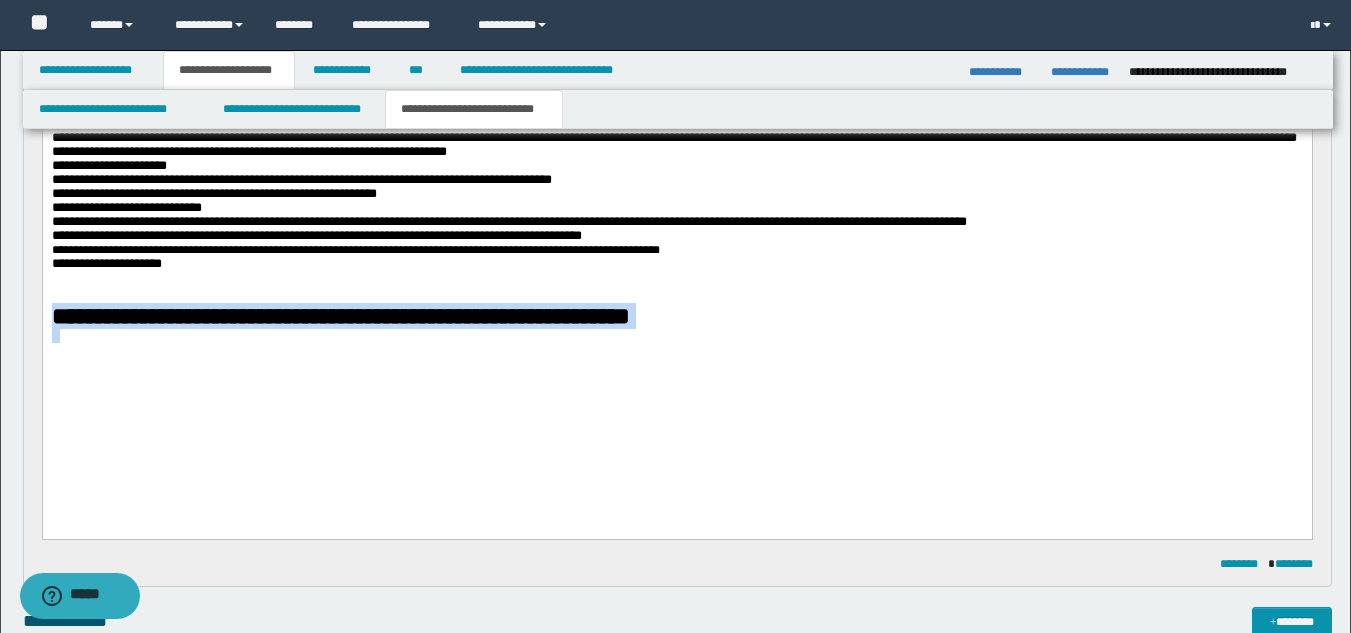 drag, startPoint x: 56, startPoint y: 356, endPoint x: 49, endPoint y: 434, distance: 78.31347 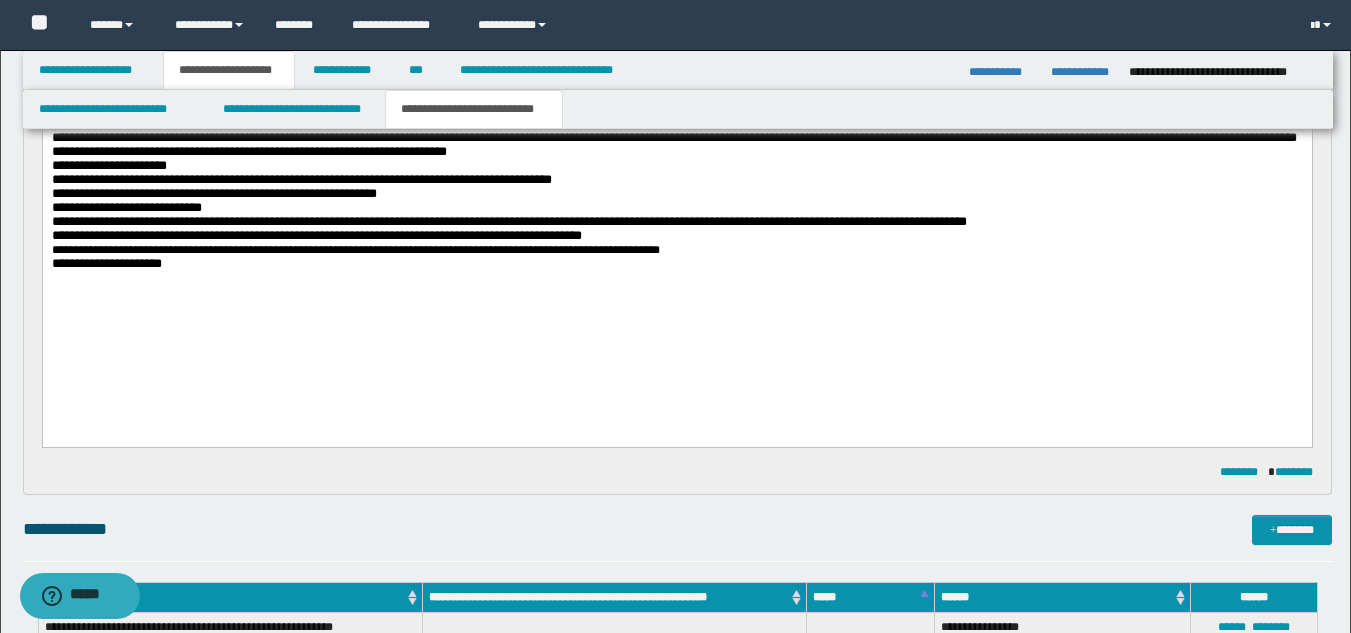 drag, startPoint x: 308, startPoint y: 196, endPoint x: 307, endPoint y: 209, distance: 13.038404 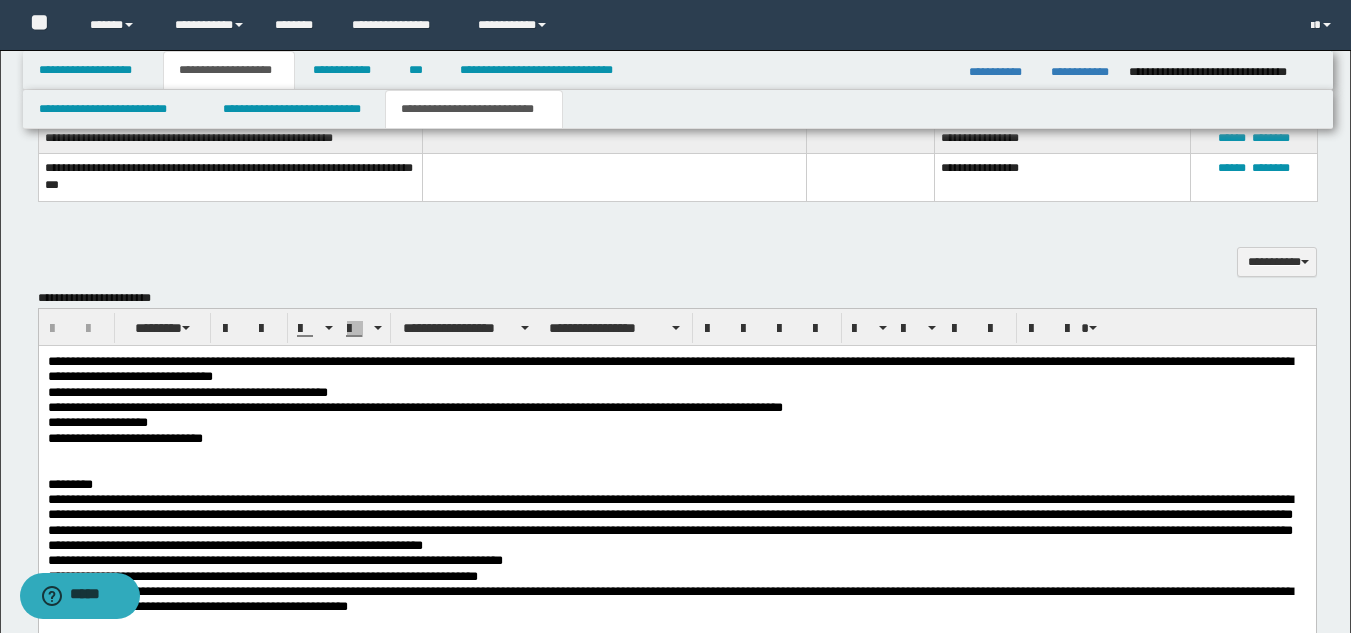 scroll, scrollTop: 1372, scrollLeft: 0, axis: vertical 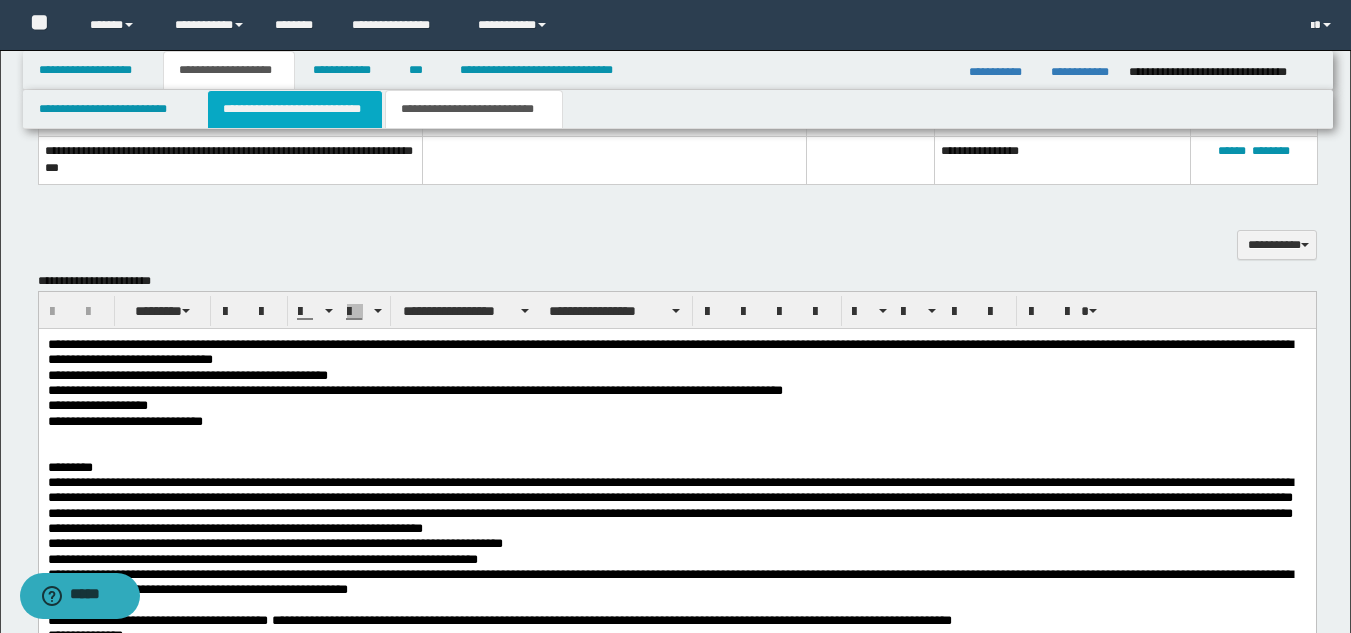 click on "**********" at bounding box center [295, 109] 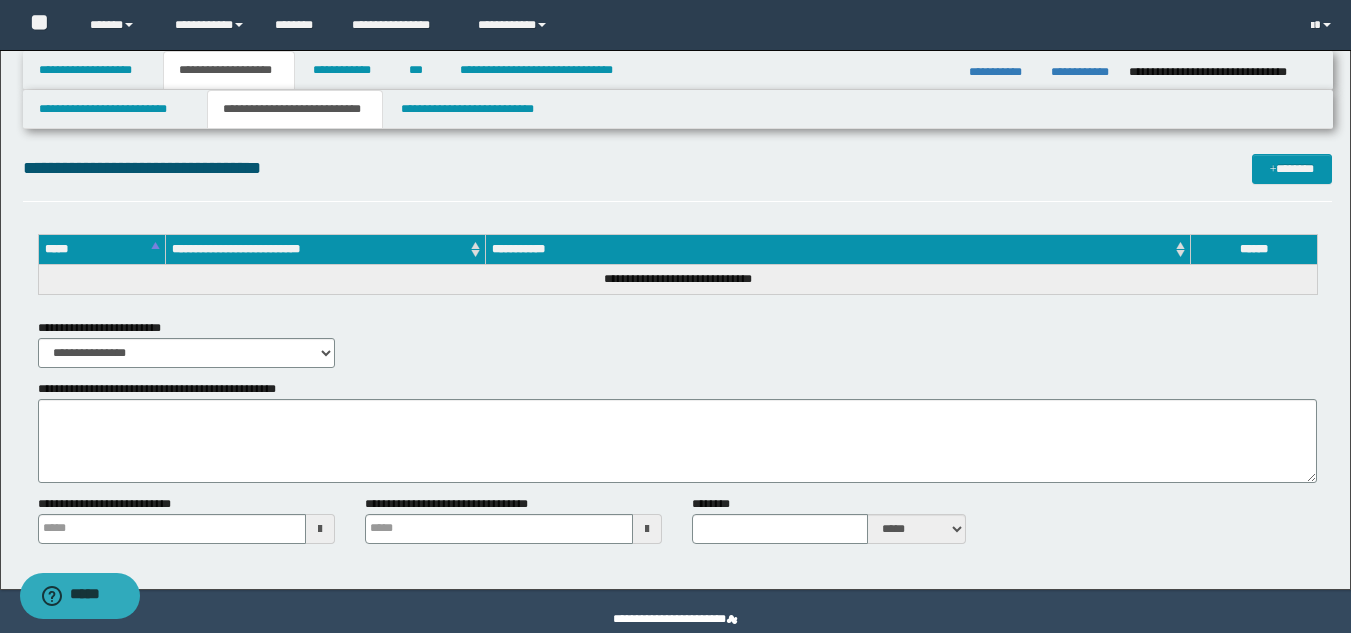scroll, scrollTop: 2498, scrollLeft: 0, axis: vertical 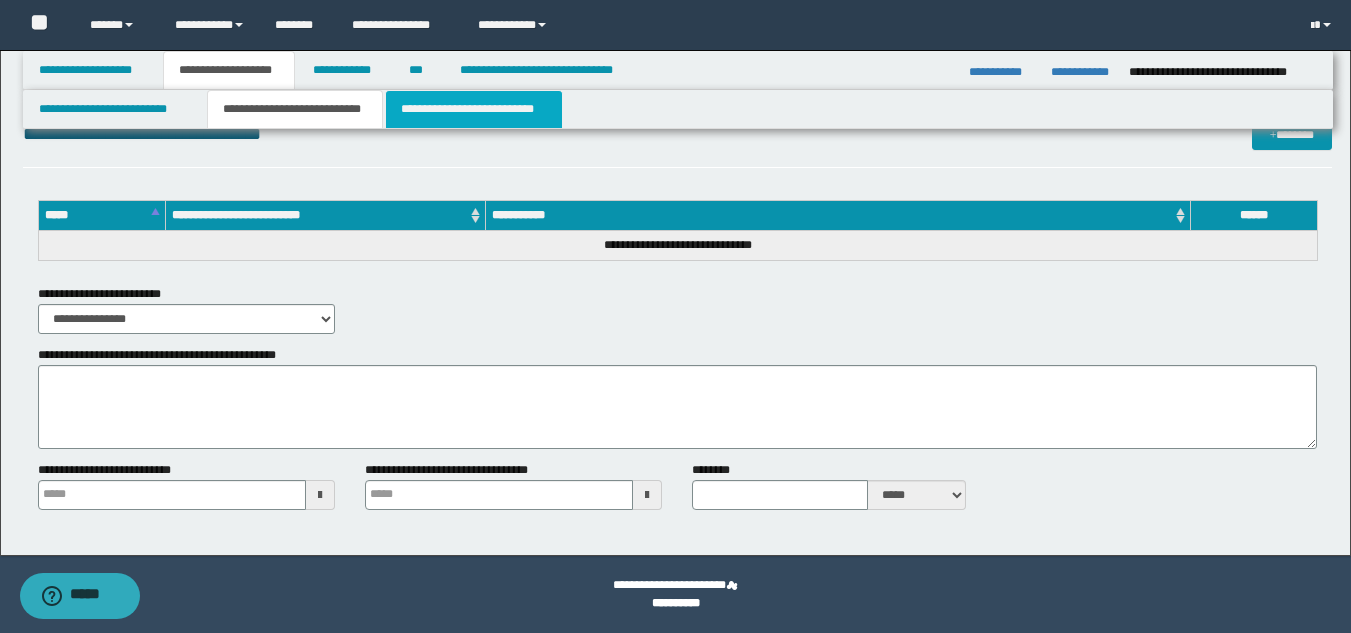 click on "**********" at bounding box center (474, 109) 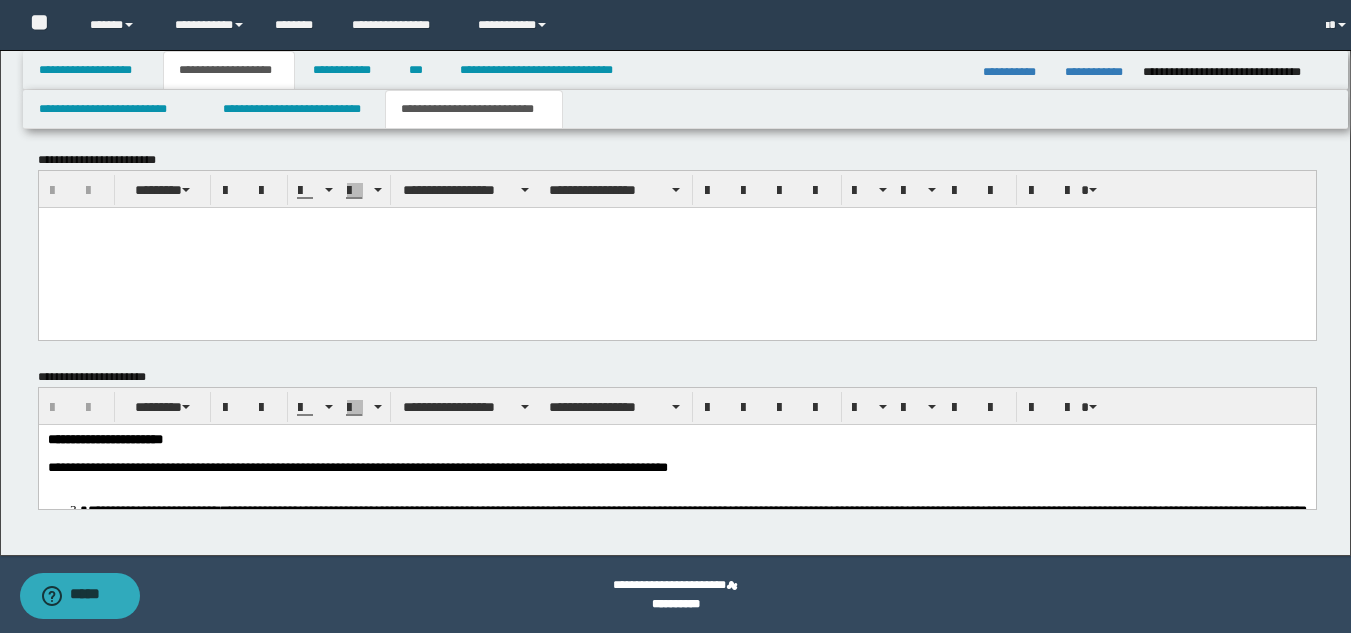 scroll, scrollTop: 2123, scrollLeft: 0, axis: vertical 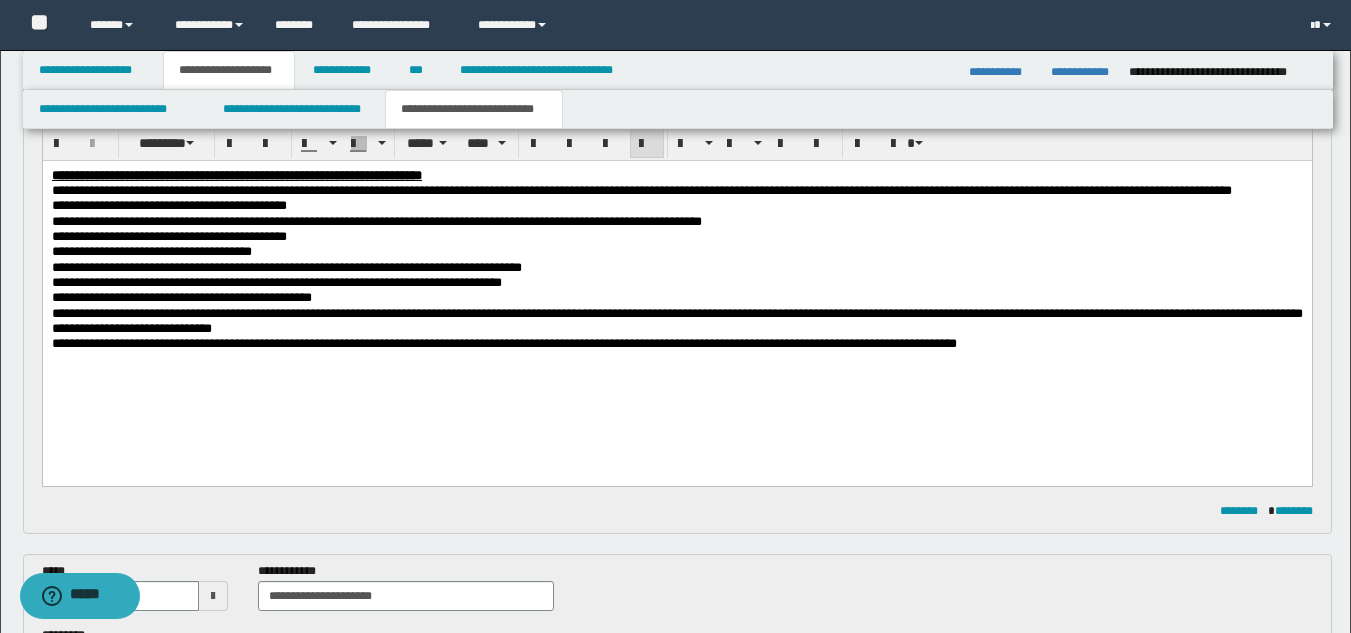 click on "**********" at bounding box center (676, 221) 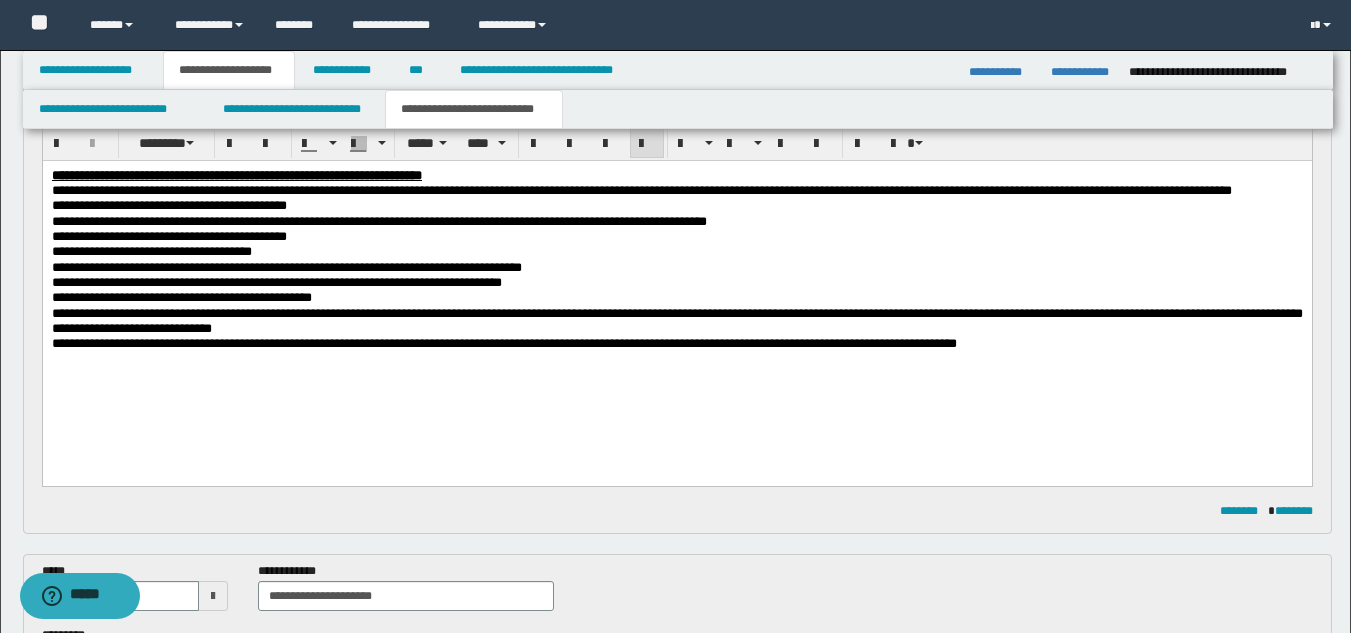 click on "**********" at bounding box center [151, 251] 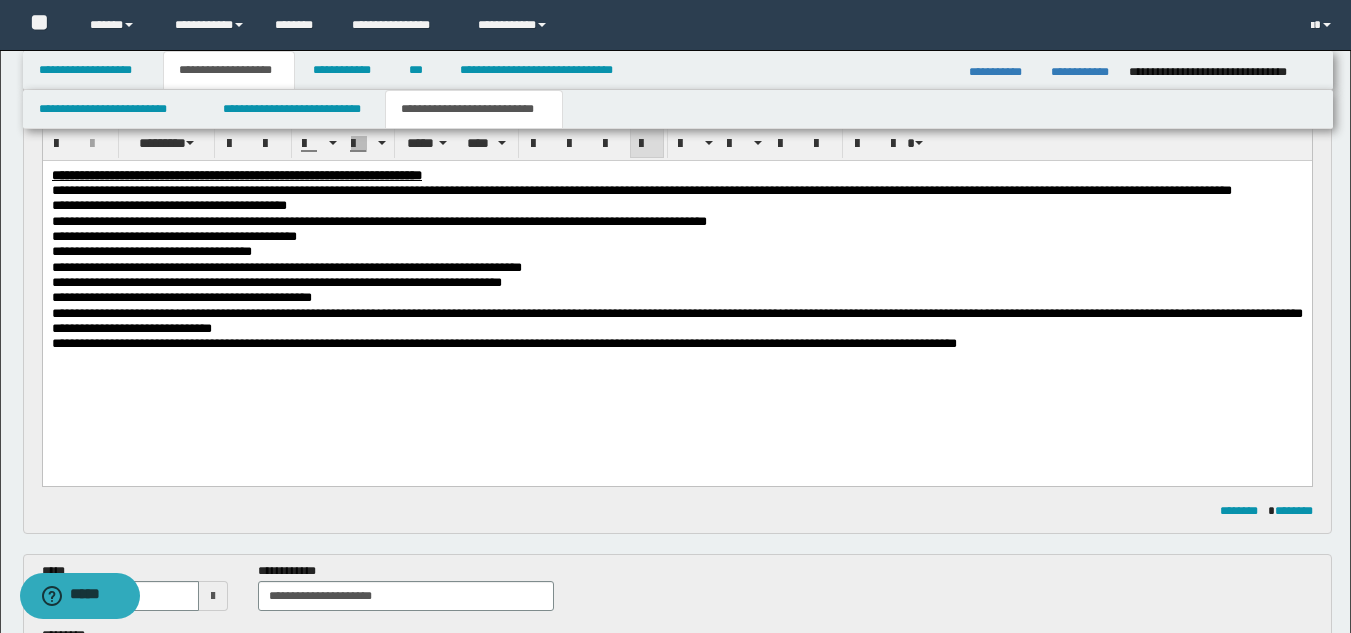 click on "**********" at bounding box center (151, 251) 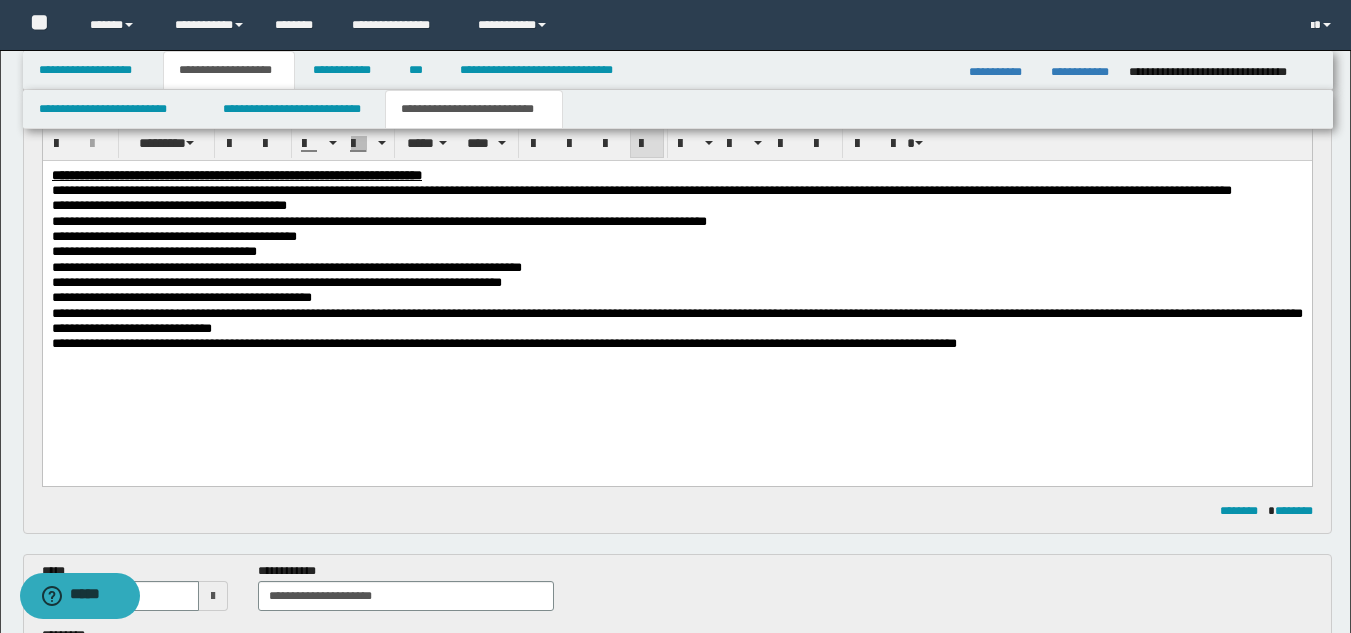 drag, startPoint x: 170, startPoint y: 274, endPoint x: 172, endPoint y: 291, distance: 17.117243 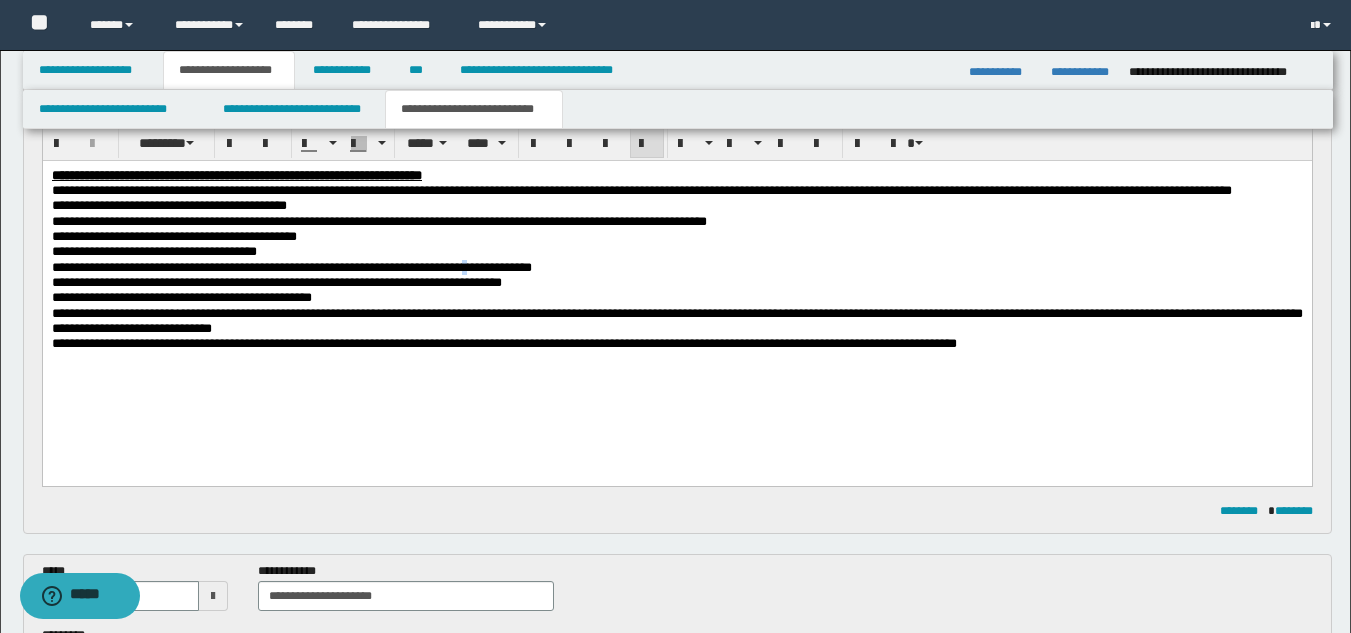 drag, startPoint x: 554, startPoint y: 292, endPoint x: 562, endPoint y: 358, distance: 66.48308 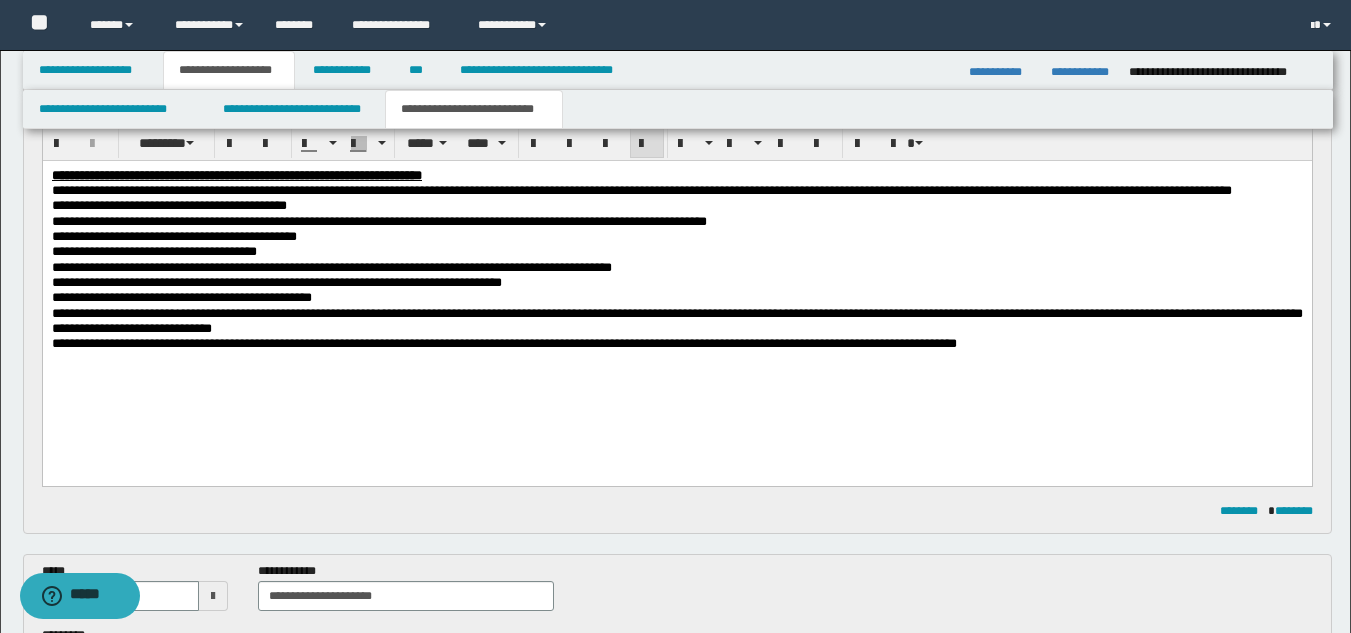click on "**********" at bounding box center (276, 282) 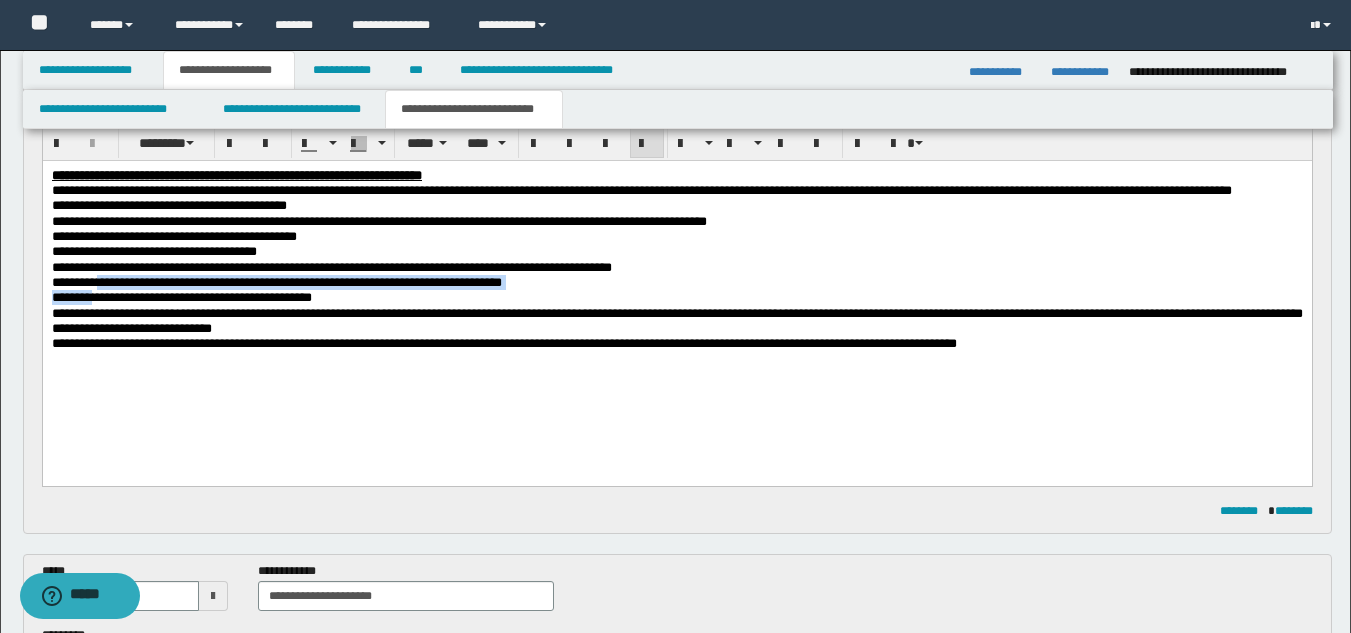 click on "**********" at bounding box center [276, 282] 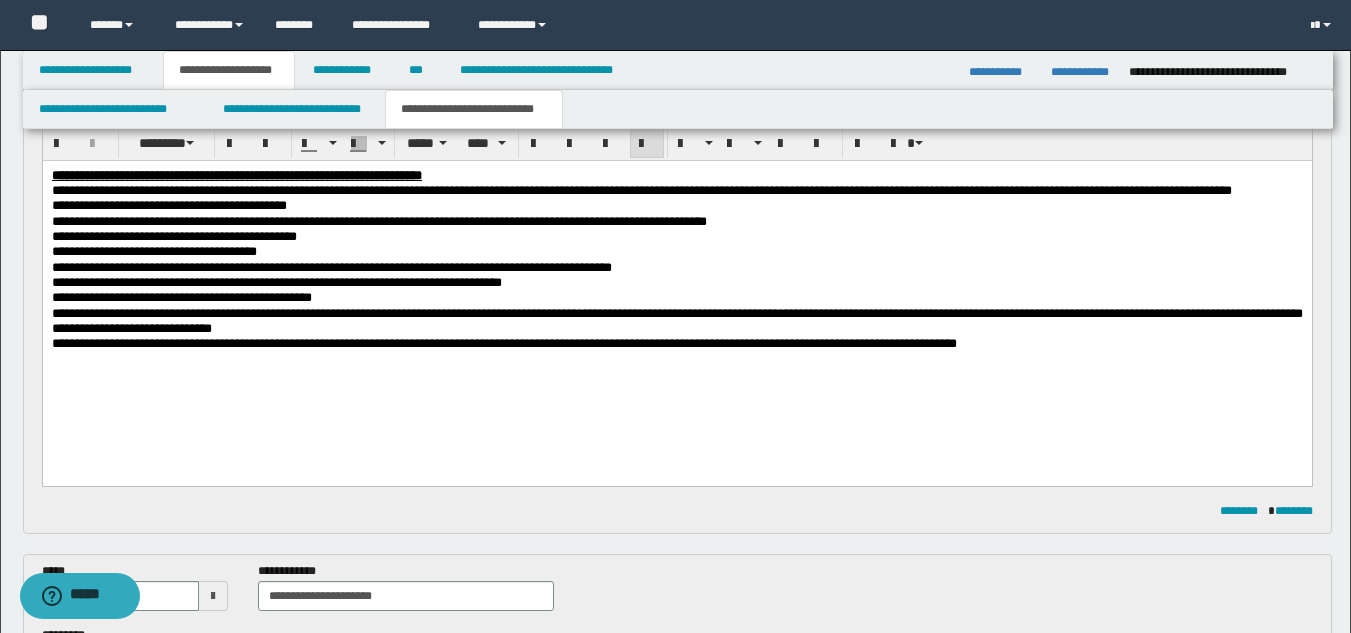 click on "**********" at bounding box center [676, 321] 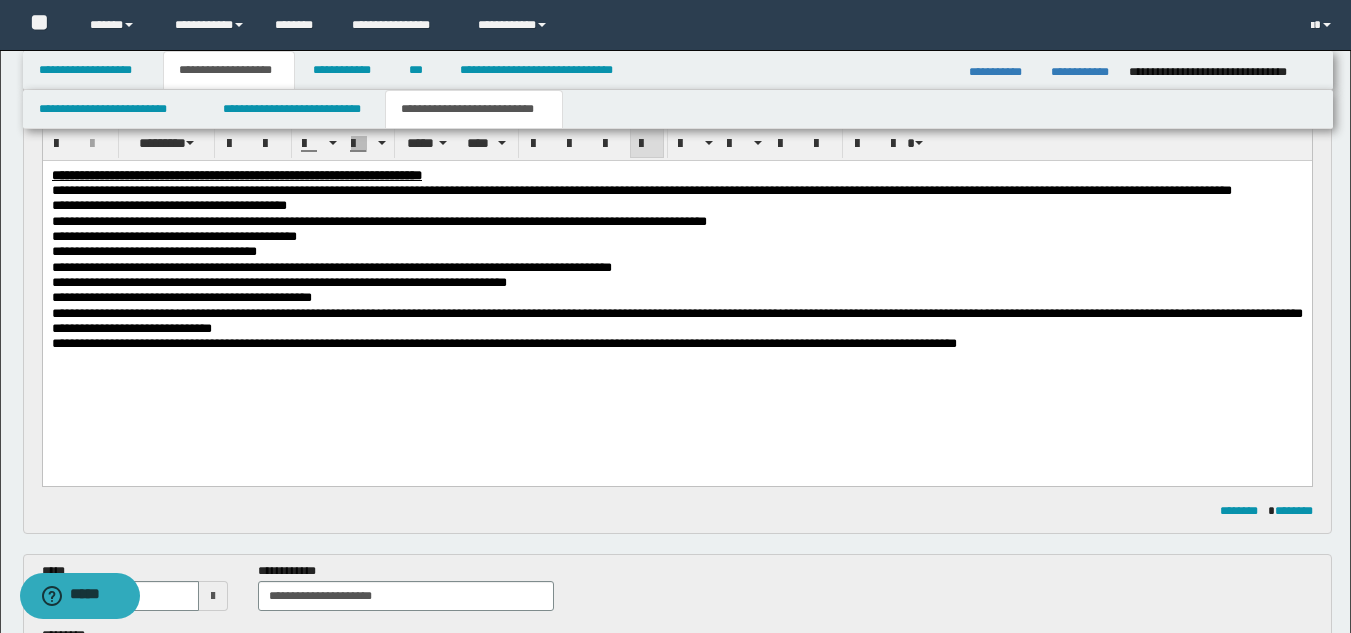 click on "**********" at bounding box center [181, 297] 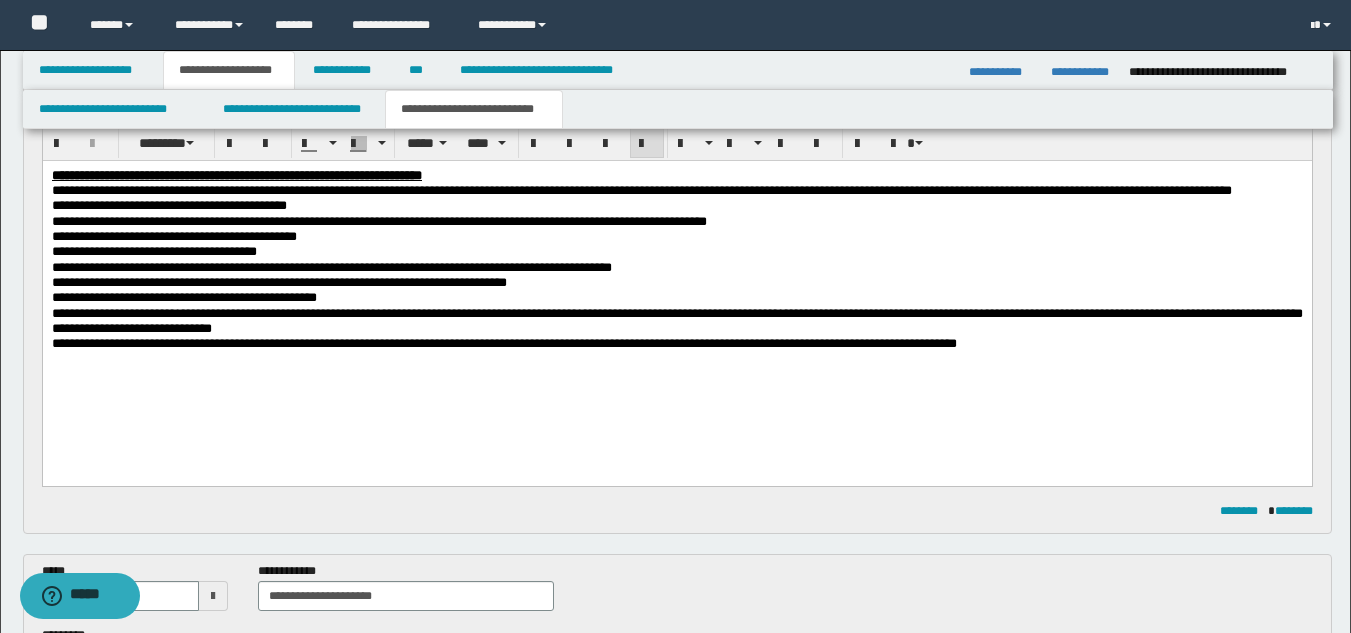 click on "**********" at bounding box center [676, 321] 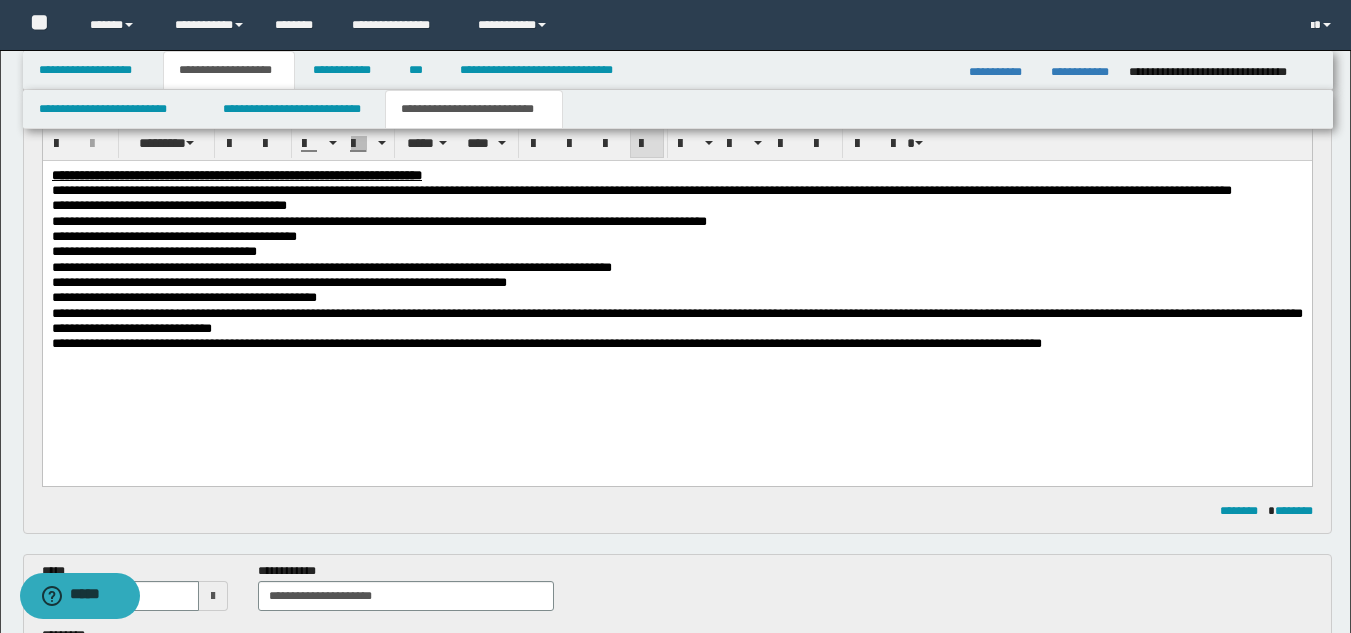 click on "**********" at bounding box center (546, 343) 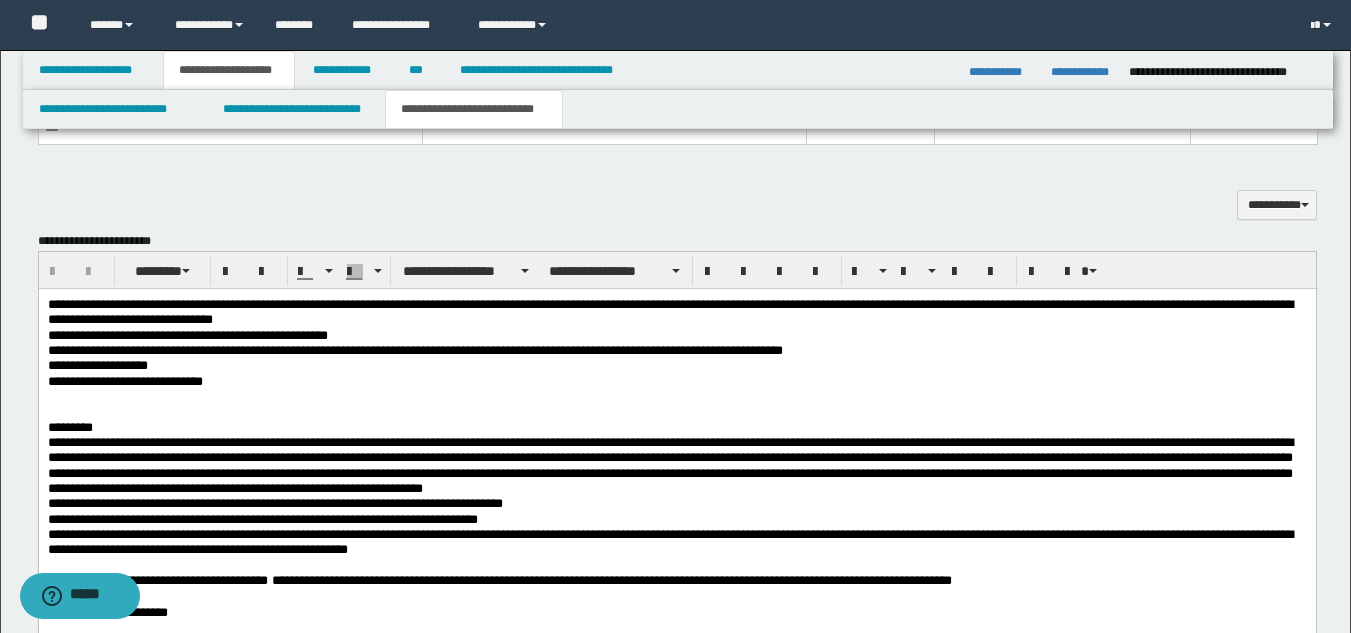 scroll, scrollTop: 1385, scrollLeft: 0, axis: vertical 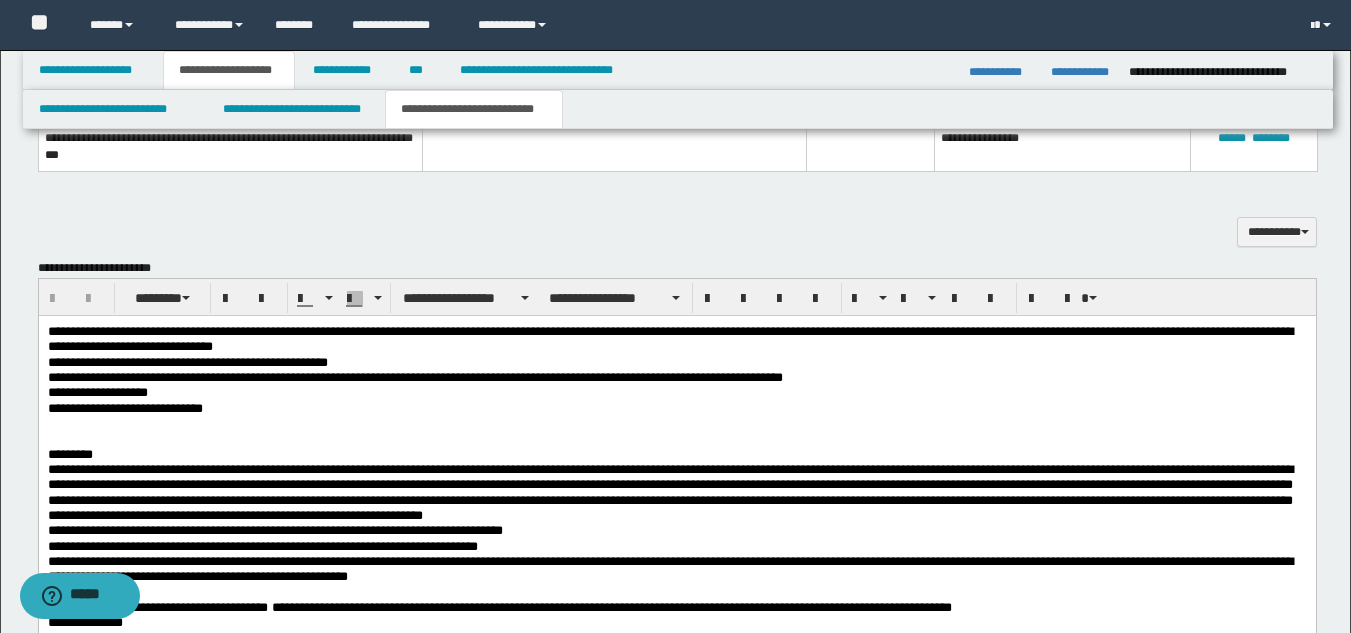 click on "**********" at bounding box center (187, 362) 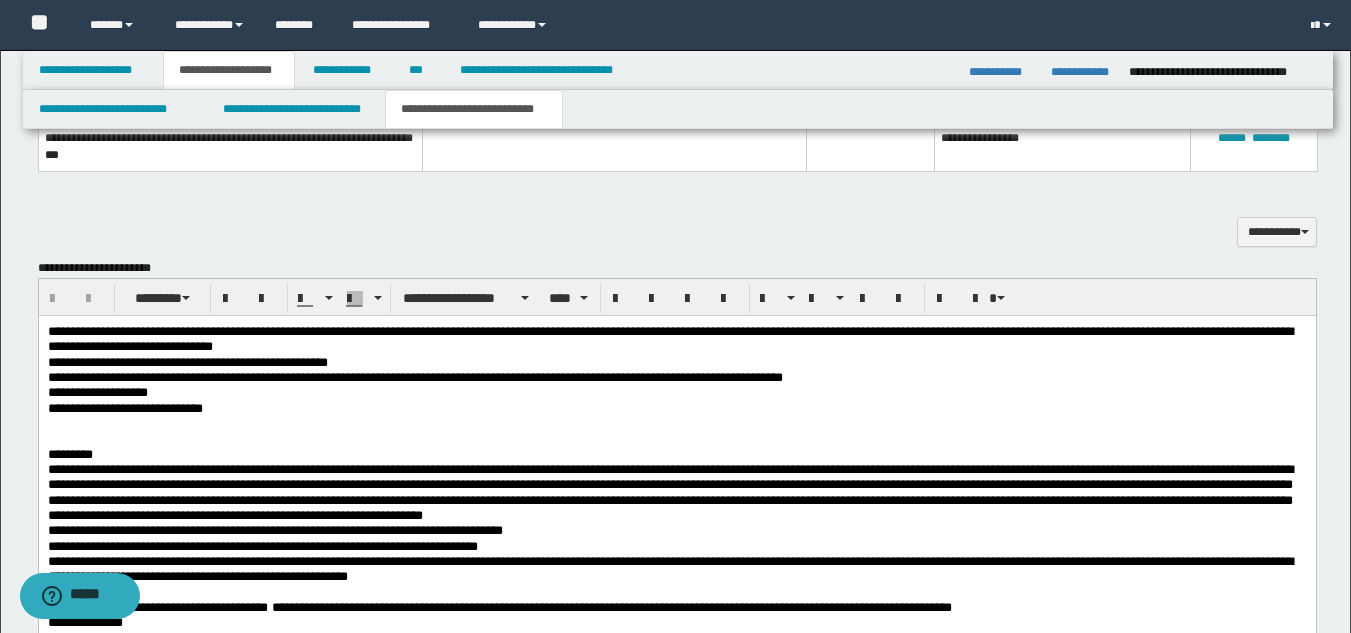 click on "**********" at bounding box center [676, 424] 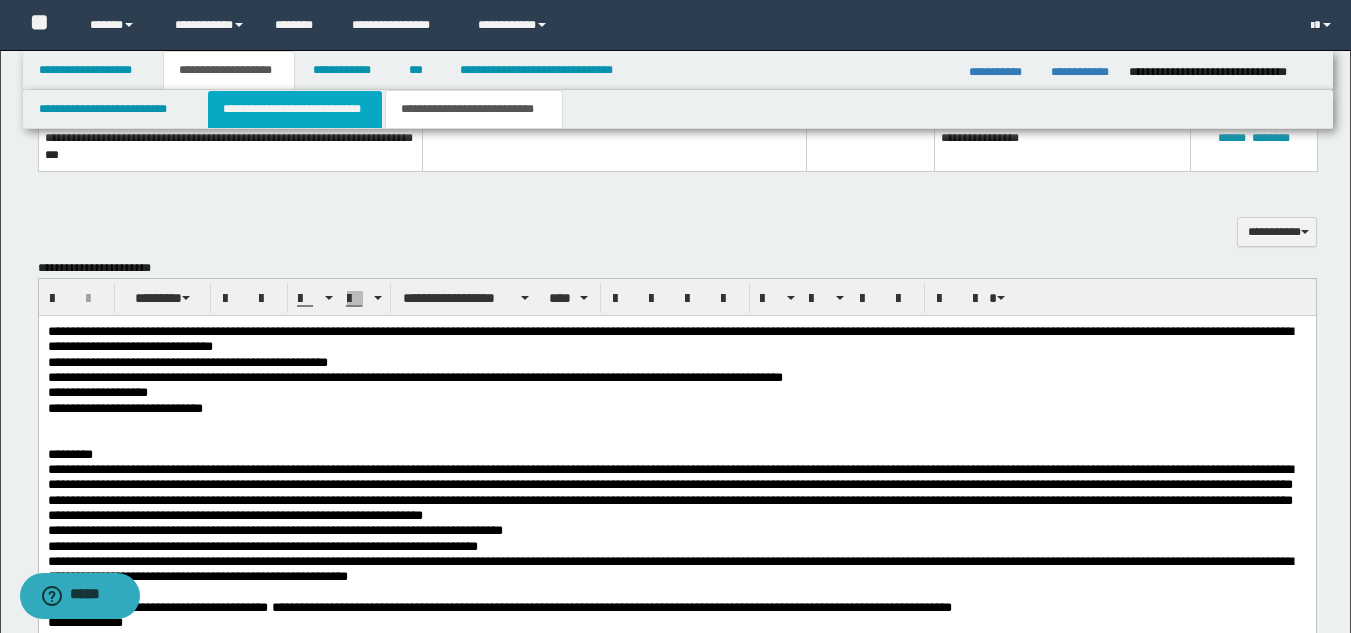 click on "**********" at bounding box center [295, 109] 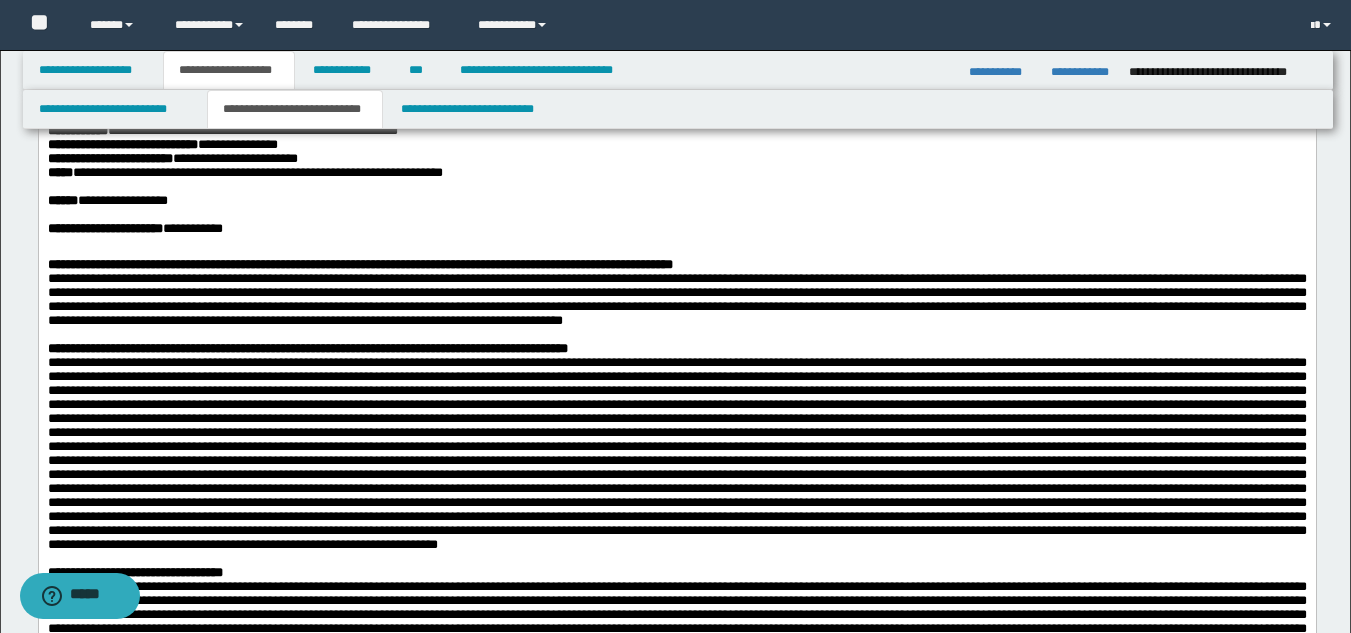 scroll, scrollTop: 445, scrollLeft: 0, axis: vertical 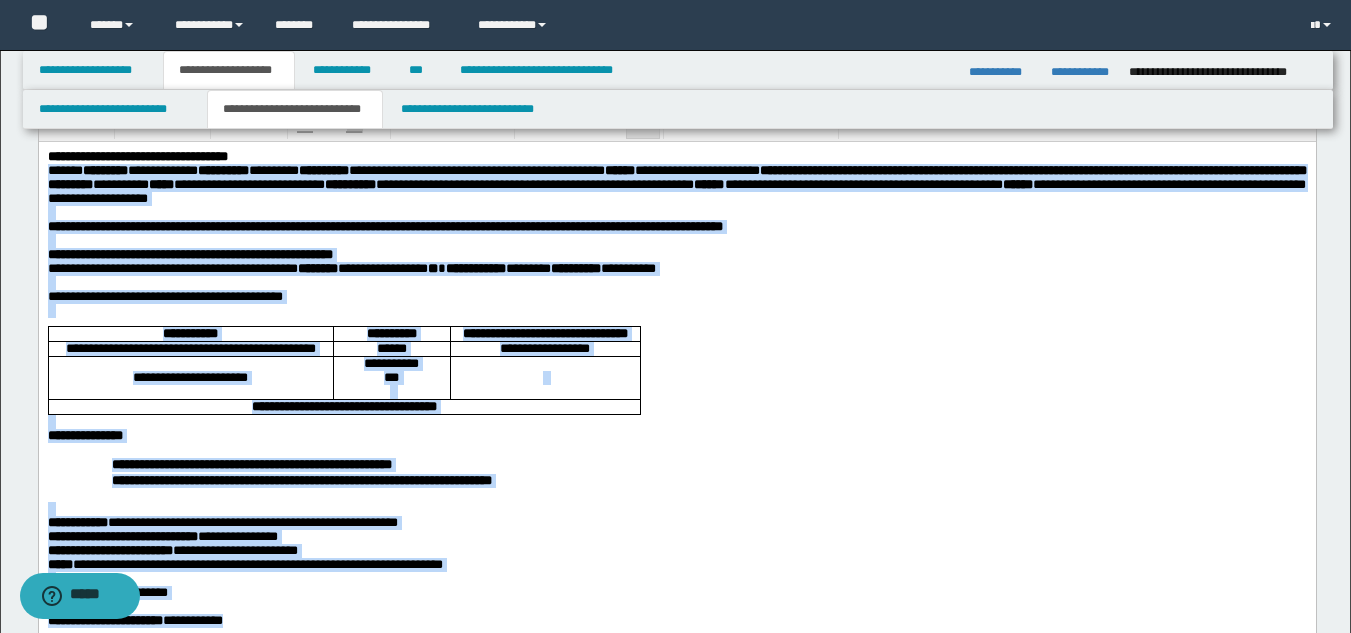 drag, startPoint x: 296, startPoint y: 699, endPoint x: 41, endPoint y: 166, distance: 590.8587 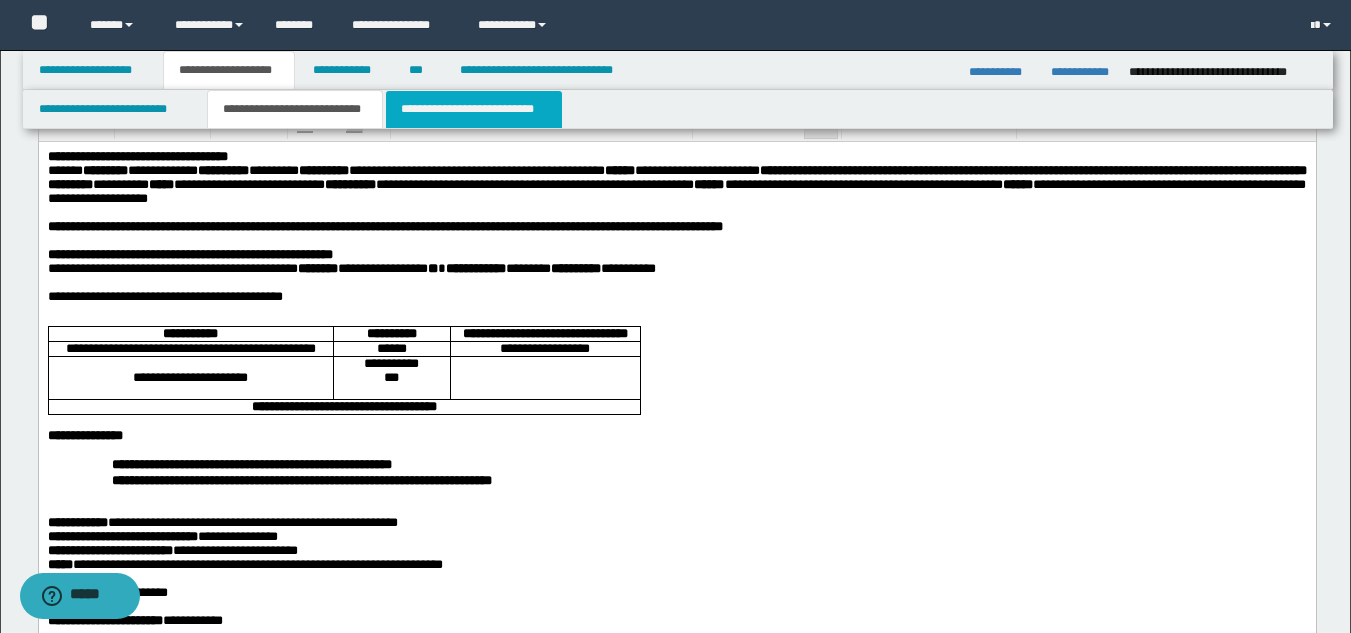 click on "**********" at bounding box center (474, 109) 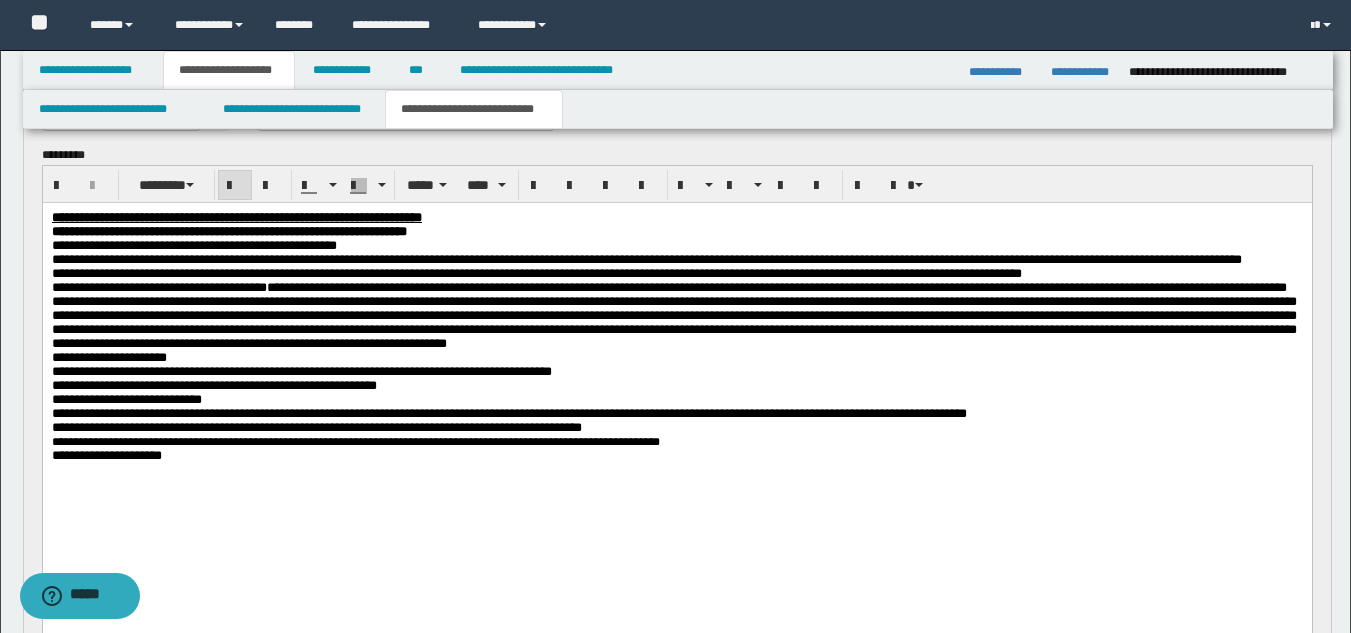 scroll, scrollTop: 679, scrollLeft: 0, axis: vertical 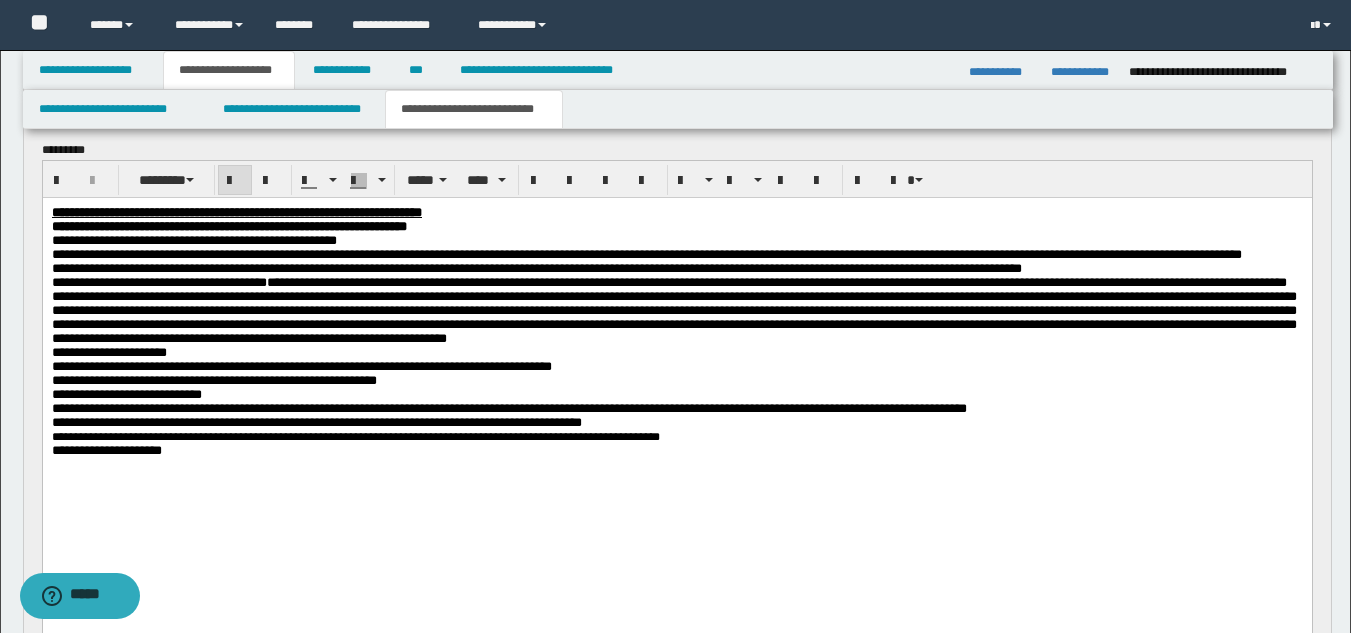 click on "**********" at bounding box center [646, 253] 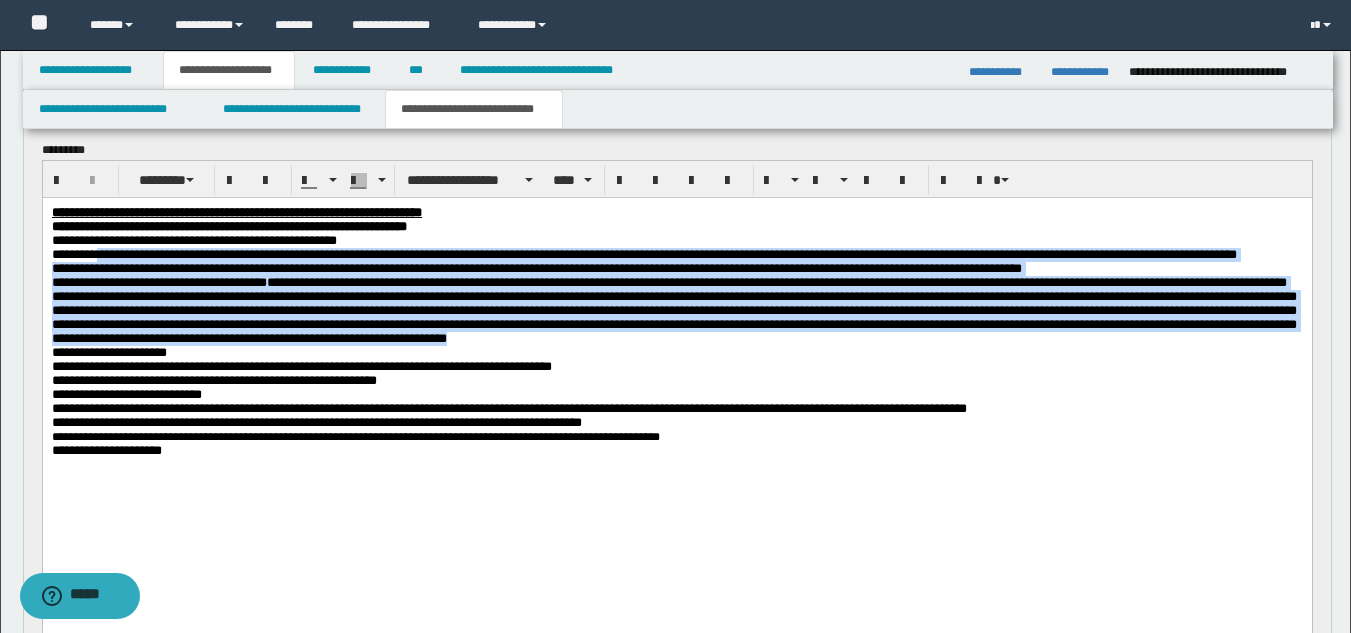 drag, startPoint x: 109, startPoint y: 263, endPoint x: 406, endPoint y: 385, distance: 321.081 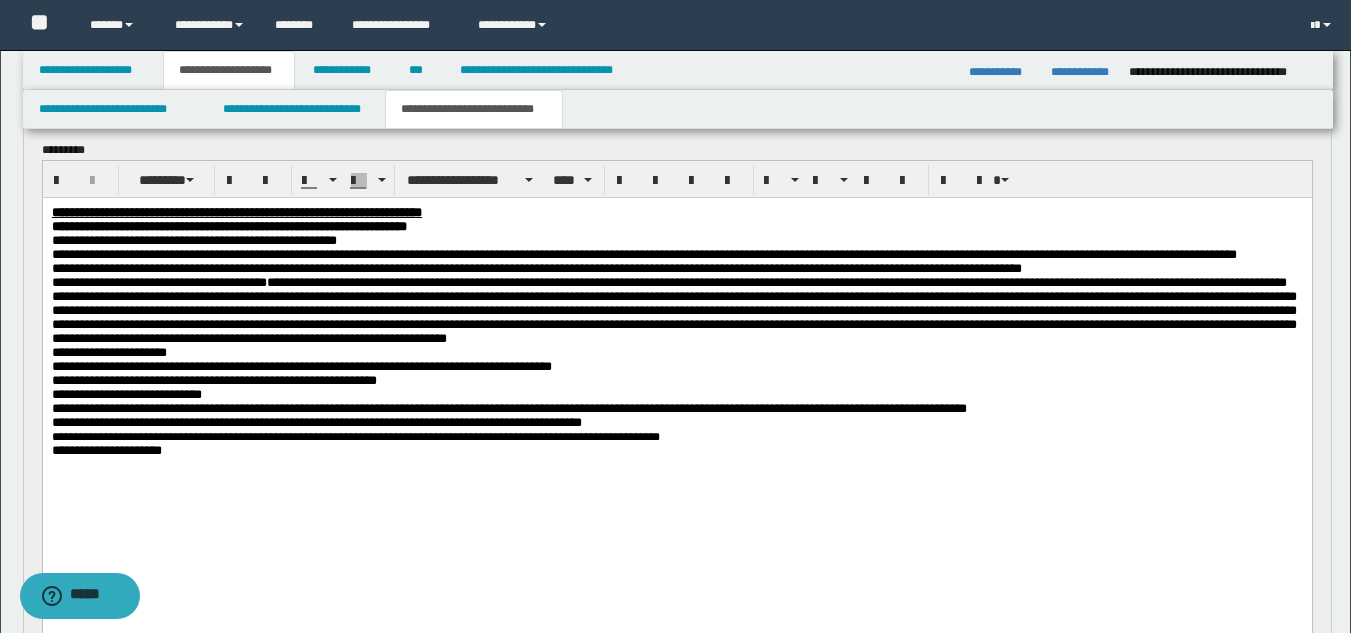 click on "**********" at bounding box center [508, 407] 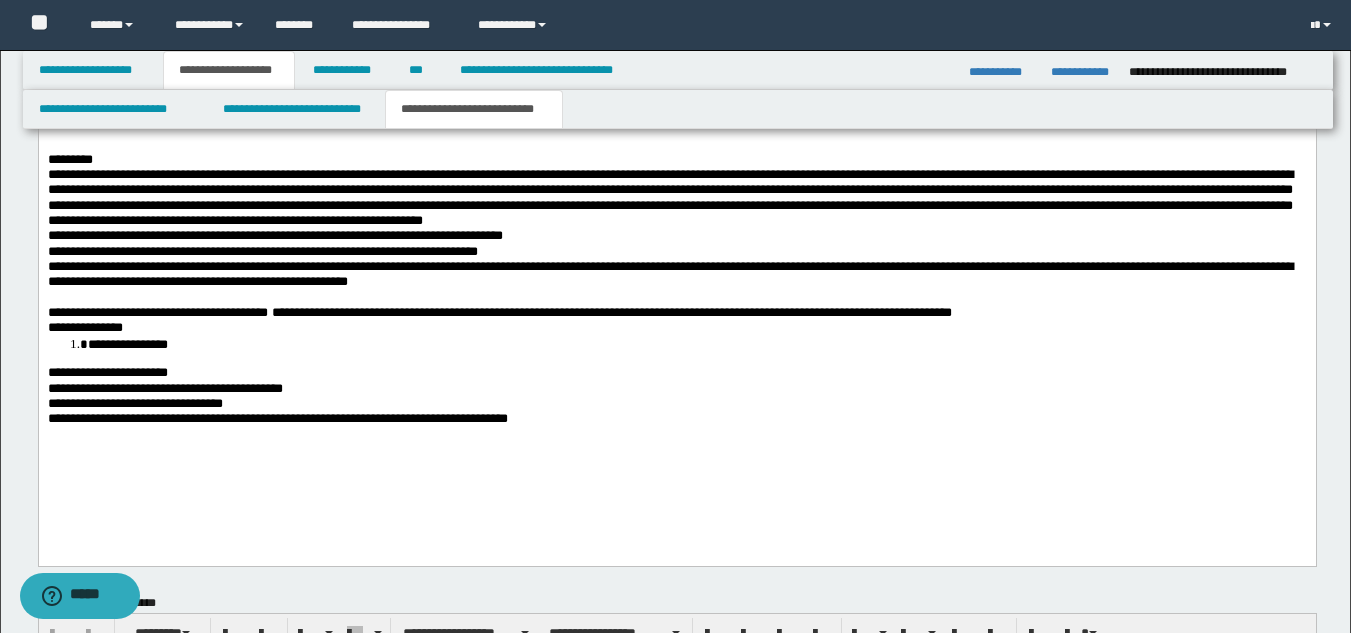 scroll, scrollTop: 2123, scrollLeft: 0, axis: vertical 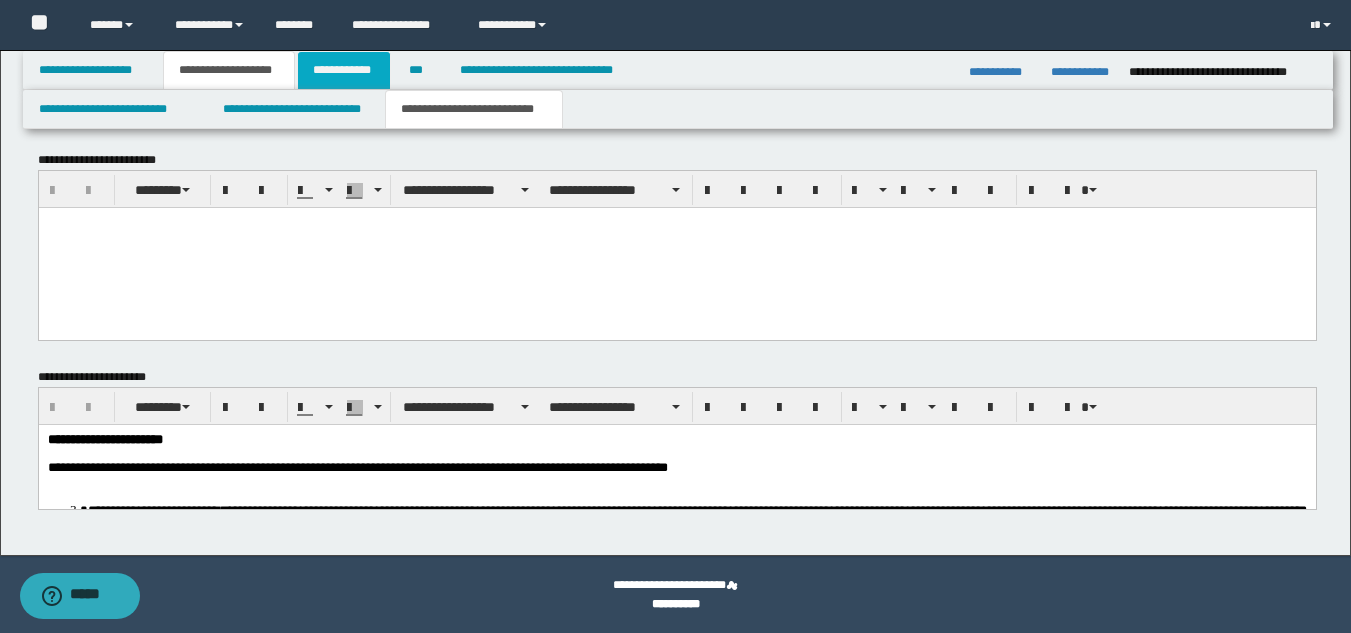 click on "**********" at bounding box center [344, 70] 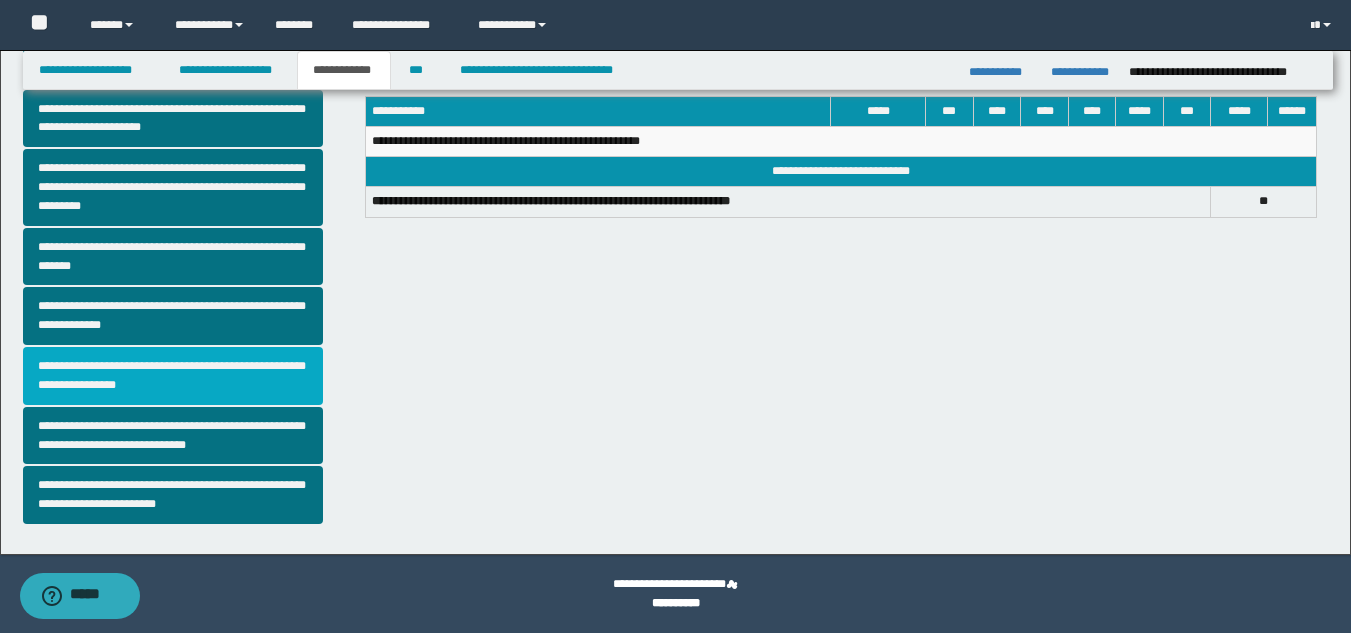 click on "**********" at bounding box center (173, 376) 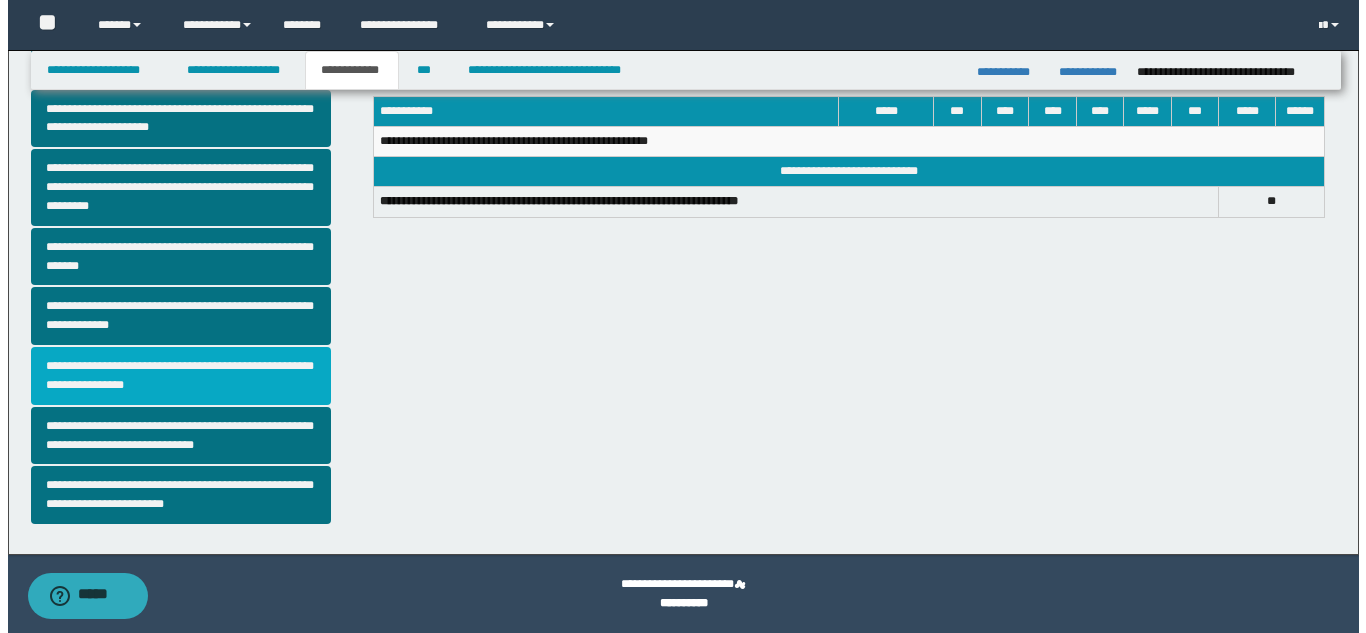 scroll, scrollTop: 0, scrollLeft: 0, axis: both 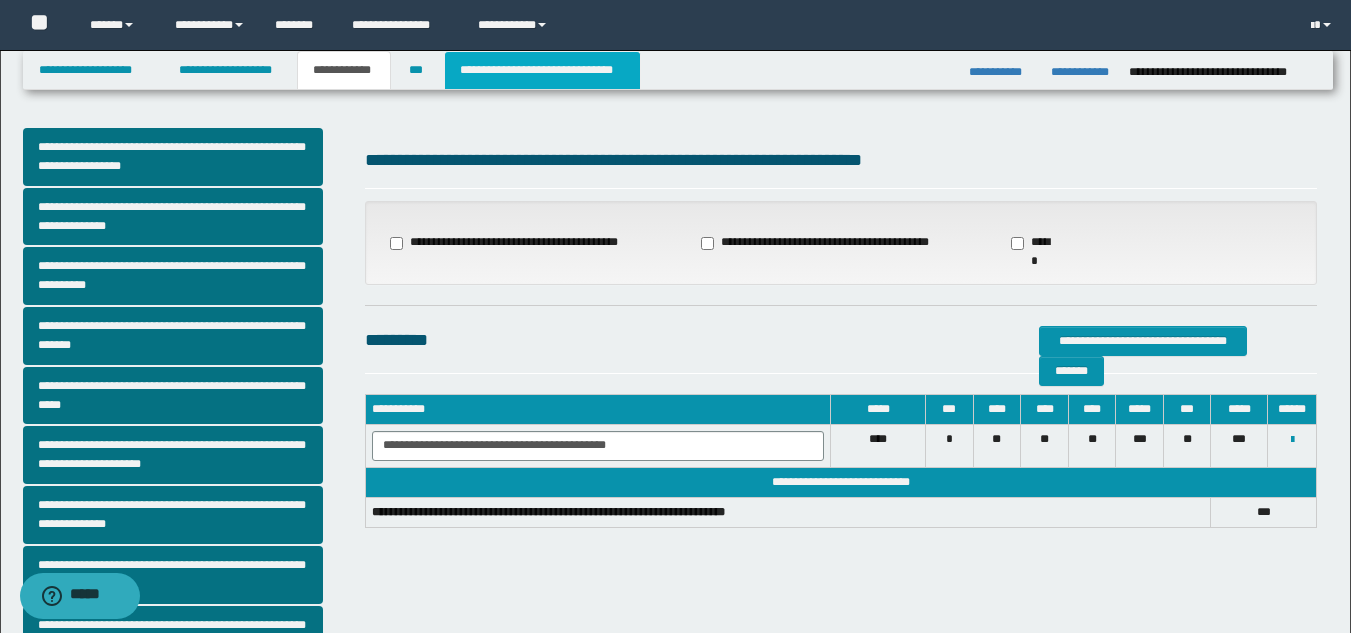 click on "**********" at bounding box center (542, 70) 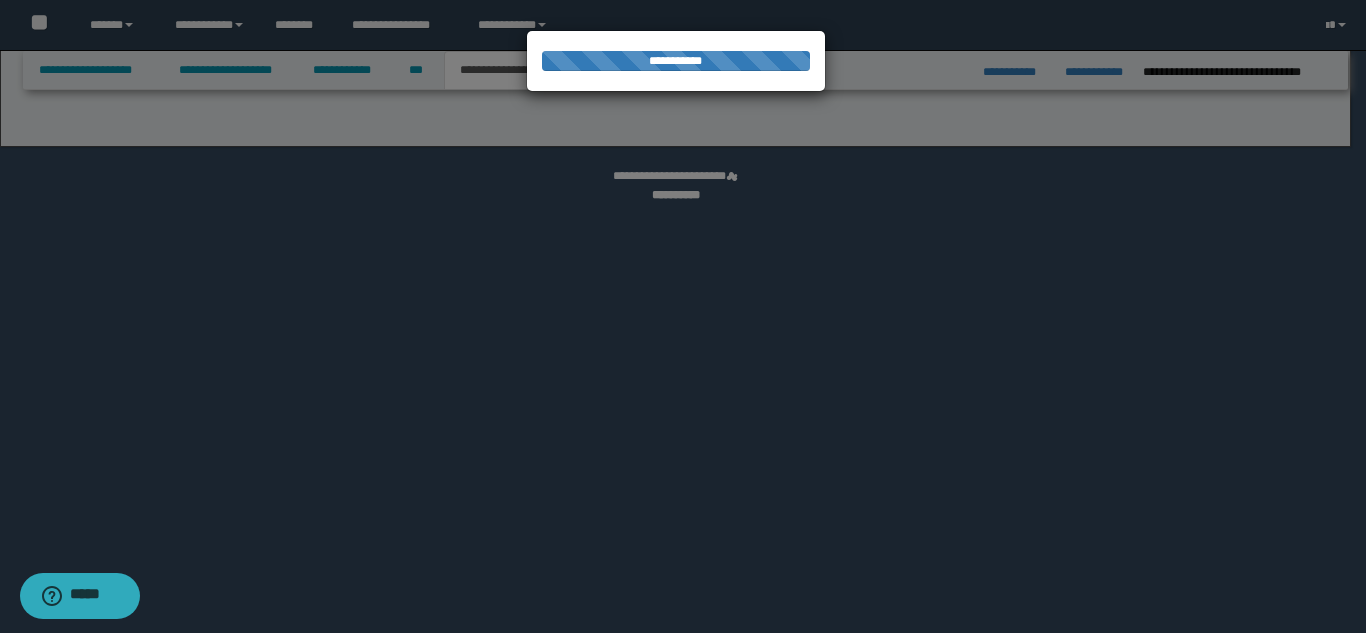 select on "*" 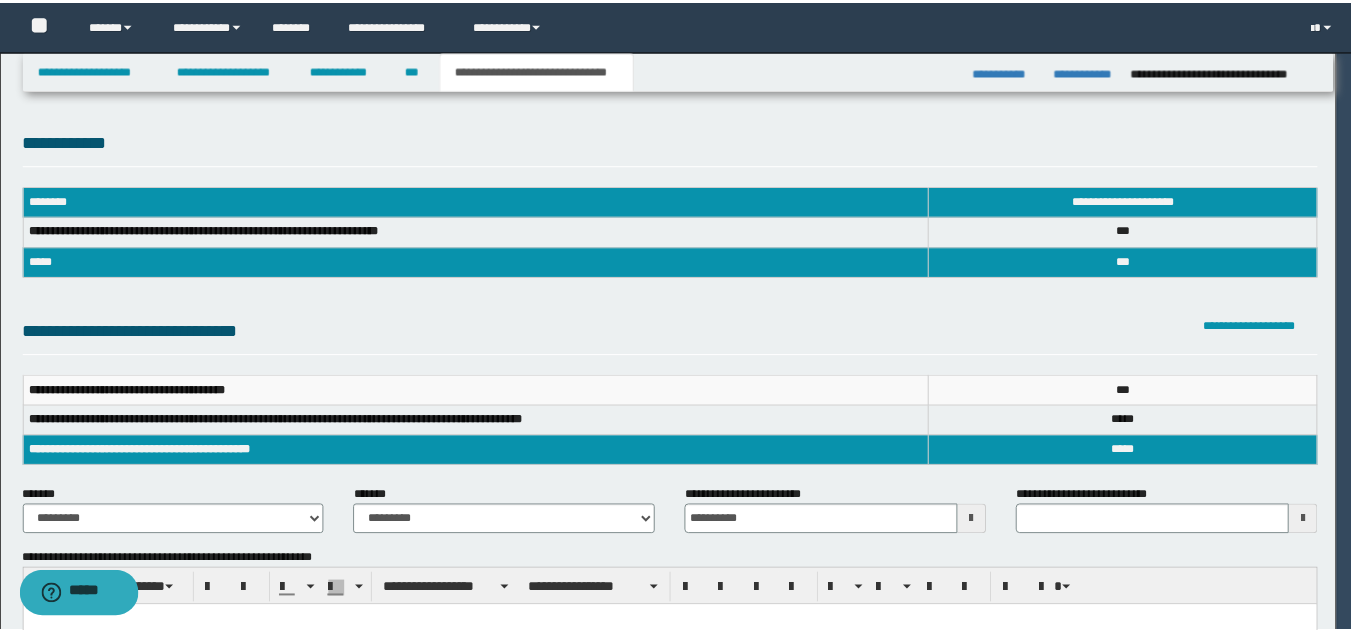 scroll, scrollTop: 0, scrollLeft: 0, axis: both 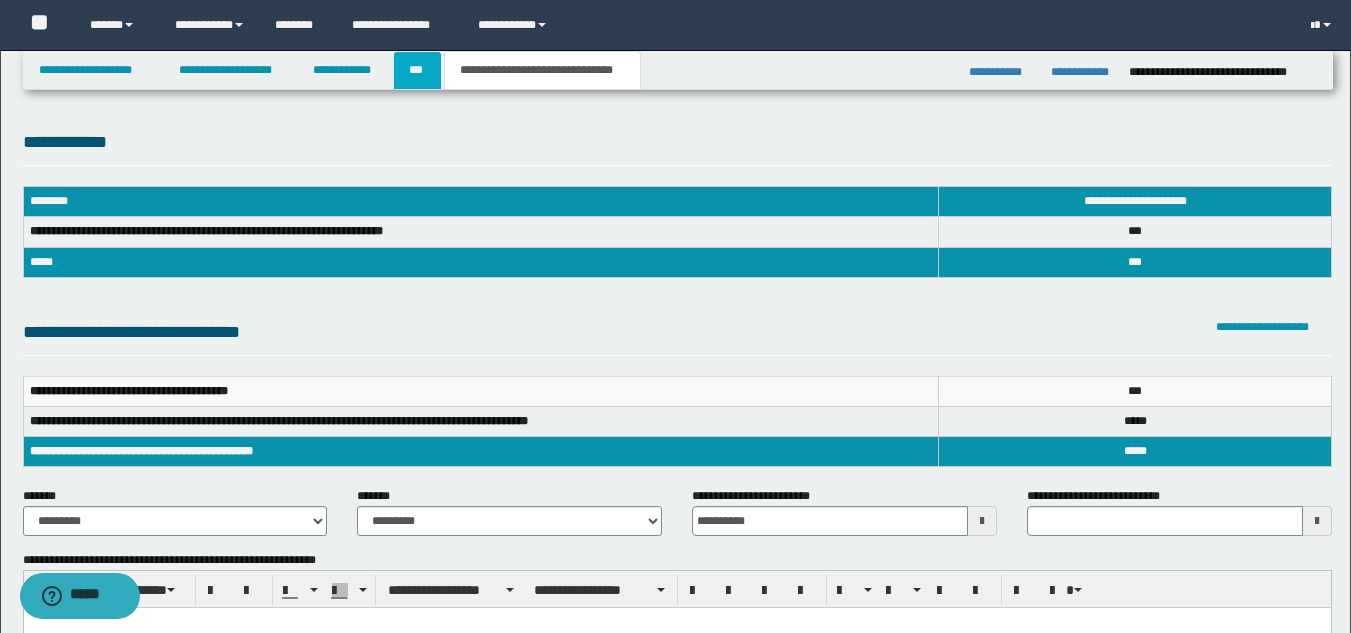 click on "***" at bounding box center (417, 70) 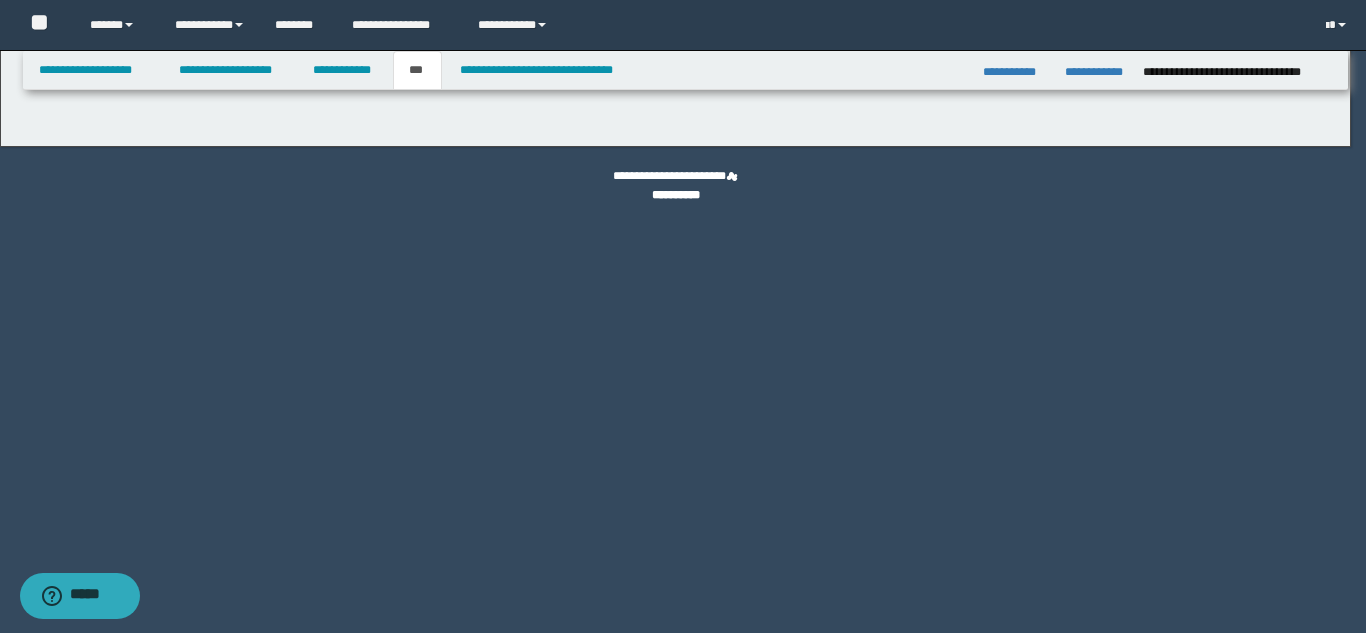 select on "**" 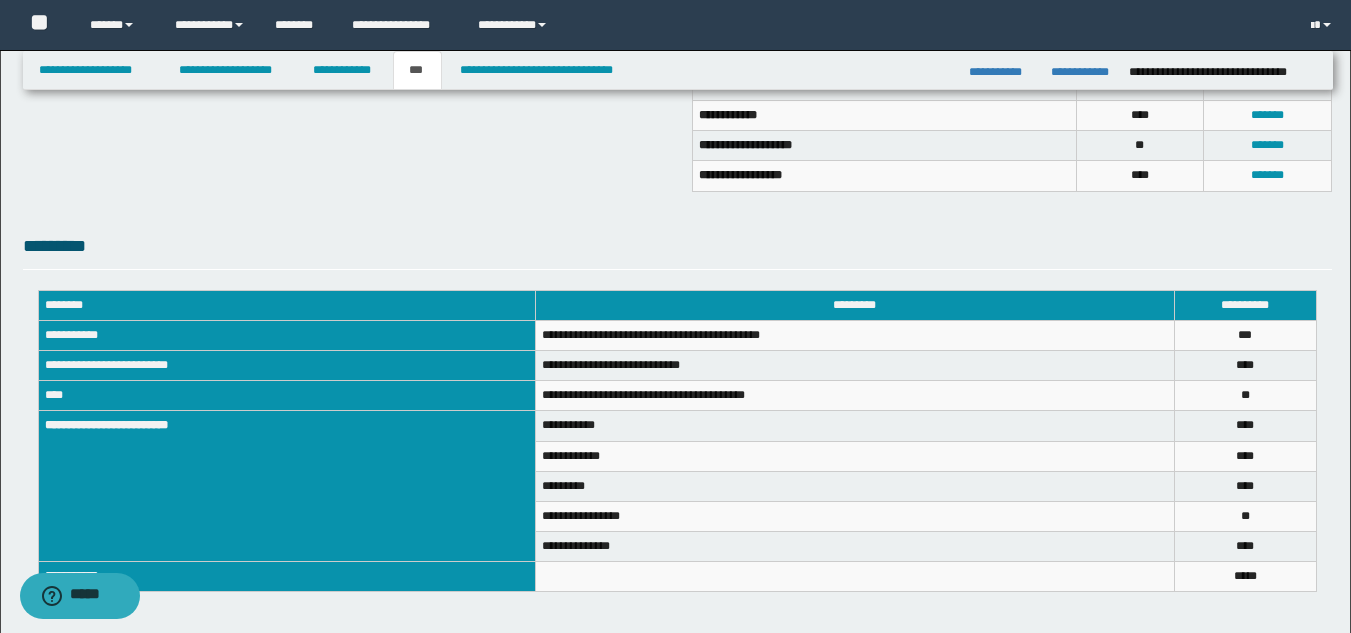 scroll, scrollTop: 631, scrollLeft: 0, axis: vertical 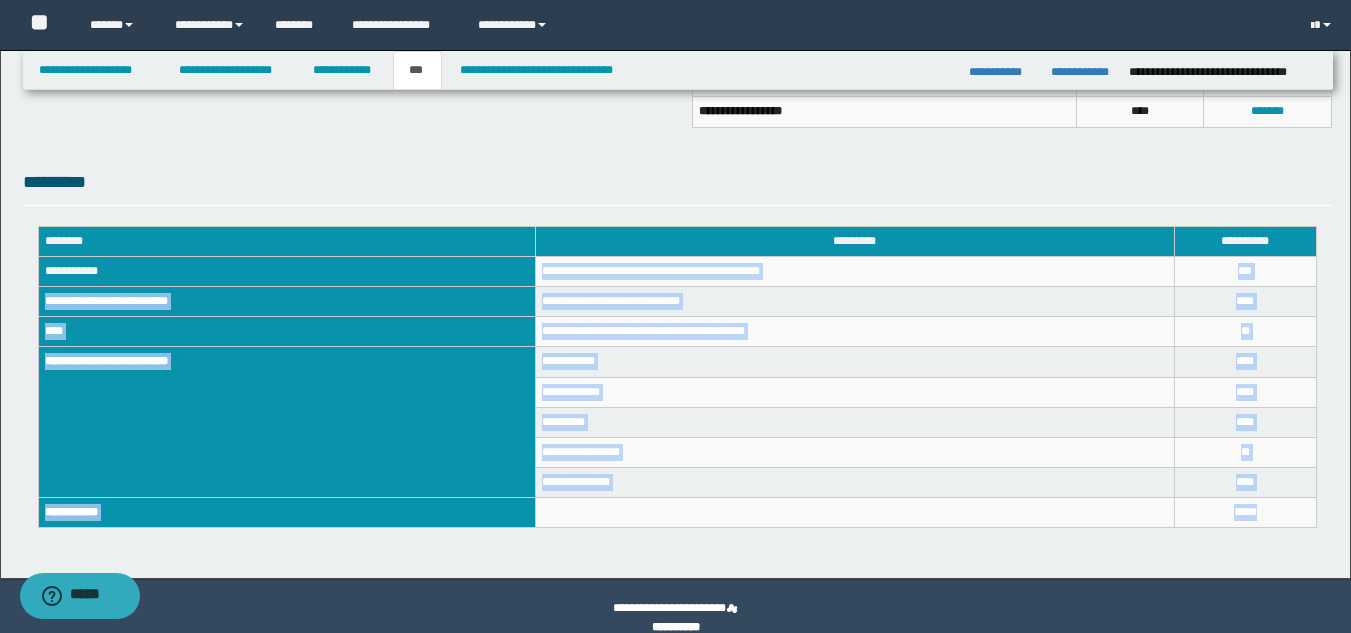 drag, startPoint x: 545, startPoint y: 272, endPoint x: 1264, endPoint y: 509, distance: 757.0535 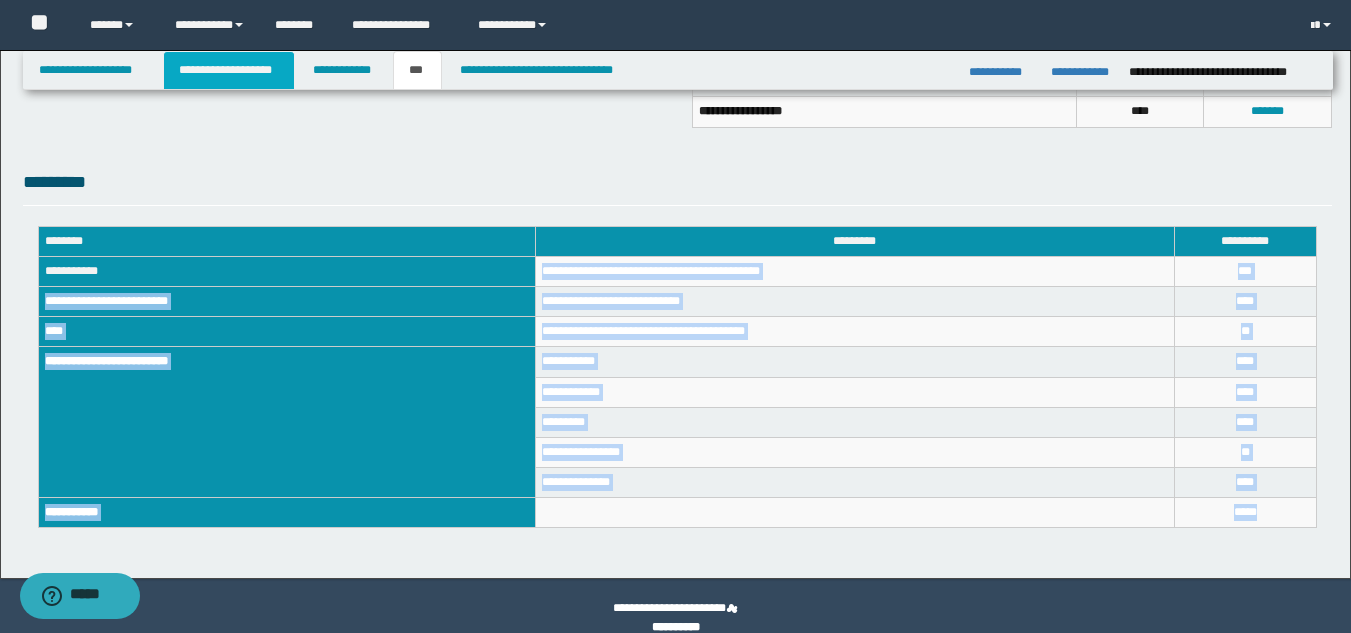 click on "**********" at bounding box center [229, 70] 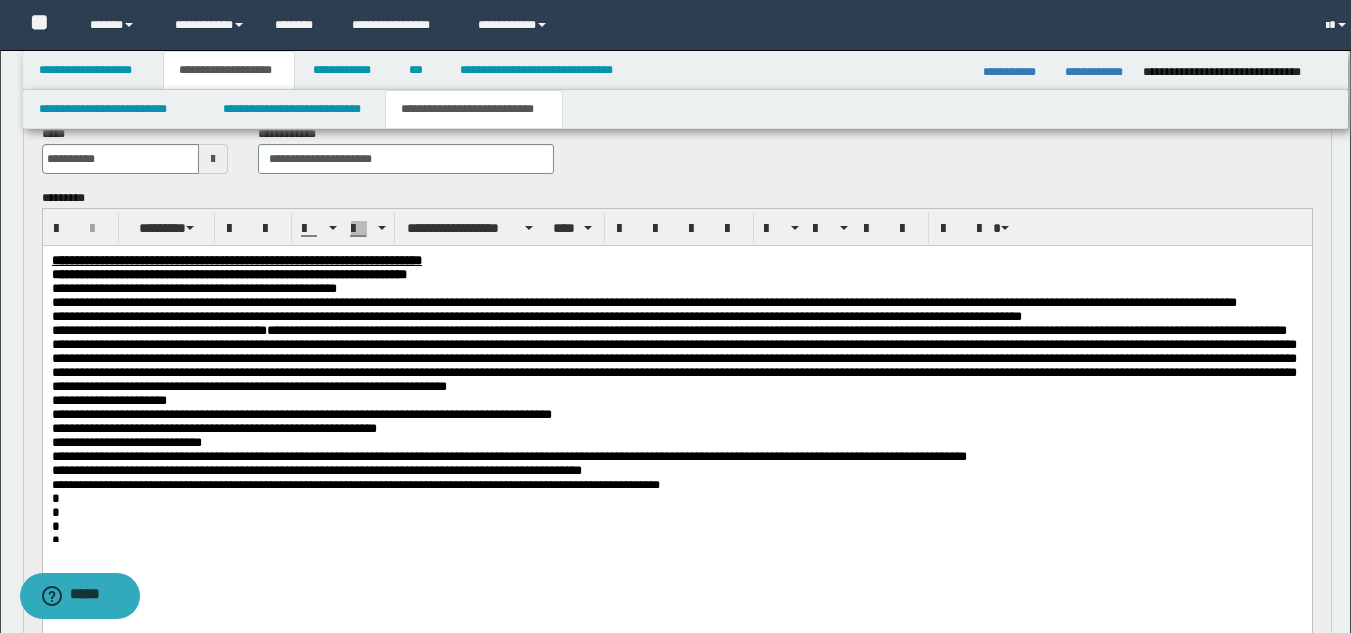 scroll, scrollTop: 662, scrollLeft: 0, axis: vertical 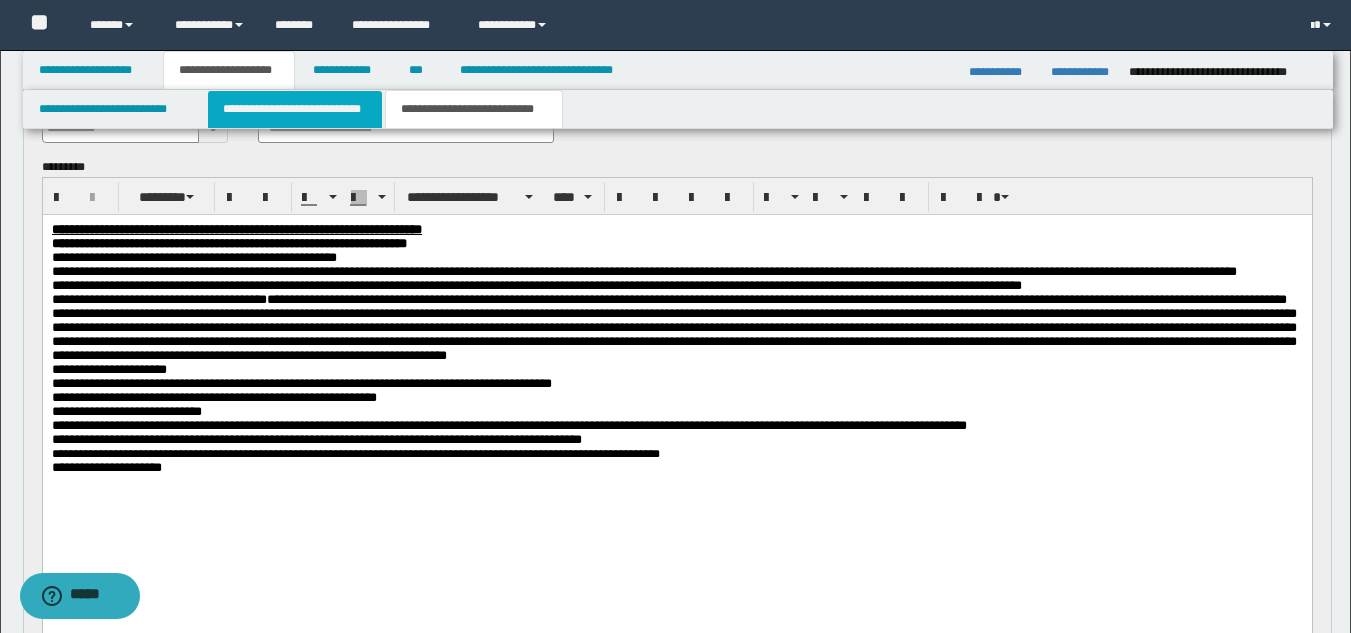 click on "**********" at bounding box center (295, 109) 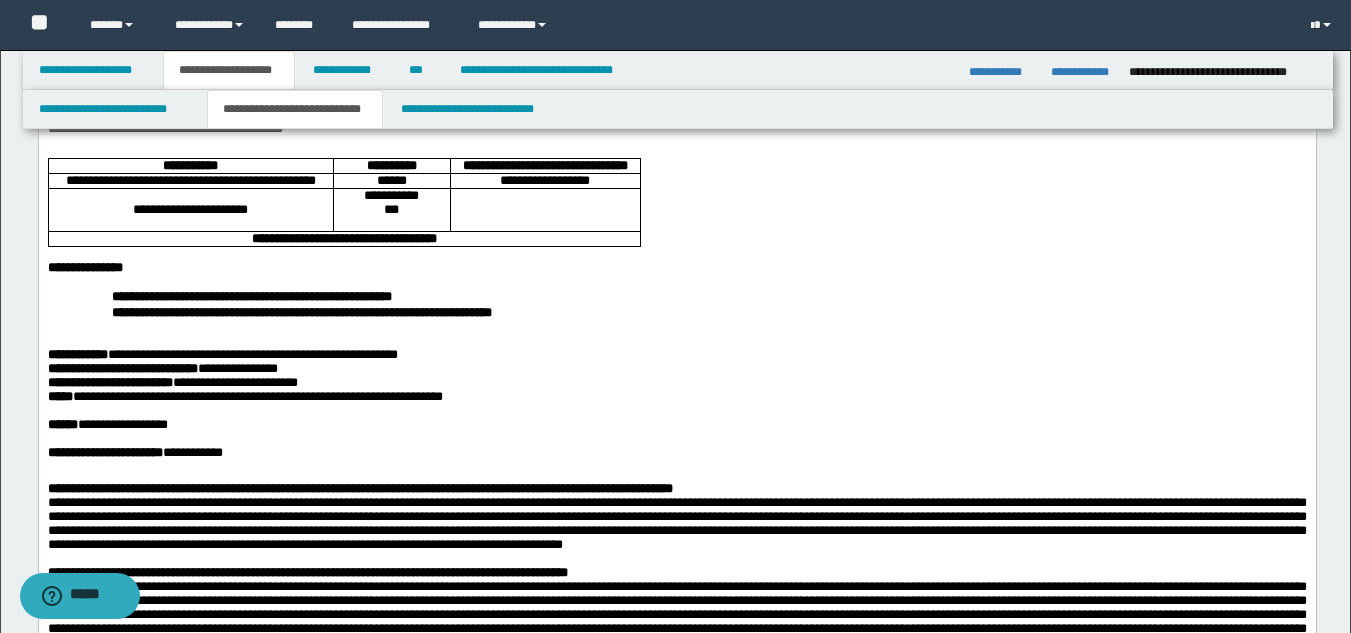 scroll, scrollTop: 221, scrollLeft: 0, axis: vertical 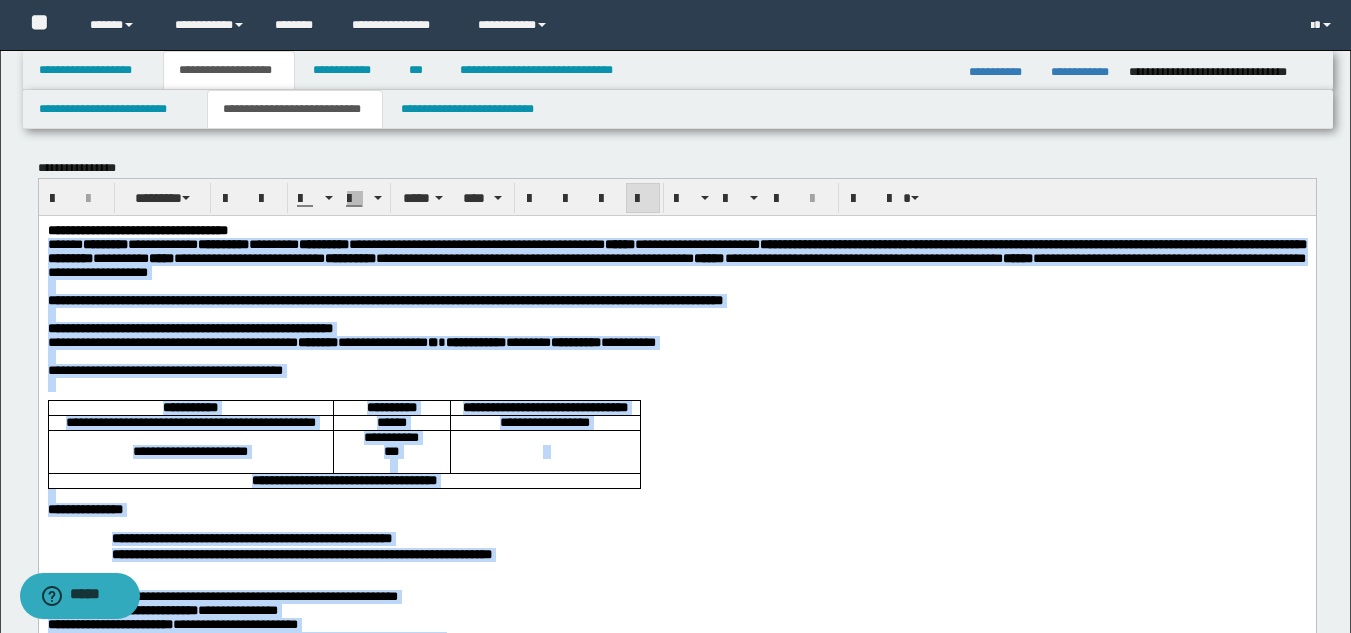 drag, startPoint x: 310, startPoint y: 779, endPoint x: 24, endPoint y: 250, distance: 601.3626 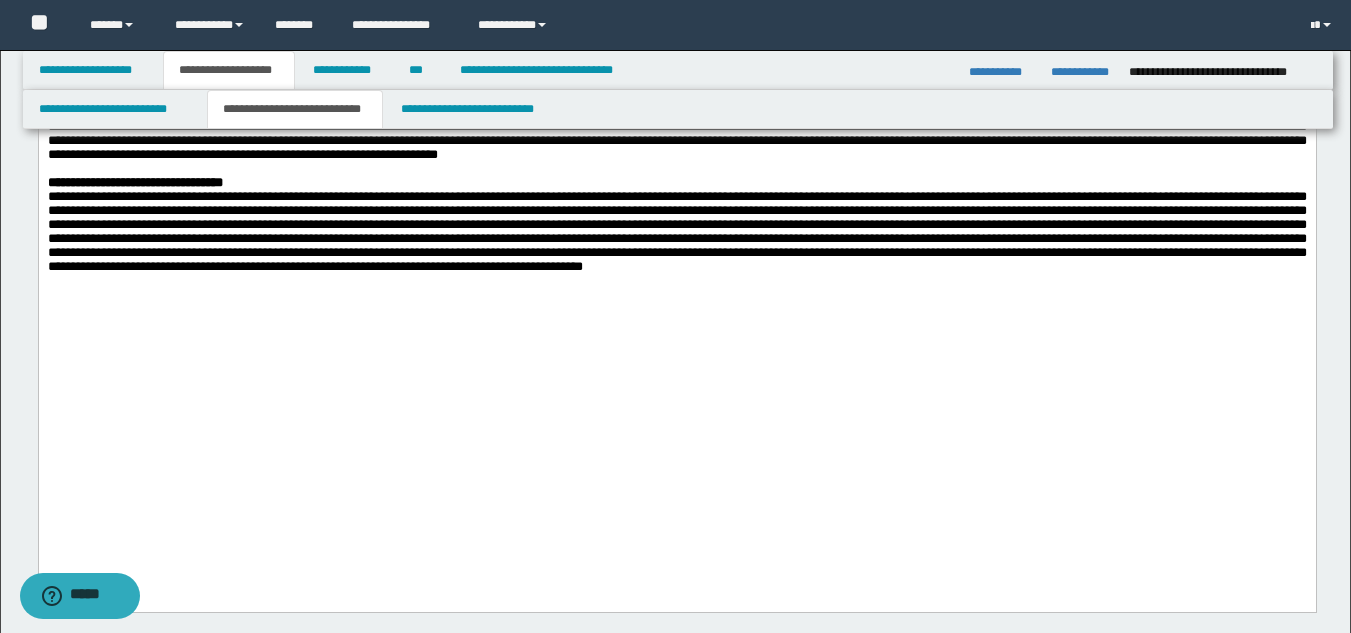 scroll, scrollTop: 887, scrollLeft: 0, axis: vertical 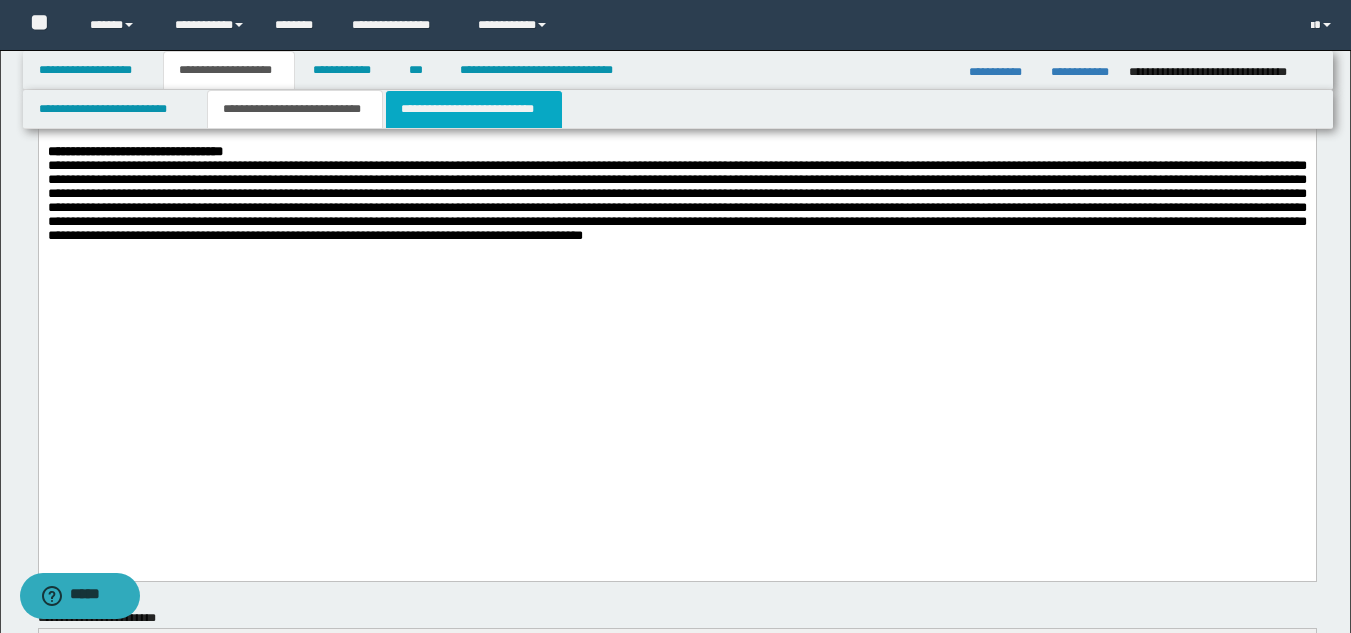 click on "**********" at bounding box center [474, 109] 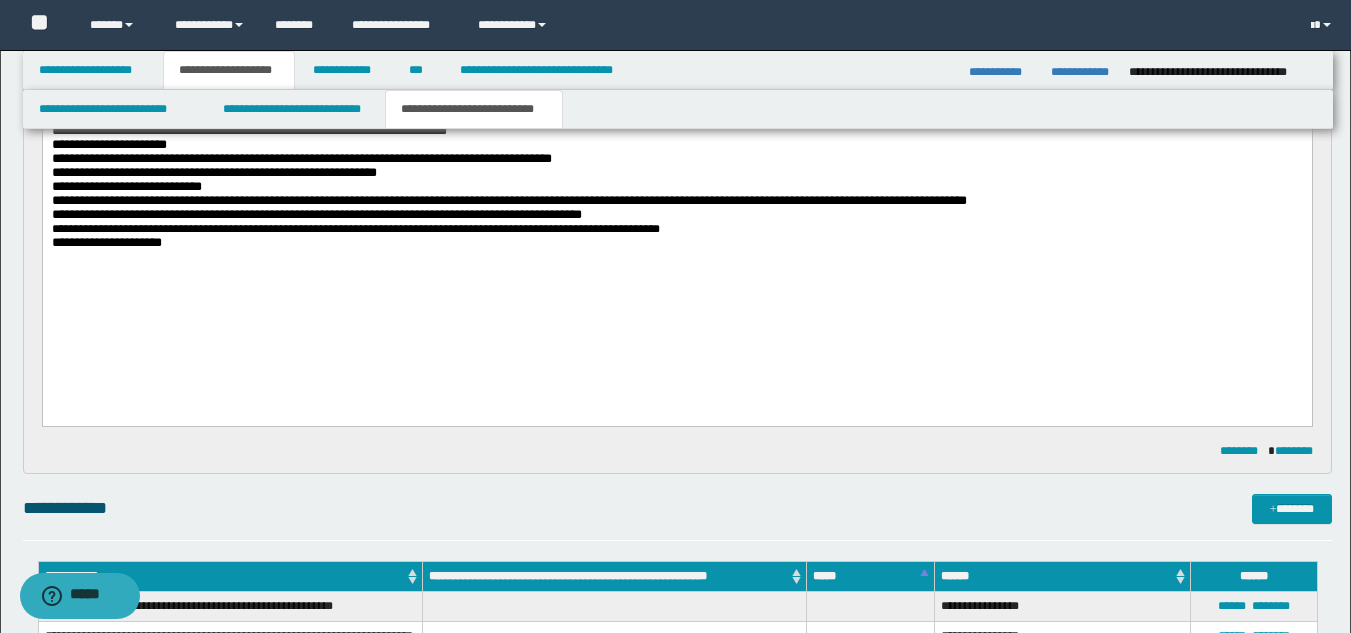 click at bounding box center (673, 102) 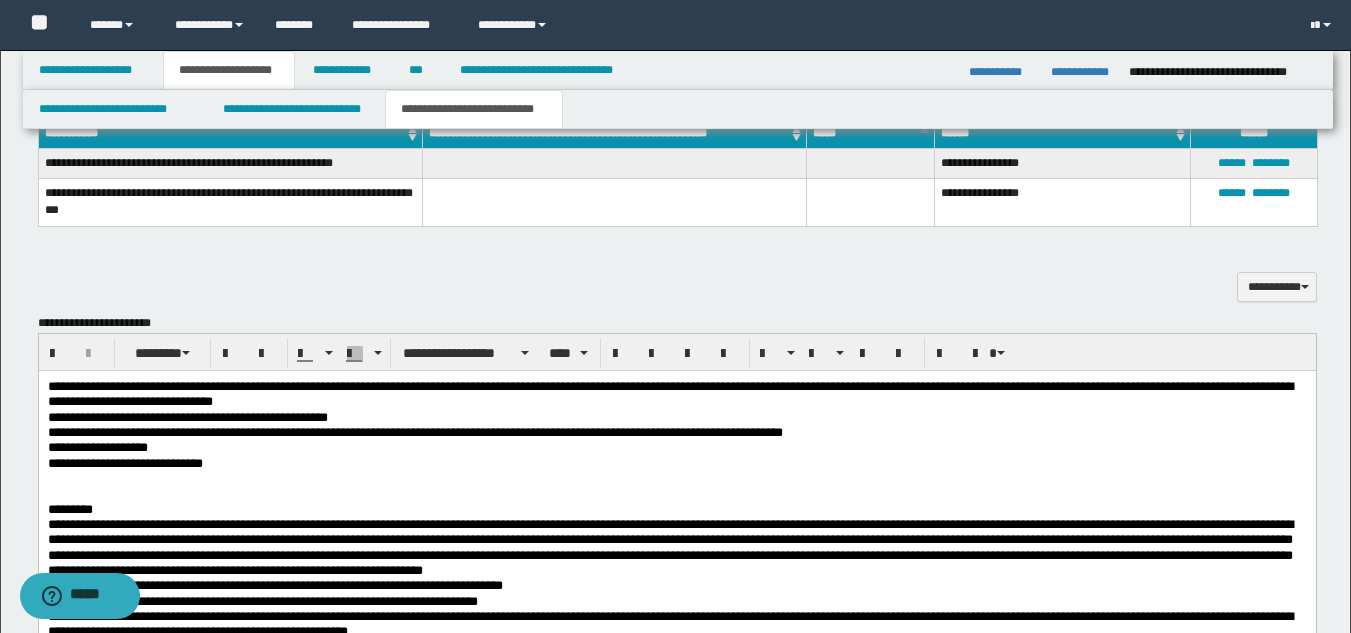 scroll, scrollTop: 1335, scrollLeft: 0, axis: vertical 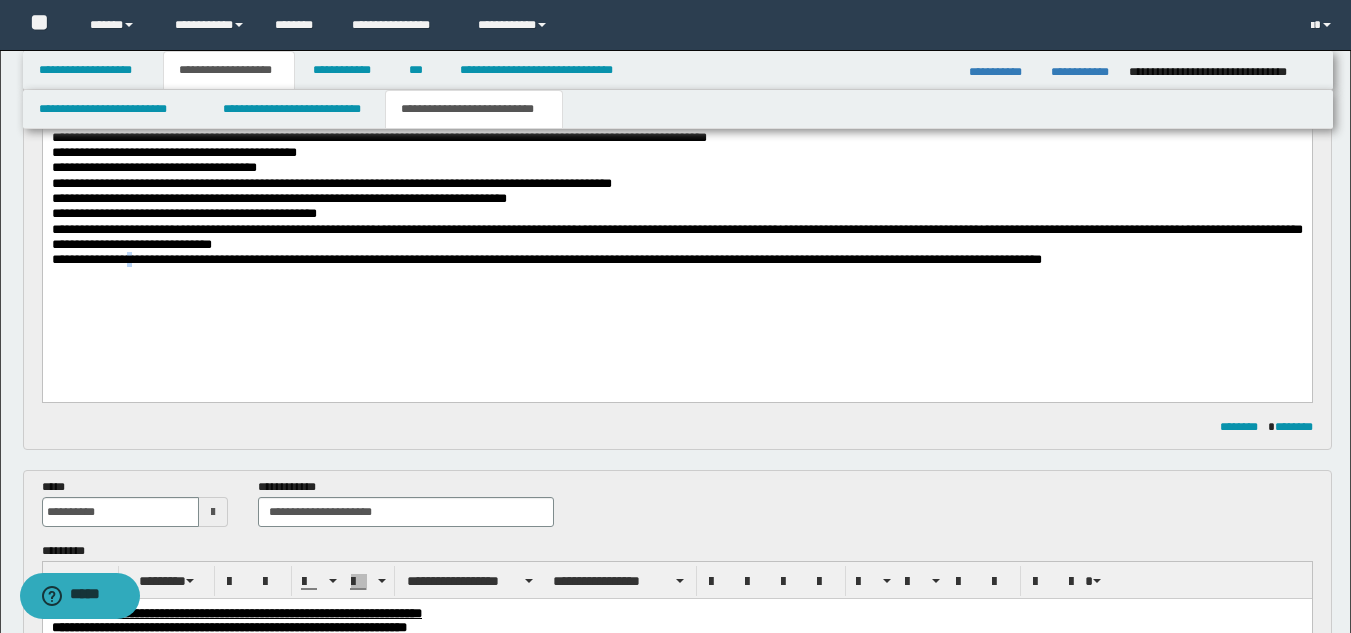 click on "**********" at bounding box center [546, 259] 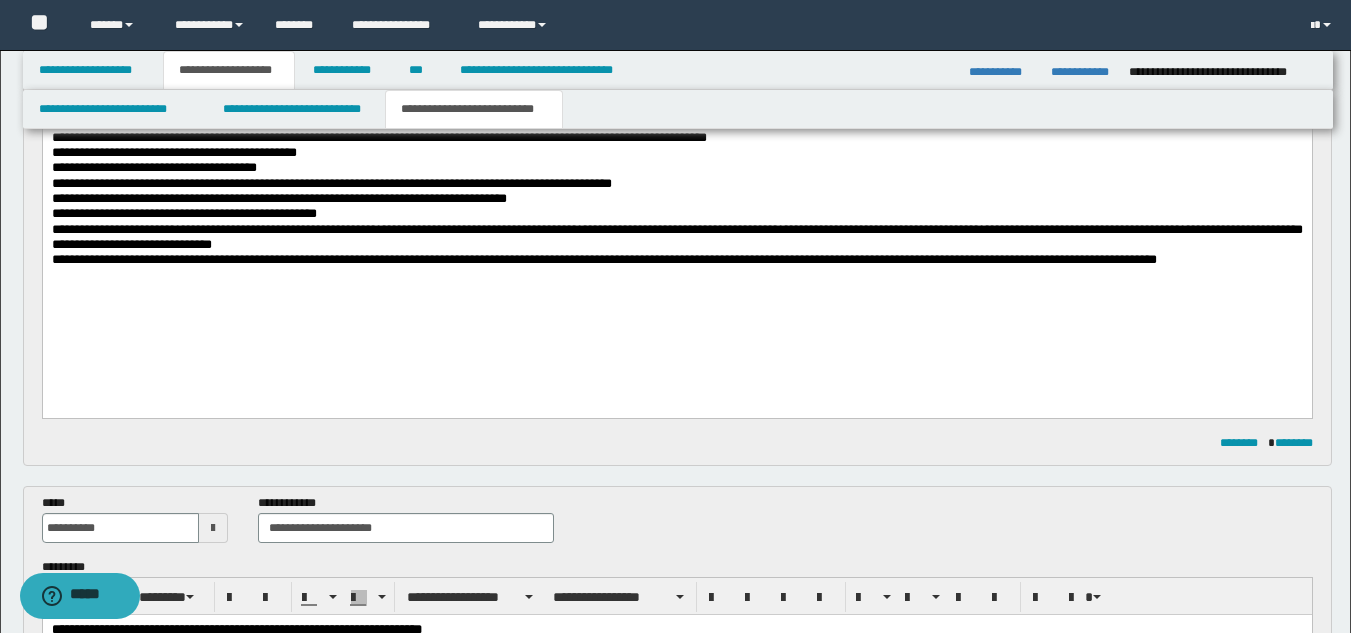 click on "**********" at bounding box center [603, 259] 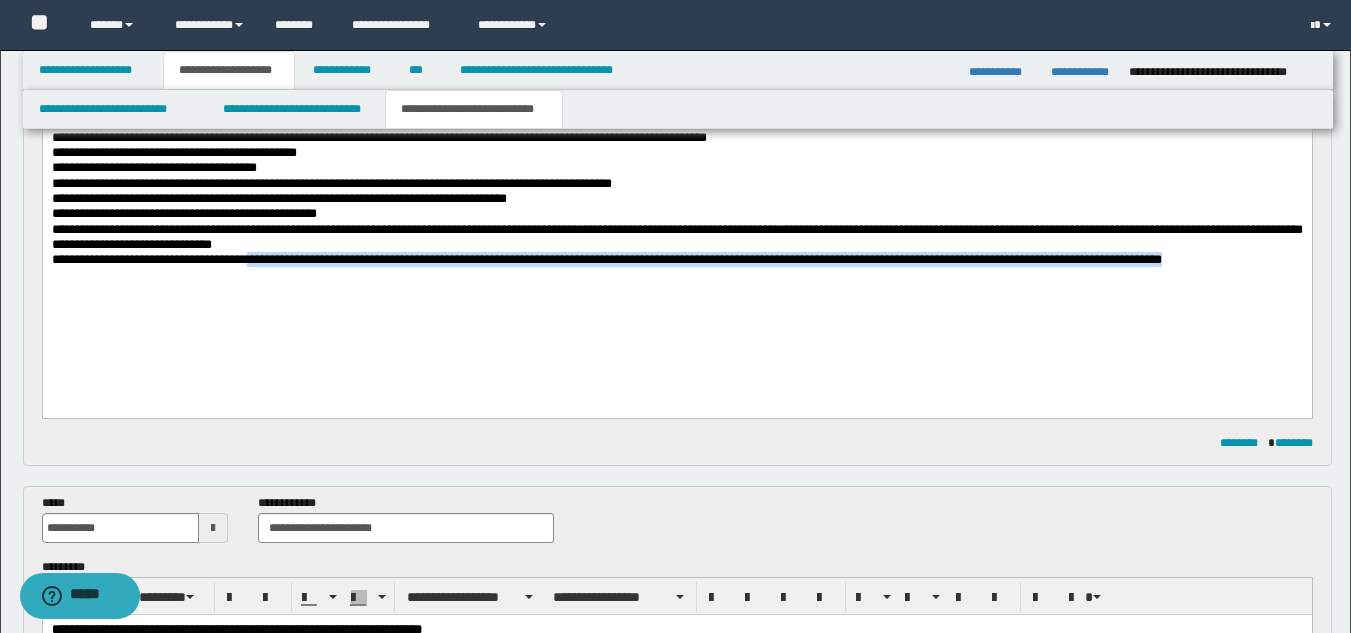 drag, startPoint x: 280, startPoint y: 285, endPoint x: 288, endPoint y: 325, distance: 40.792156 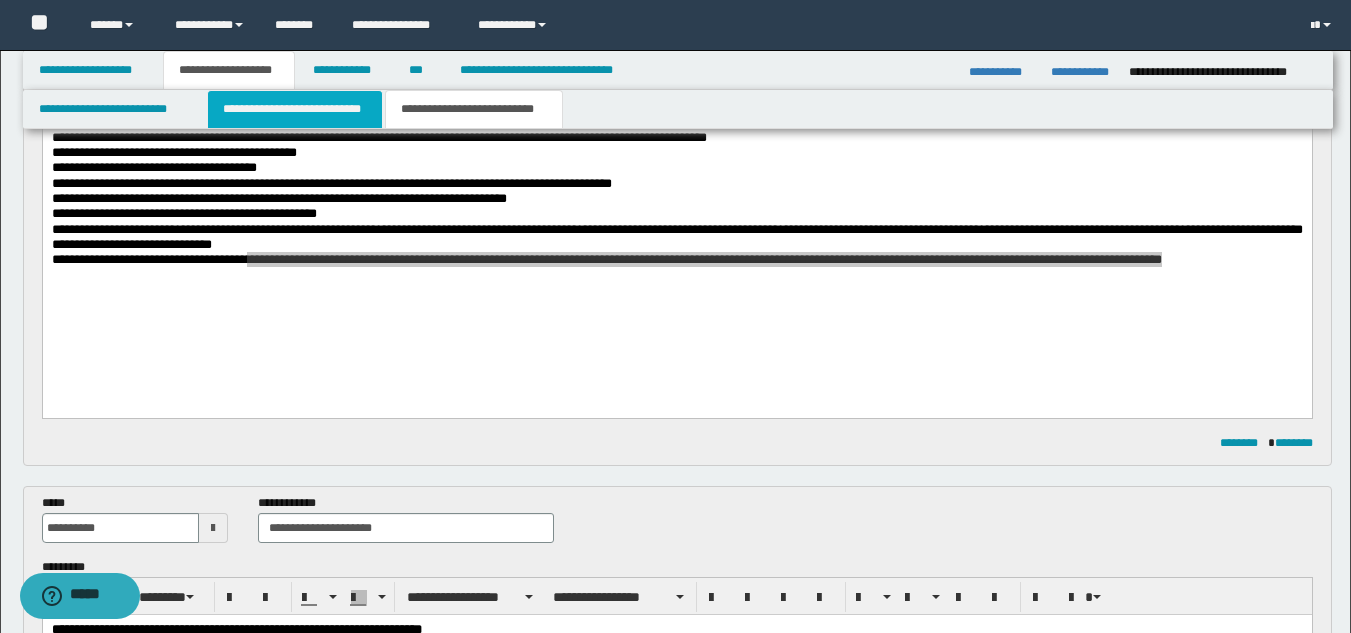 click on "**********" at bounding box center (295, 109) 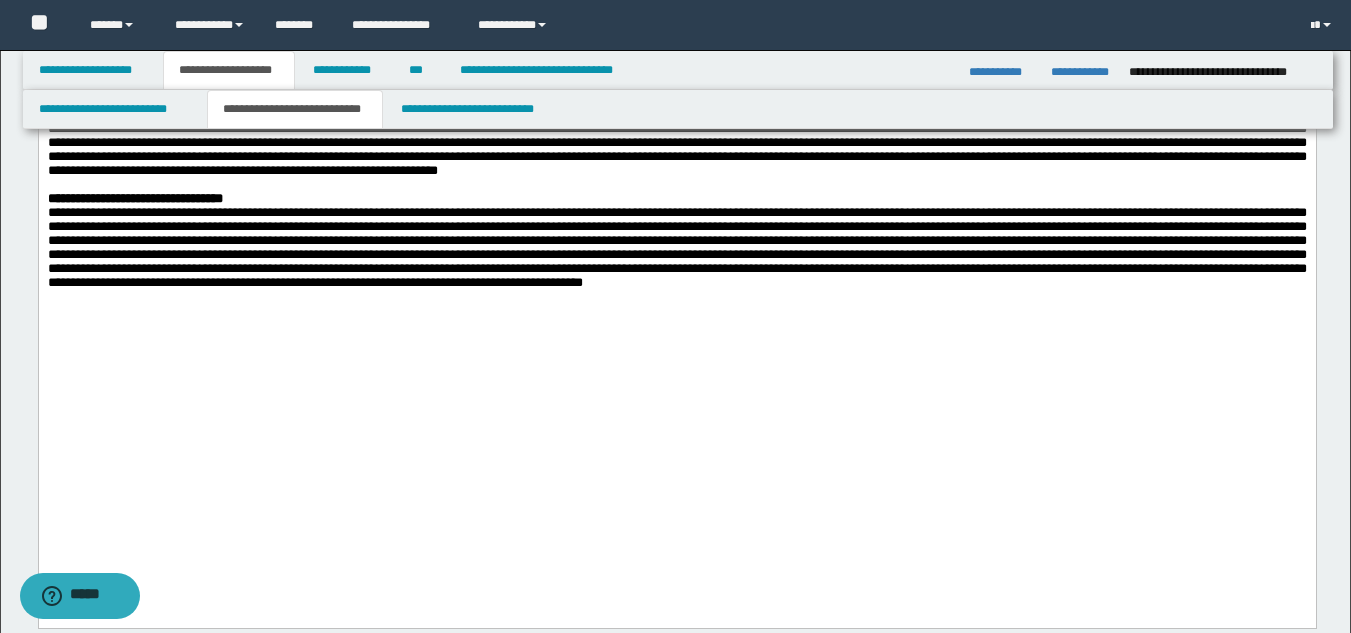 scroll, scrollTop: 787, scrollLeft: 0, axis: vertical 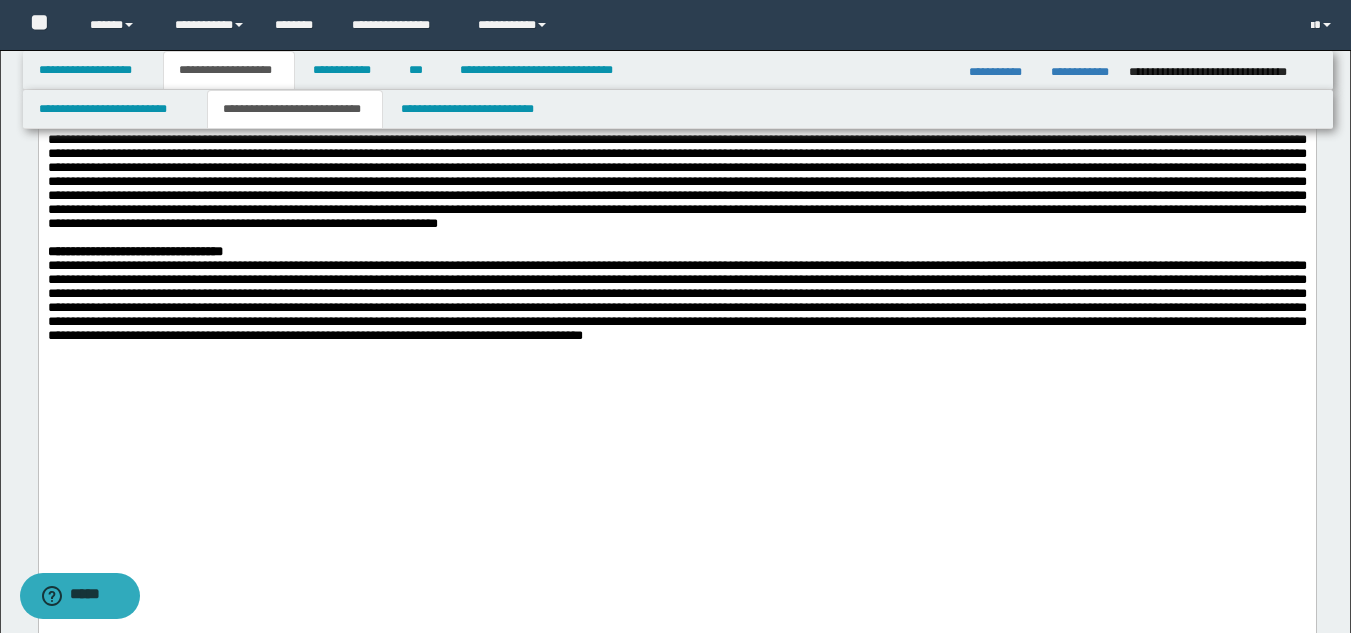 click at bounding box center (676, 132) 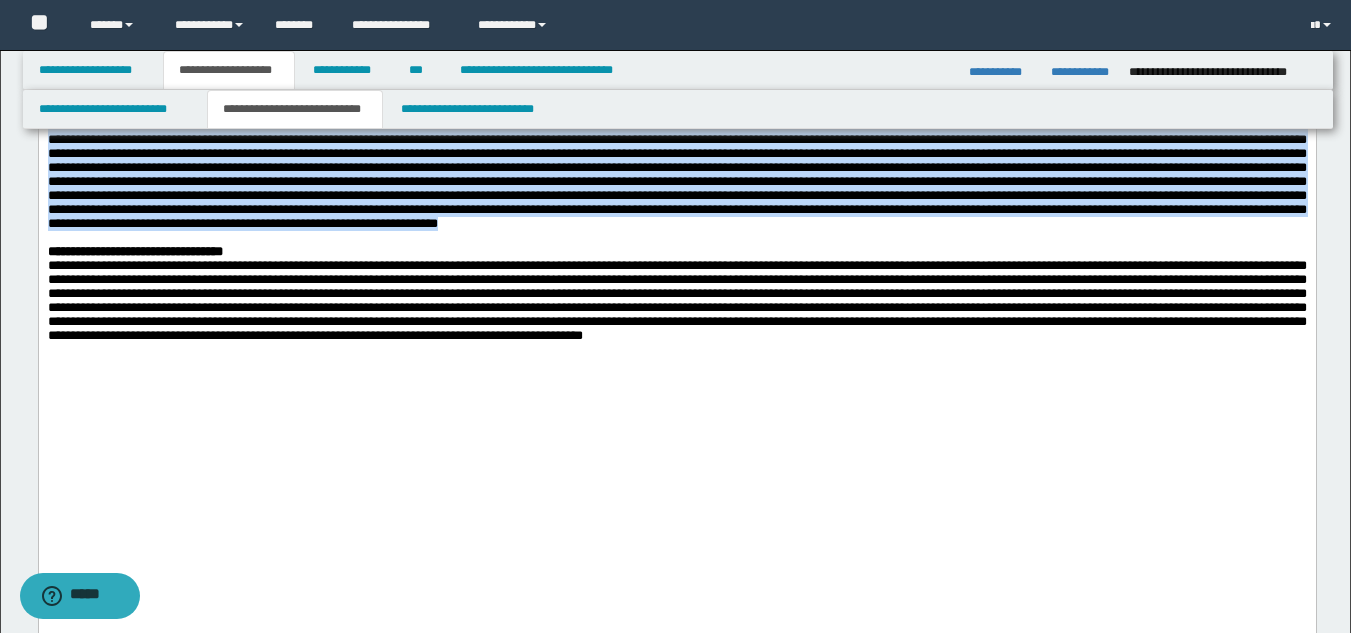 drag, startPoint x: 241, startPoint y: 137, endPoint x: 298, endPoint y: 410, distance: 278.8871 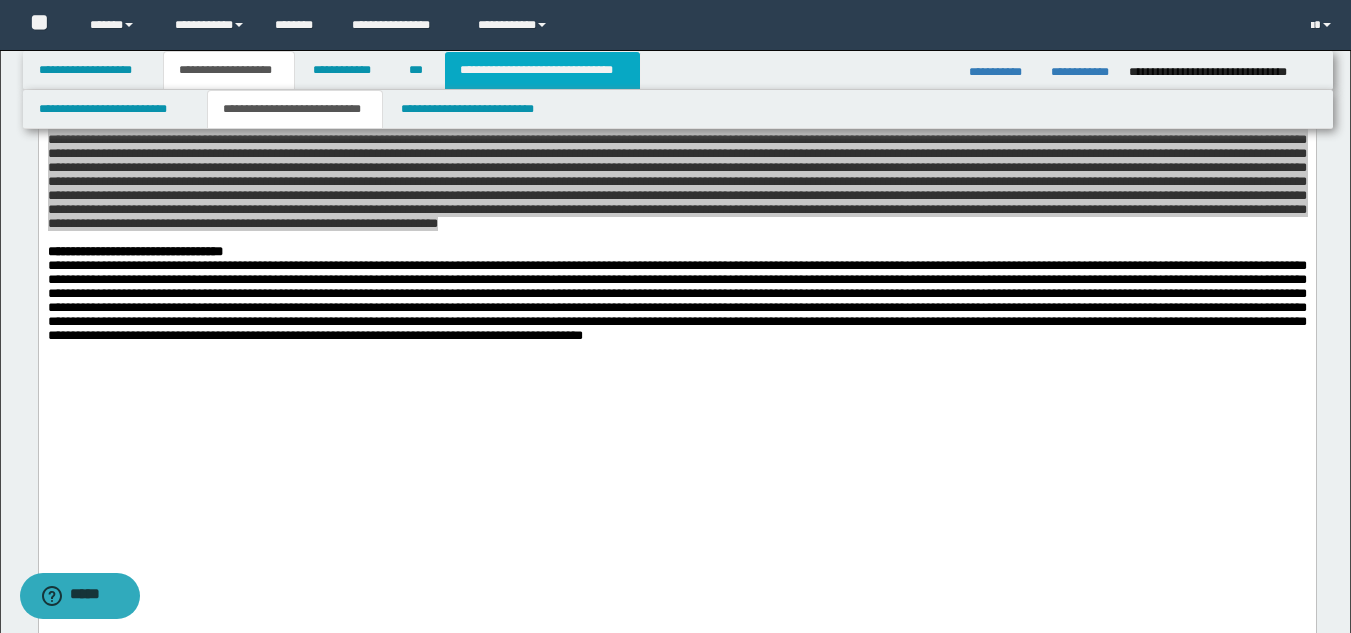 click on "**********" at bounding box center (542, 70) 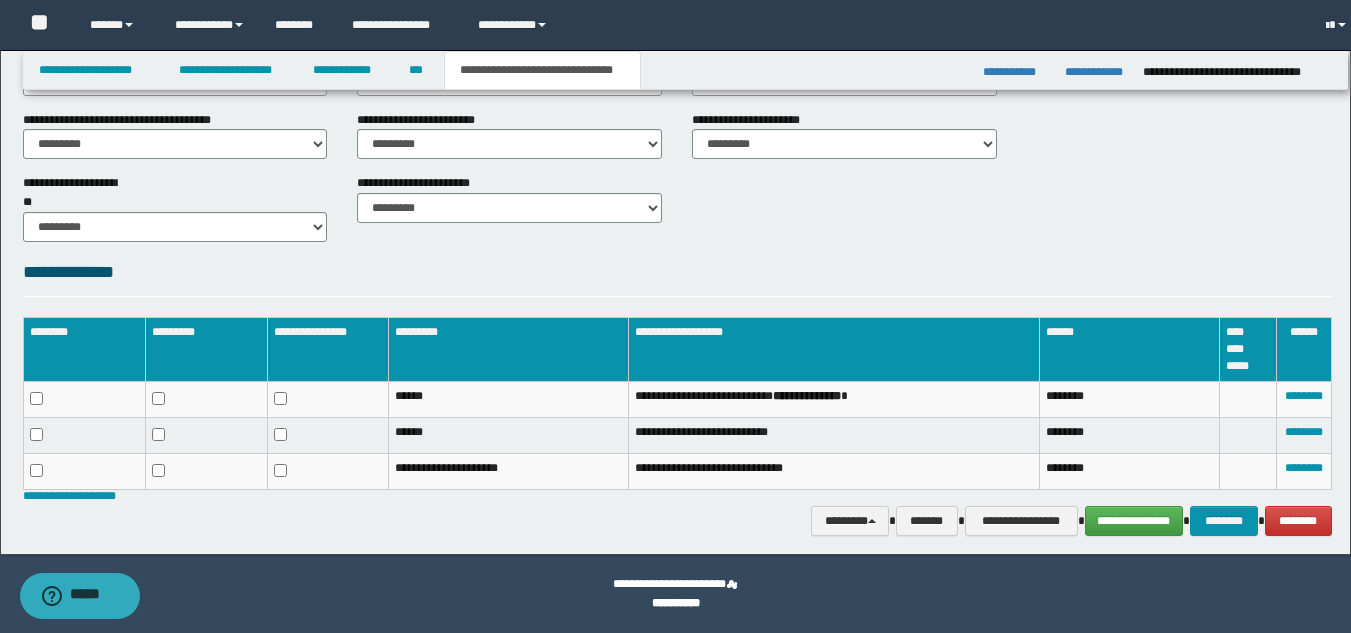 scroll, scrollTop: 734, scrollLeft: 0, axis: vertical 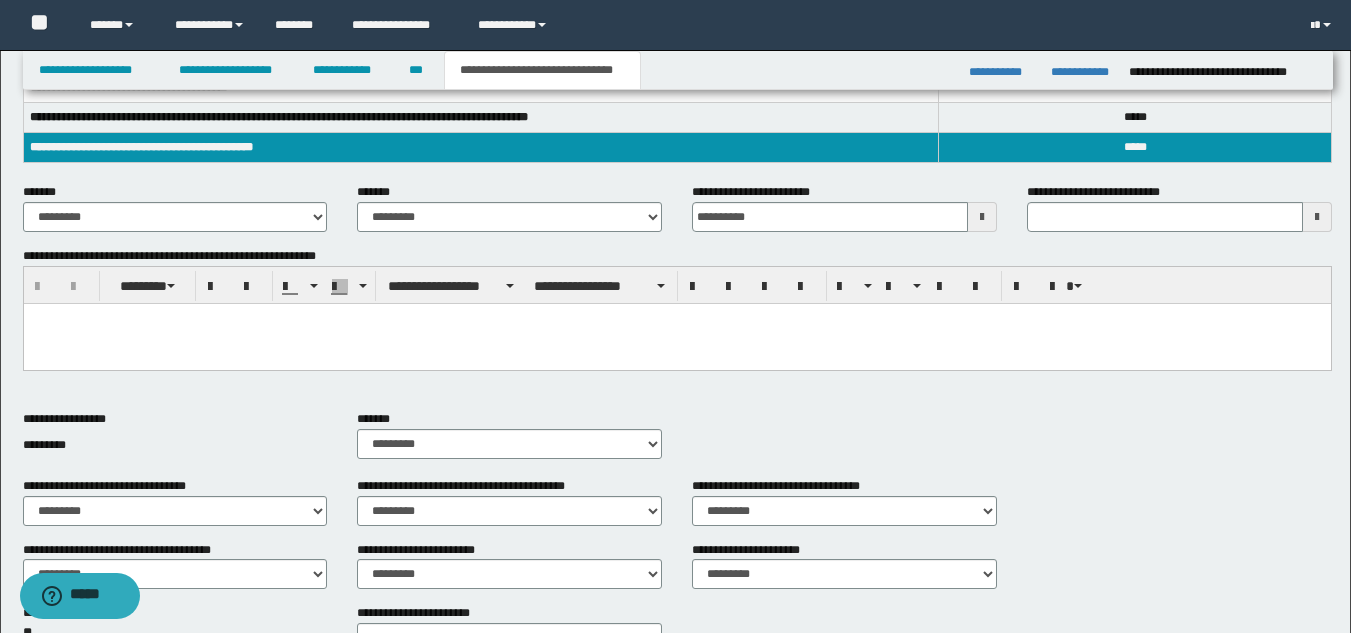 type 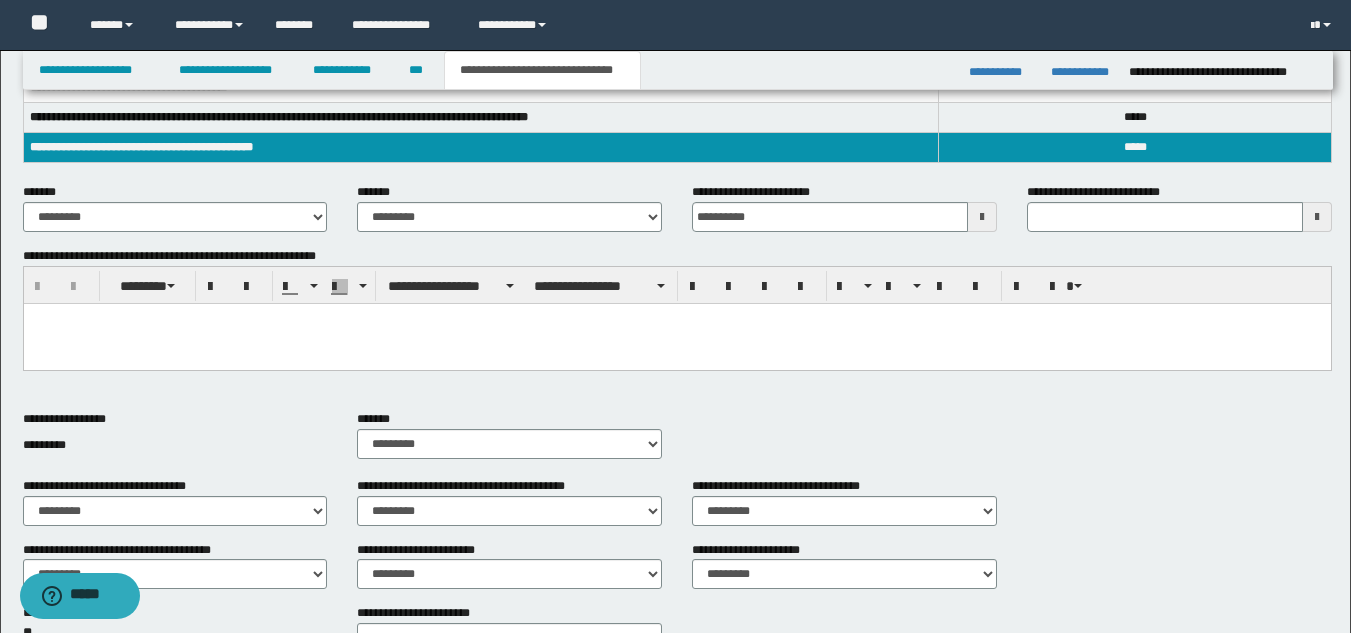 click at bounding box center (676, 344) 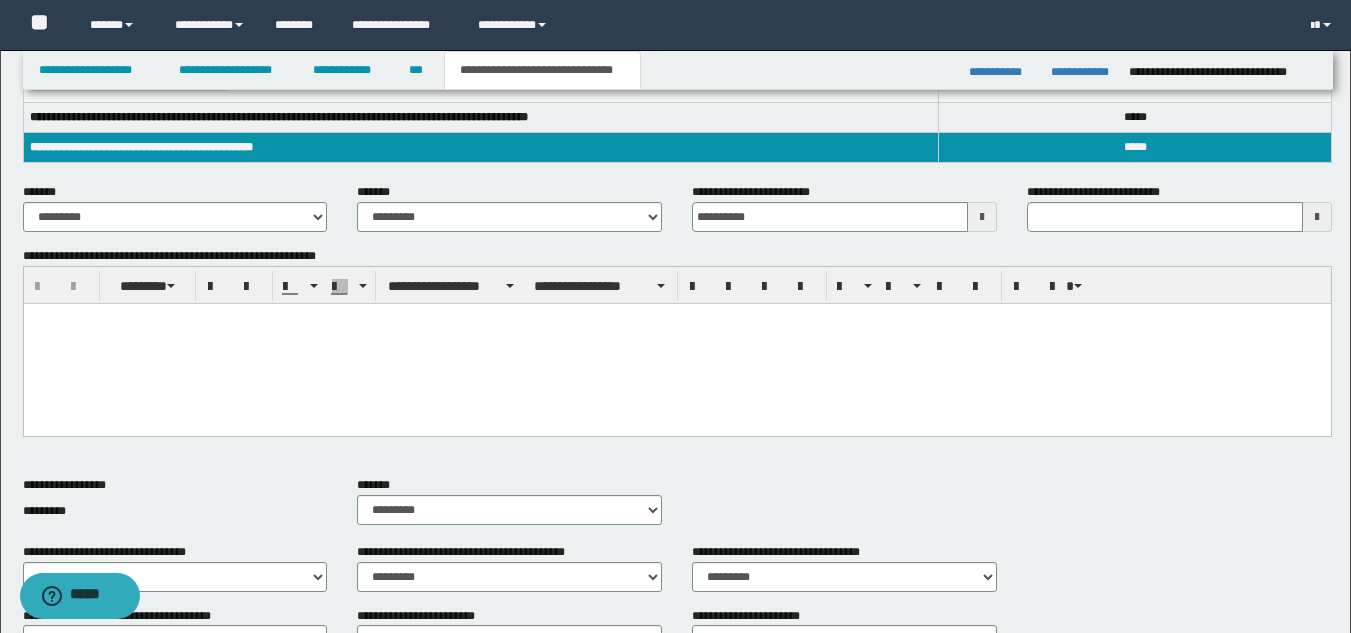 type 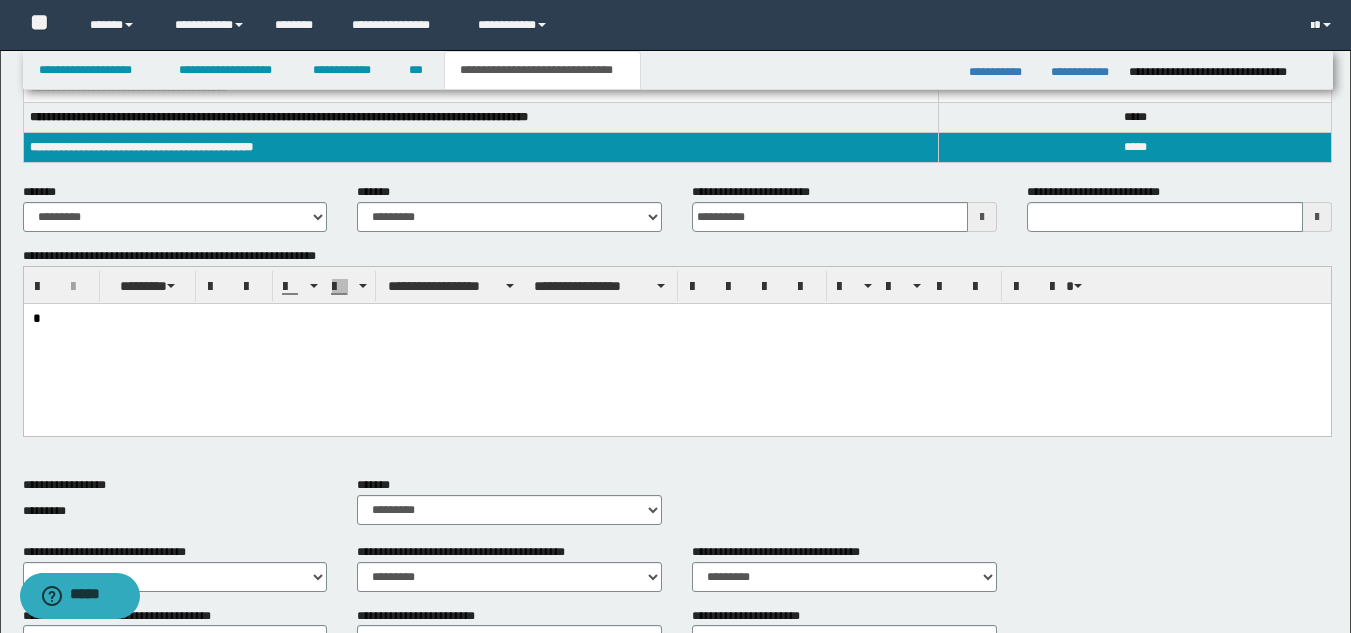 click on "*" at bounding box center (676, 345) 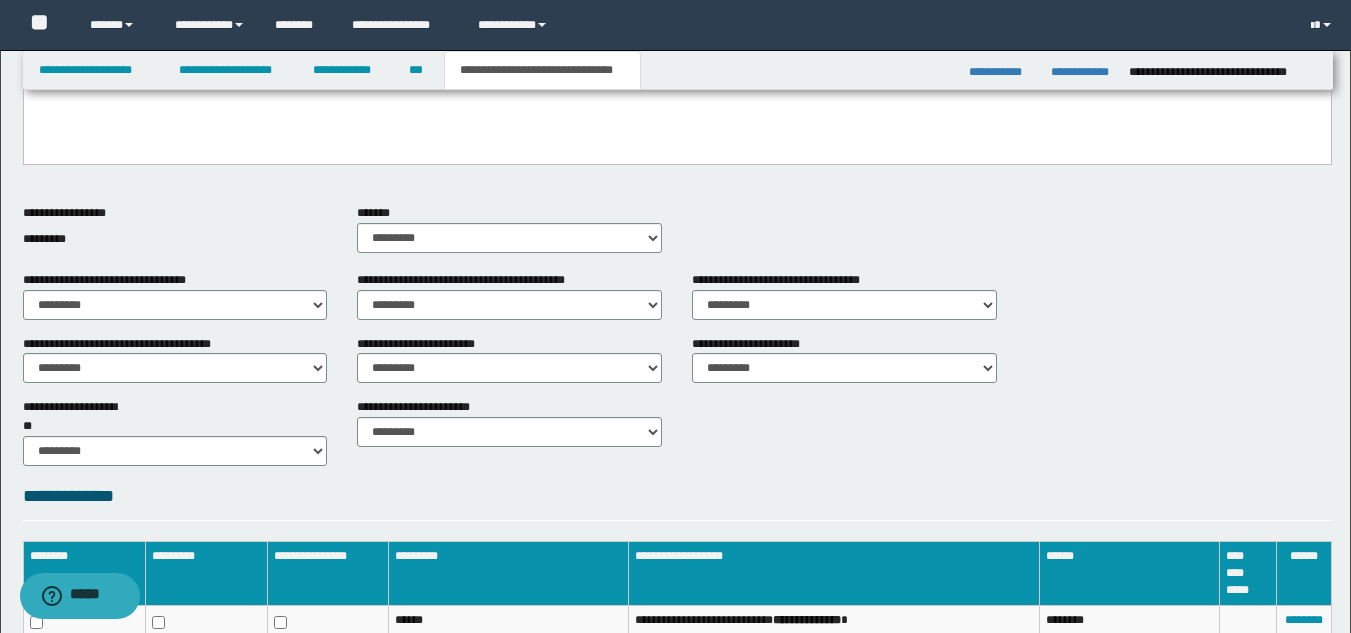scroll, scrollTop: 578, scrollLeft: 0, axis: vertical 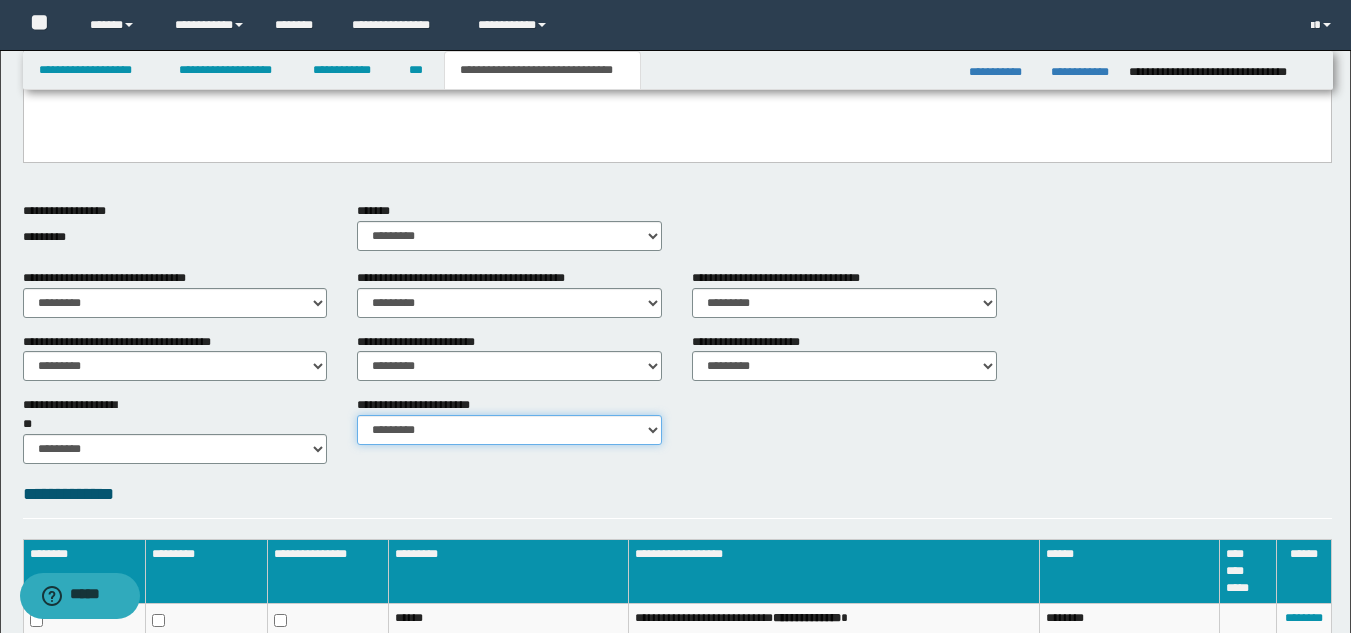 click on "*********
*********
*********" at bounding box center (509, 430) 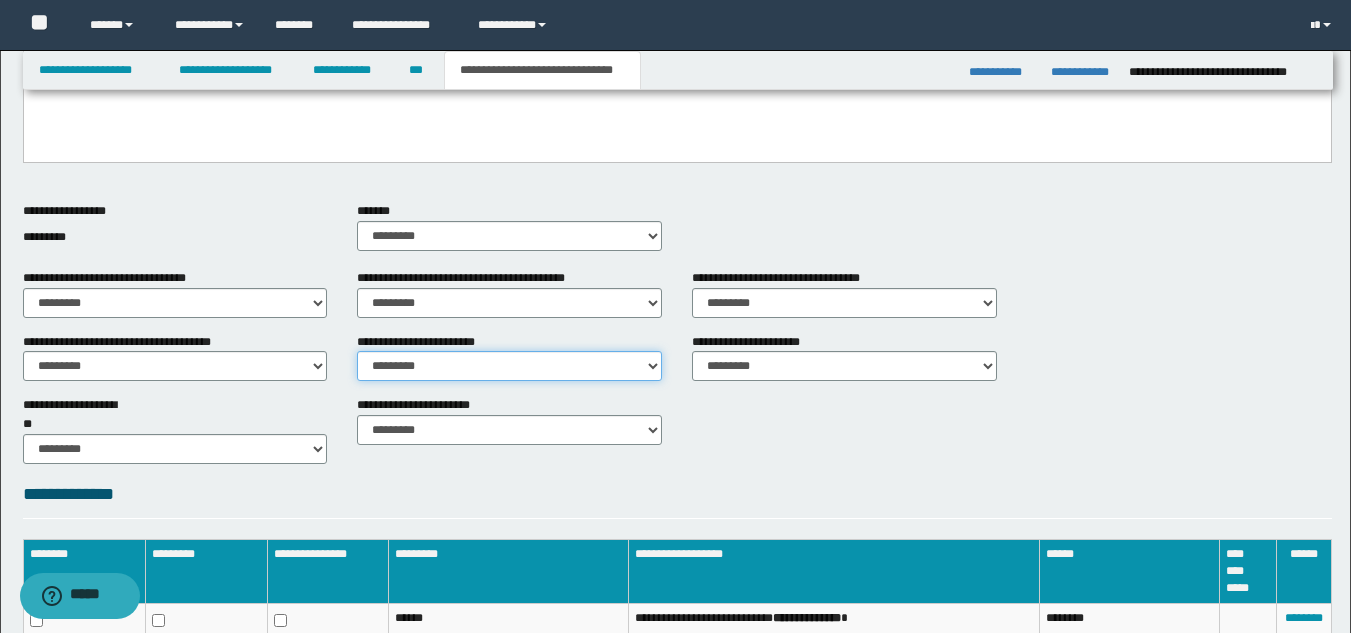 click on "*********
**
**" at bounding box center (509, 366) 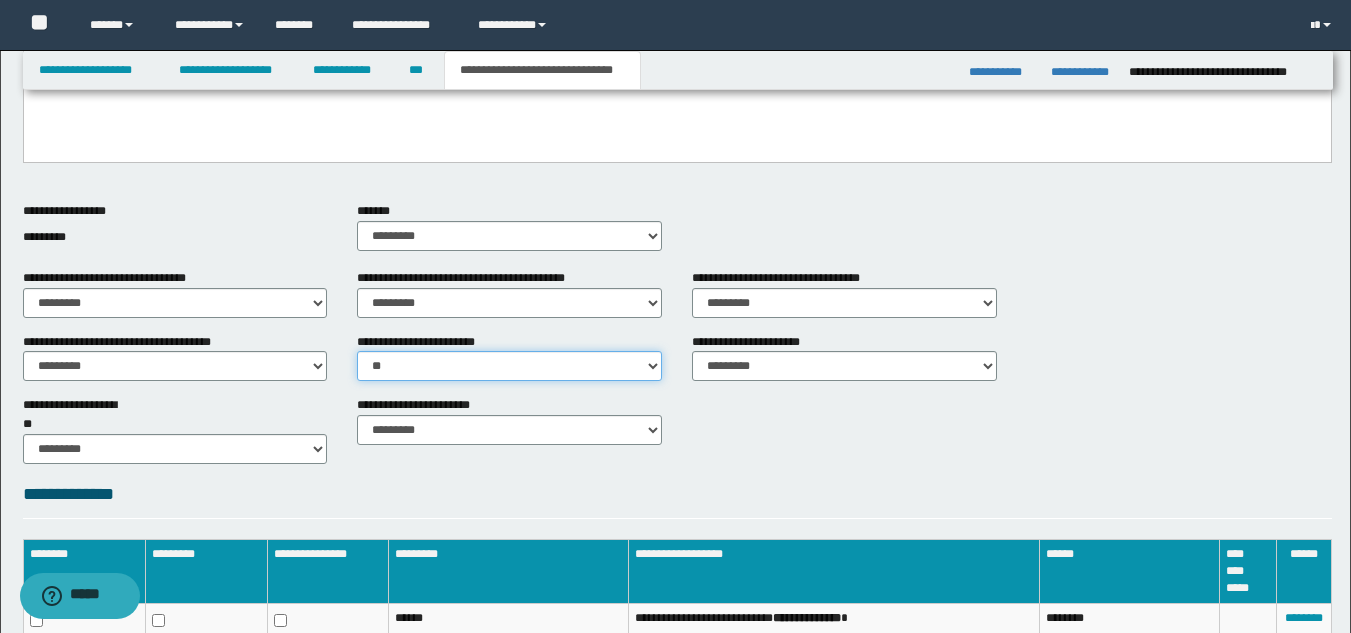 click on "*********
**
**" at bounding box center [509, 366] 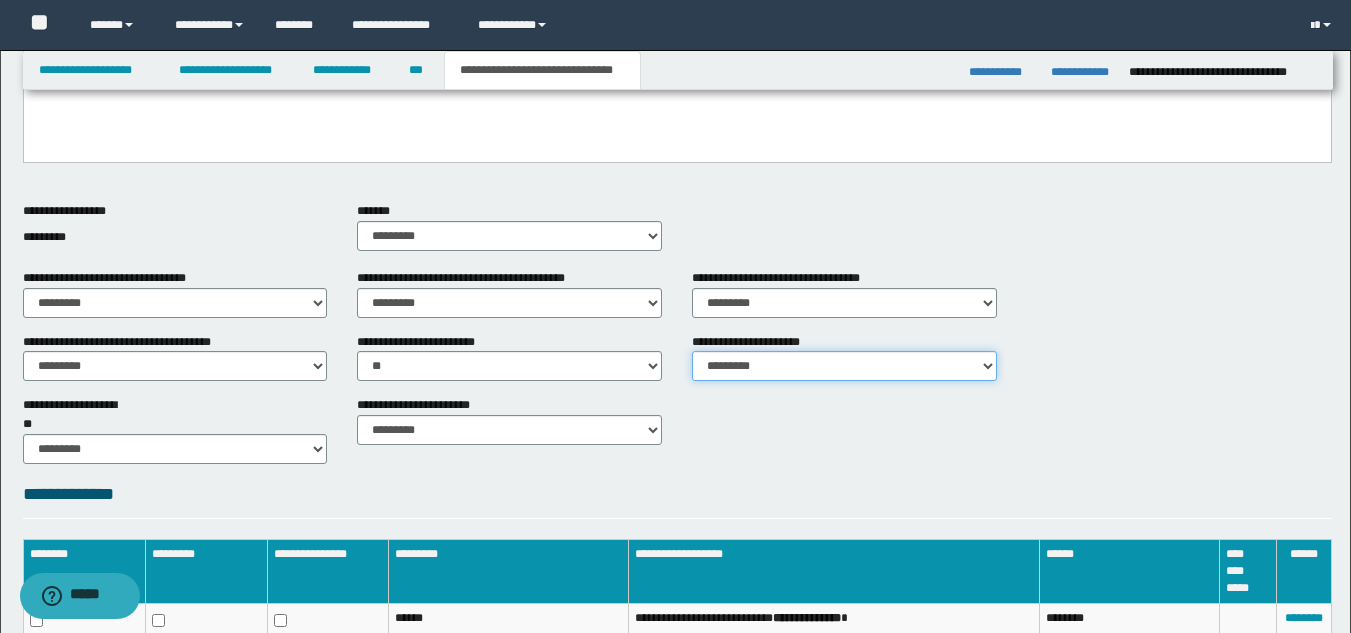 click on "*********
**
**" at bounding box center [844, 366] 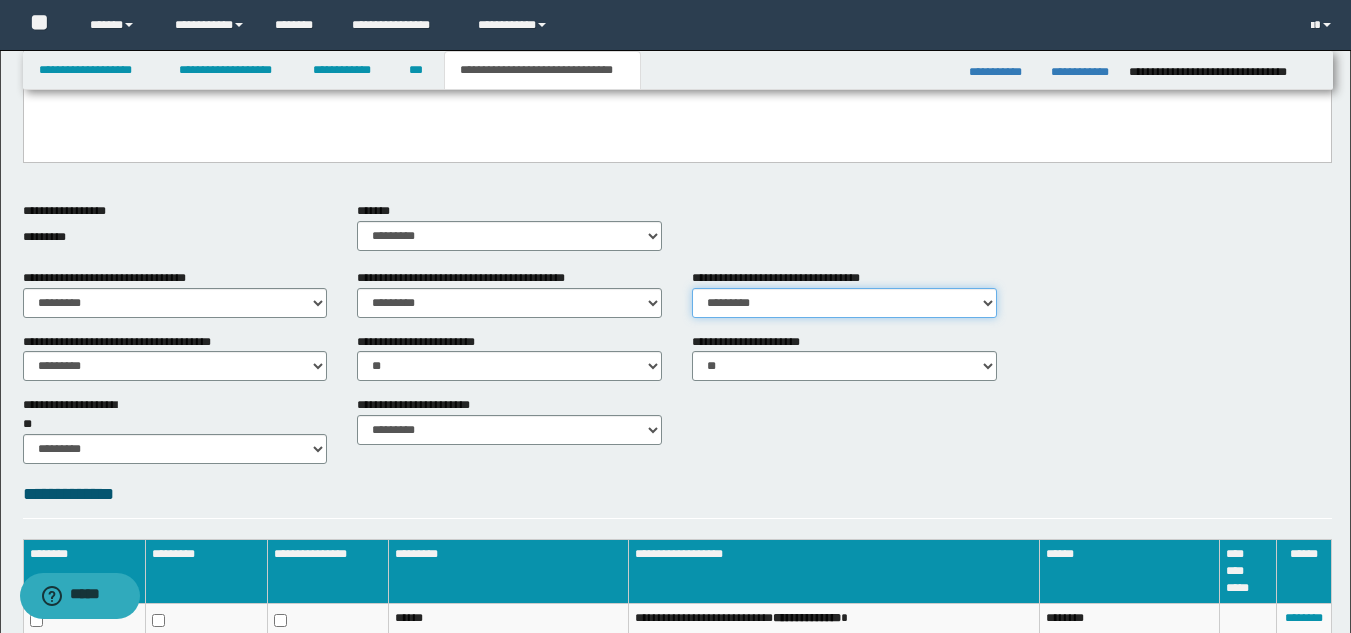 click on "*********
**
**" at bounding box center (844, 303) 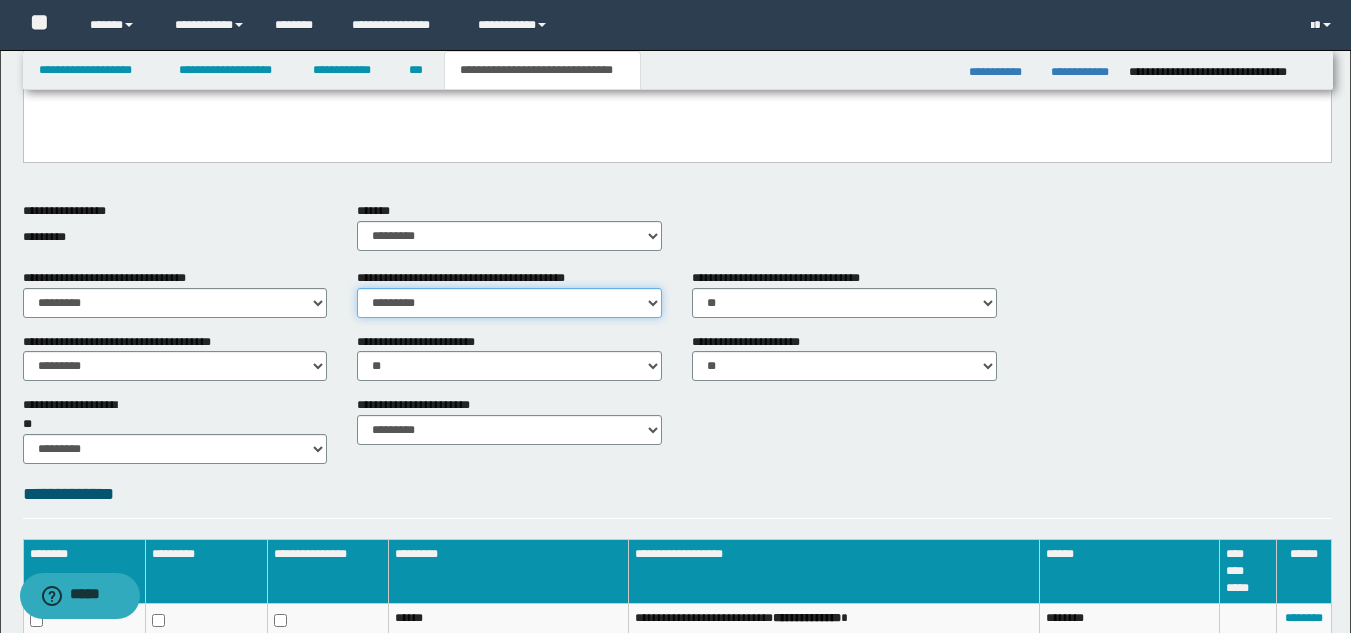 click on "*********
**
**" at bounding box center [509, 303] 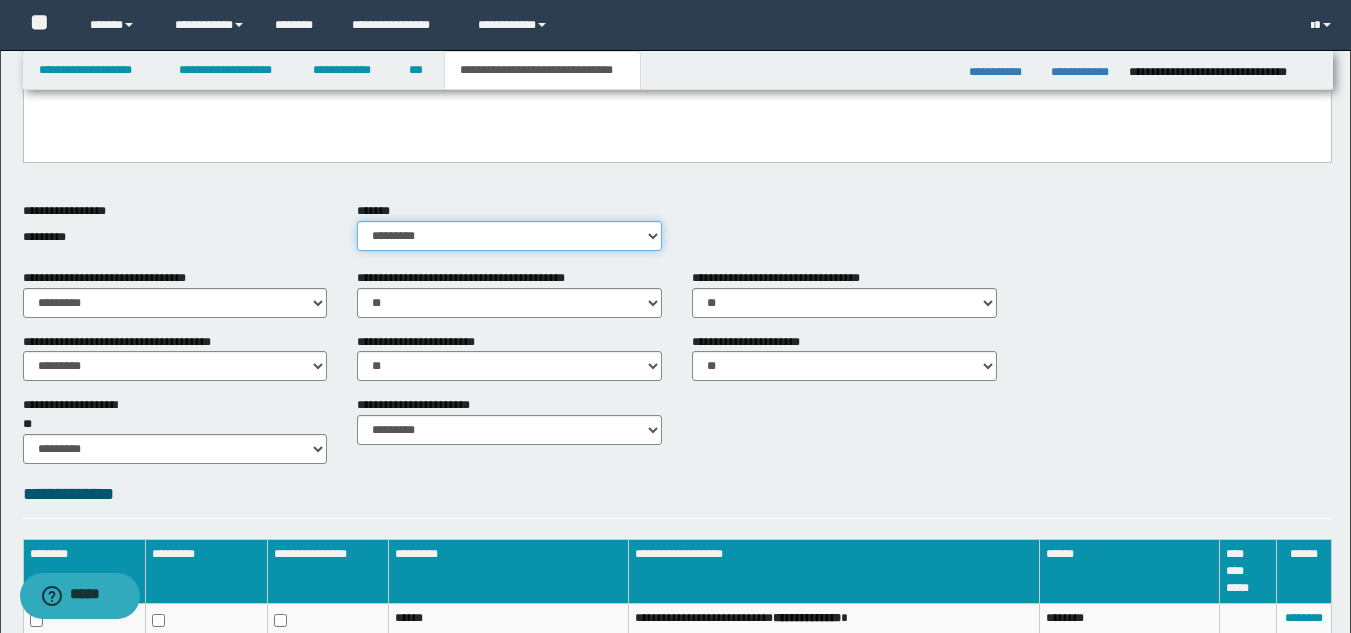 click on "*********
**
**" at bounding box center [509, 236] 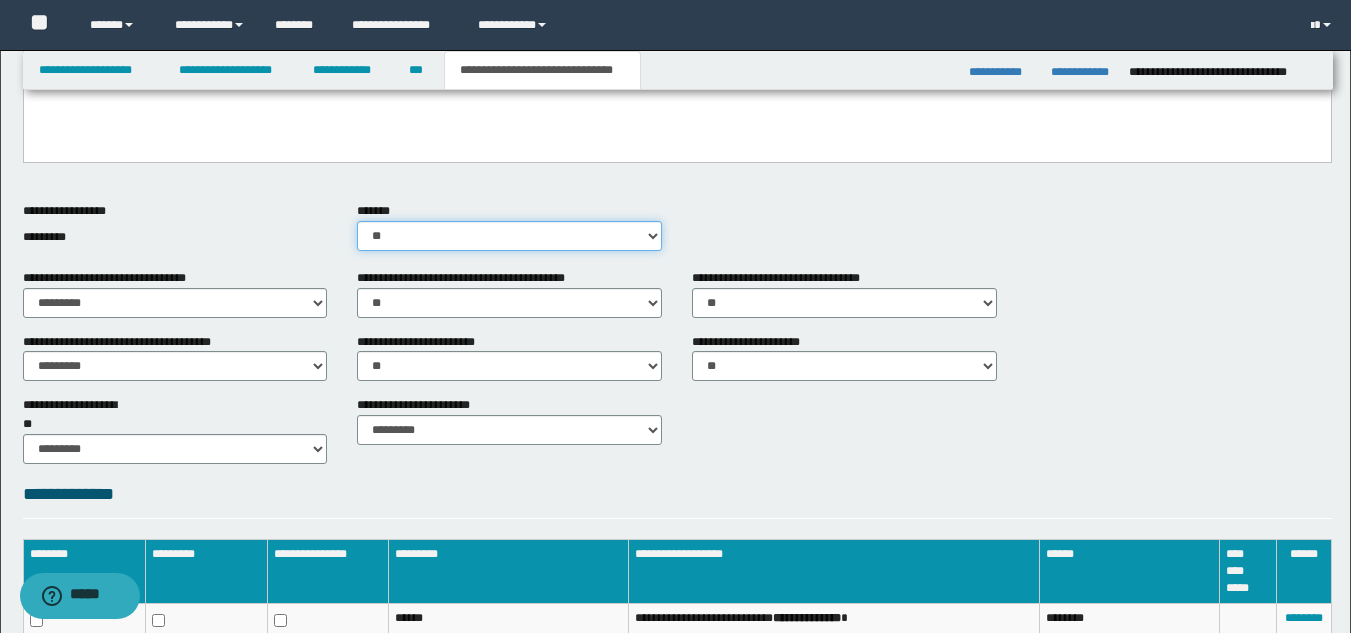 click on "*********
**
**" at bounding box center [509, 236] 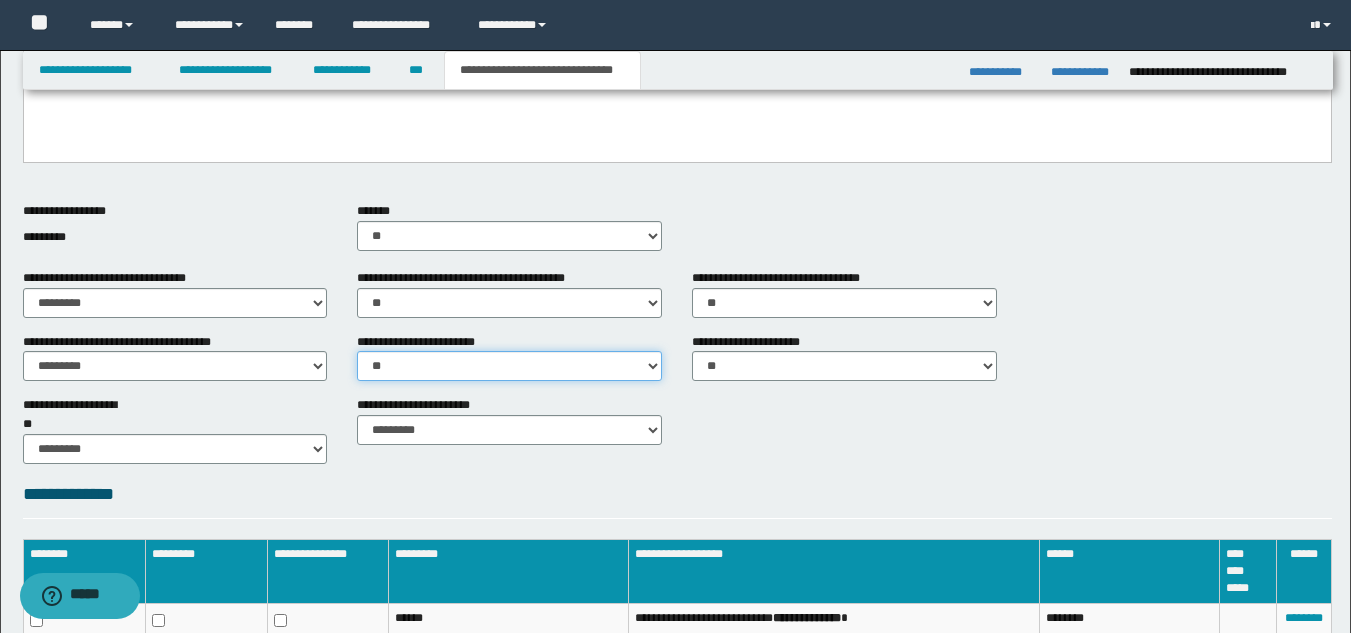 click on "*********
**
**" at bounding box center (509, 366) 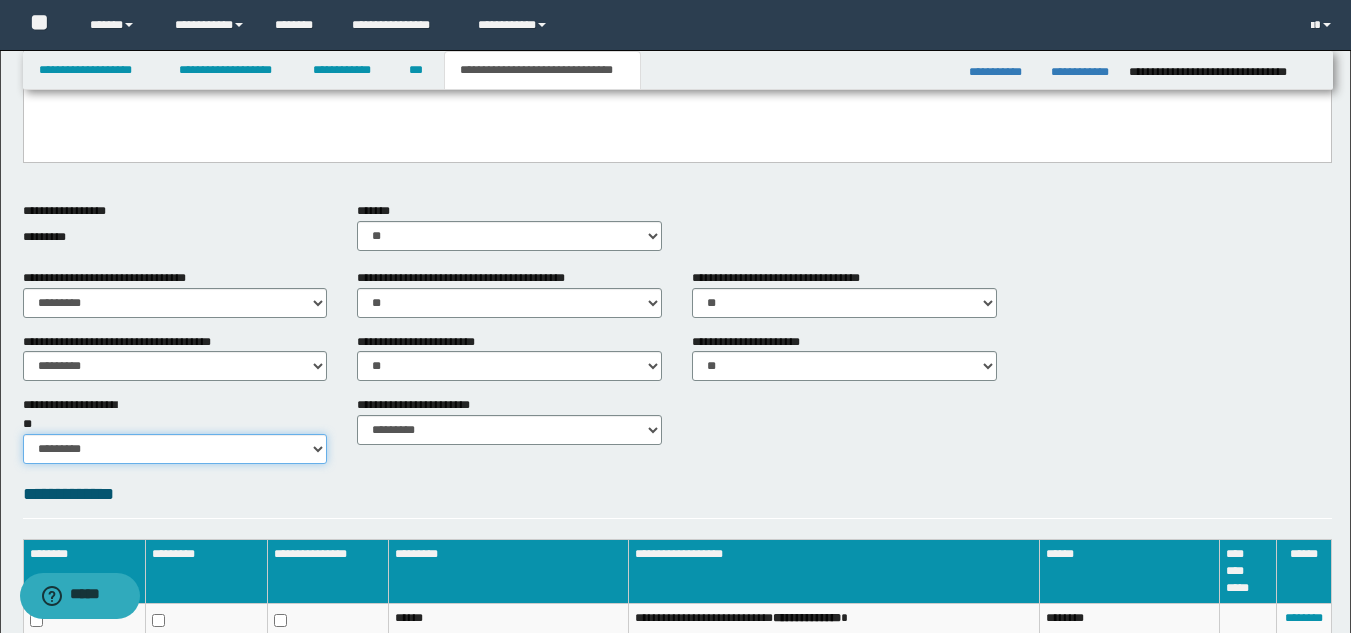 click on "*********
**
**" at bounding box center [175, 449] 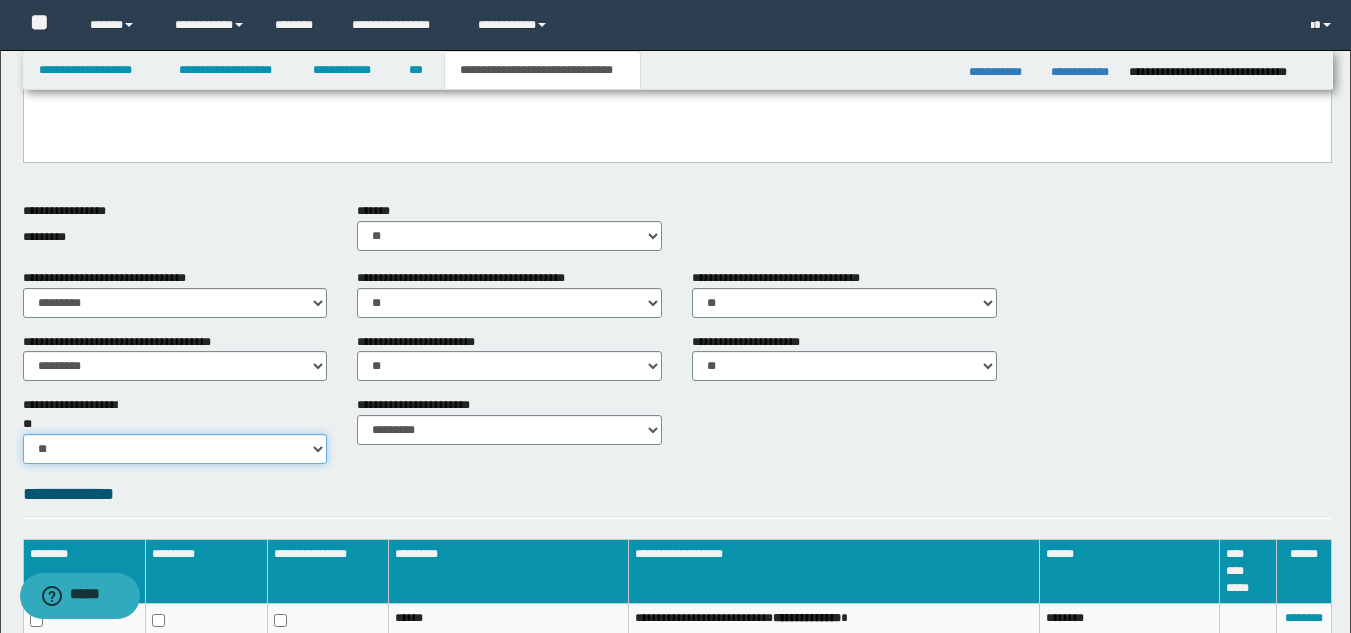 click on "*********
**
**" at bounding box center [175, 449] 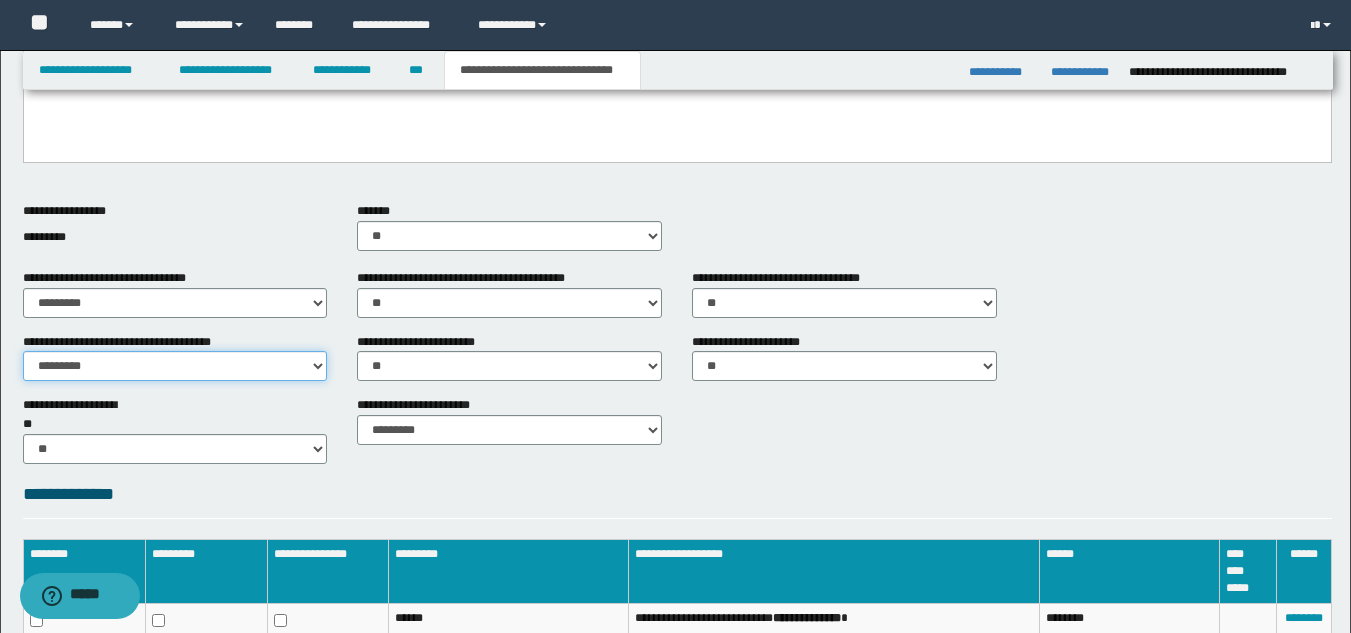 click on "*********
**
**" at bounding box center (175, 366) 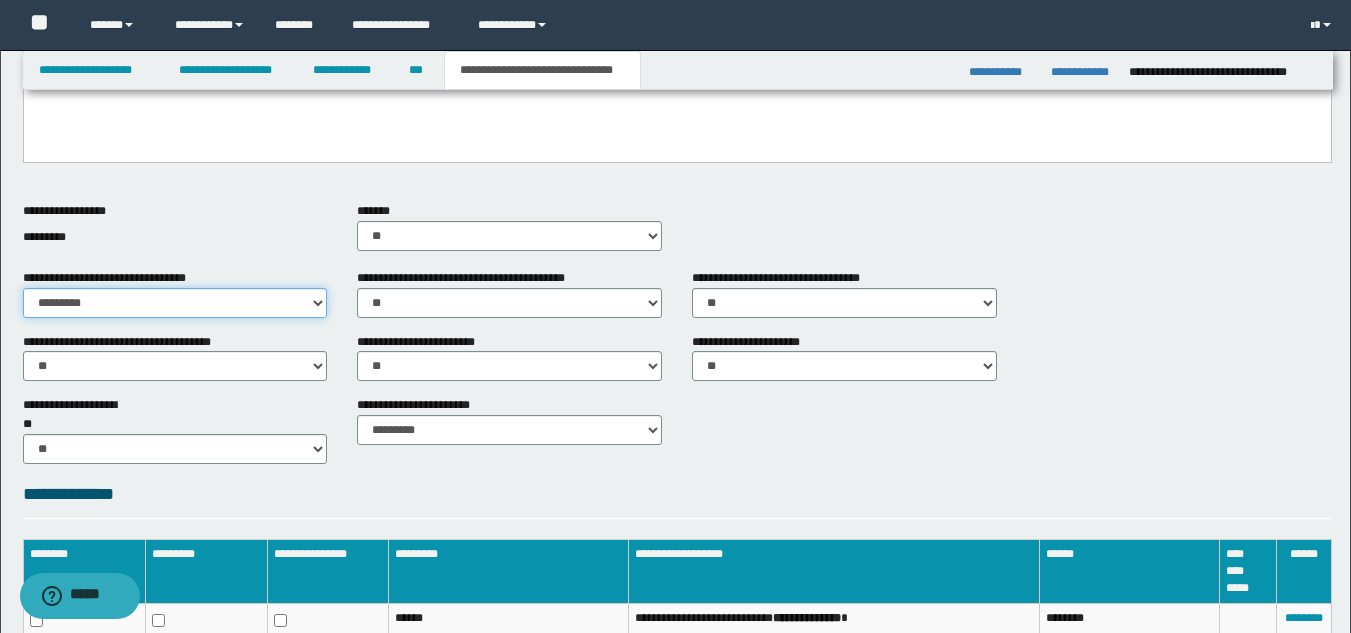 click on "*********
**
**" at bounding box center [175, 303] 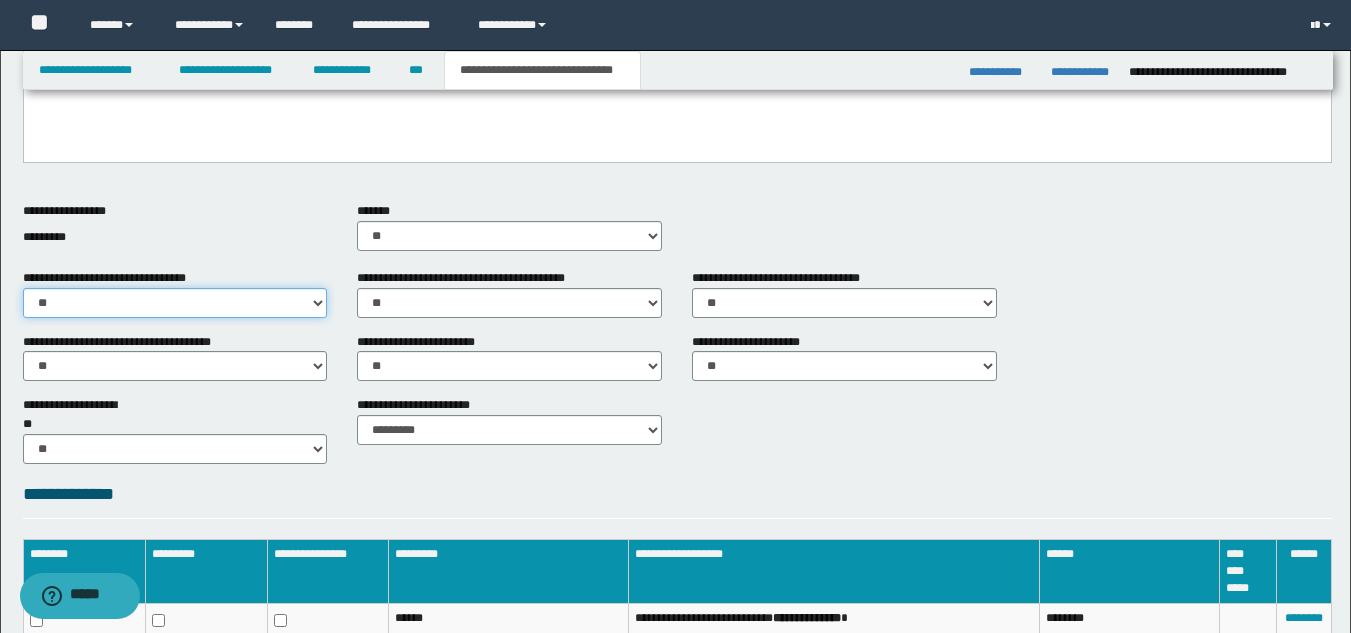 scroll, scrollTop: 705, scrollLeft: 0, axis: vertical 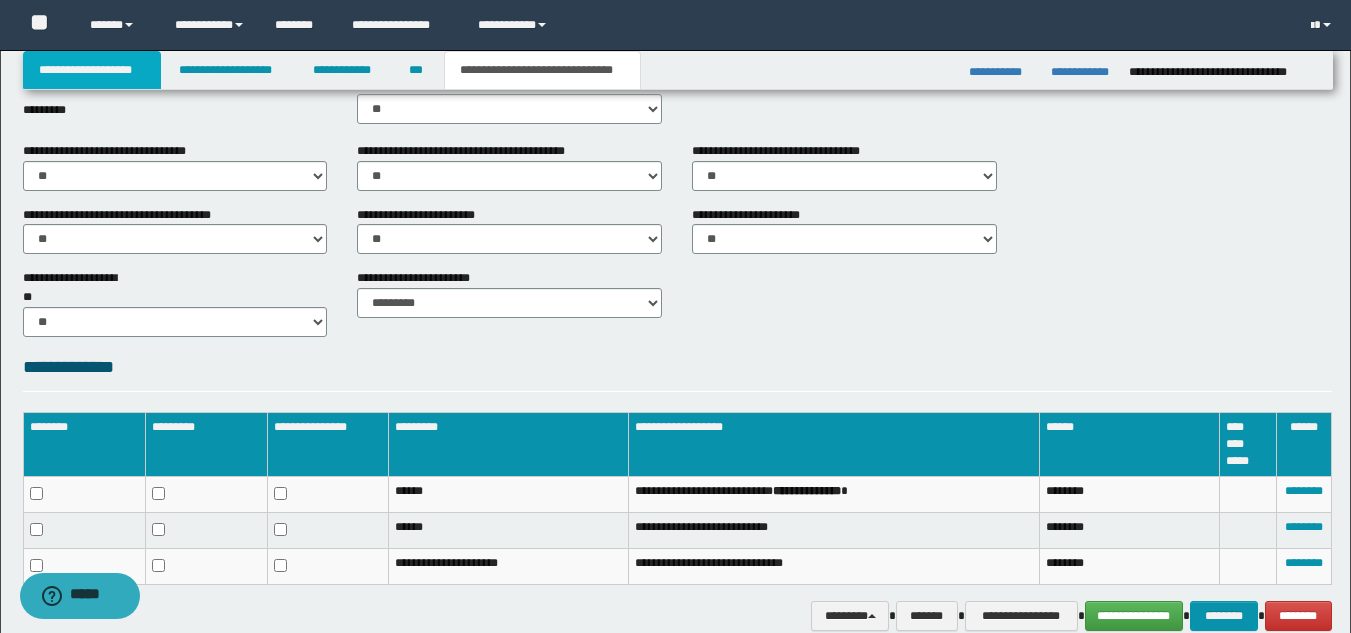 drag, startPoint x: 137, startPoint y: 77, endPoint x: 132, endPoint y: 137, distance: 60.207973 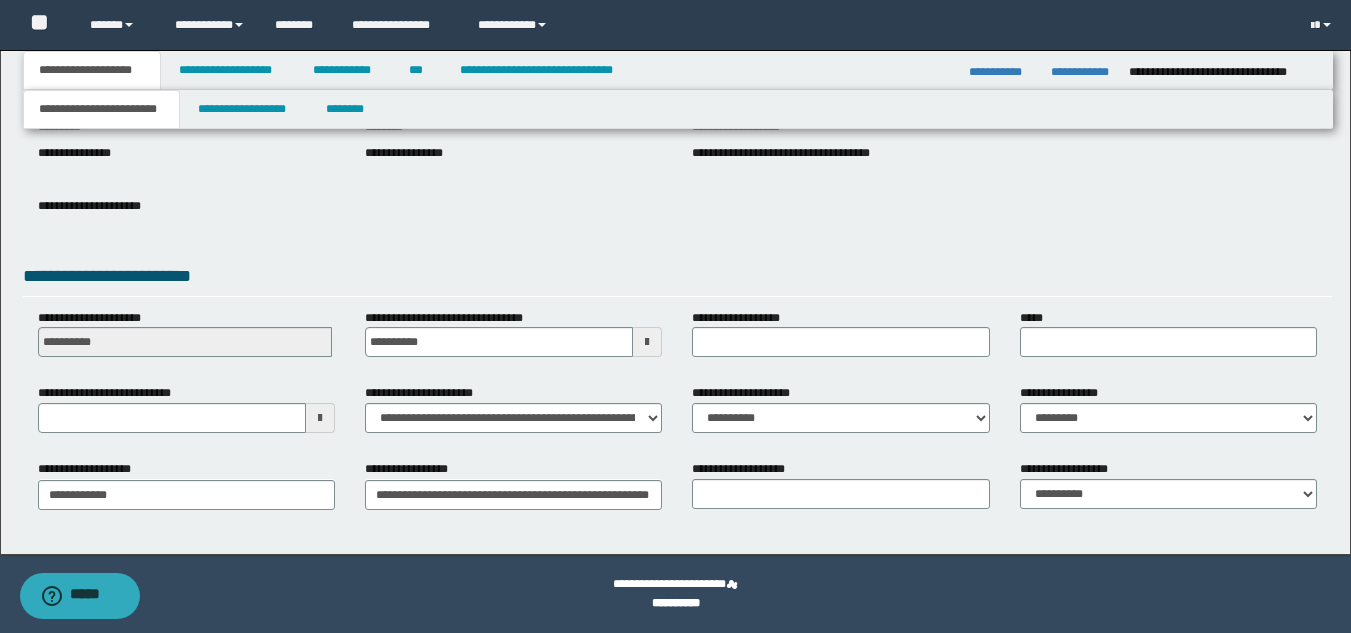 click at bounding box center [320, 418] 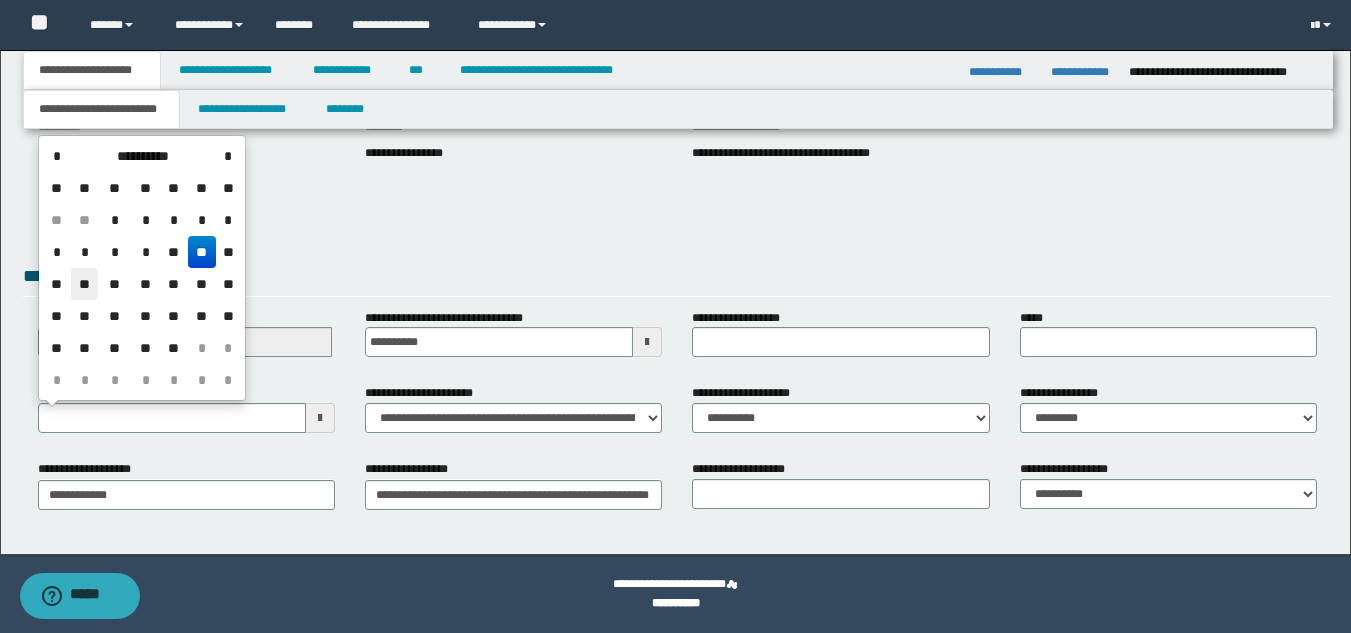 click on "**" at bounding box center (85, 284) 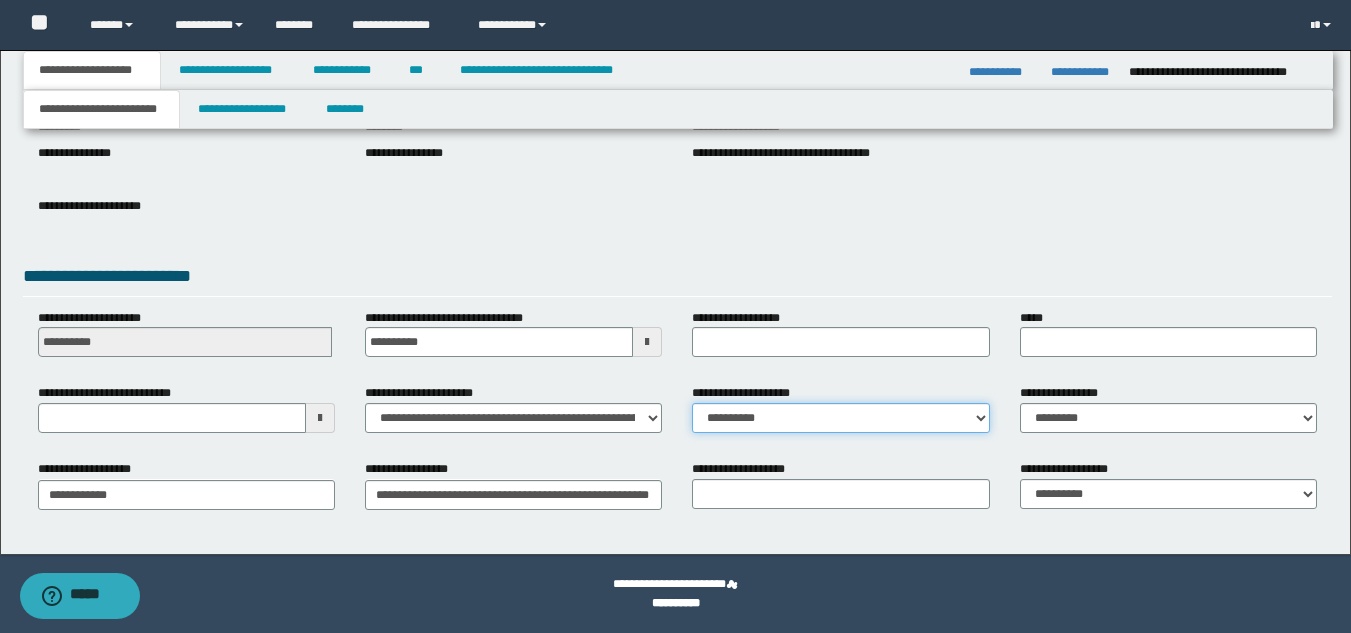 click on "**********" at bounding box center (840, 418) 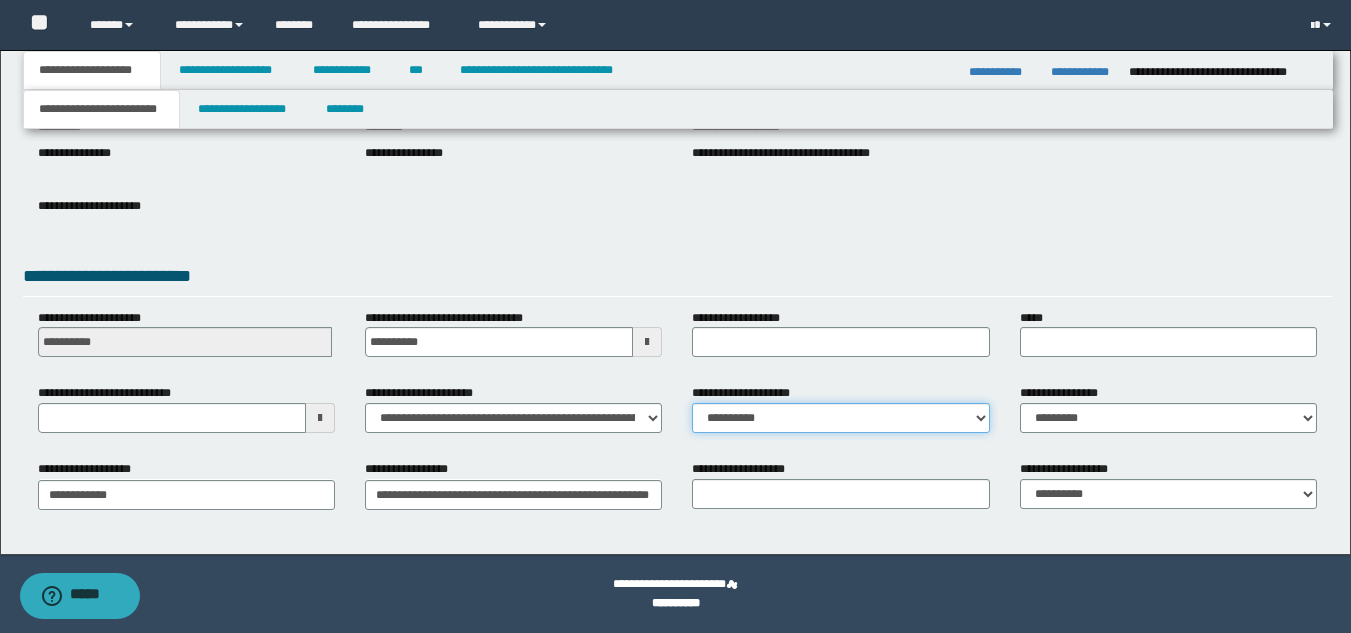 select on "**" 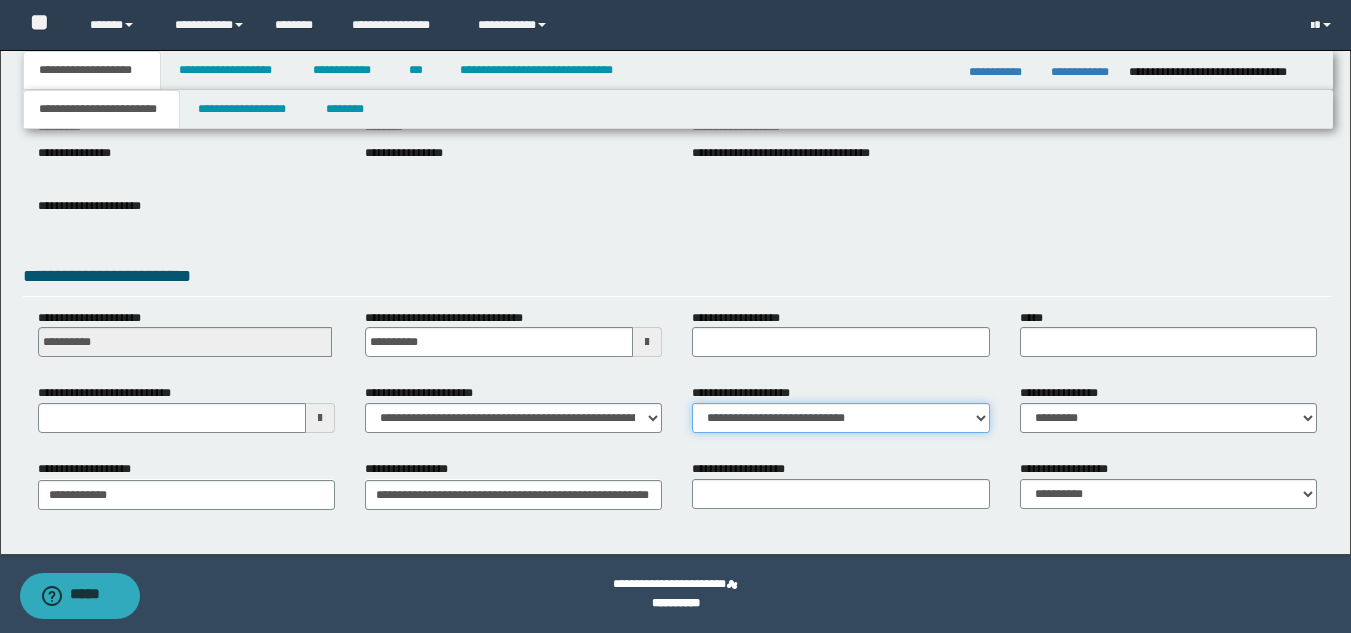 click on "**********" at bounding box center [840, 418] 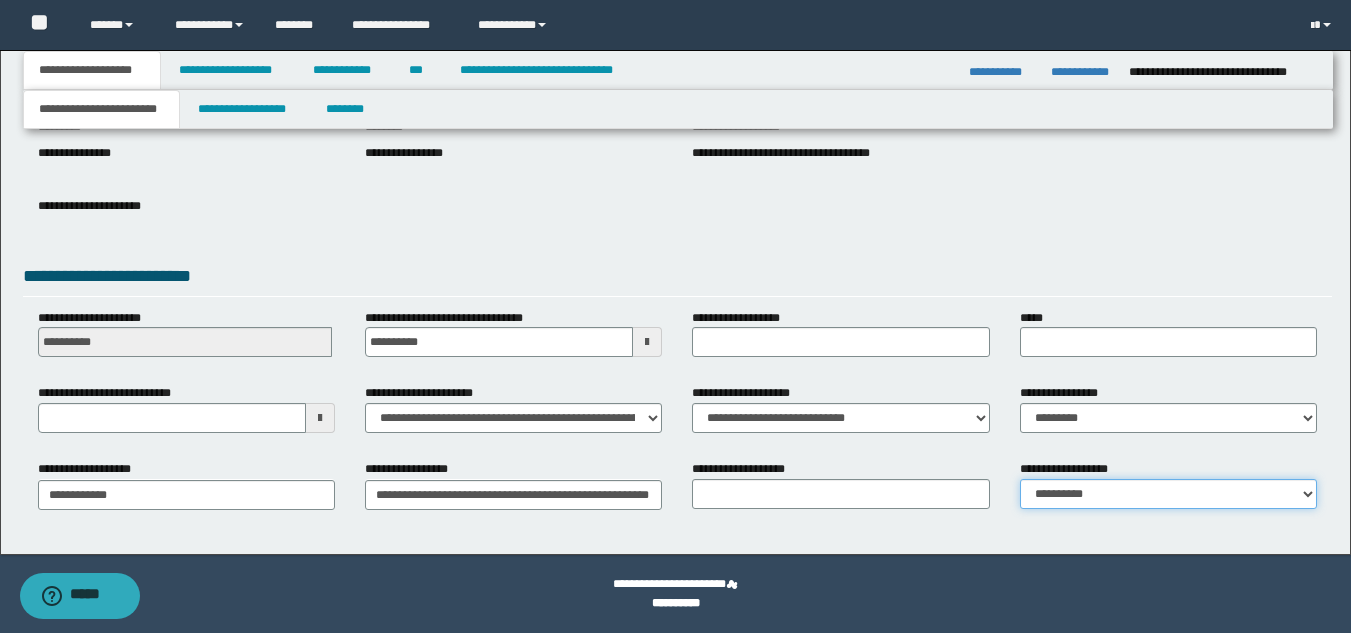 click on "**********" at bounding box center [1168, 494] 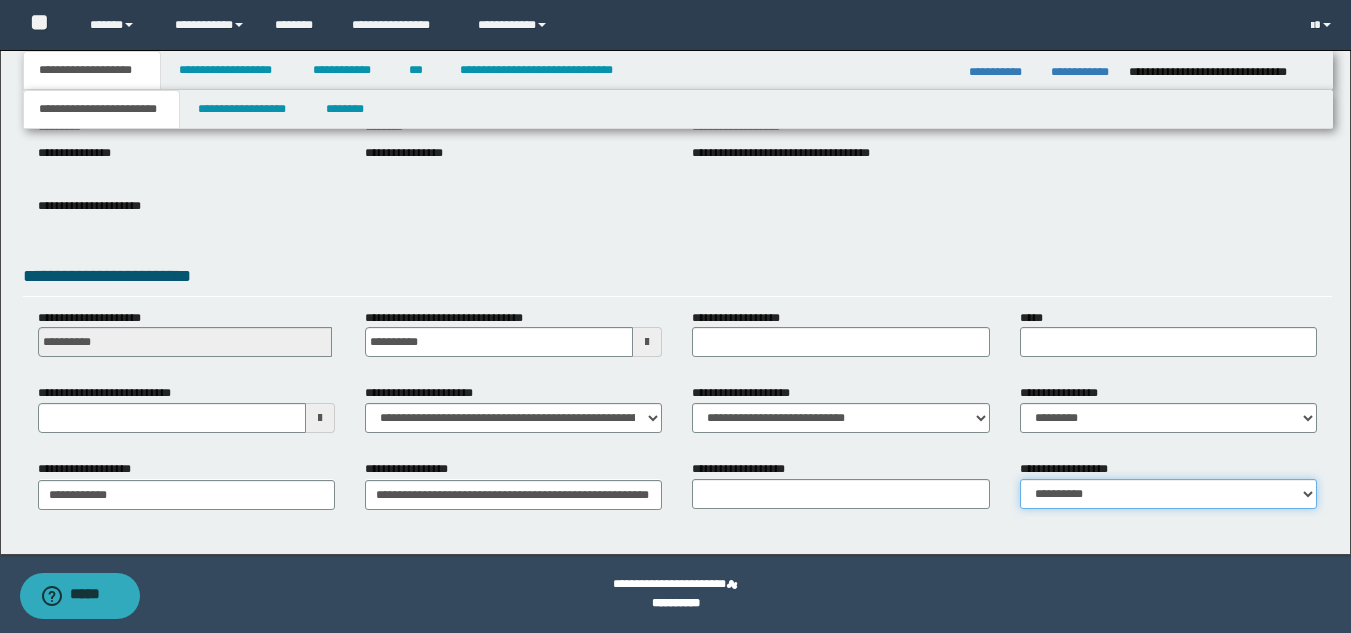 click on "**********" at bounding box center [1168, 494] 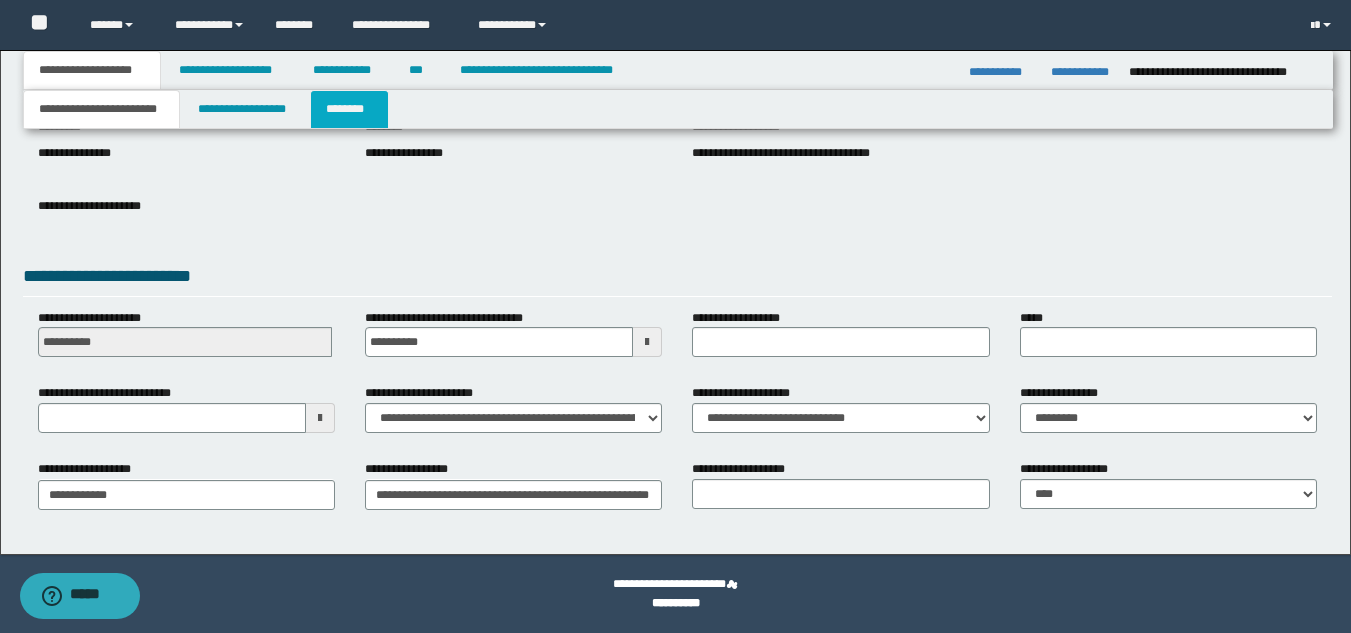 click on "********" at bounding box center (349, 109) 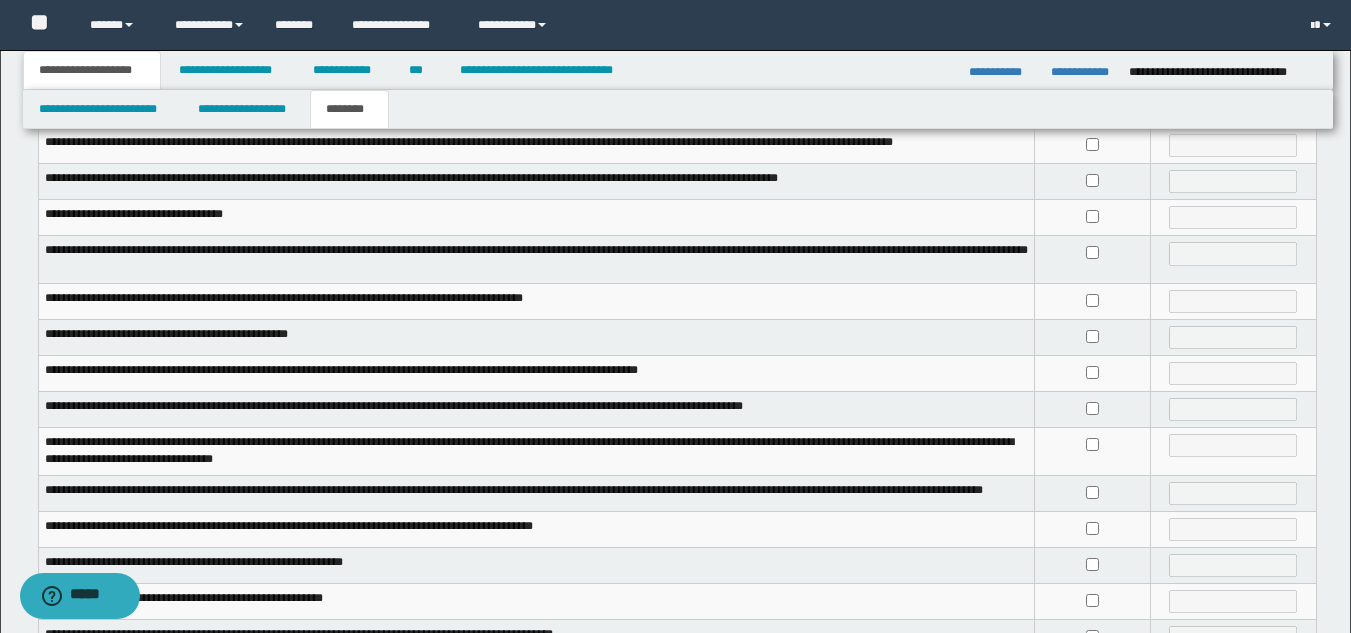 scroll, scrollTop: 509, scrollLeft: 0, axis: vertical 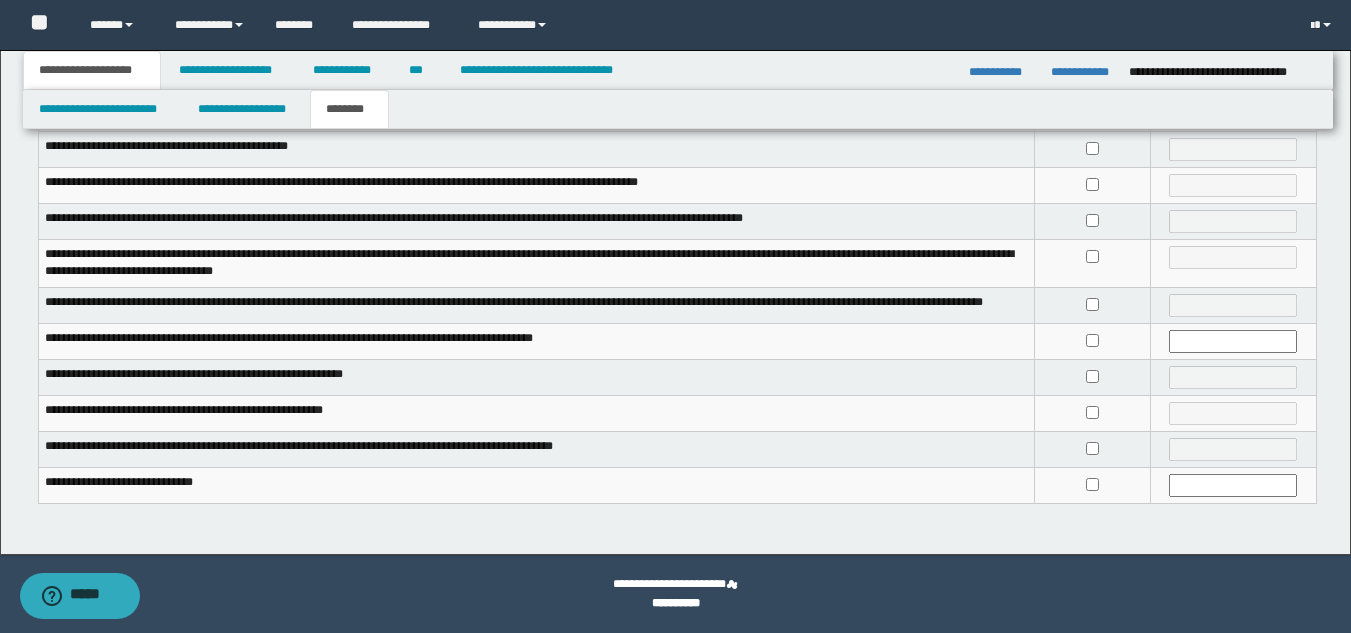 click at bounding box center (1093, 185) 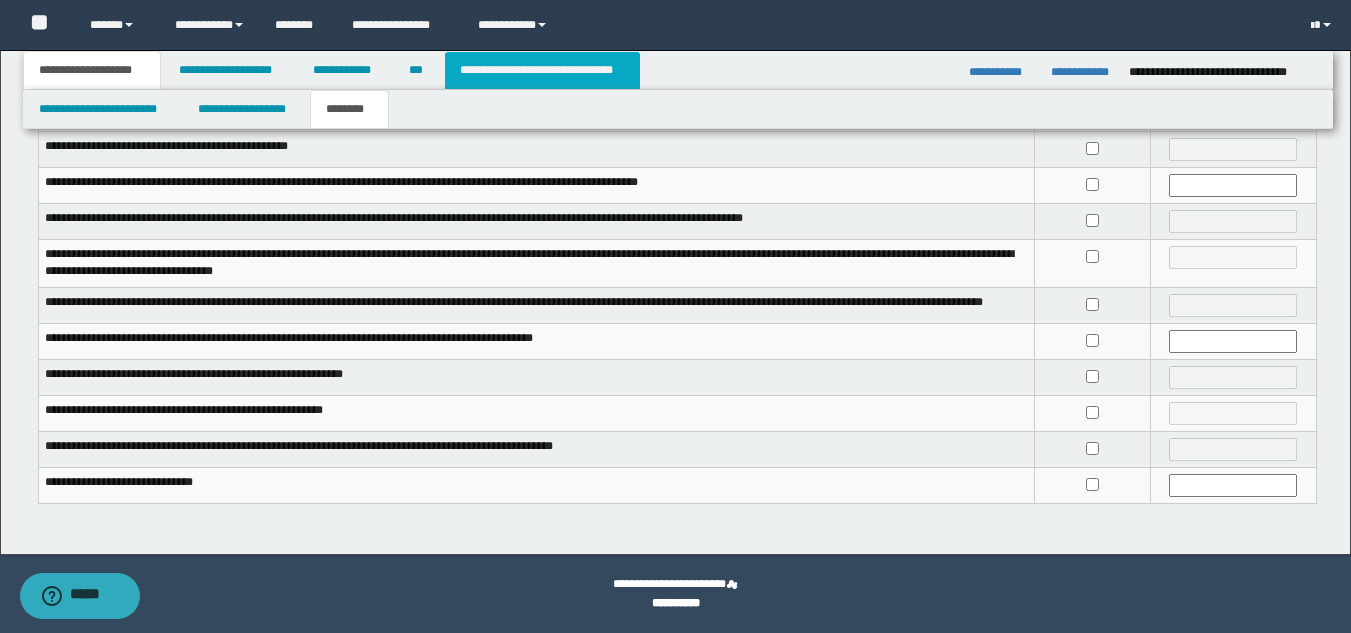 click on "**********" at bounding box center [542, 70] 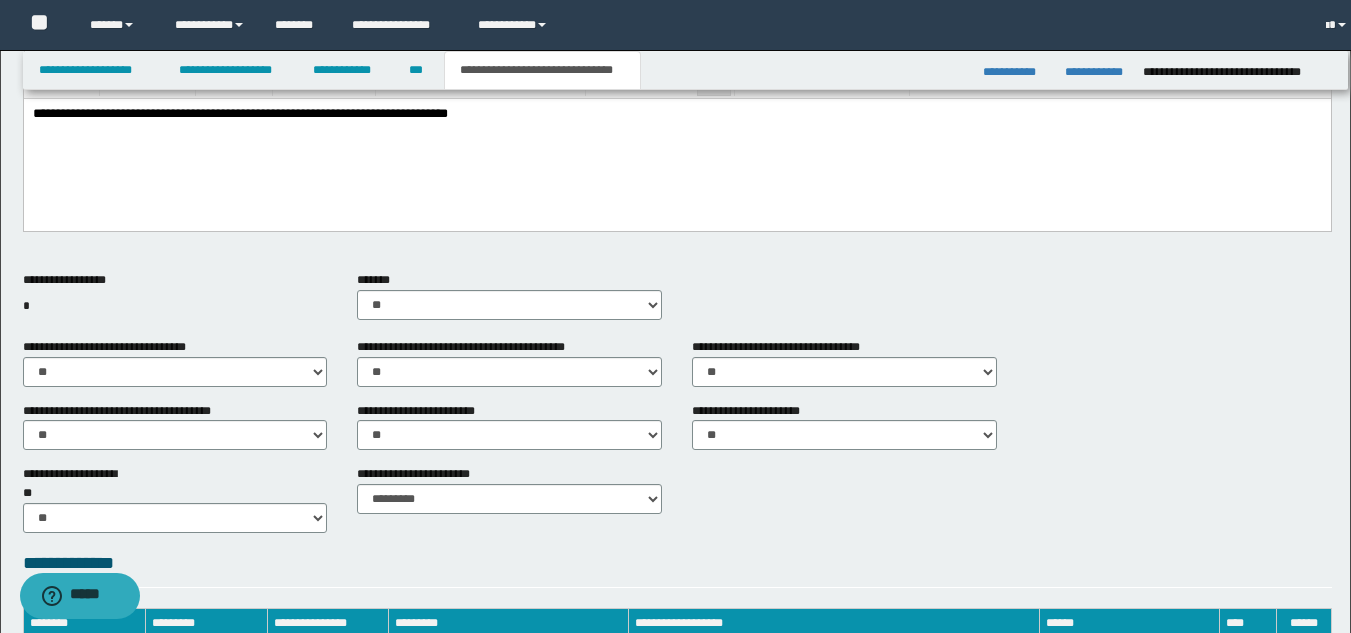 scroll, scrollTop: 478, scrollLeft: 0, axis: vertical 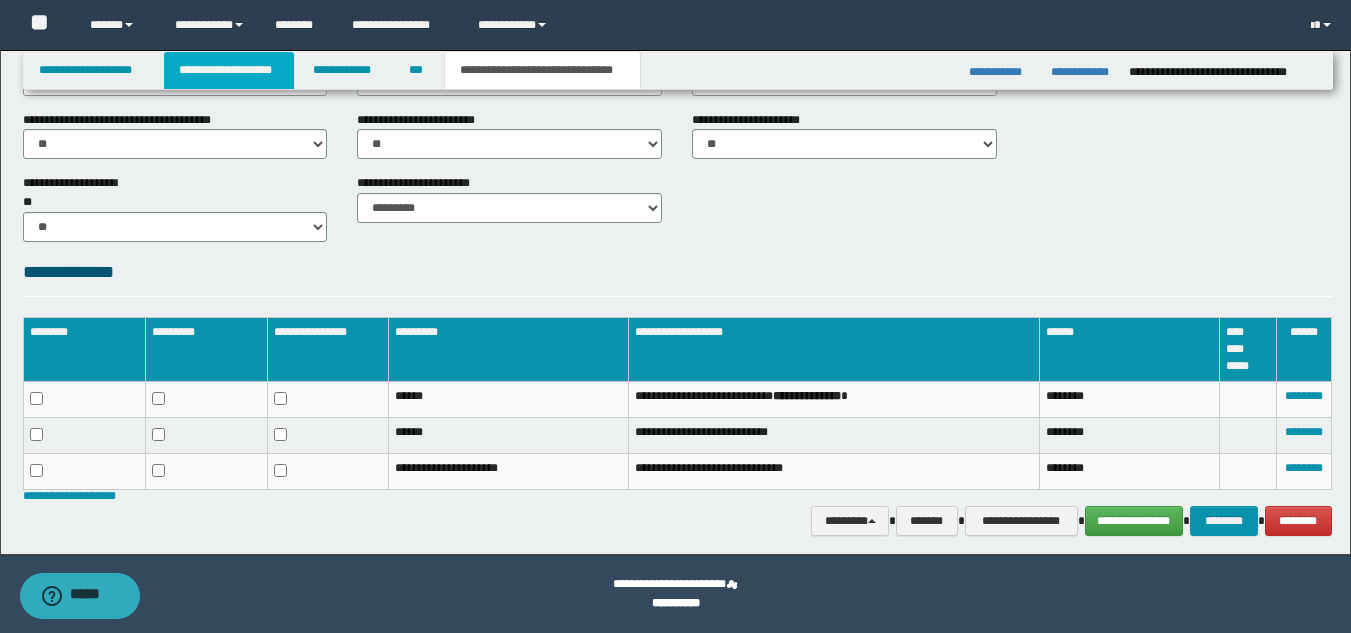 click on "**********" at bounding box center [229, 70] 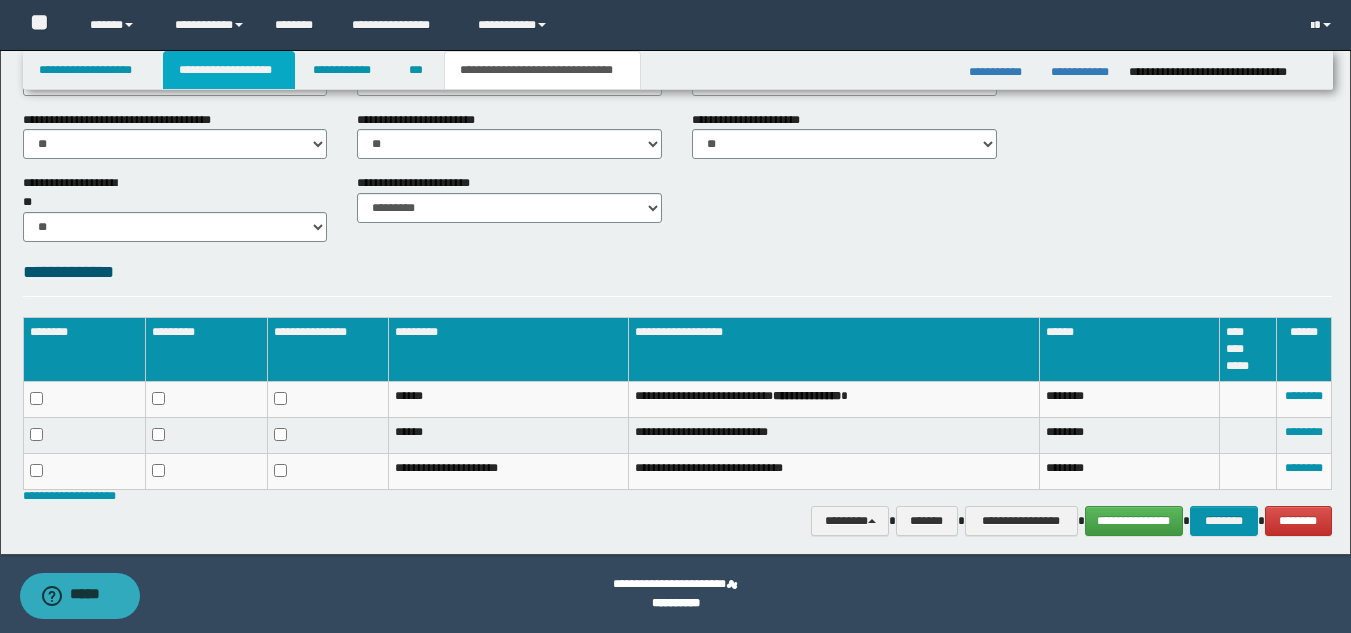 scroll, scrollTop: 831, scrollLeft: 0, axis: vertical 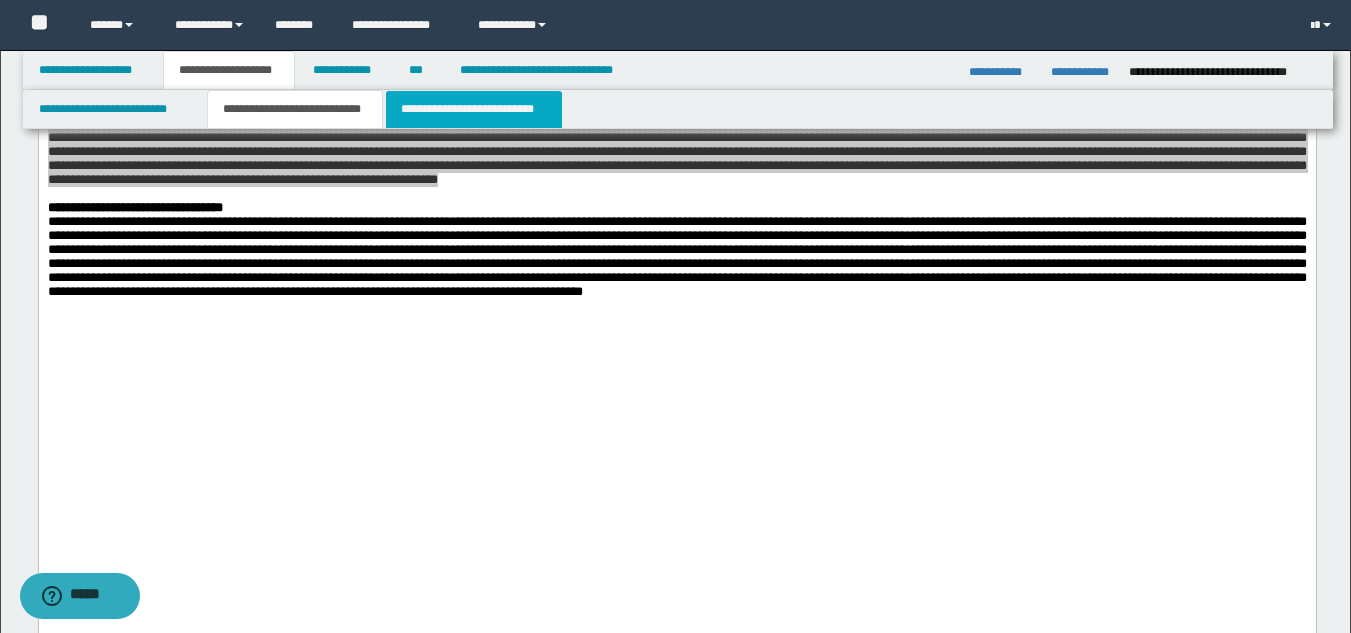 click on "**********" at bounding box center [474, 109] 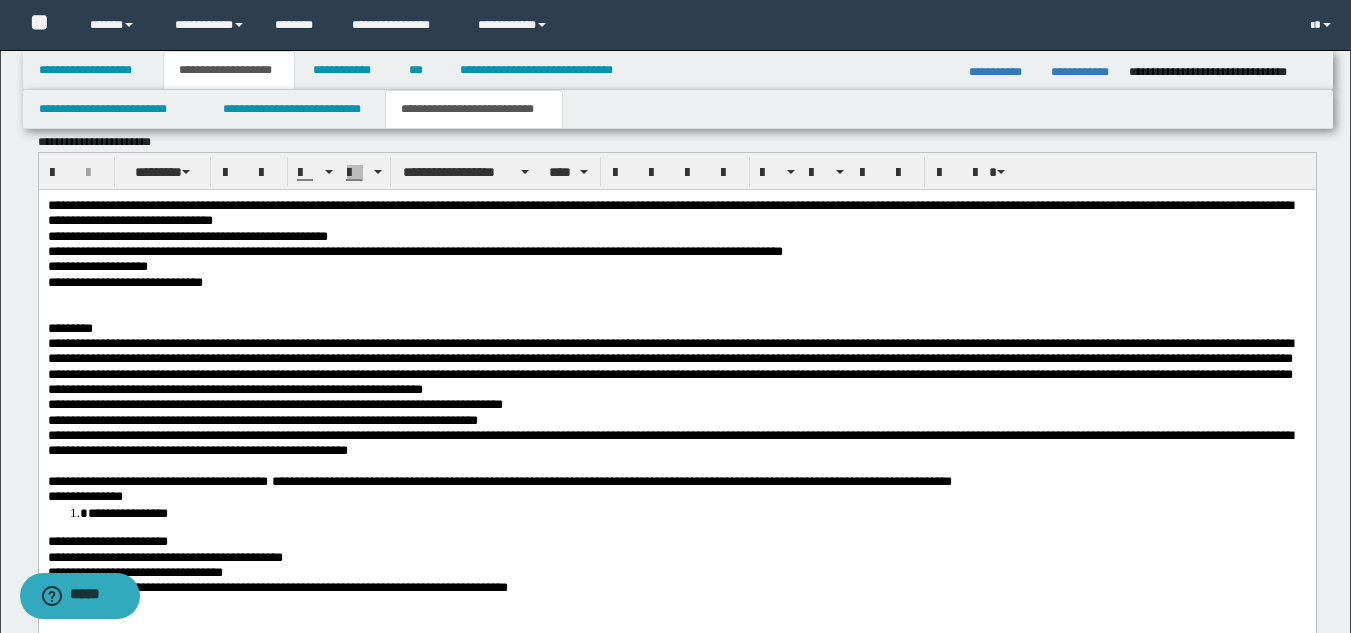 scroll, scrollTop: 1532, scrollLeft: 0, axis: vertical 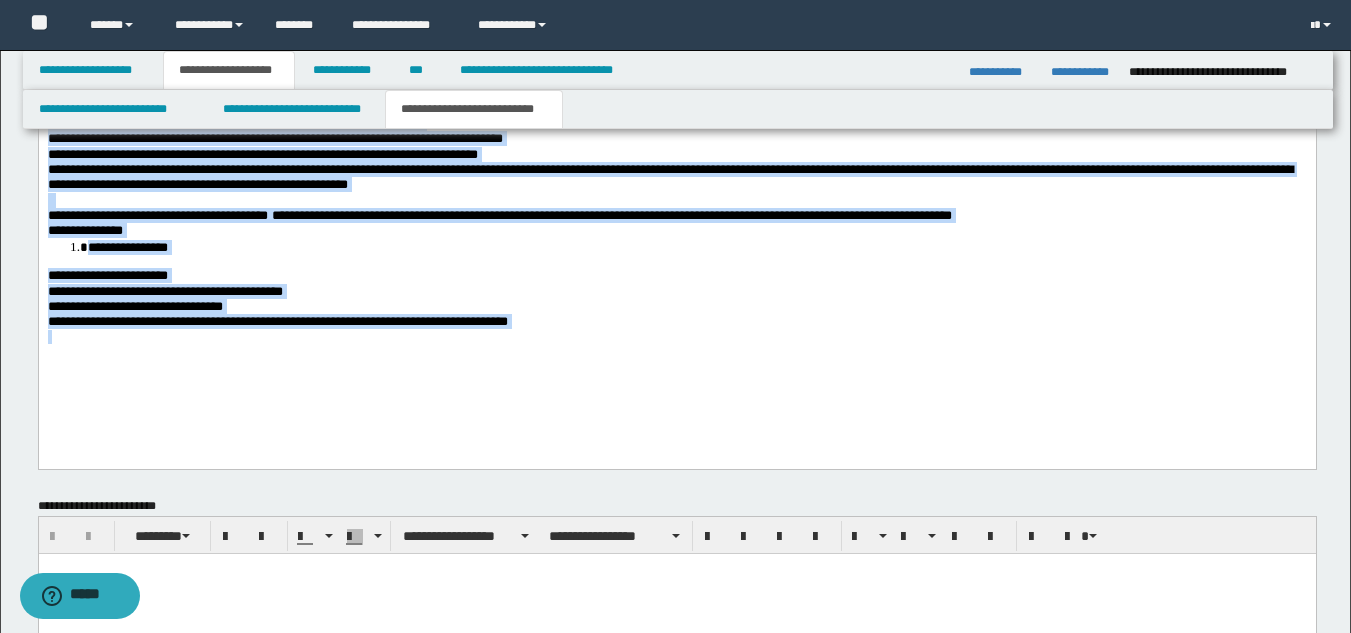 drag, startPoint x: 48, startPoint y: -65, endPoint x: 300, endPoint y: 449, distance: 572.45087 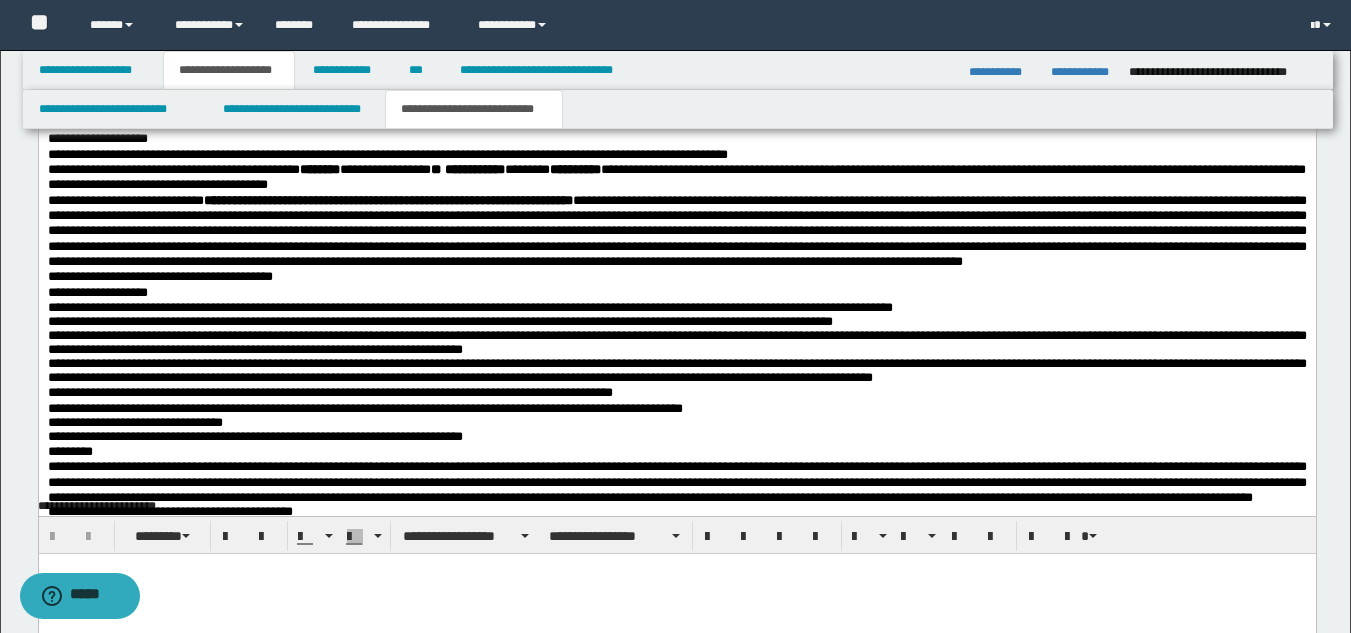 scroll, scrollTop: 1717, scrollLeft: 0, axis: vertical 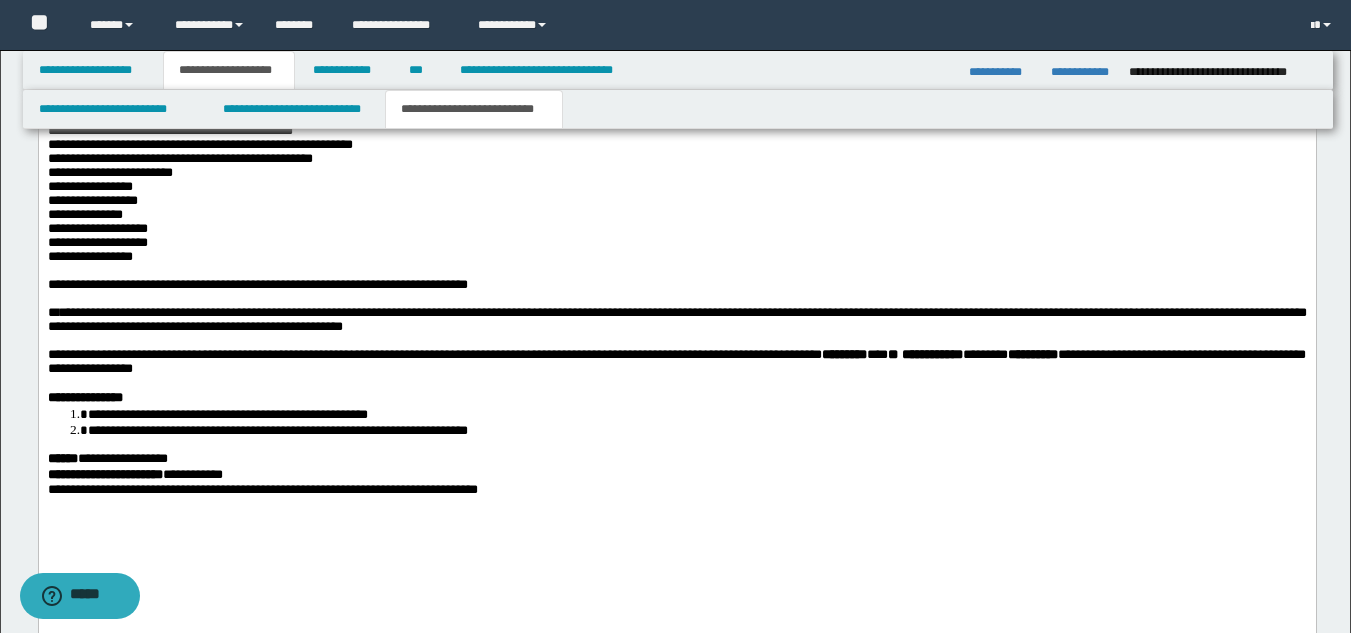 drag, startPoint x: 1358, startPoint y: 335, endPoint x: 903, endPoint y: 876, distance: 706.89886 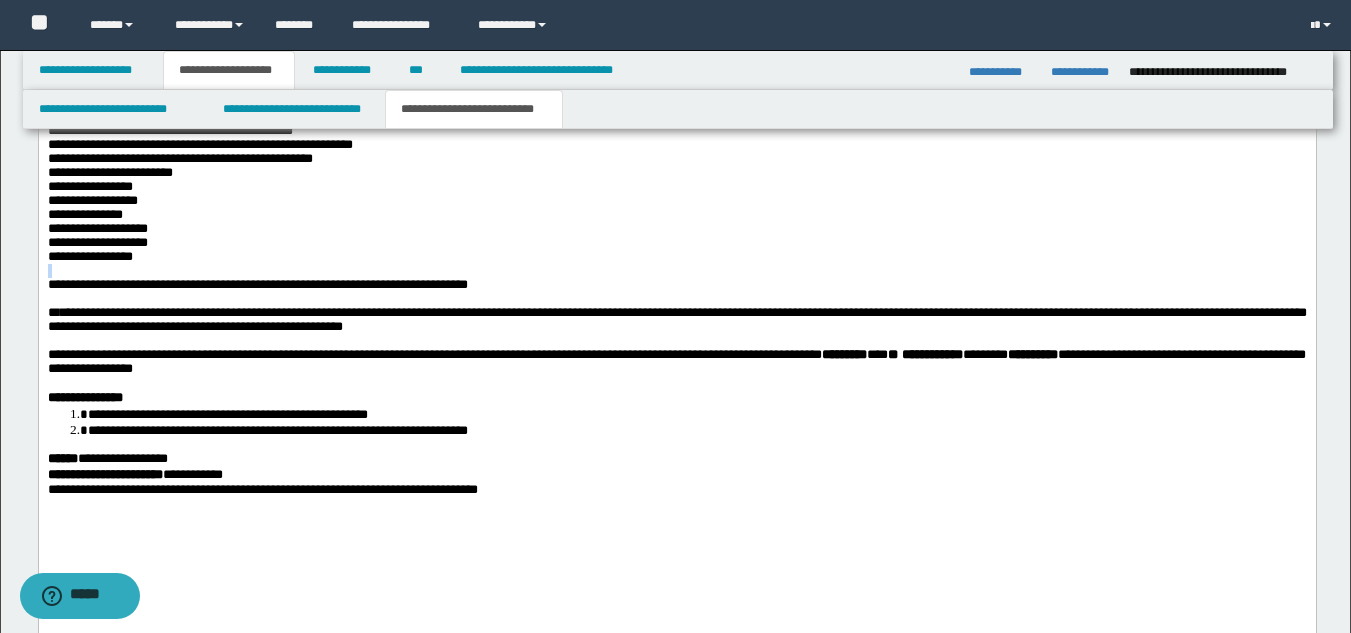 click at bounding box center [676, 271] 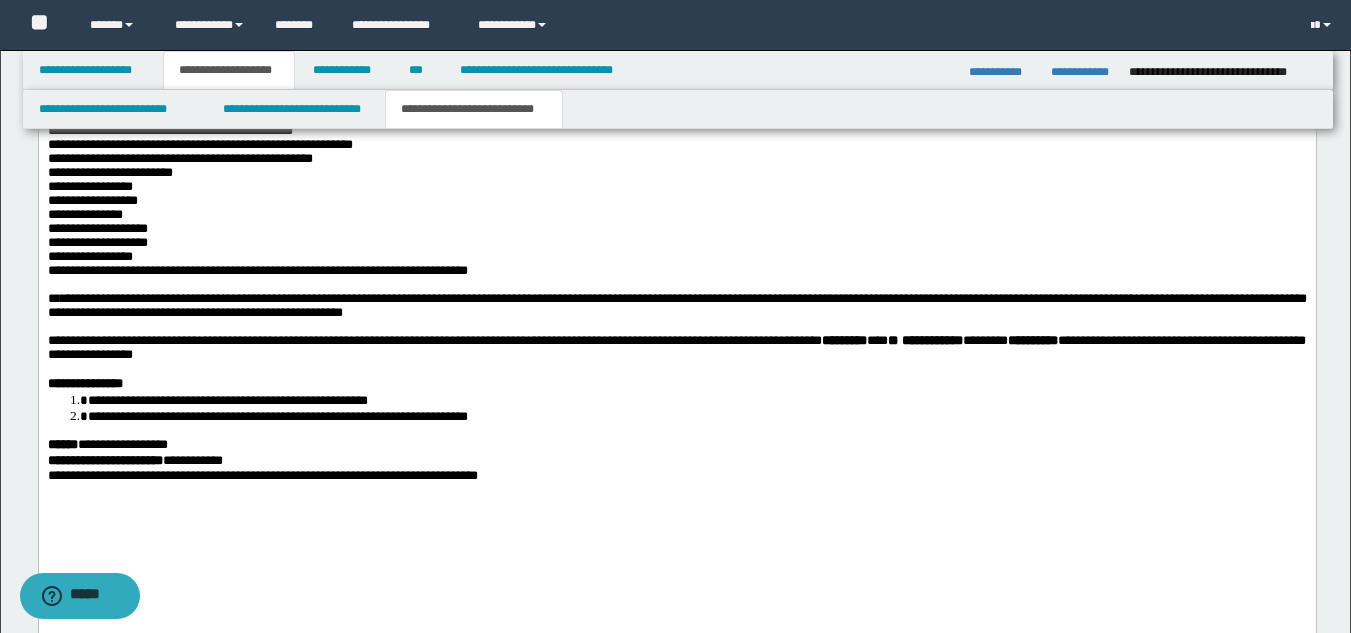 click at bounding box center [676, 285] 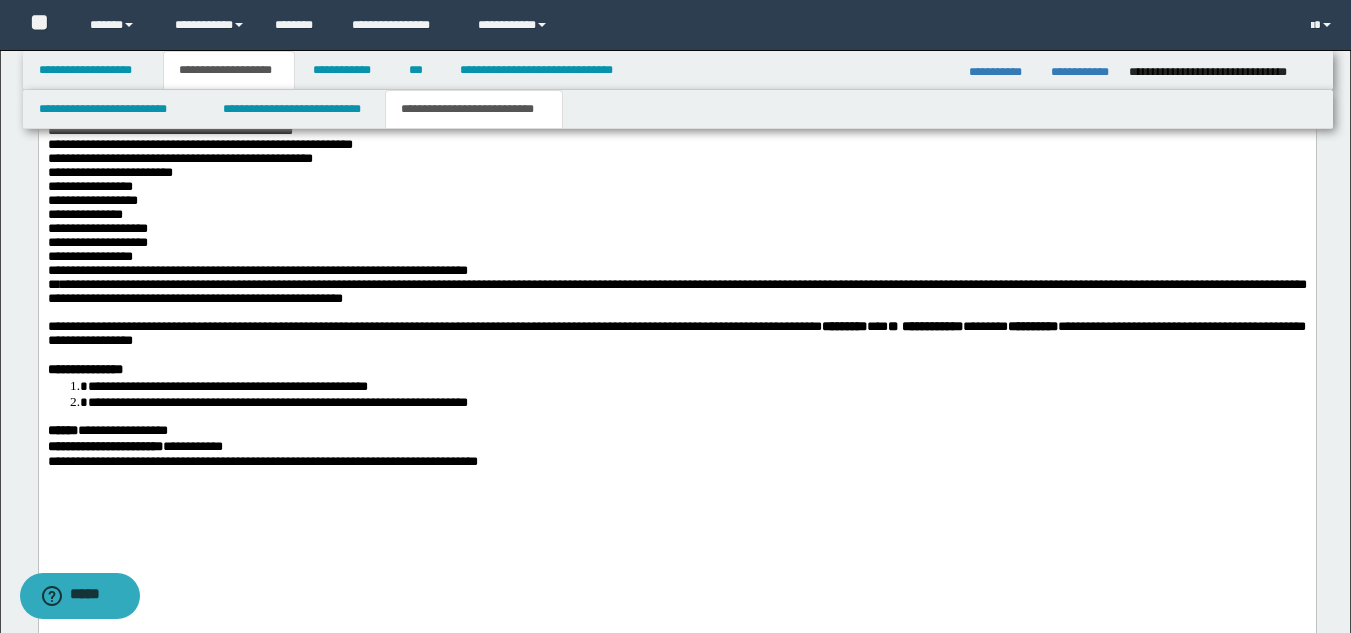 drag, startPoint x: 54, startPoint y: 407, endPoint x: 53, endPoint y: 418, distance: 11.045361 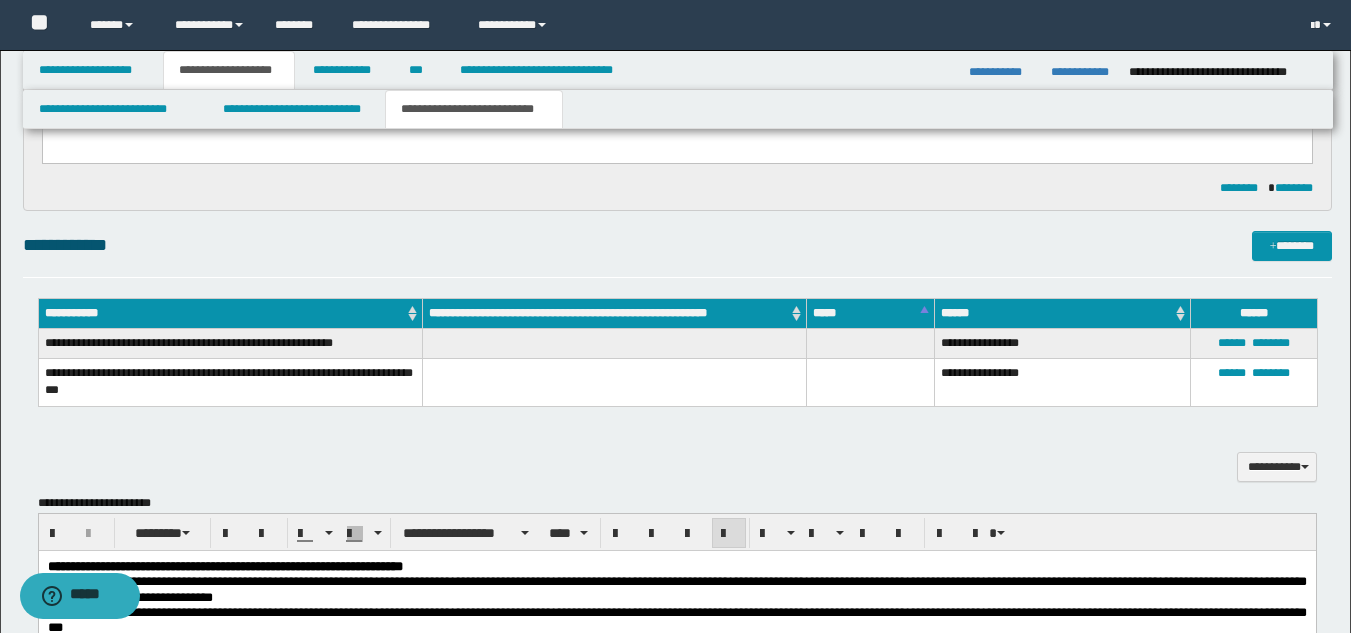 scroll, scrollTop: 1183, scrollLeft: 0, axis: vertical 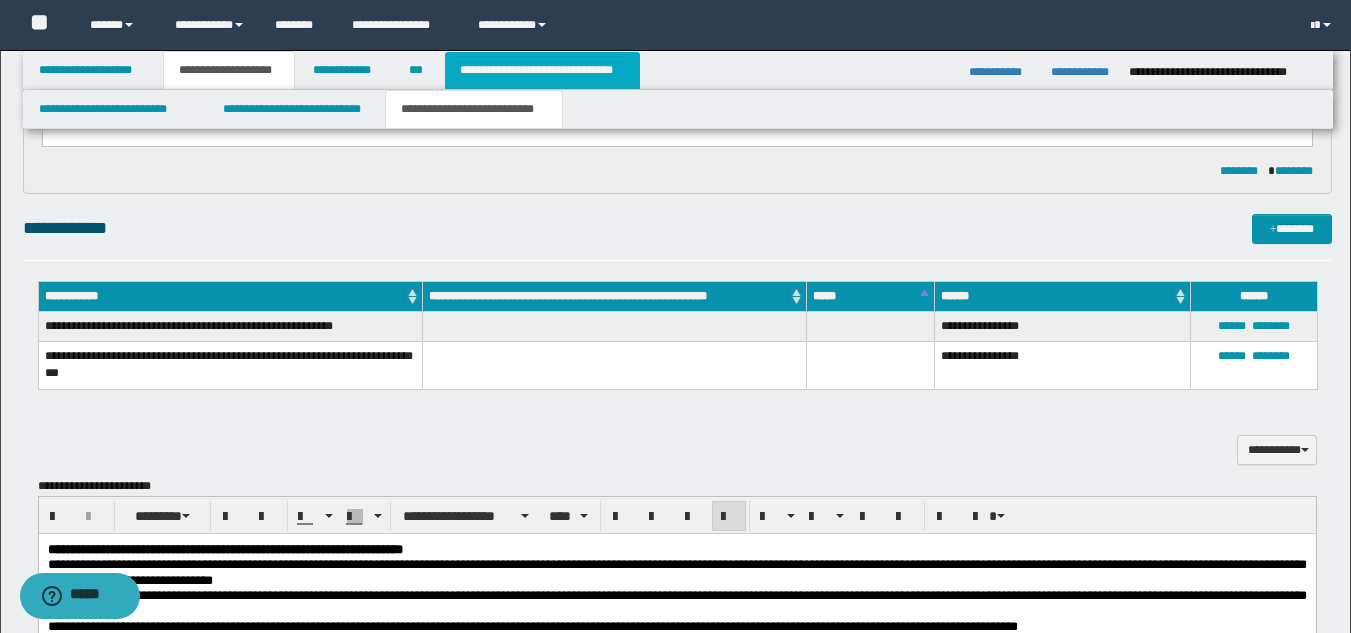 click on "**********" at bounding box center (542, 70) 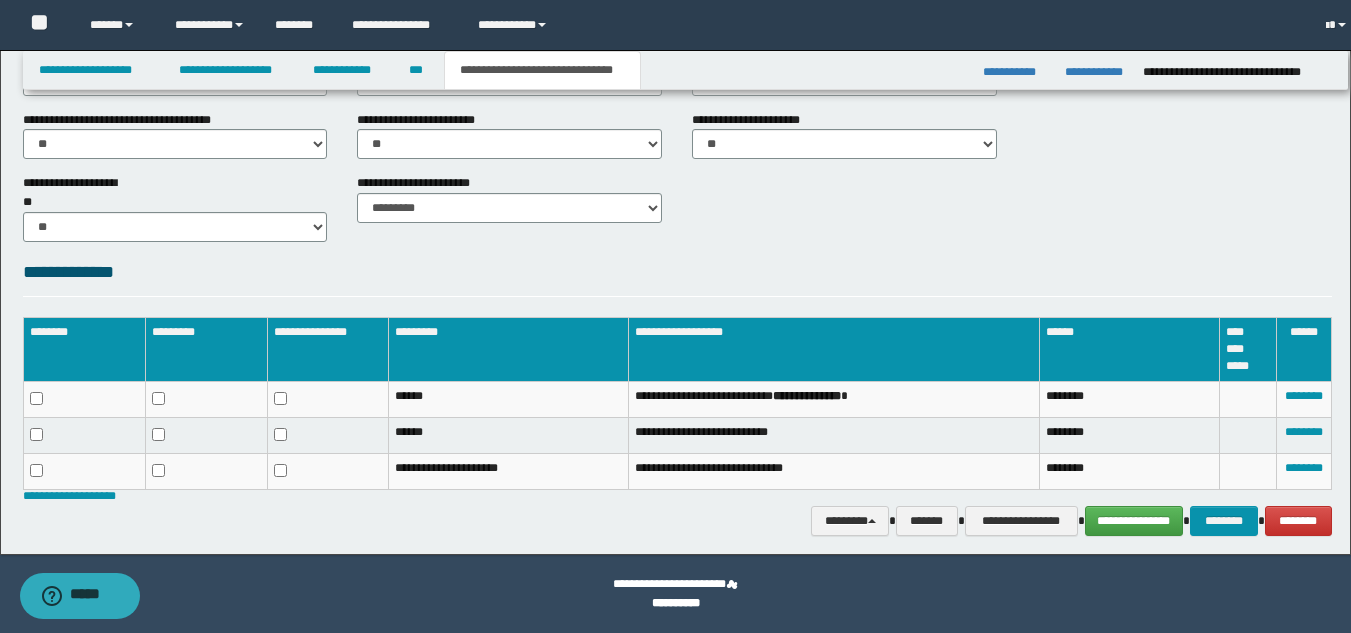 scroll, scrollTop: 800, scrollLeft: 0, axis: vertical 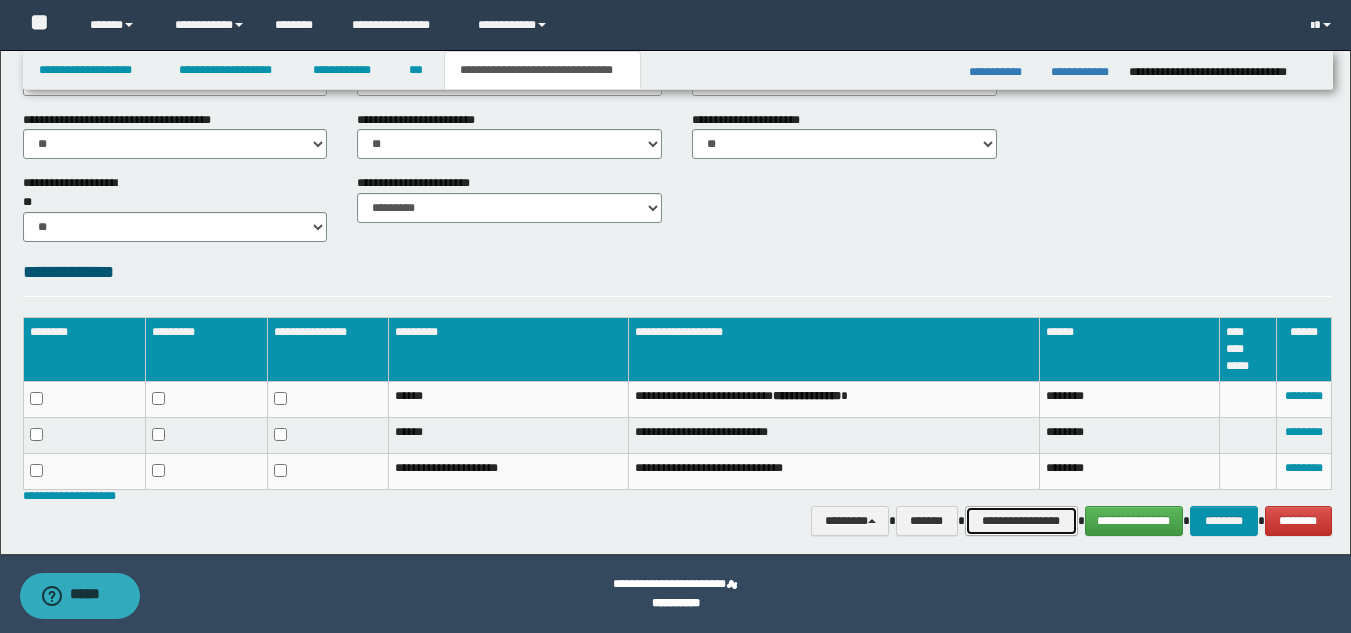 click on "**********" at bounding box center (1021, 521) 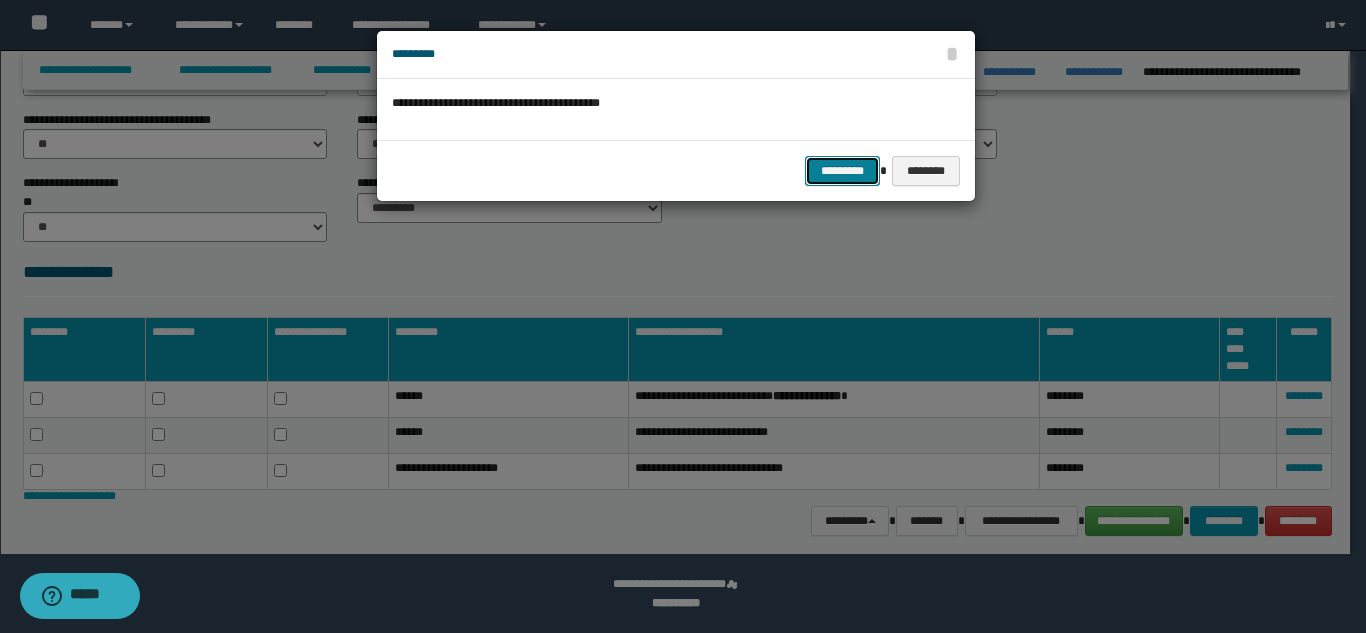 click on "*********" at bounding box center [842, 171] 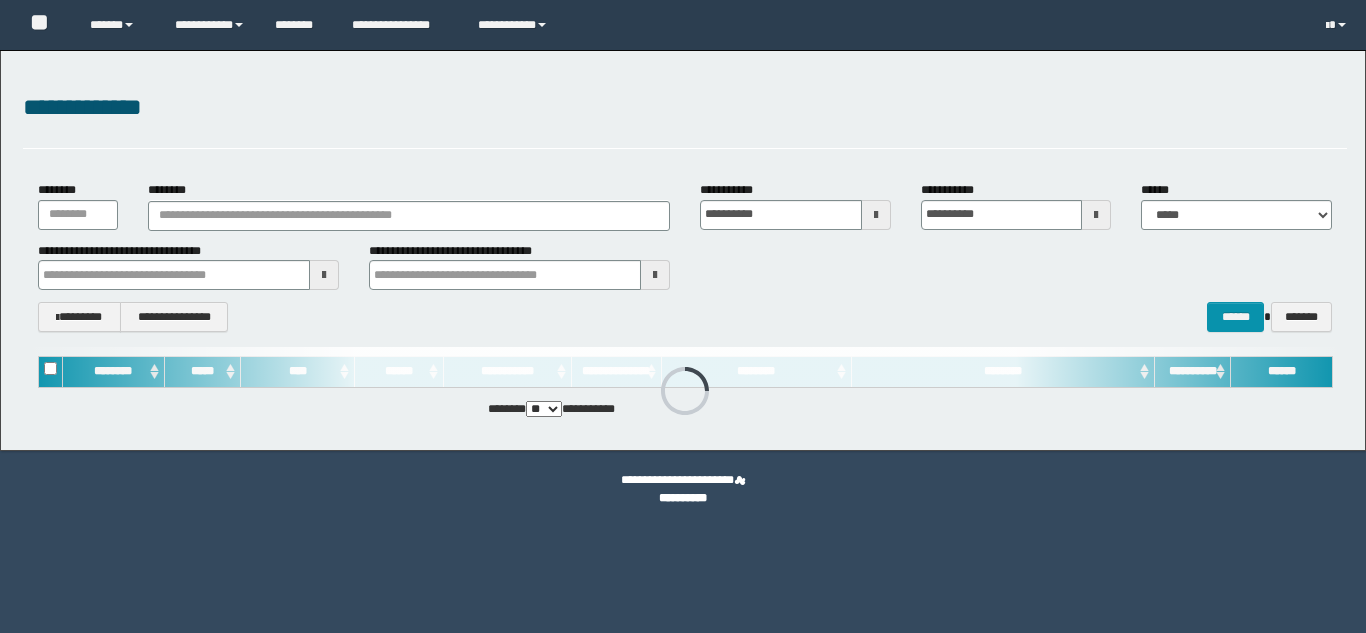 scroll, scrollTop: 0, scrollLeft: 0, axis: both 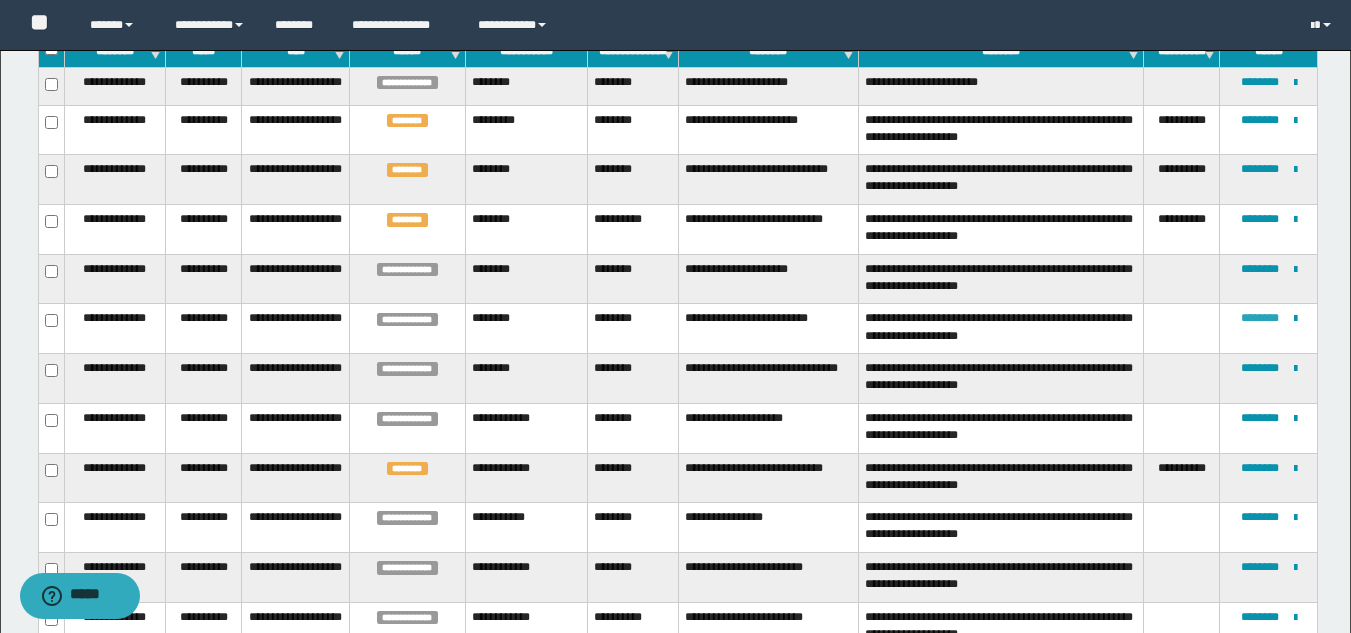 click on "********" at bounding box center (1260, 318) 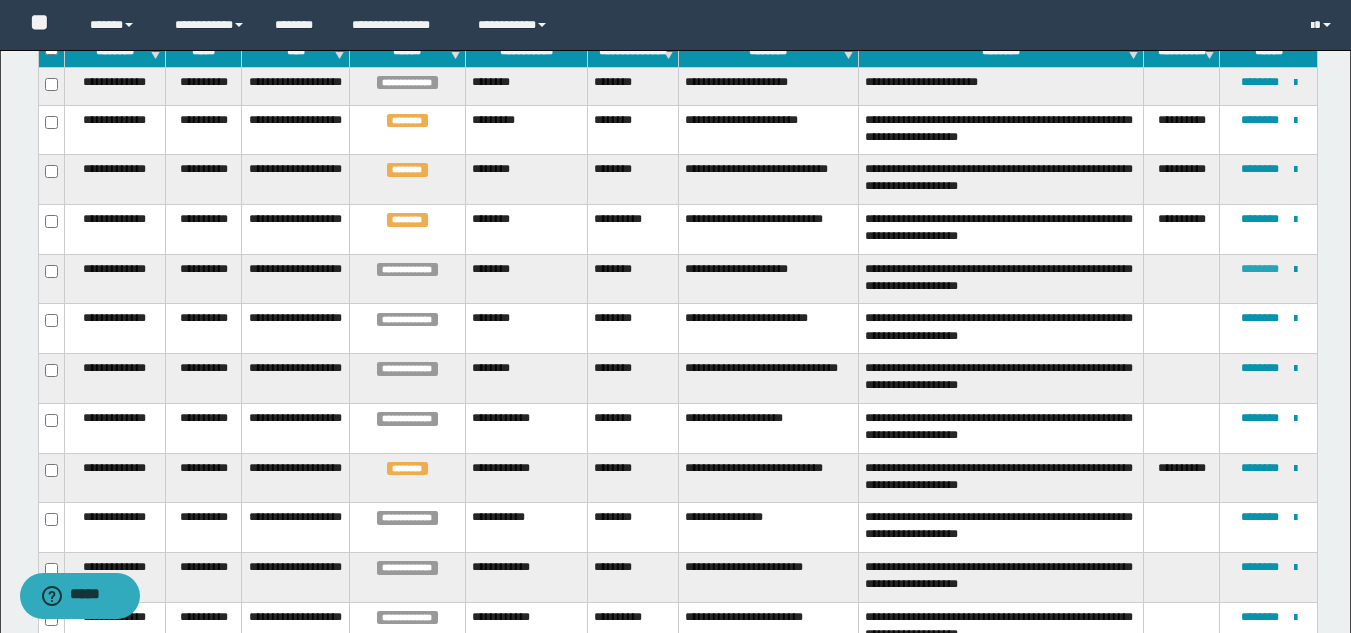 click on "********" at bounding box center (1260, 269) 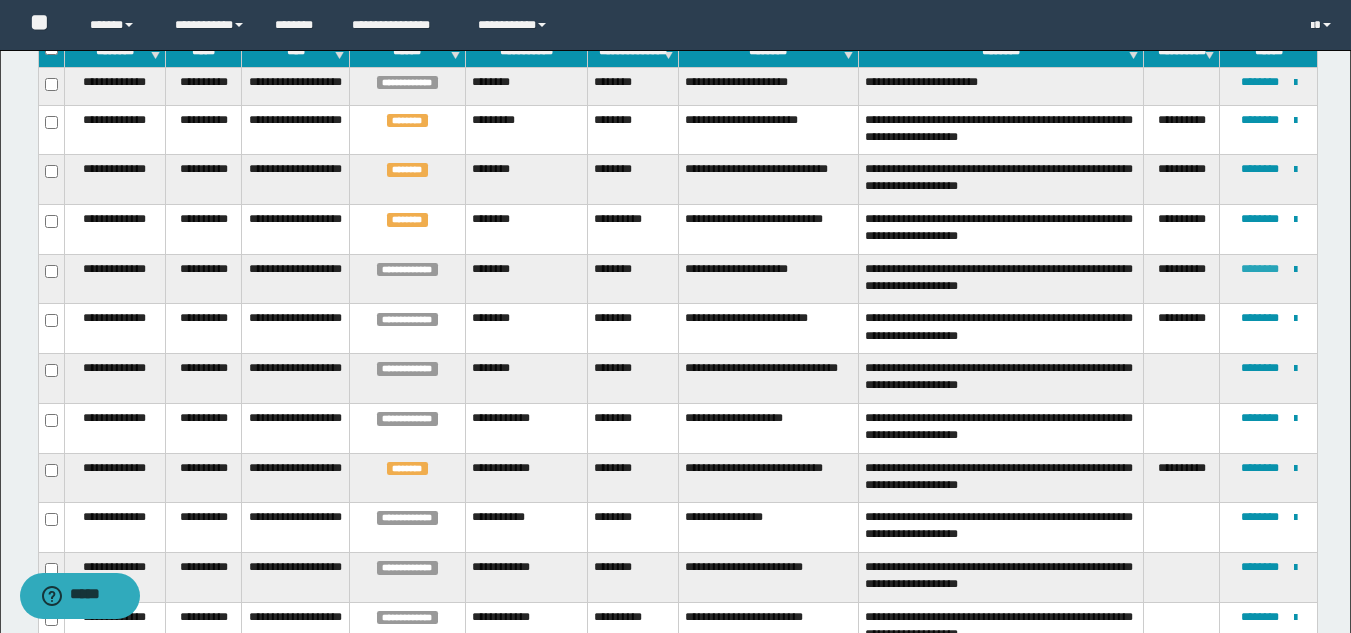 click on "********" at bounding box center (1260, 269) 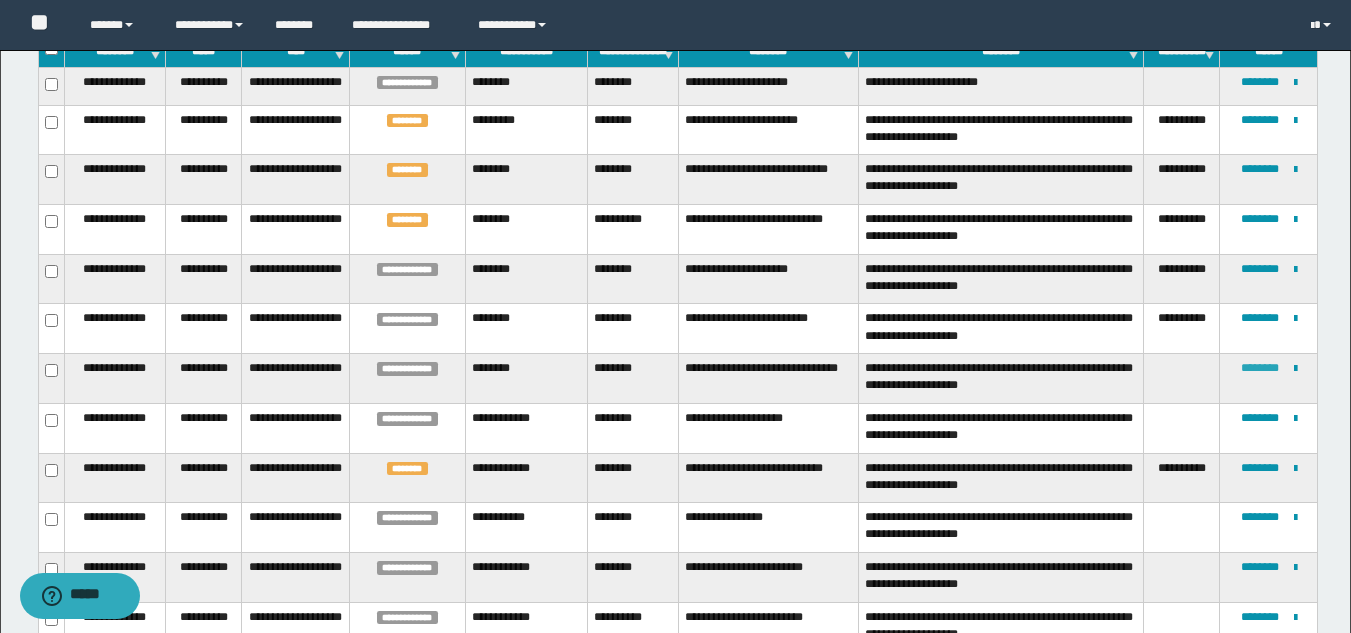 click on "********" at bounding box center [1260, 368] 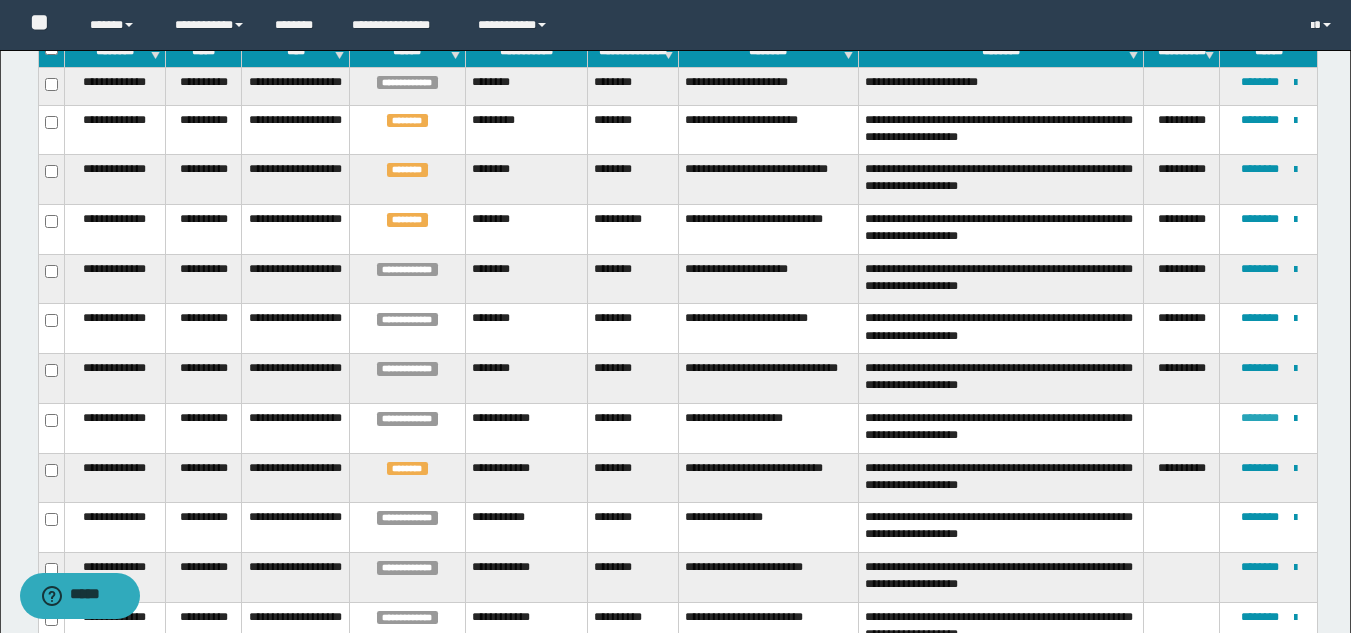 click on "********" at bounding box center [1260, 418] 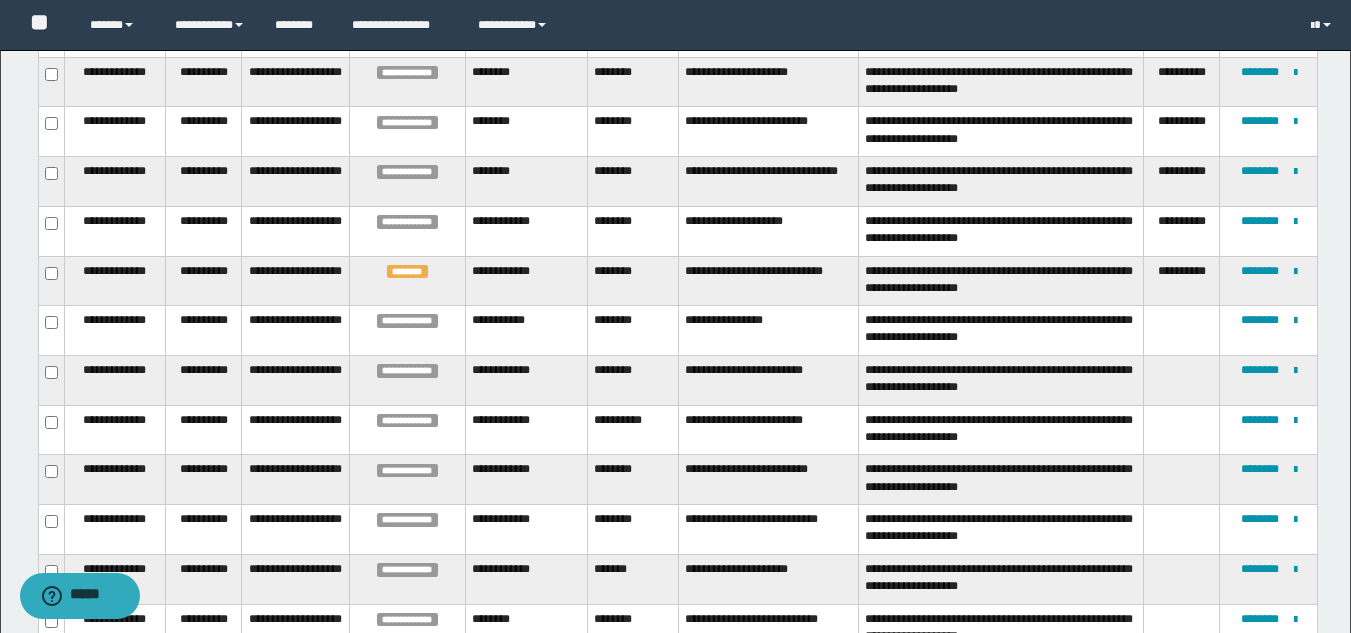 scroll, scrollTop: 527, scrollLeft: 0, axis: vertical 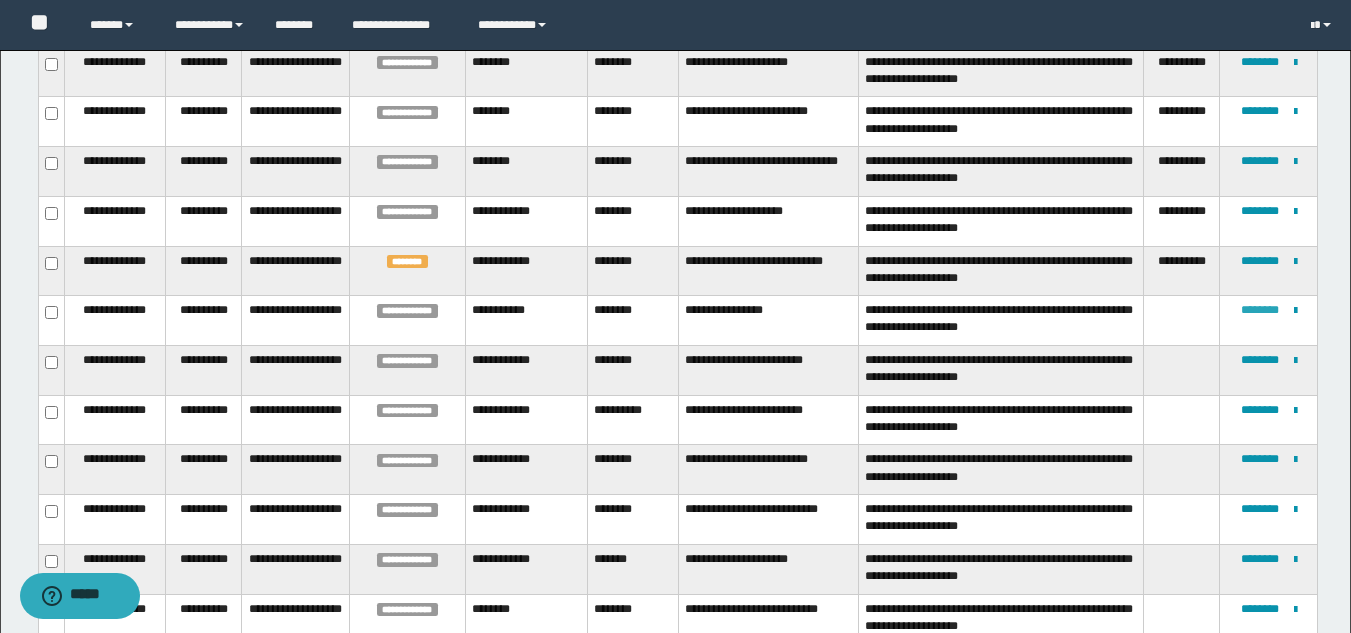click on "********" at bounding box center [1260, 310] 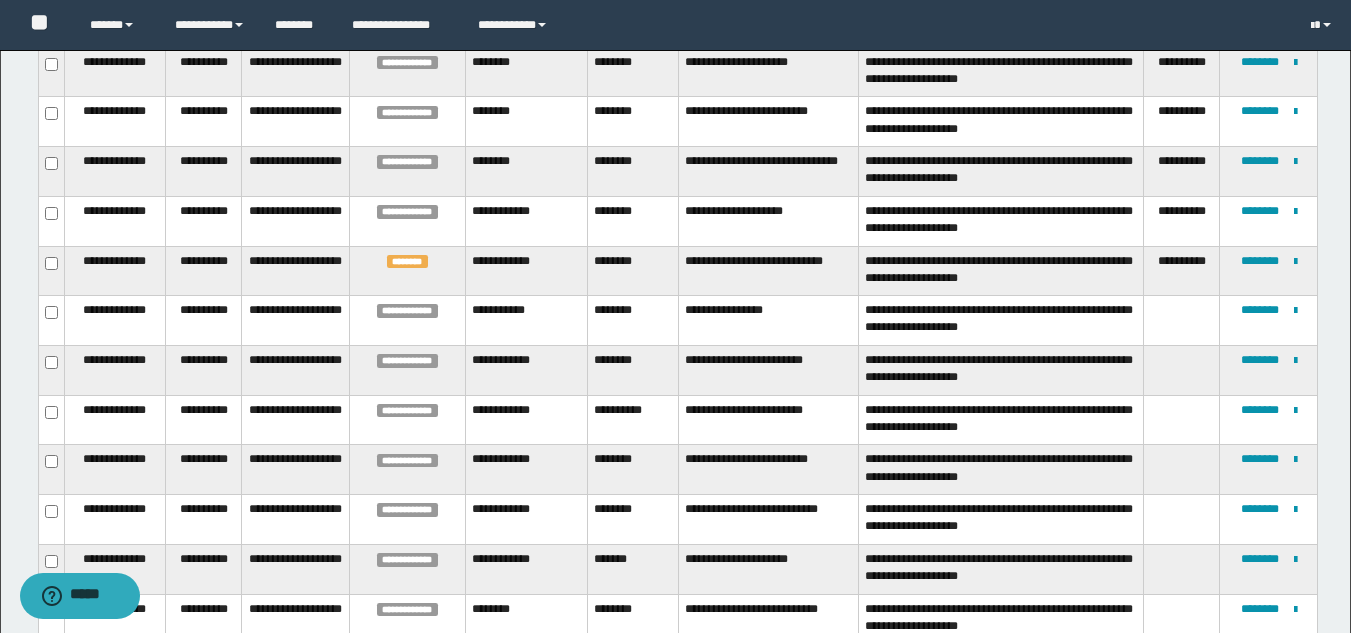 scroll, scrollTop: 101, scrollLeft: 0, axis: vertical 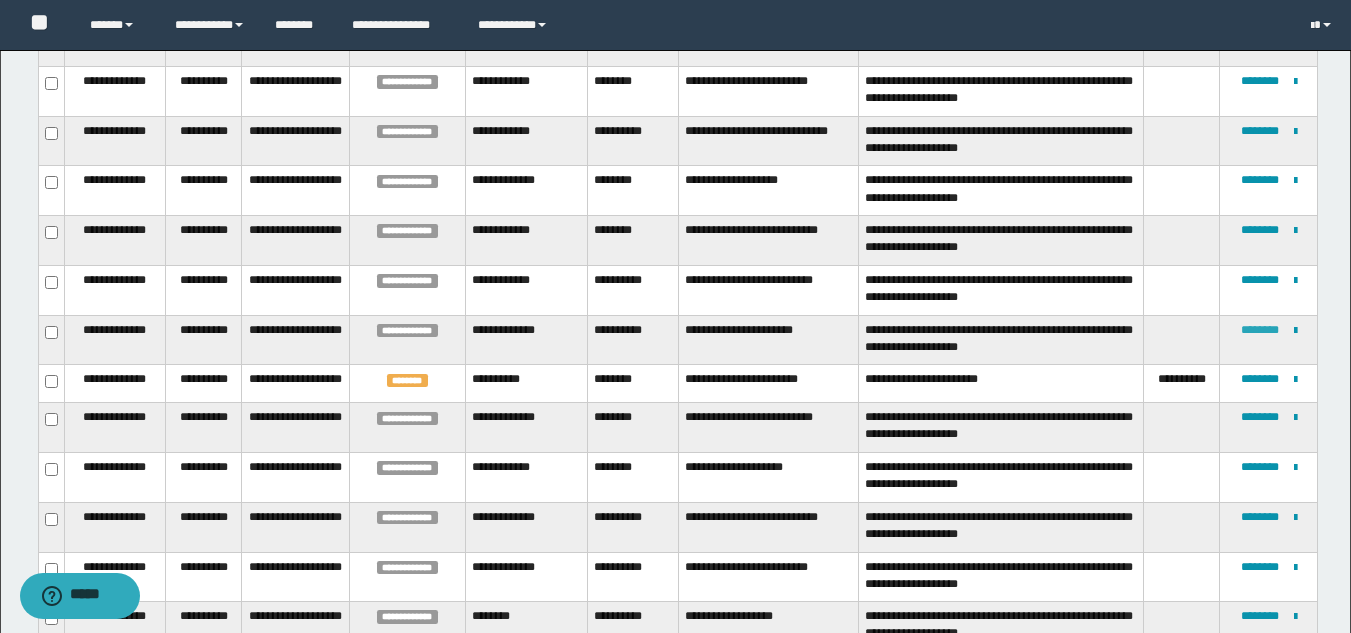 click on "********" at bounding box center [1260, 330] 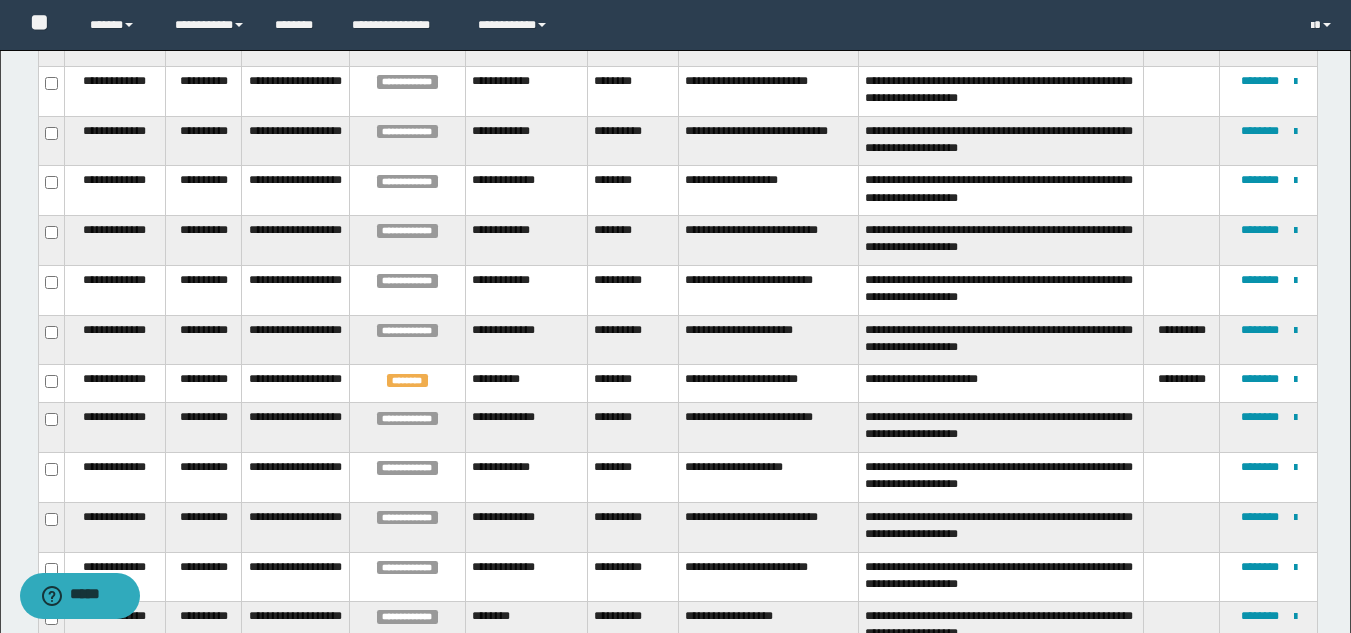 scroll, scrollTop: 634, scrollLeft: 0, axis: vertical 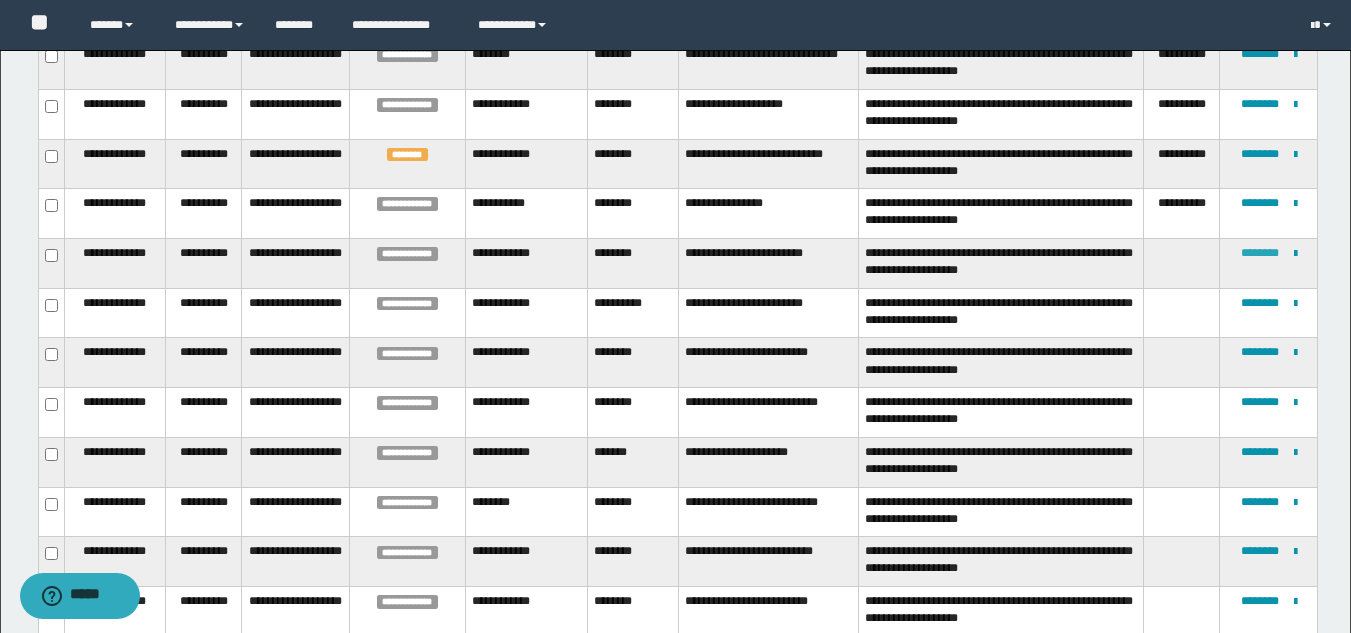 click on "********" at bounding box center (1260, 253) 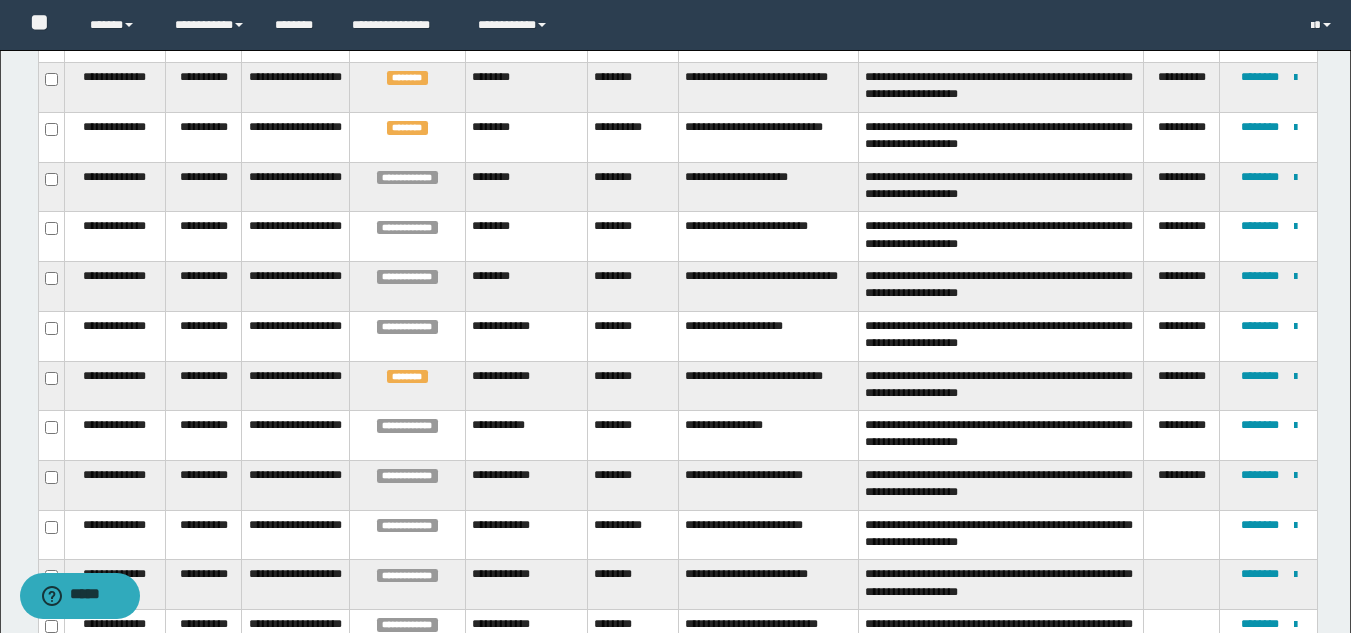 scroll, scrollTop: 452, scrollLeft: 0, axis: vertical 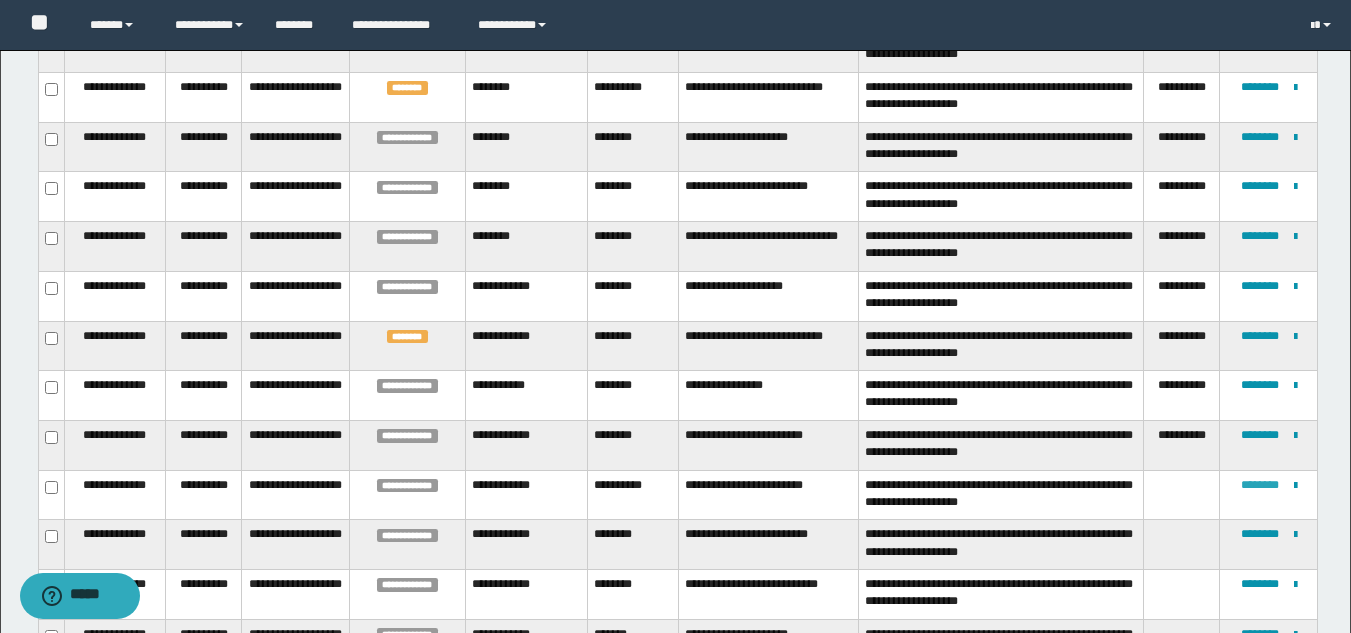 click on "********" at bounding box center [1260, 485] 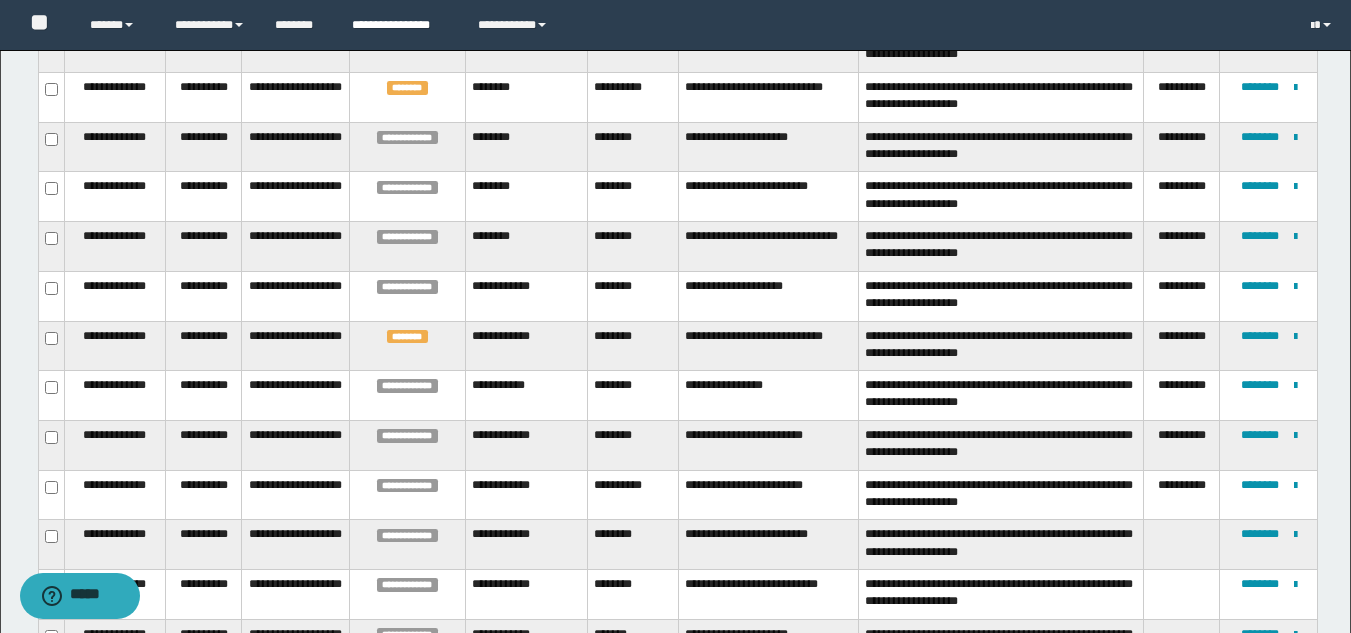 scroll, scrollTop: 0, scrollLeft: 0, axis: both 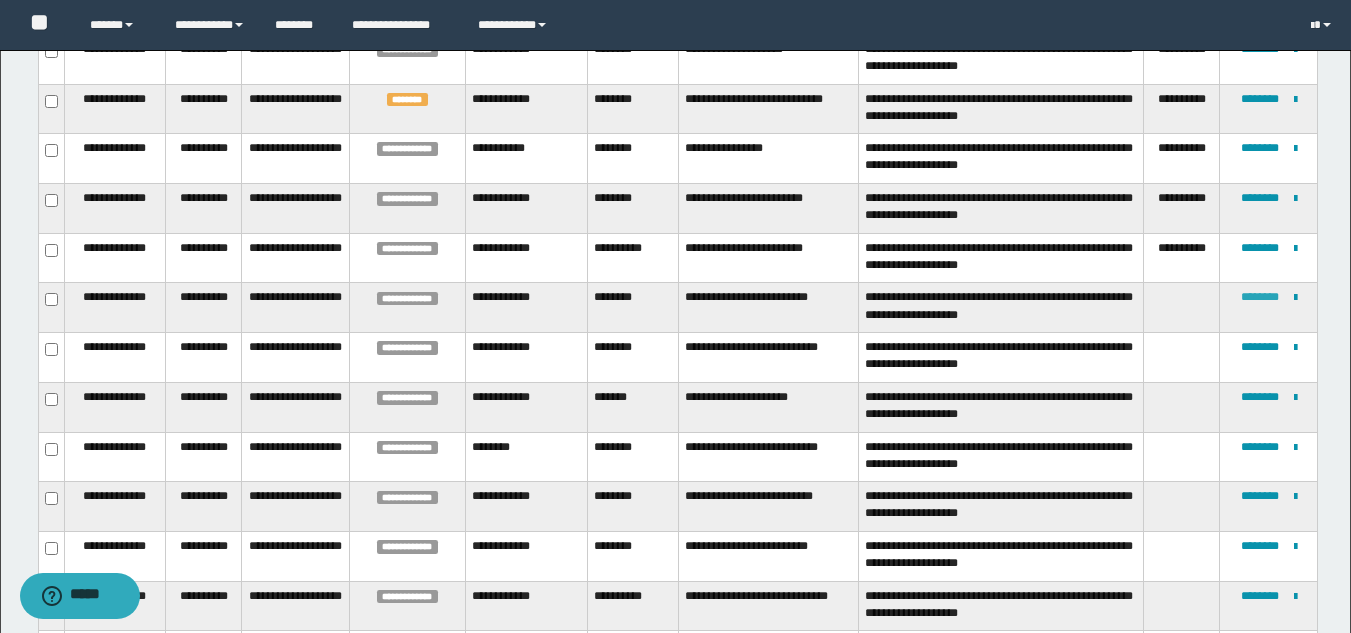 click on "********" at bounding box center [1260, 297] 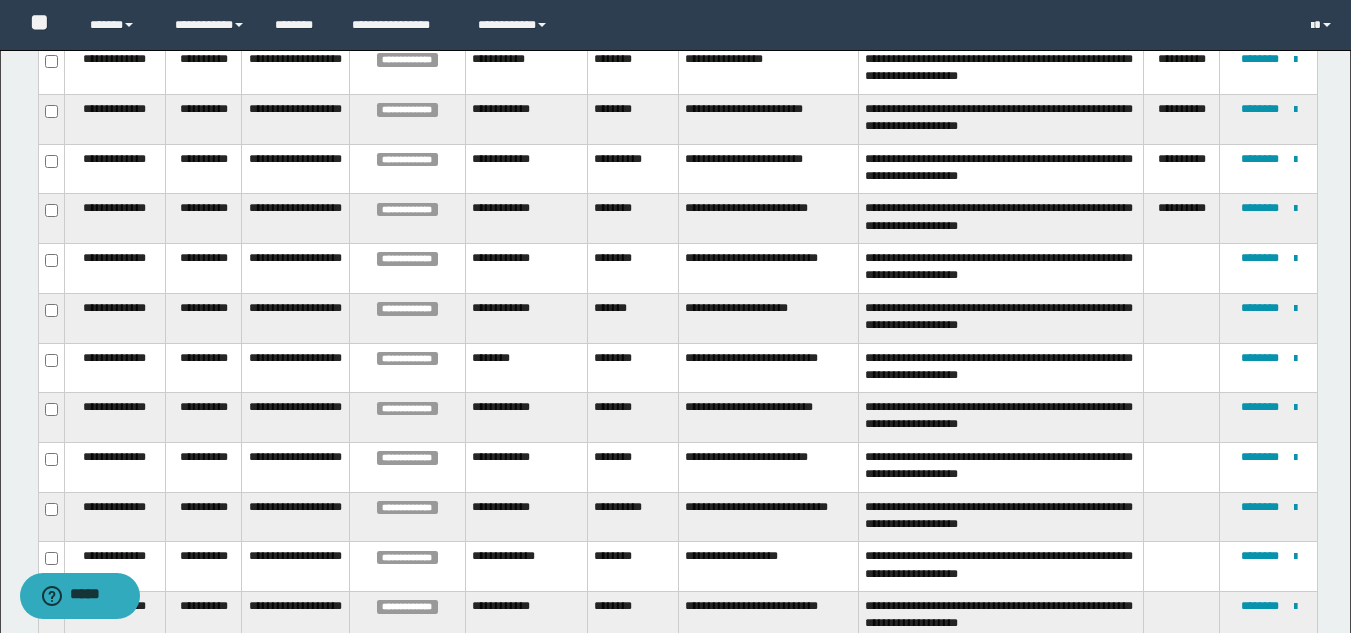 scroll, scrollTop: 783, scrollLeft: 0, axis: vertical 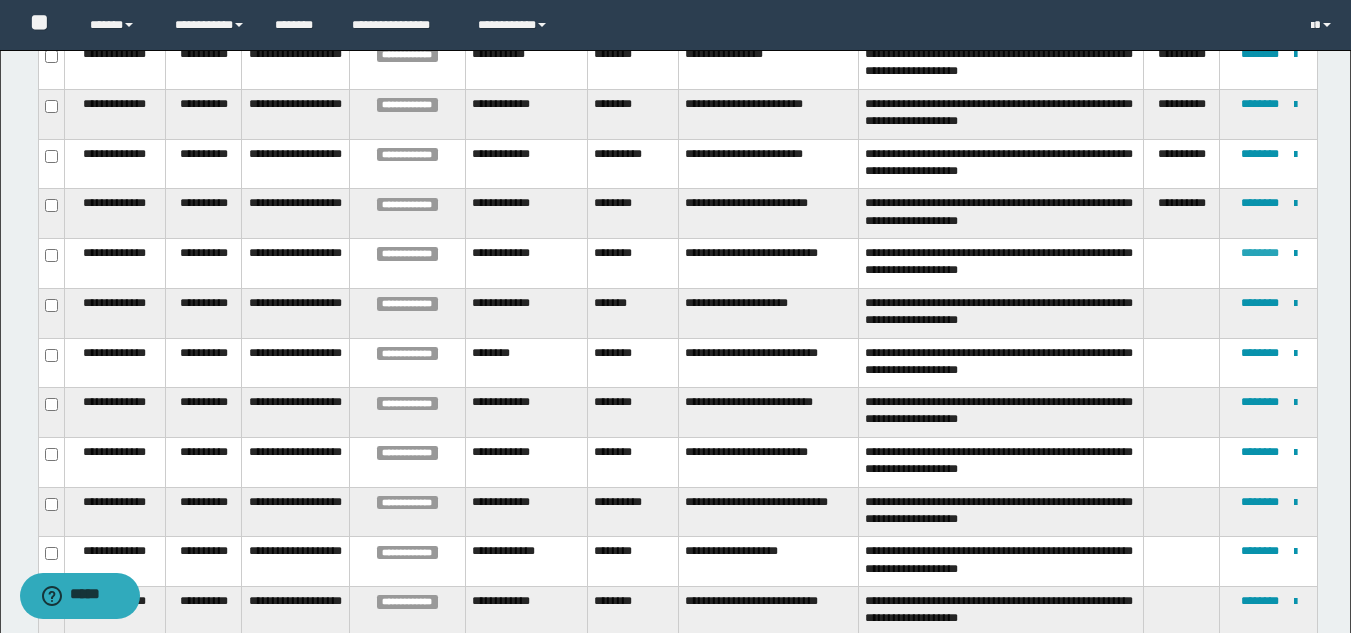 click on "********" at bounding box center (1260, 253) 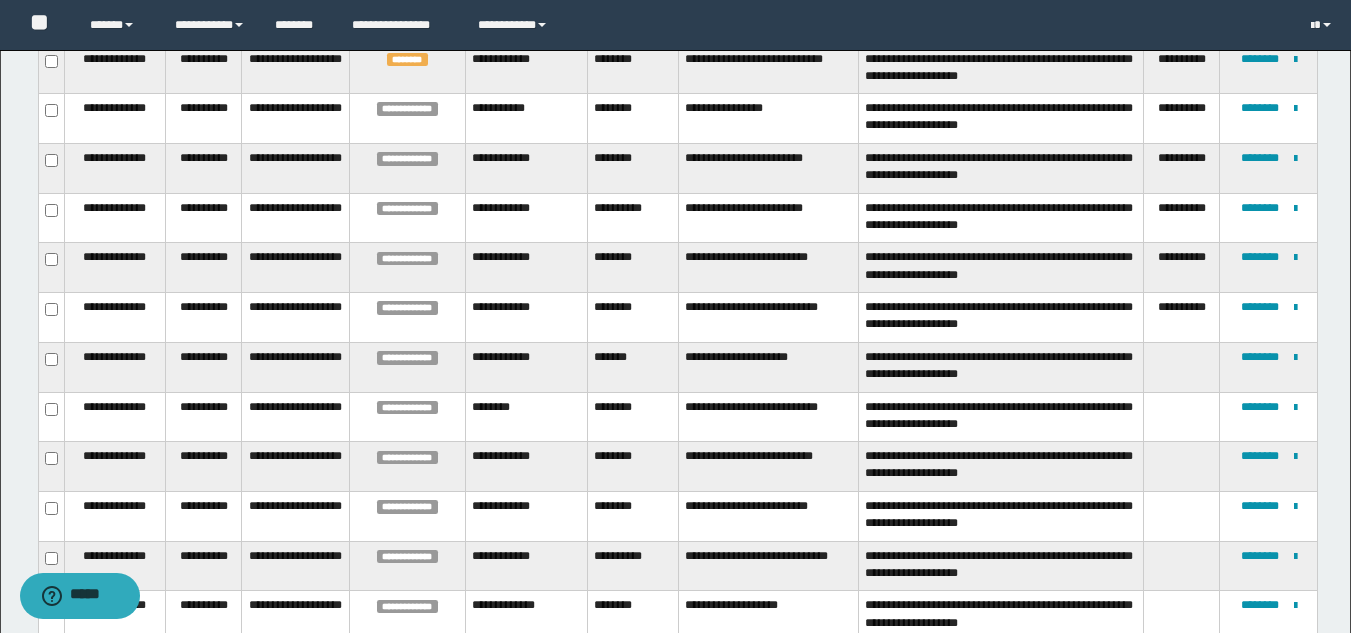 scroll, scrollTop: 754, scrollLeft: 0, axis: vertical 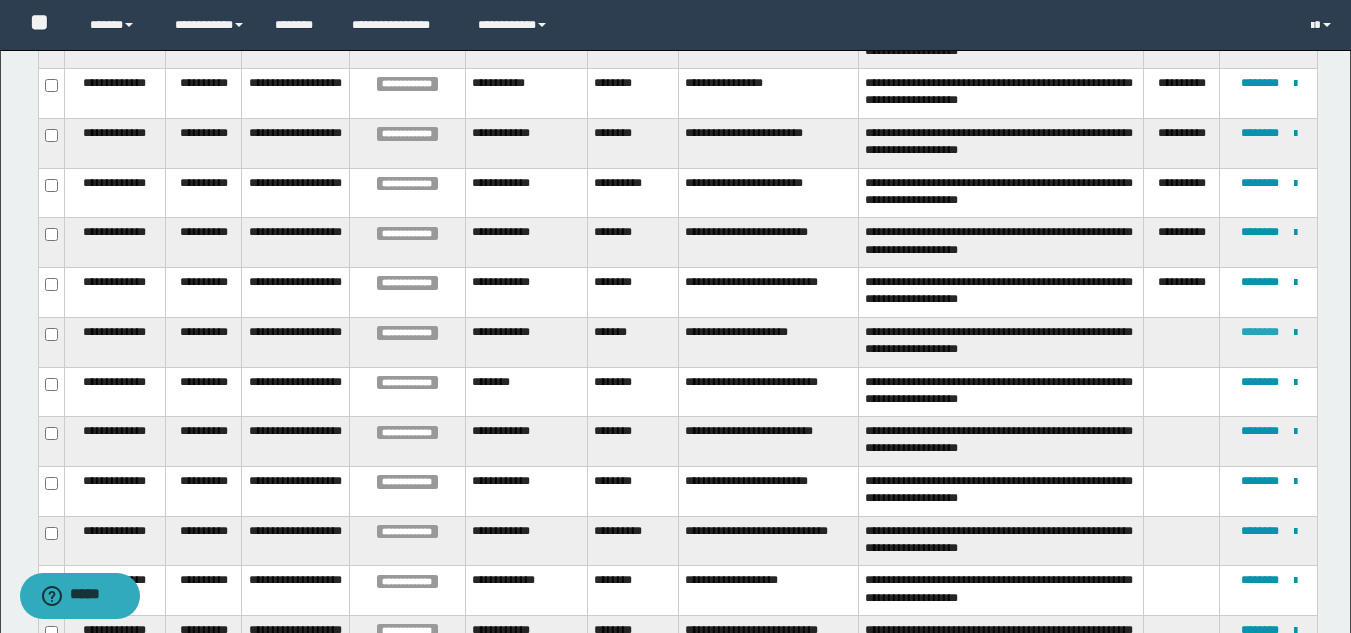 click on "********" at bounding box center [1260, 332] 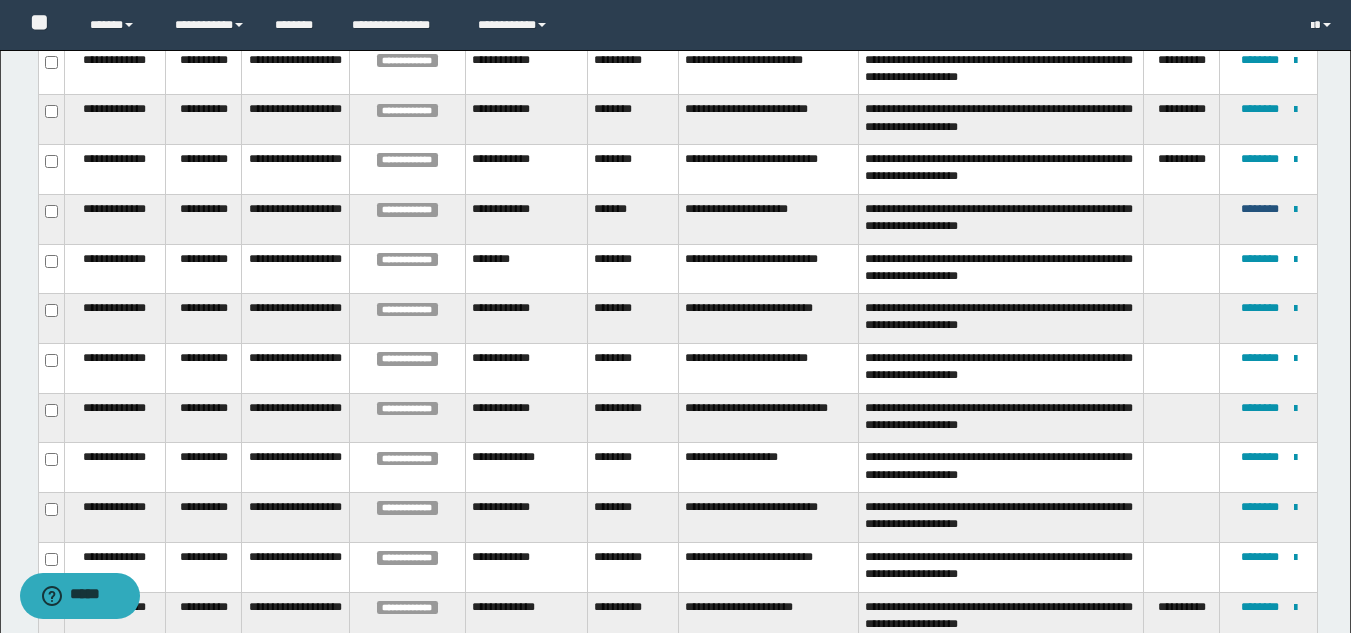 scroll, scrollTop: 936, scrollLeft: 0, axis: vertical 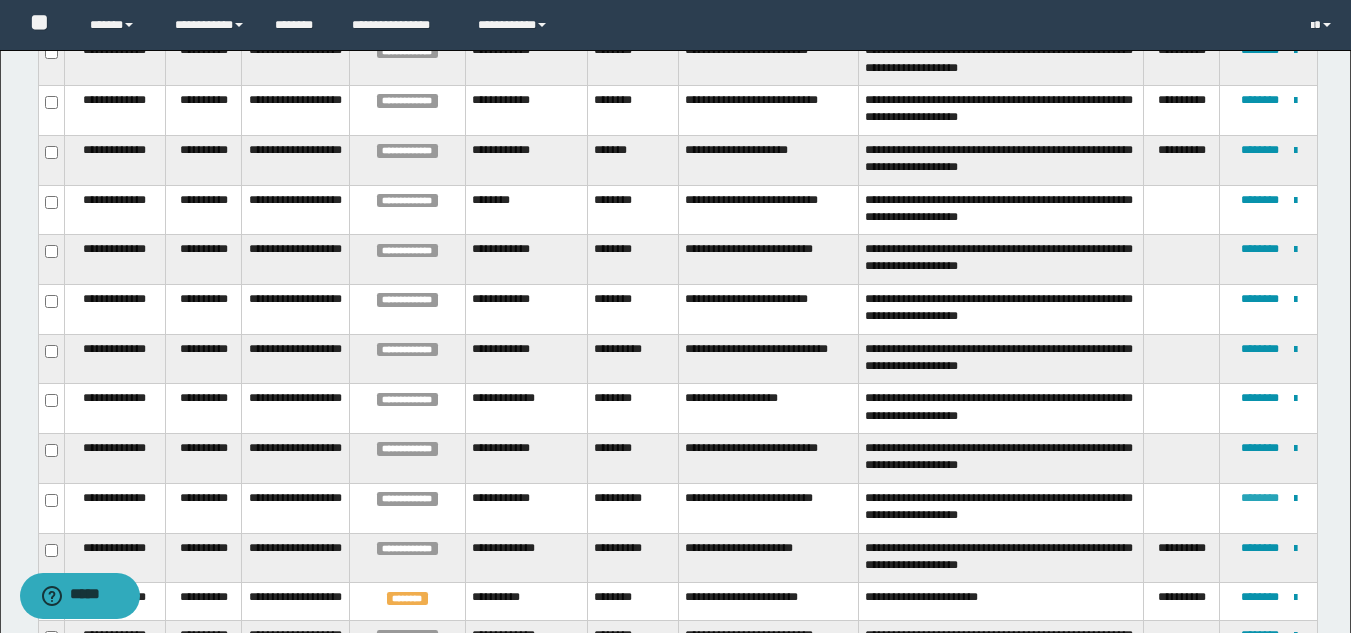 click on "********" at bounding box center (1260, 498) 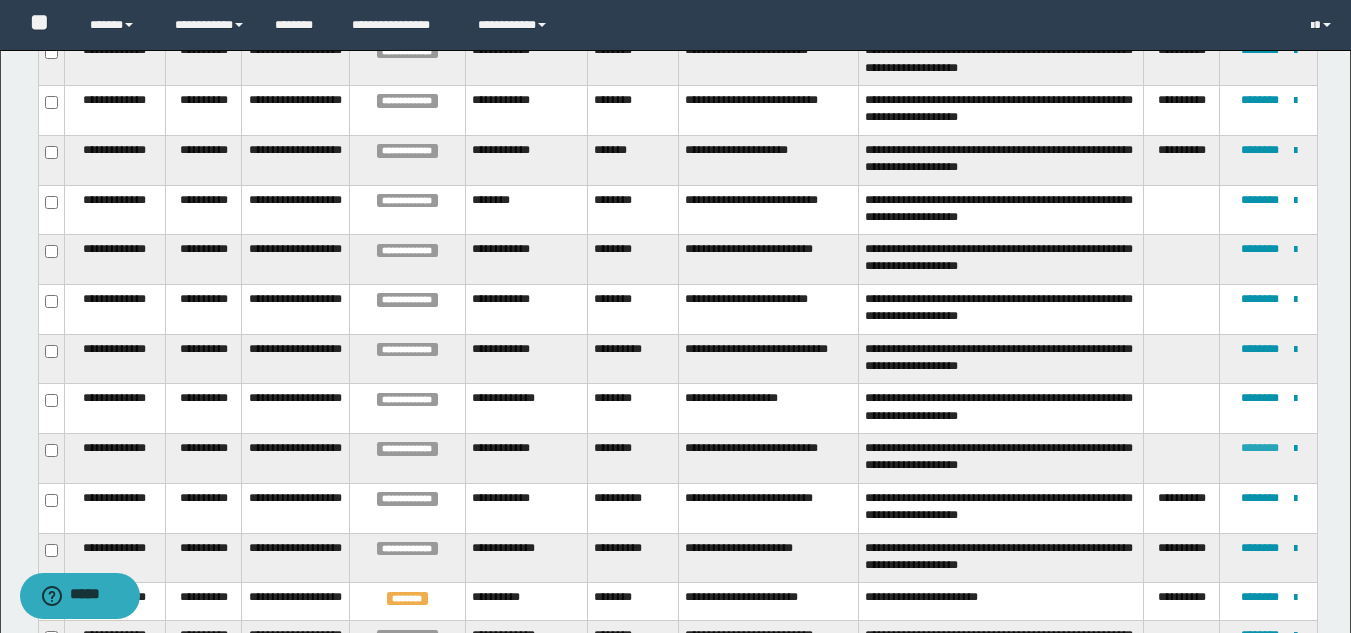 click on "********" at bounding box center (1260, 448) 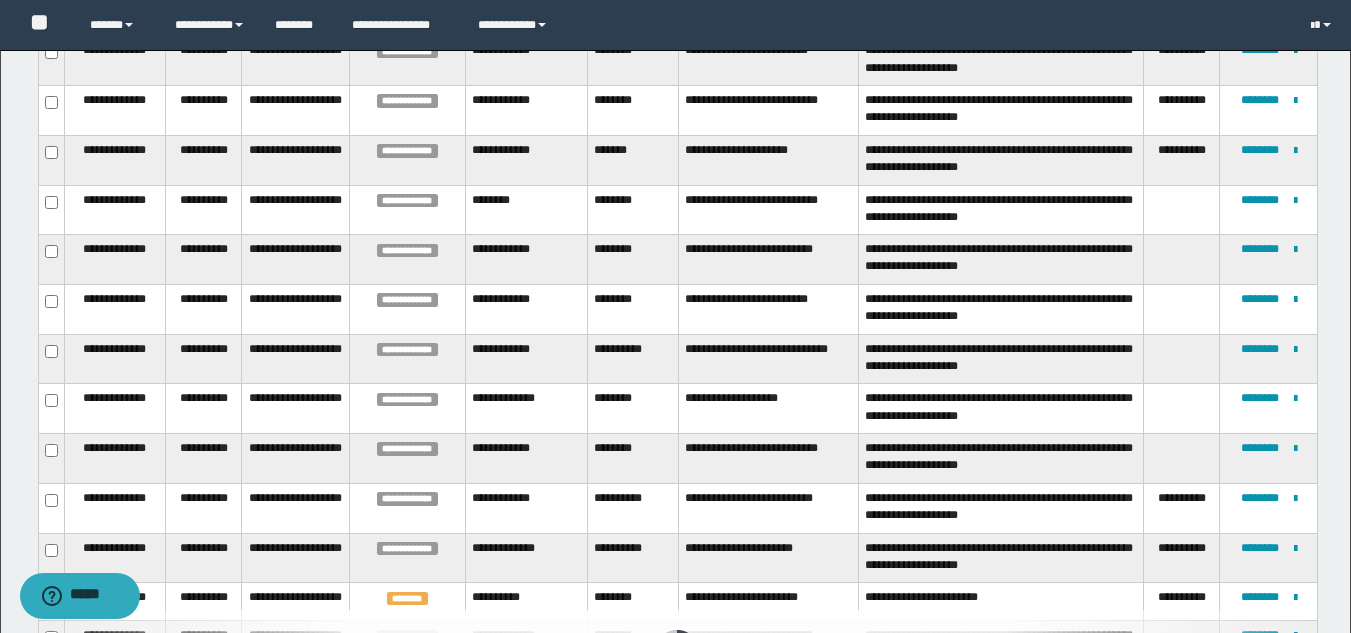 click on "**********" at bounding box center (1269, 210) 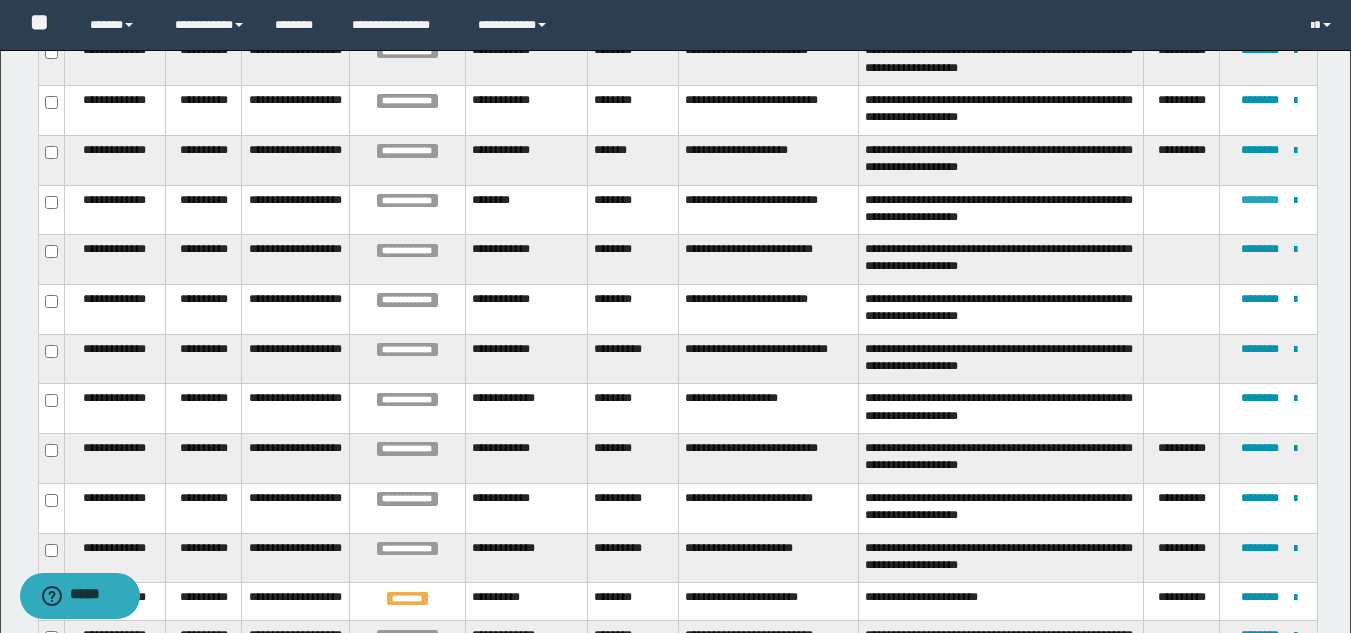 click on "********" at bounding box center (1260, 200) 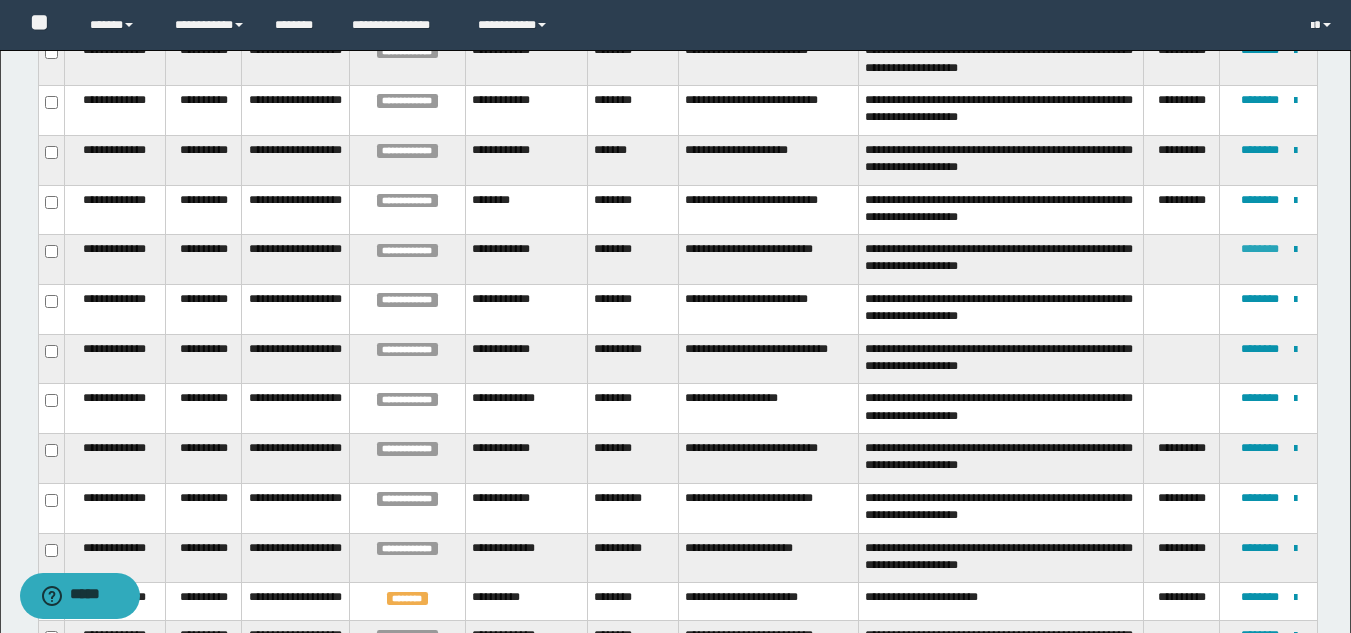 click on "********" at bounding box center (1260, 249) 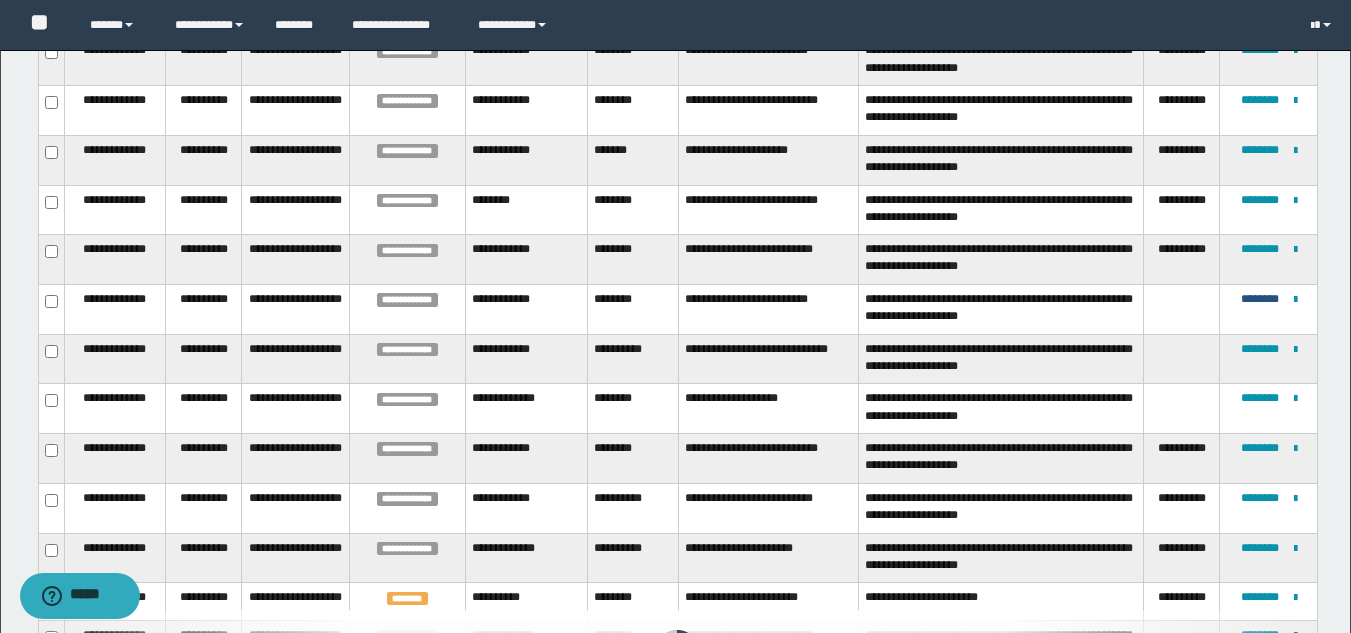 scroll, scrollTop: 793, scrollLeft: 0, axis: vertical 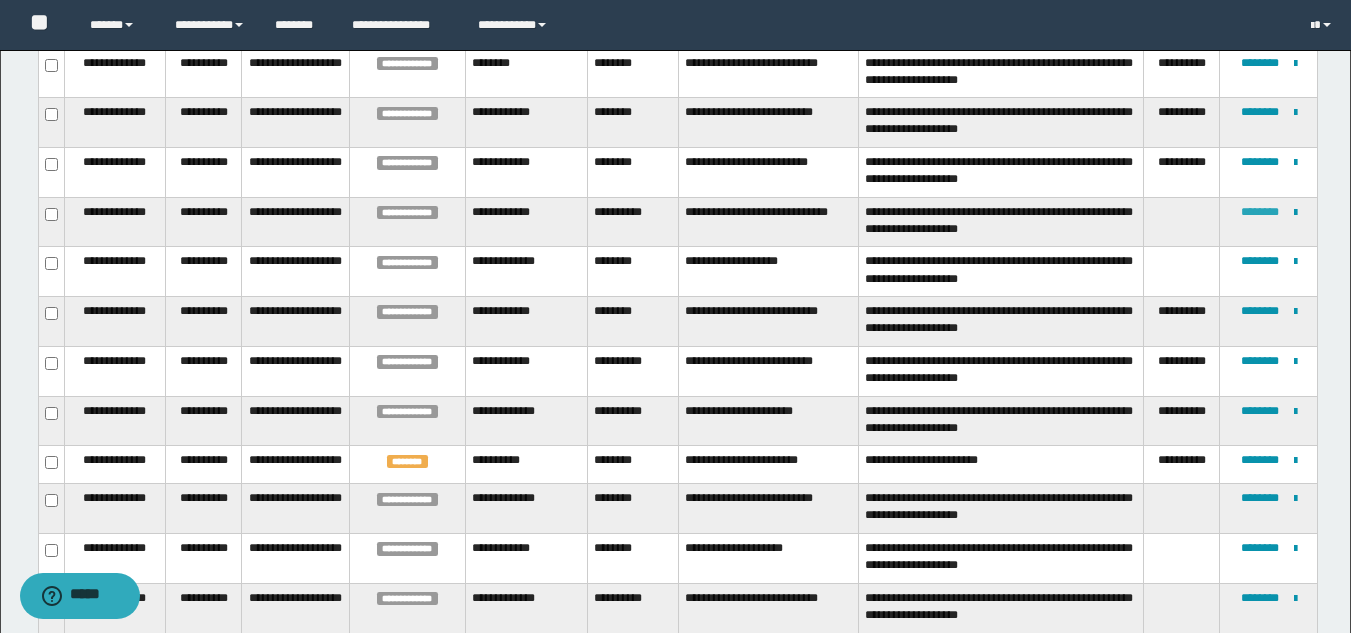 click on "********" at bounding box center (1260, 212) 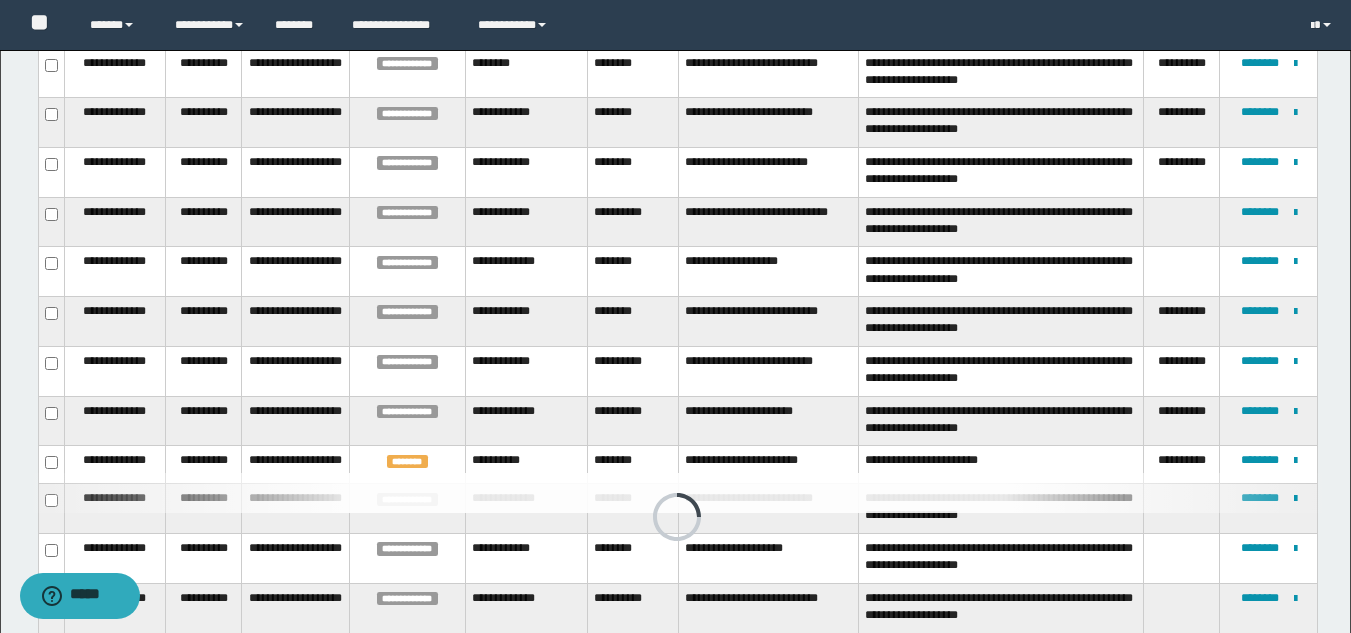 scroll, scrollTop: 648, scrollLeft: 0, axis: vertical 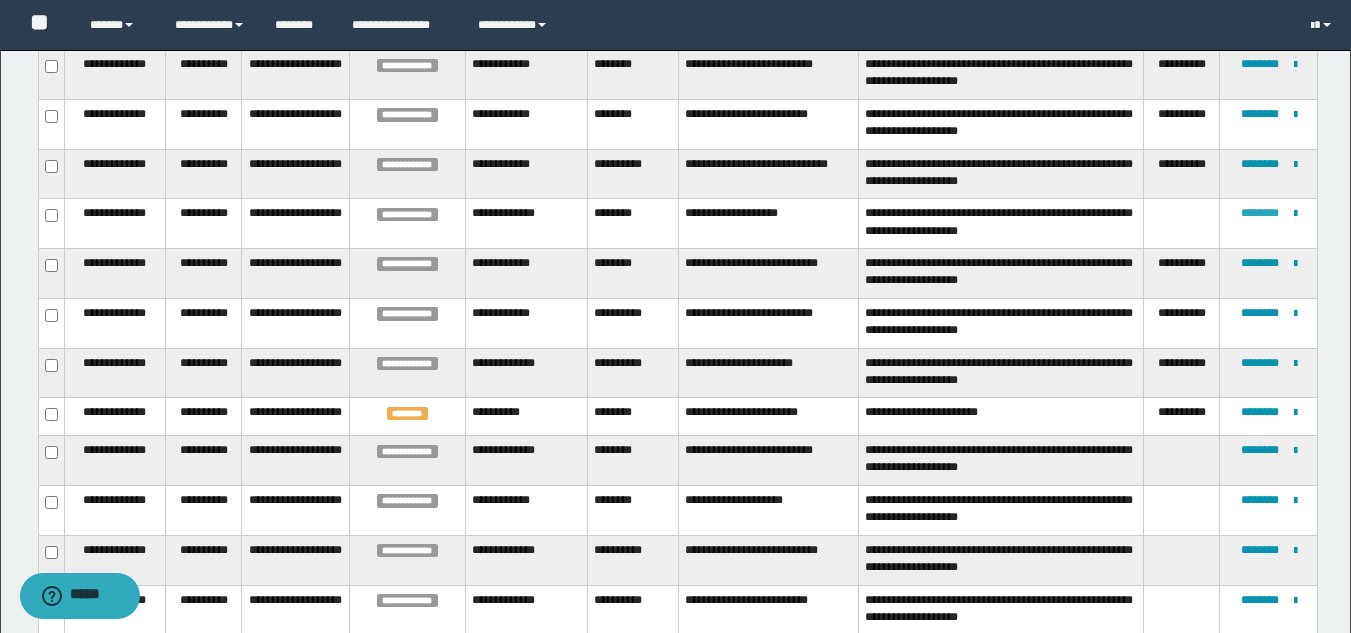 click on "********" at bounding box center (1260, 213) 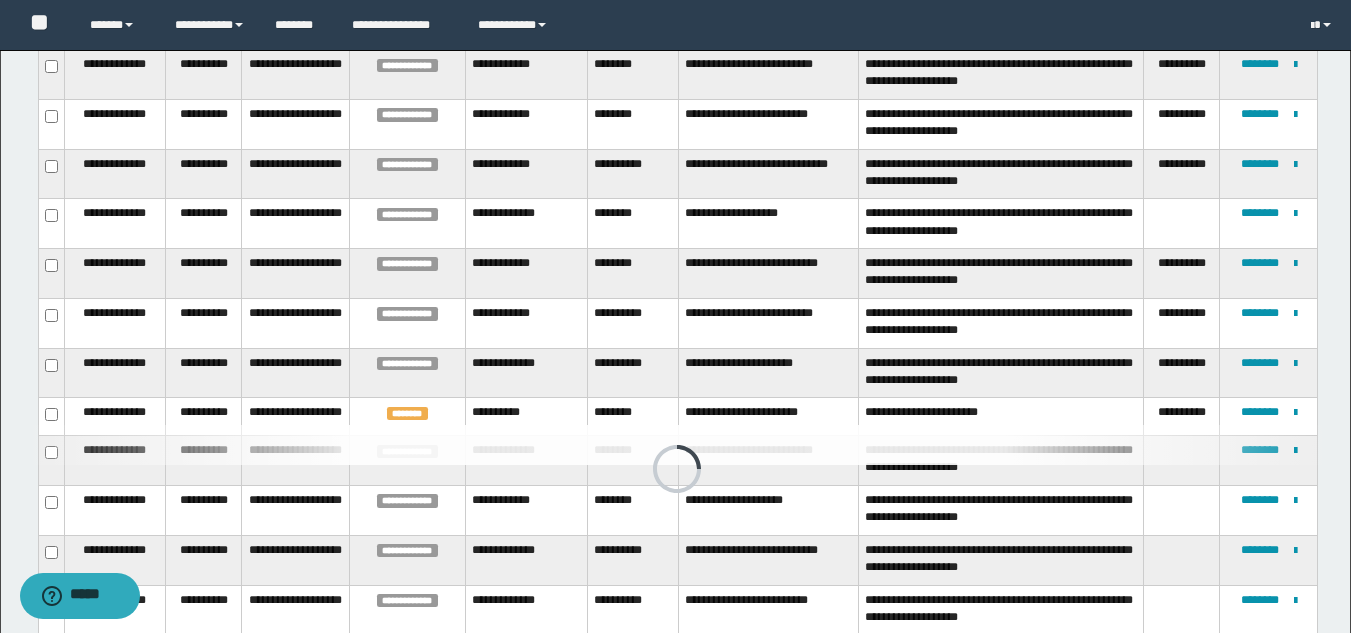 scroll, scrollTop: 672, scrollLeft: 0, axis: vertical 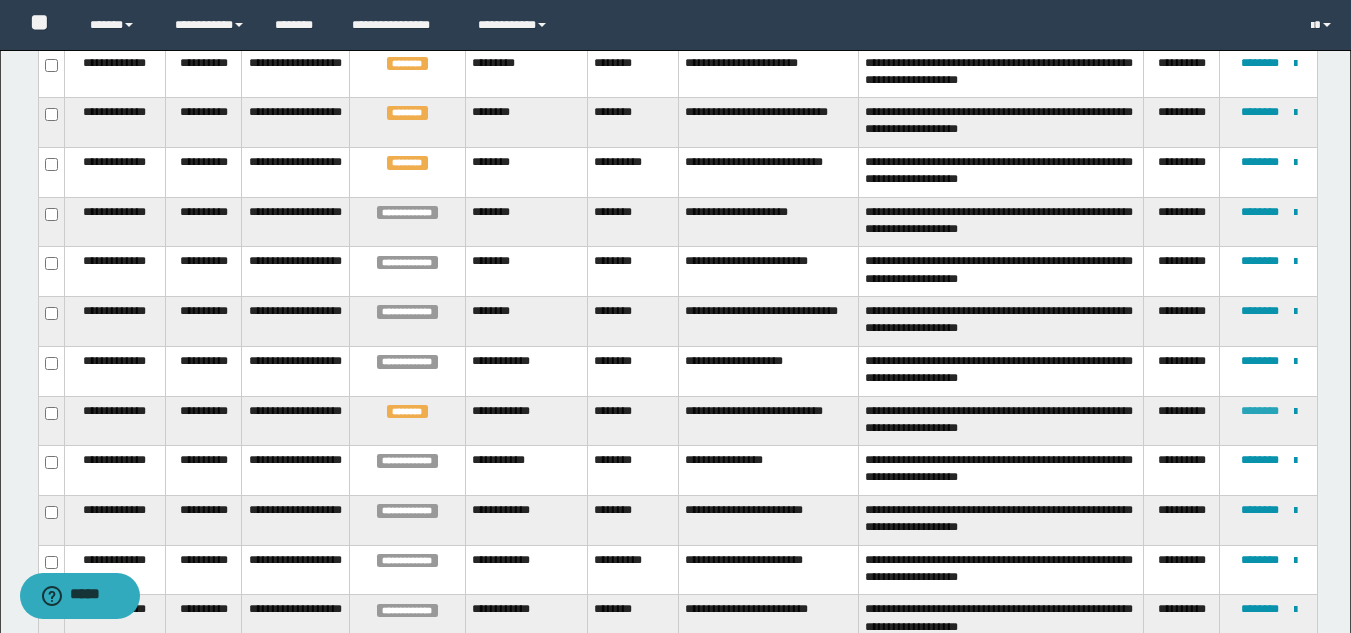 click on "********" at bounding box center (1260, 411) 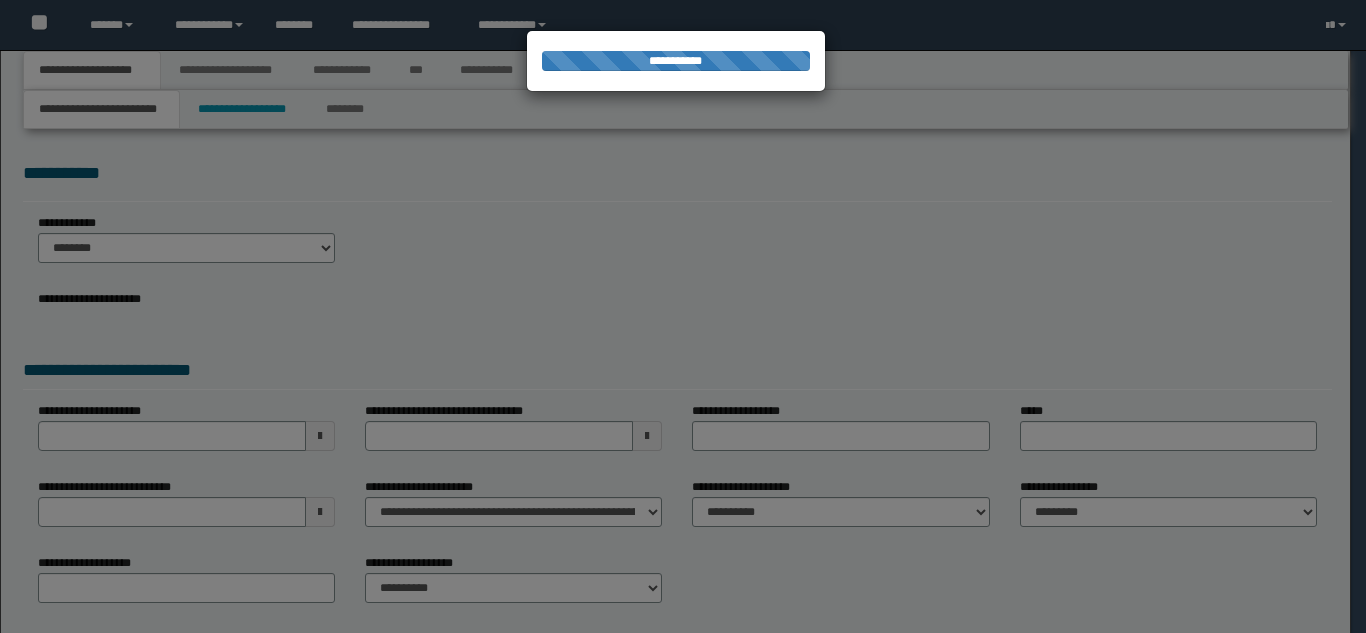 scroll, scrollTop: 0, scrollLeft: 0, axis: both 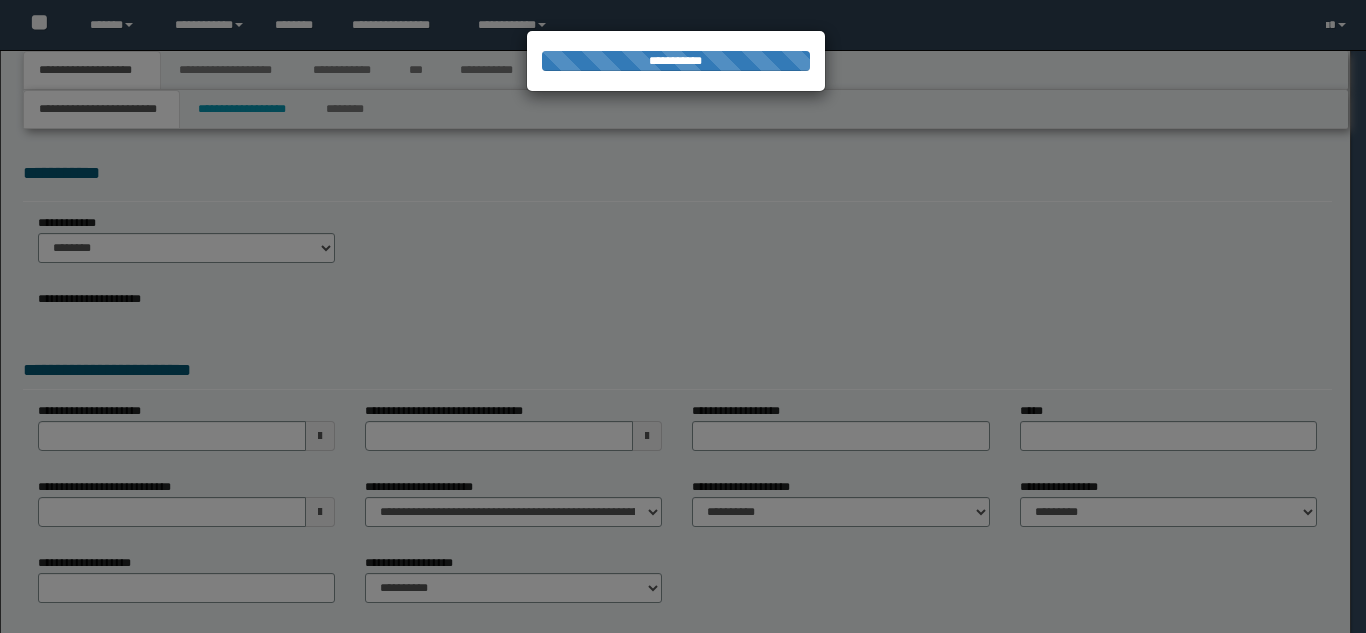 select on "*" 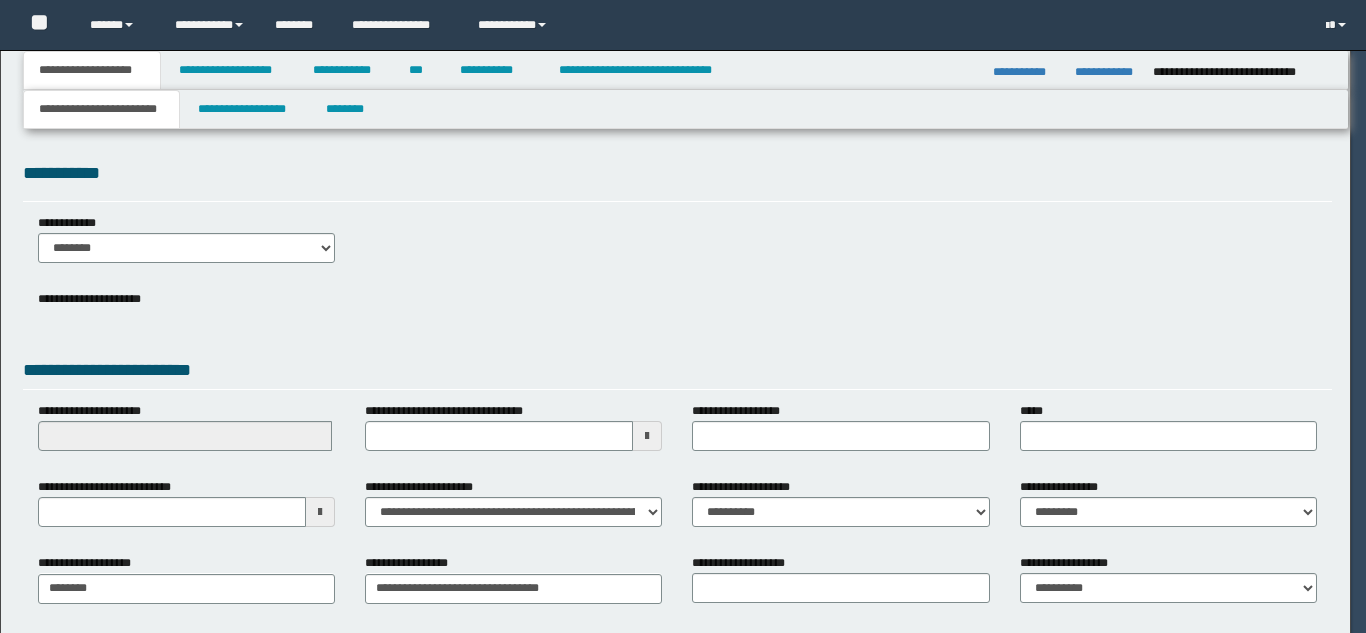 scroll, scrollTop: 0, scrollLeft: 0, axis: both 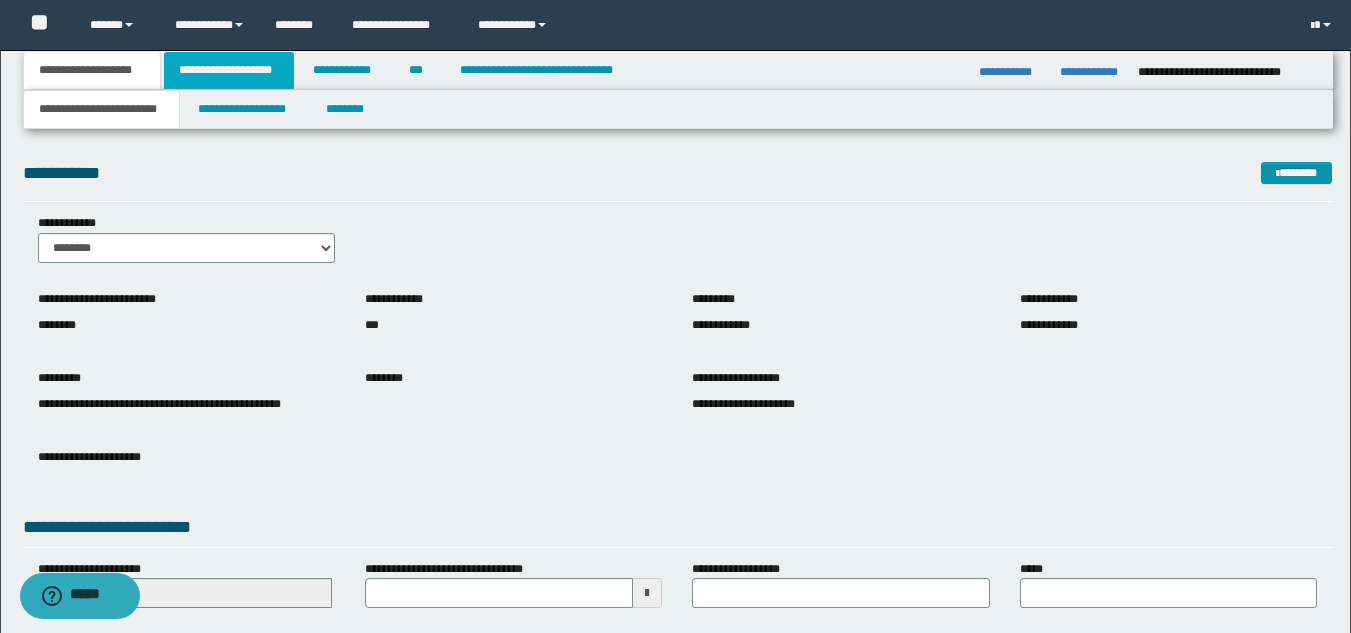 click on "**********" at bounding box center [229, 70] 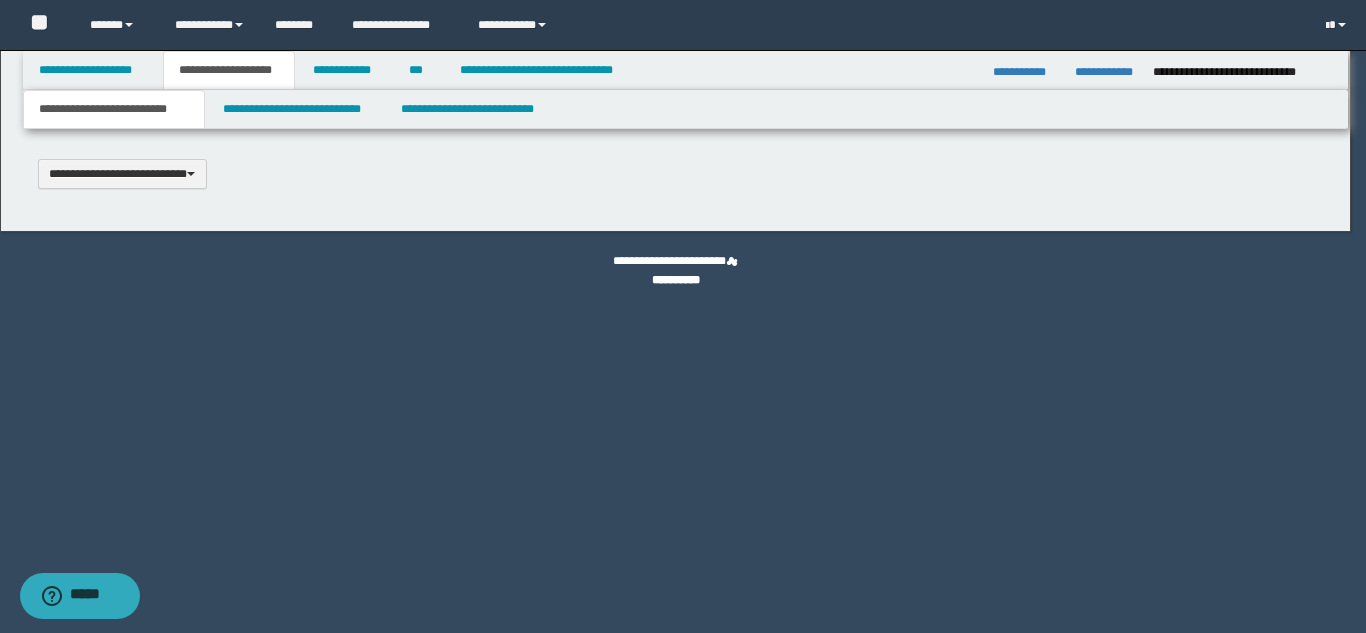 scroll, scrollTop: 0, scrollLeft: 0, axis: both 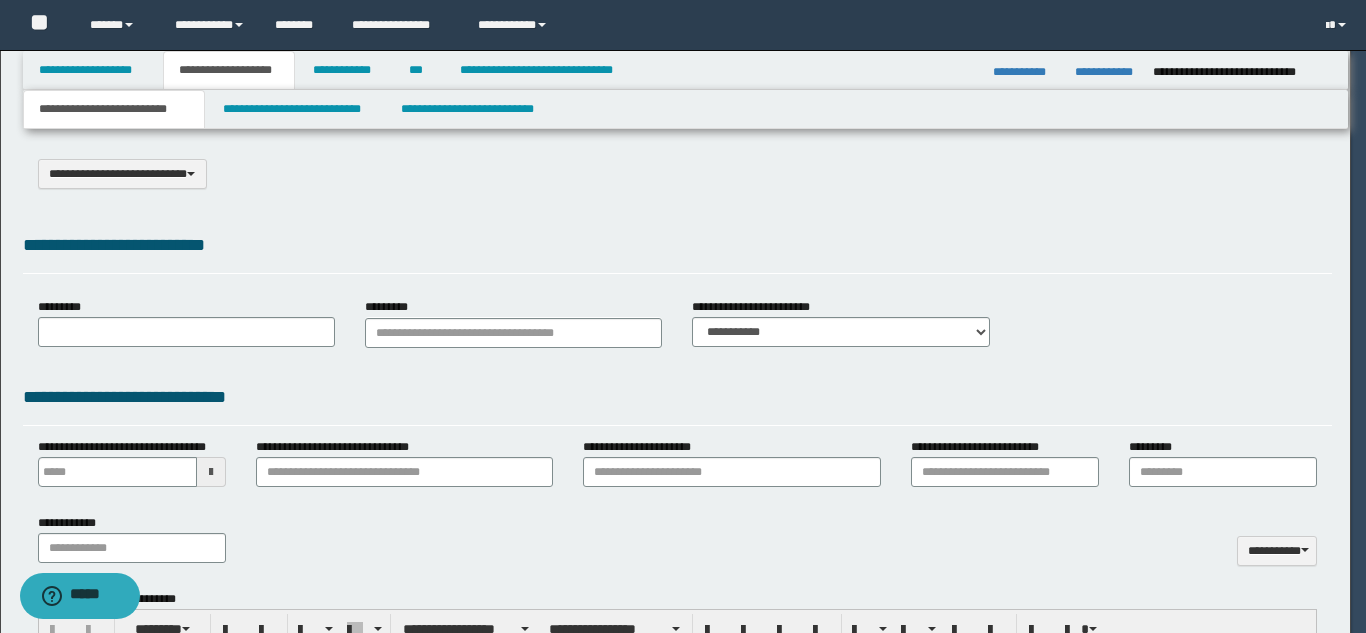 type on "**********" 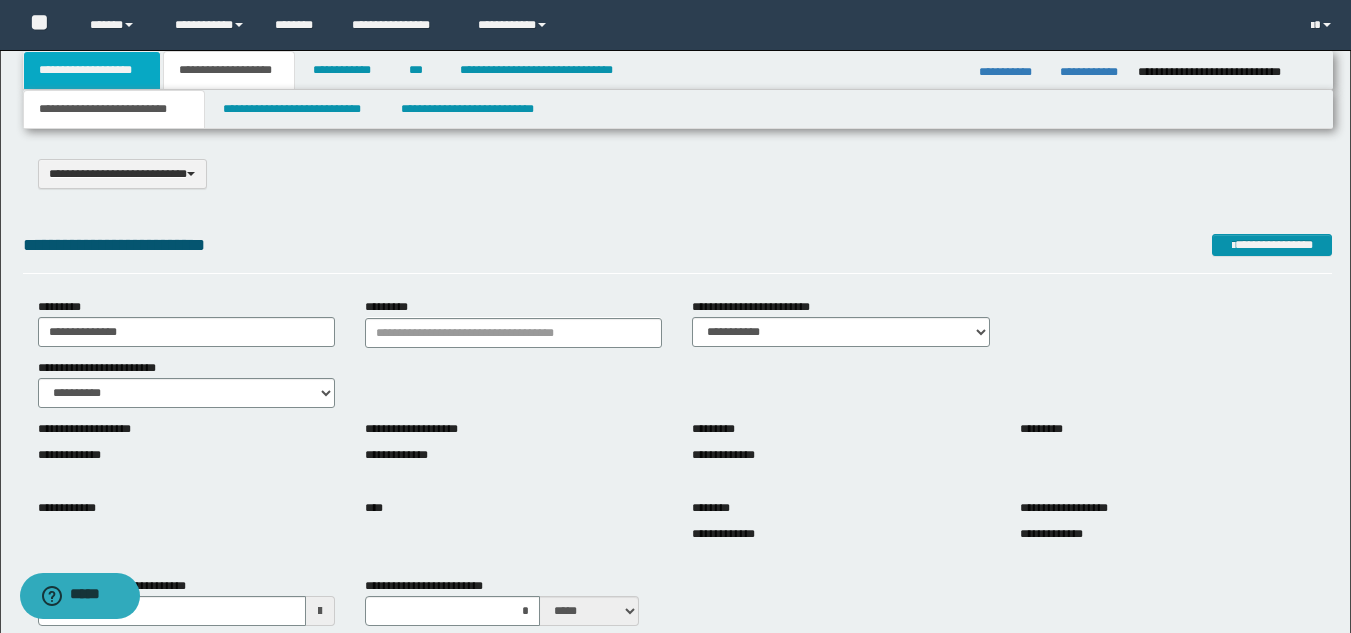 click on "**********" at bounding box center (92, 70) 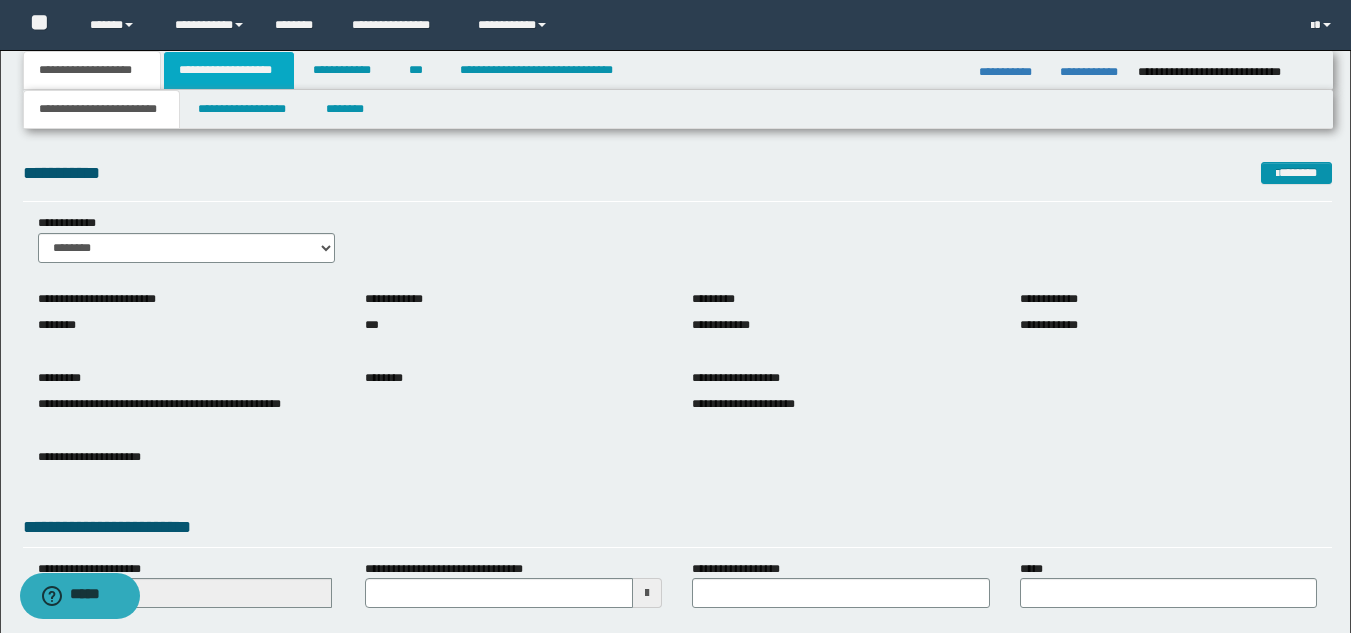 click on "**********" at bounding box center (229, 70) 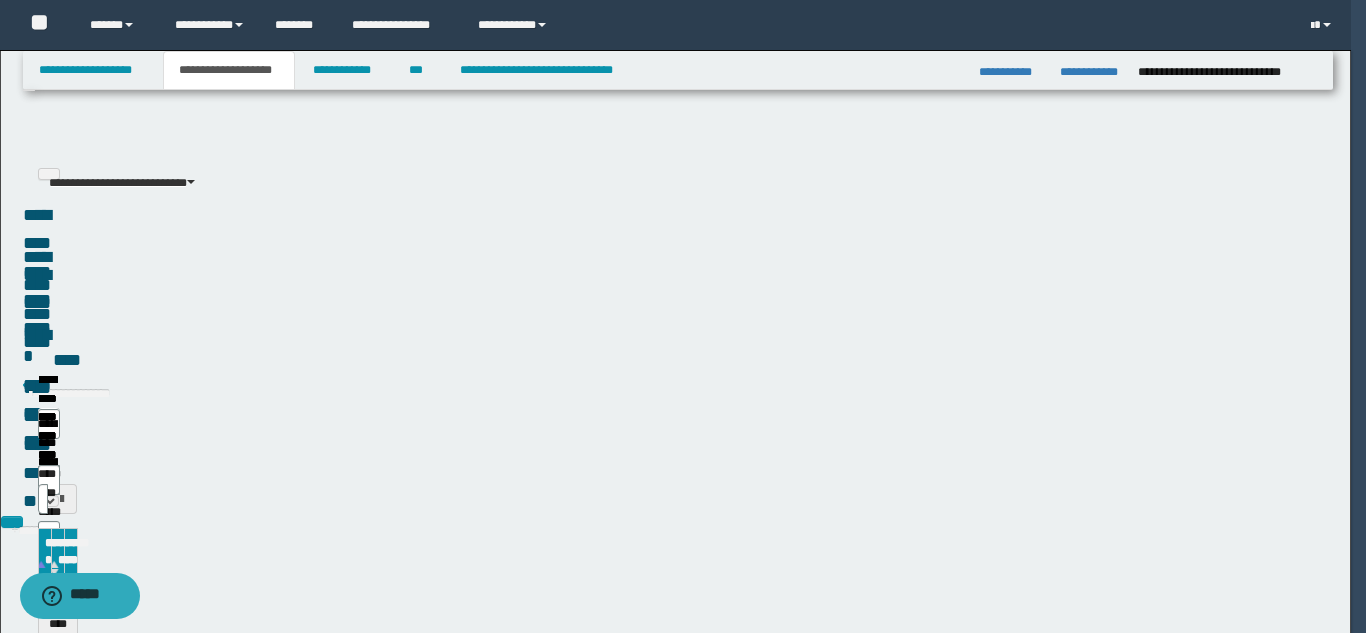 type 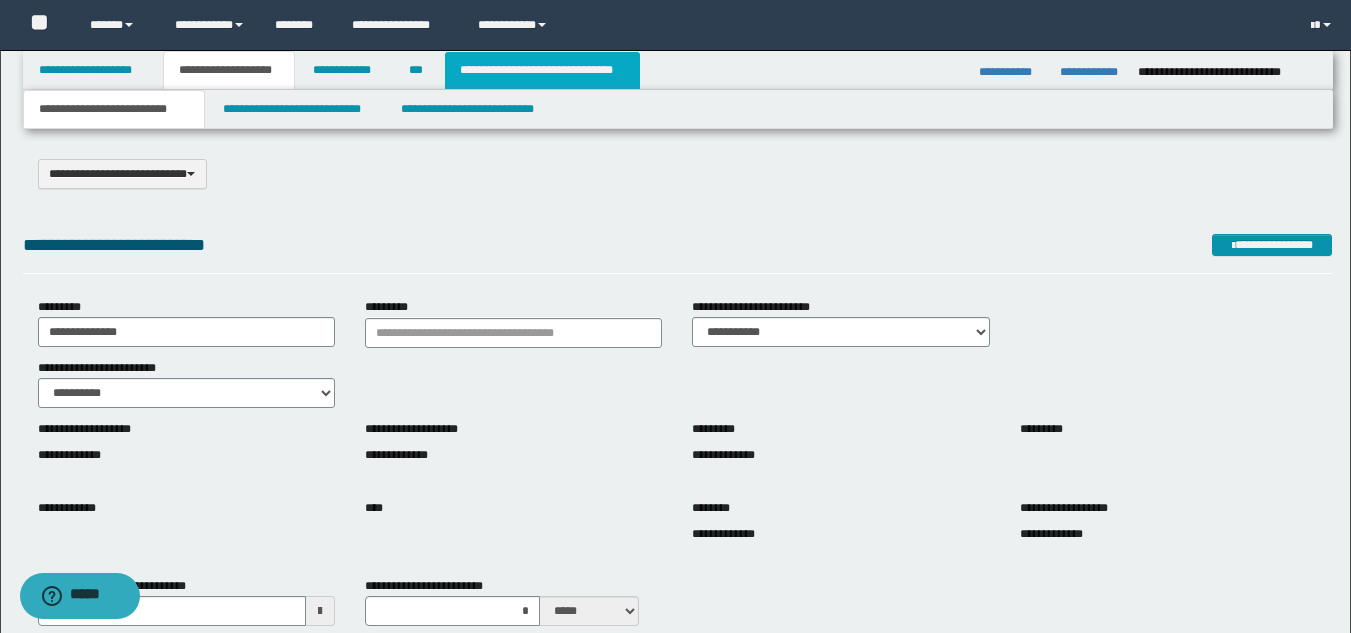 click on "**********" at bounding box center (542, 70) 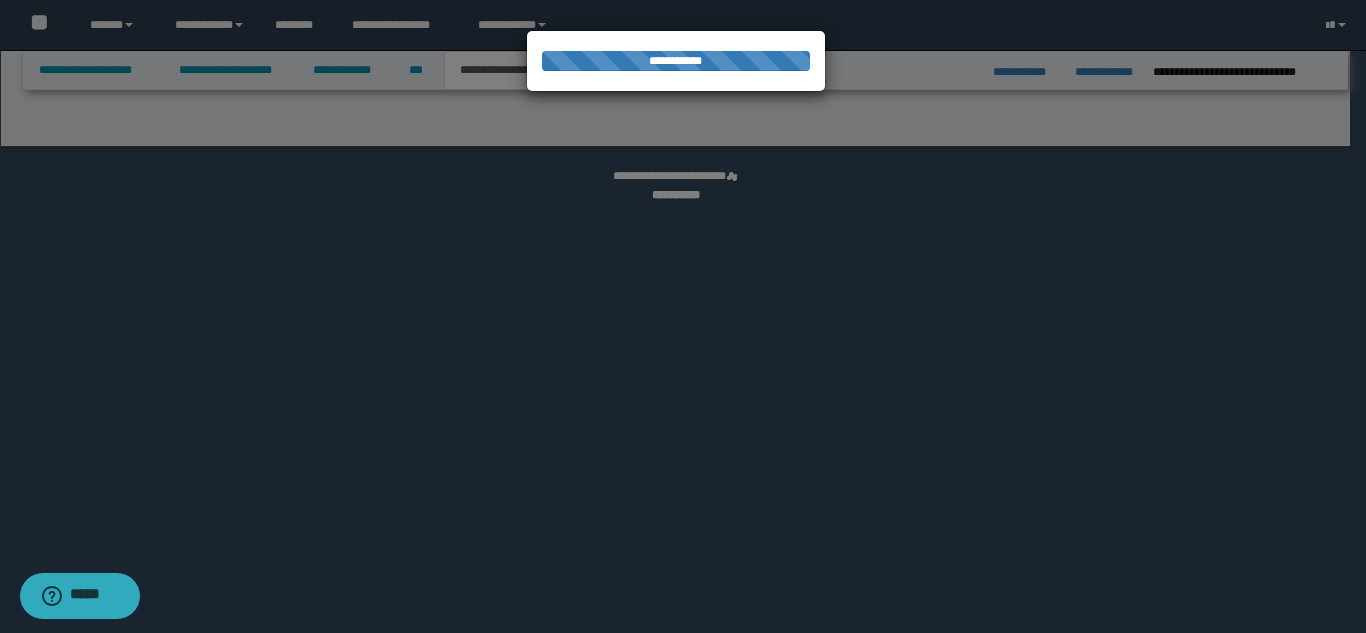 select on "*" 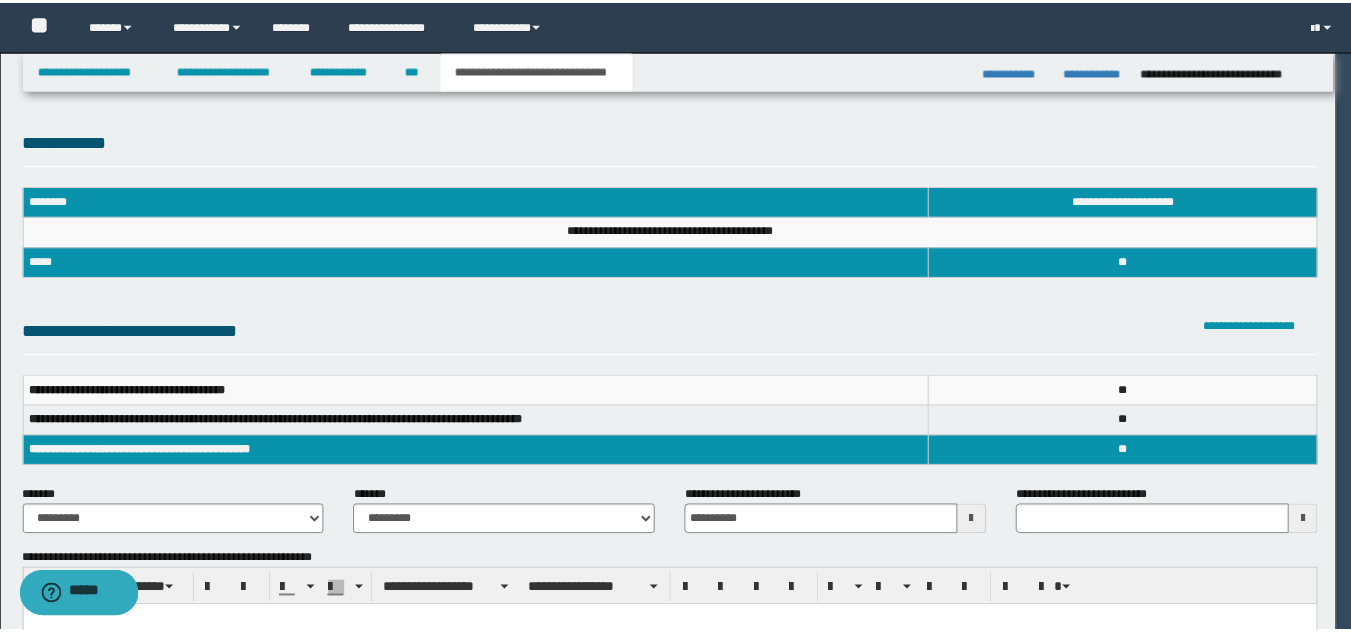 scroll, scrollTop: 0, scrollLeft: 0, axis: both 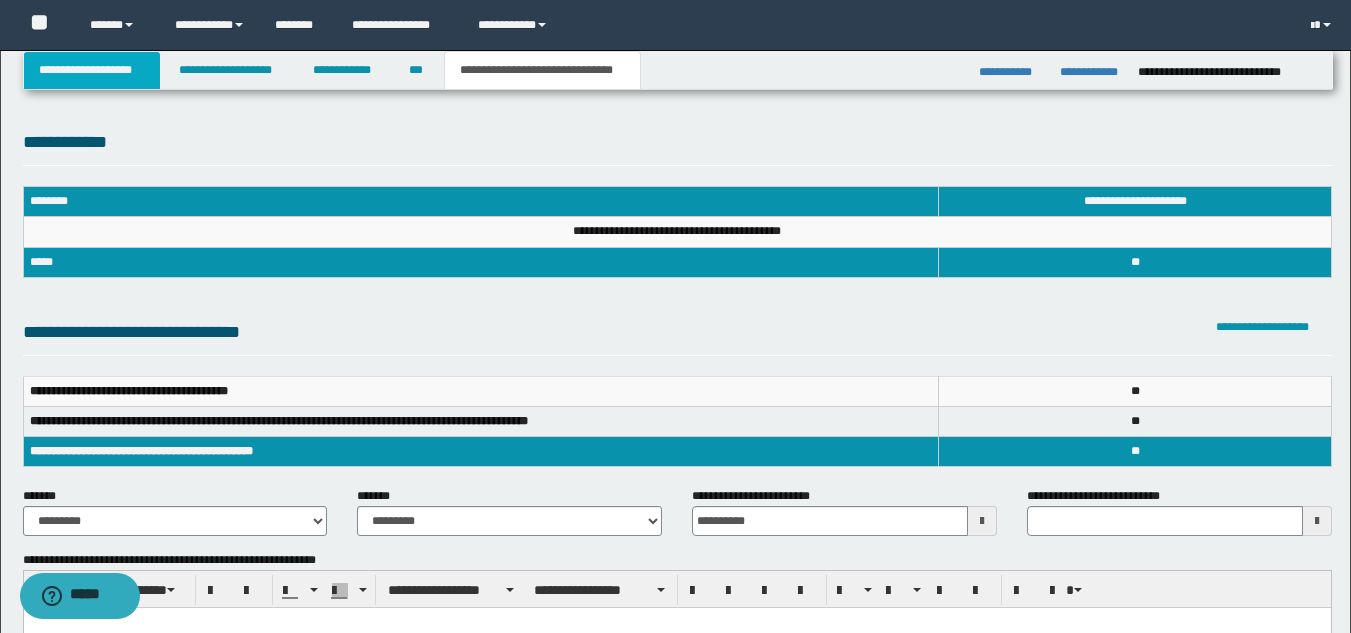 click on "**********" at bounding box center [92, 70] 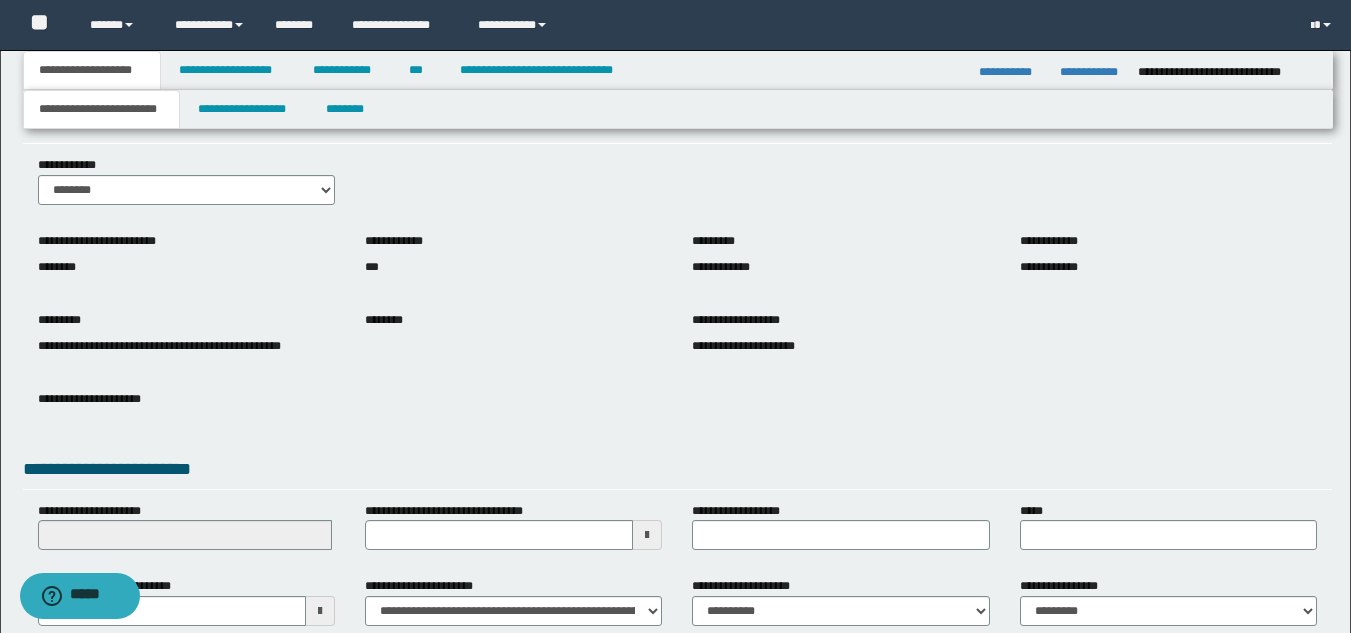 scroll, scrollTop: 251, scrollLeft: 0, axis: vertical 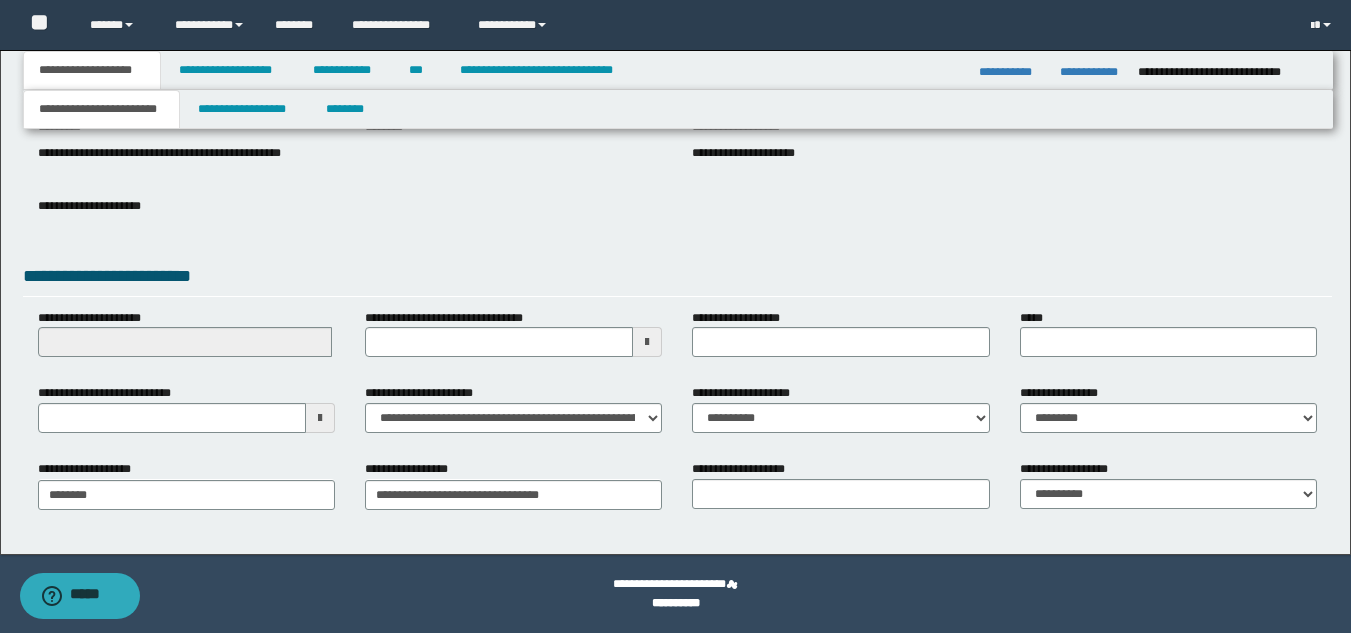 click at bounding box center [320, 418] 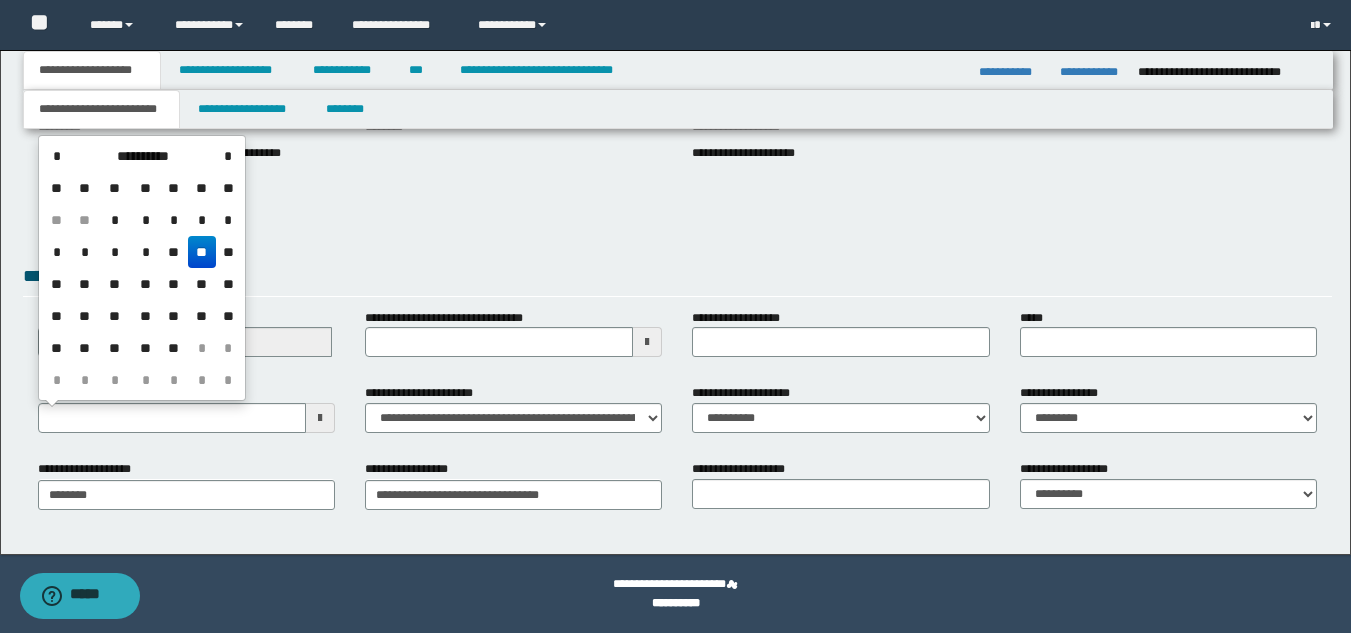 click on "**" at bounding box center [85, 284] 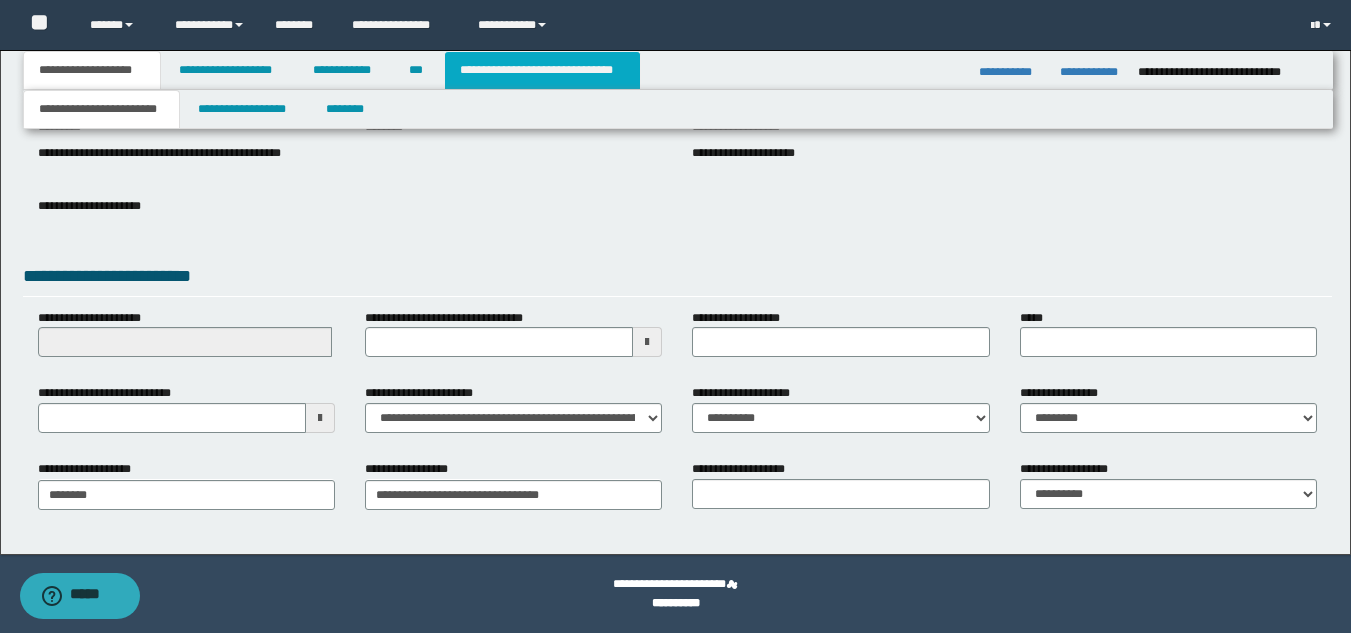 click on "**********" at bounding box center [542, 70] 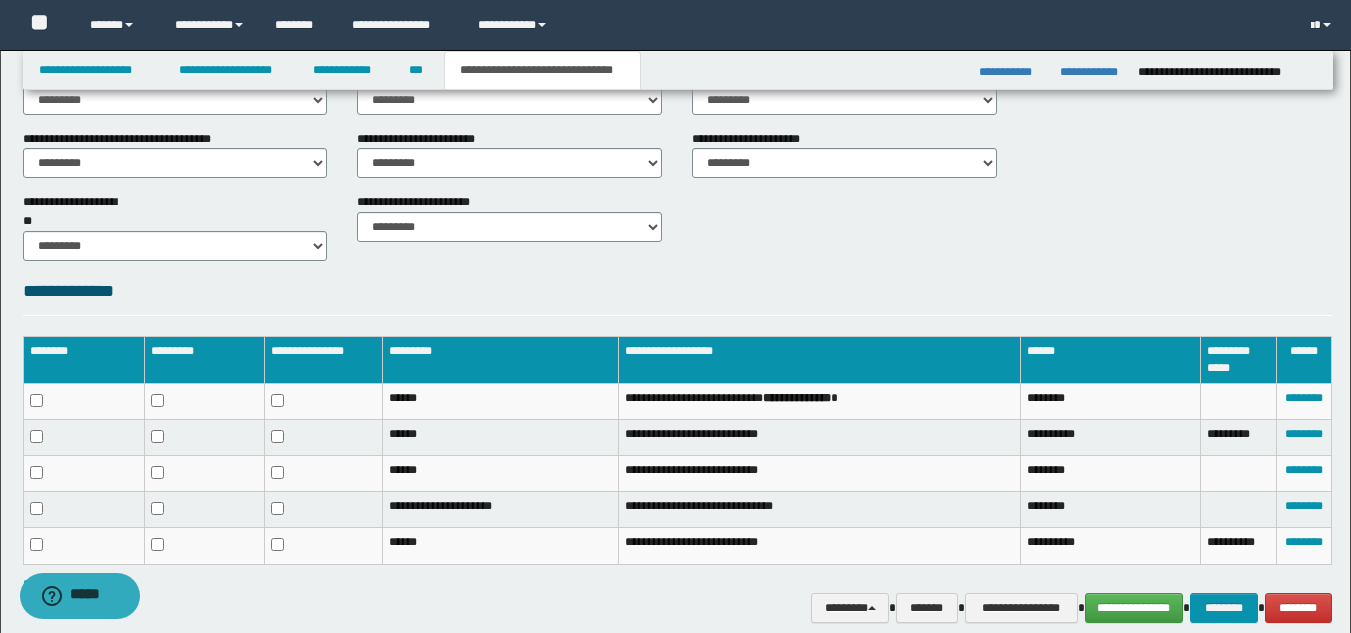 scroll, scrollTop: 868, scrollLeft: 0, axis: vertical 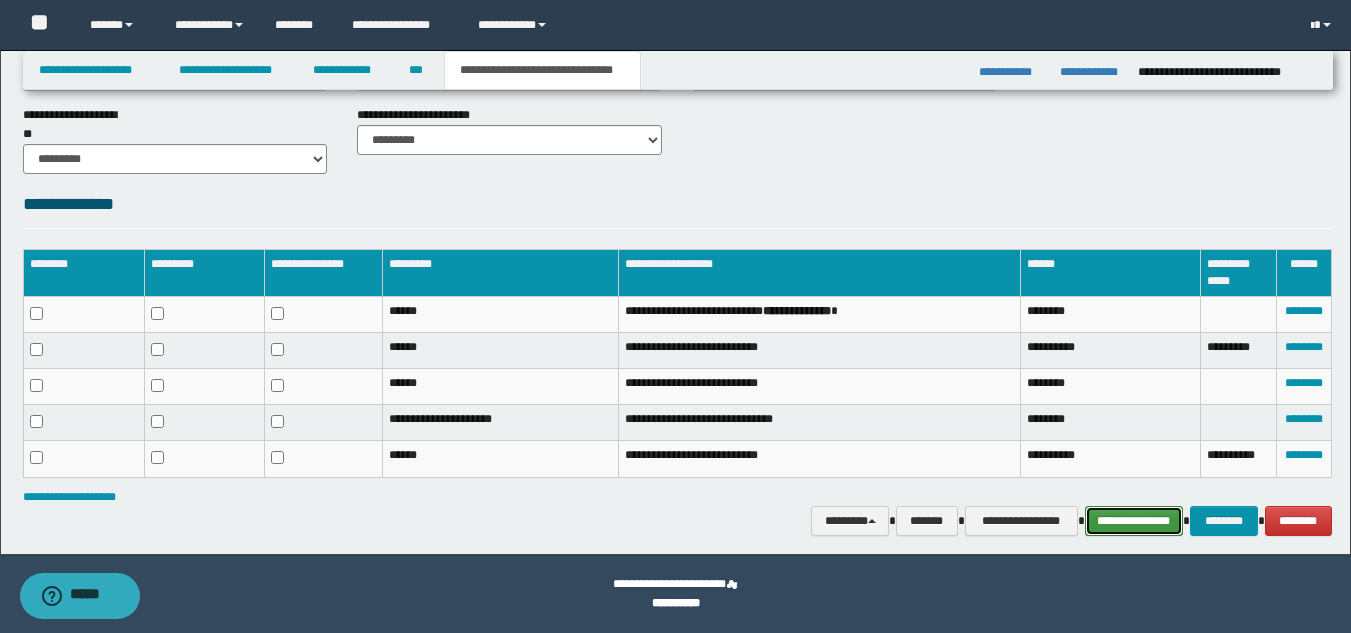 click on "**********" at bounding box center [1134, 521] 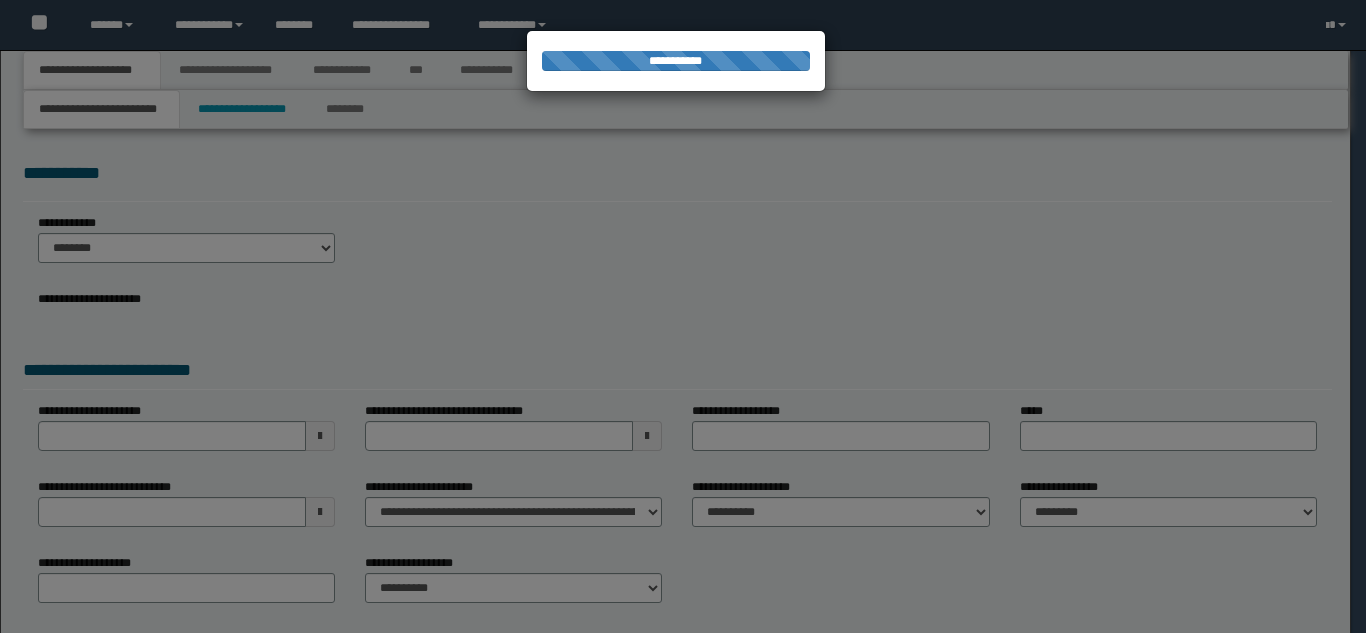 scroll, scrollTop: 0, scrollLeft: 0, axis: both 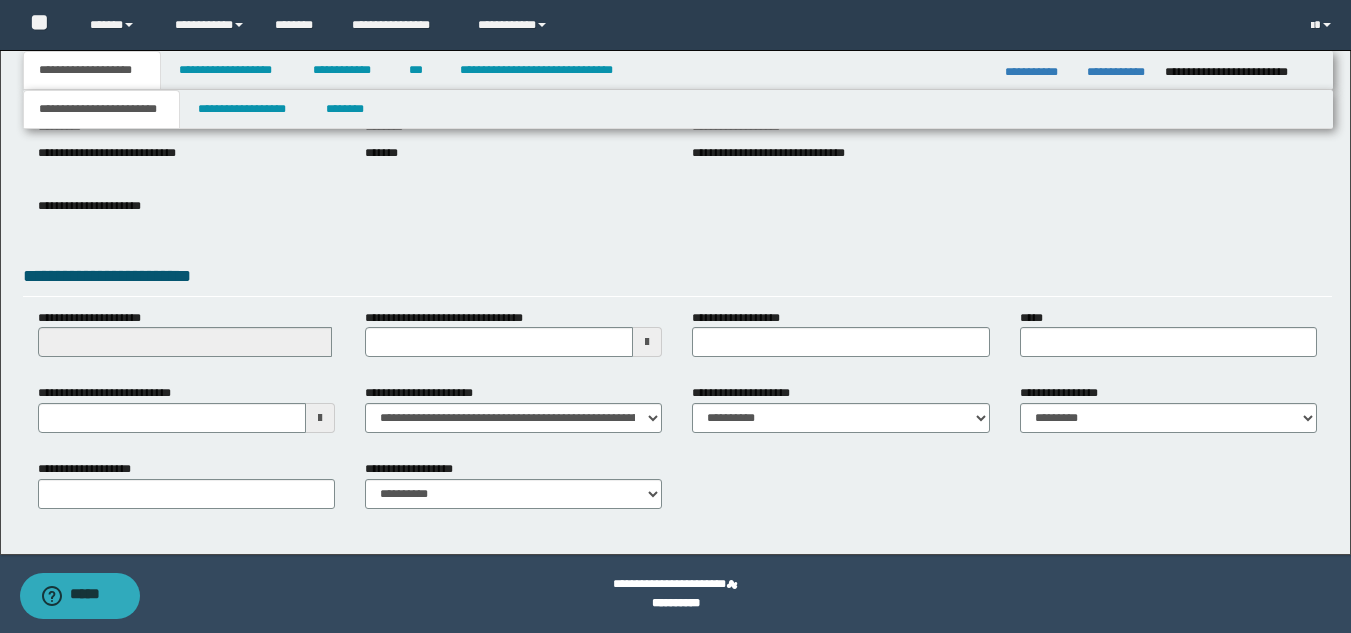 click at bounding box center (320, 418) 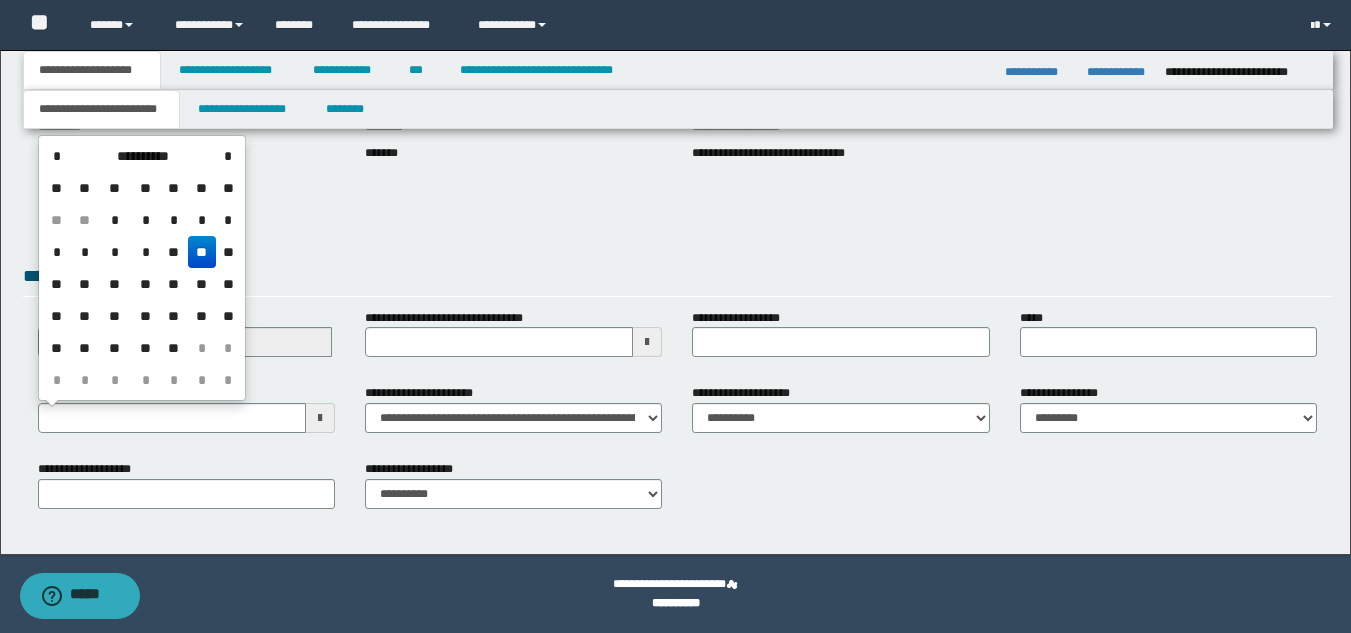 drag, startPoint x: 96, startPoint y: 286, endPoint x: 101, endPoint y: 277, distance: 10.29563 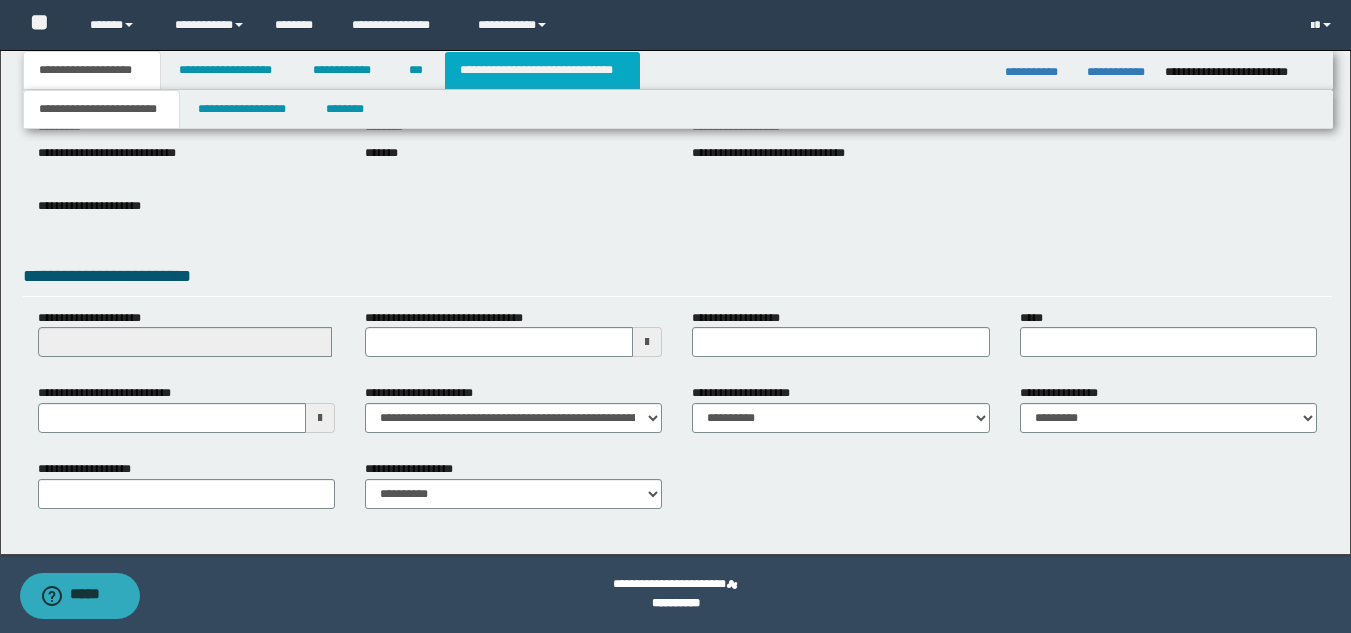 click on "**********" at bounding box center [542, 70] 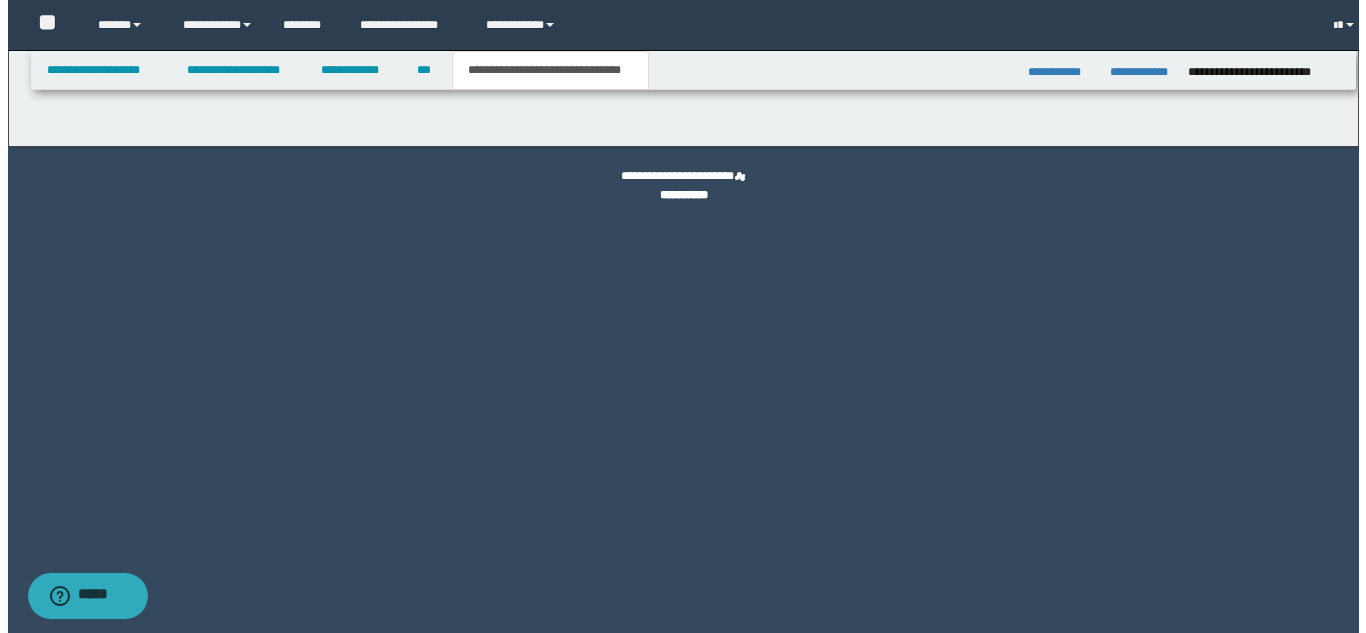 scroll, scrollTop: 0, scrollLeft: 0, axis: both 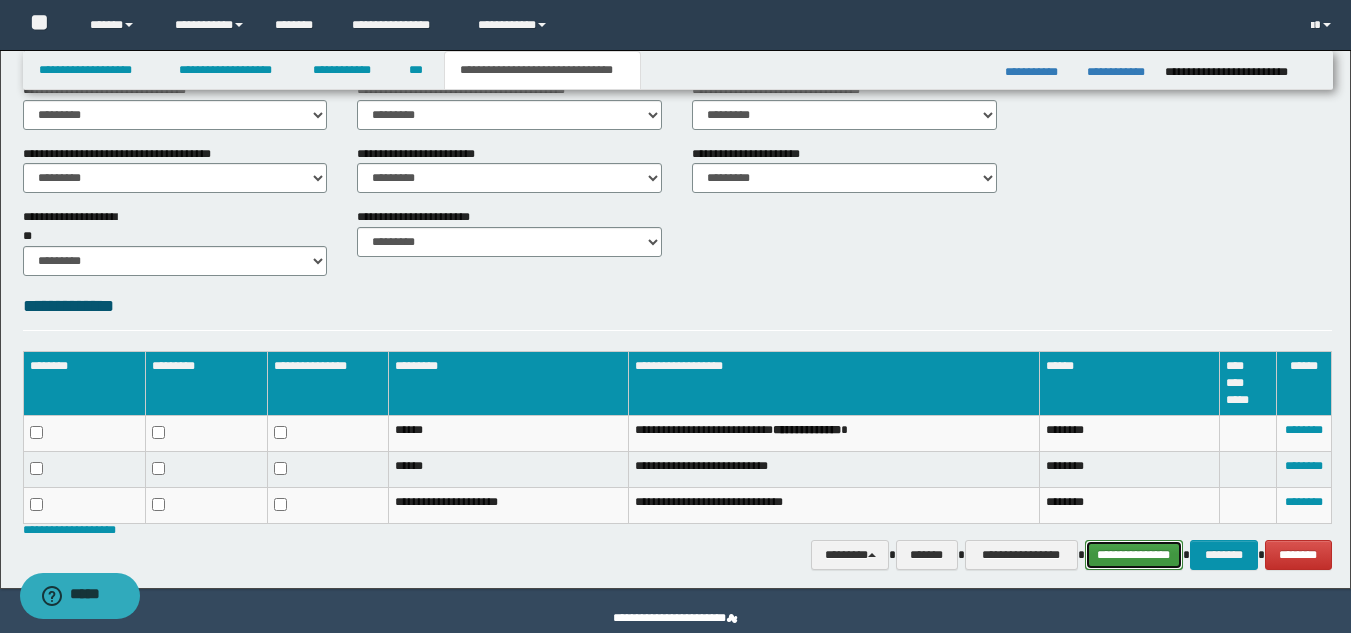click on "**********" at bounding box center [1134, 555] 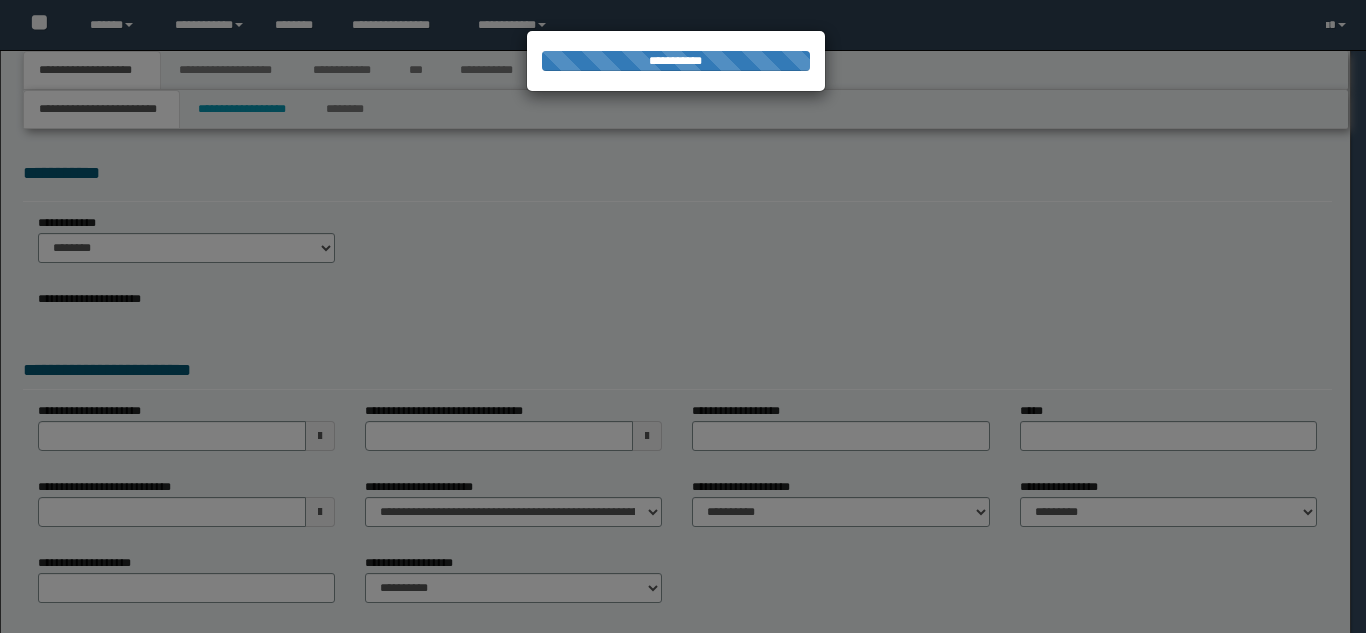 scroll, scrollTop: 0, scrollLeft: 0, axis: both 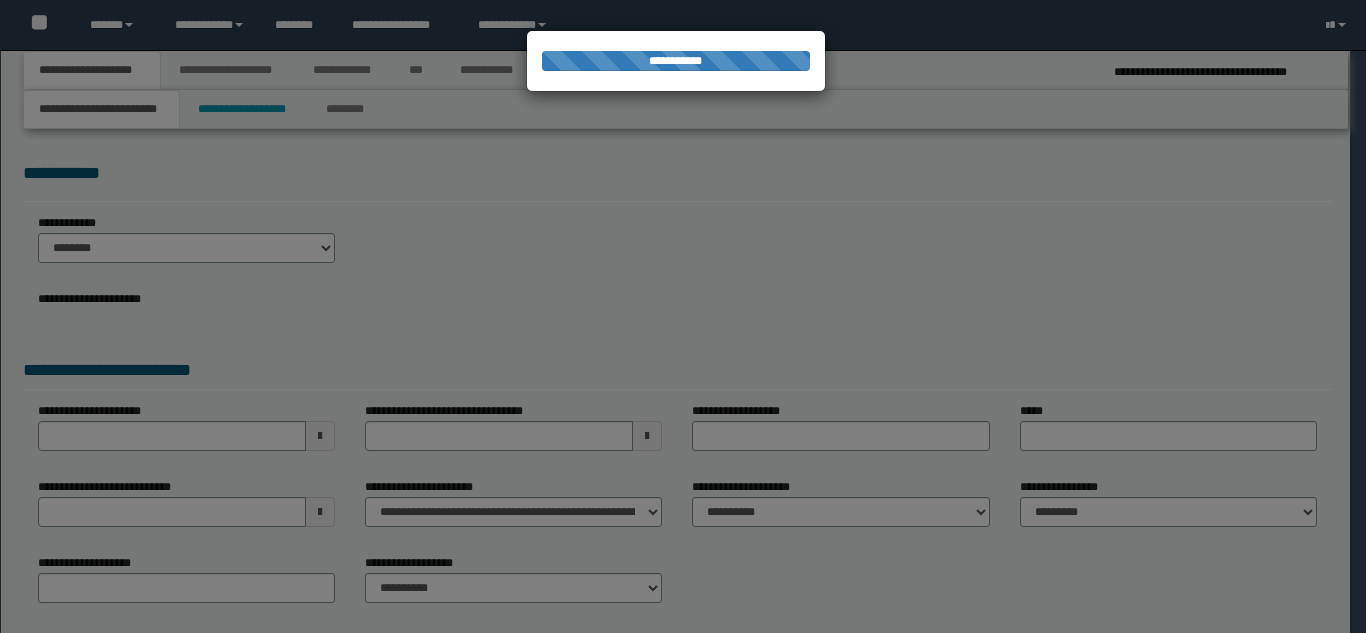 select on "*" 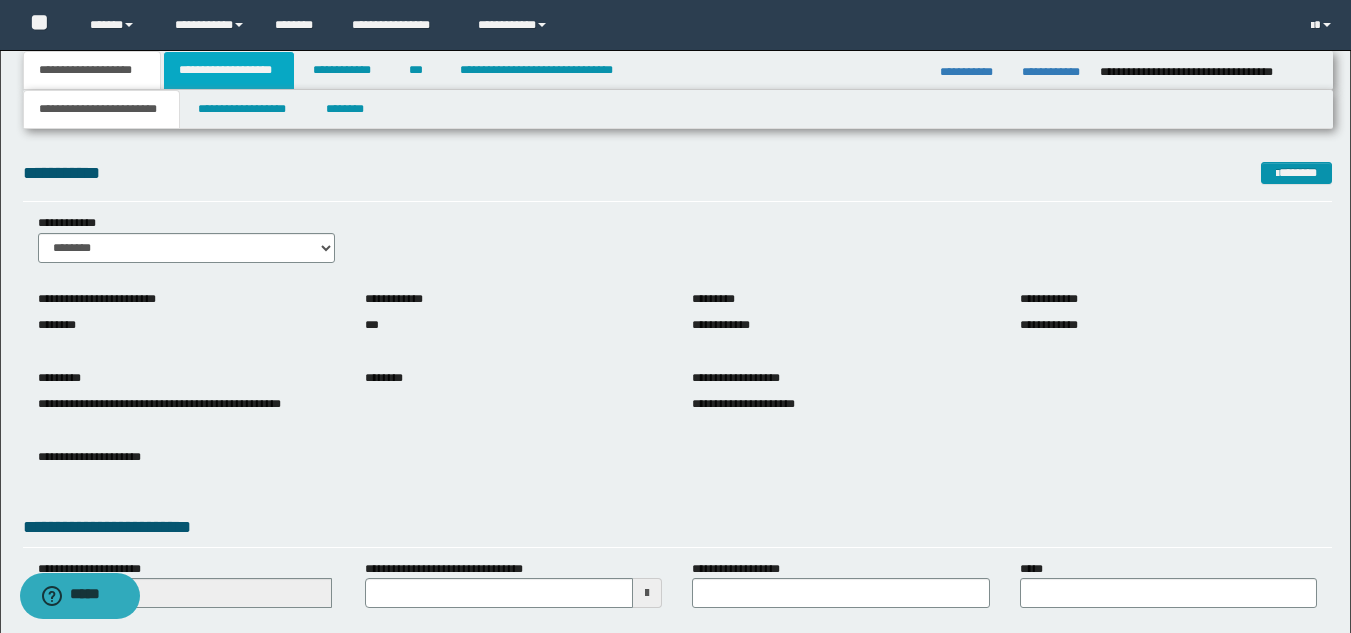 click on "**********" at bounding box center [229, 70] 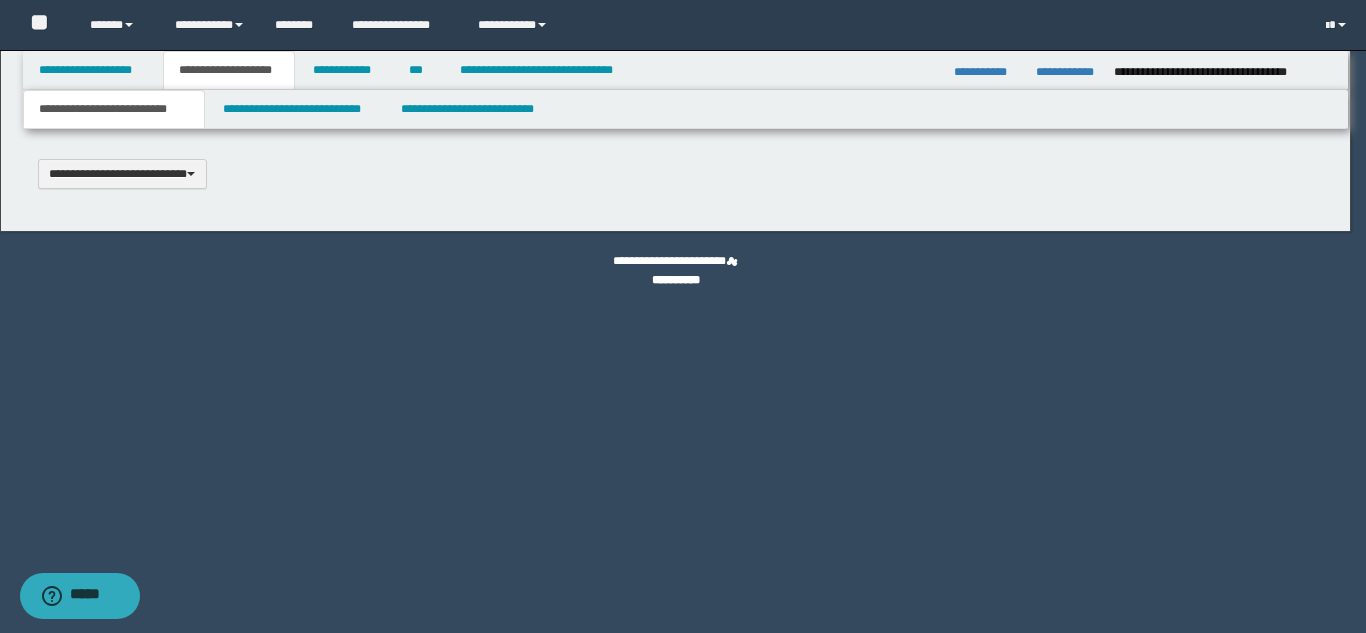 type 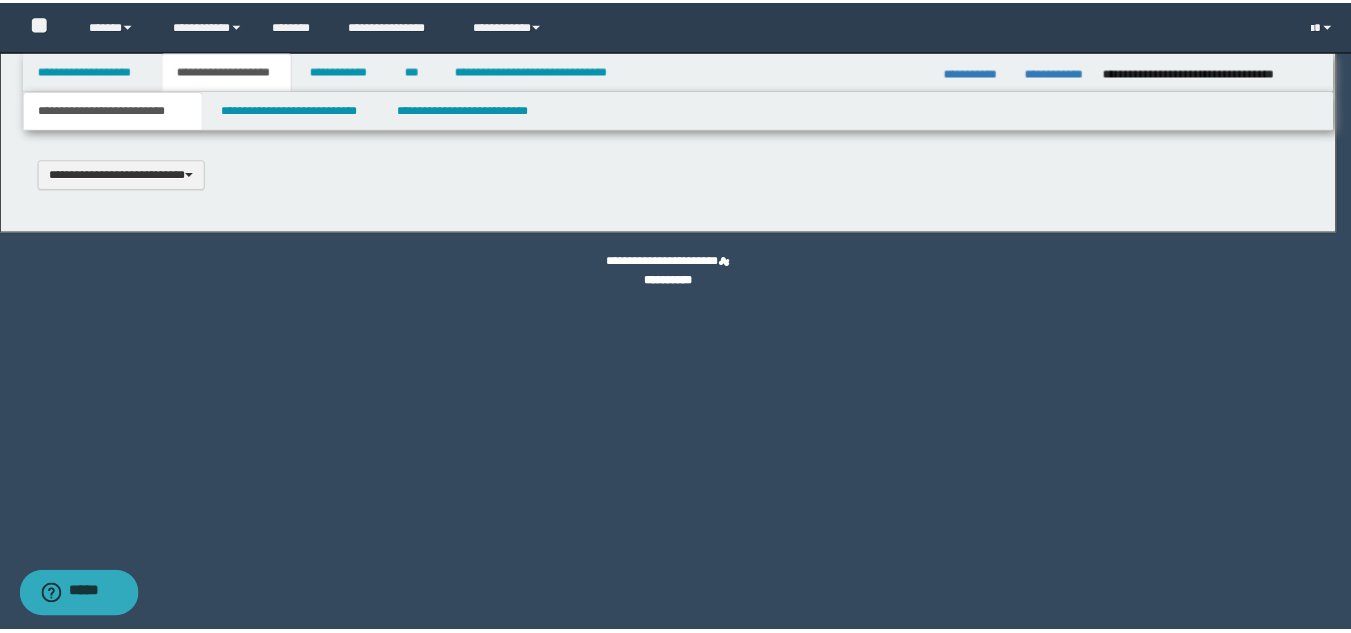 scroll, scrollTop: 0, scrollLeft: 0, axis: both 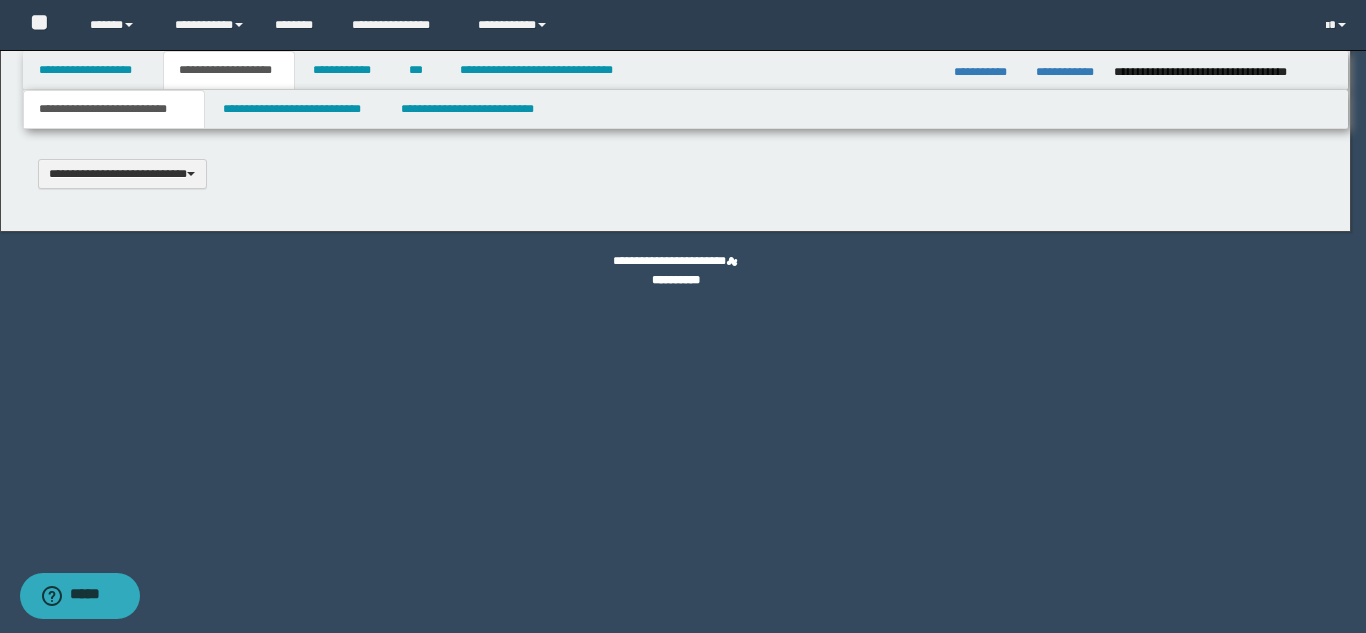 type on "**********" 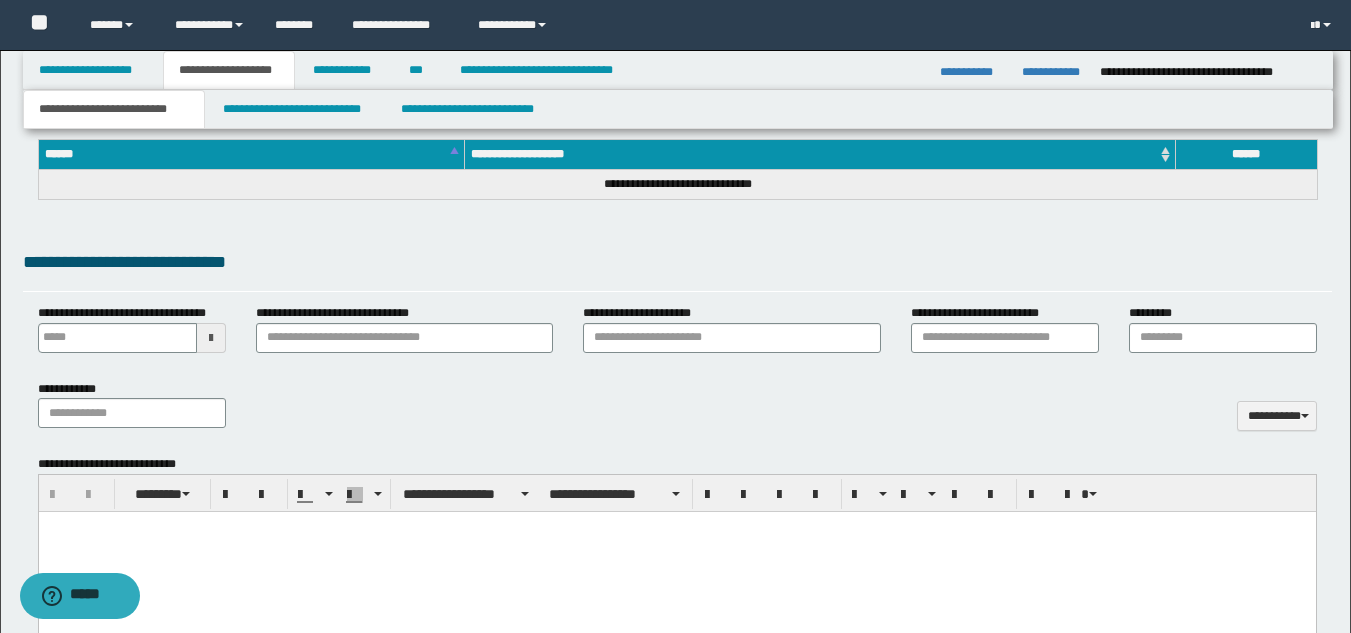 scroll, scrollTop: 709, scrollLeft: 0, axis: vertical 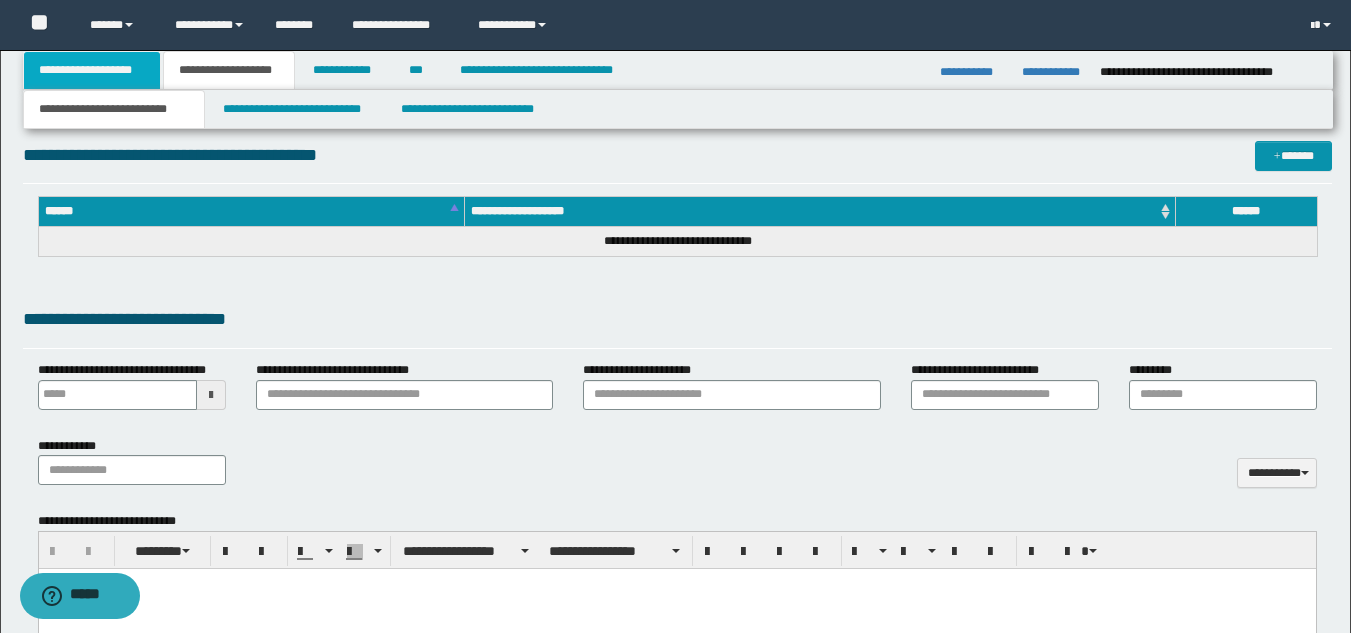 click on "**********" at bounding box center (92, 70) 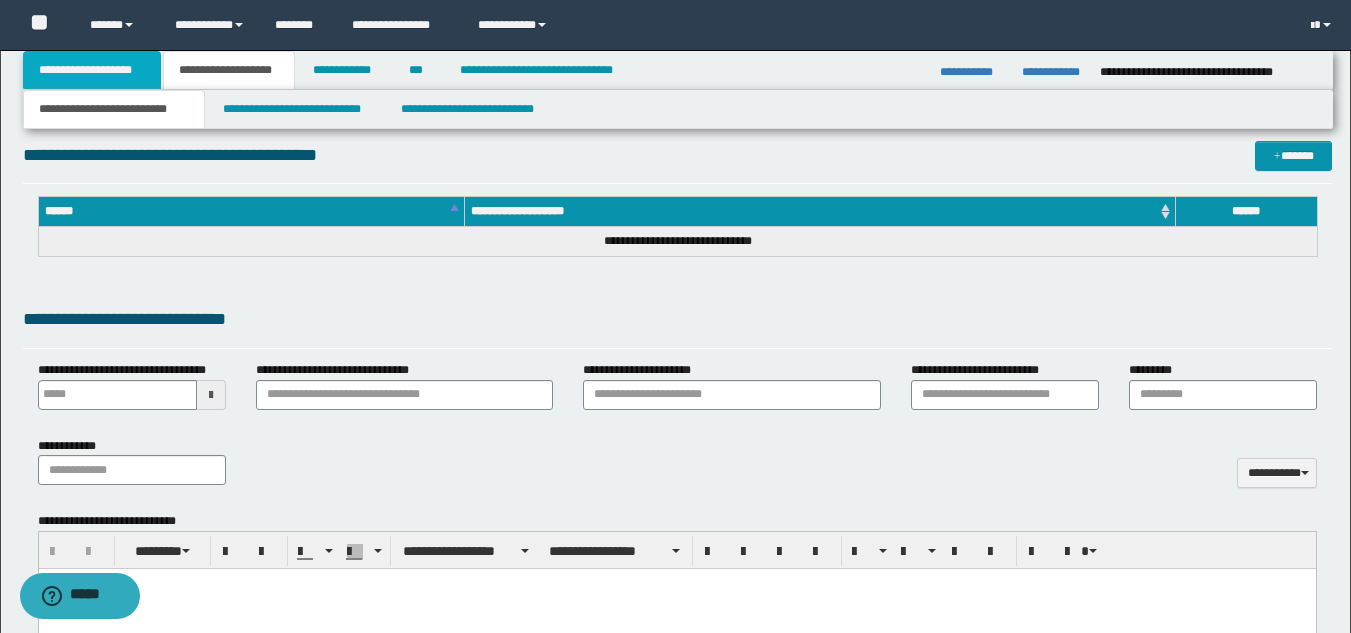 scroll, scrollTop: 251, scrollLeft: 0, axis: vertical 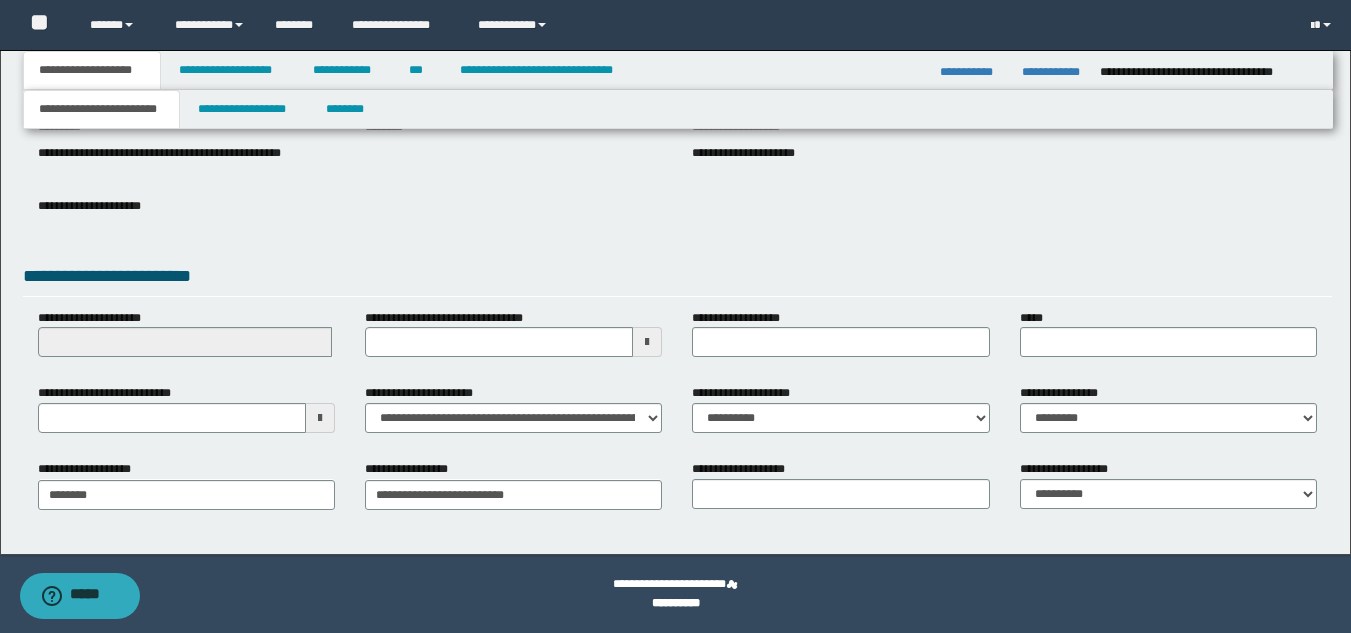 click at bounding box center [320, 418] 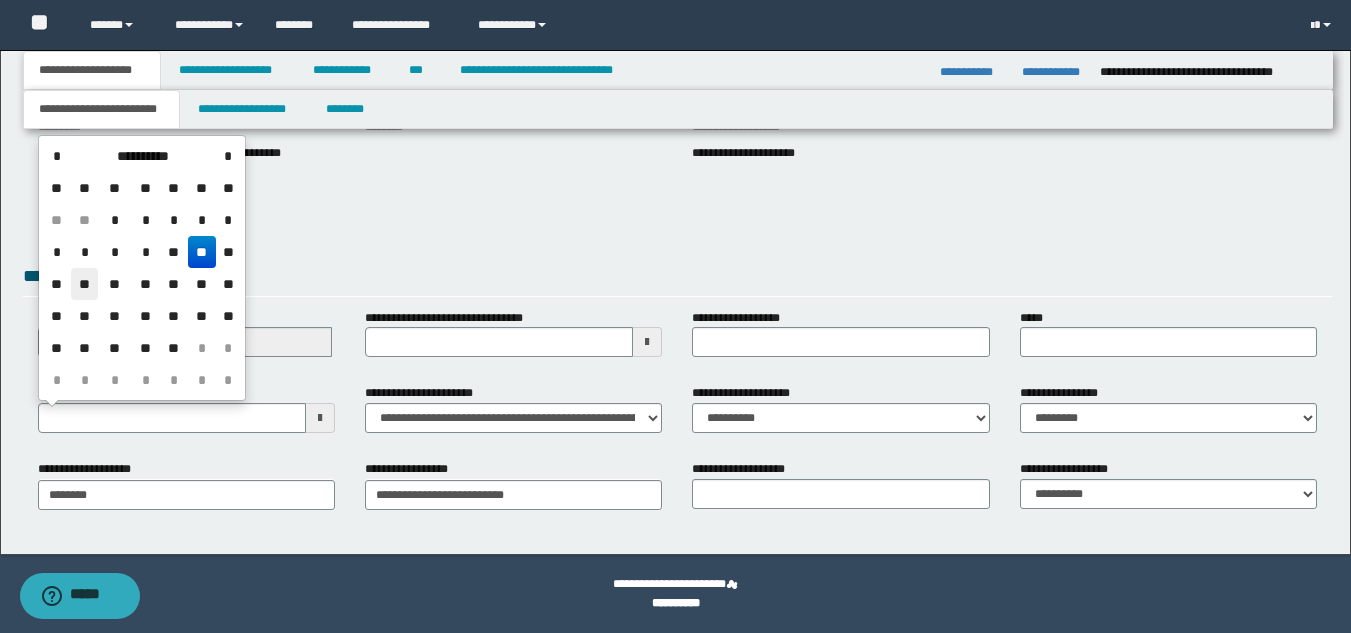click on "**" at bounding box center [85, 284] 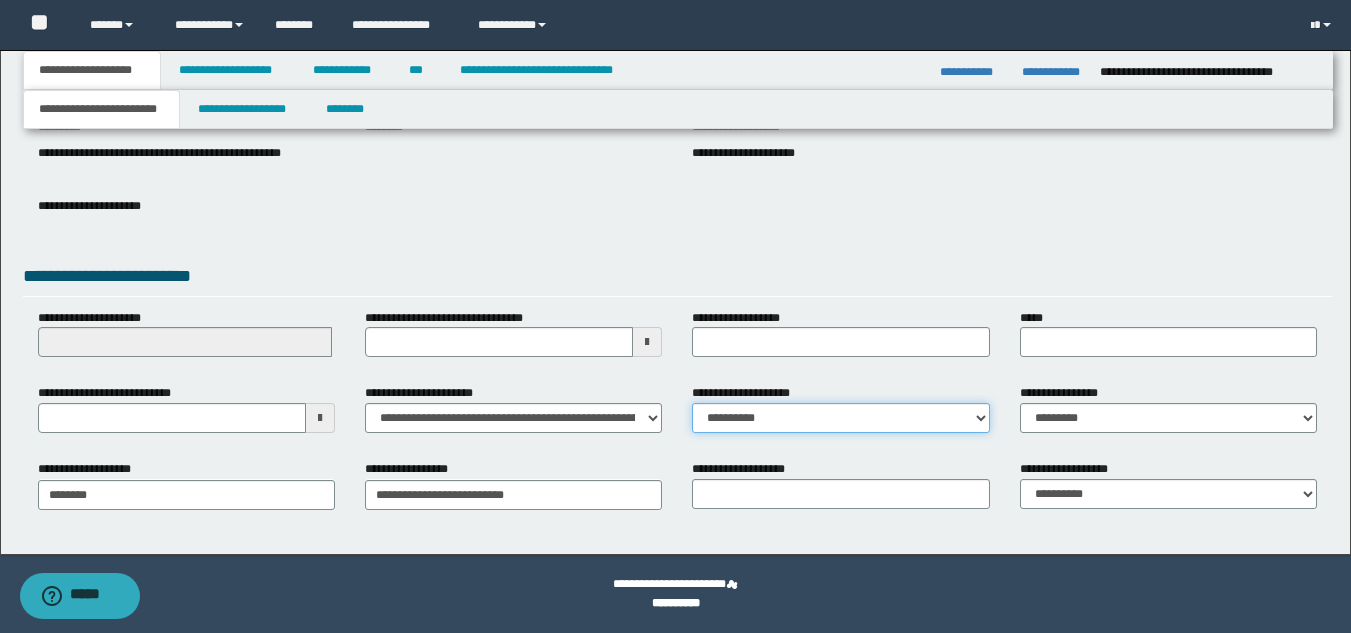 click on "**********" at bounding box center (840, 418) 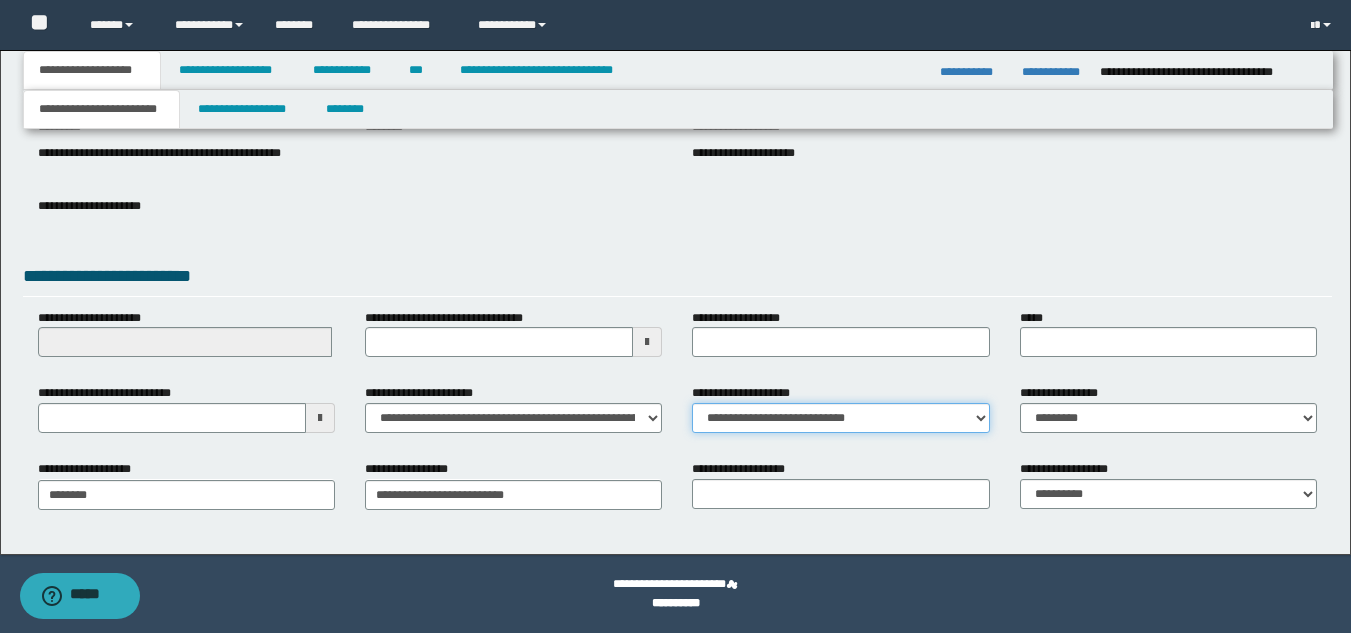 click on "**********" at bounding box center [840, 418] 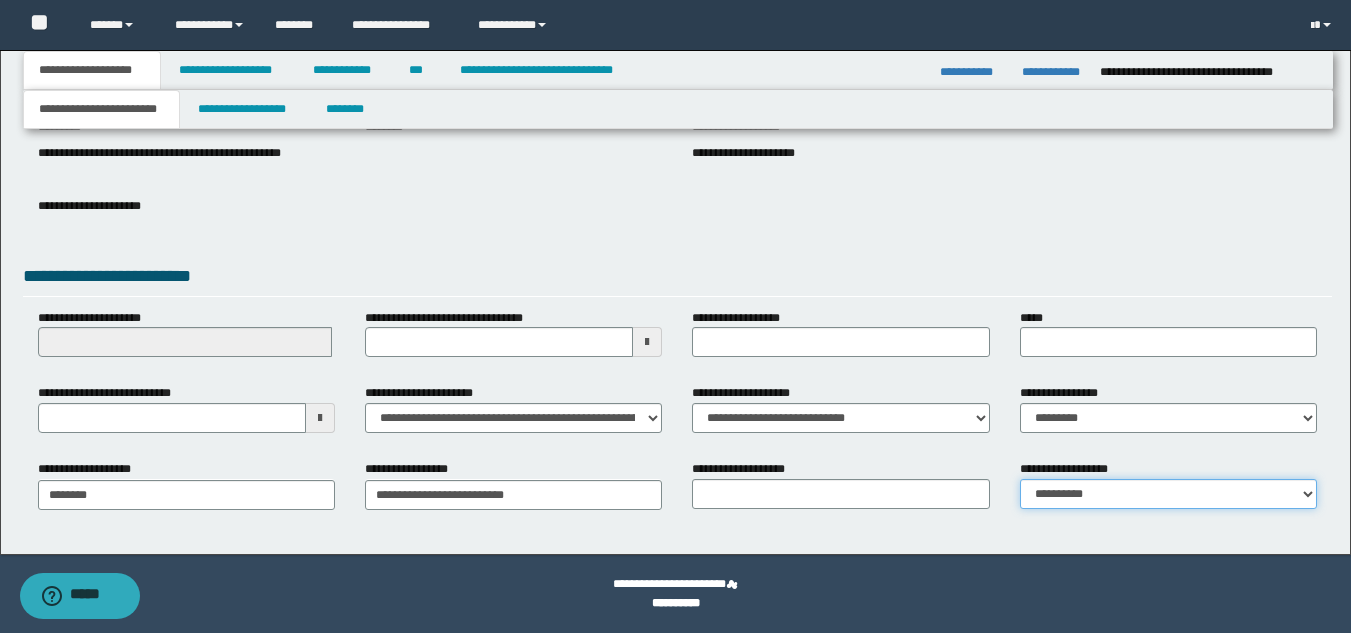 click on "**********" at bounding box center [1168, 494] 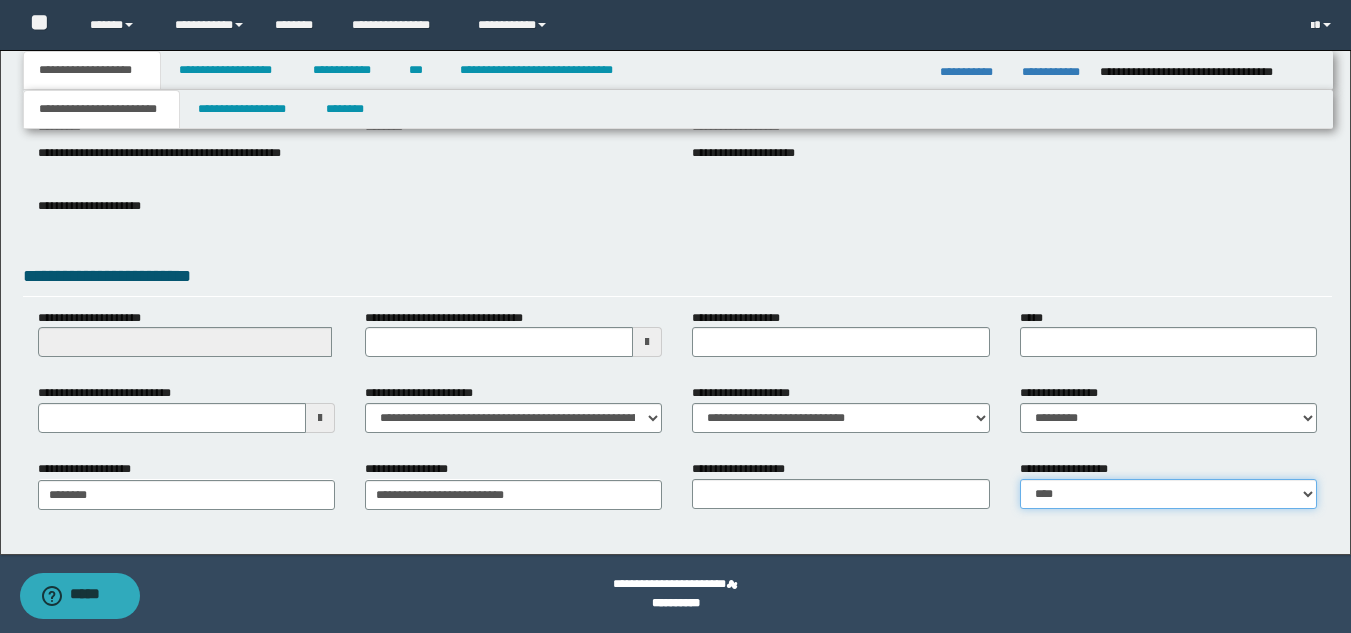 click on "**********" at bounding box center (1168, 494) 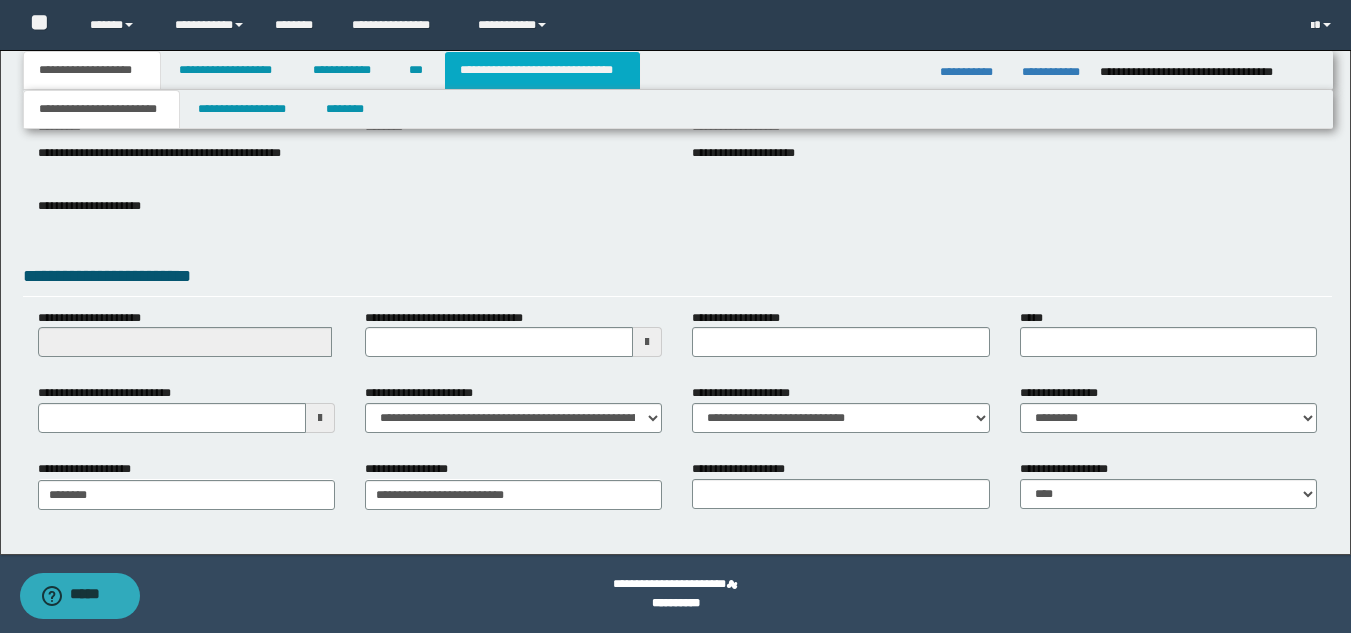 click on "**********" at bounding box center (542, 70) 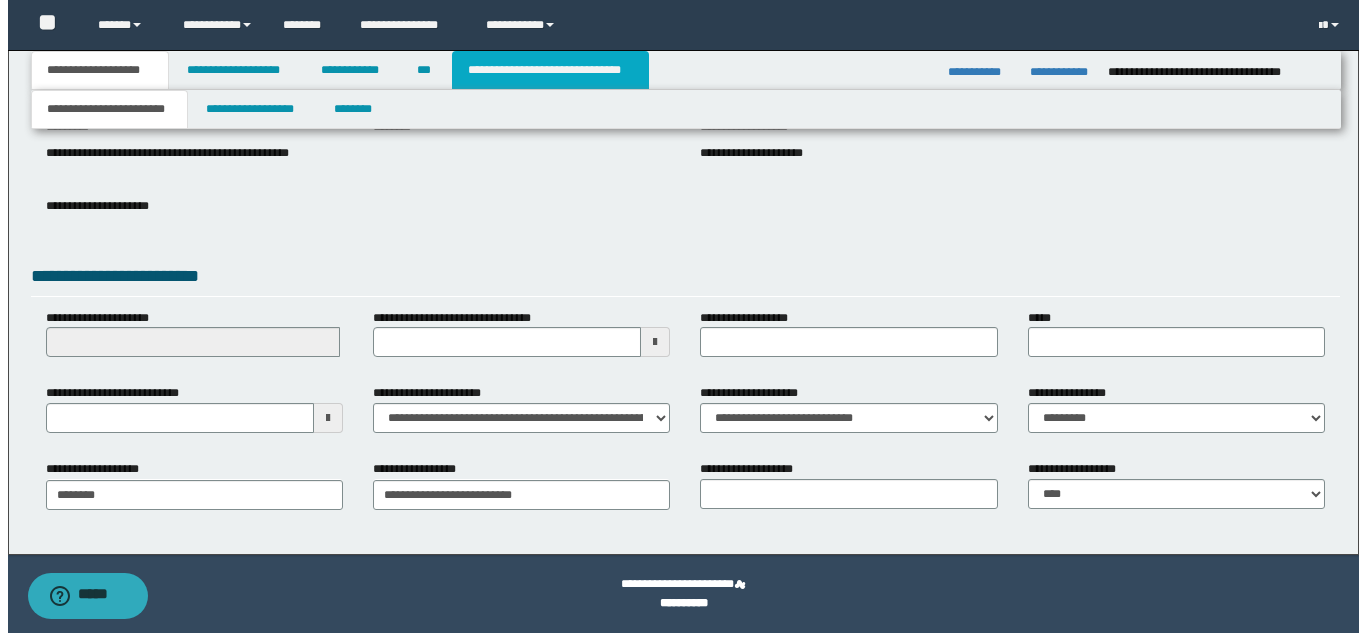 scroll, scrollTop: 0, scrollLeft: 0, axis: both 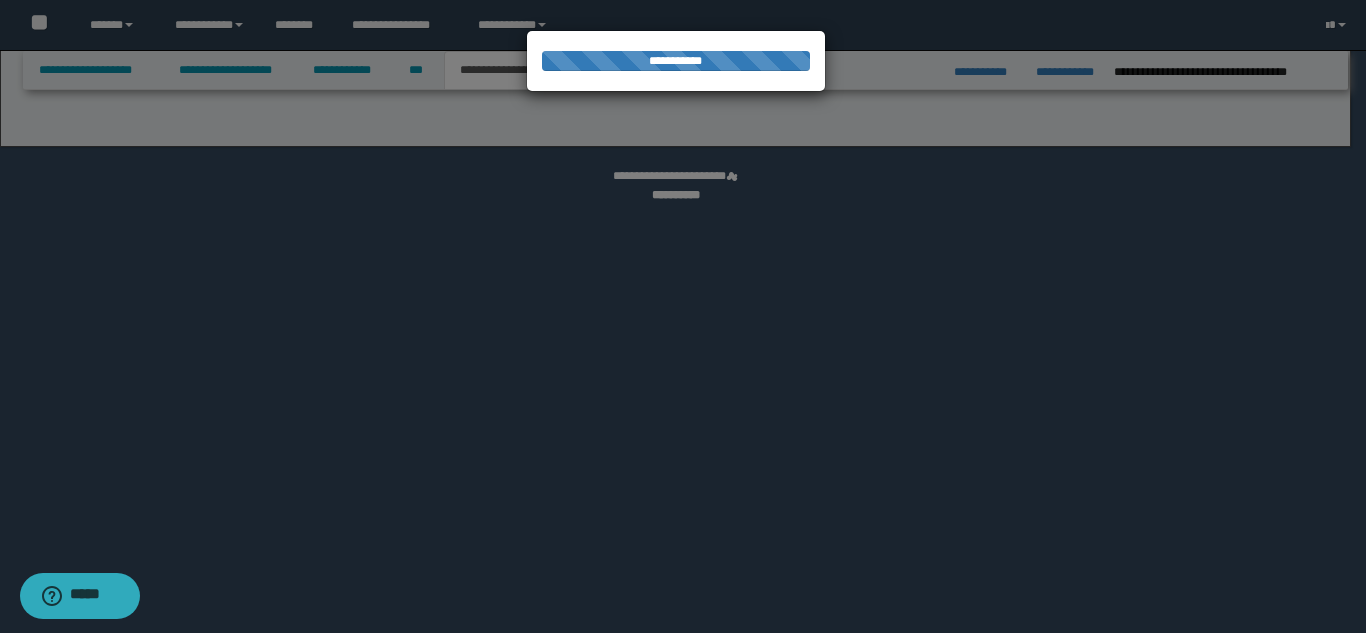 select on "*" 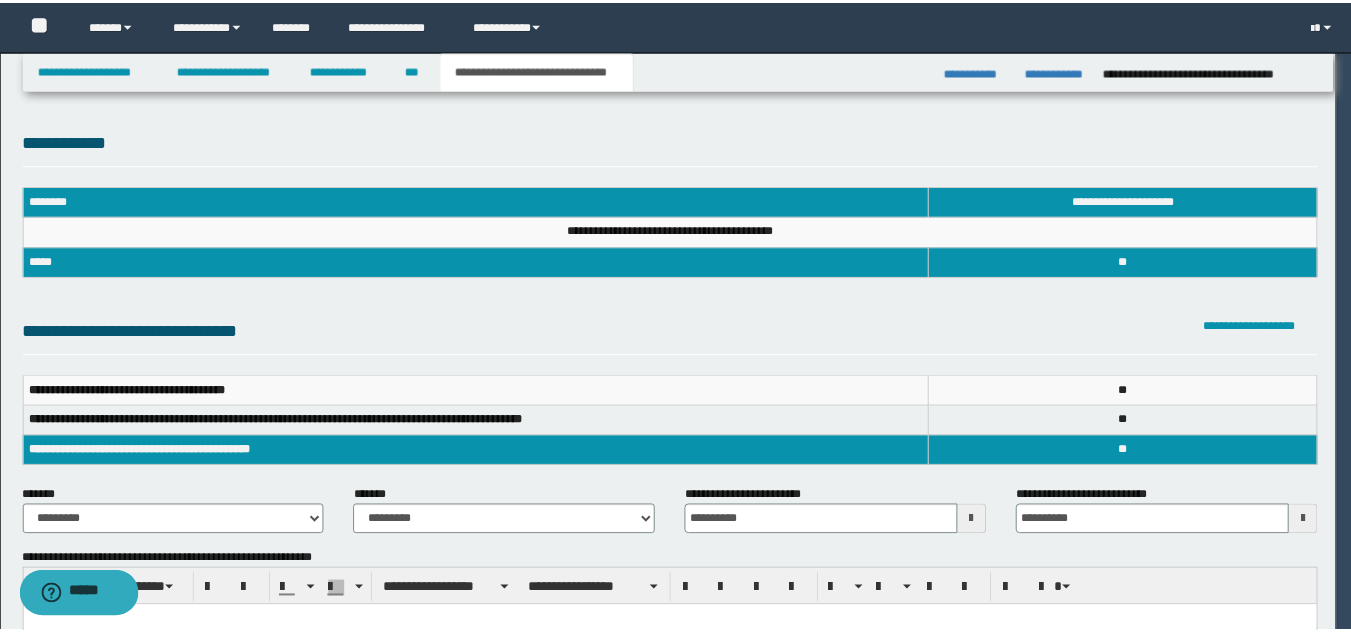 scroll, scrollTop: 0, scrollLeft: 0, axis: both 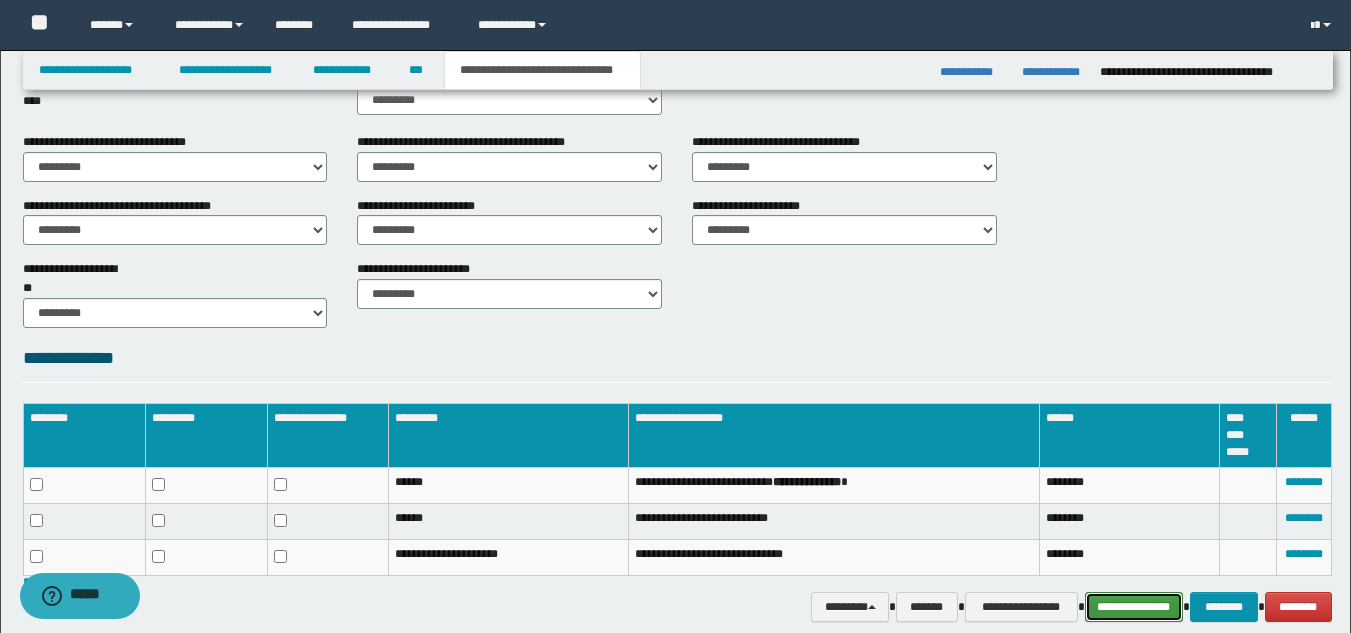 click on "**********" at bounding box center (1134, 607) 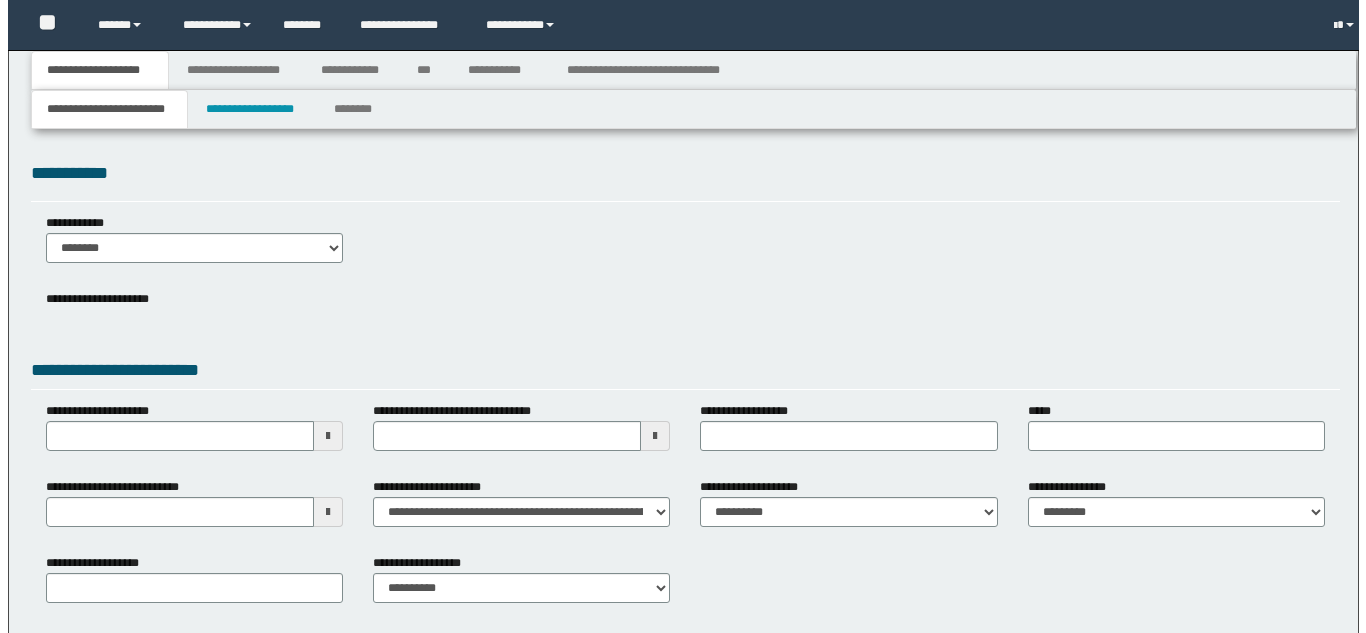 scroll, scrollTop: 0, scrollLeft: 0, axis: both 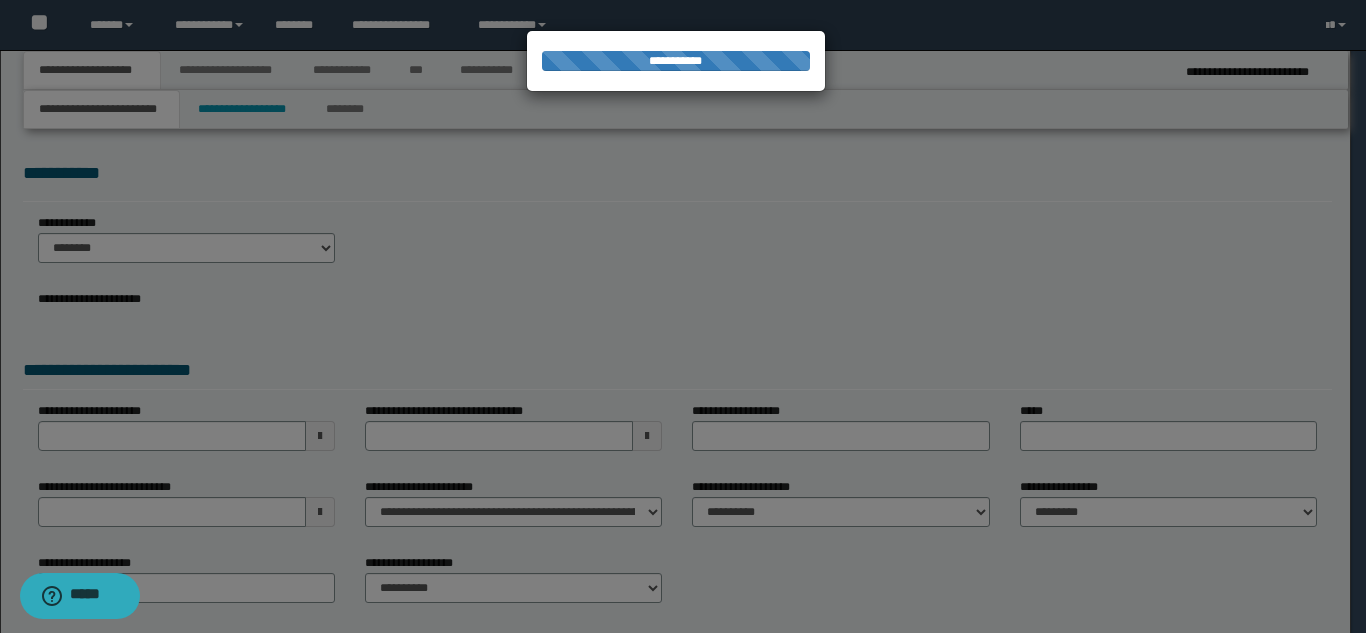 select on "*" 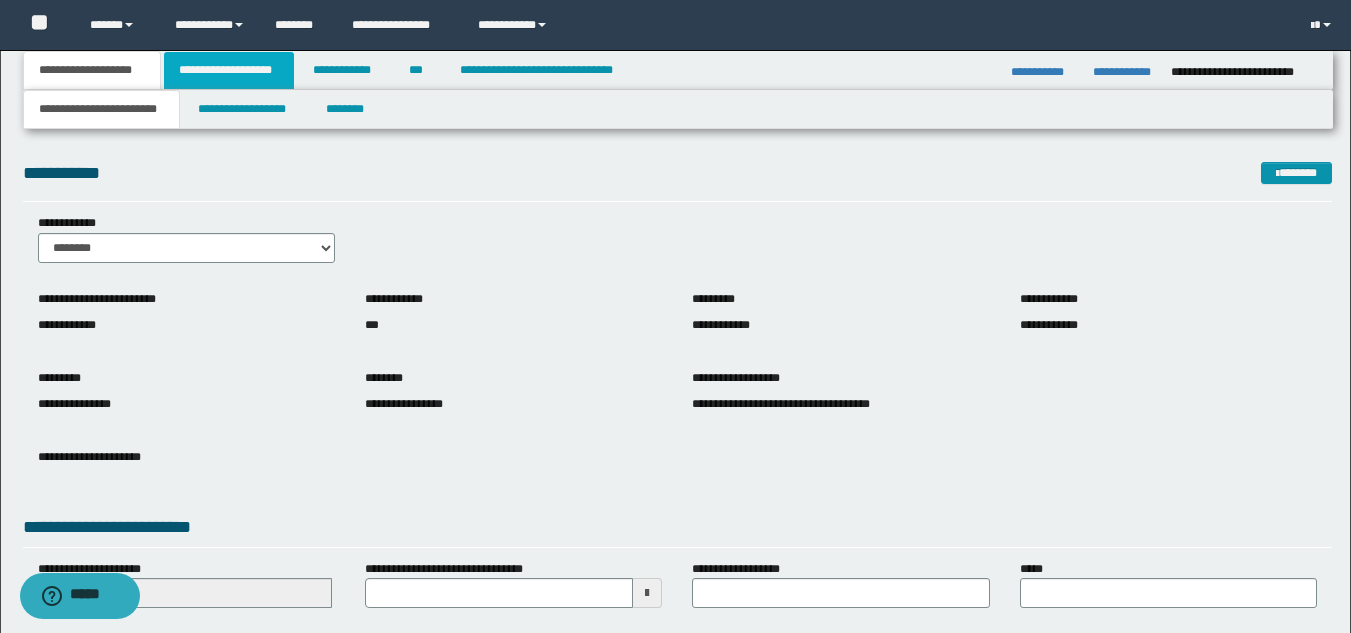 click on "**********" at bounding box center [229, 70] 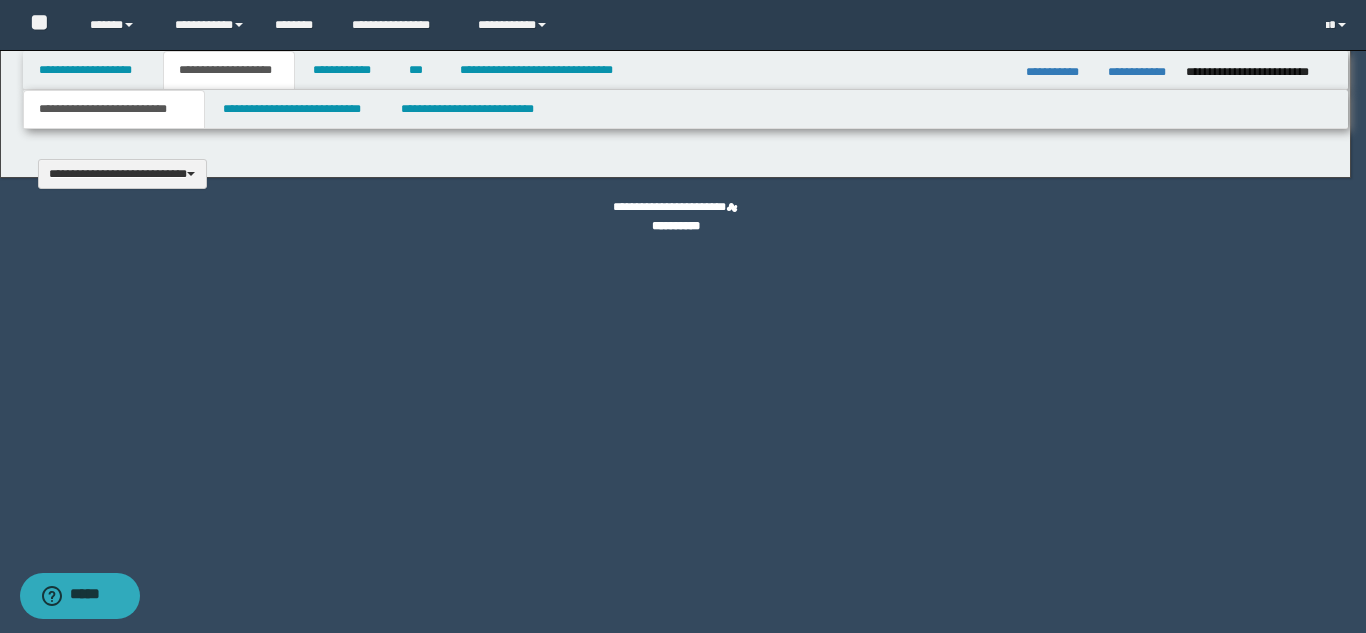 type 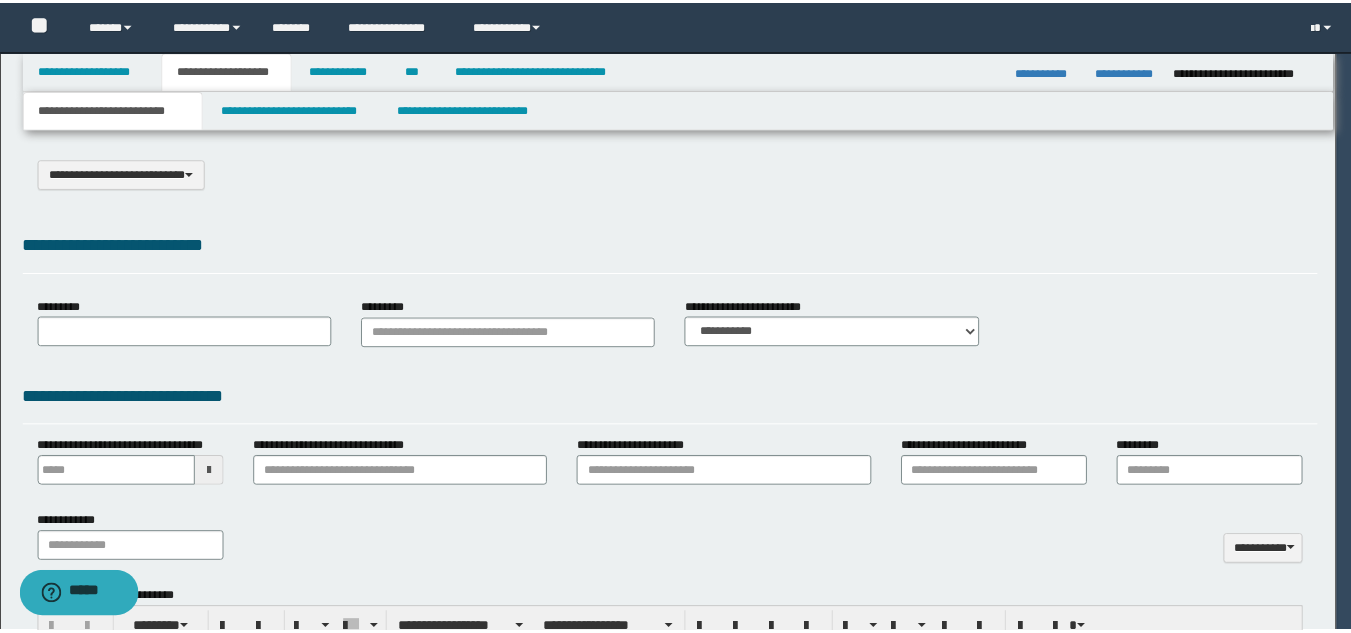 scroll, scrollTop: 0, scrollLeft: 0, axis: both 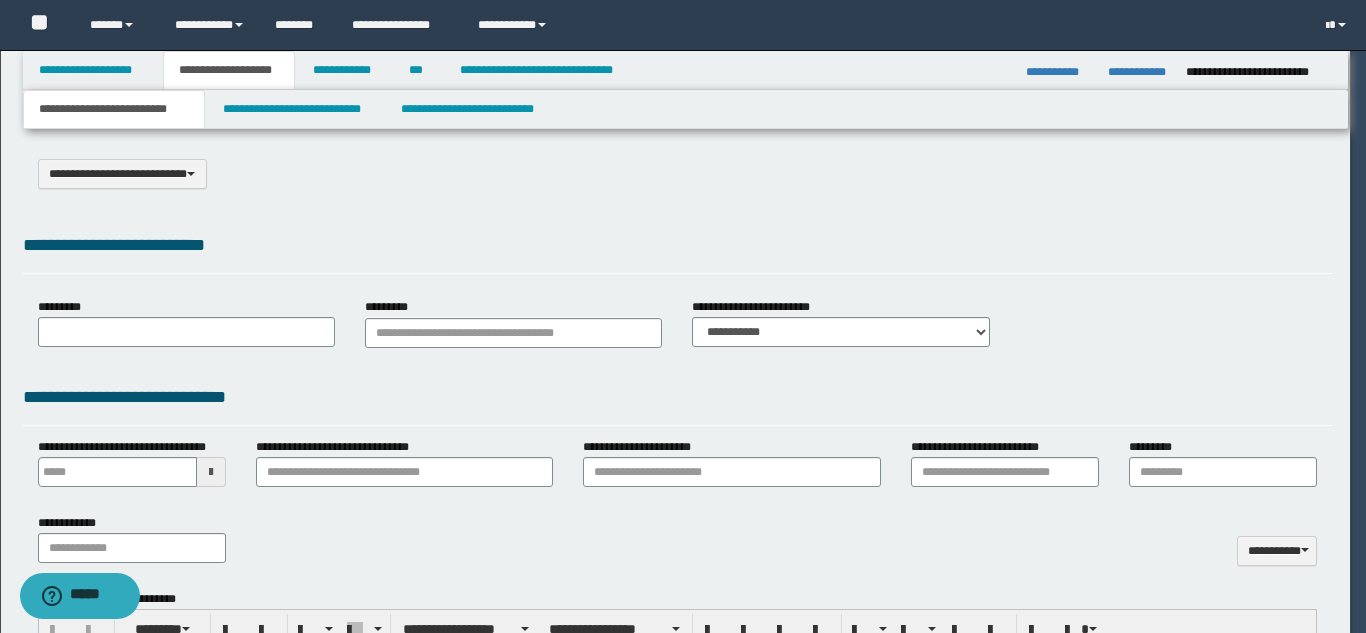 type on "**********" 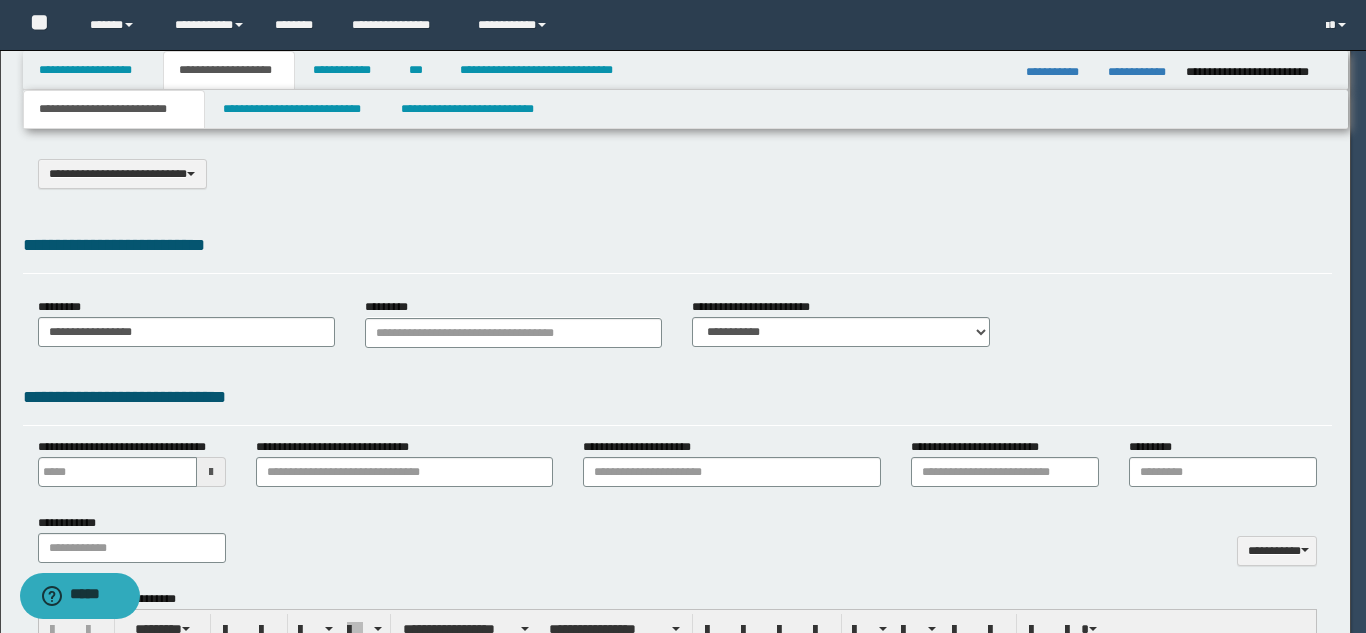 select on "*" 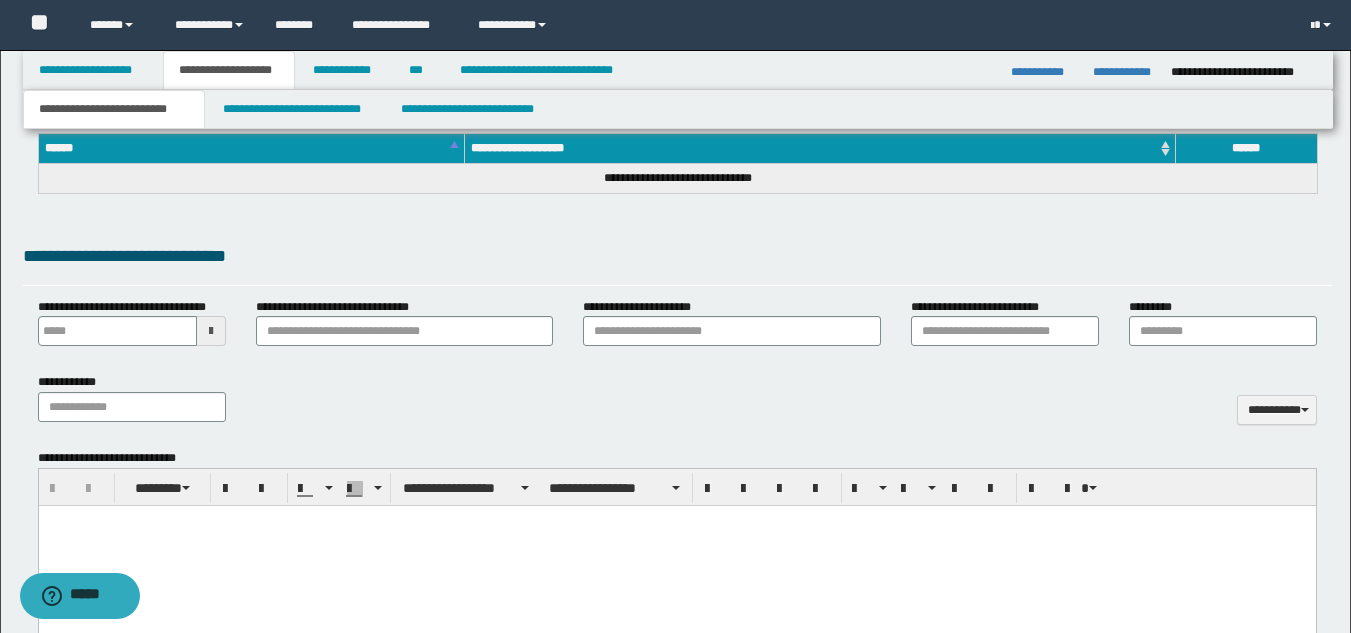 scroll, scrollTop: 805, scrollLeft: 0, axis: vertical 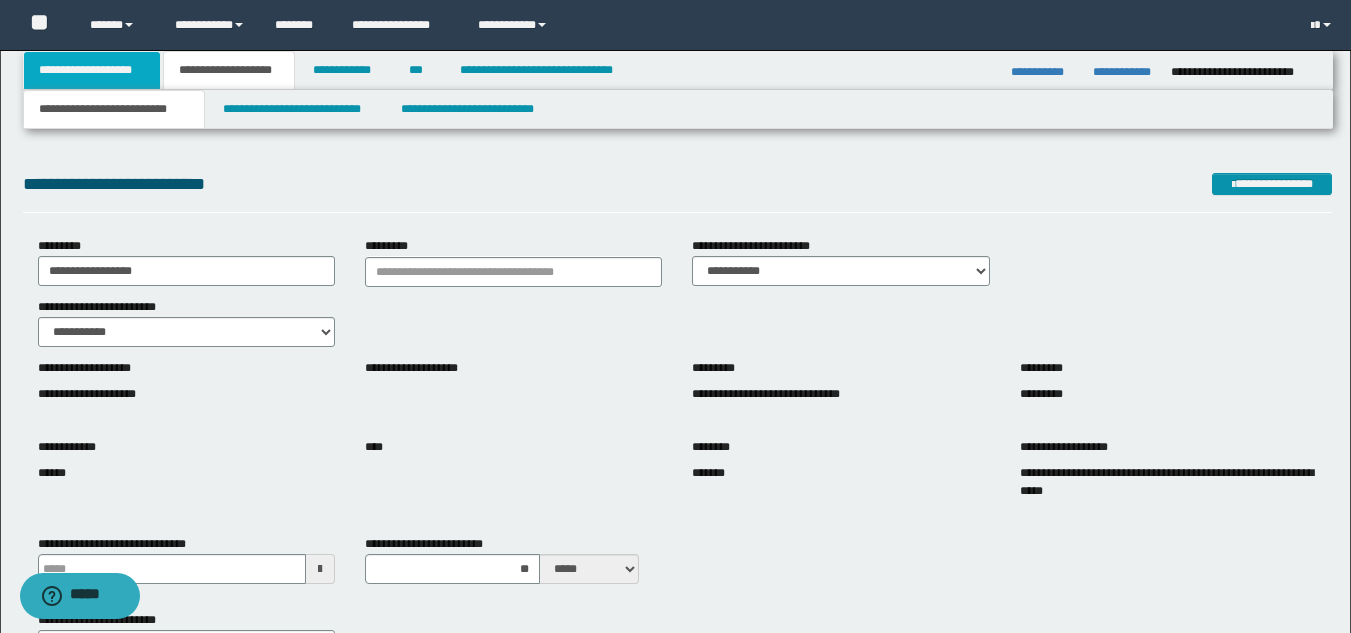 click on "**********" at bounding box center (92, 70) 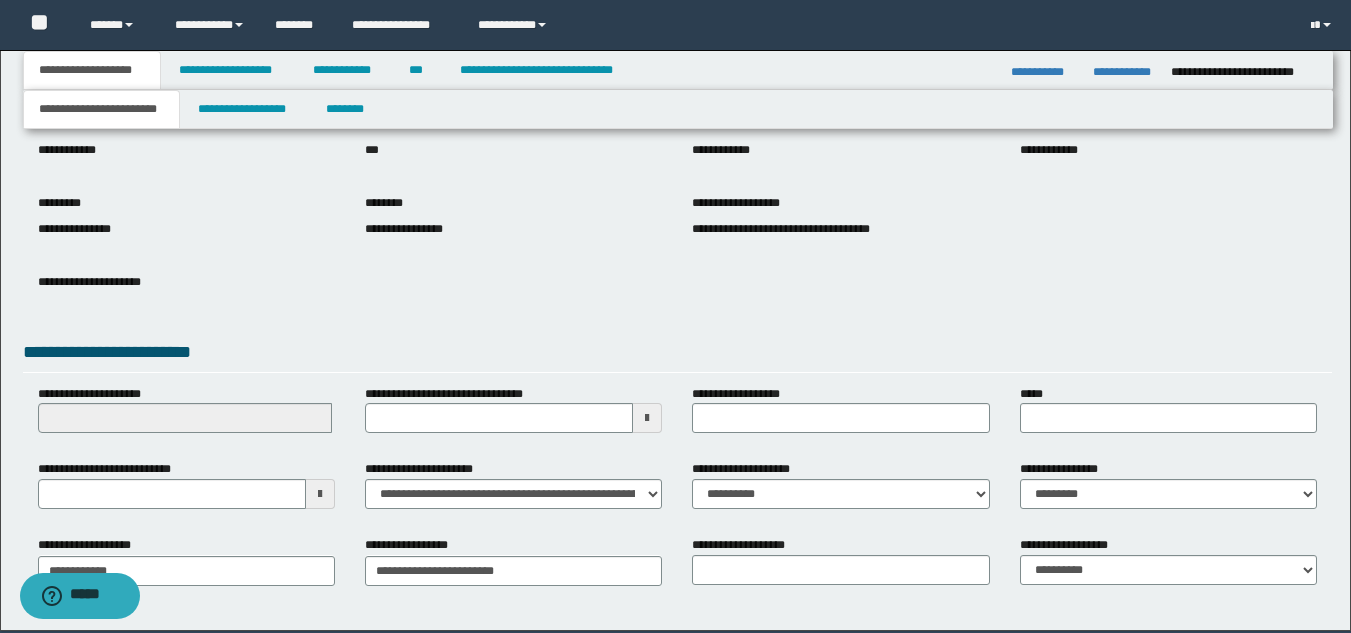 scroll, scrollTop: 251, scrollLeft: 0, axis: vertical 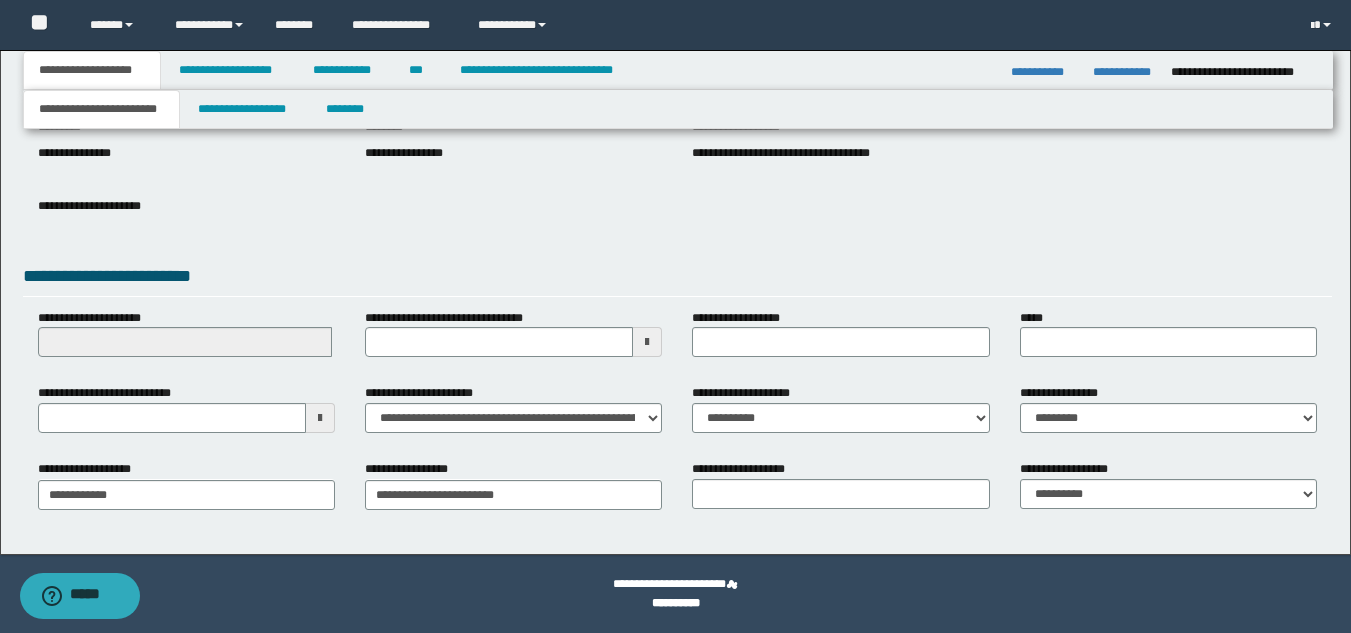 click at bounding box center (320, 418) 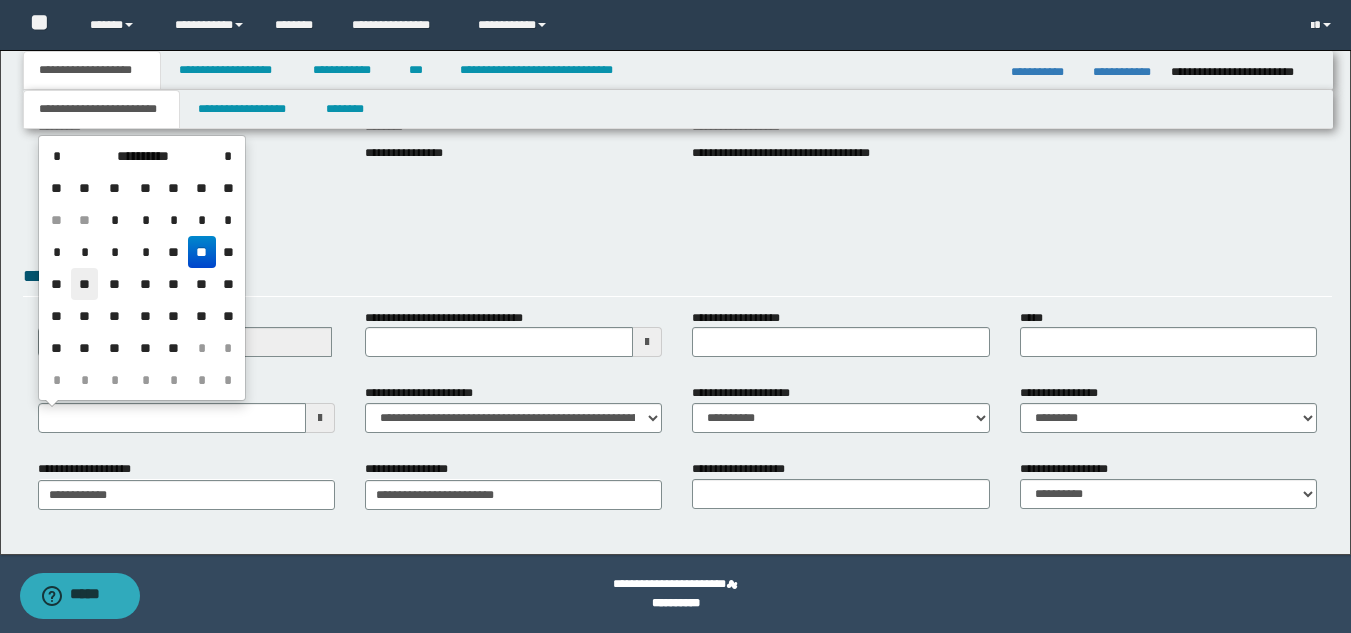 click on "**" at bounding box center (85, 284) 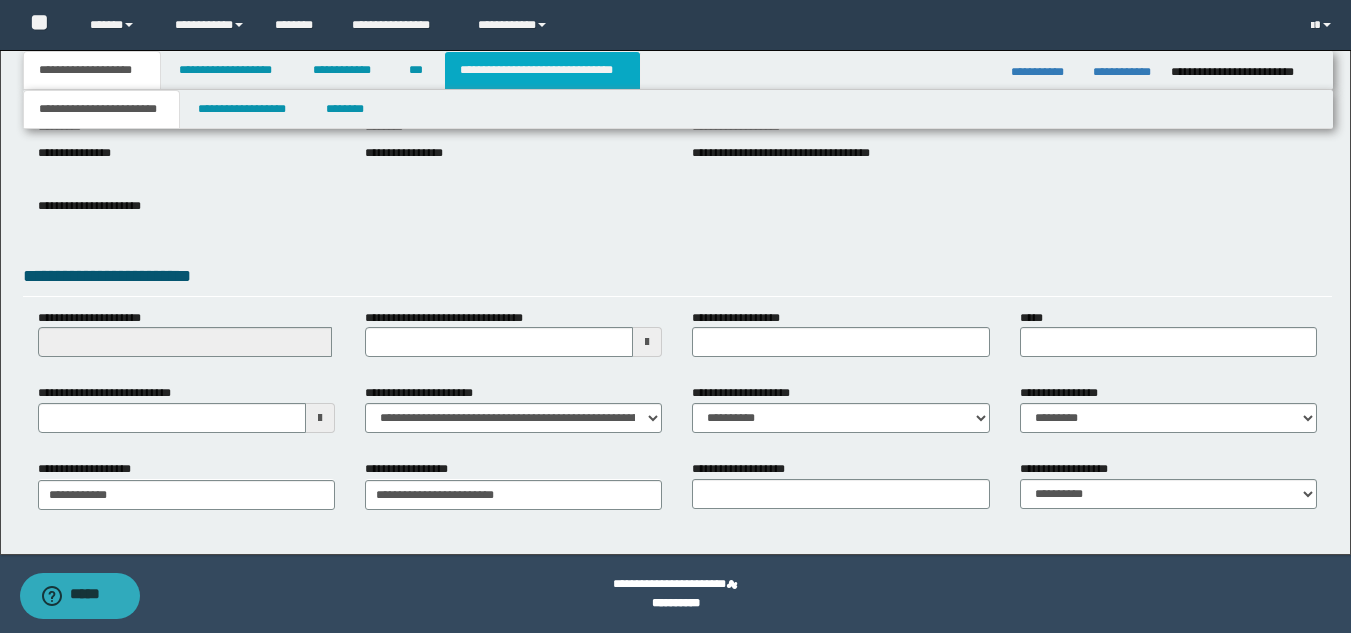 click on "**********" at bounding box center (542, 70) 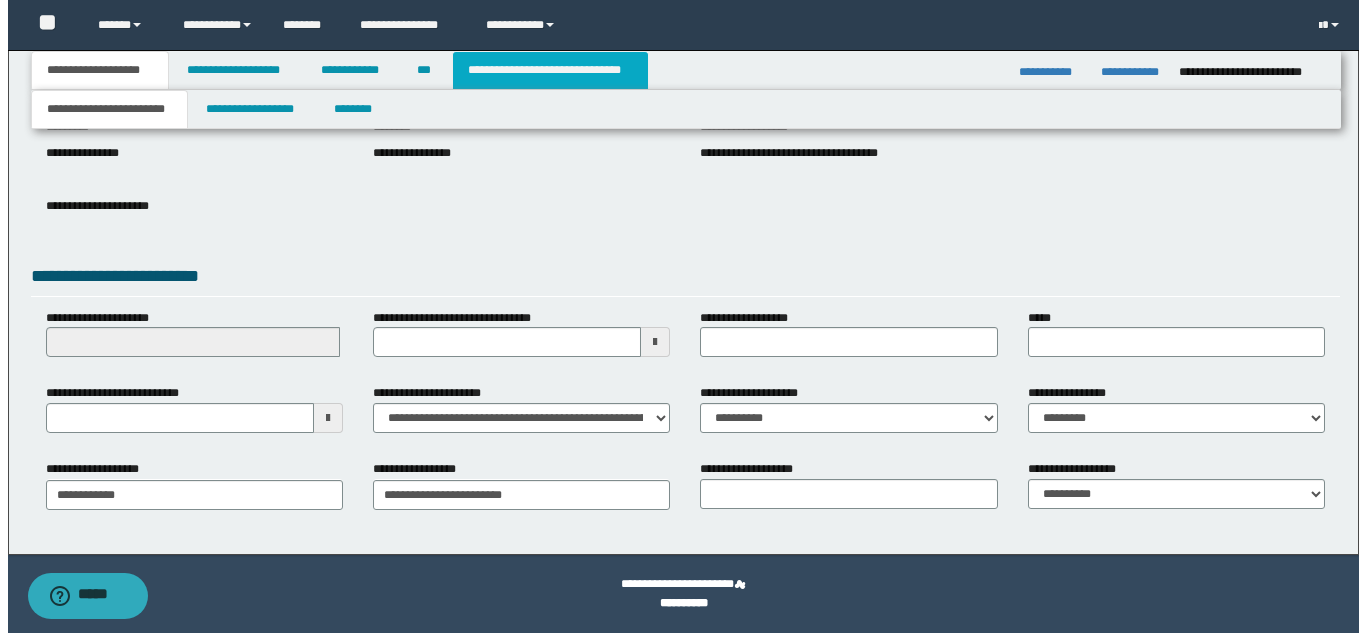 scroll, scrollTop: 0, scrollLeft: 0, axis: both 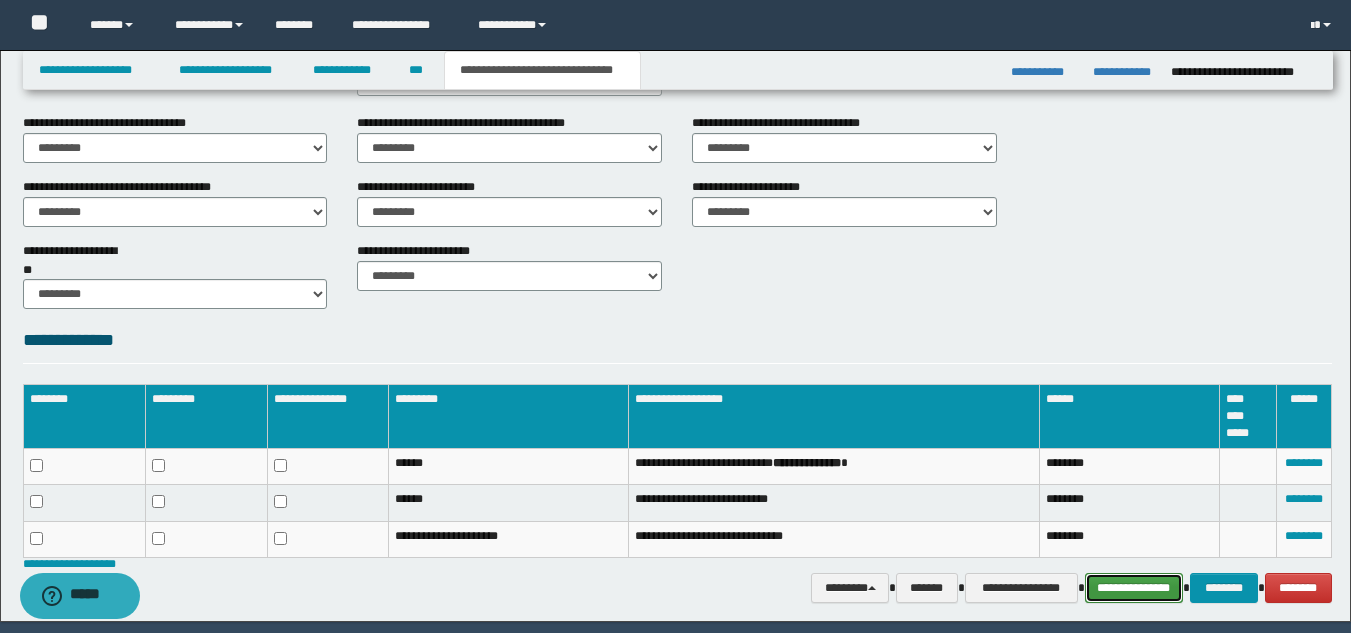 click on "**********" at bounding box center [1134, 588] 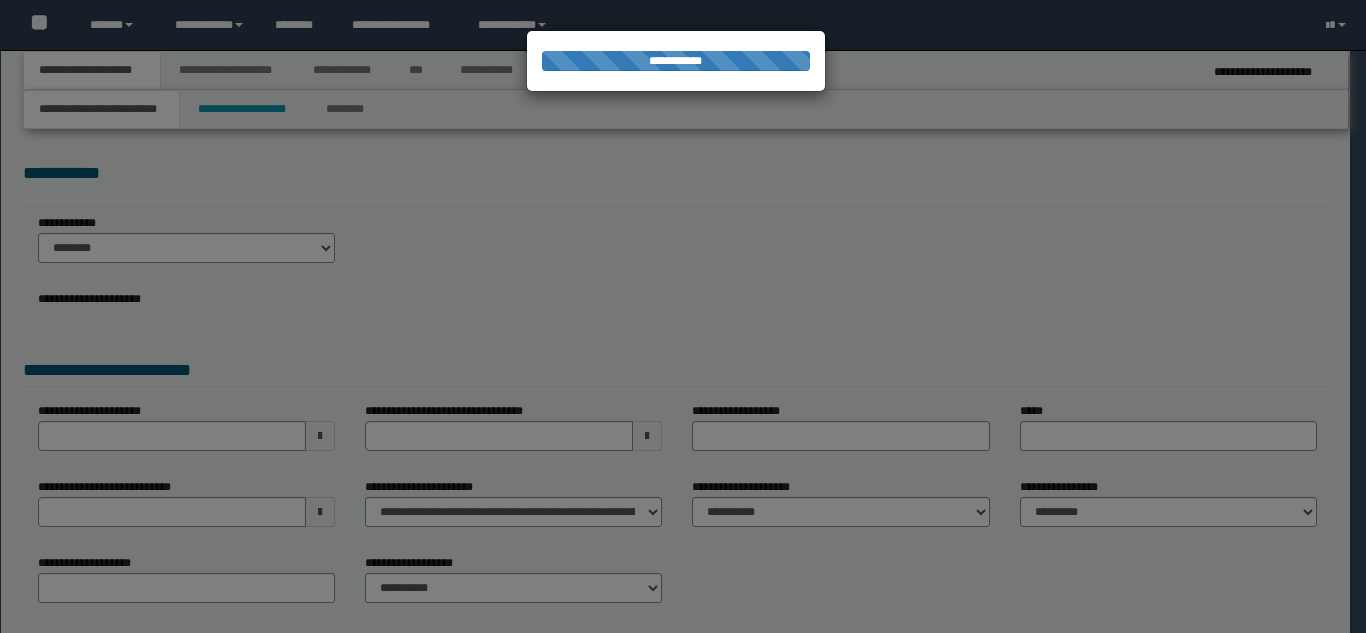 scroll, scrollTop: 0, scrollLeft: 0, axis: both 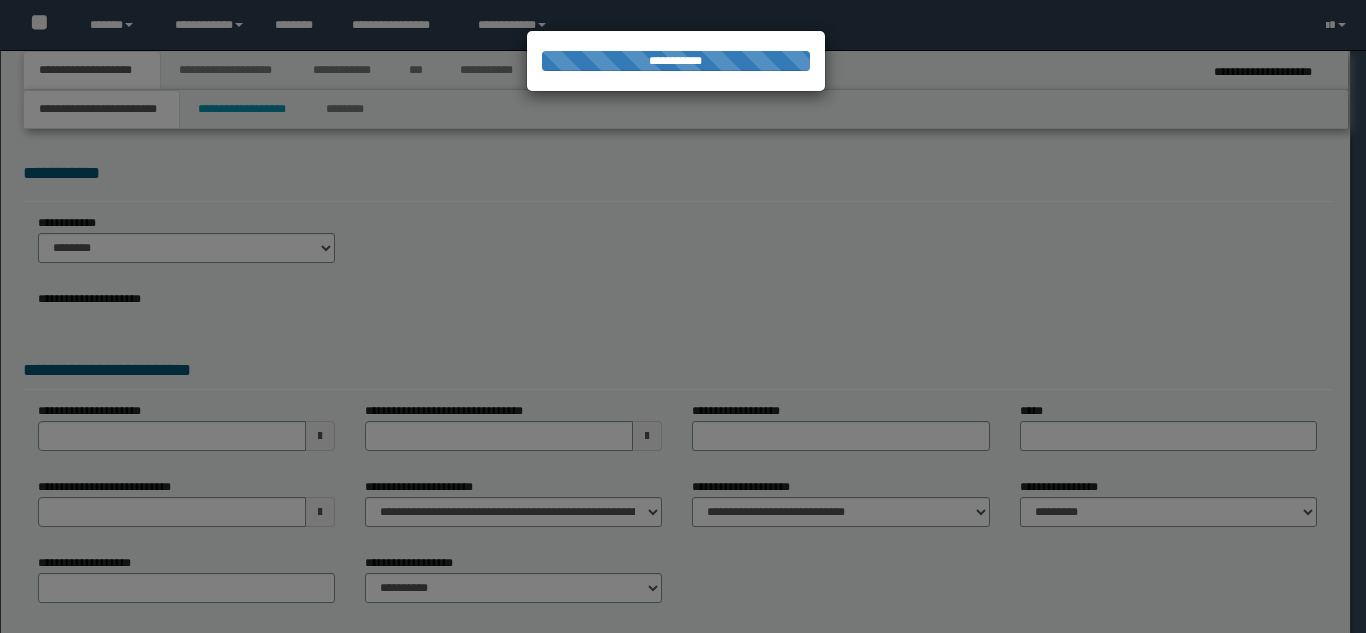 select on "*" 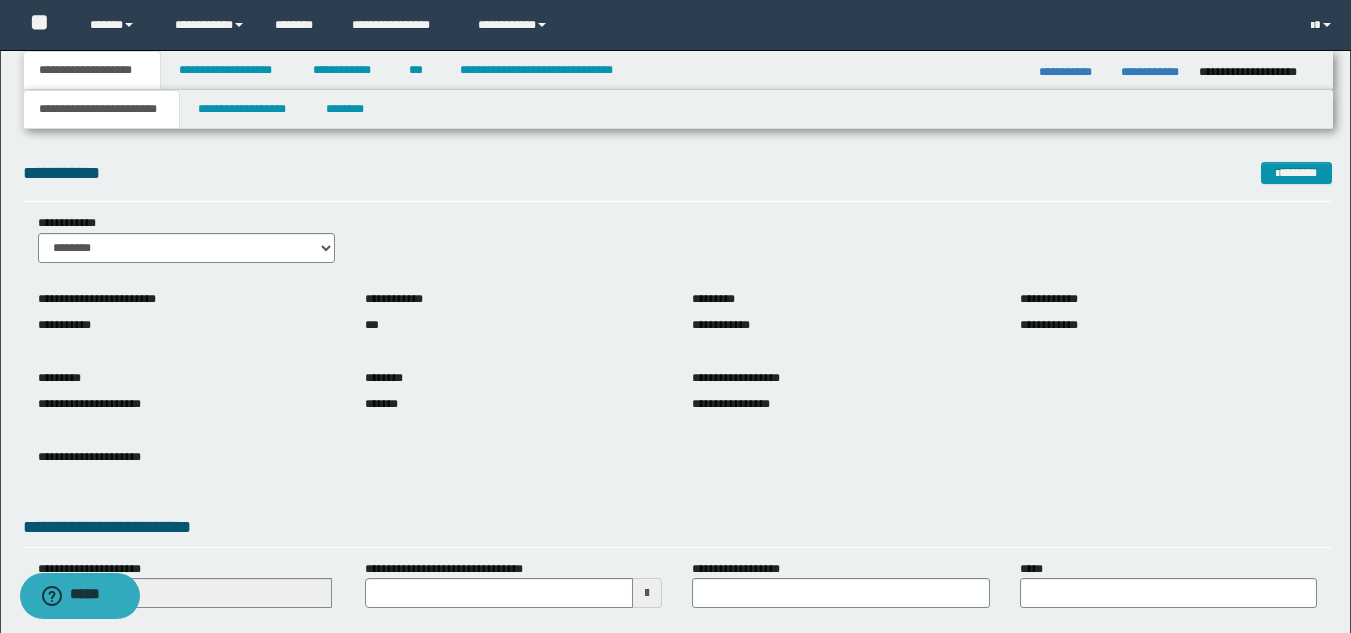 scroll, scrollTop: 251, scrollLeft: 0, axis: vertical 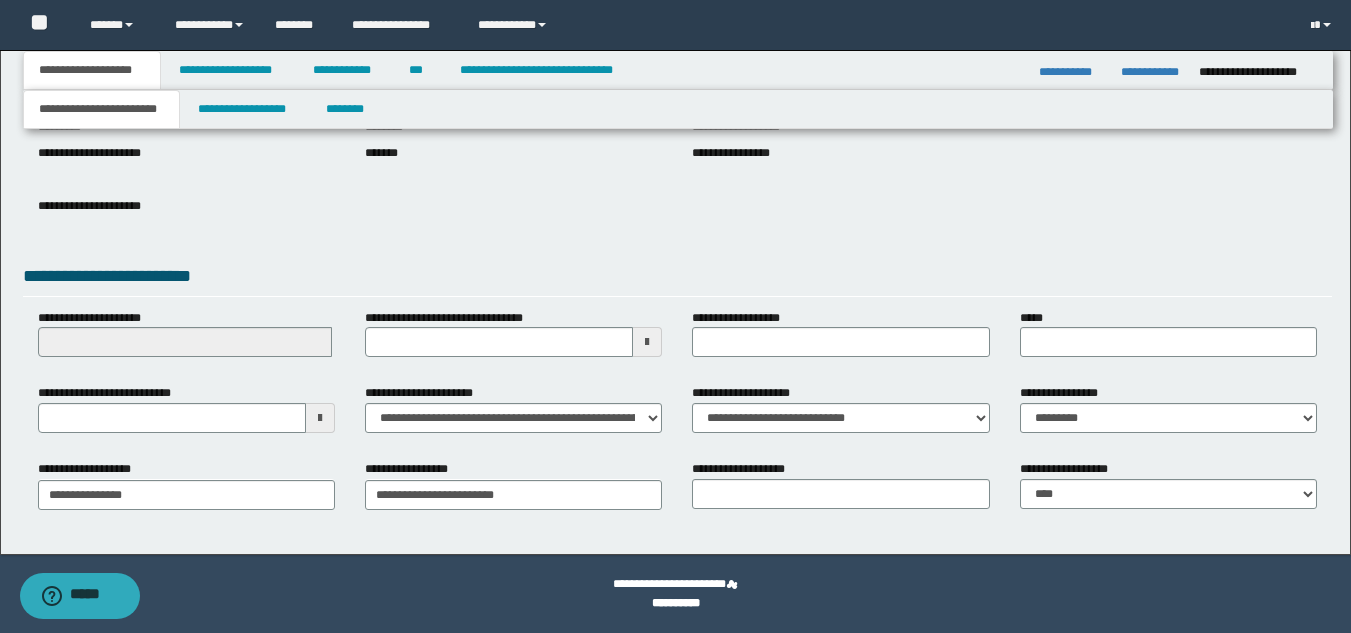click at bounding box center [320, 418] 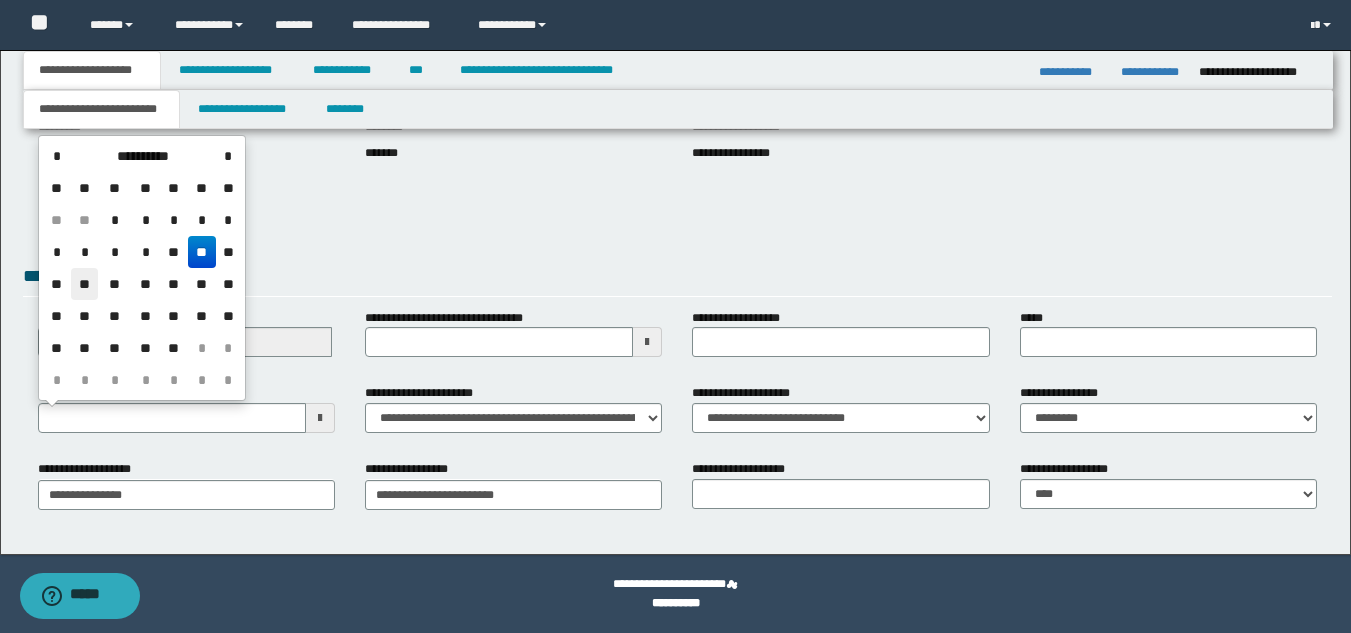 click on "**" at bounding box center (85, 284) 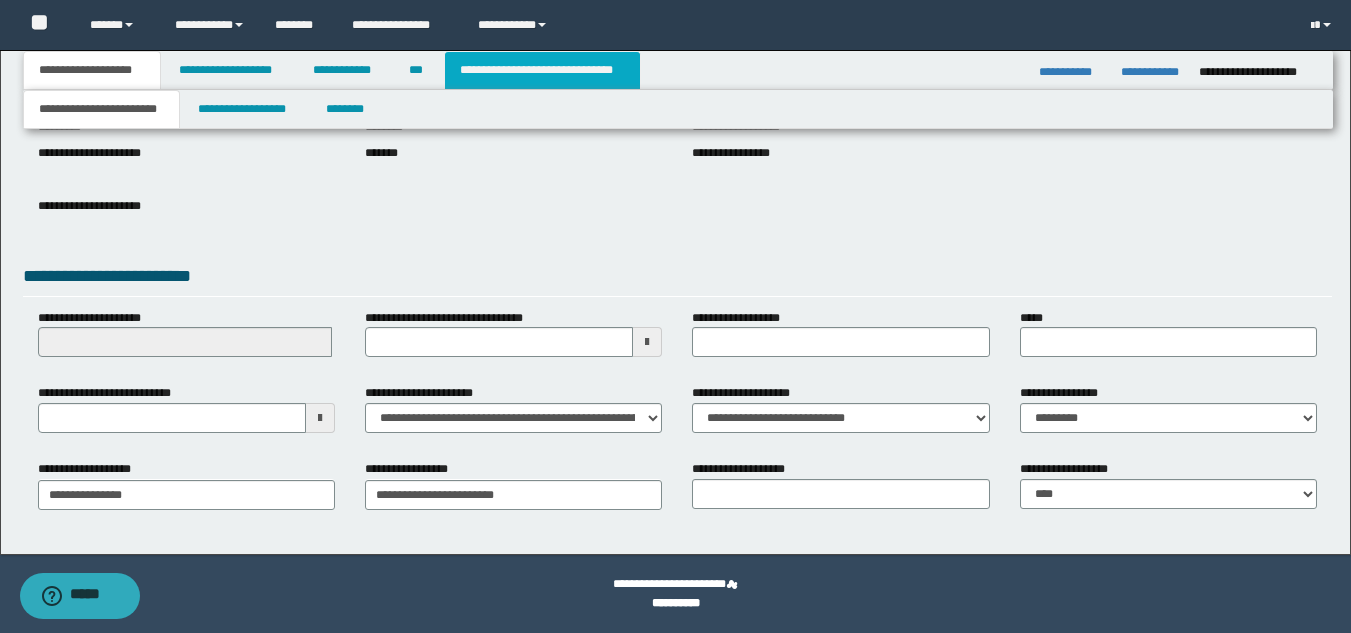 click on "**********" at bounding box center (542, 70) 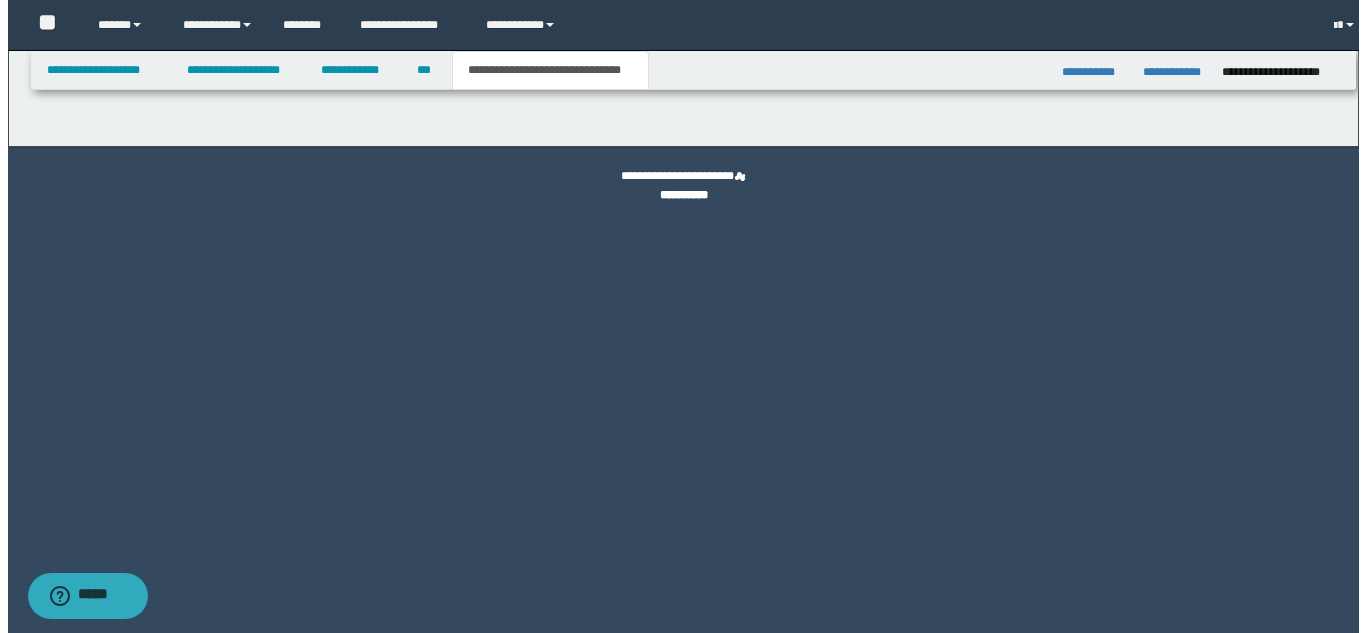 scroll, scrollTop: 0, scrollLeft: 0, axis: both 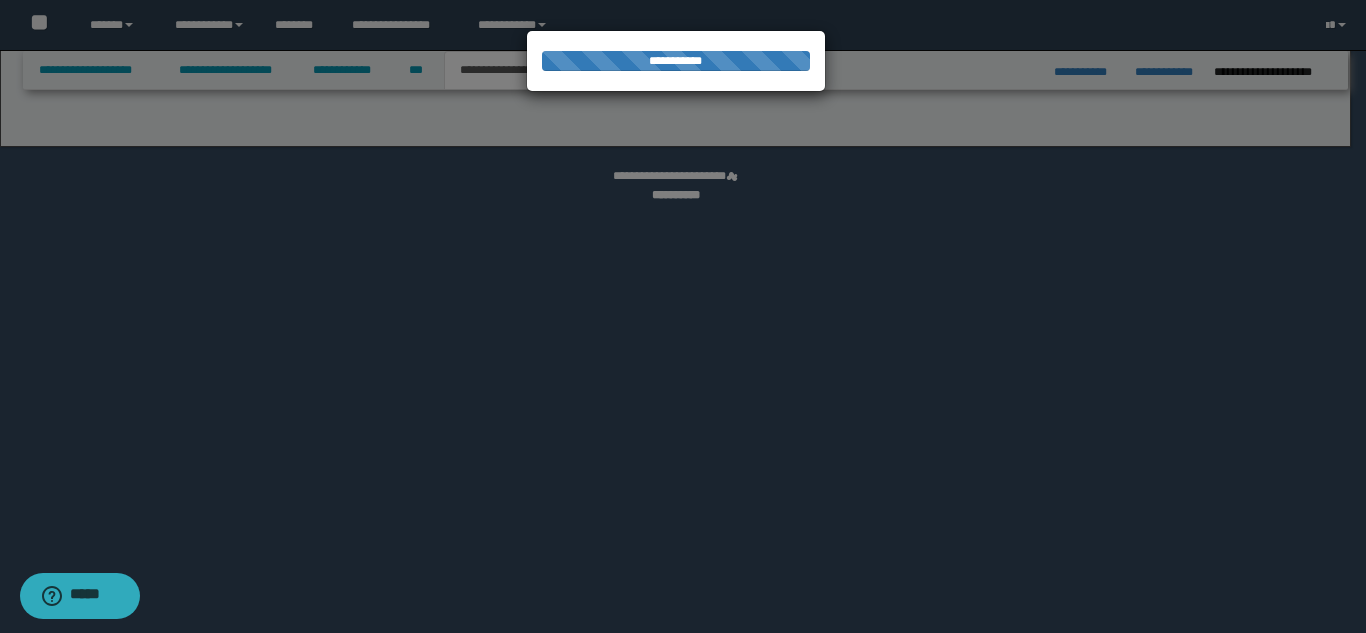 select on "*" 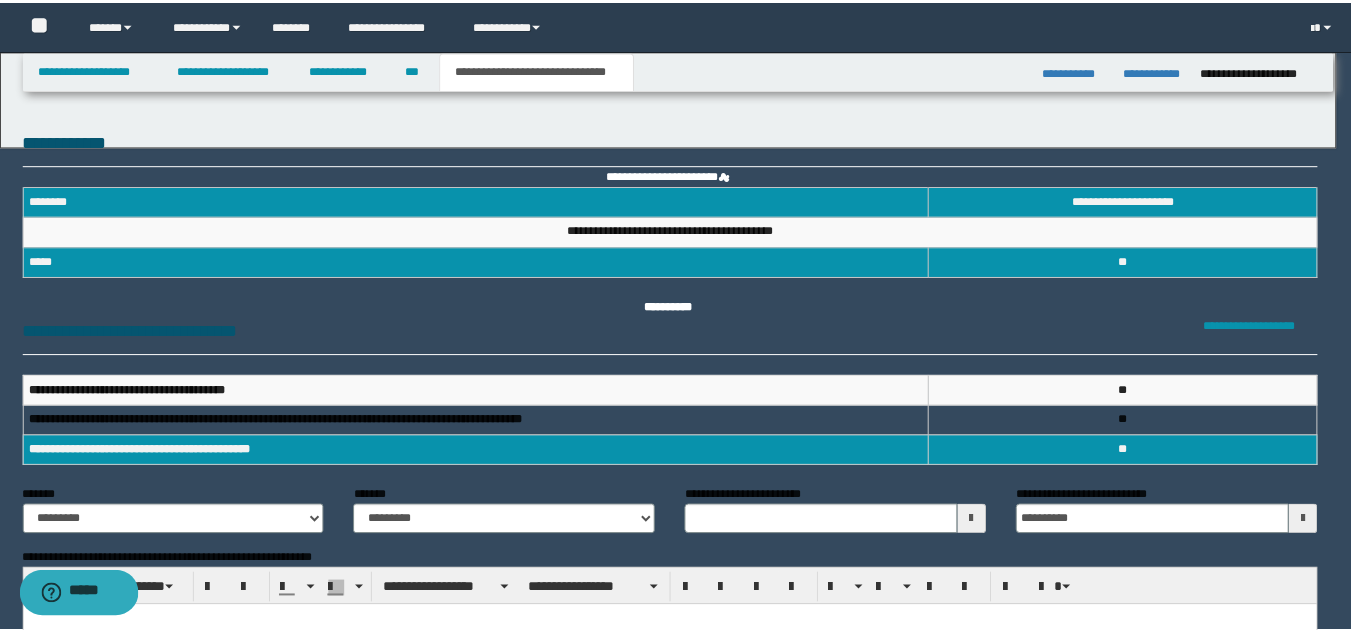scroll, scrollTop: 0, scrollLeft: 0, axis: both 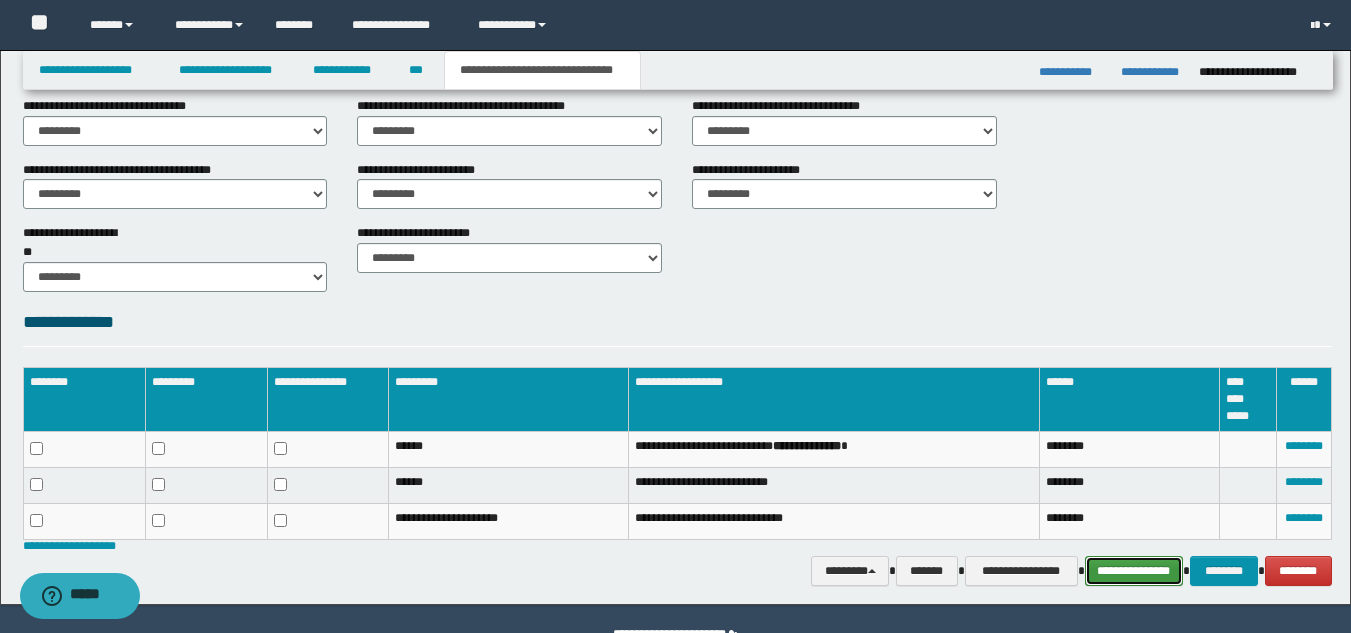 click on "**********" at bounding box center [1134, 571] 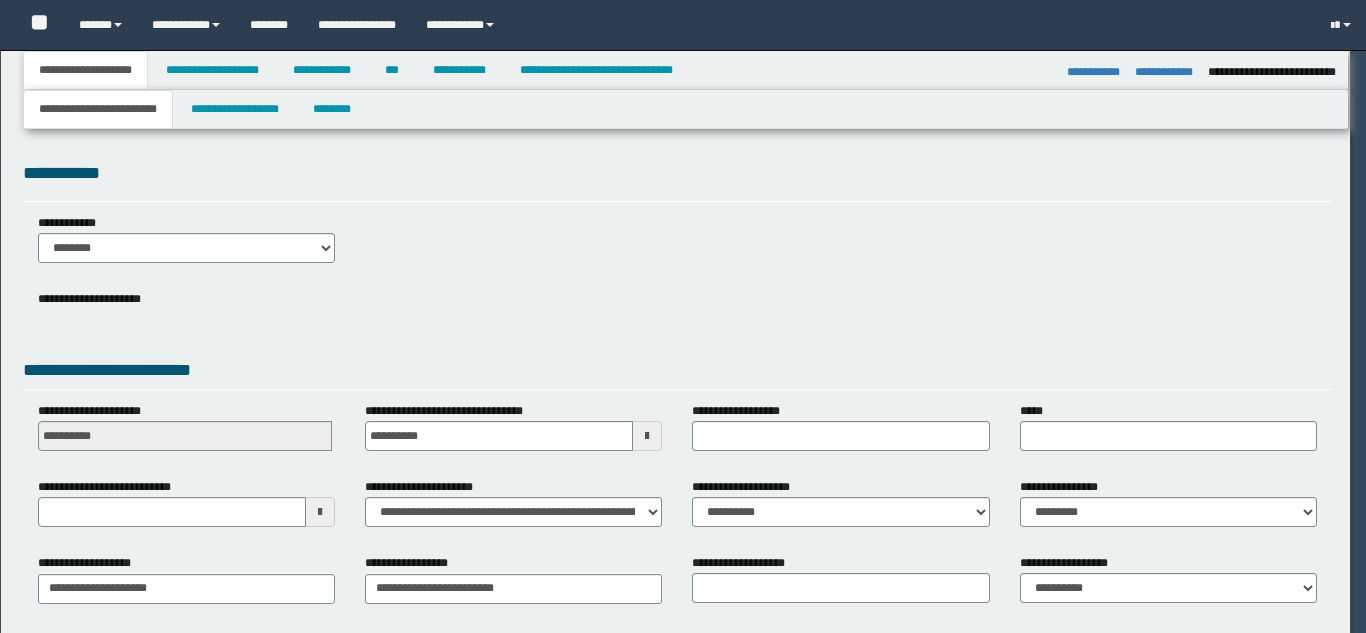 select on "*" 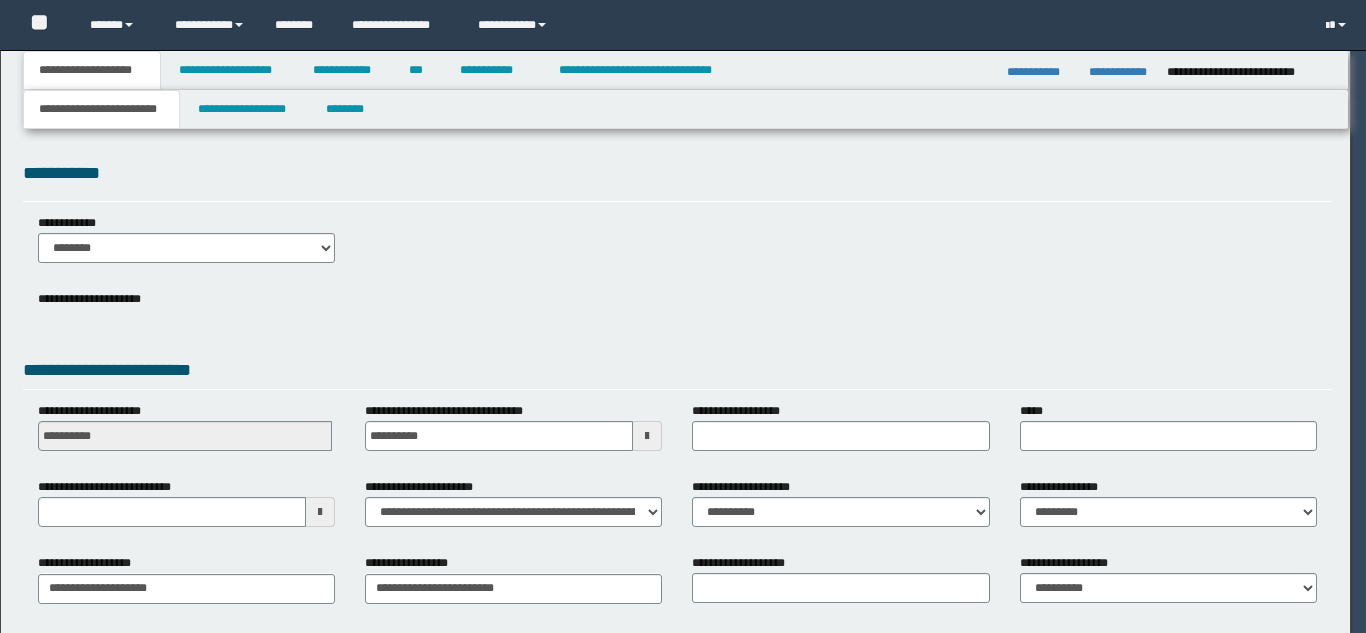 scroll, scrollTop: 0, scrollLeft: 0, axis: both 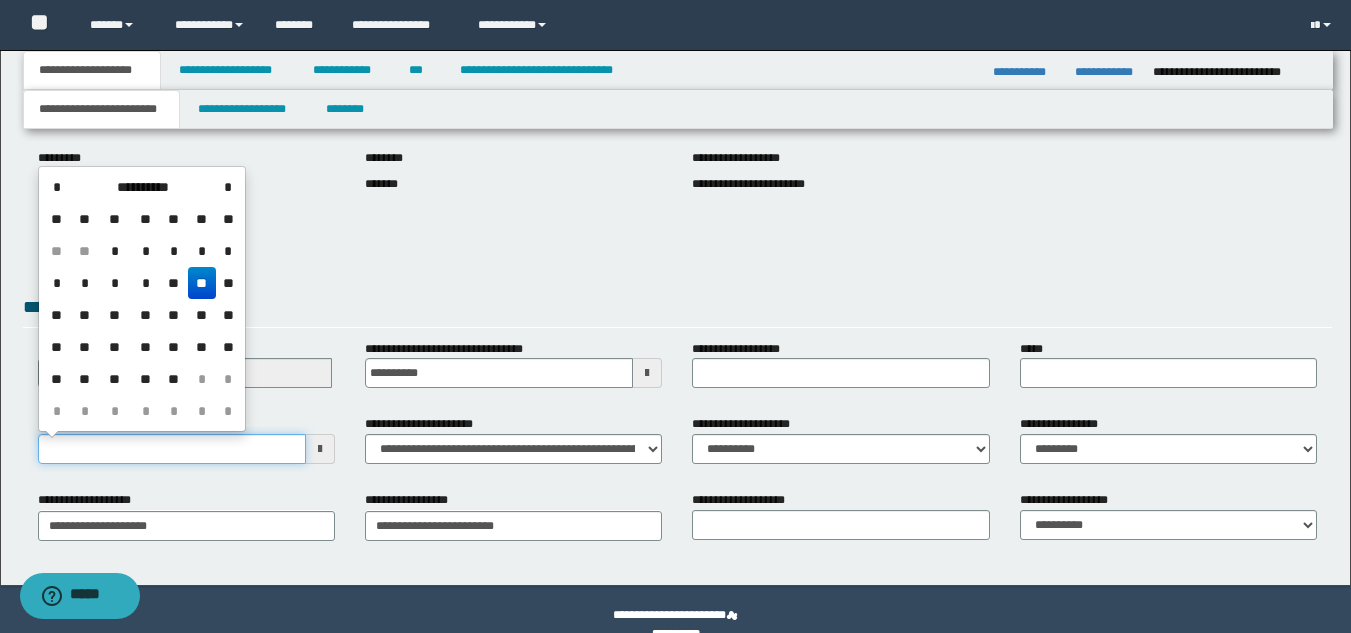 click on "**********" at bounding box center [172, 449] 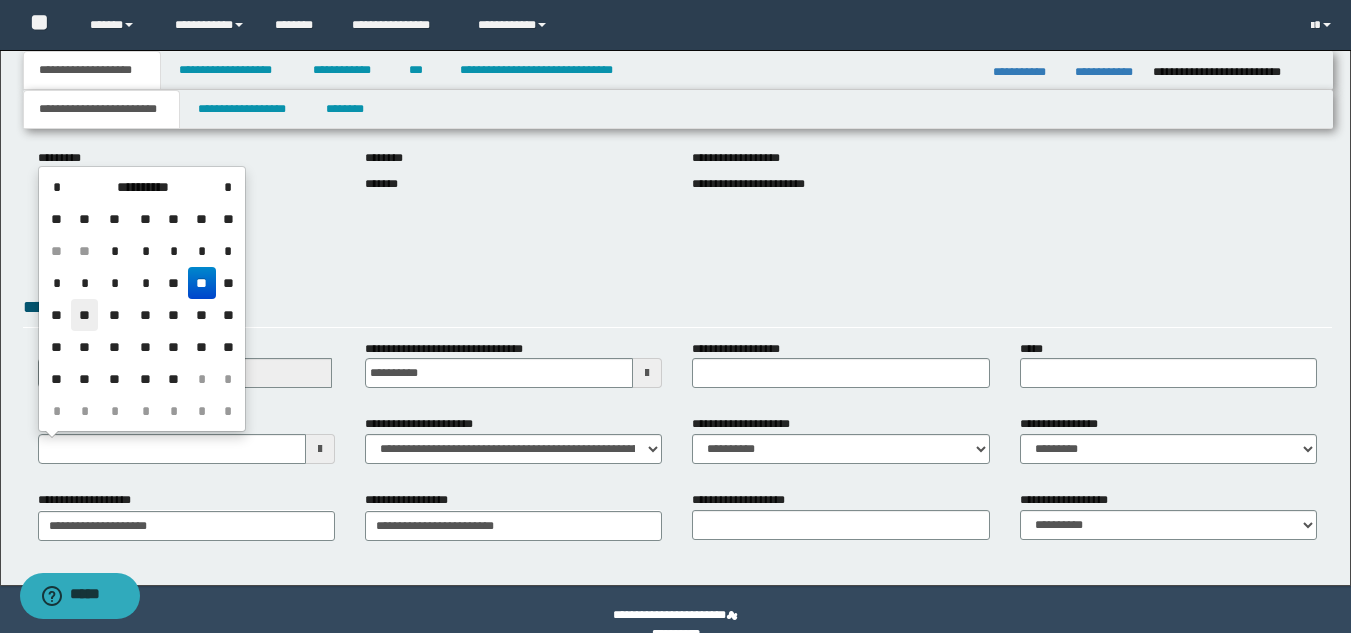 click on "**" at bounding box center [85, 315] 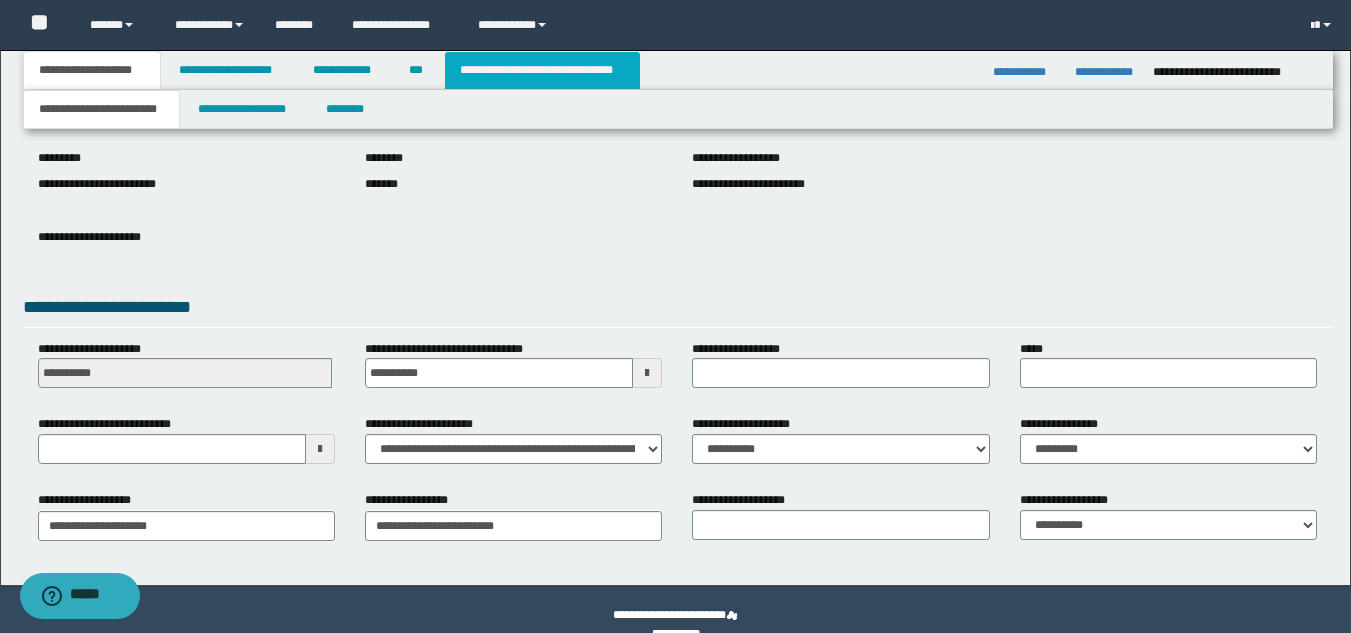 click on "**********" at bounding box center (542, 70) 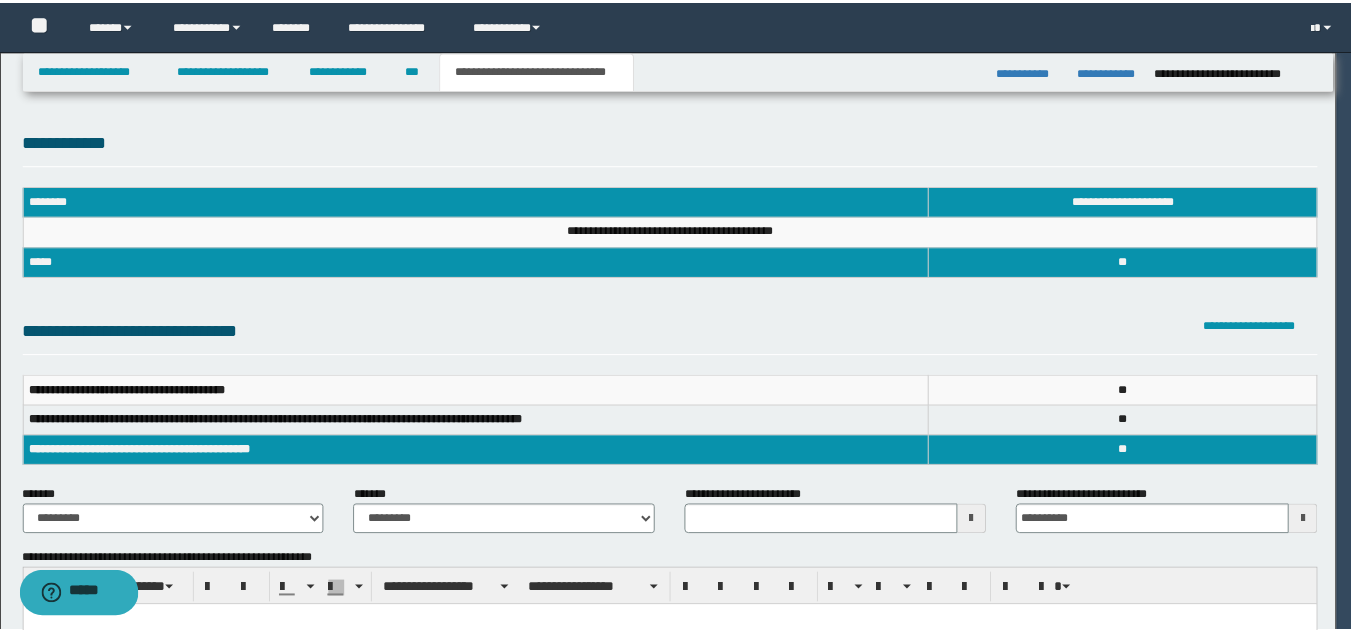scroll, scrollTop: 0, scrollLeft: 0, axis: both 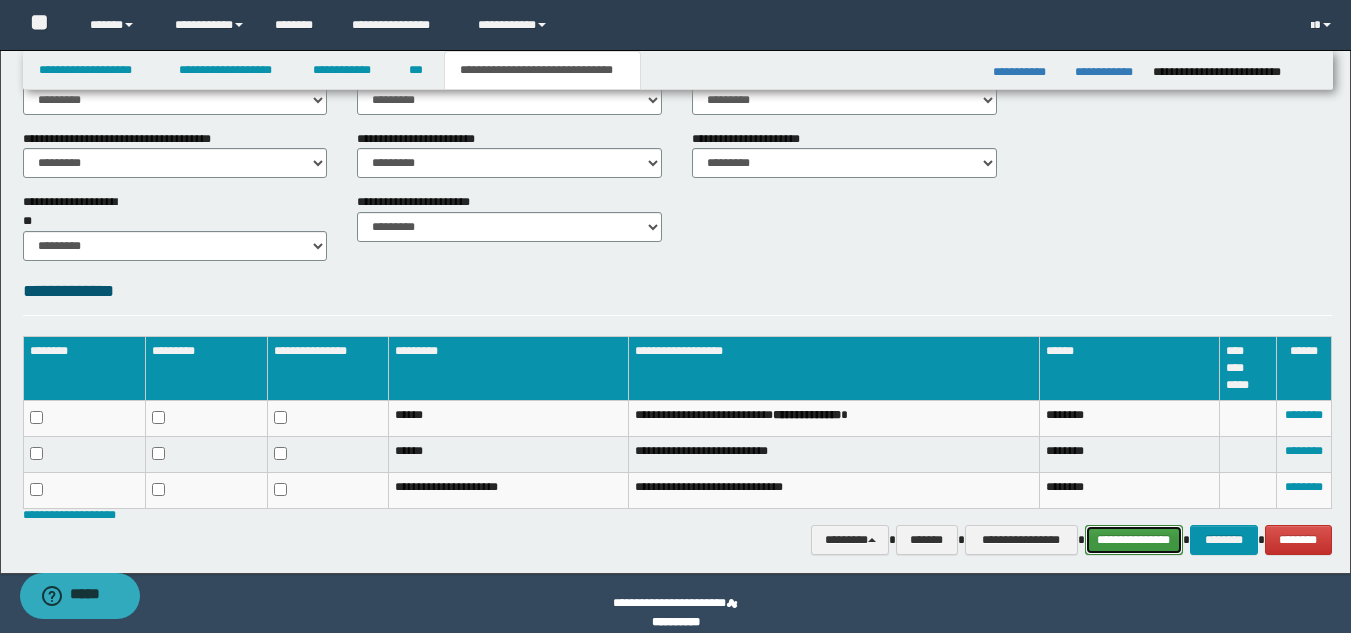 click on "**********" at bounding box center (1134, 540) 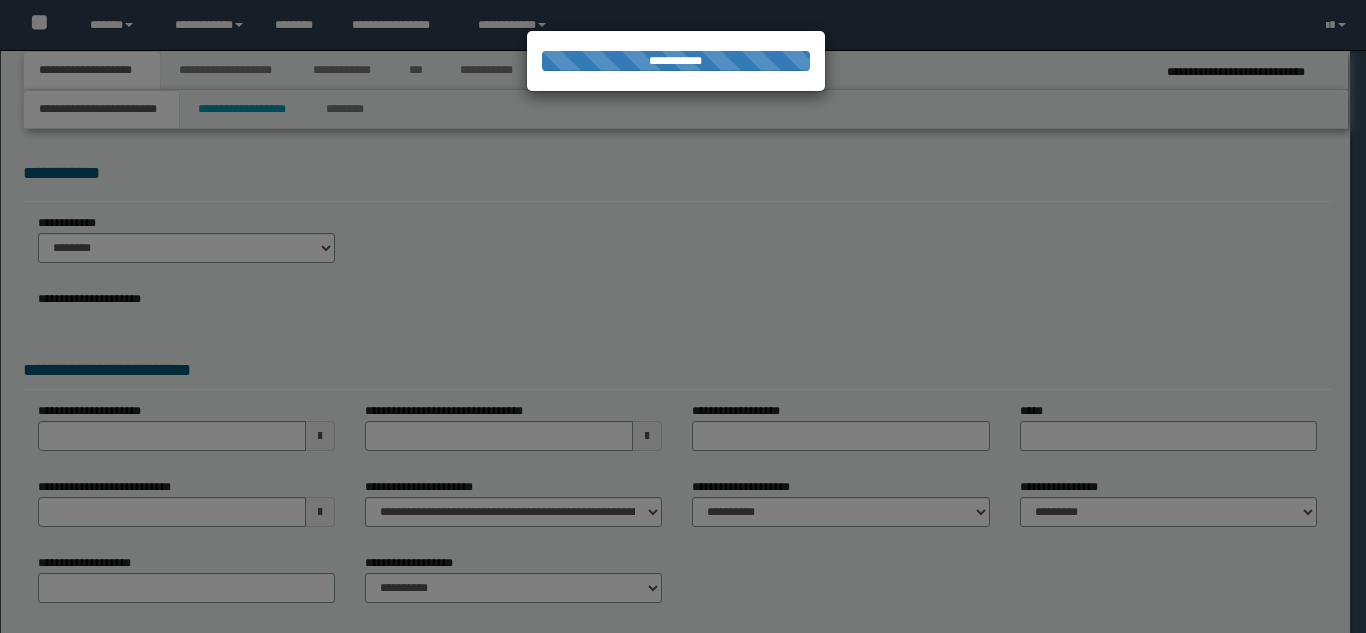 scroll, scrollTop: 0, scrollLeft: 0, axis: both 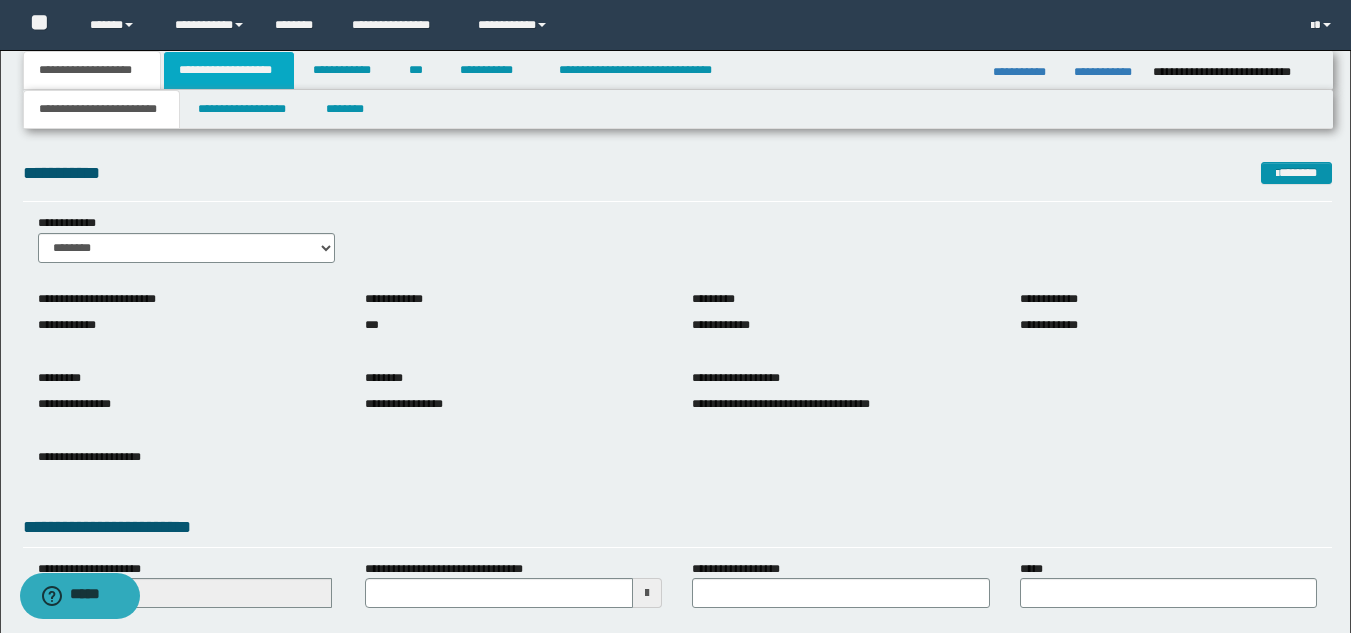 click on "**********" at bounding box center [229, 70] 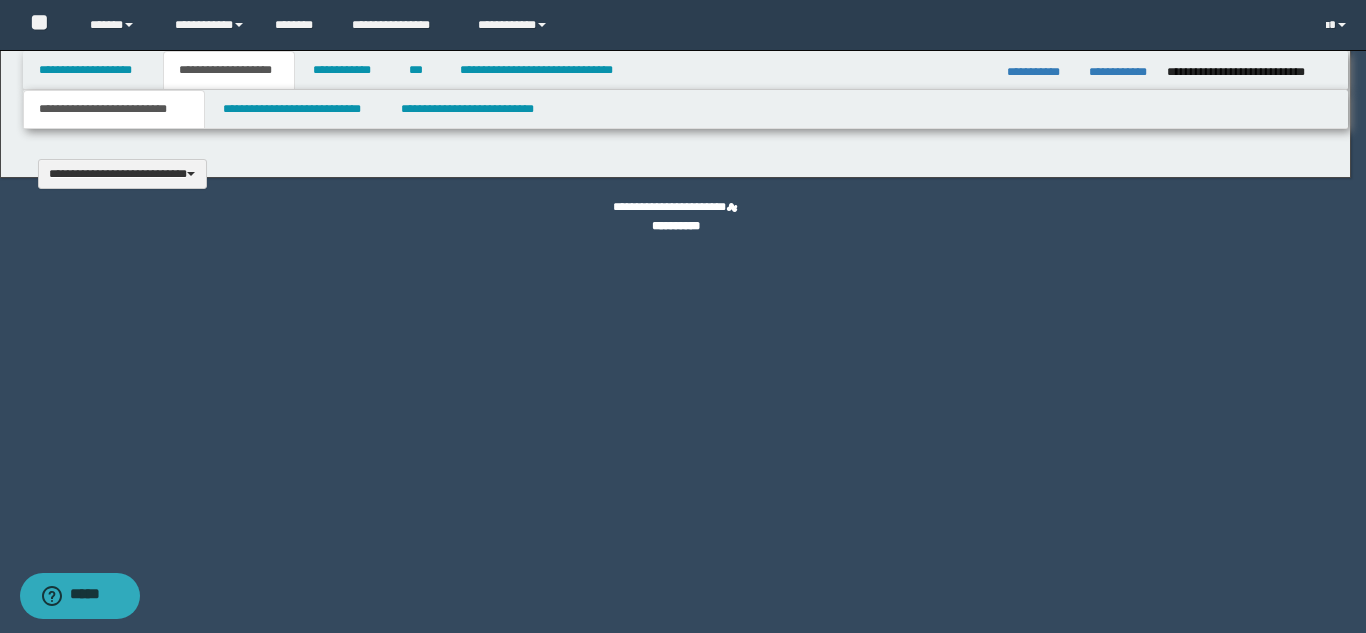type 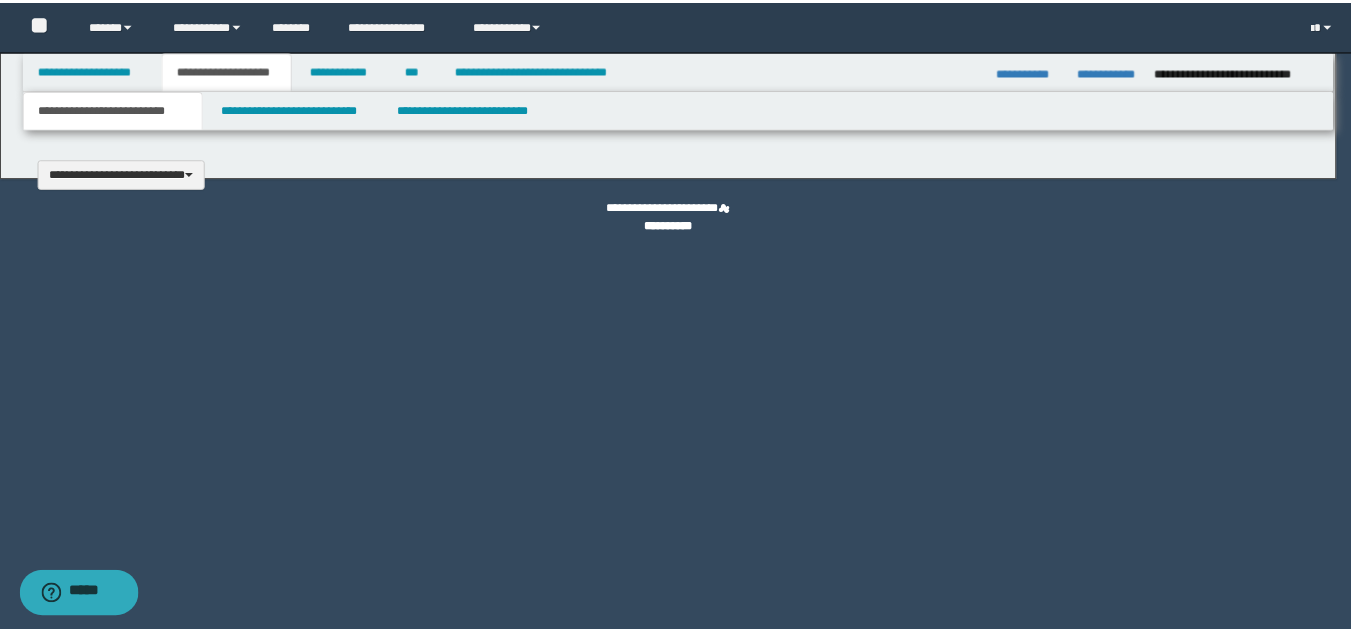 scroll, scrollTop: 0, scrollLeft: 0, axis: both 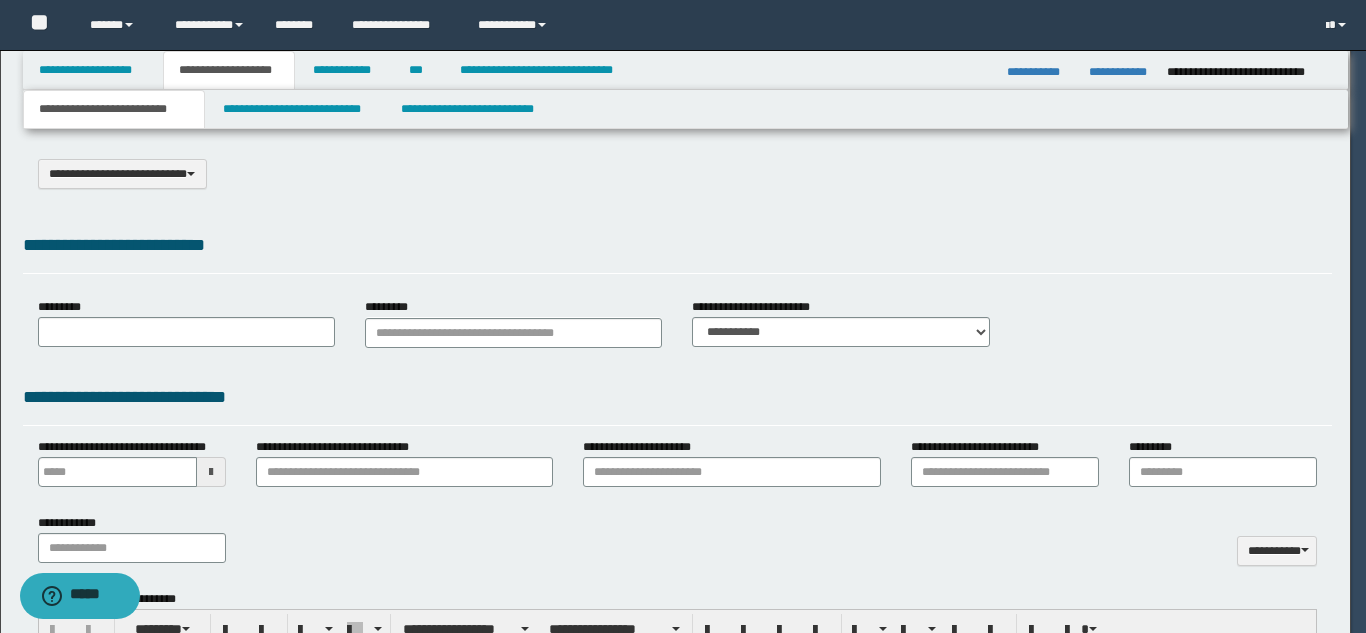 type on "**********" 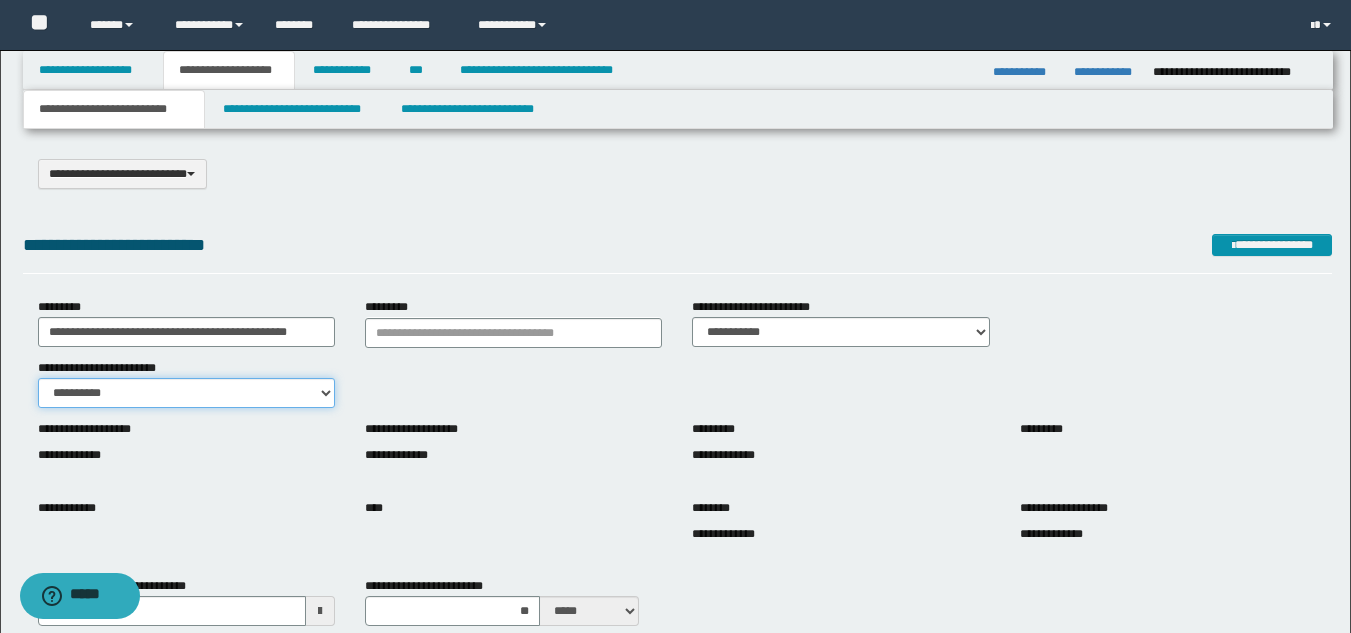 click on "**********" at bounding box center (186, 393) 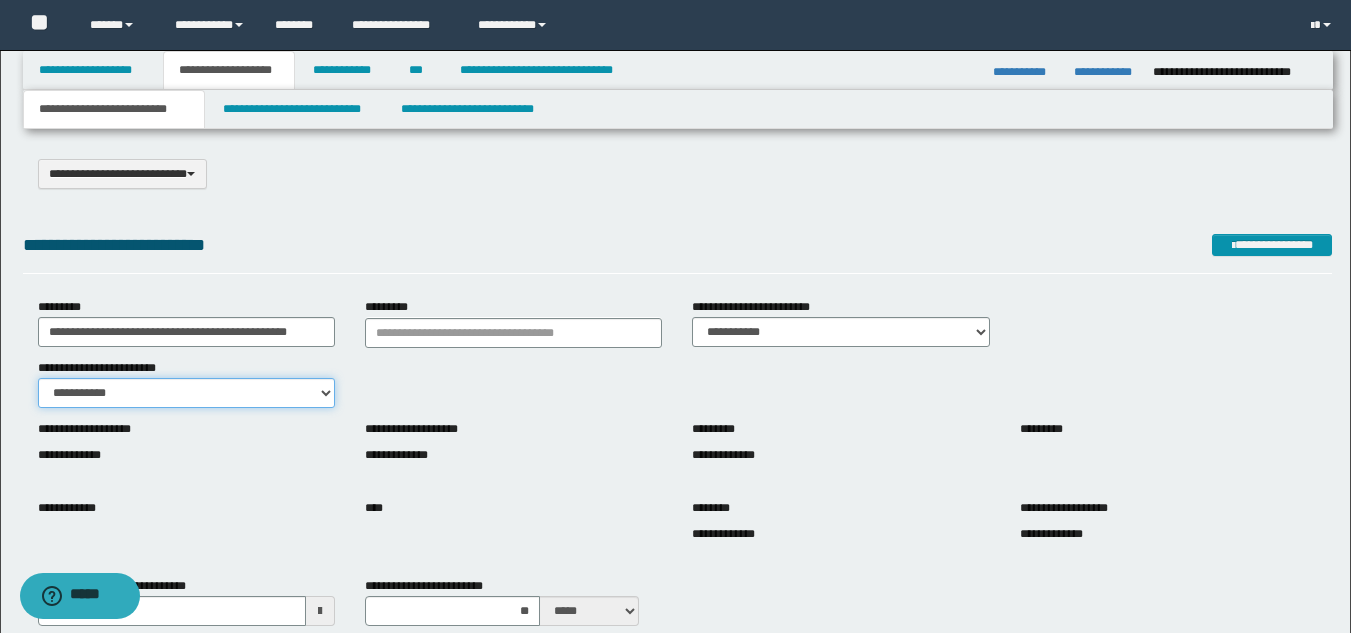 click on "**********" at bounding box center (186, 393) 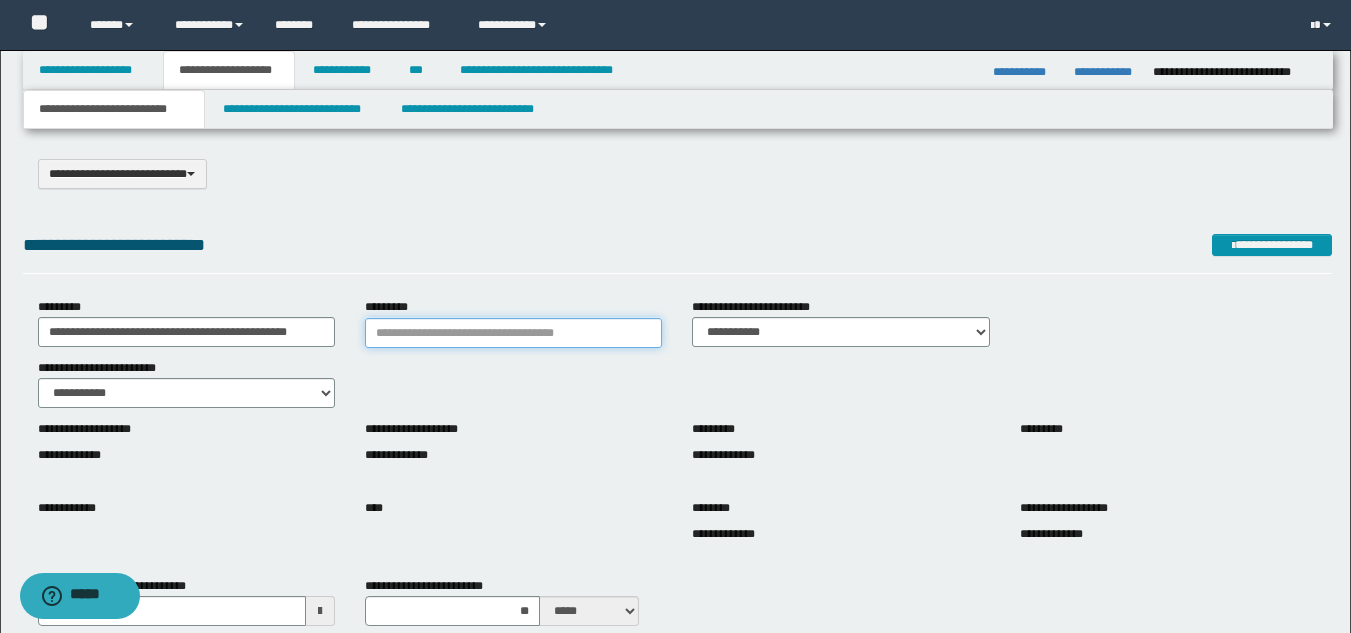 click on "*********" at bounding box center (513, 333) 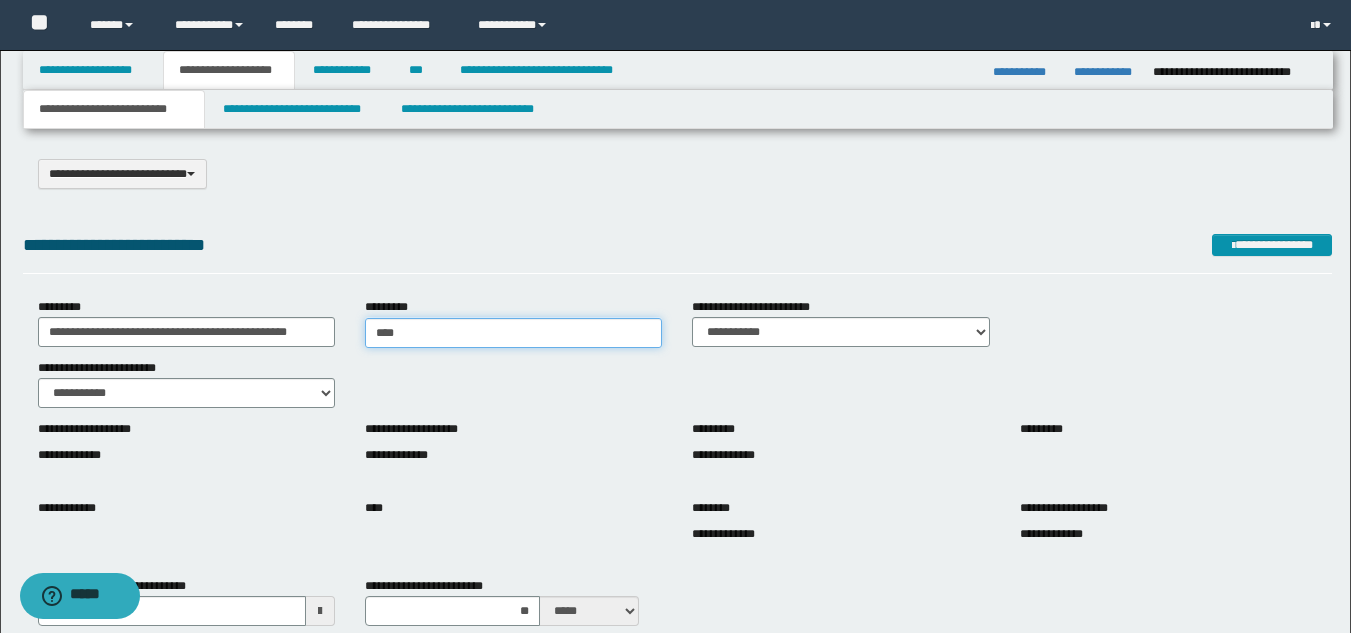 type on "*****" 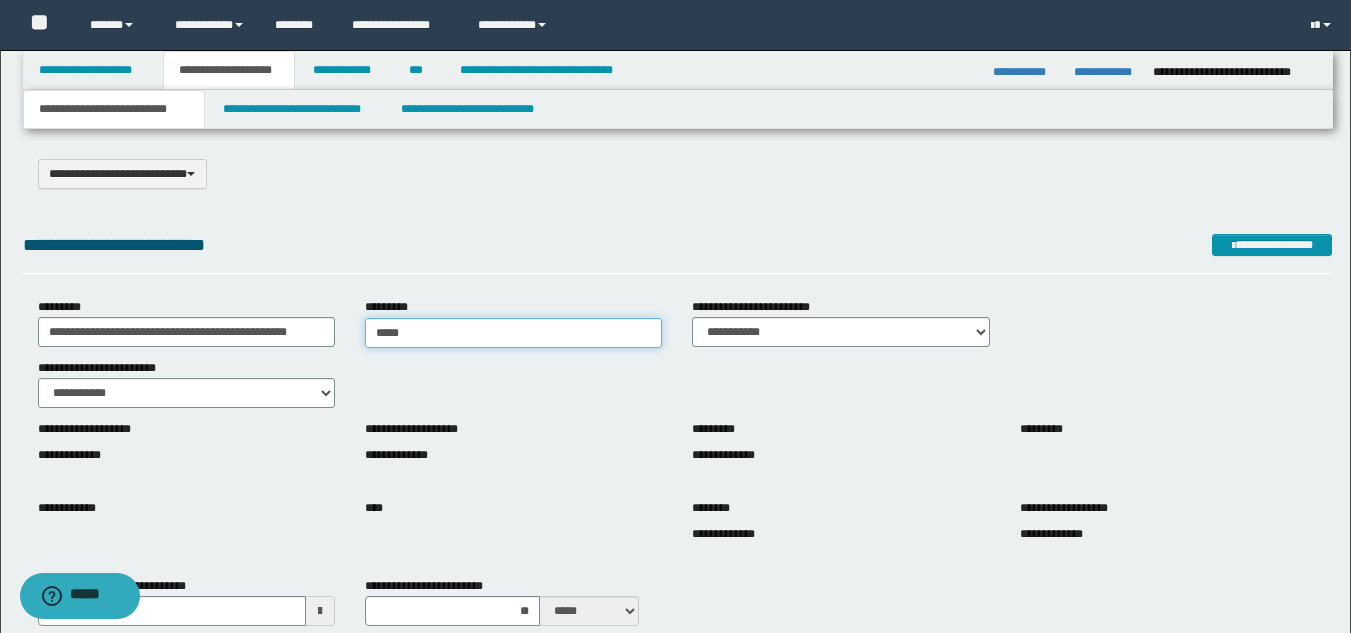 type on "*****" 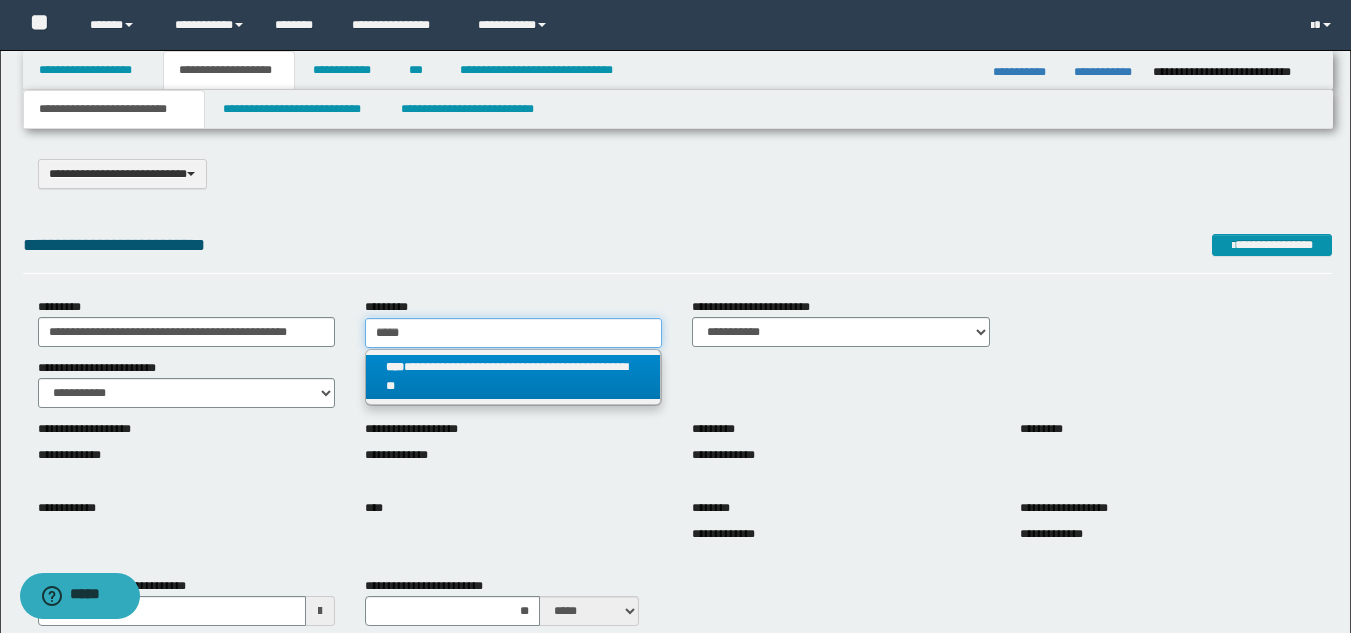 type on "*****" 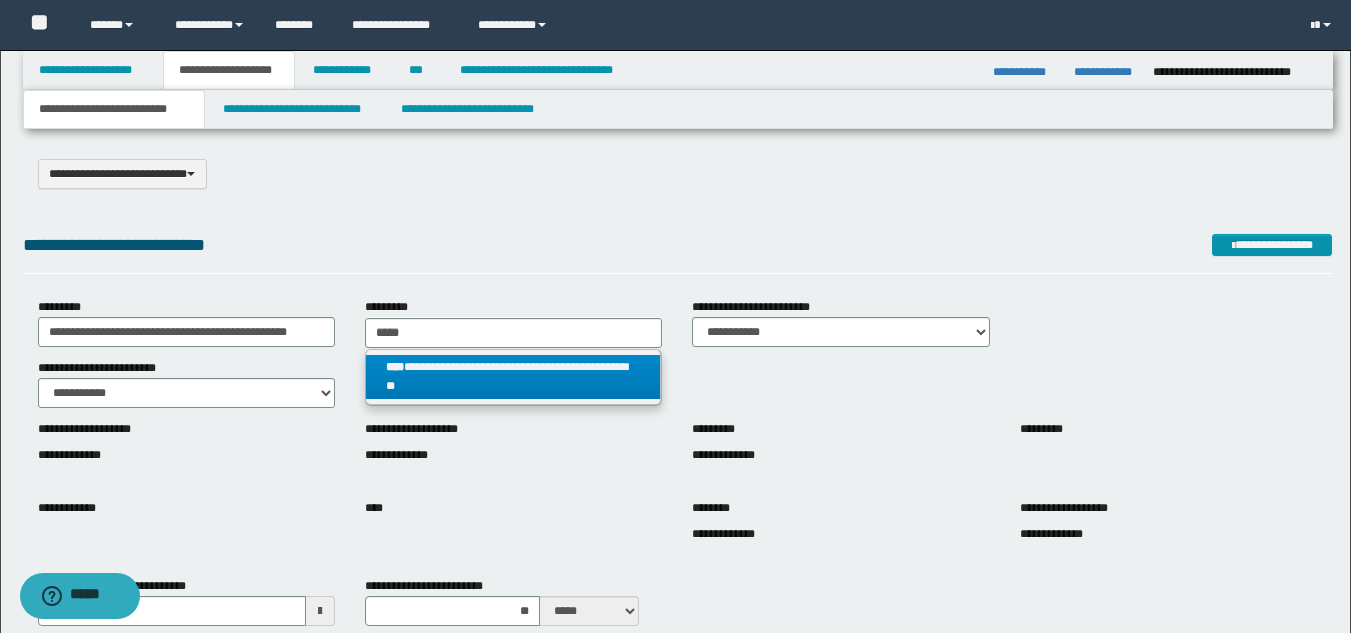click on "****" at bounding box center [395, 367] 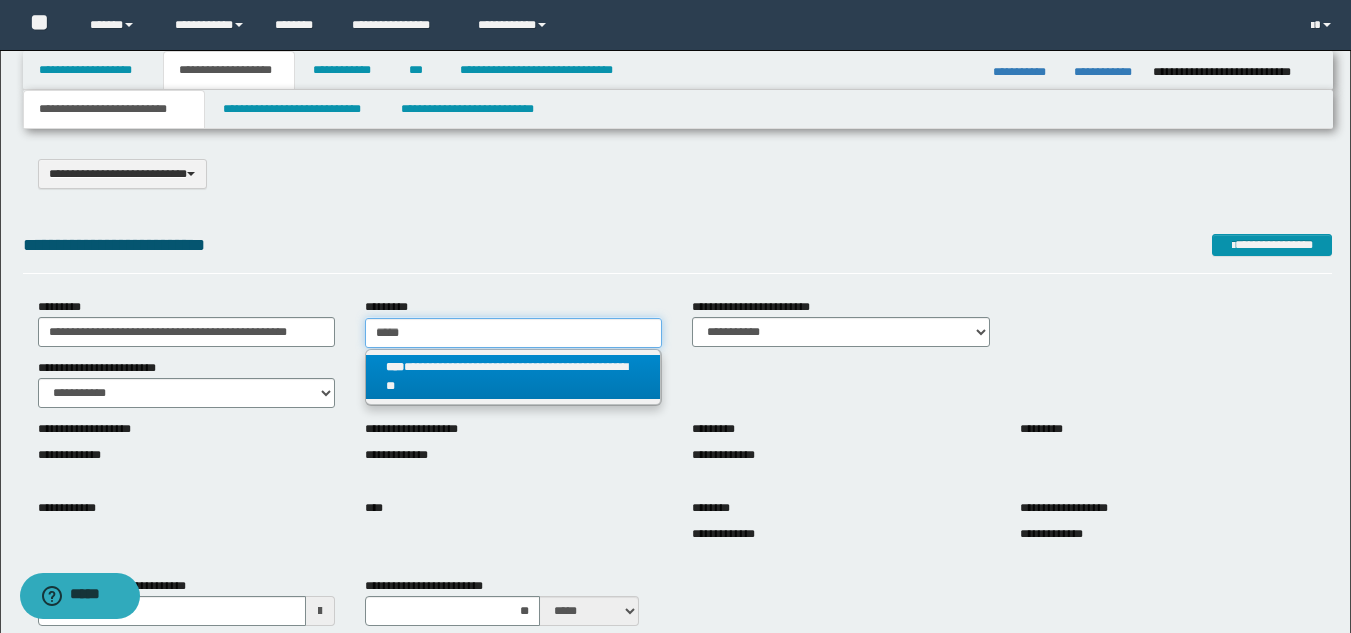 type 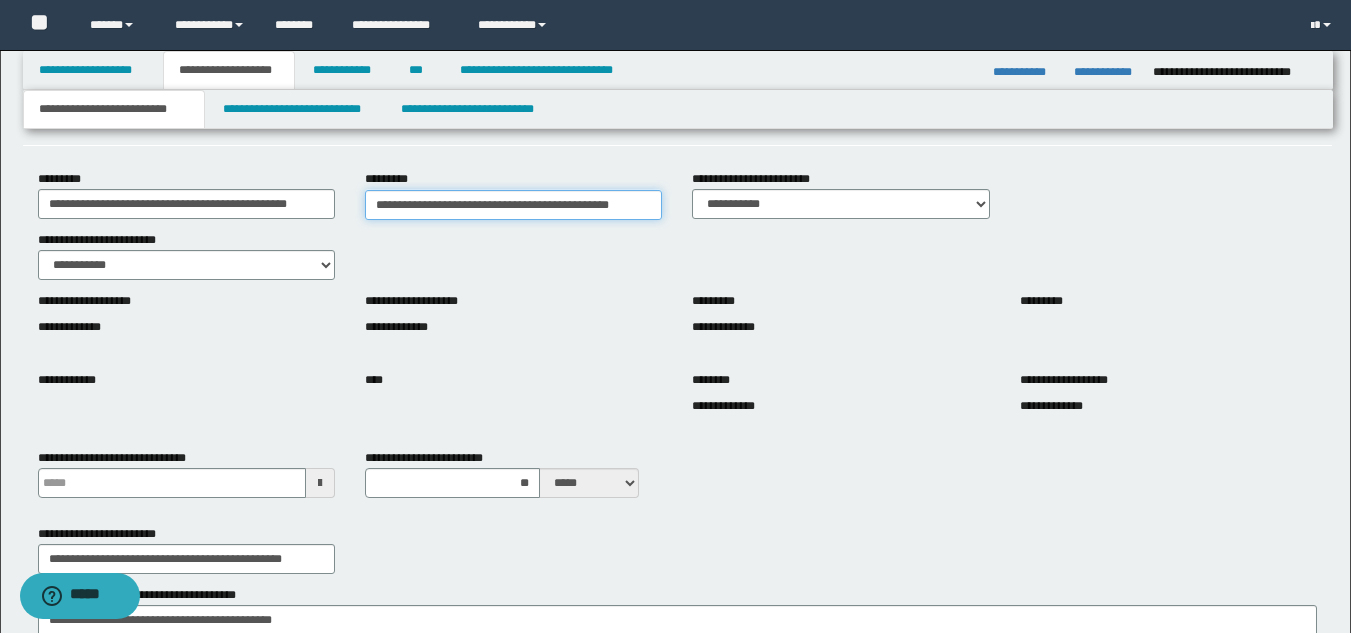 scroll, scrollTop: 132, scrollLeft: 0, axis: vertical 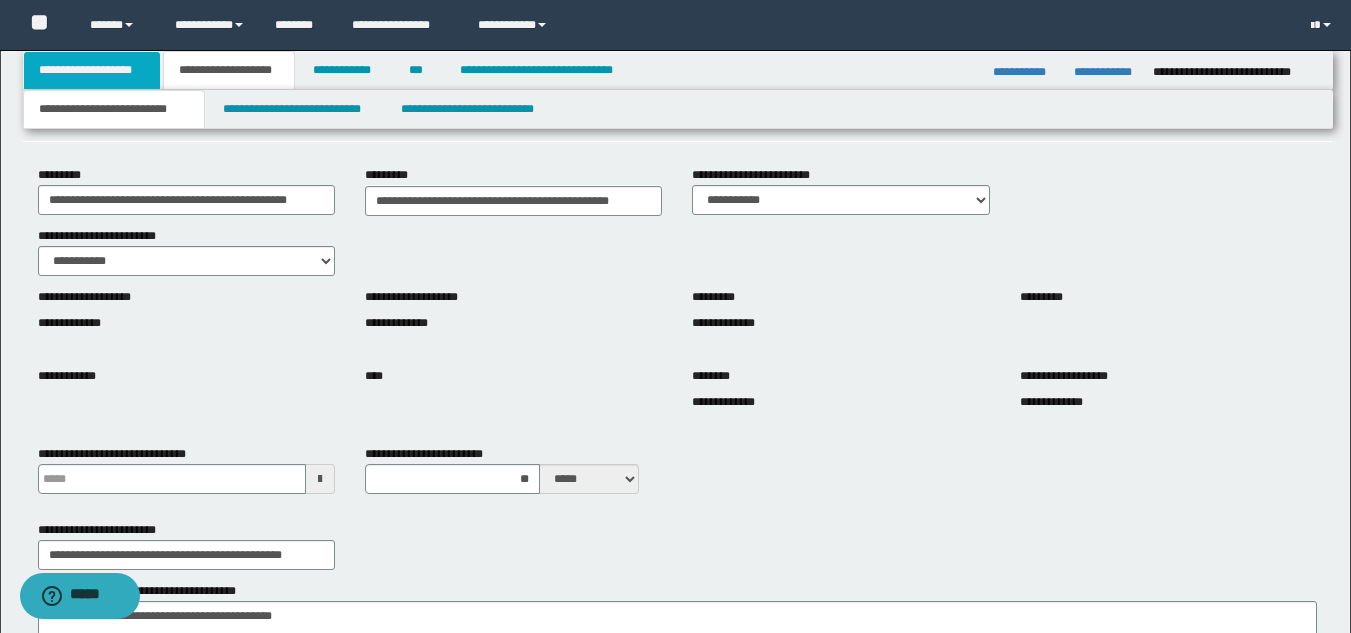 click on "**********" at bounding box center (92, 70) 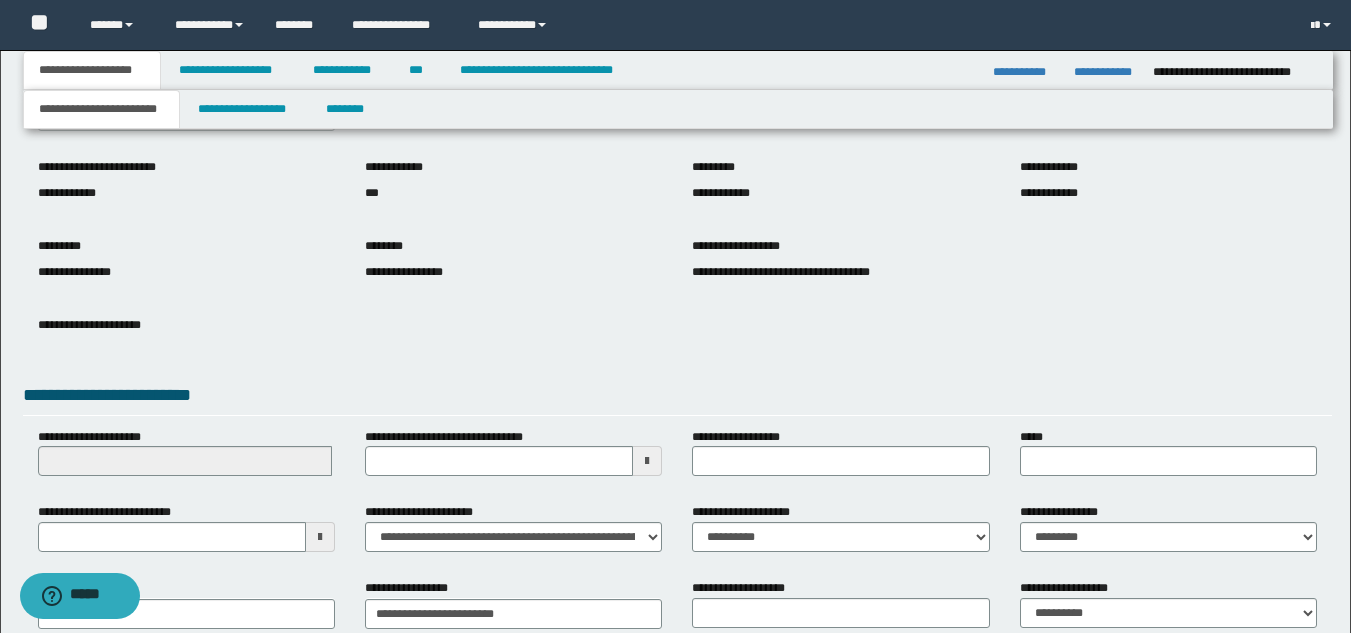 click at bounding box center (320, 537) 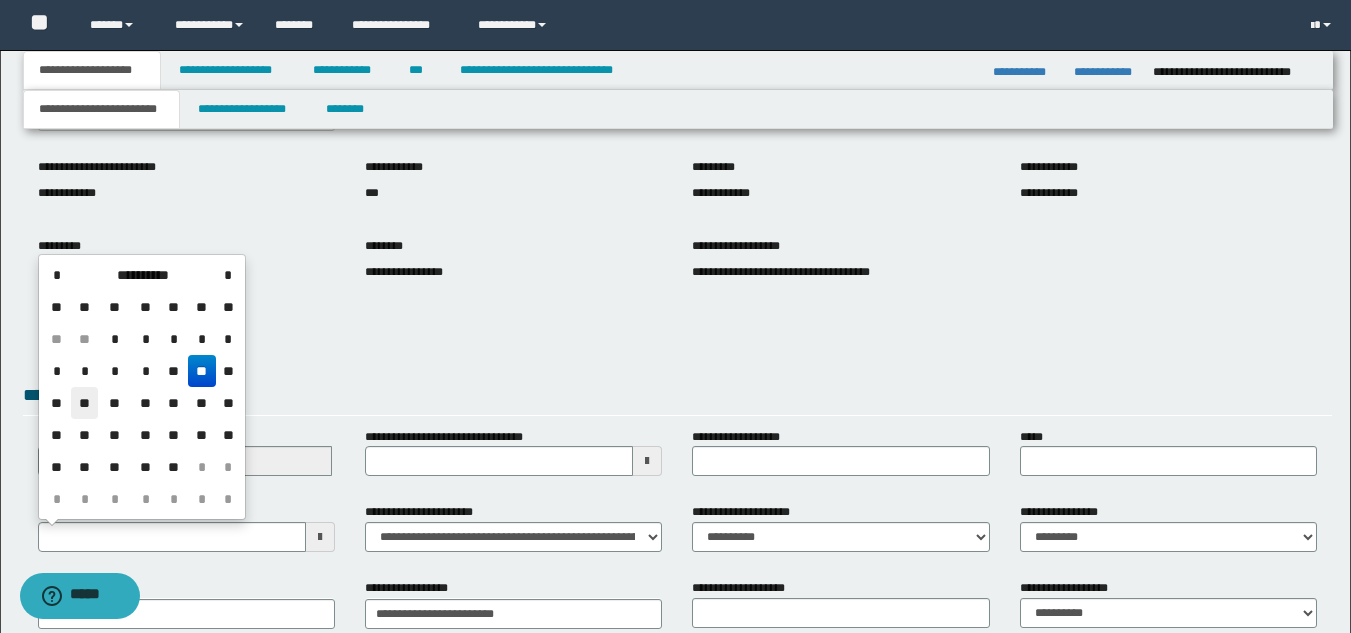 click on "**" at bounding box center [85, 403] 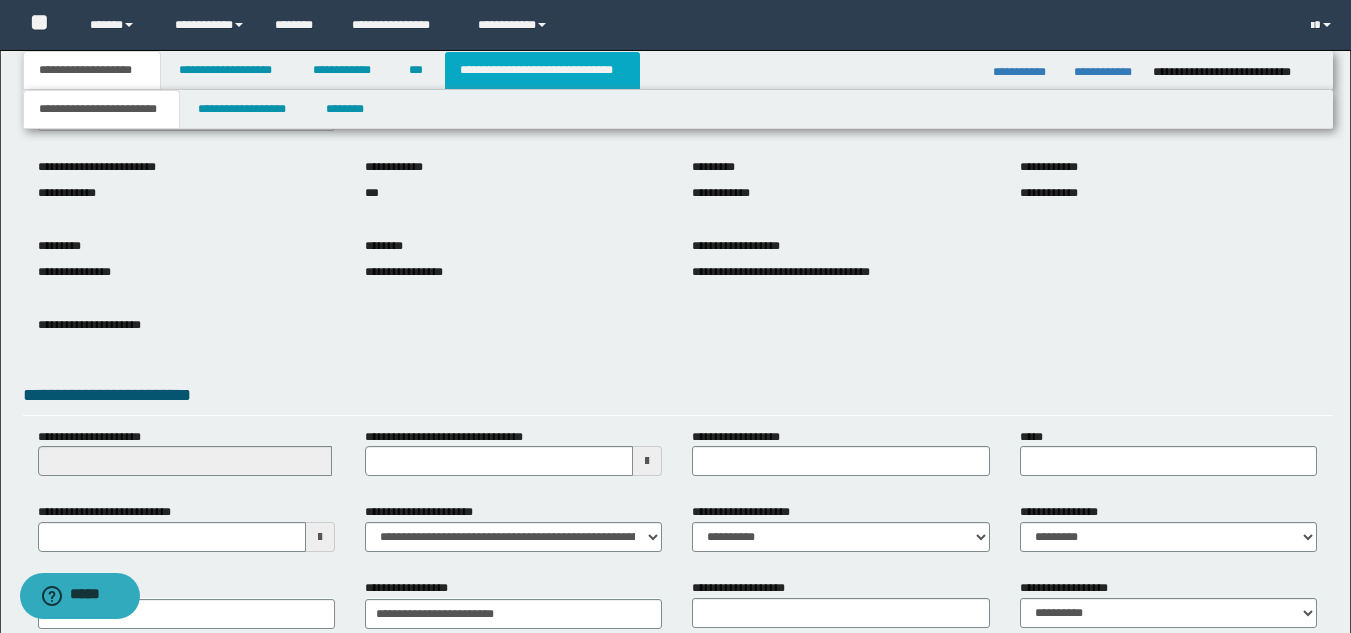 click on "**********" at bounding box center [542, 70] 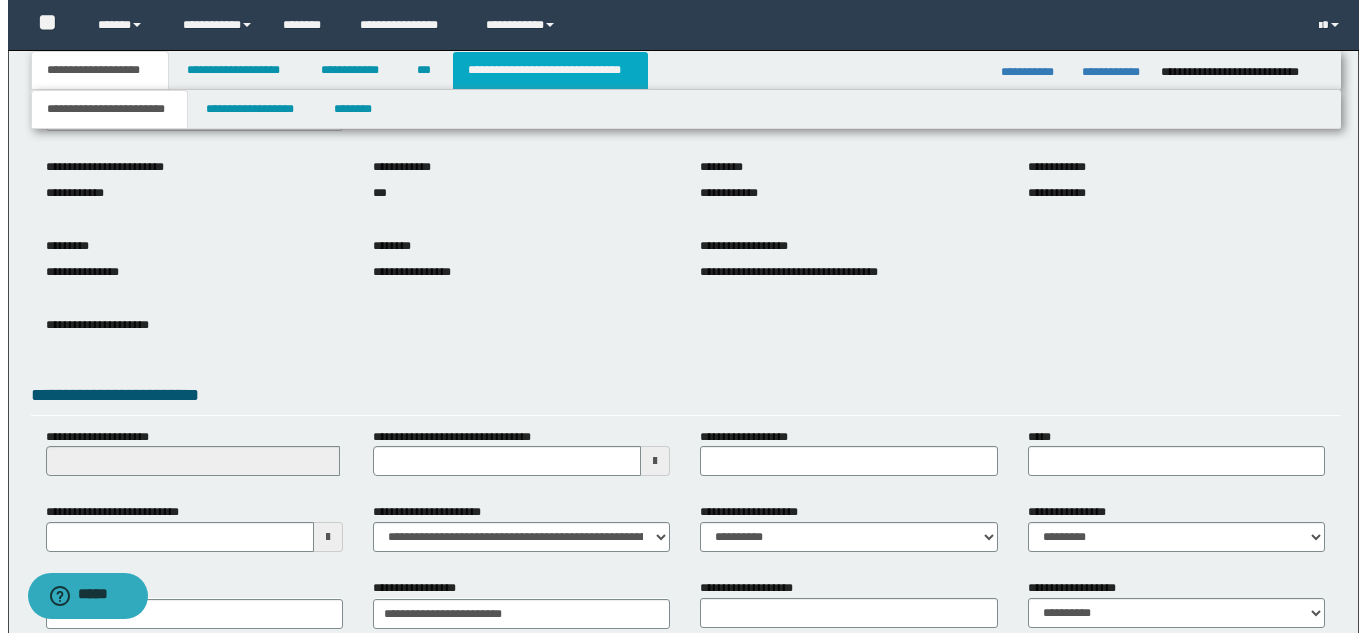 scroll, scrollTop: 0, scrollLeft: 0, axis: both 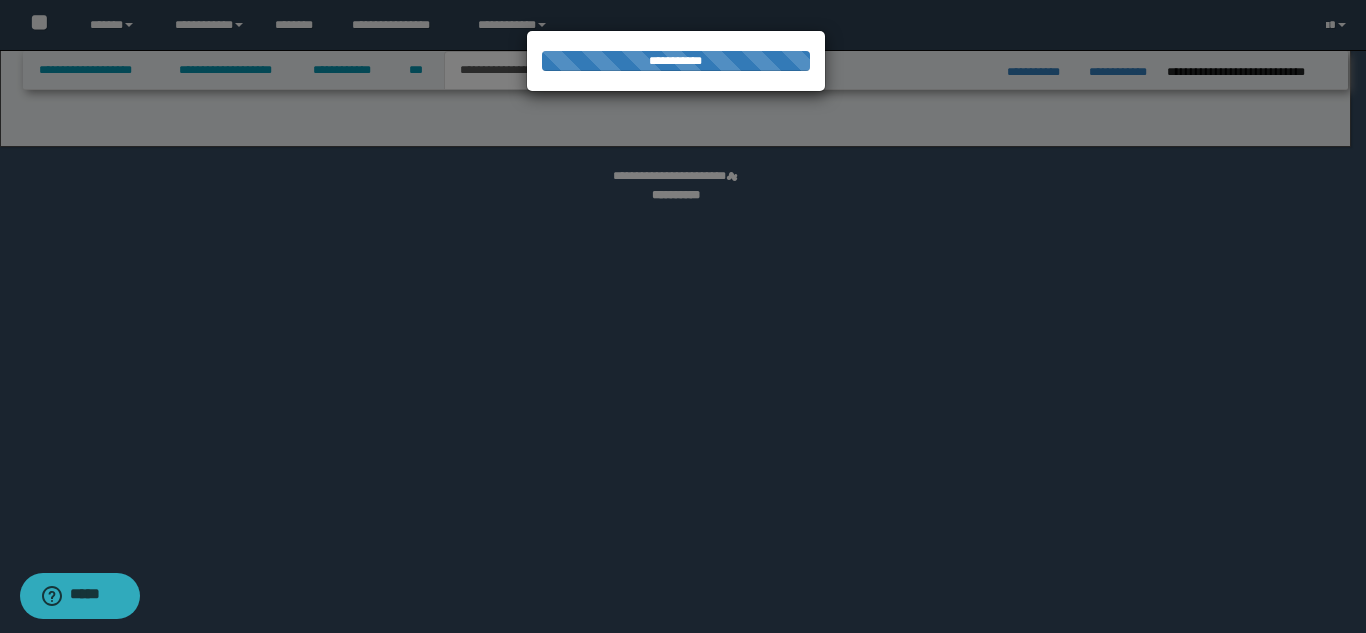 select on "*" 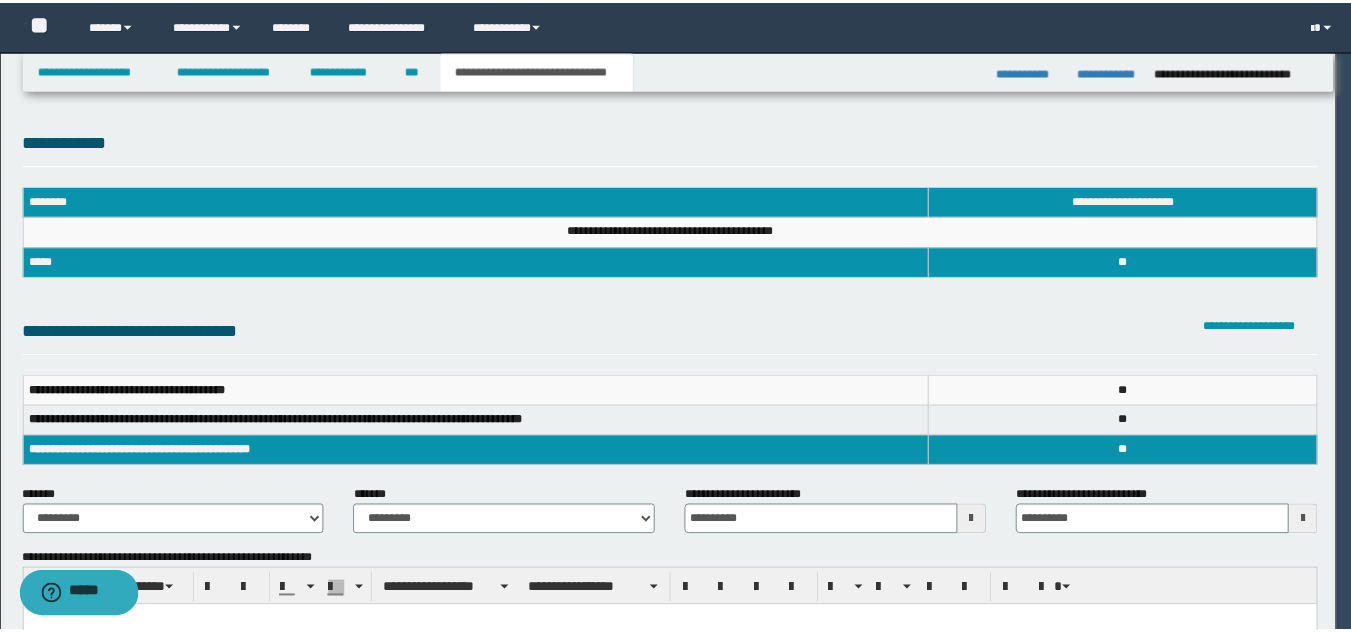 scroll, scrollTop: 0, scrollLeft: 0, axis: both 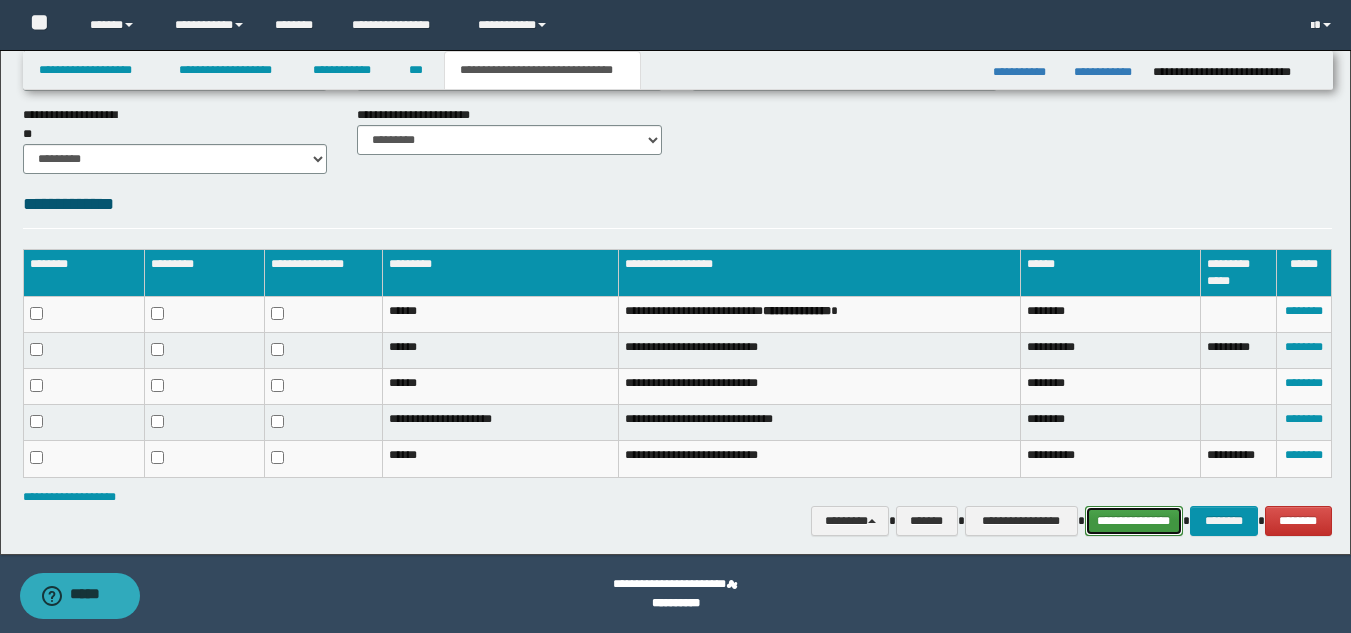 click on "**********" at bounding box center [1134, 521] 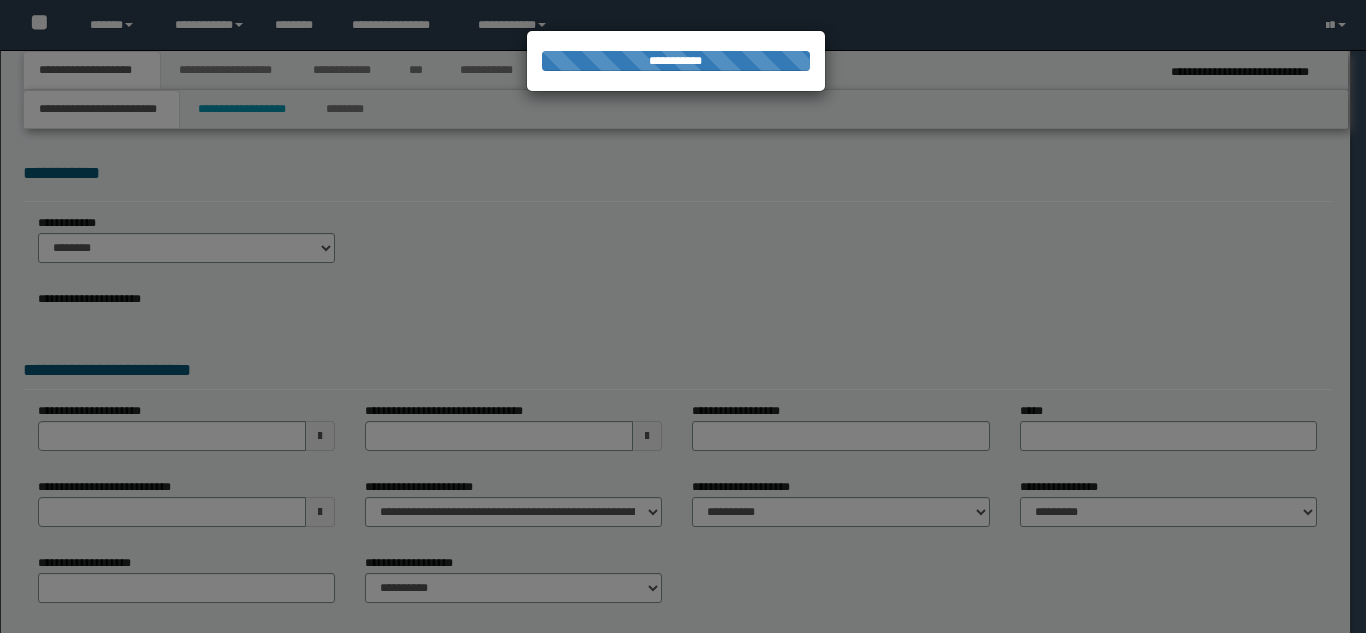 scroll, scrollTop: 0, scrollLeft: 0, axis: both 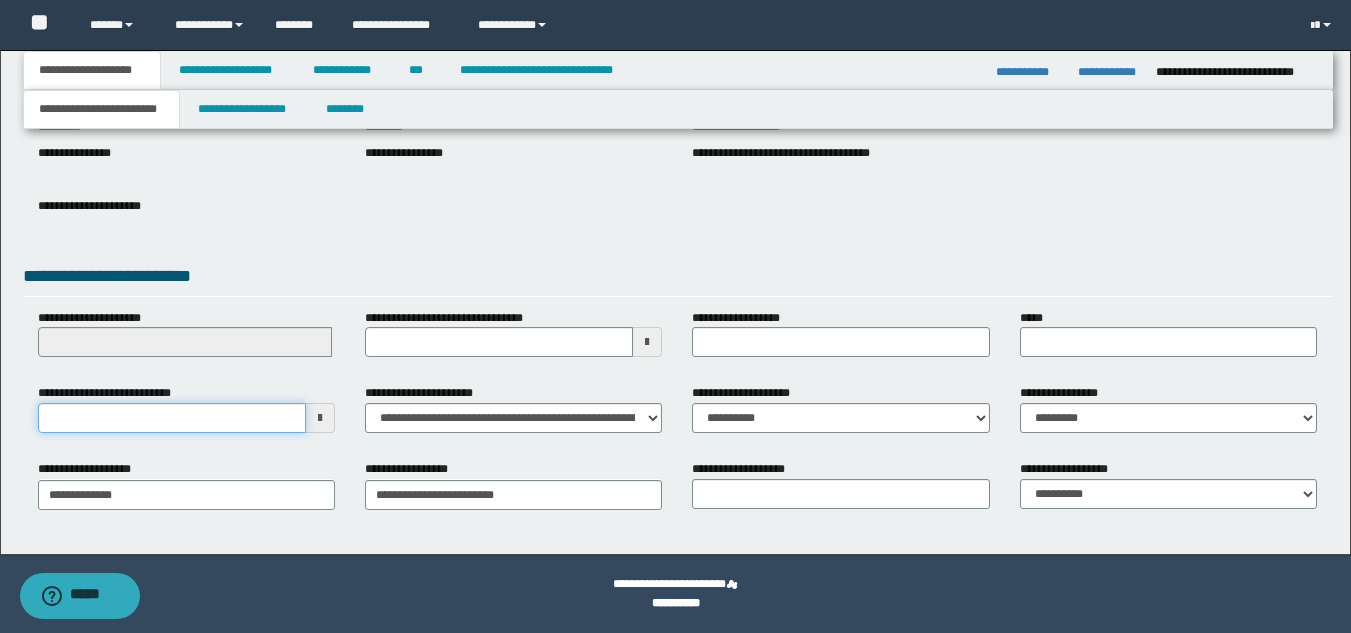 click on "**********" at bounding box center [172, 418] 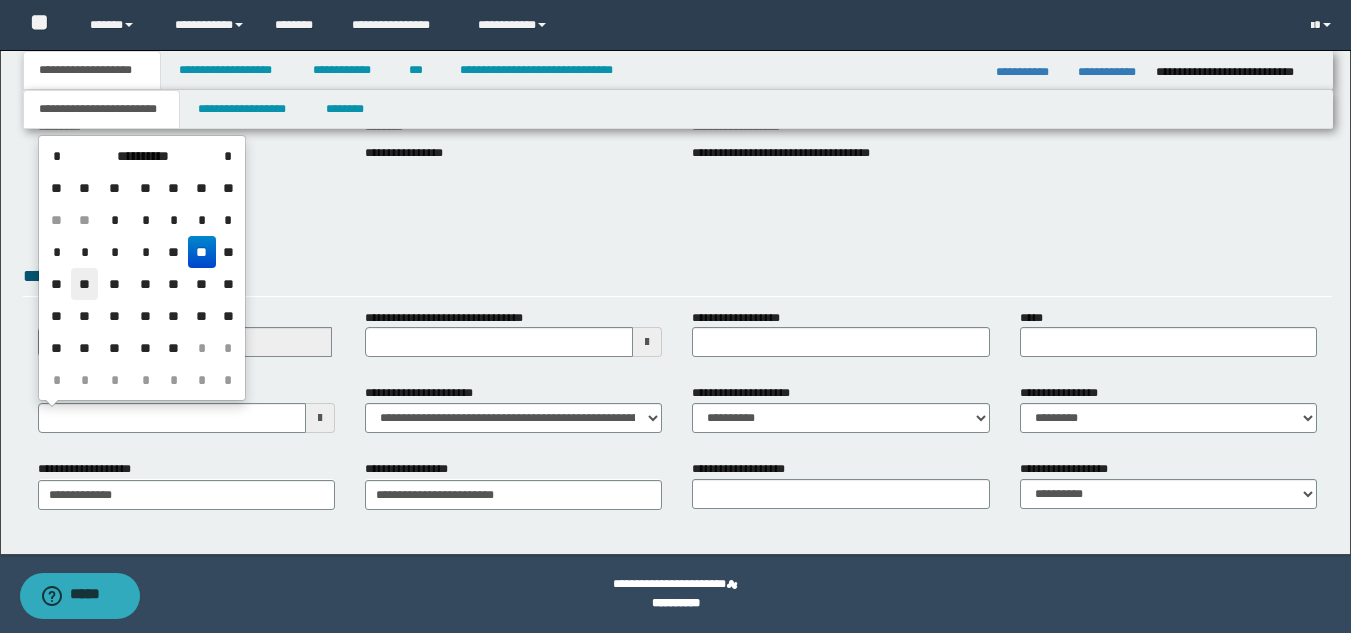 click on "**" at bounding box center (85, 284) 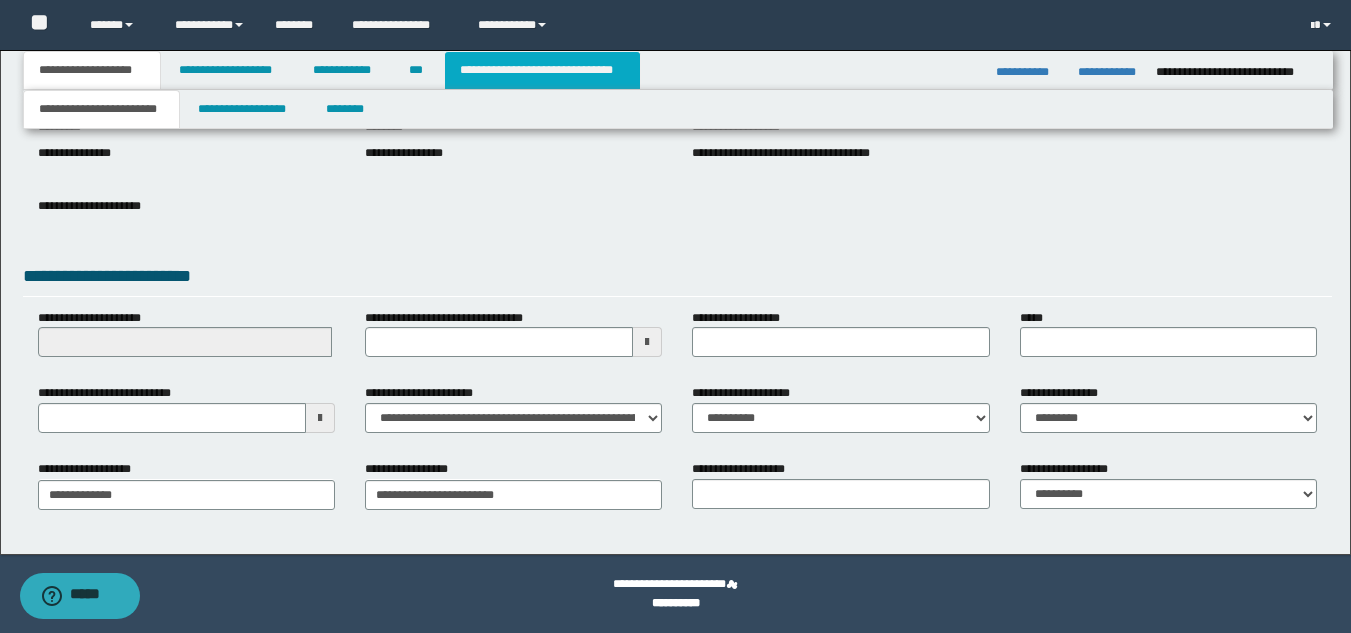 click on "**********" at bounding box center (542, 70) 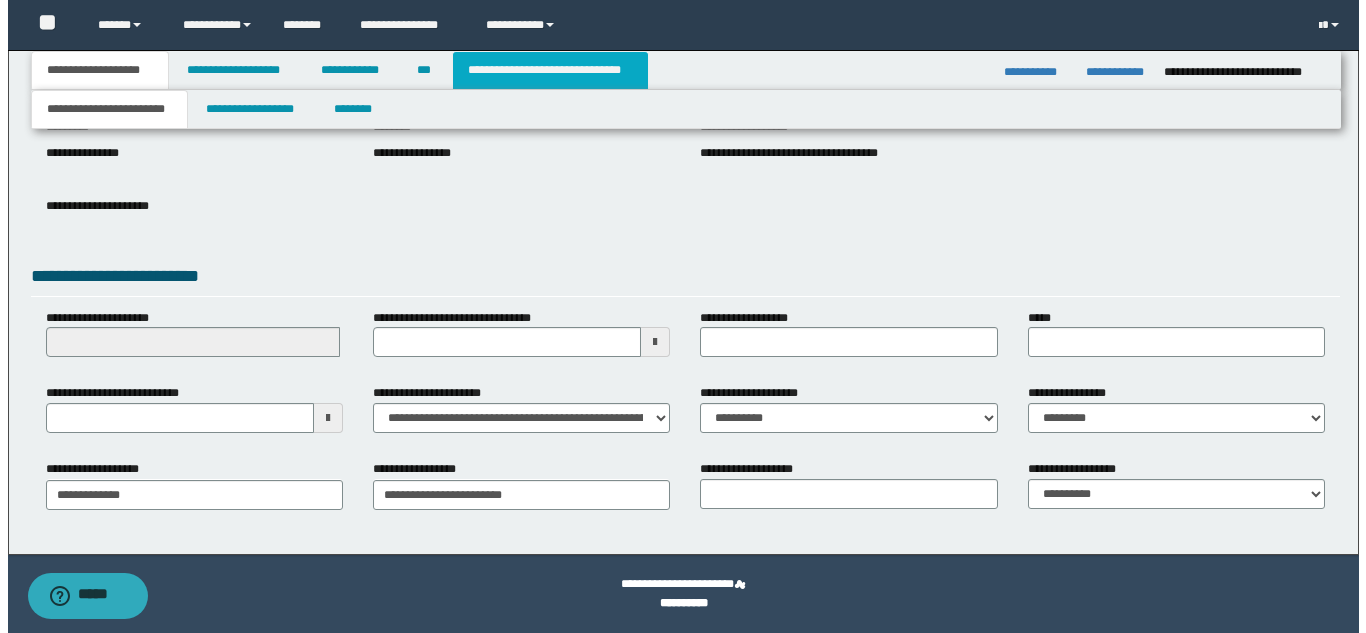 scroll, scrollTop: 0, scrollLeft: 0, axis: both 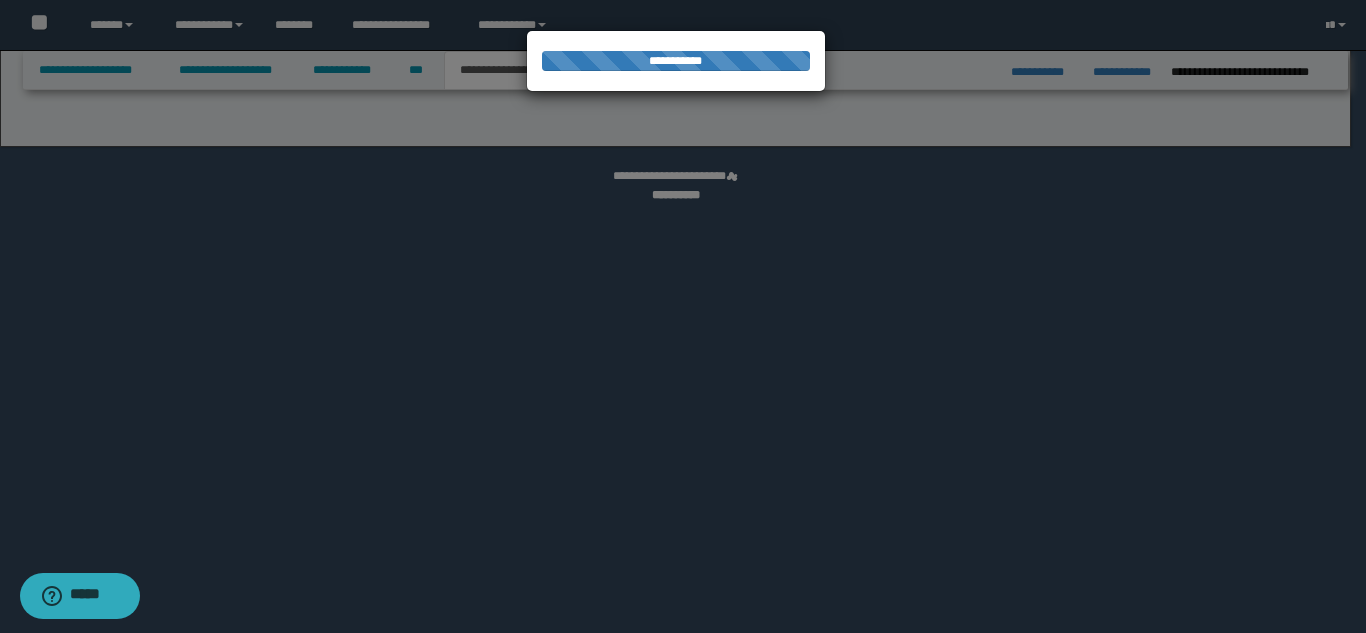 select on "*" 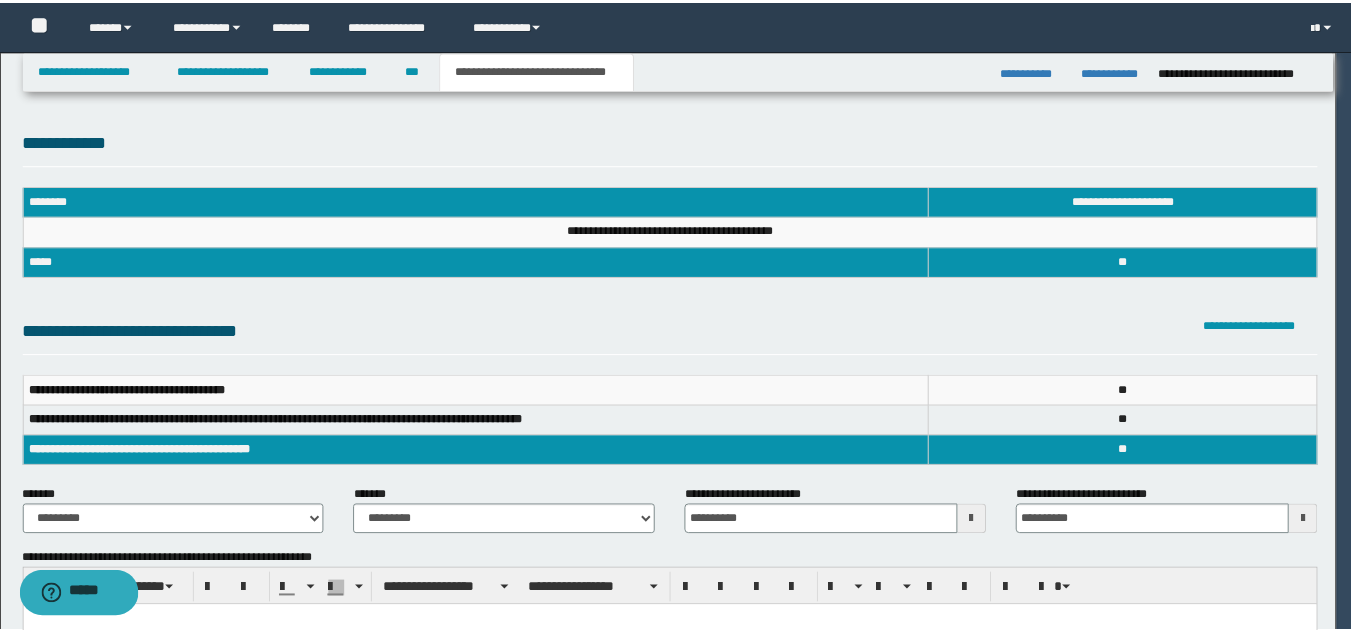 scroll, scrollTop: 0, scrollLeft: 0, axis: both 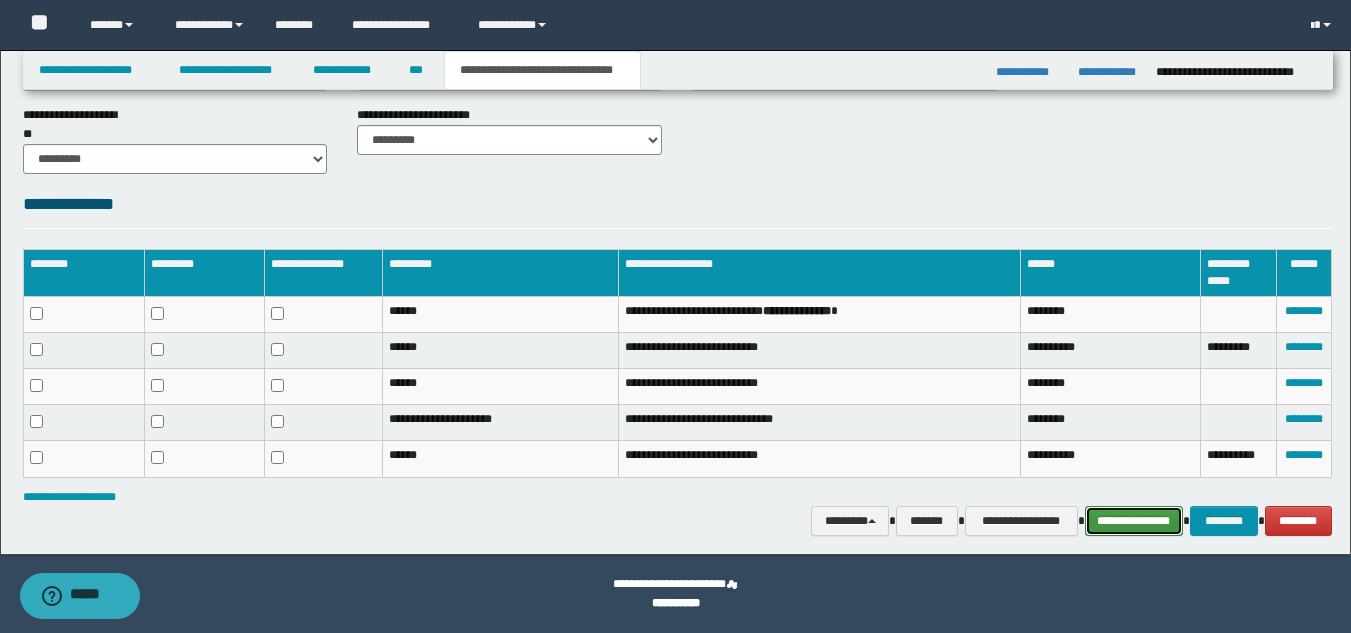 click on "**********" at bounding box center (1134, 521) 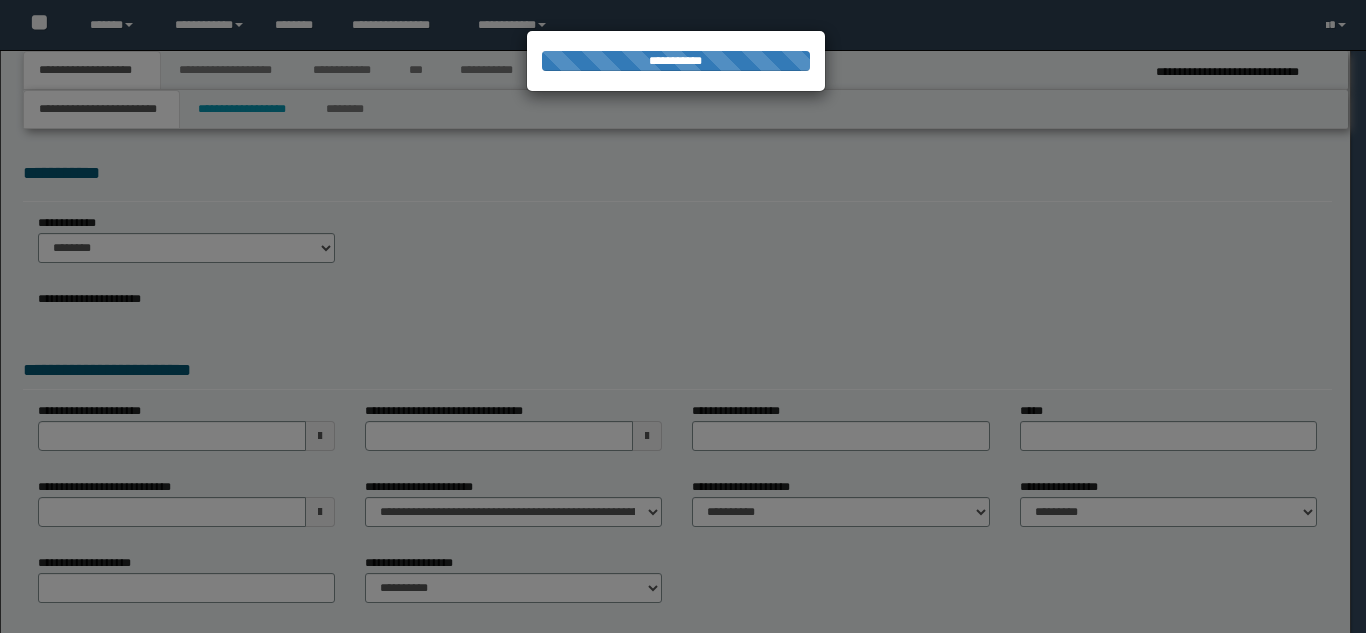 scroll, scrollTop: 0, scrollLeft: 0, axis: both 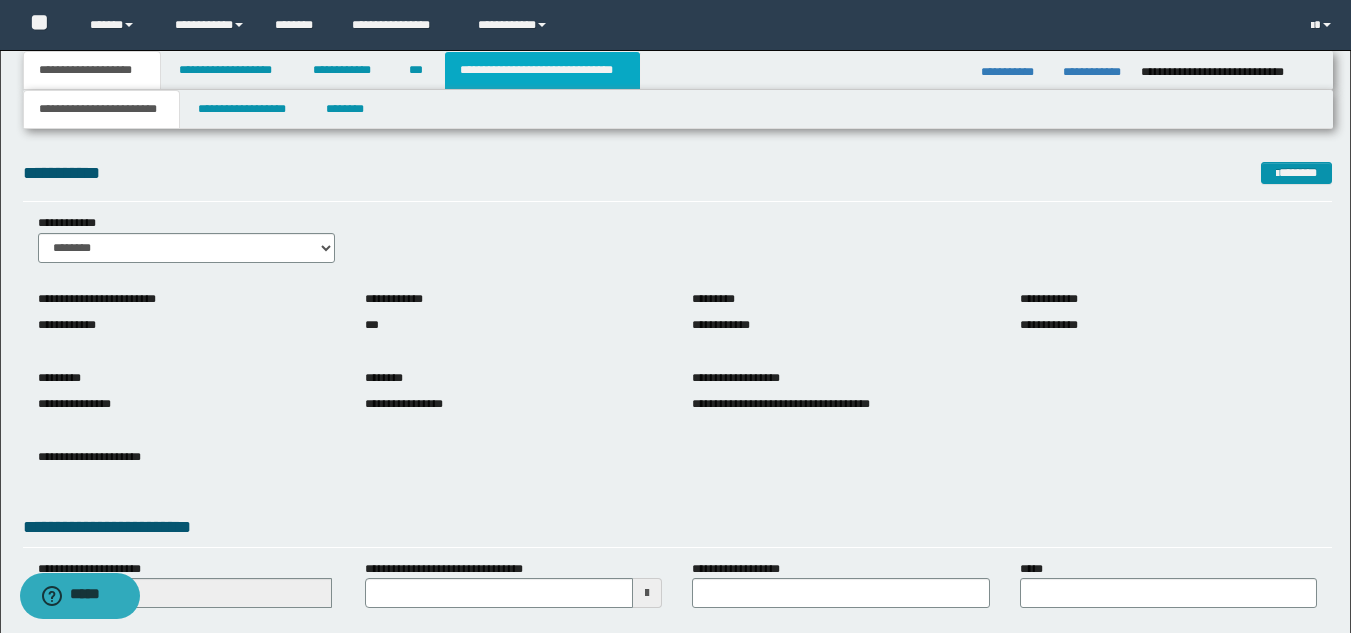 click on "**********" at bounding box center (542, 70) 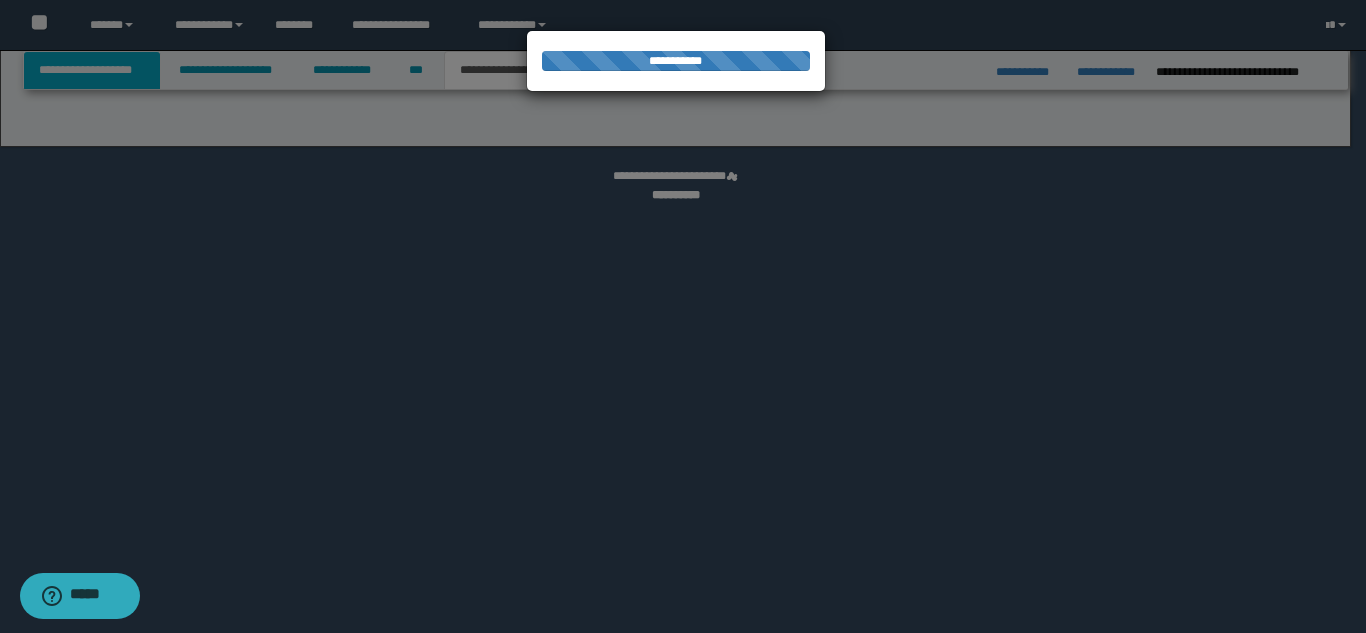 select on "*" 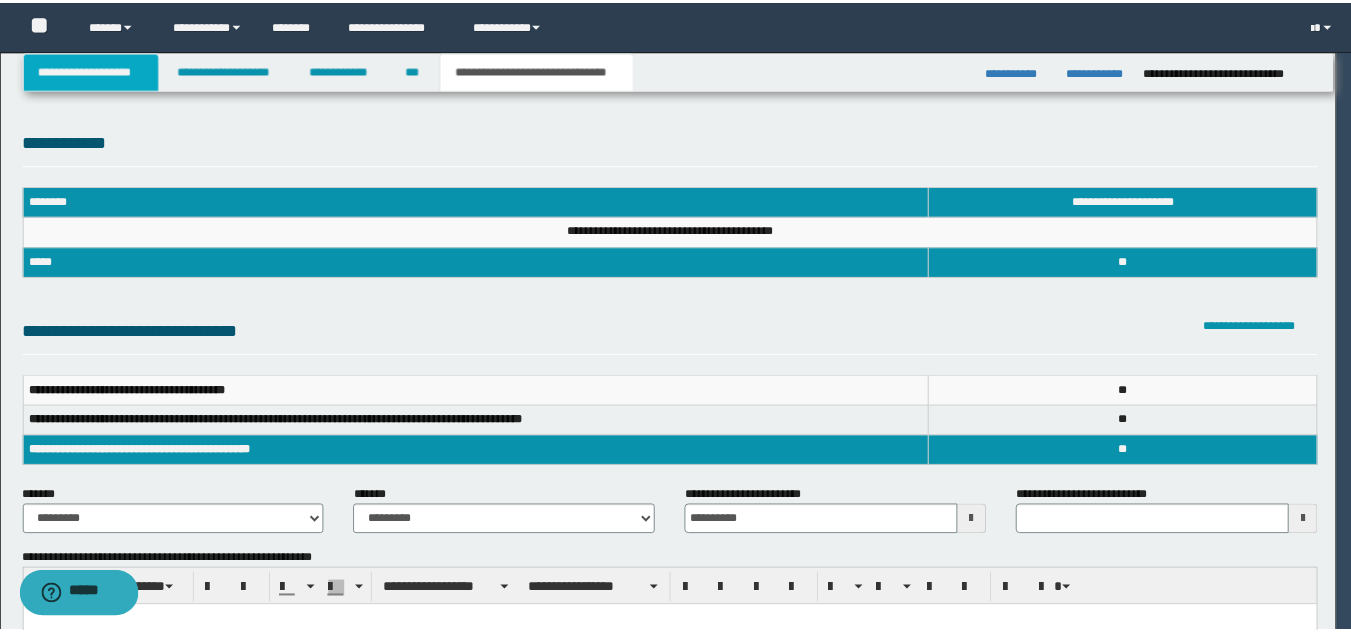 scroll, scrollTop: 0, scrollLeft: 0, axis: both 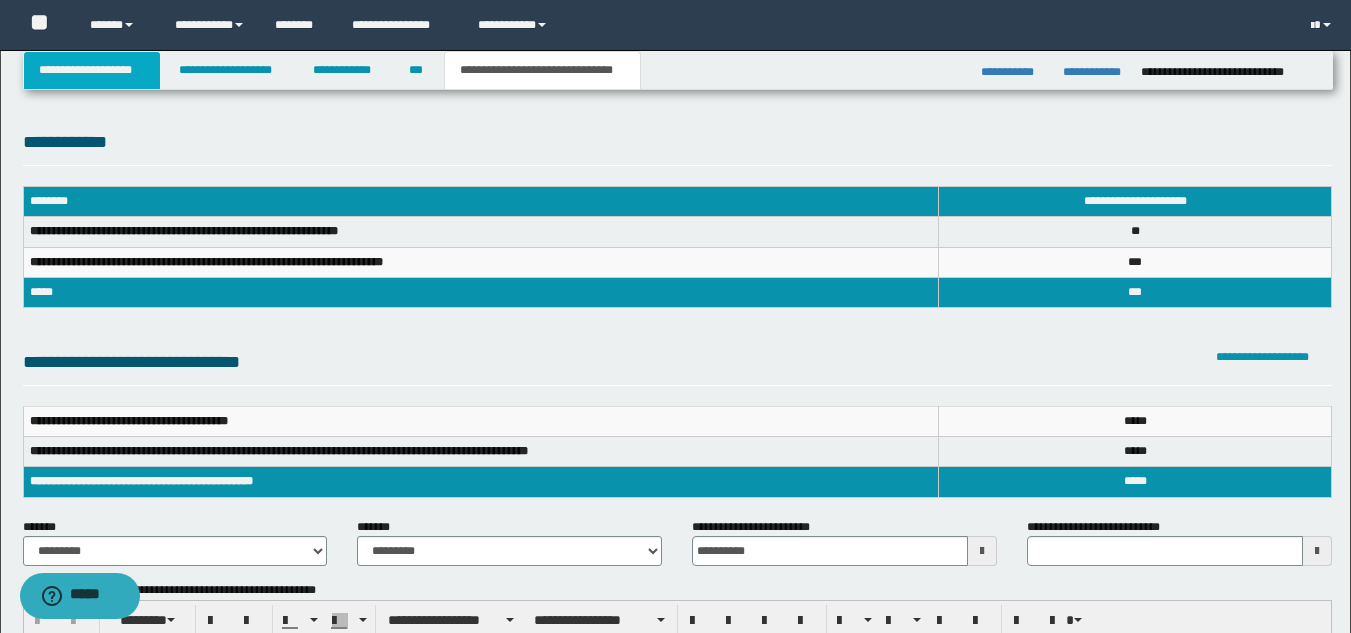 click on "**********" at bounding box center [92, 70] 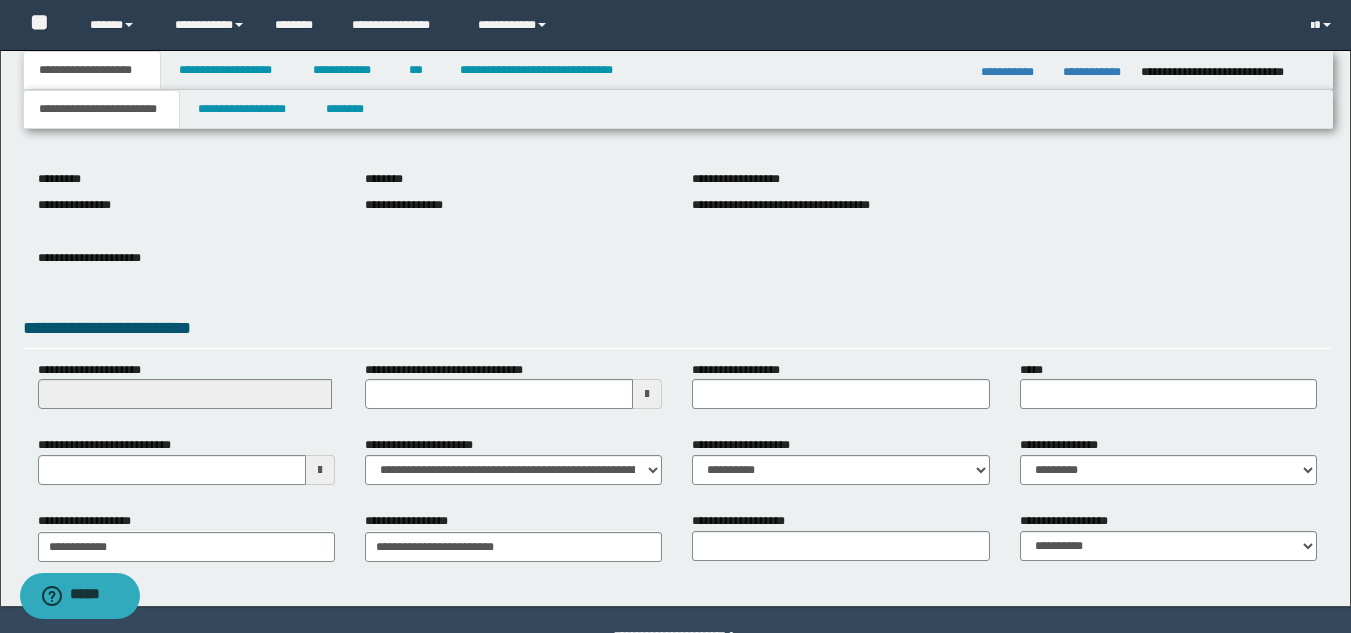 scroll, scrollTop: 251, scrollLeft: 0, axis: vertical 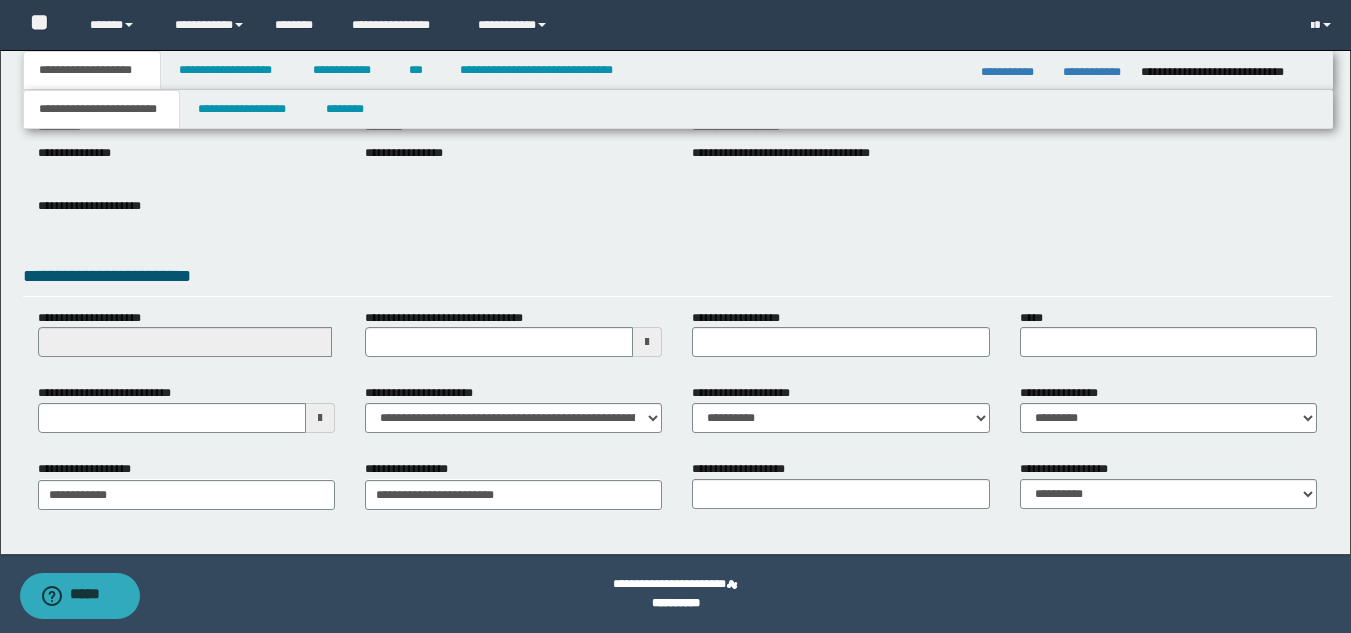 click at bounding box center [320, 418] 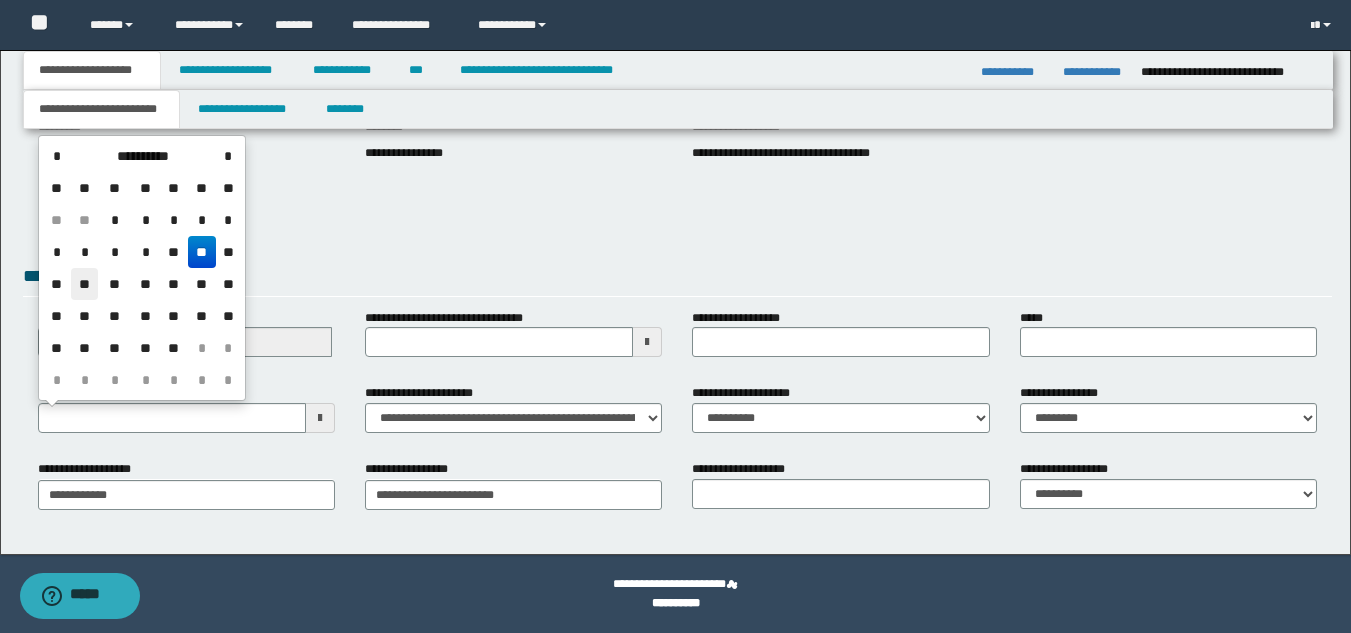 click on "**" at bounding box center (85, 284) 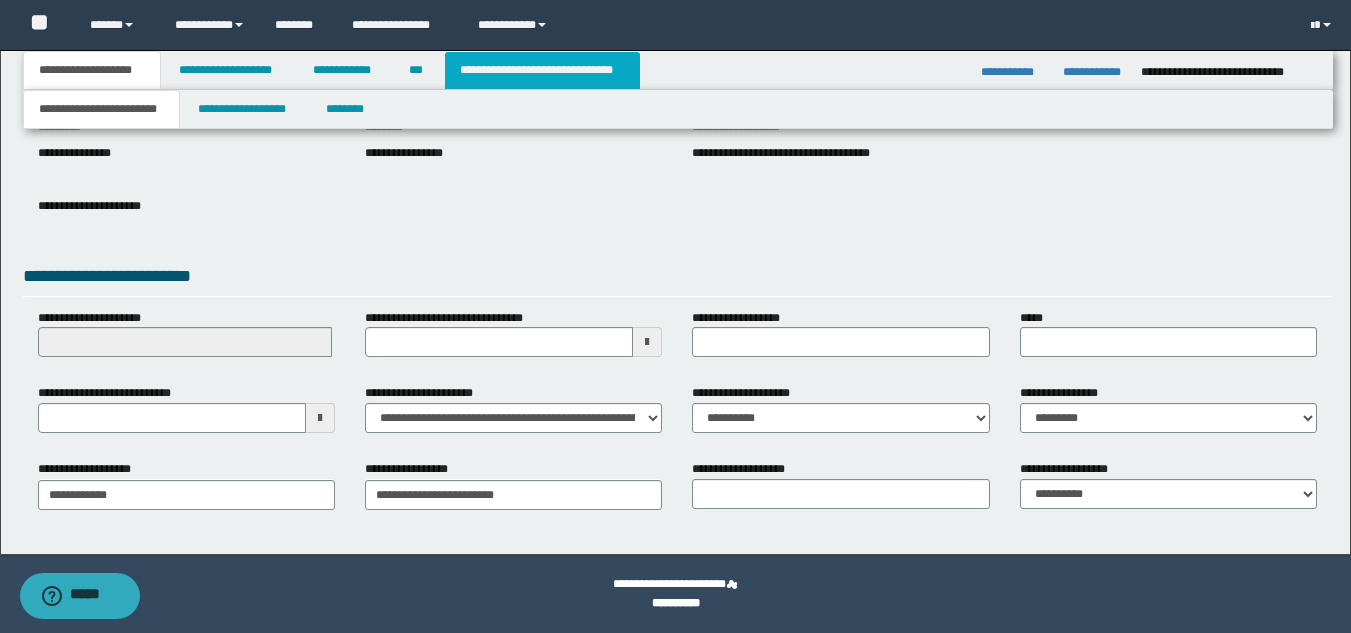click on "**********" at bounding box center [542, 70] 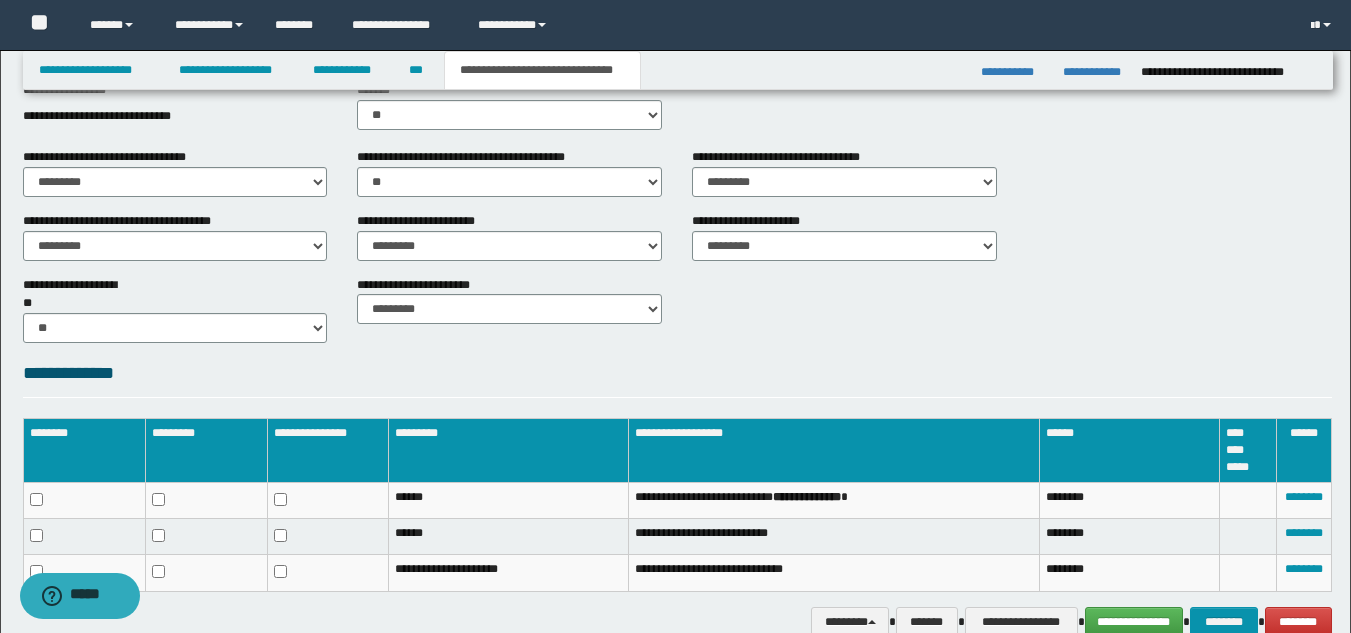 scroll, scrollTop: 742, scrollLeft: 0, axis: vertical 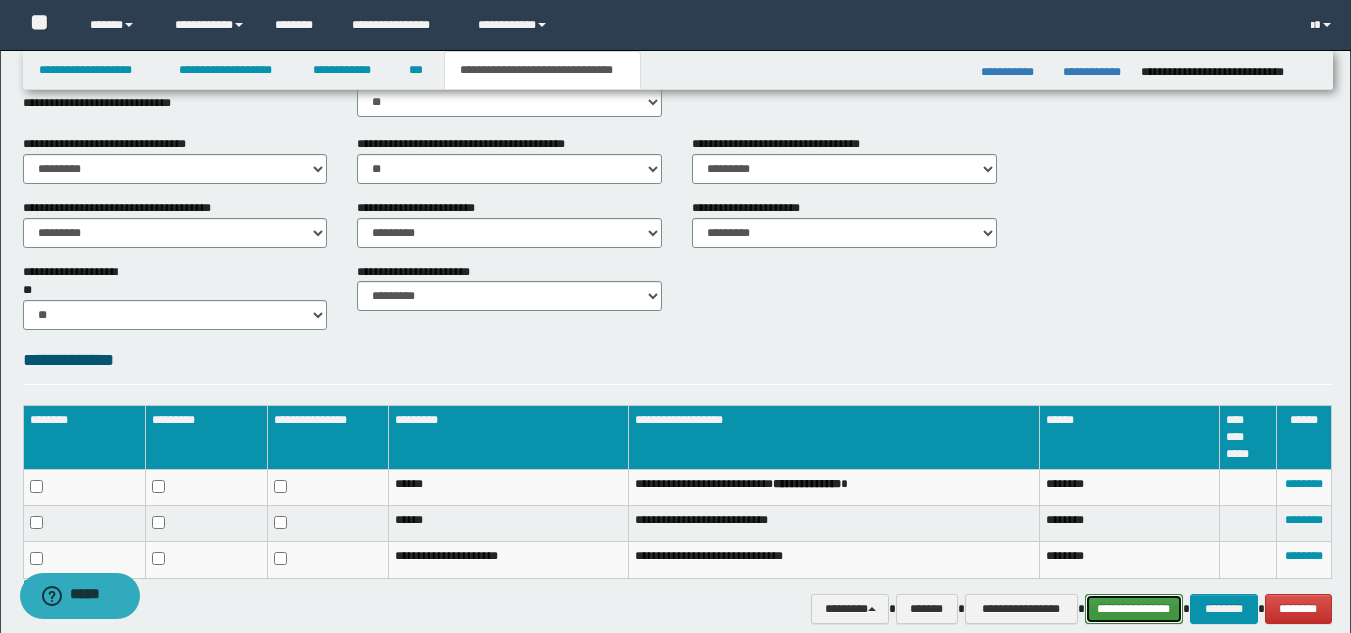 click on "**********" at bounding box center (1134, 609) 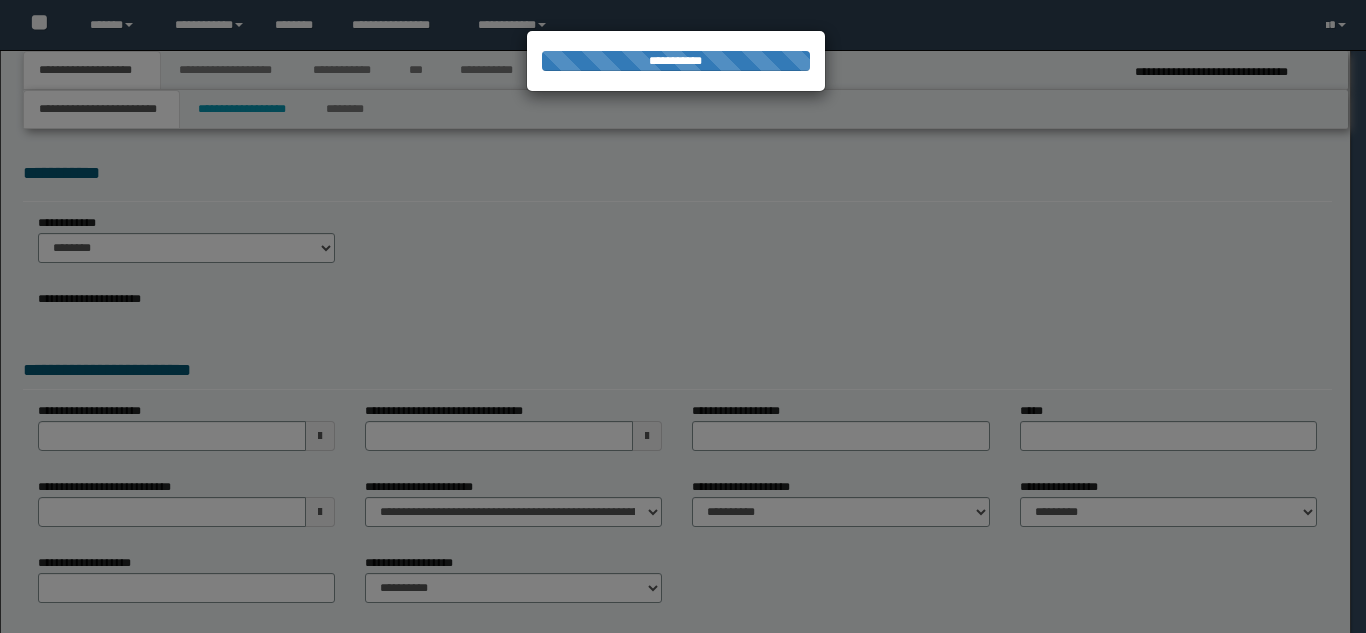scroll, scrollTop: 0, scrollLeft: 0, axis: both 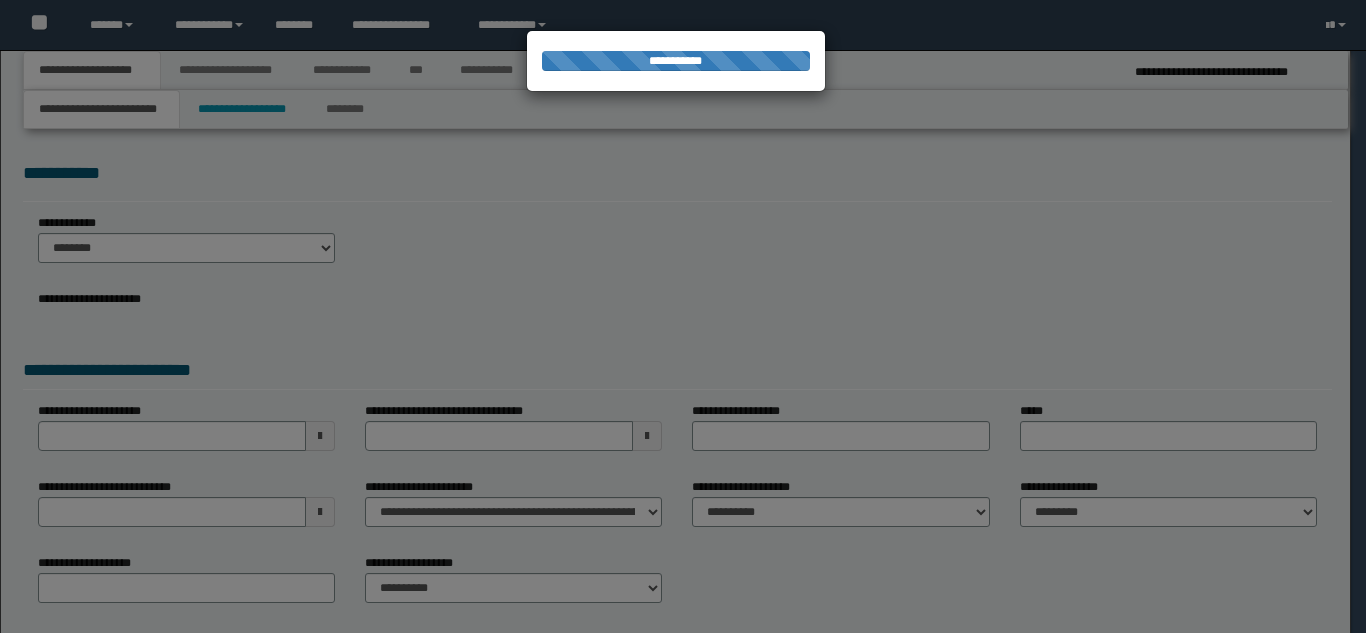 select on "*" 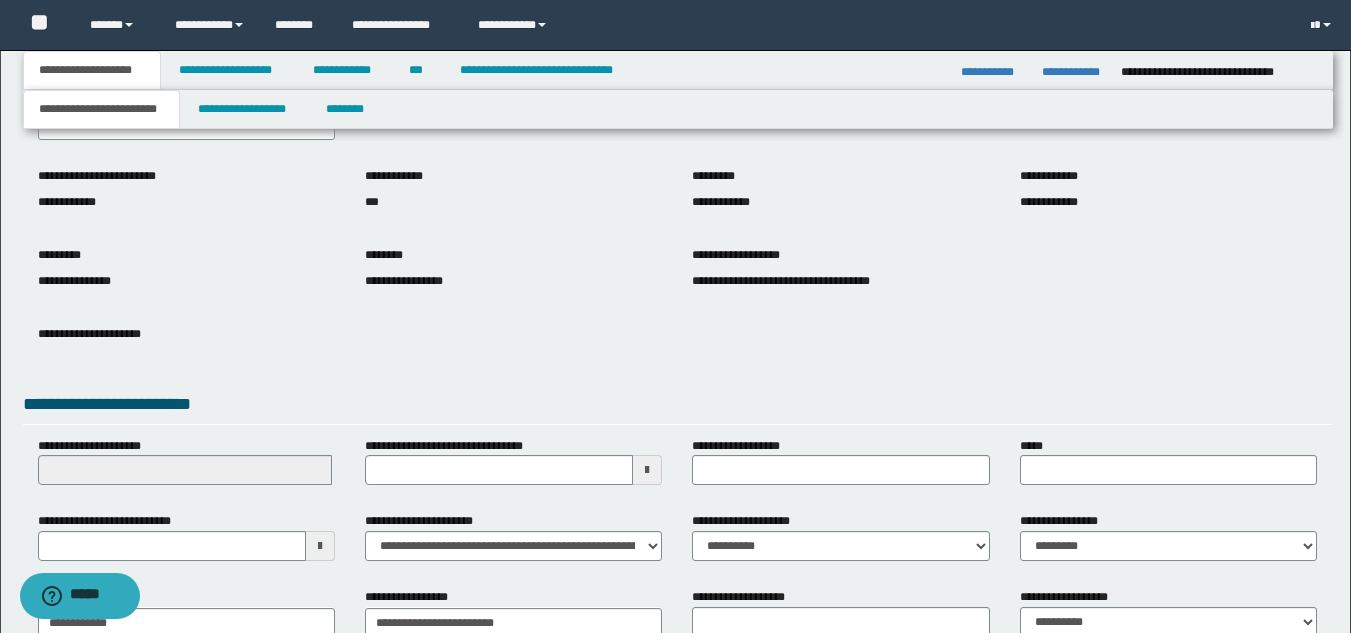 scroll, scrollTop: 251, scrollLeft: 0, axis: vertical 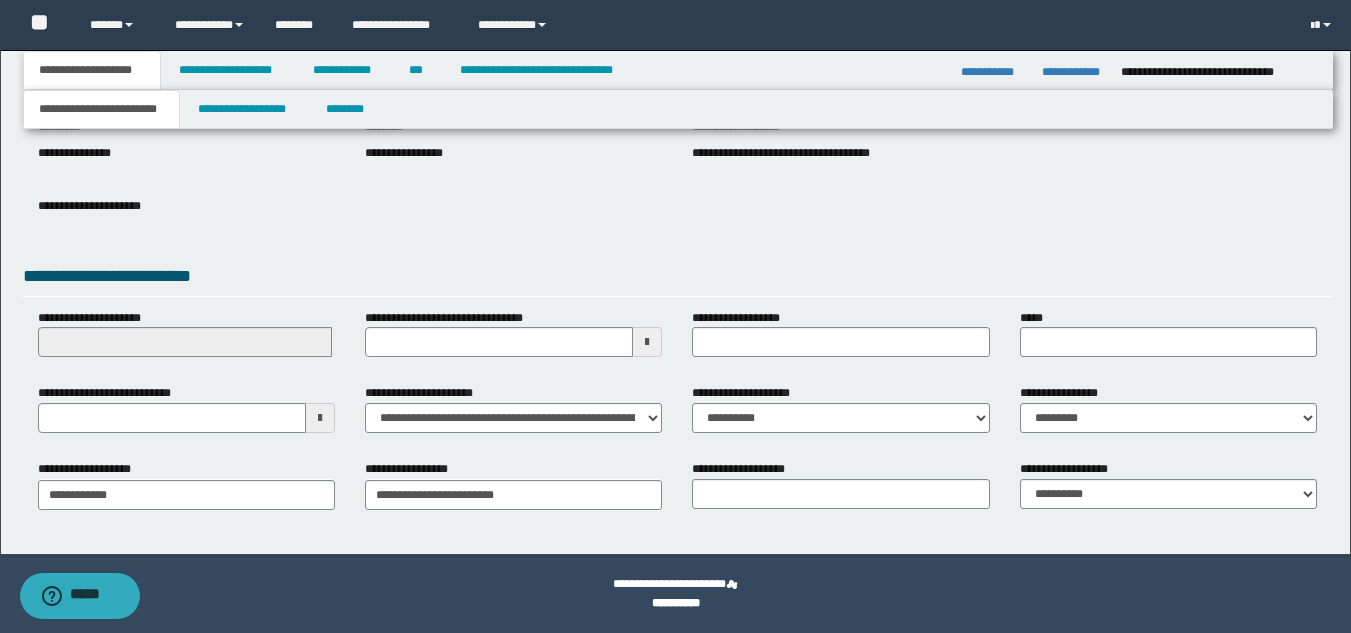 click at bounding box center [320, 418] 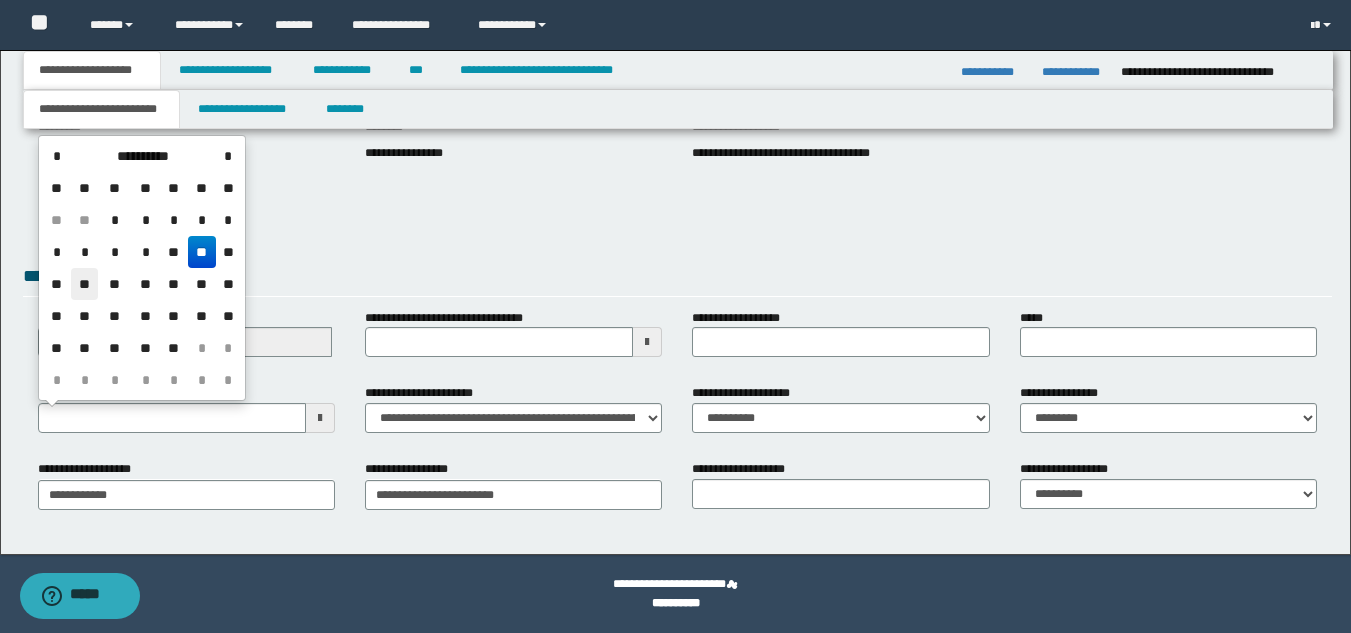 click on "**" at bounding box center (85, 284) 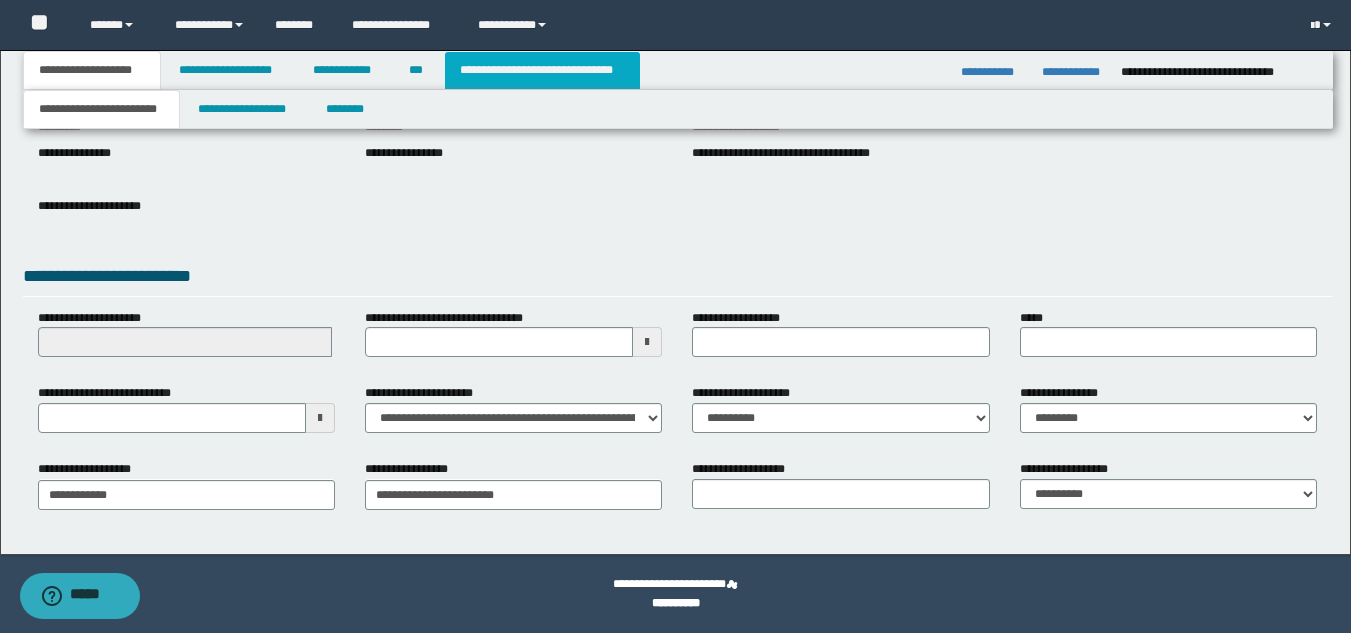 click on "**********" at bounding box center (542, 70) 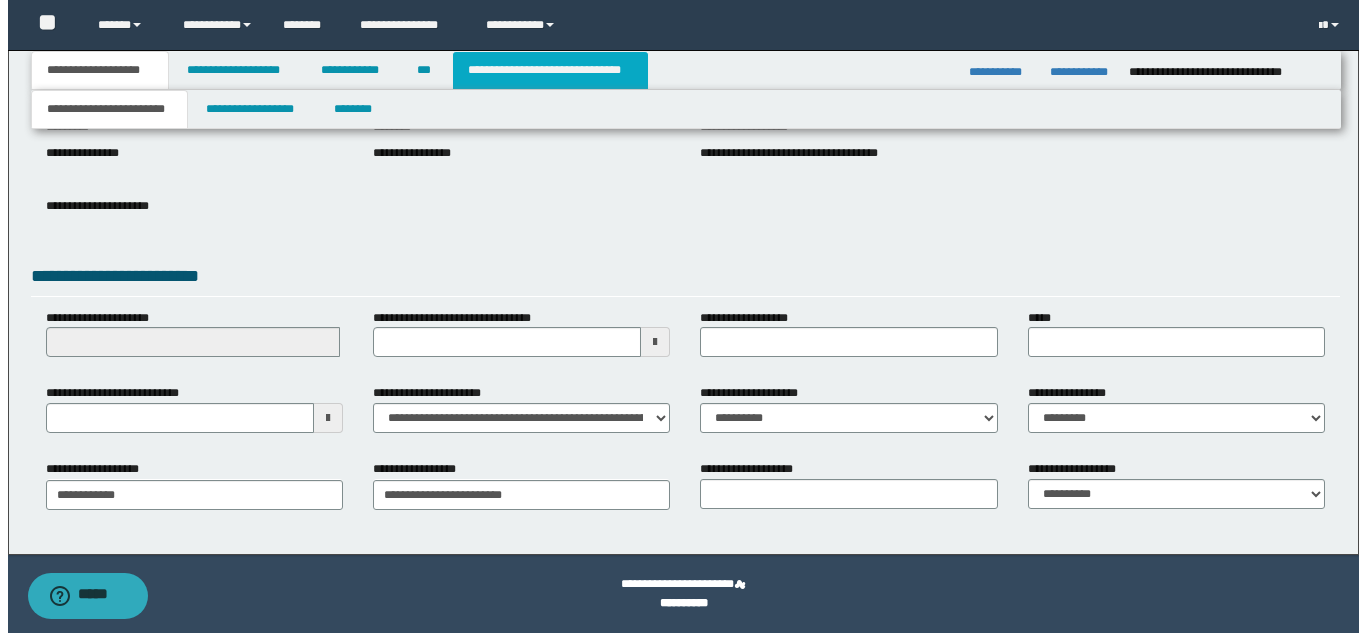 scroll, scrollTop: 0, scrollLeft: 0, axis: both 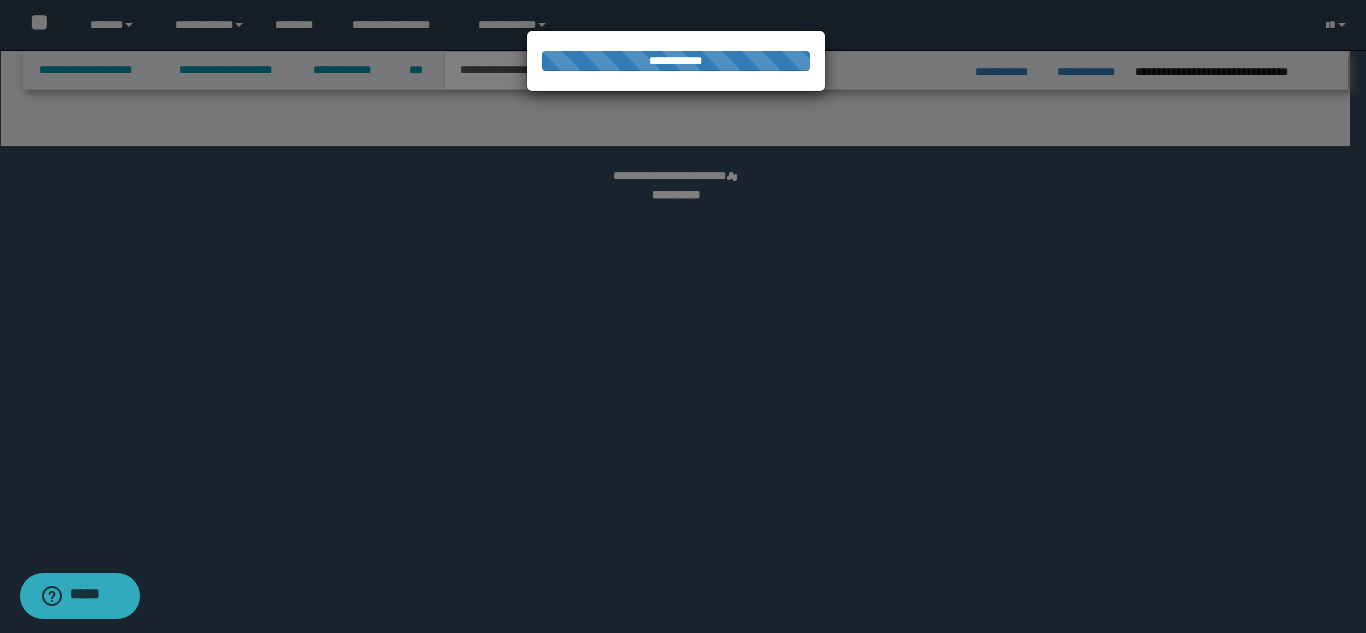 select on "*" 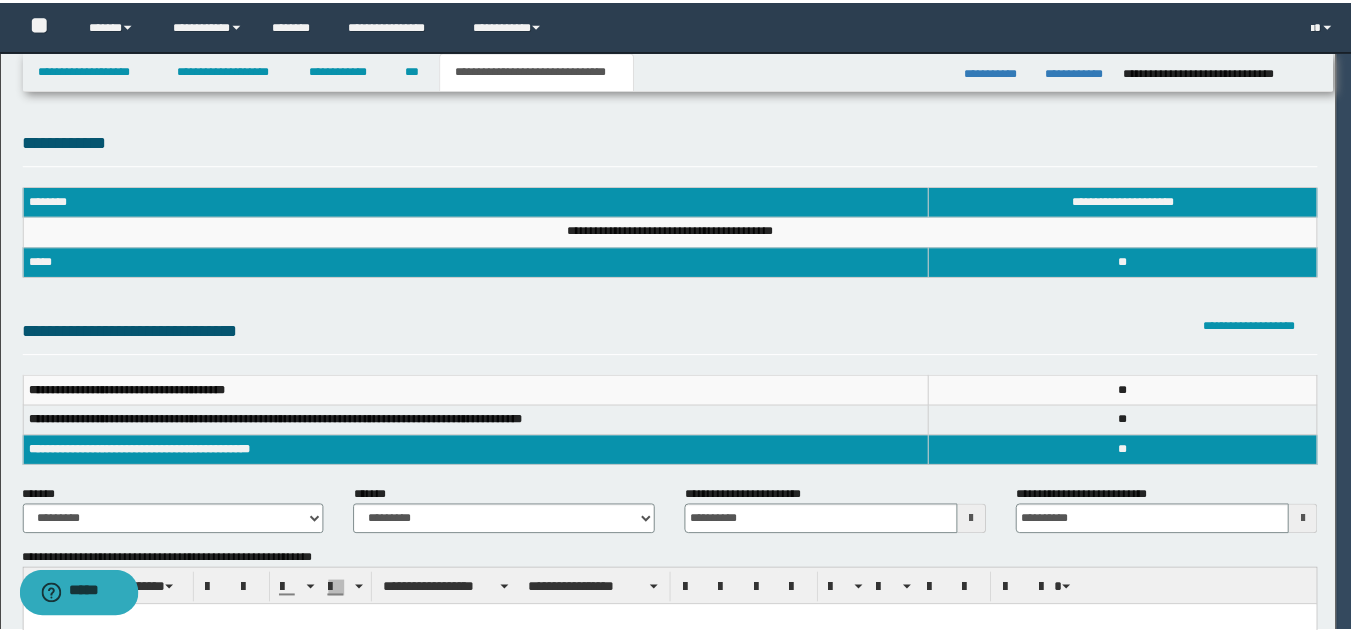 scroll, scrollTop: 0, scrollLeft: 0, axis: both 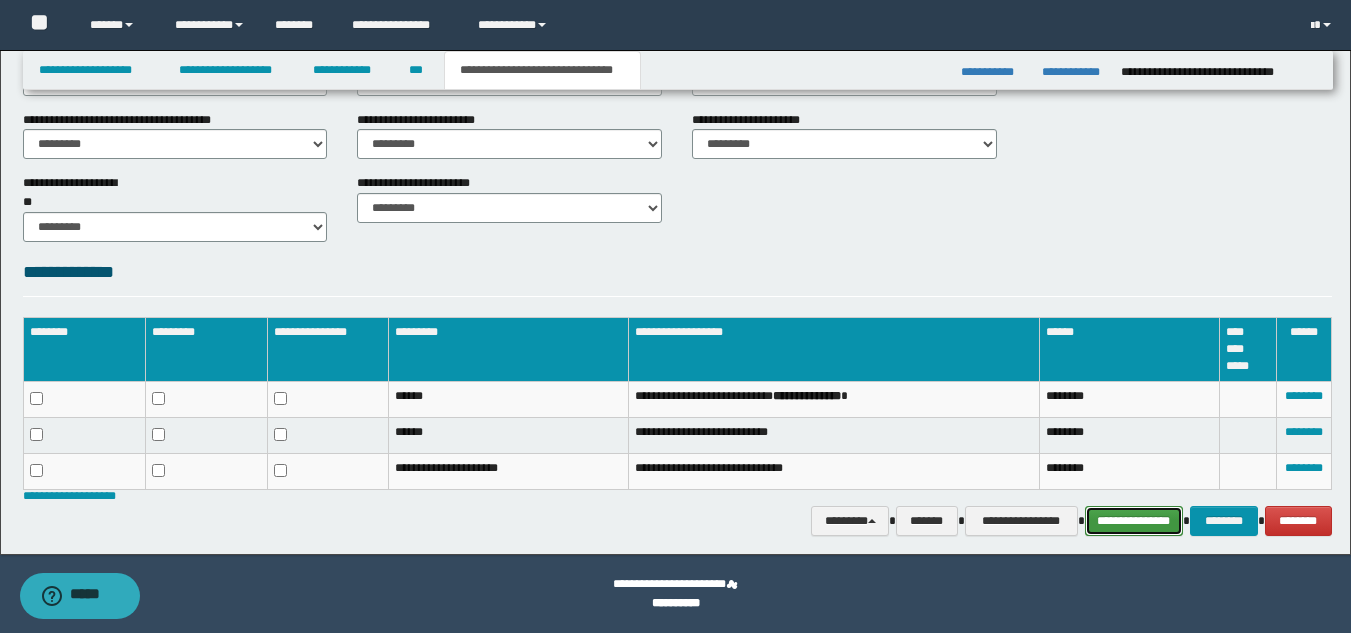 click on "**********" at bounding box center (1134, 521) 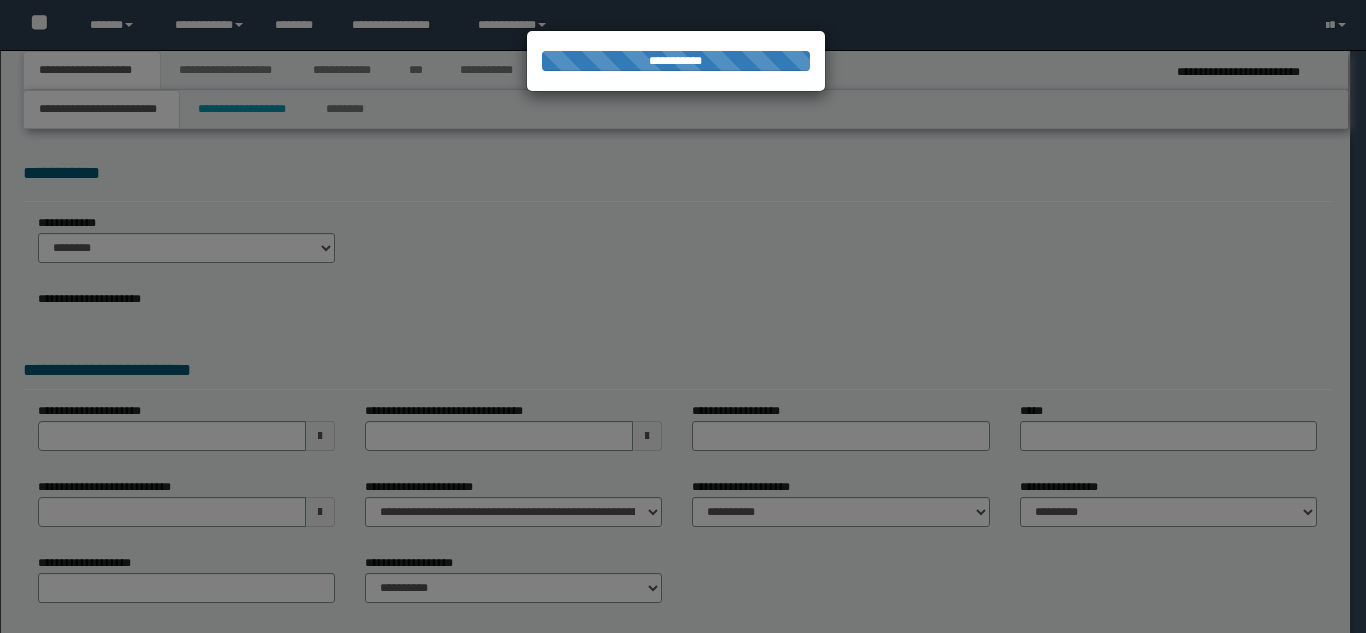 scroll, scrollTop: 0, scrollLeft: 0, axis: both 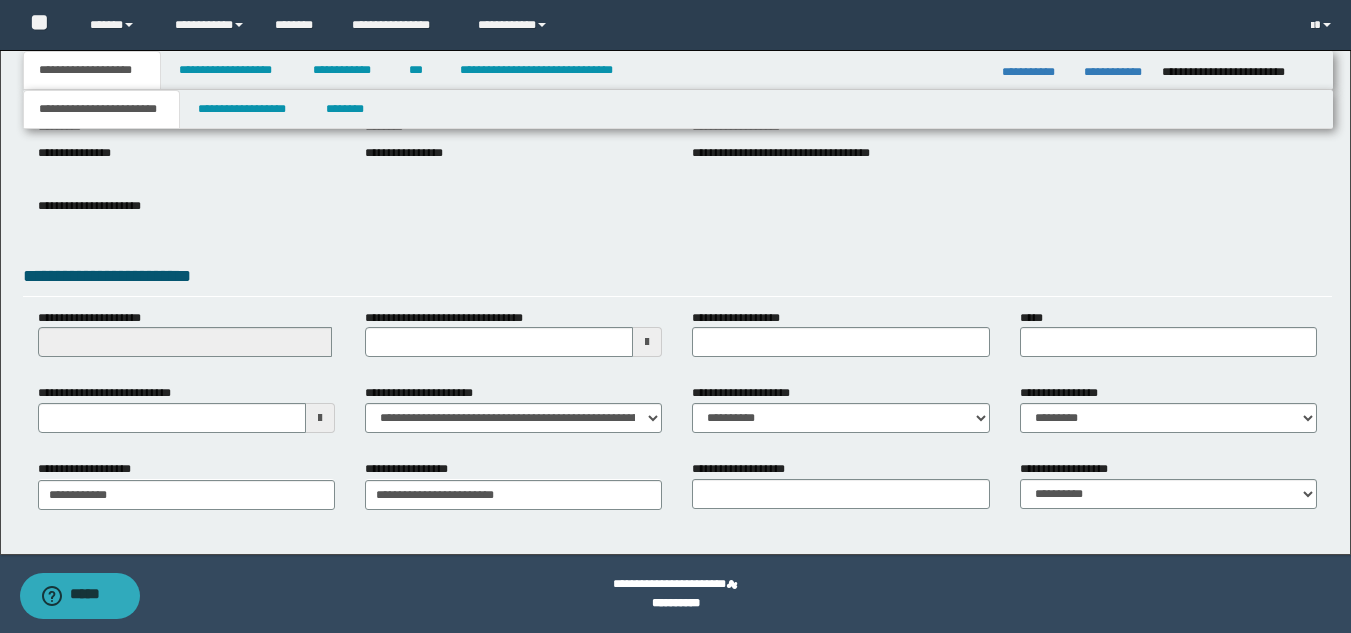click at bounding box center (320, 418) 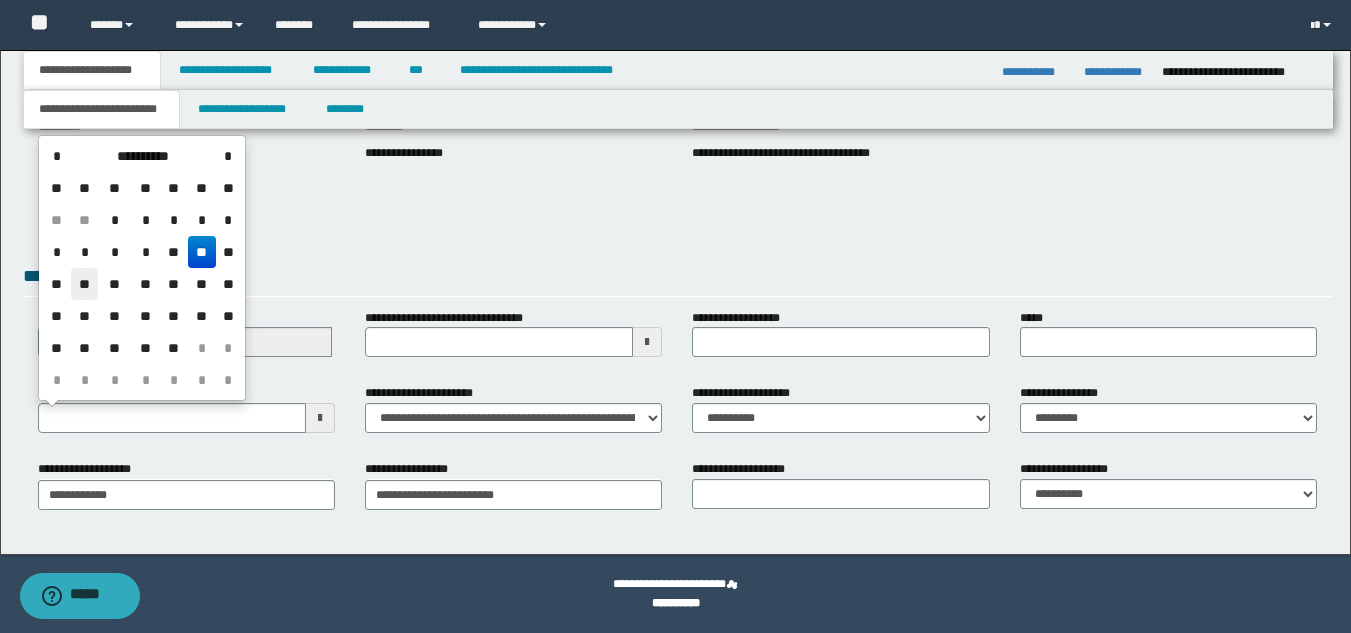 click on "**" at bounding box center [85, 284] 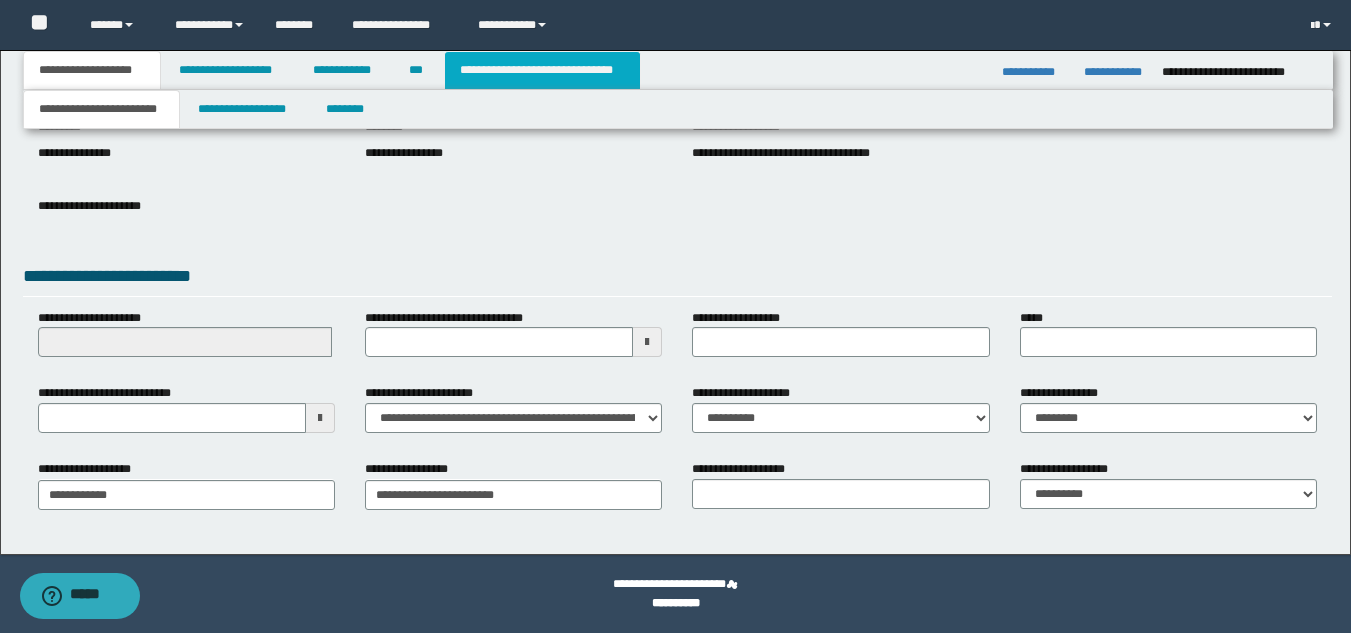 click on "**********" at bounding box center (542, 70) 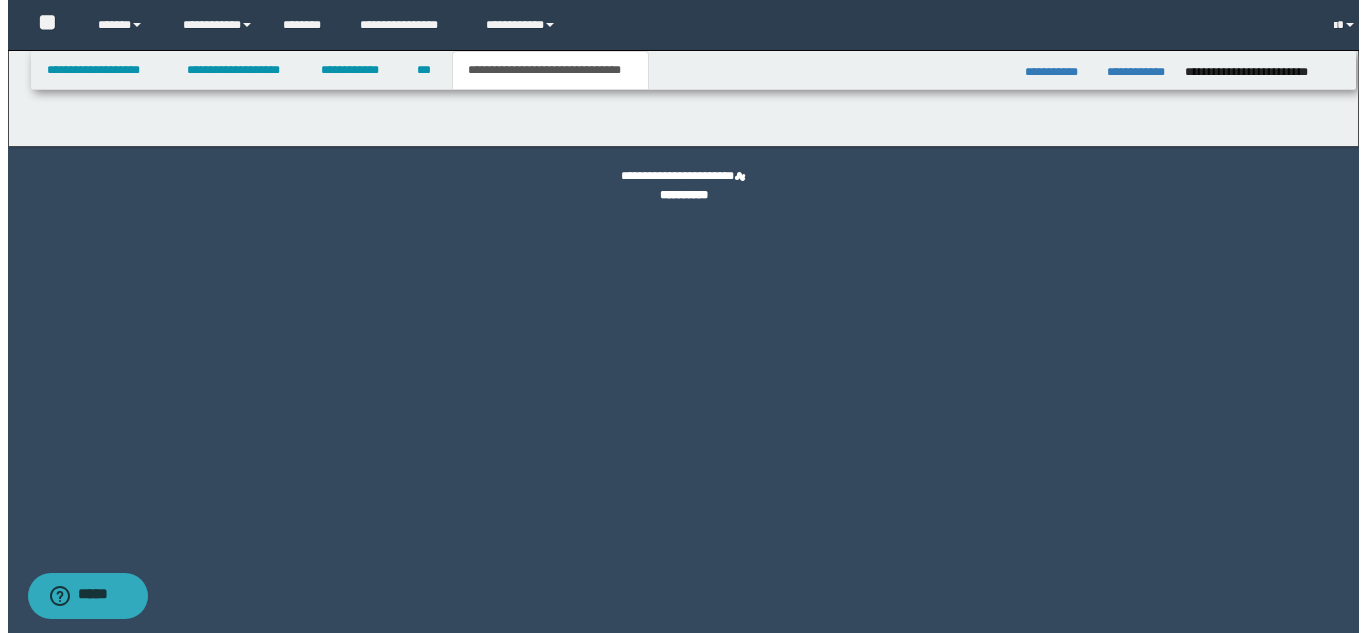 scroll, scrollTop: 0, scrollLeft: 0, axis: both 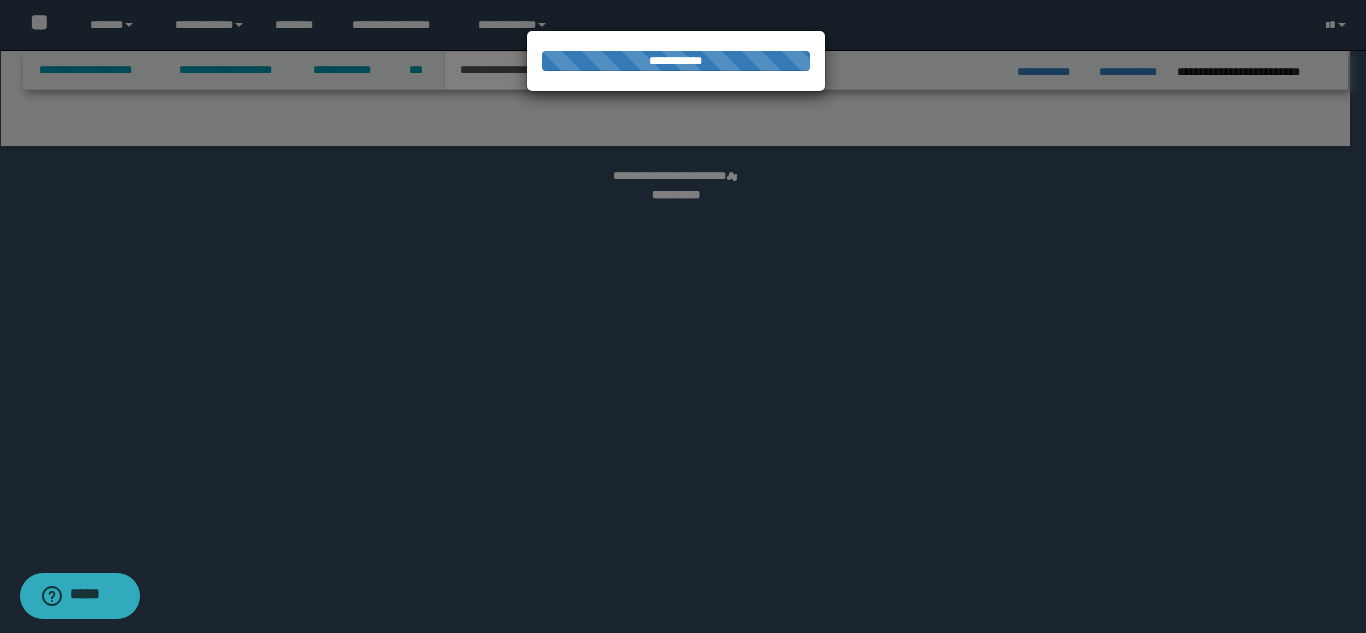 select on "*" 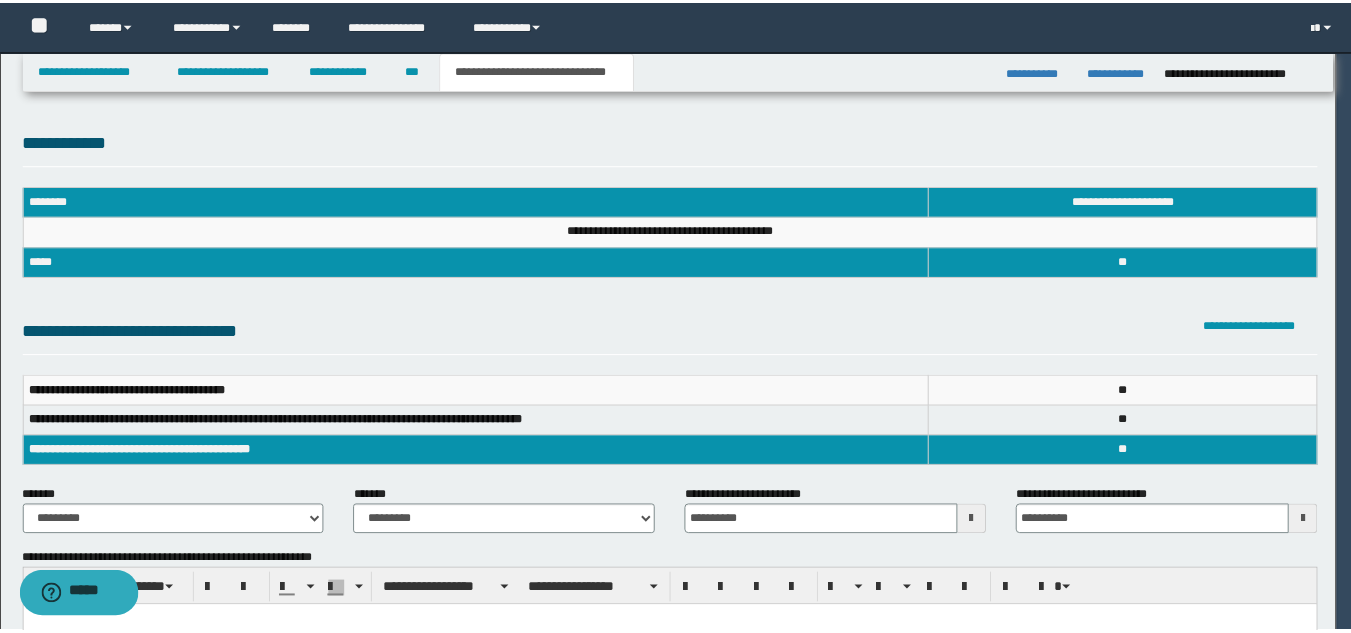 scroll, scrollTop: 0, scrollLeft: 0, axis: both 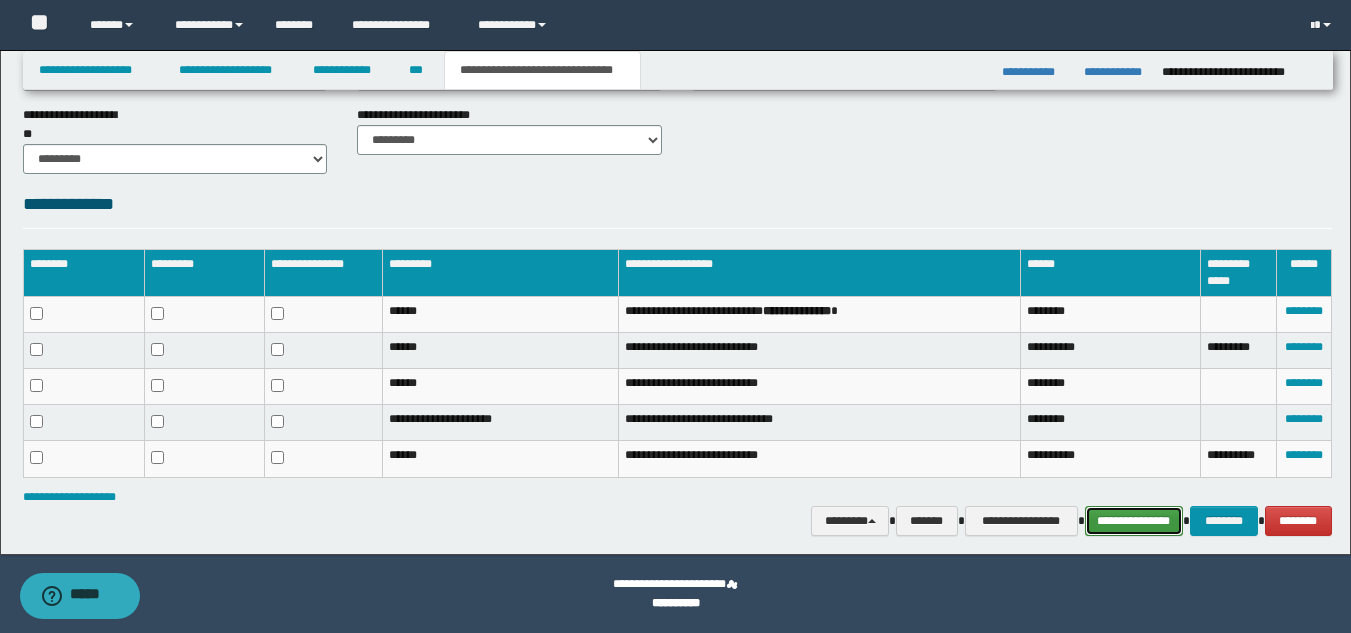 click on "**********" at bounding box center [1134, 521] 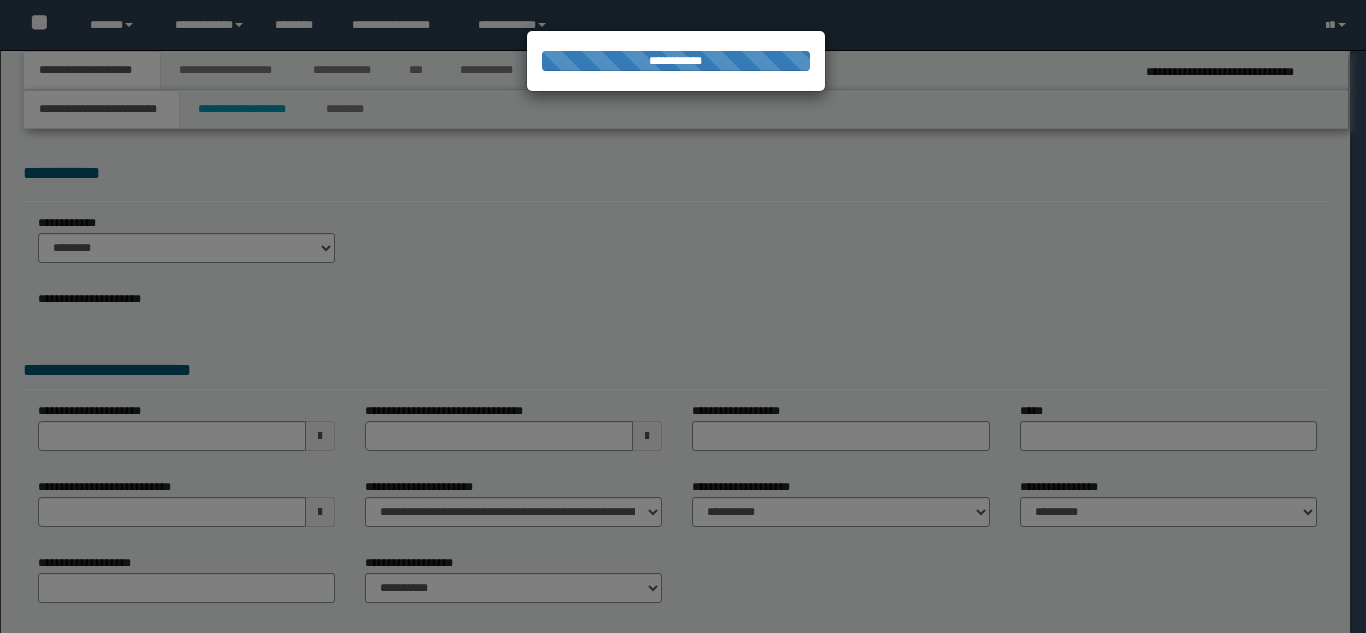 scroll, scrollTop: 0, scrollLeft: 0, axis: both 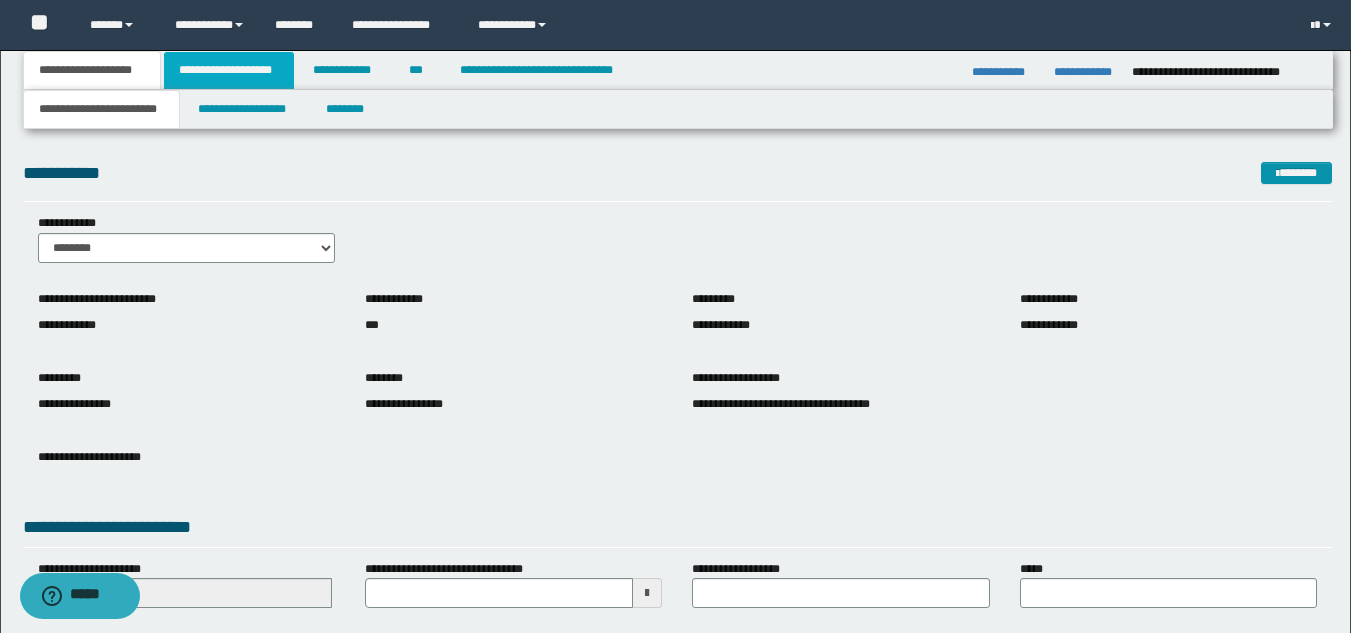 click on "**********" at bounding box center [229, 70] 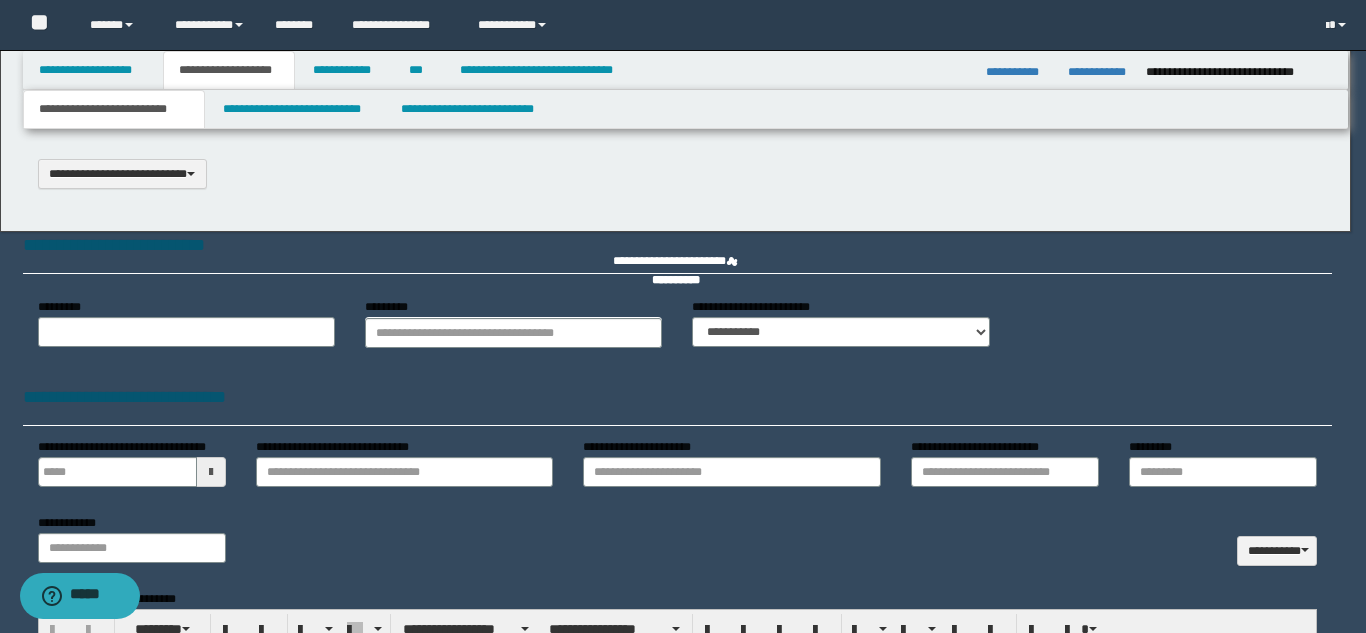 type on "**********" 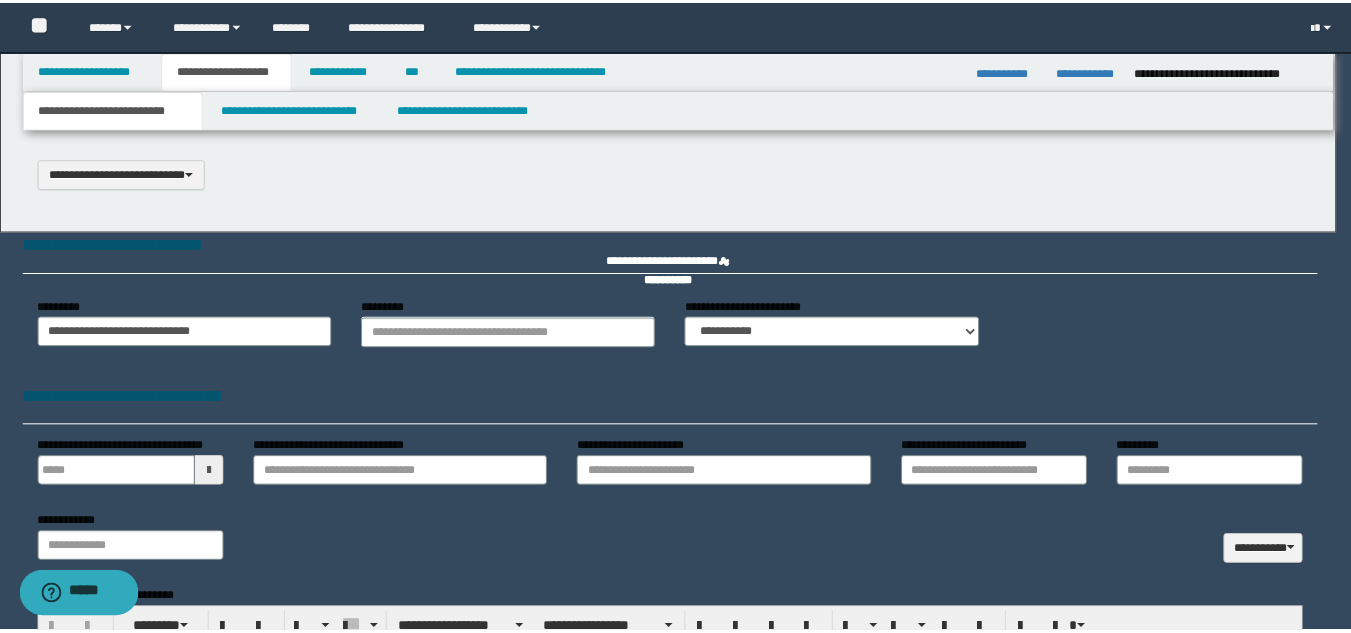 scroll, scrollTop: 0, scrollLeft: 0, axis: both 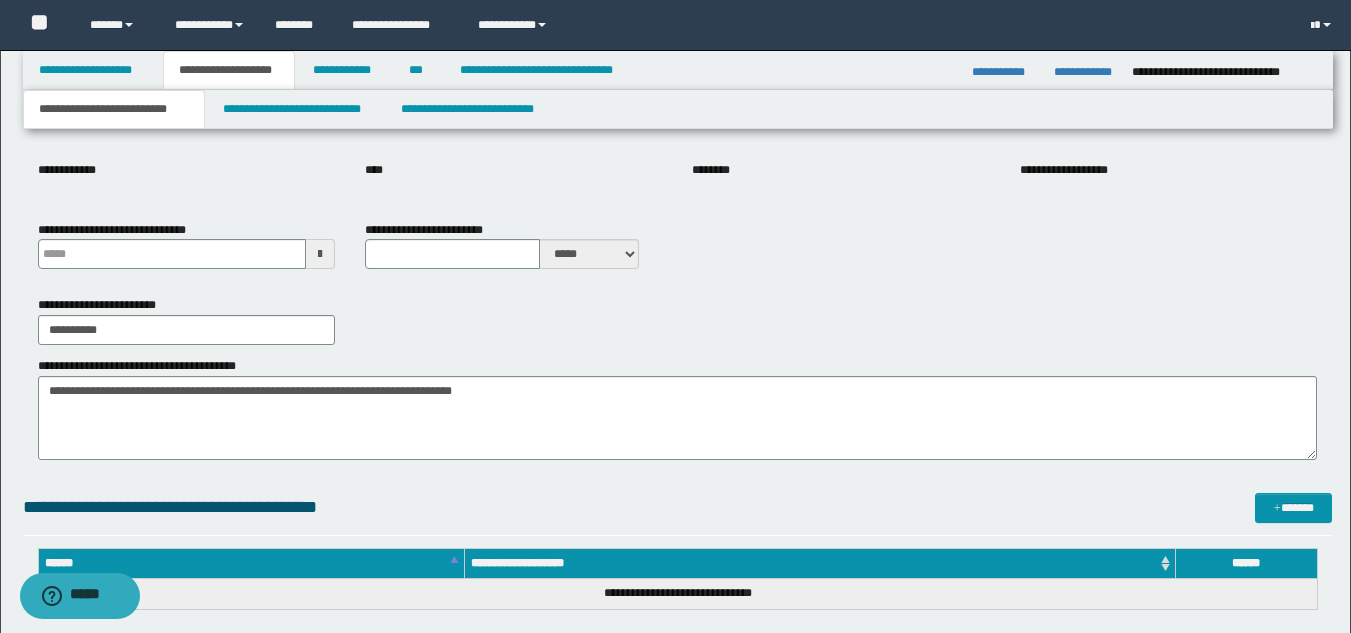 type 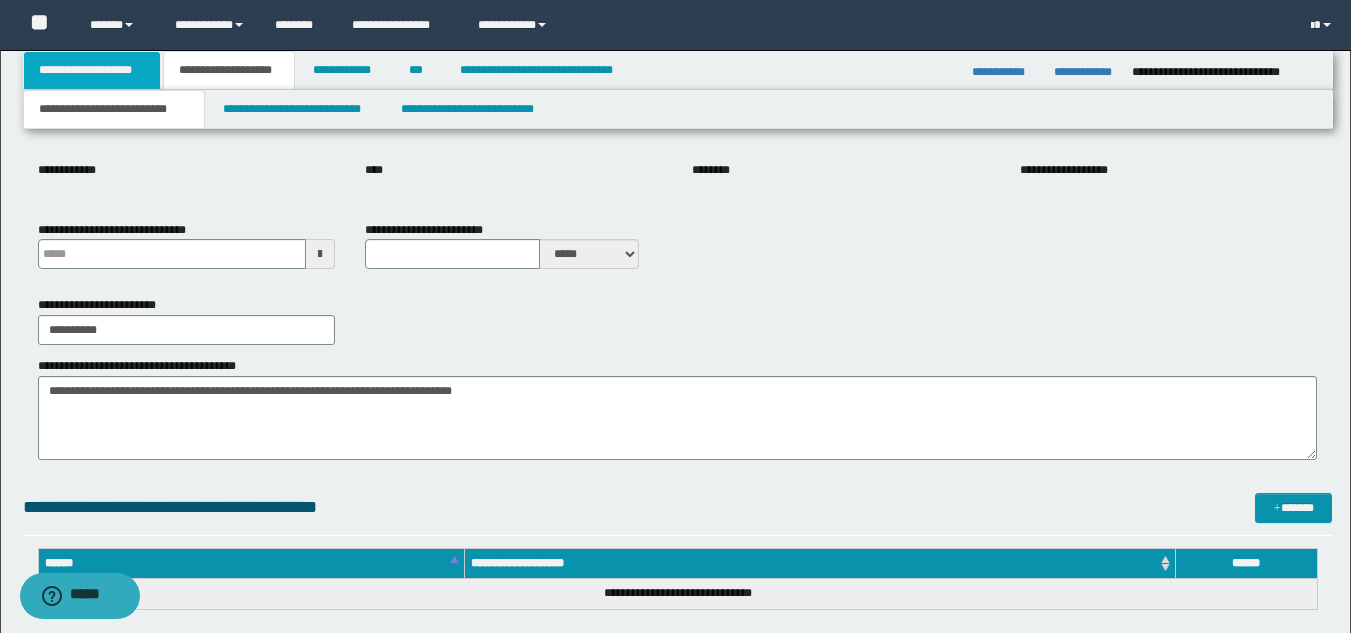 click on "**********" at bounding box center (92, 70) 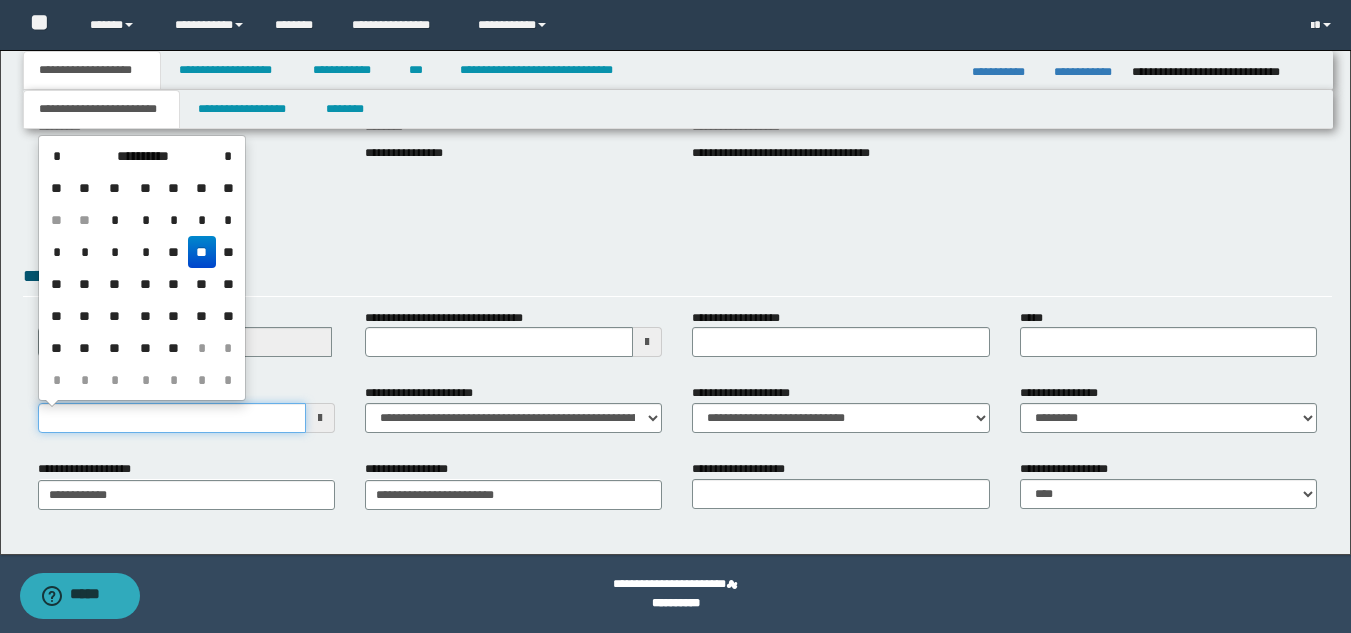 click on "**********" at bounding box center [172, 418] 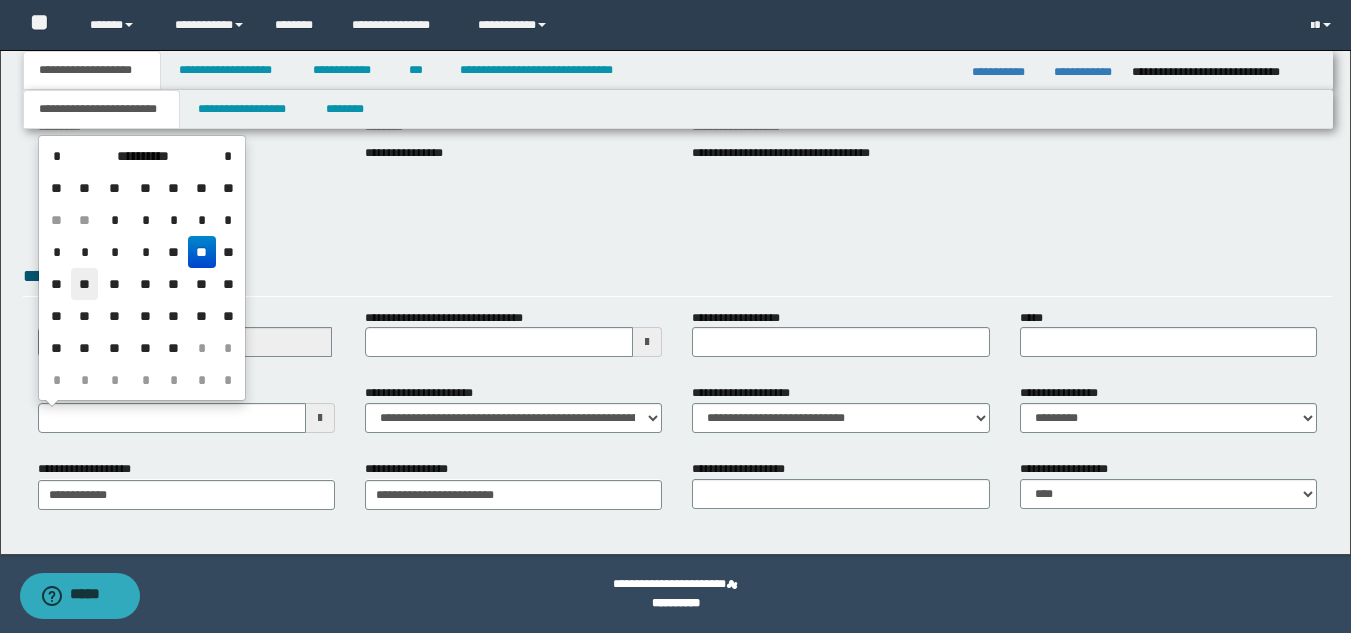 click on "**" at bounding box center (85, 284) 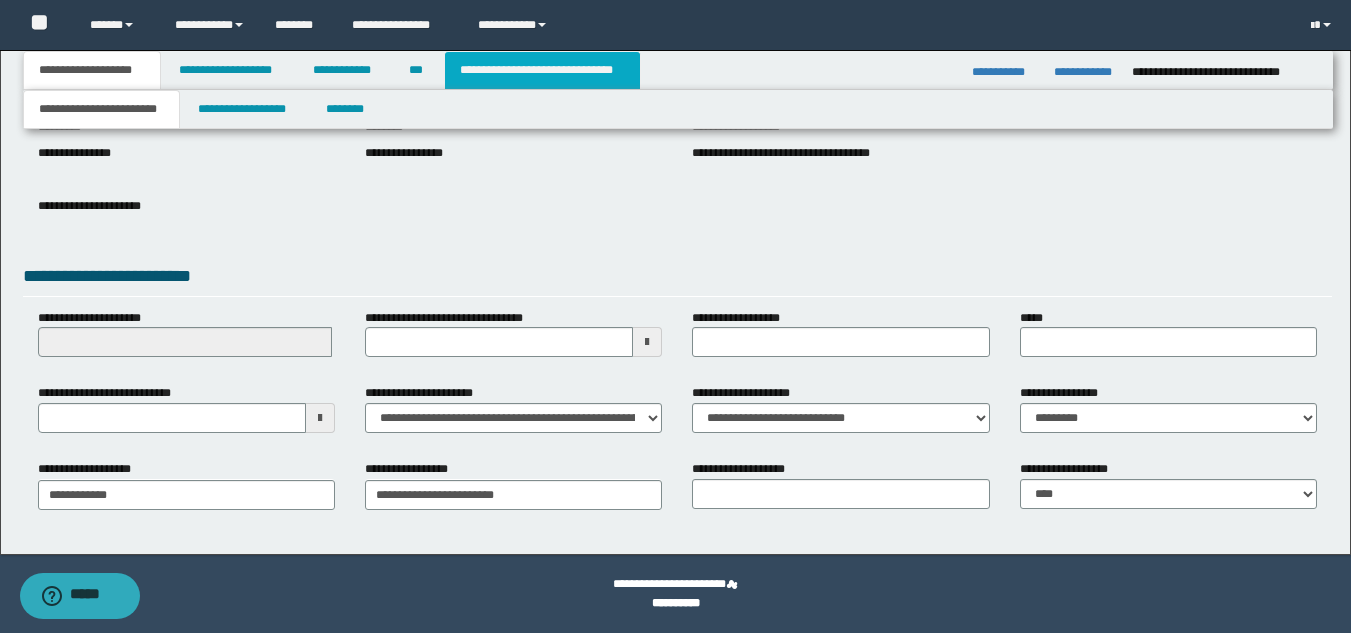 click on "**********" at bounding box center (542, 70) 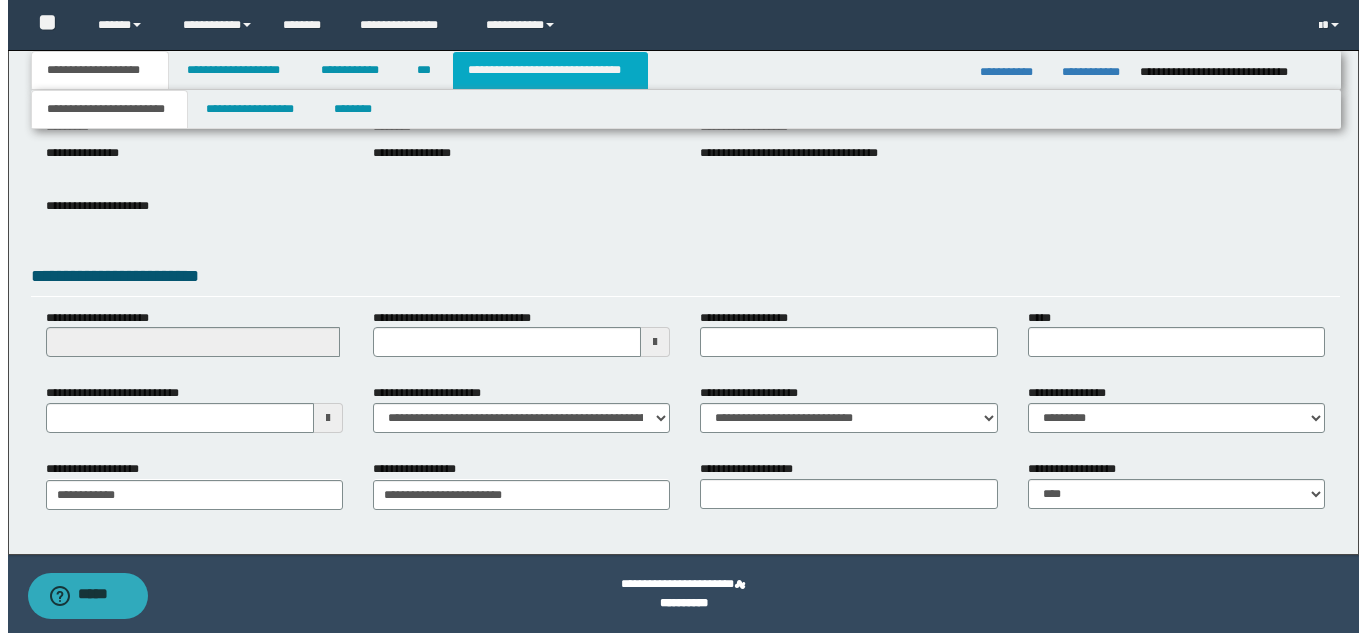 scroll, scrollTop: 0, scrollLeft: 0, axis: both 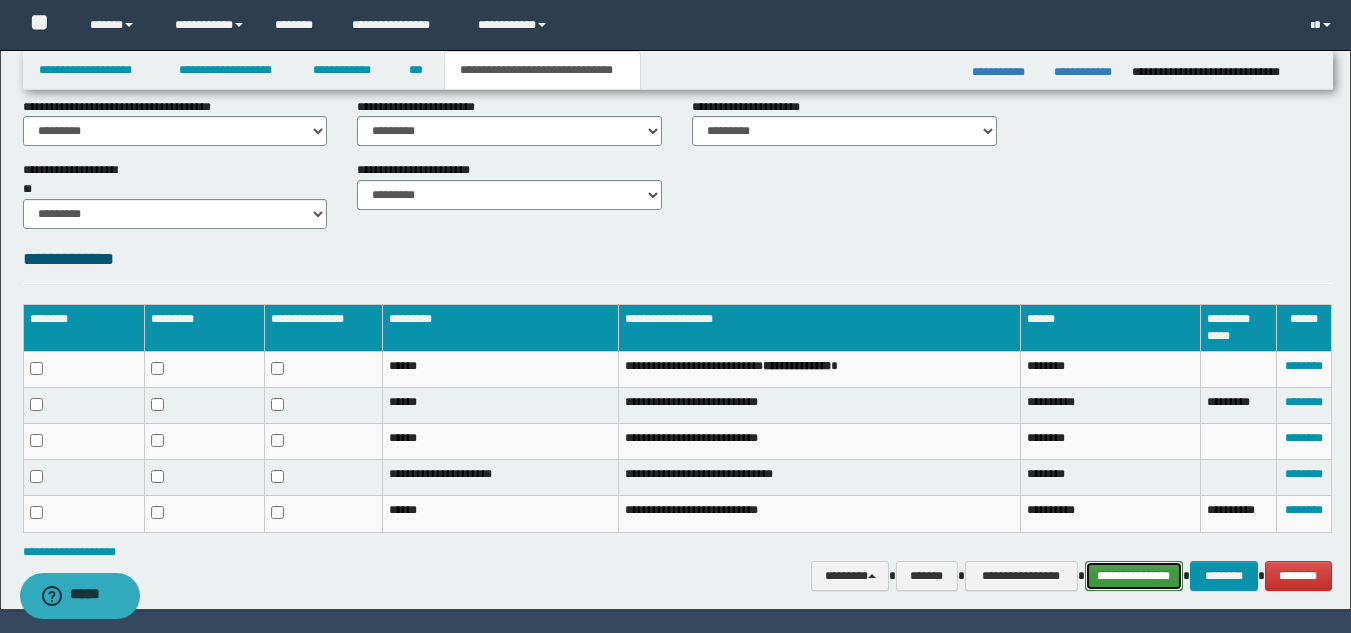 click on "**********" at bounding box center (1134, 576) 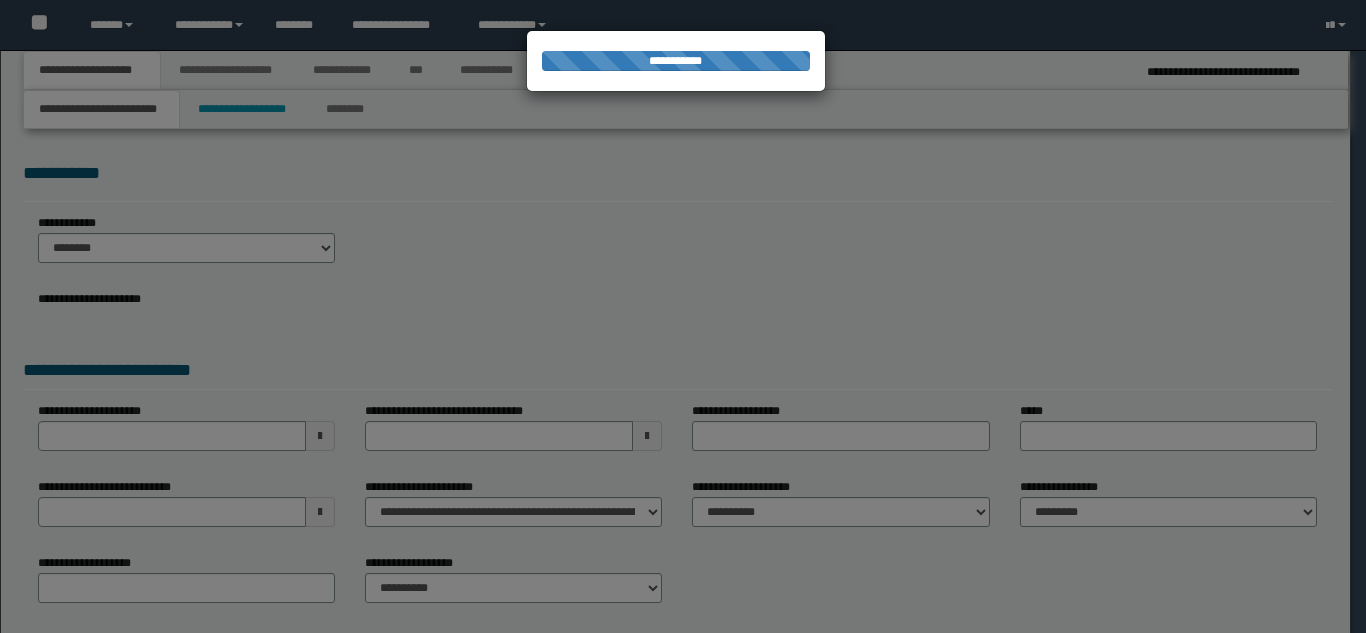 scroll, scrollTop: 0, scrollLeft: 0, axis: both 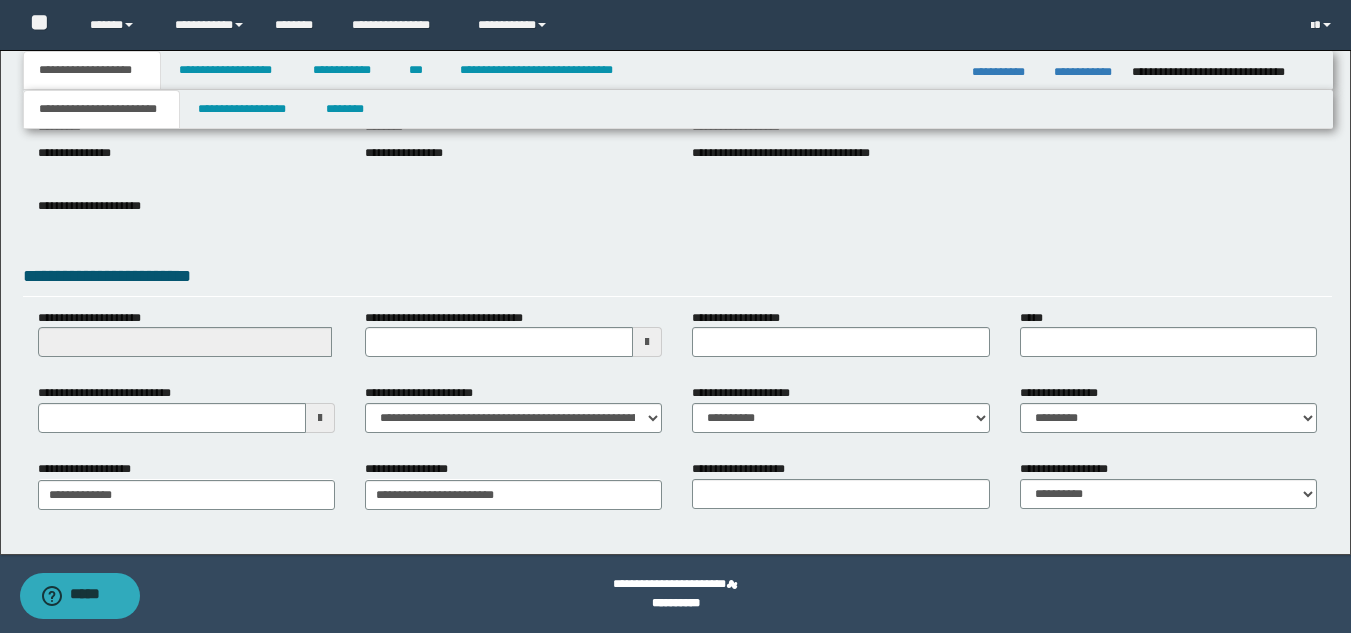 click at bounding box center [320, 418] 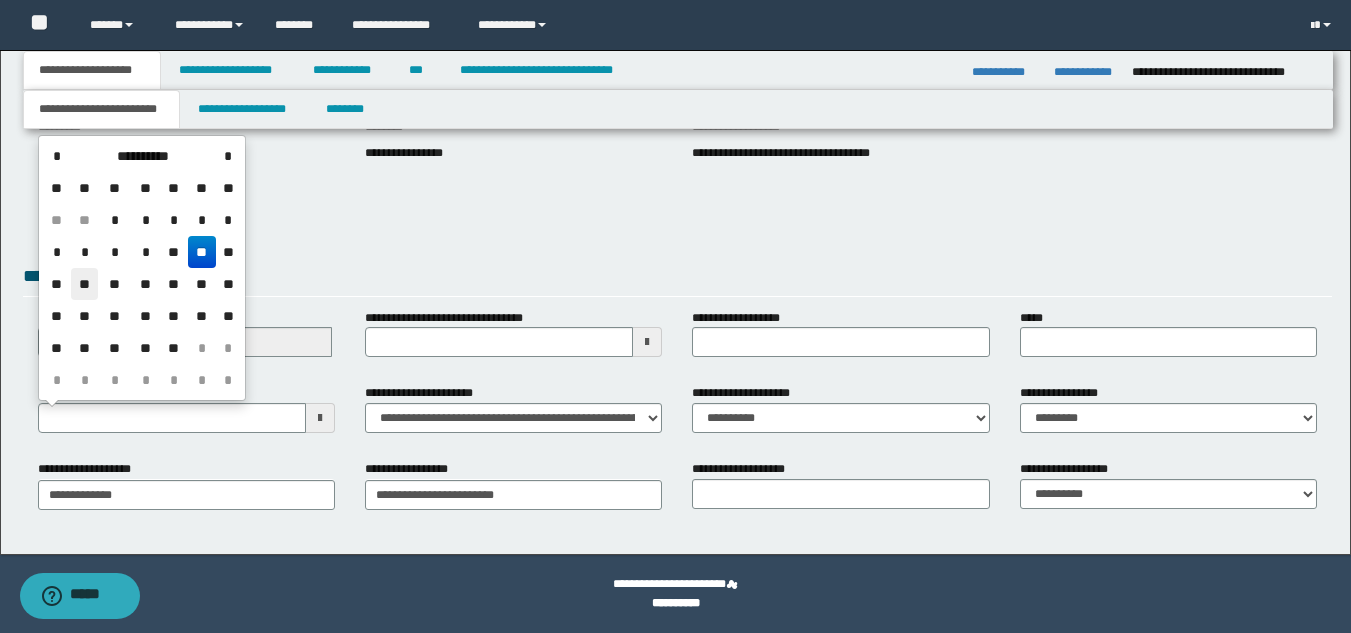 click on "**" at bounding box center (85, 284) 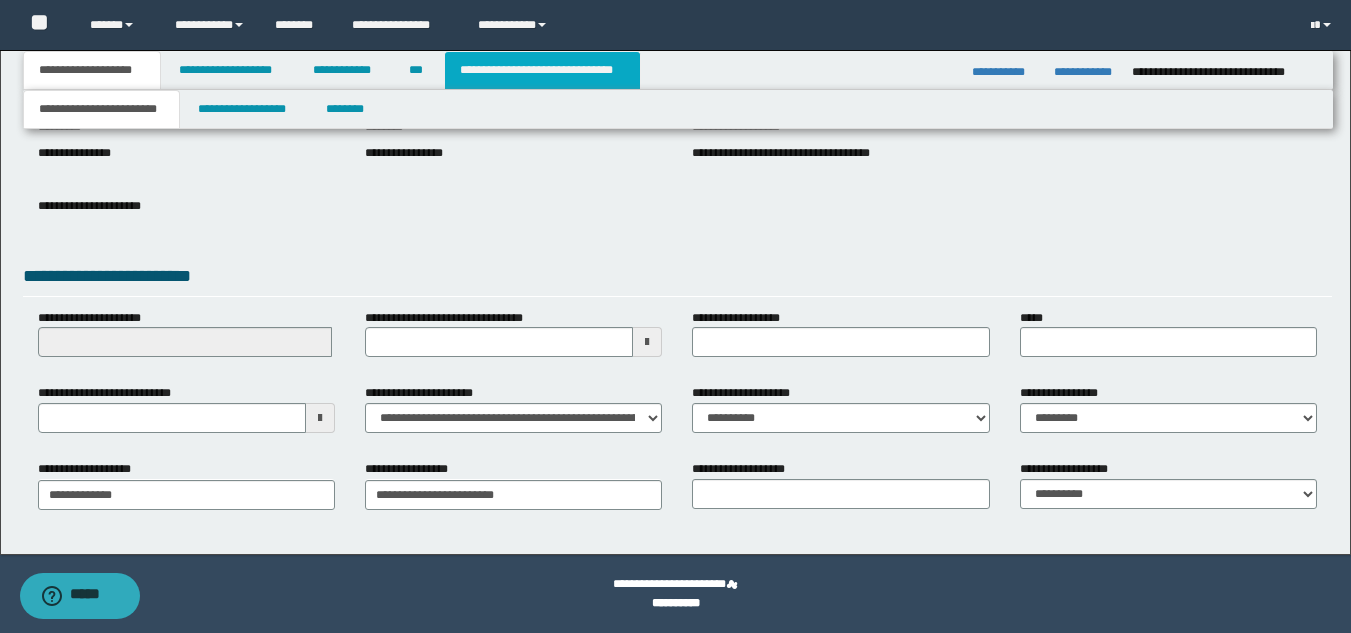 click on "**********" at bounding box center [542, 70] 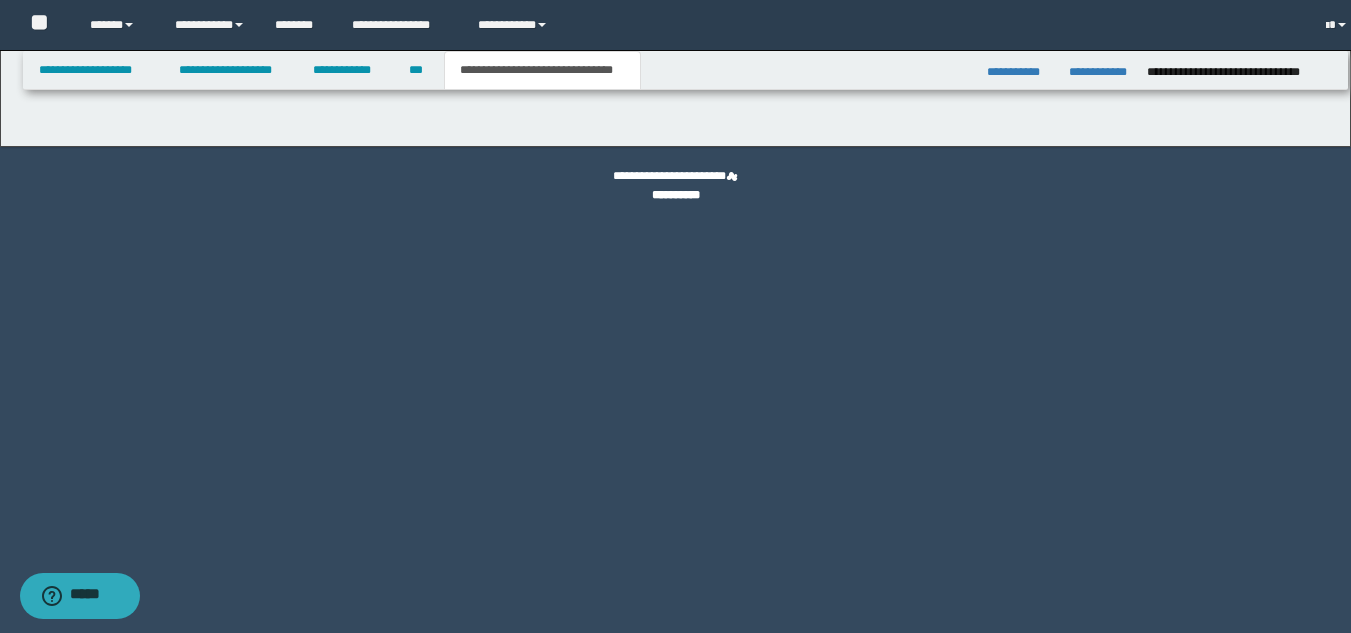 scroll, scrollTop: 0, scrollLeft: 0, axis: both 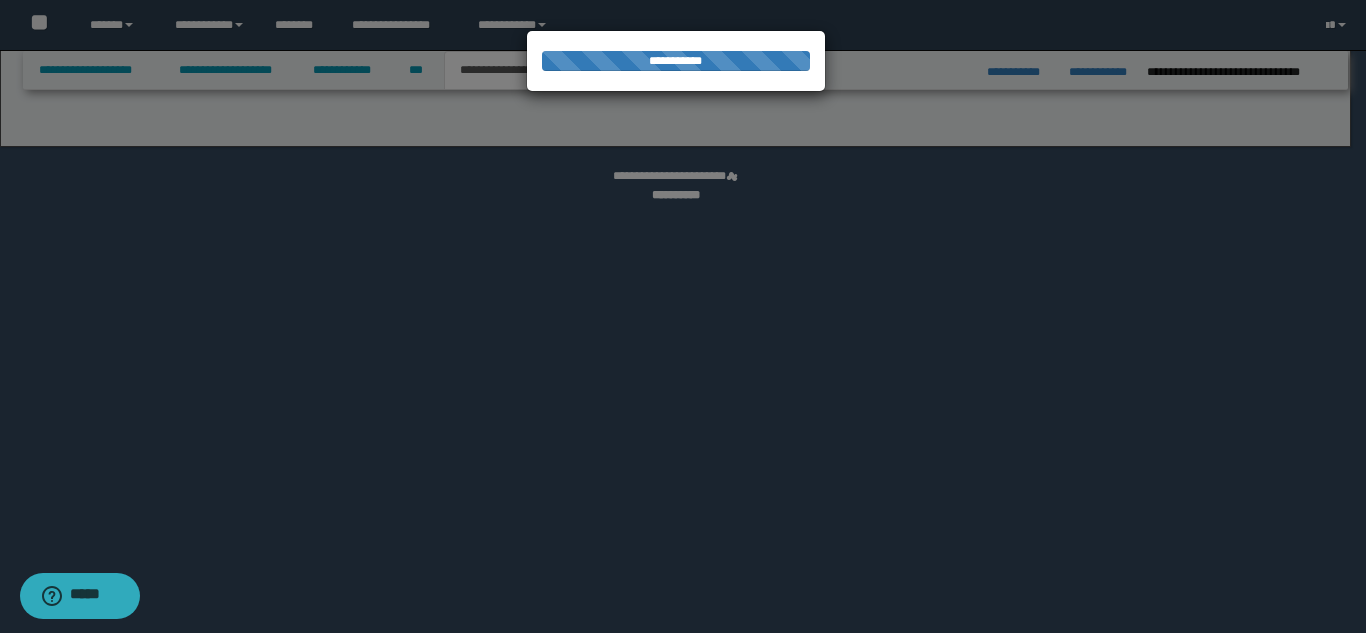 select on "*" 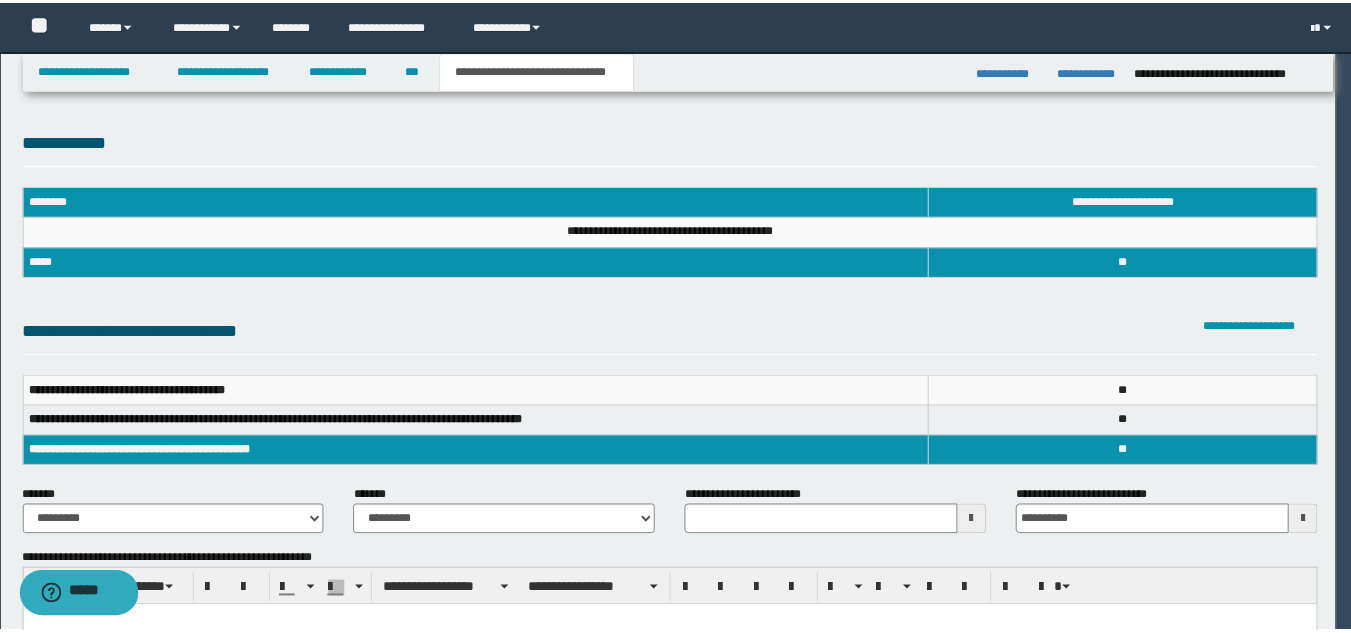 scroll, scrollTop: 0, scrollLeft: 0, axis: both 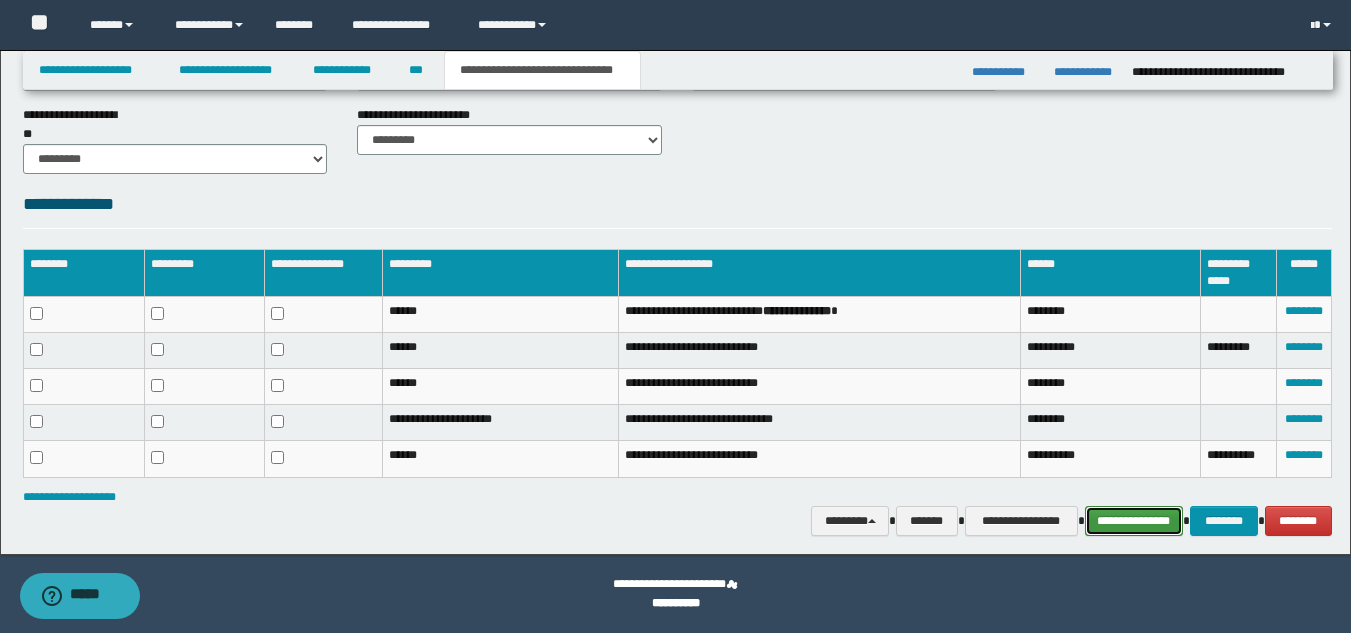 click on "**********" at bounding box center (1134, 521) 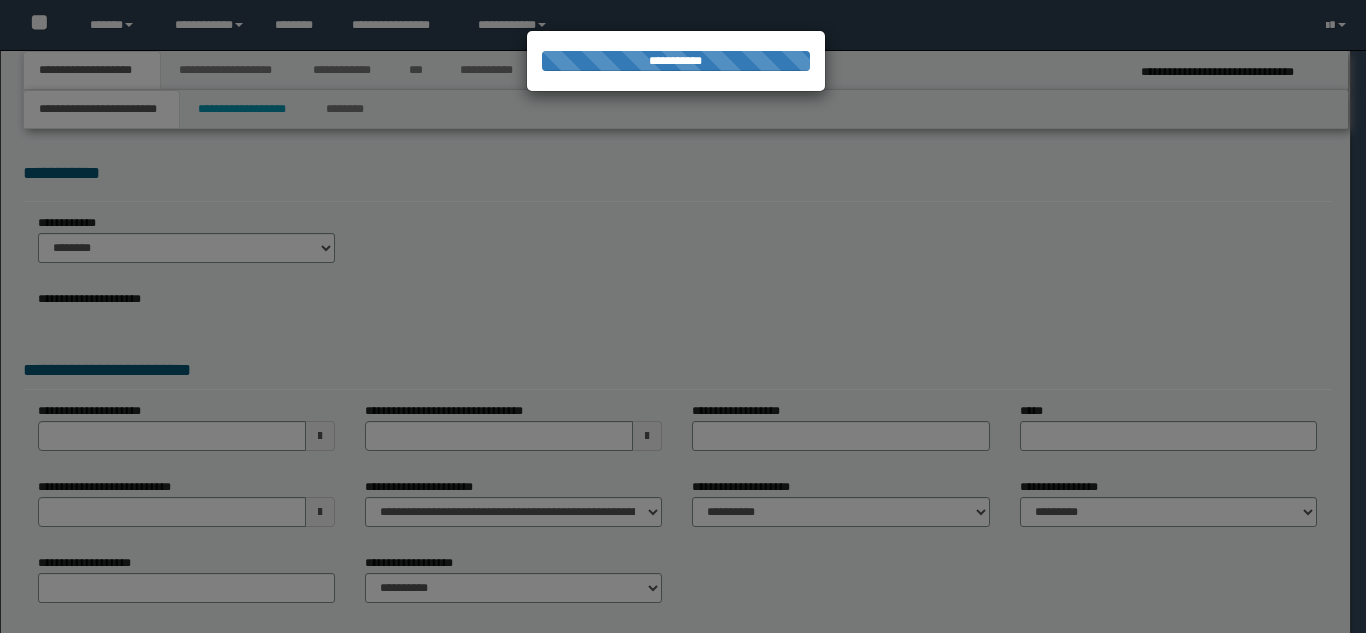 scroll, scrollTop: 0, scrollLeft: 0, axis: both 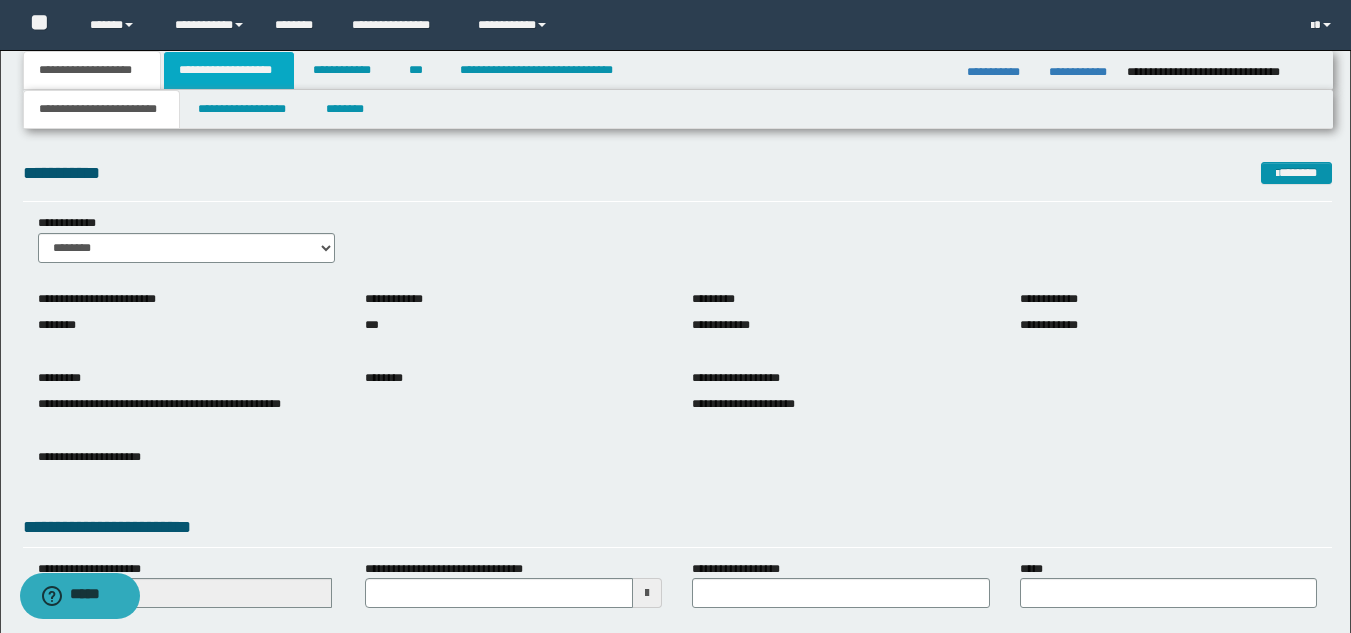 click on "**********" at bounding box center (229, 70) 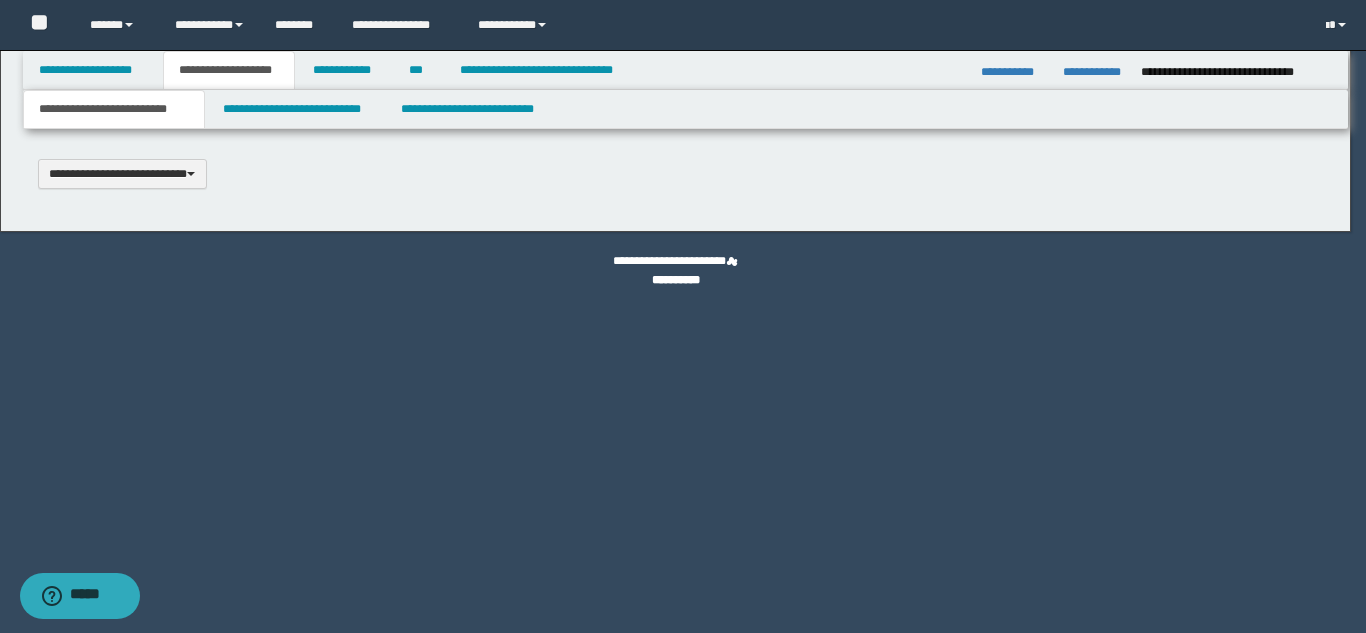 type 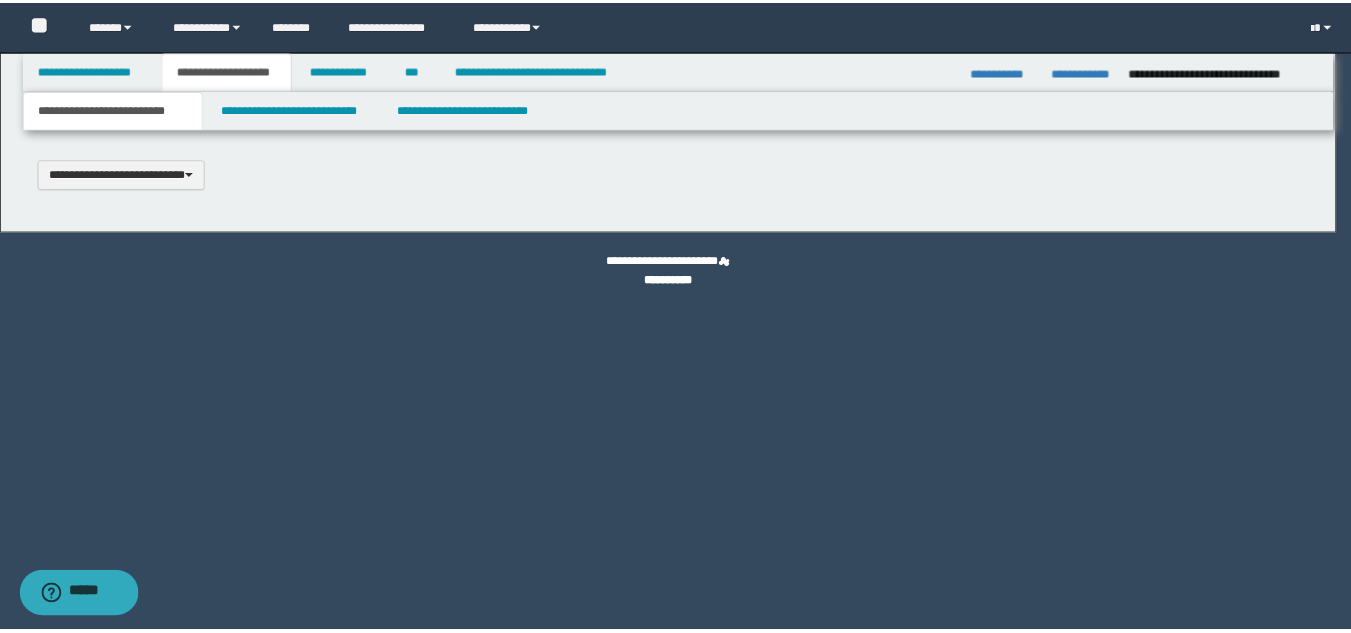 scroll, scrollTop: 0, scrollLeft: 0, axis: both 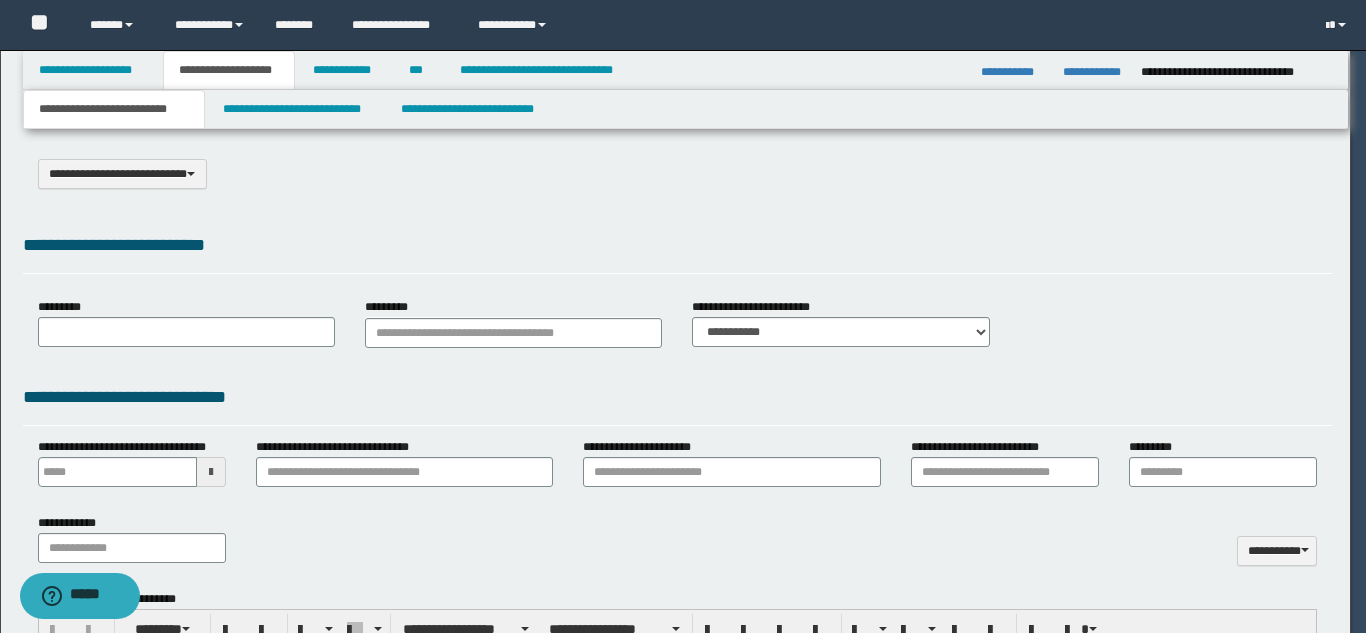 type on "**********" 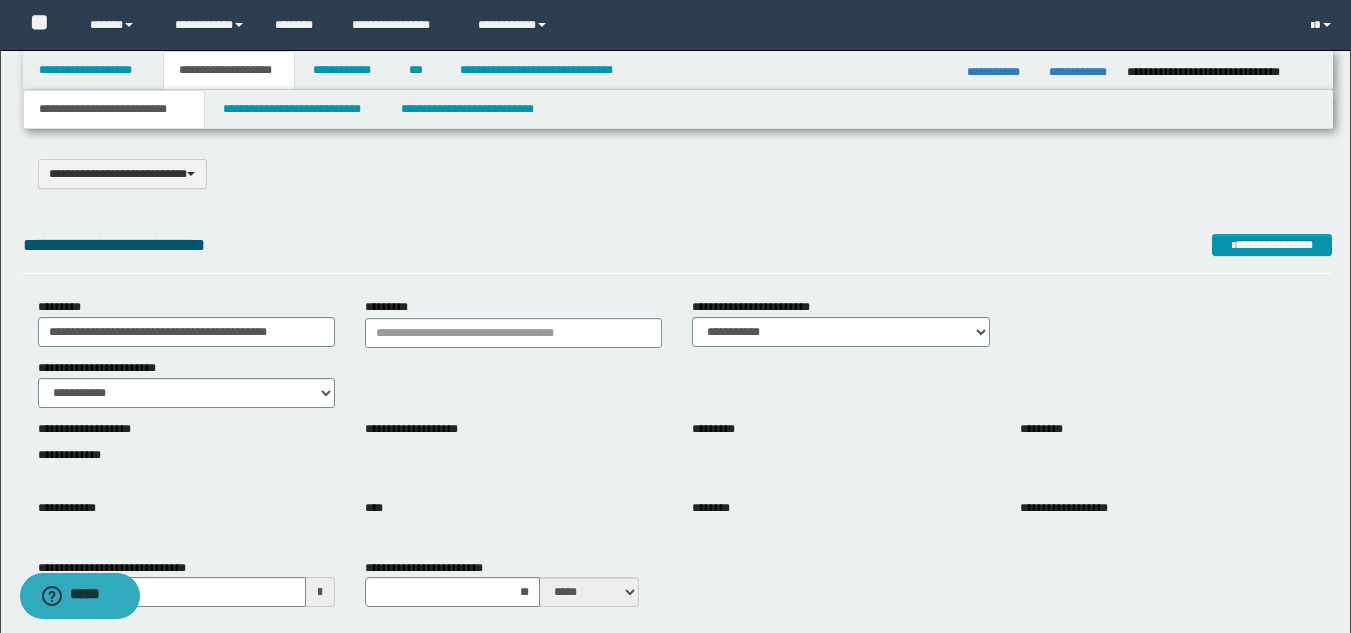 click on "**********" at bounding box center [114, 109] 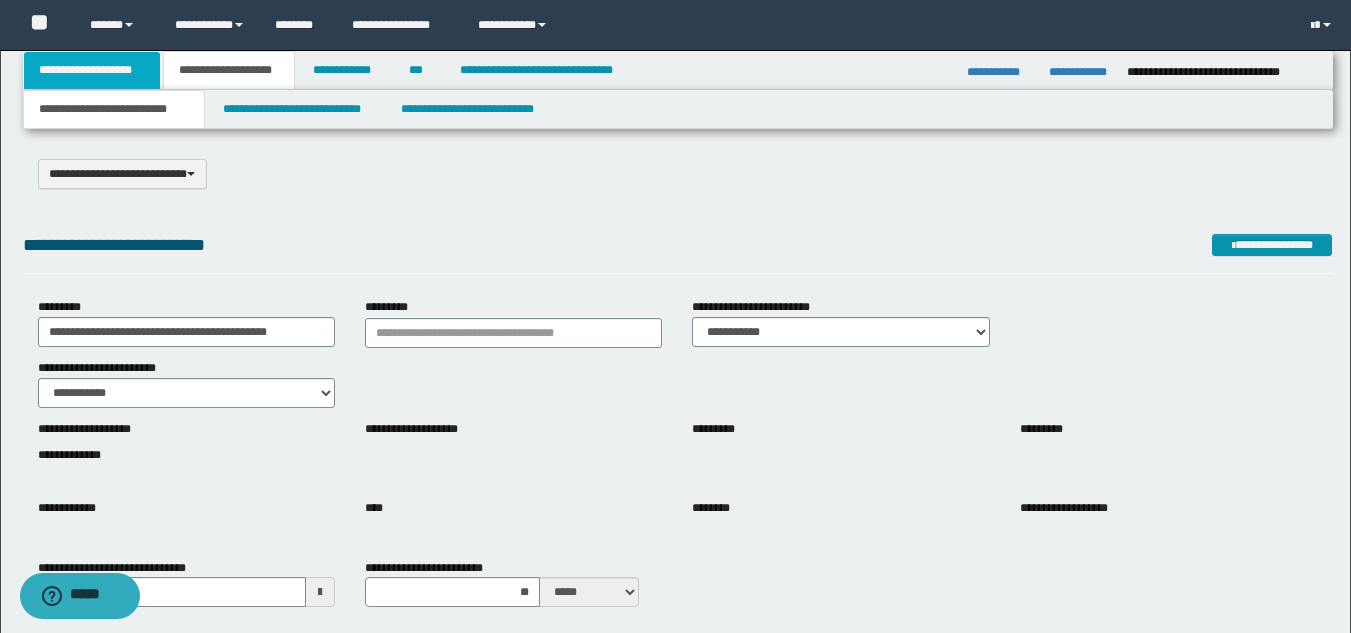 click on "**********" at bounding box center (92, 70) 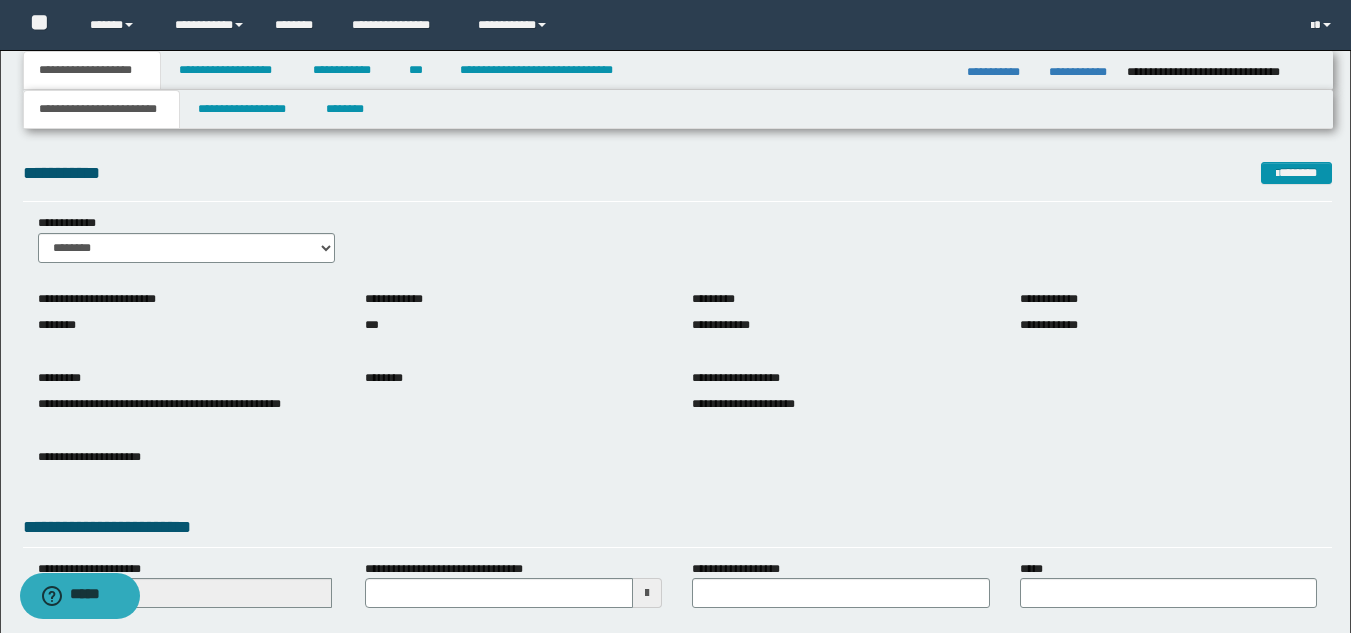 scroll, scrollTop: 251, scrollLeft: 0, axis: vertical 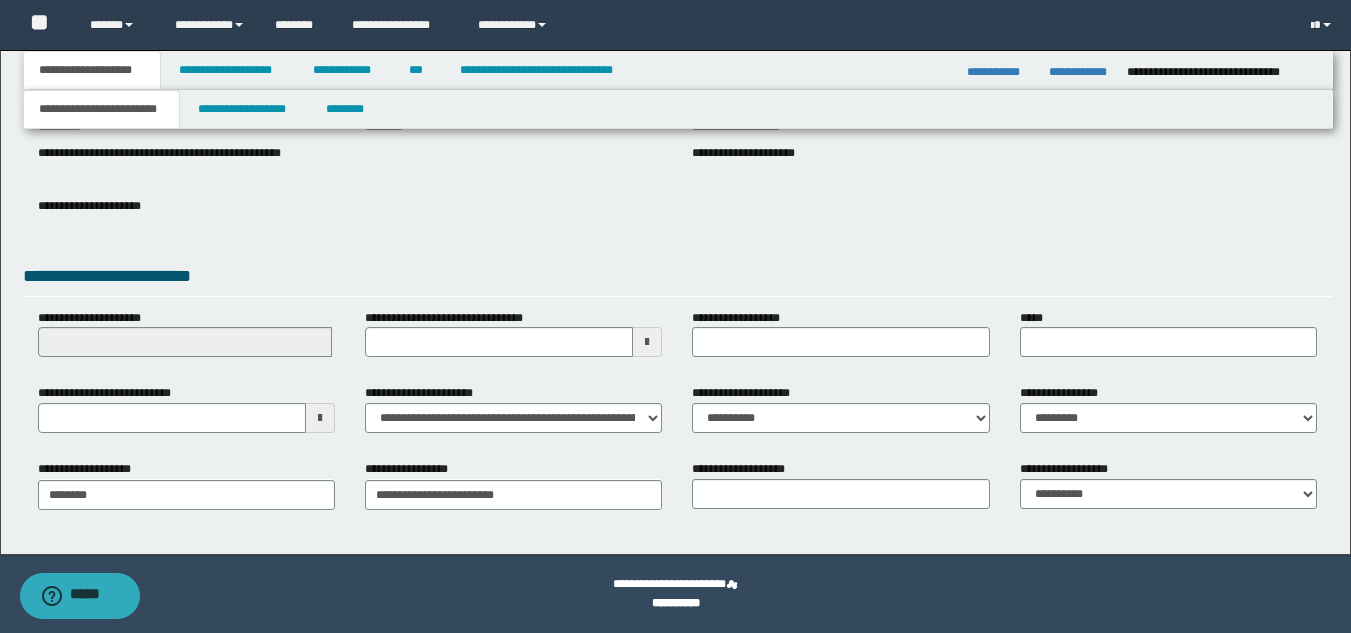 click at bounding box center [320, 418] 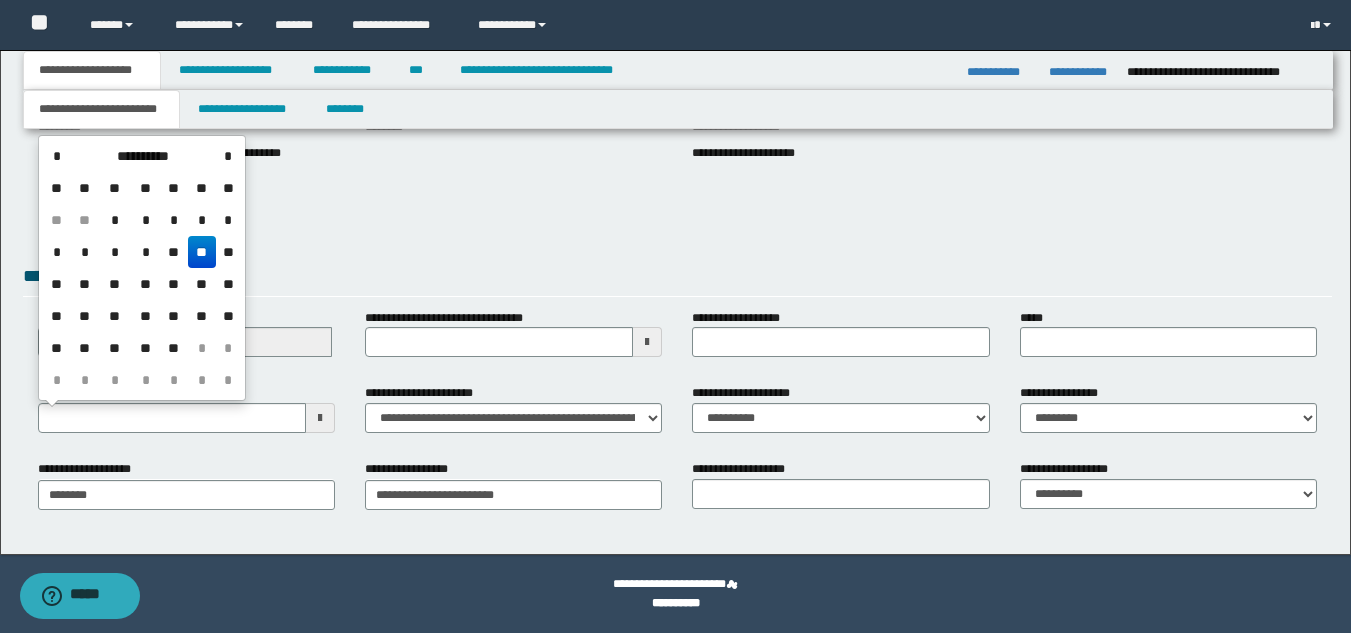 click on "**" at bounding box center [85, 284] 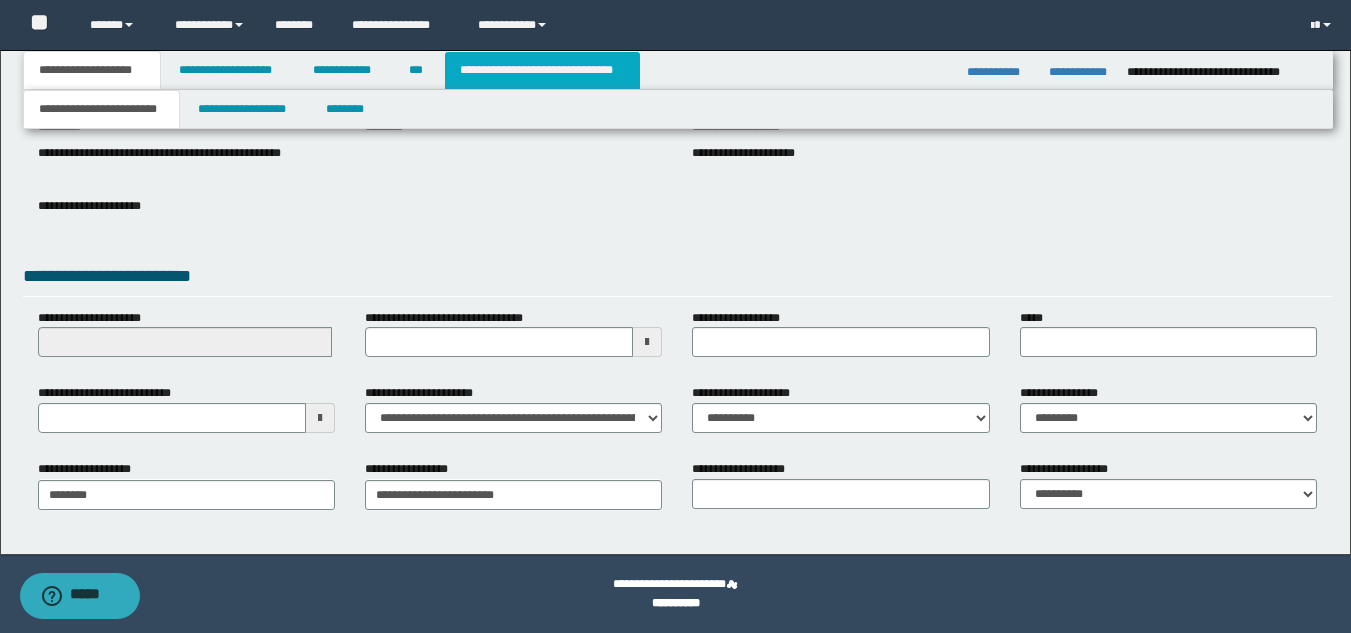 click on "**********" at bounding box center (542, 70) 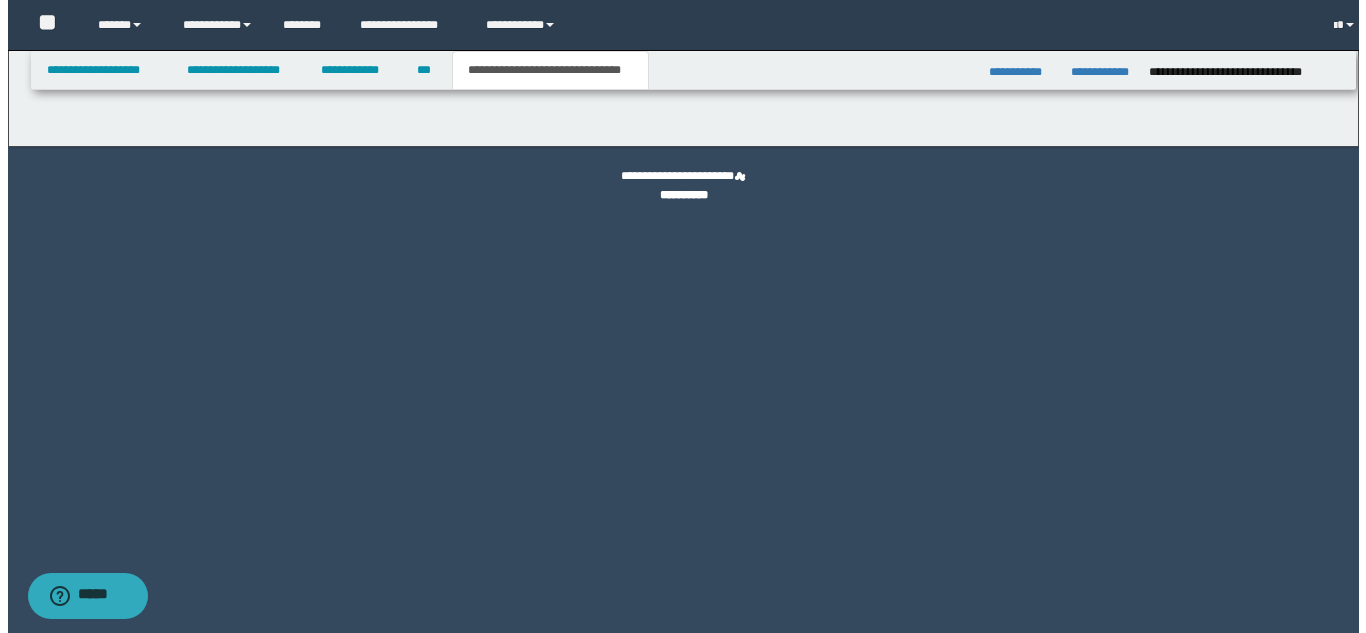 scroll, scrollTop: 0, scrollLeft: 0, axis: both 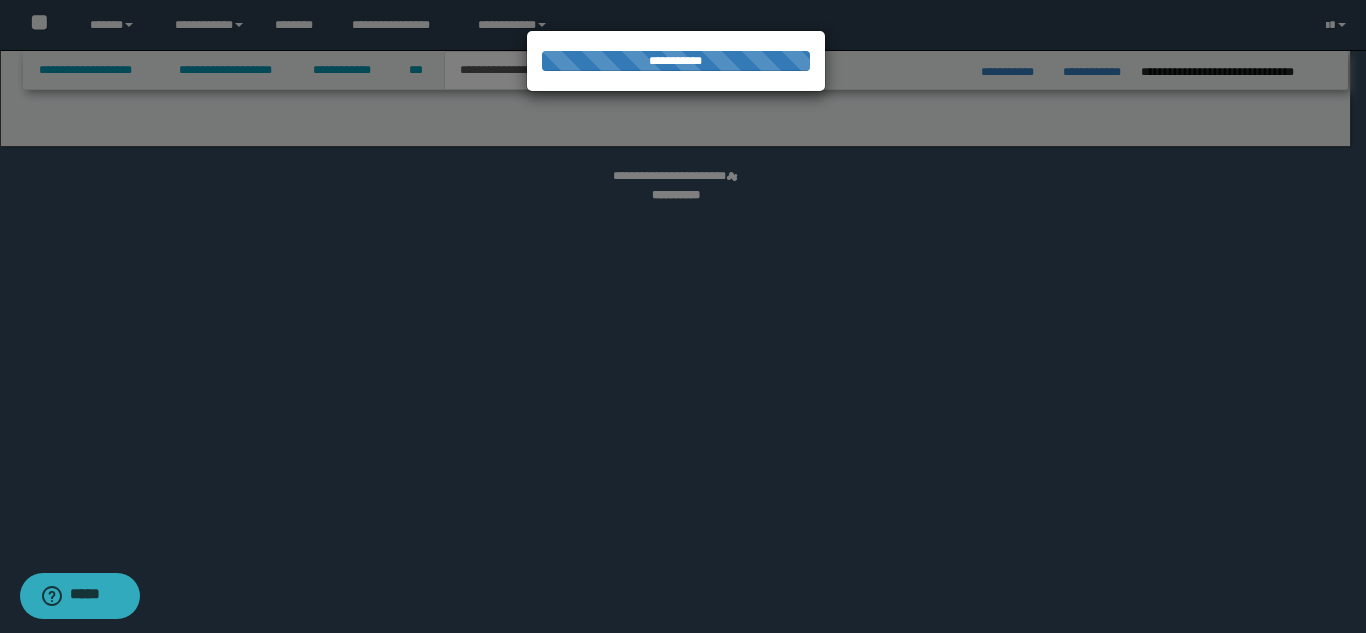 select on "*" 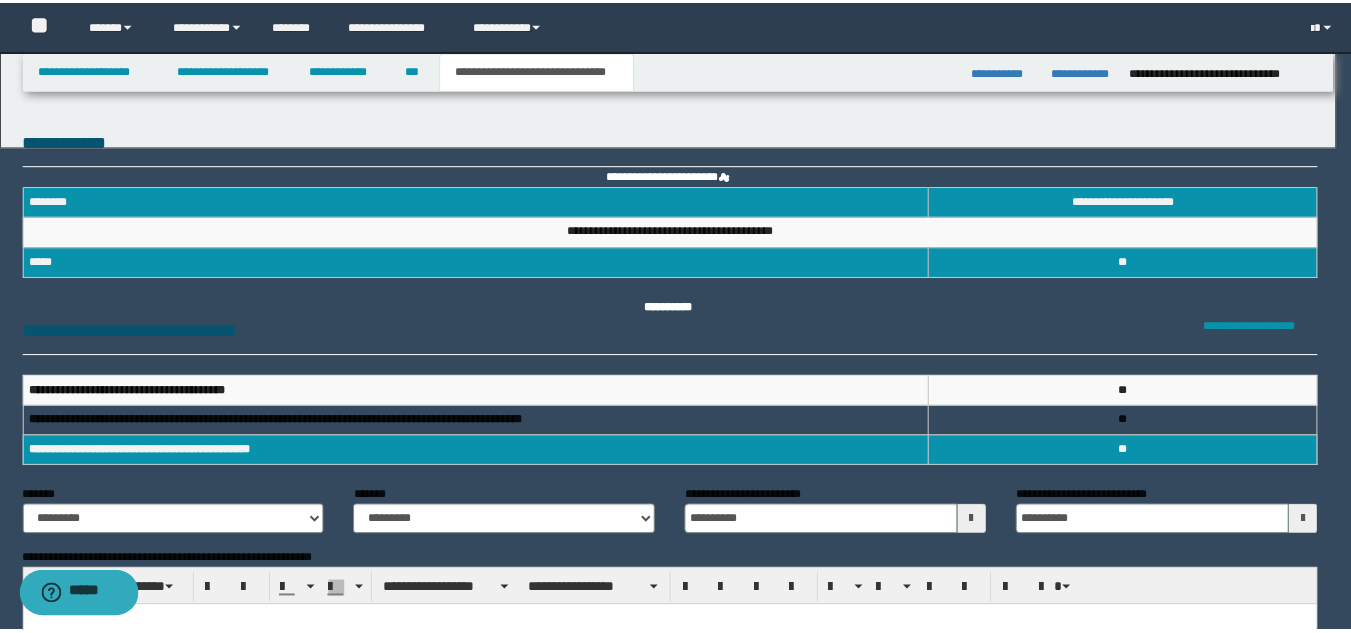 scroll, scrollTop: 0, scrollLeft: 0, axis: both 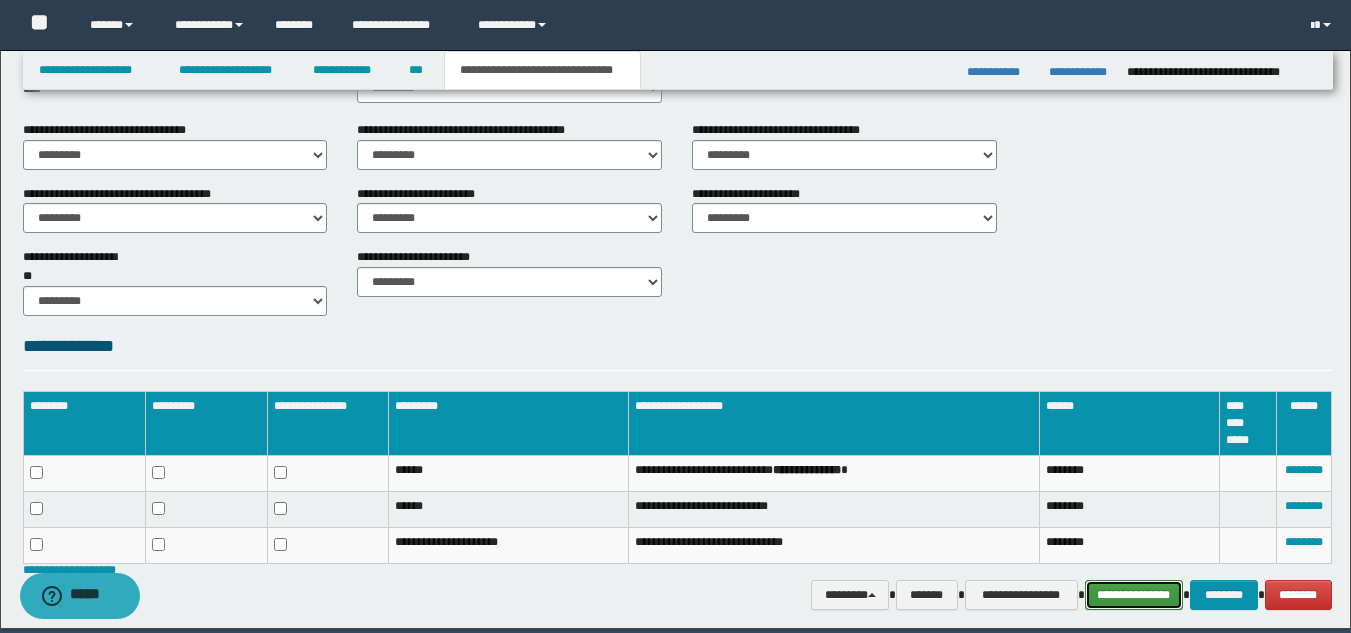 click on "**********" at bounding box center [1134, 595] 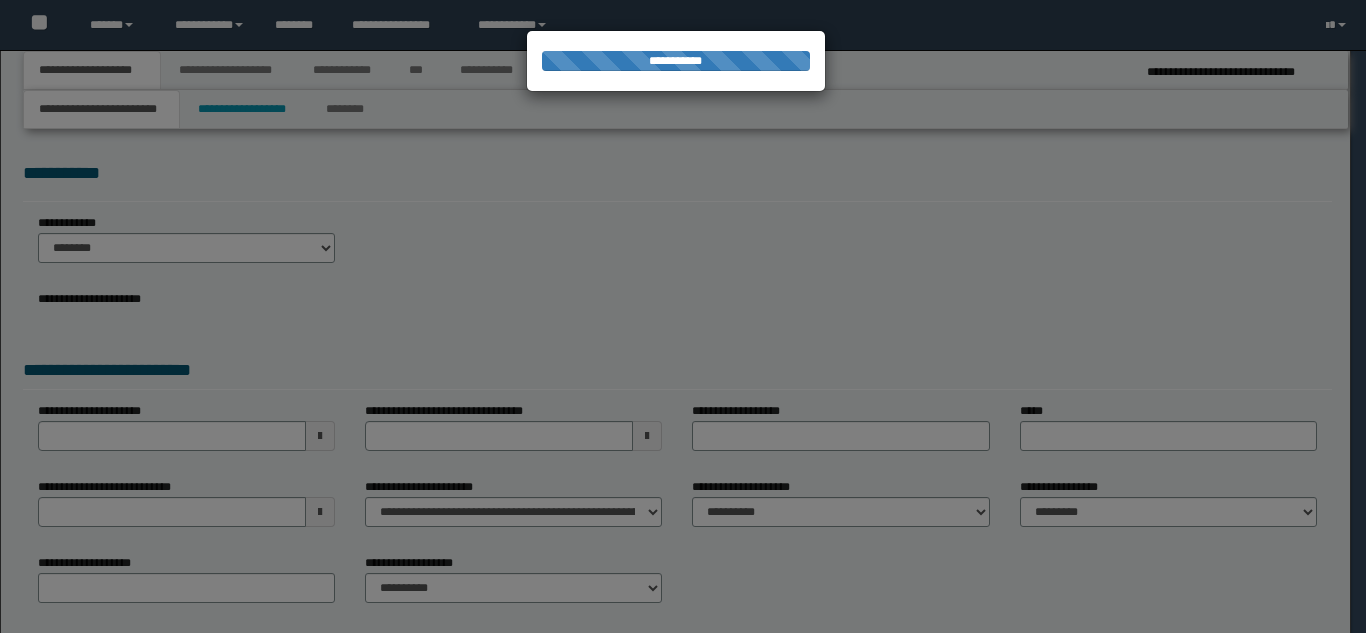 scroll, scrollTop: 0, scrollLeft: 0, axis: both 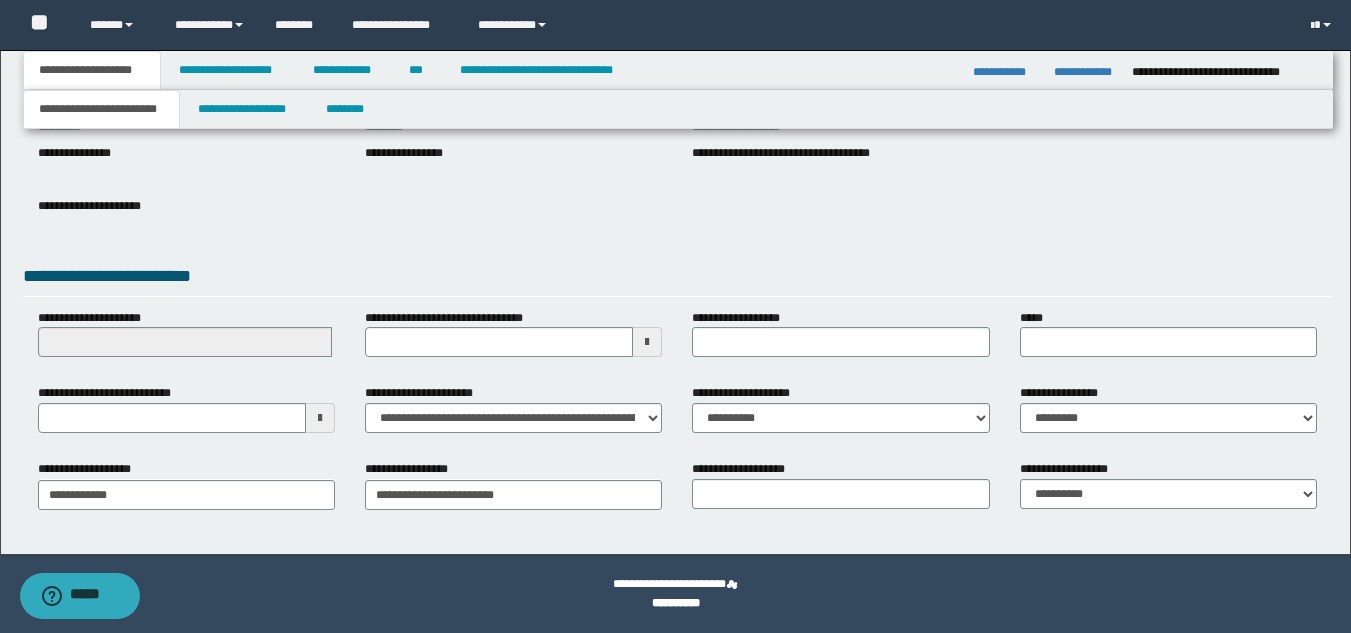 click at bounding box center [320, 418] 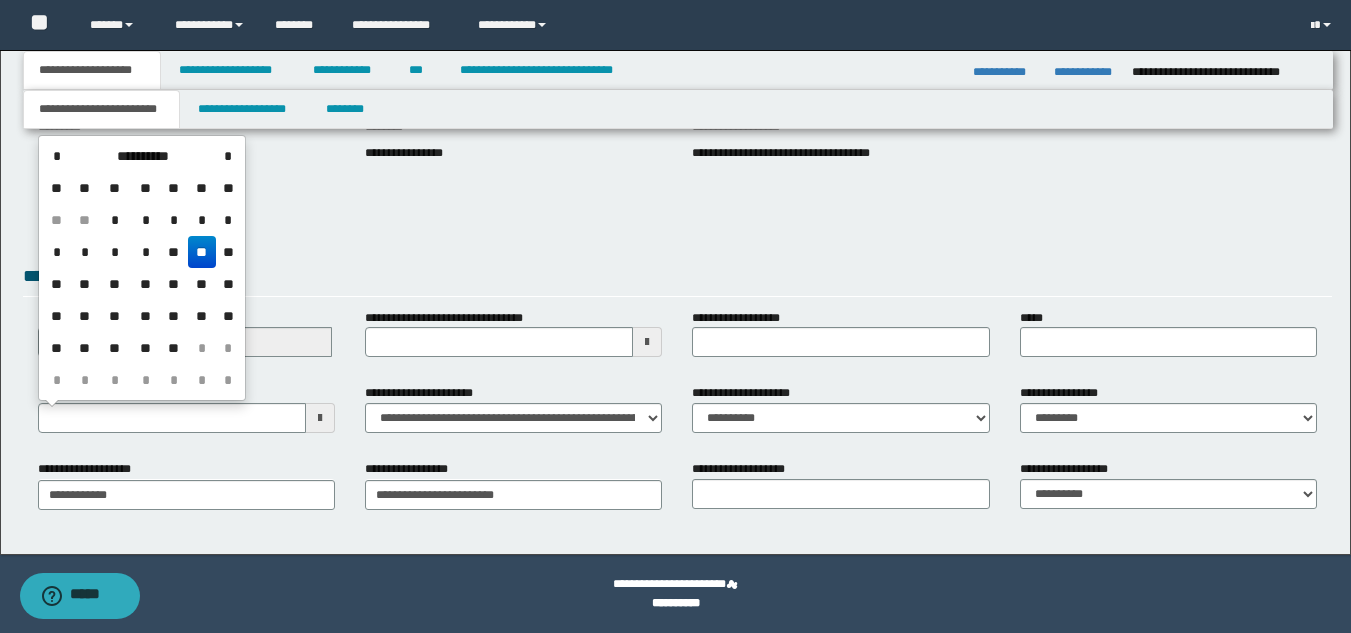 click on "**" at bounding box center [85, 284] 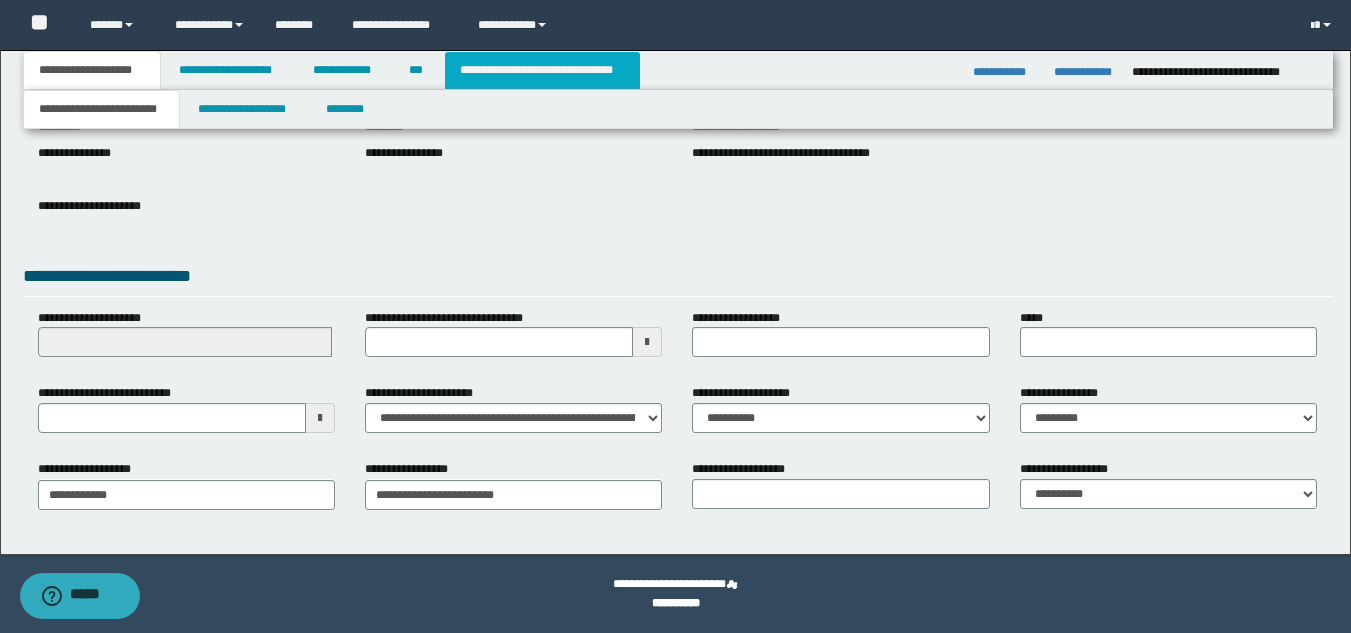 click on "**********" at bounding box center [542, 70] 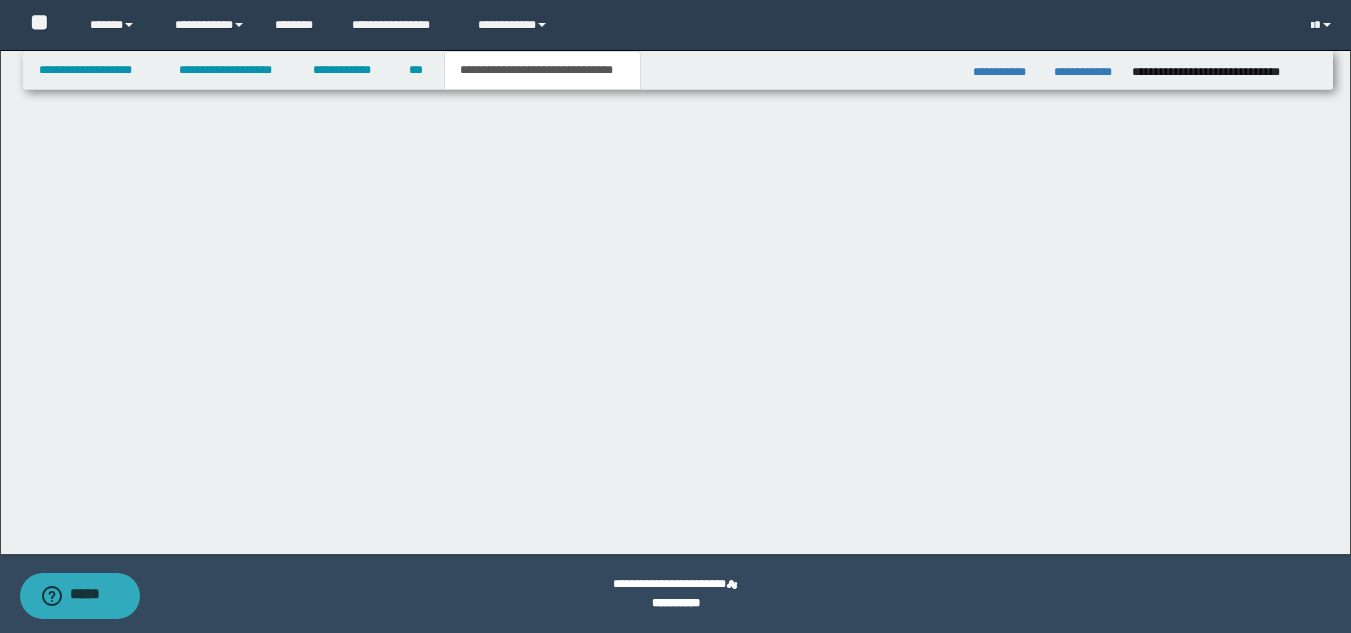 scroll, scrollTop: 0, scrollLeft: 0, axis: both 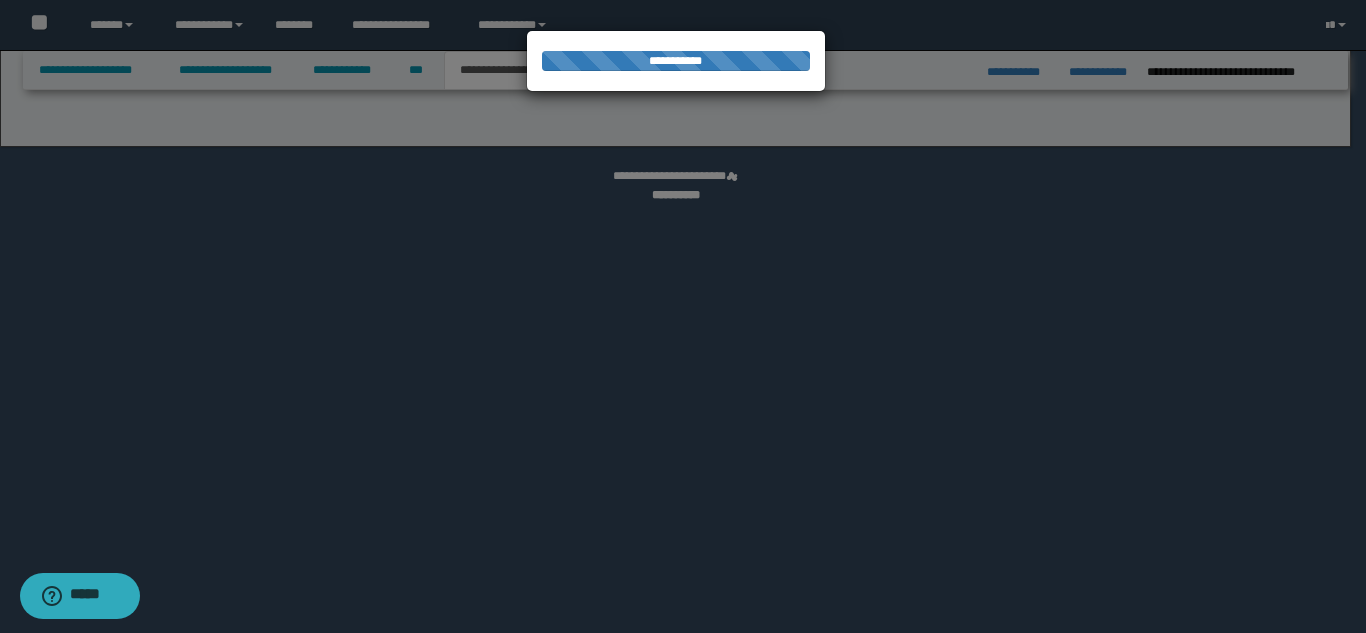 select on "*" 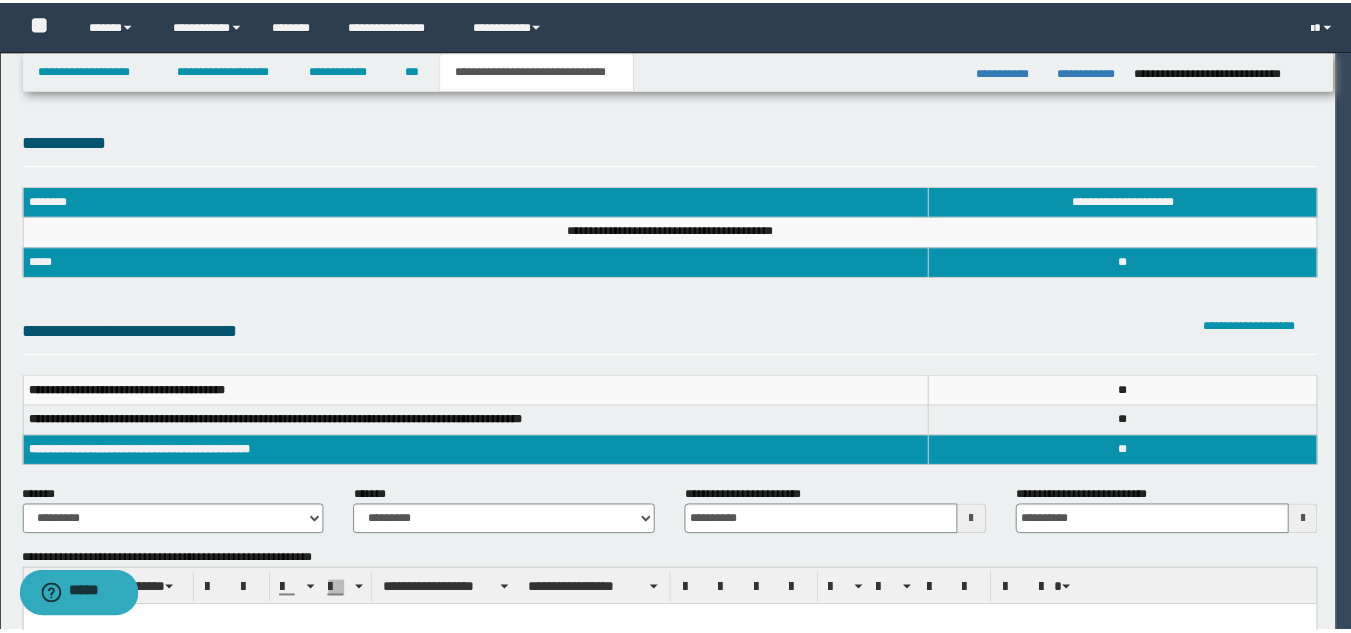 scroll, scrollTop: 0, scrollLeft: 0, axis: both 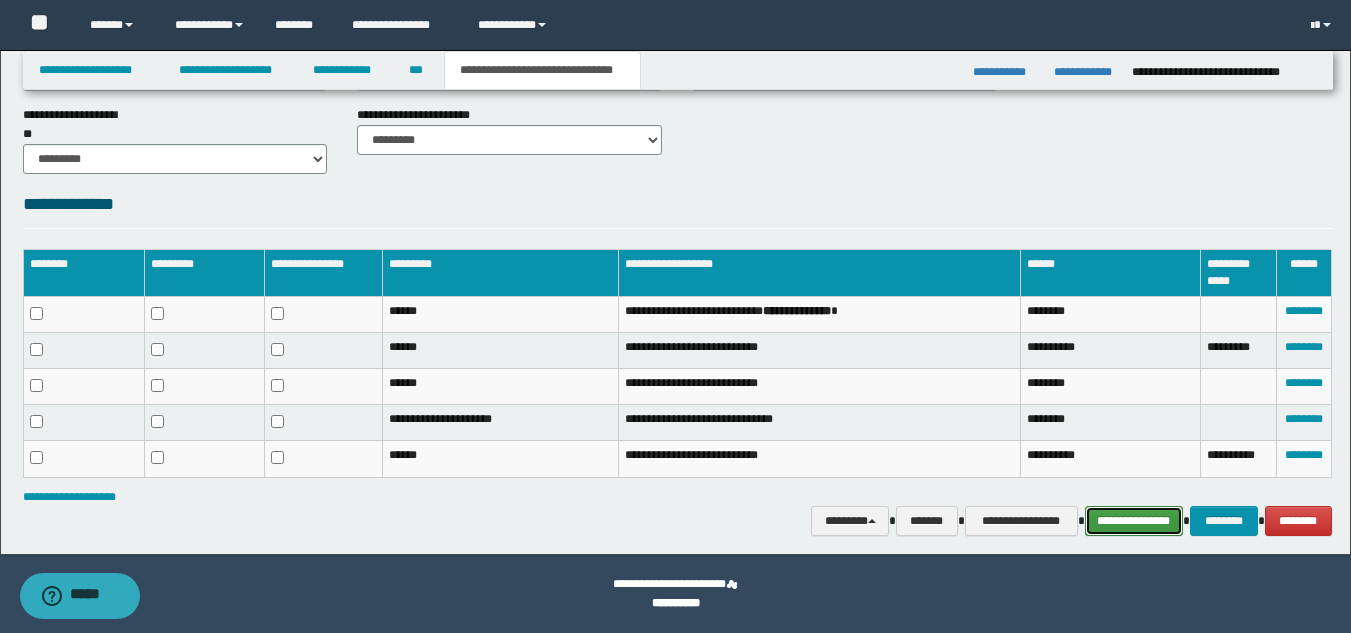 click on "**********" at bounding box center [1134, 521] 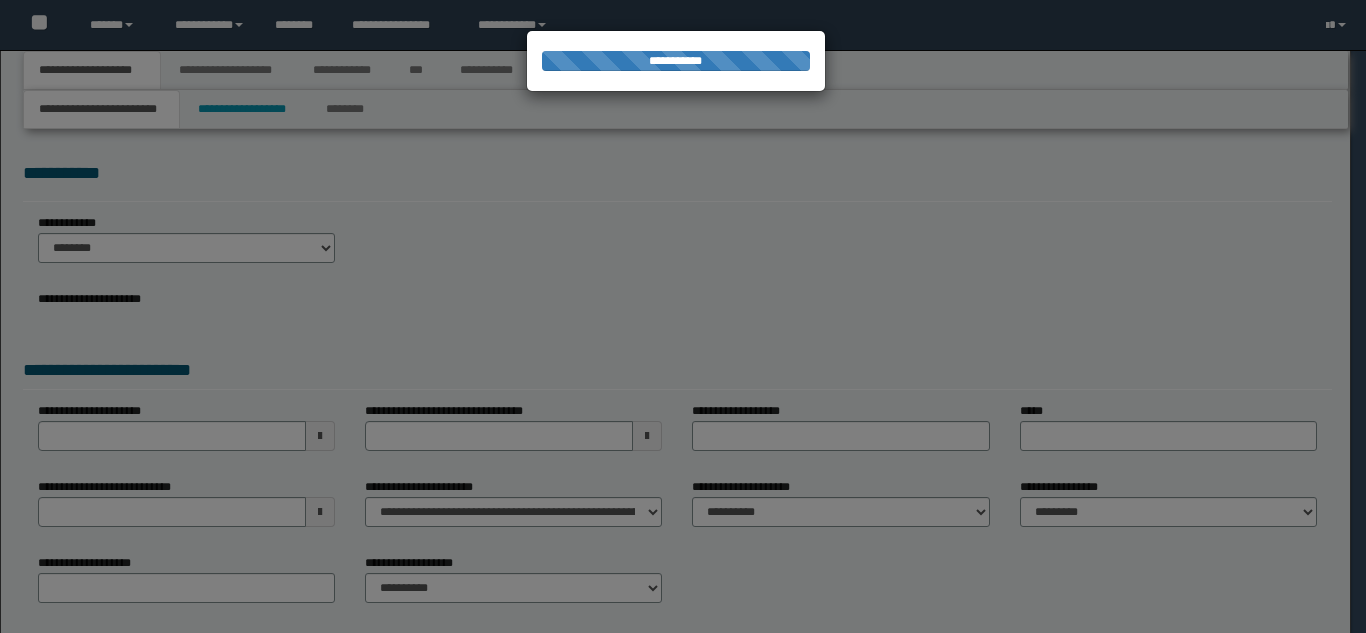 scroll, scrollTop: 0, scrollLeft: 0, axis: both 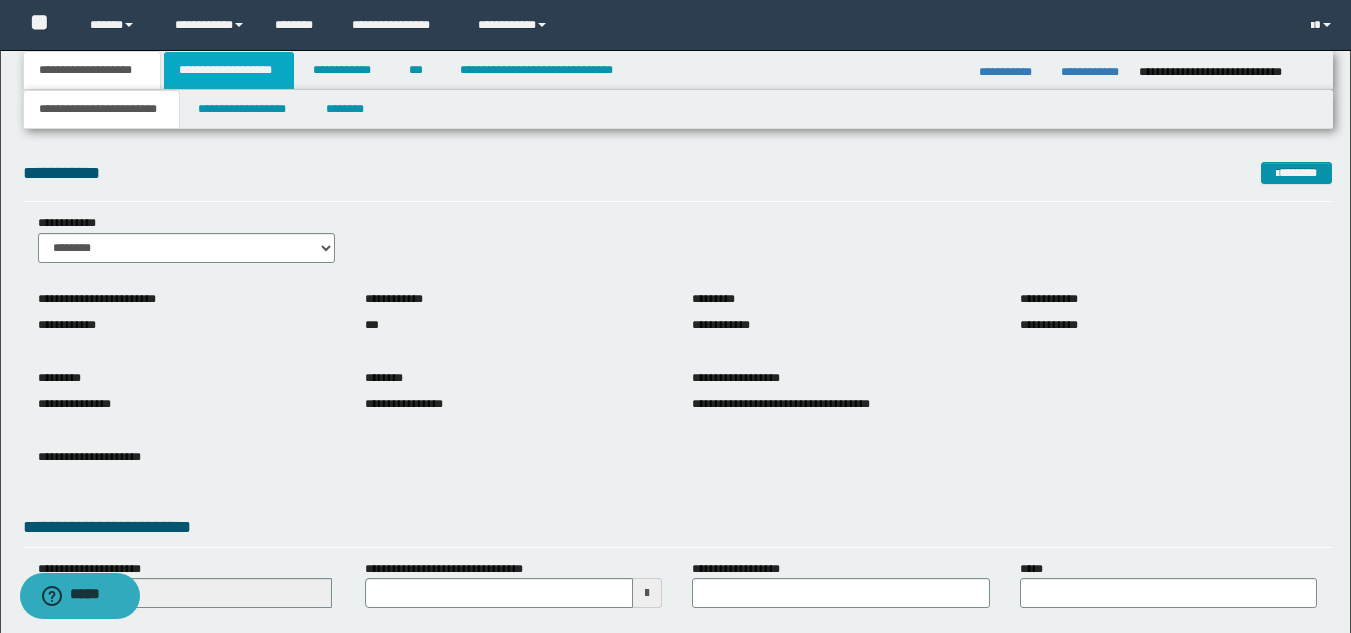 click on "**********" at bounding box center [229, 70] 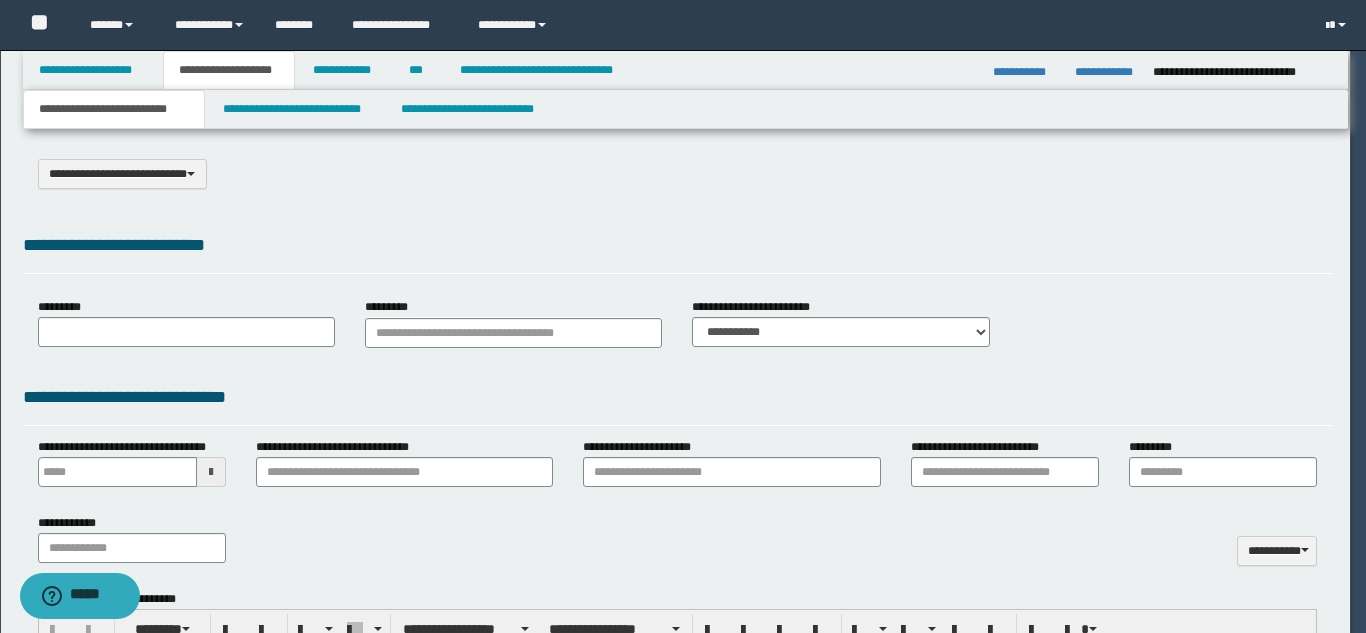 type on "**********" 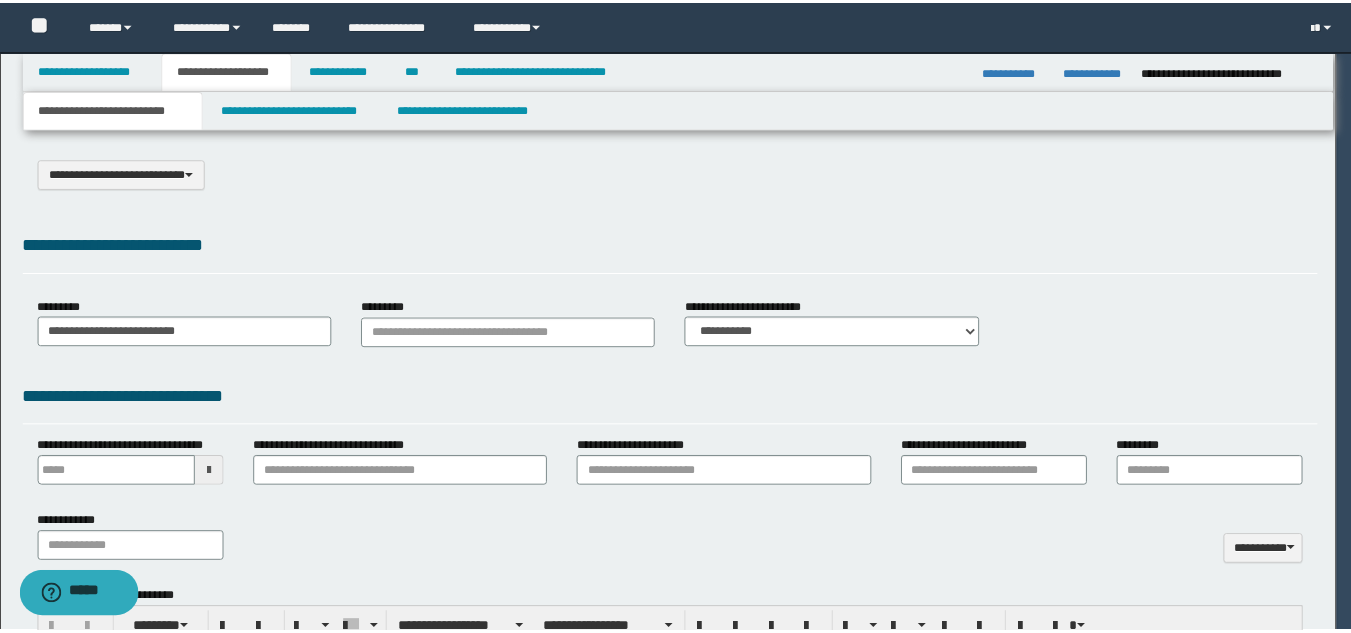 scroll, scrollTop: 0, scrollLeft: 0, axis: both 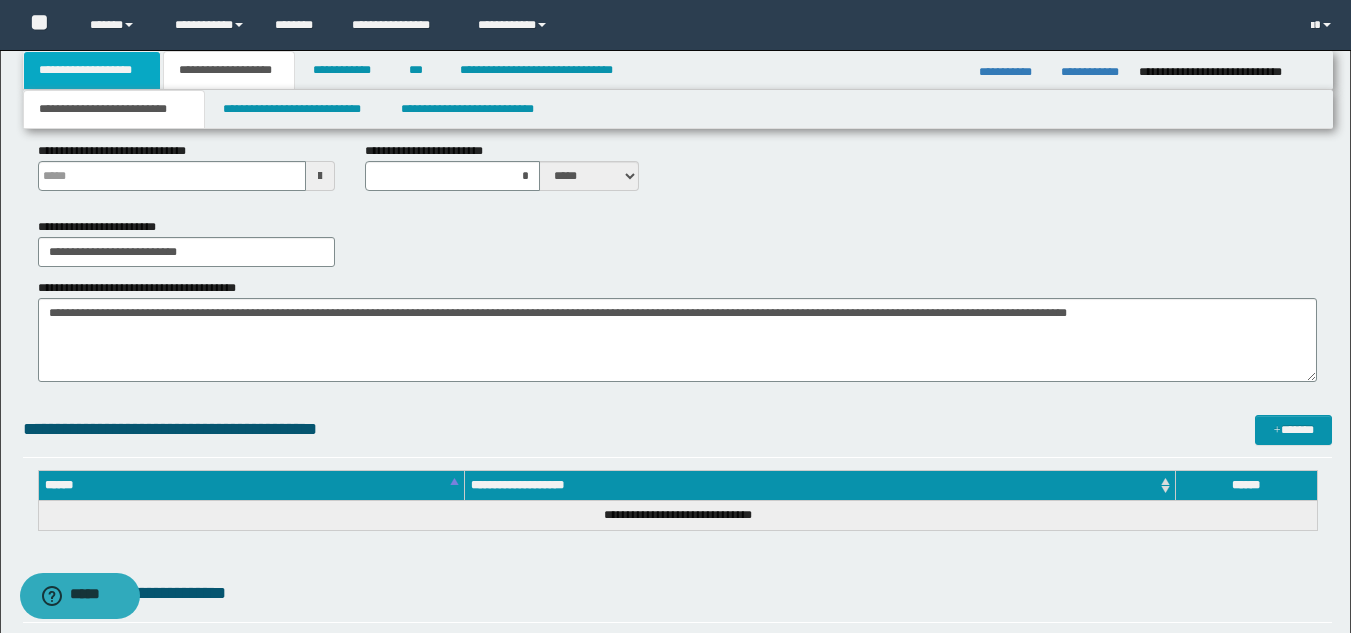 click on "**********" at bounding box center (92, 70) 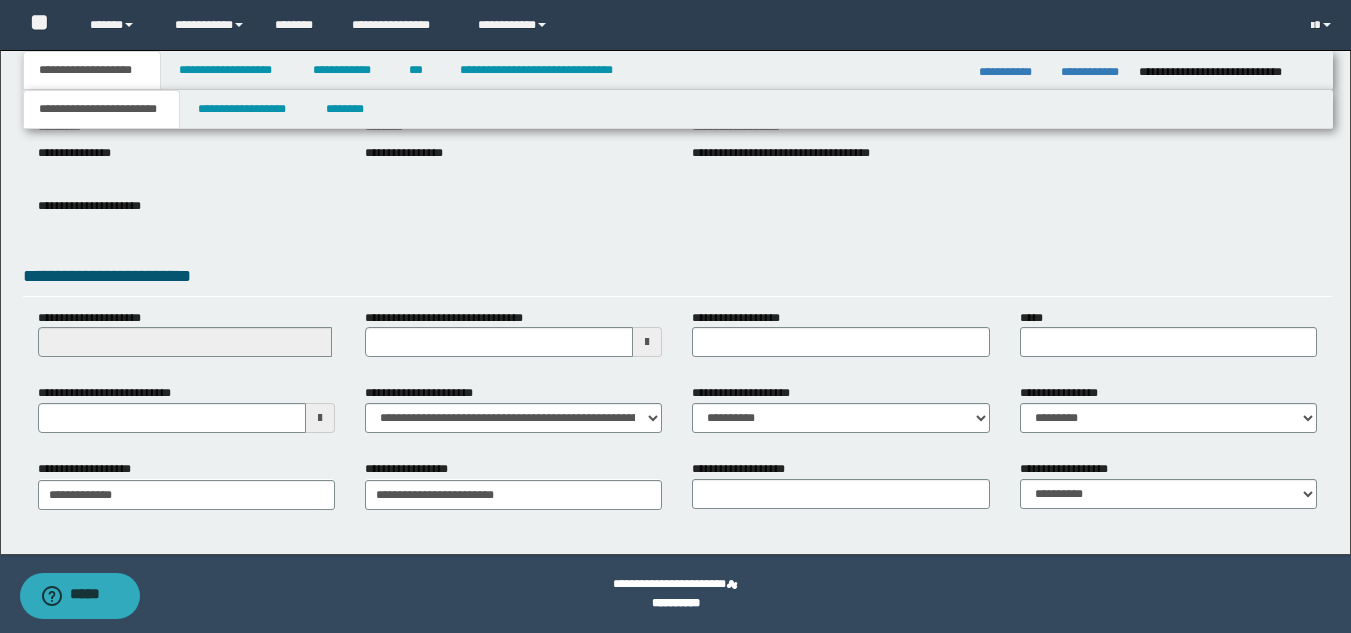 scroll, scrollTop: 251, scrollLeft: 0, axis: vertical 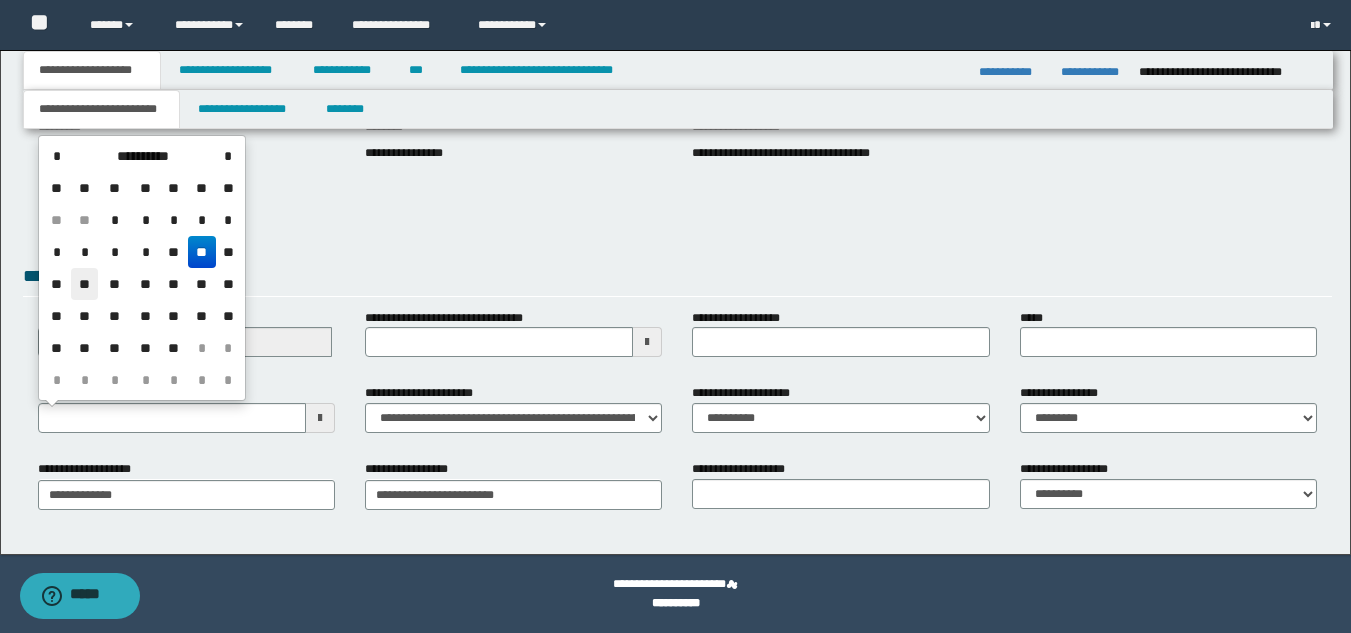 click on "**" at bounding box center (85, 284) 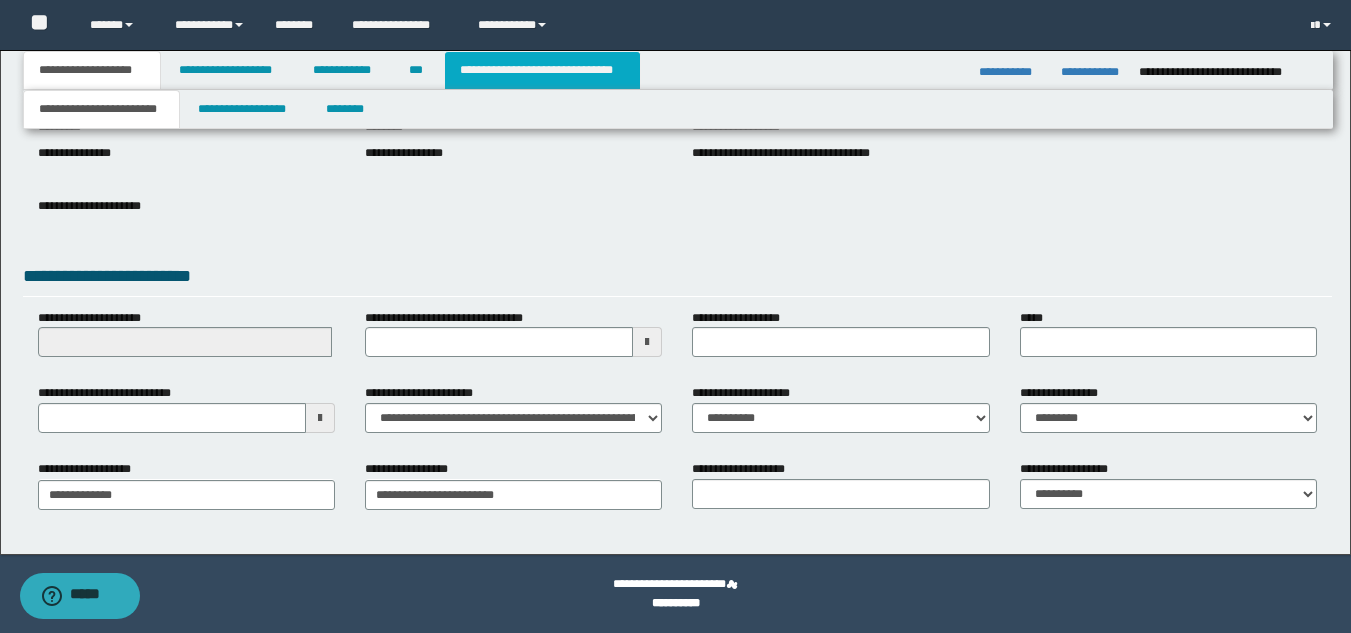 click on "**********" at bounding box center (542, 70) 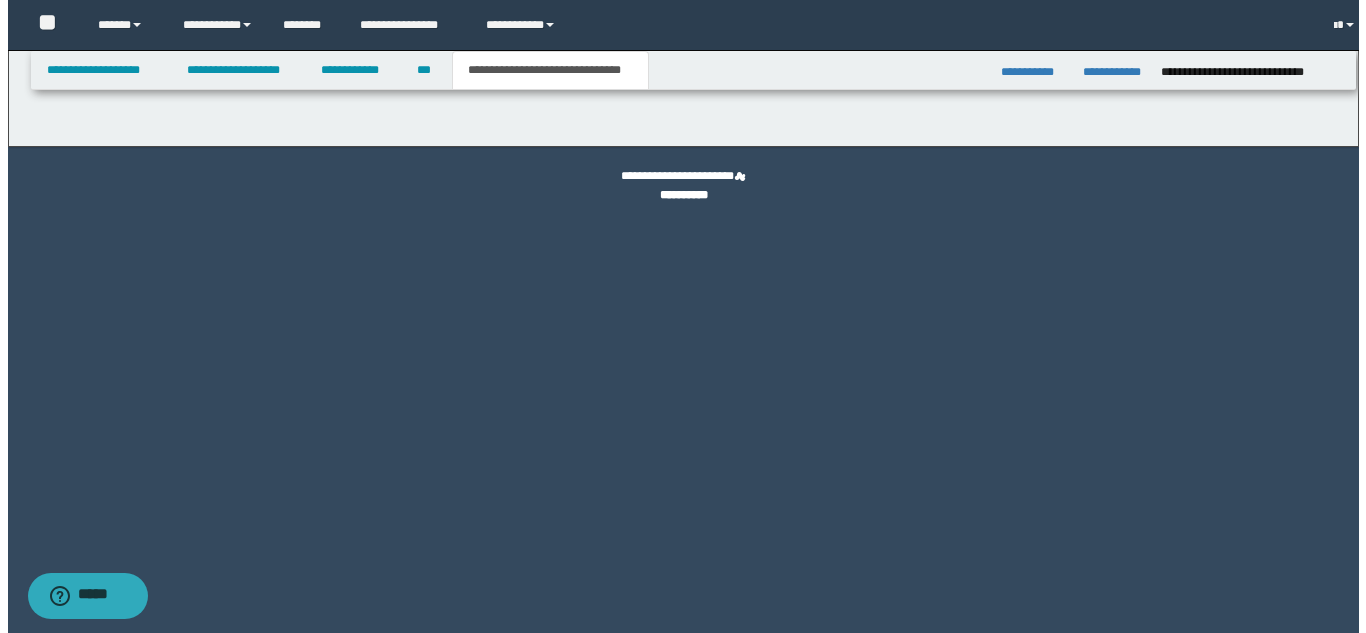 scroll, scrollTop: 0, scrollLeft: 0, axis: both 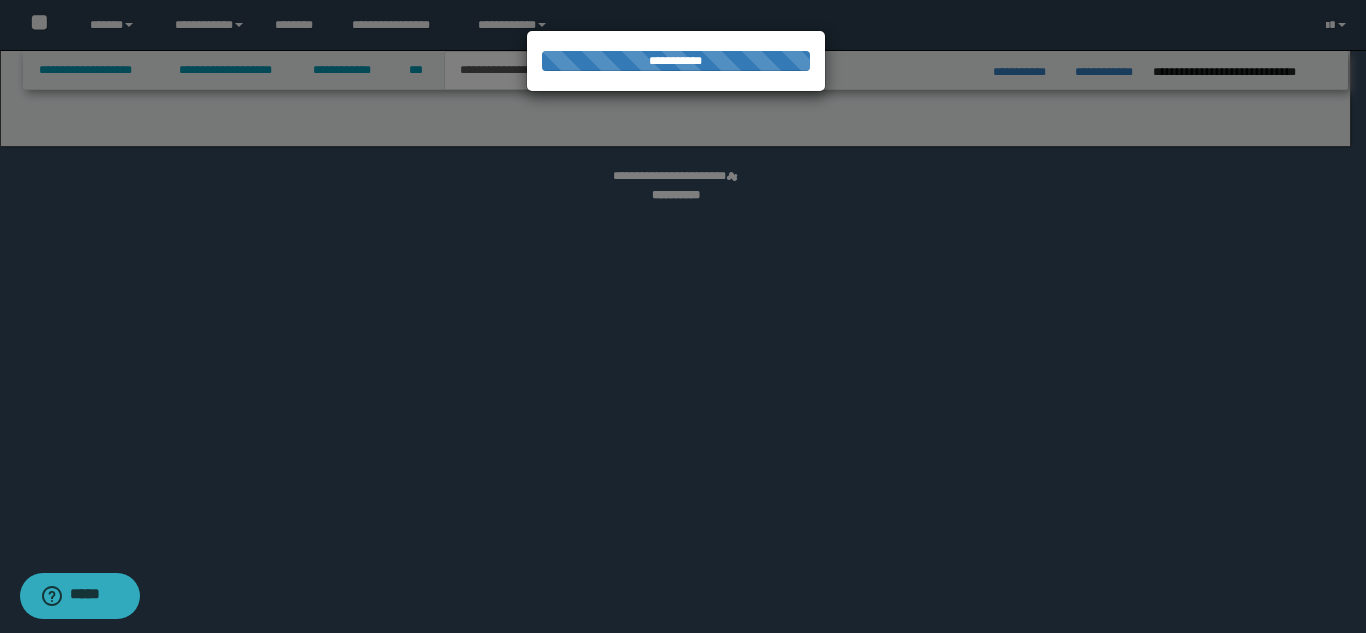 select on "*" 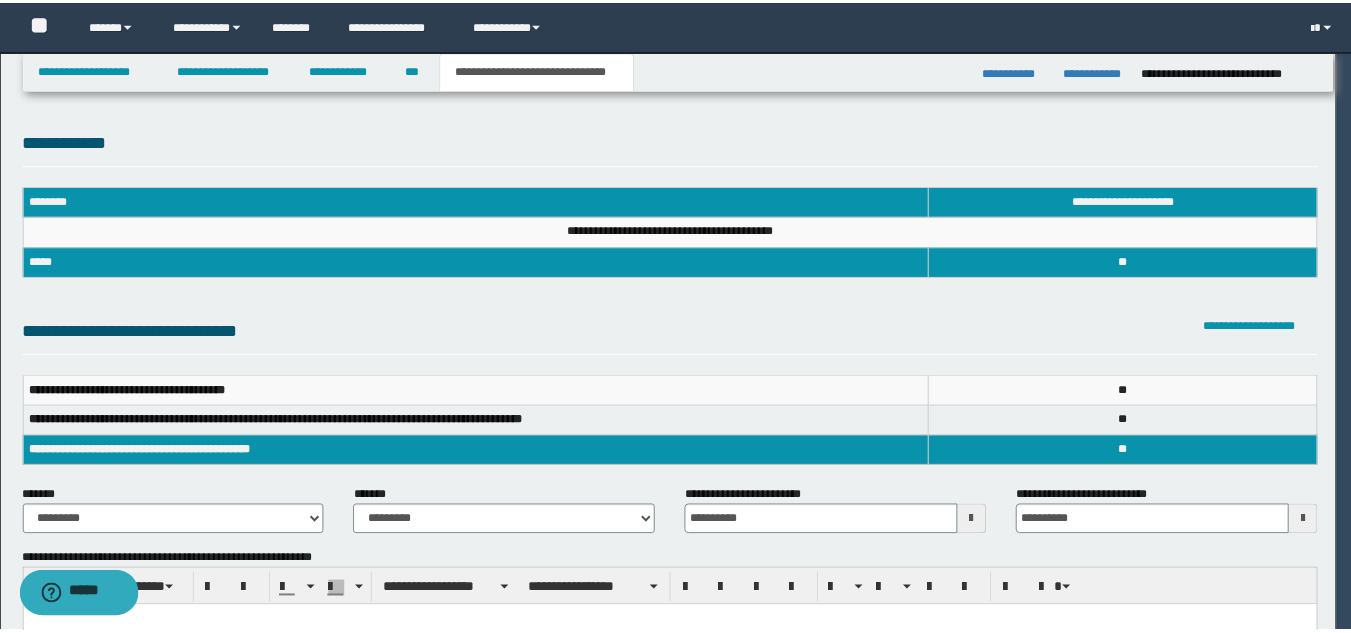 scroll, scrollTop: 0, scrollLeft: 0, axis: both 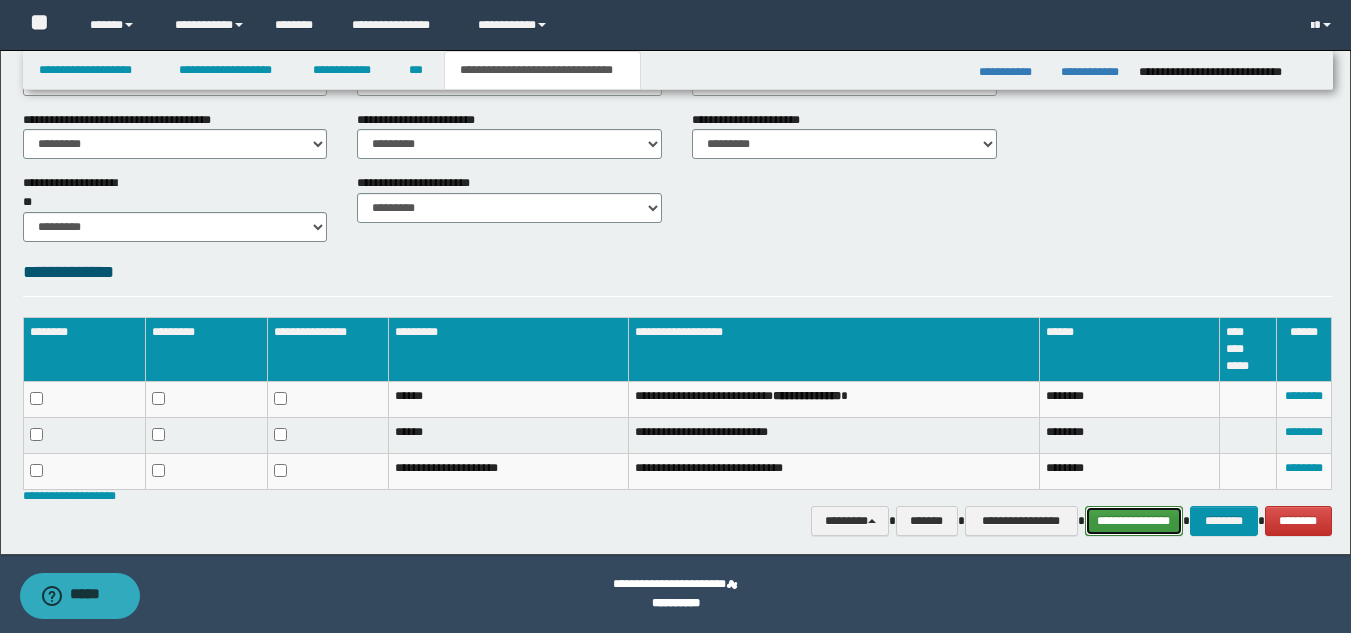 click on "**********" at bounding box center (1134, 521) 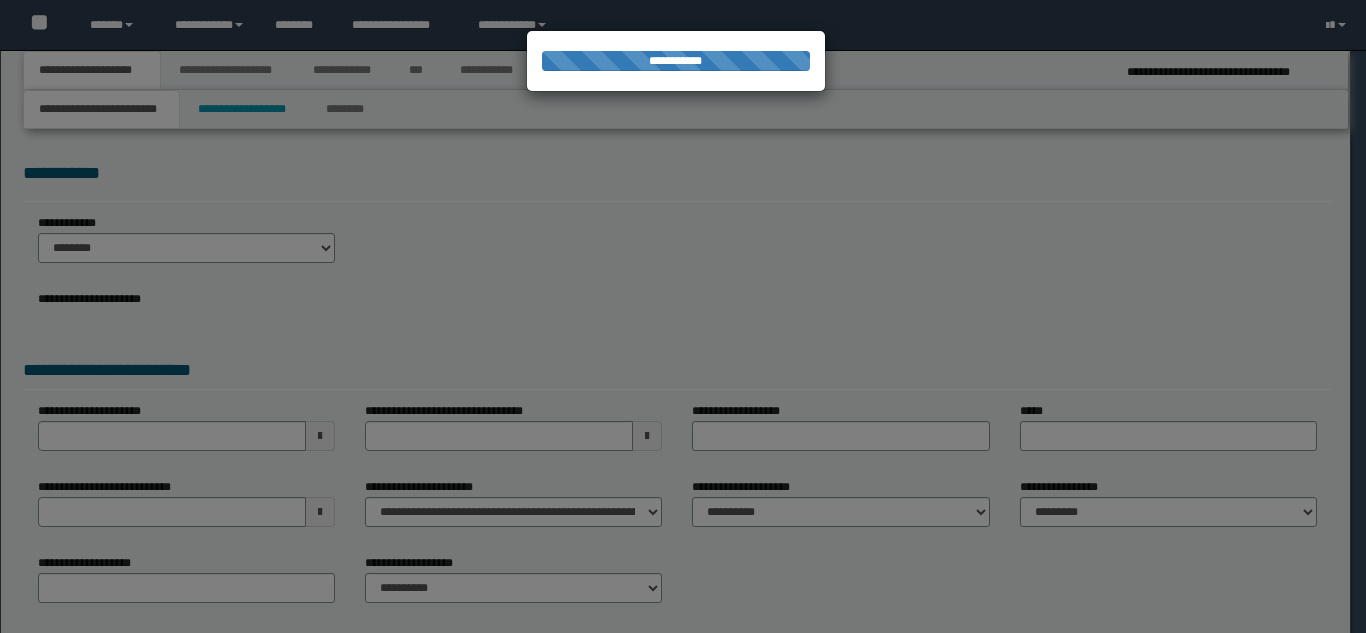scroll, scrollTop: 0, scrollLeft: 0, axis: both 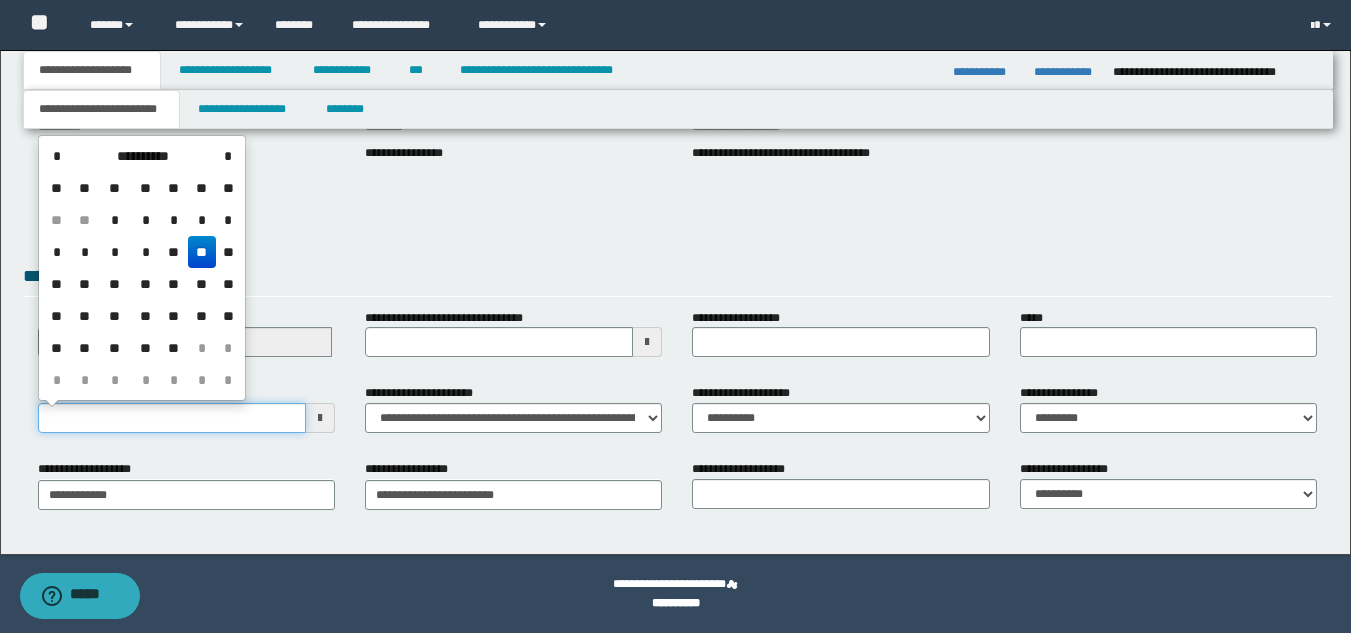 click on "**********" at bounding box center [172, 418] 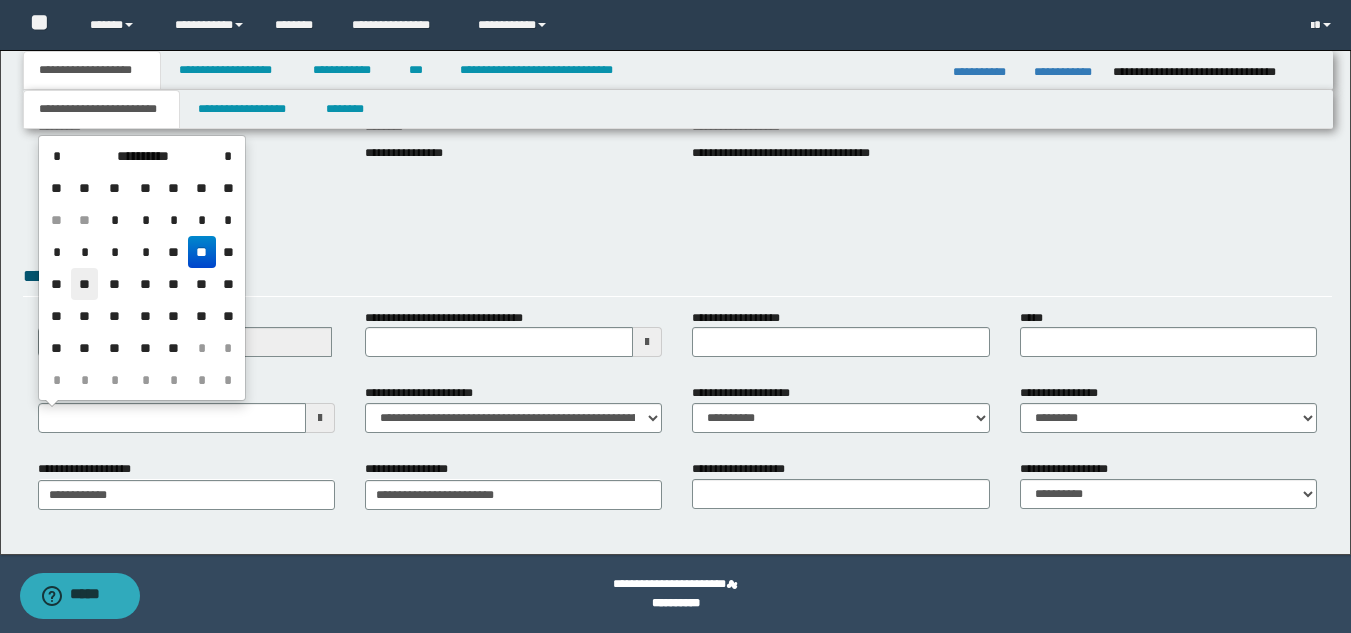 click on "**" at bounding box center [85, 284] 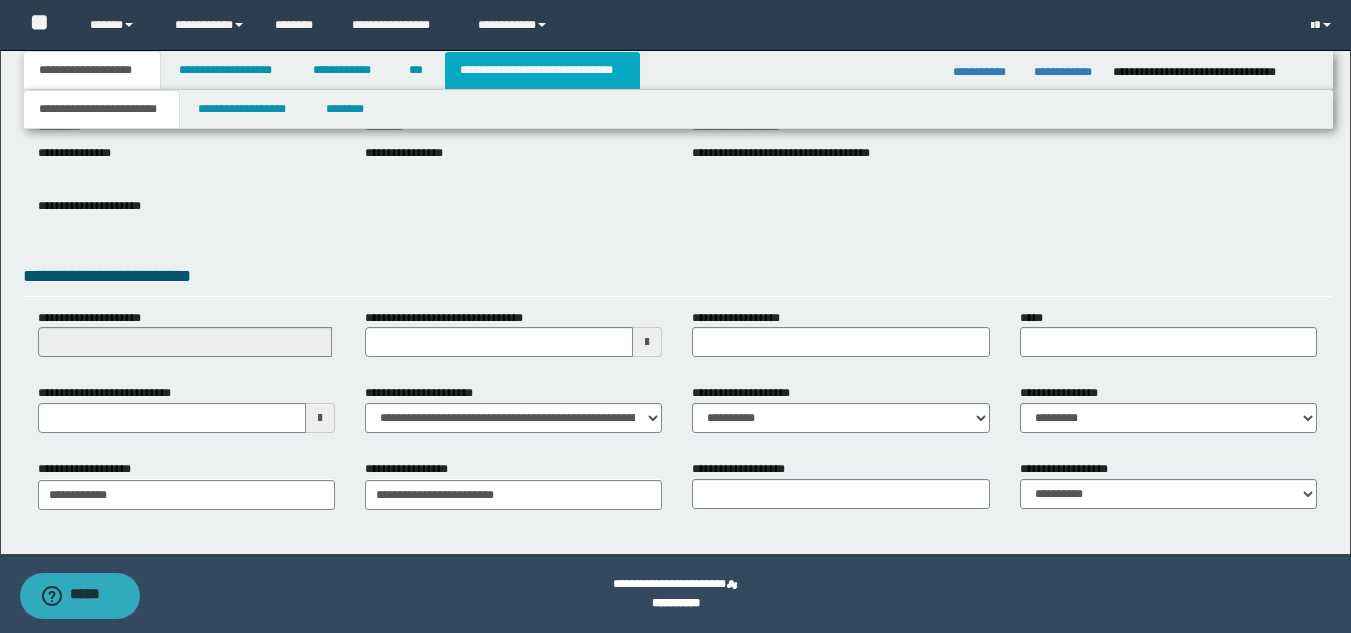 click on "**********" at bounding box center [542, 70] 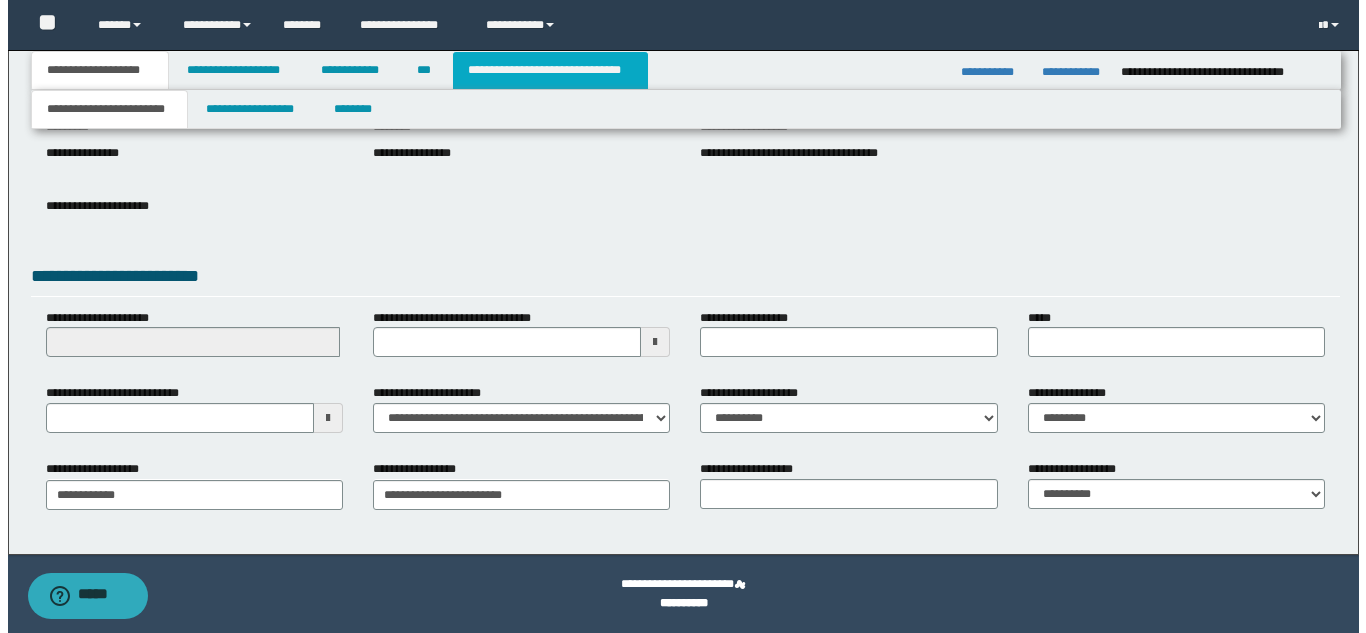 scroll, scrollTop: 0, scrollLeft: 0, axis: both 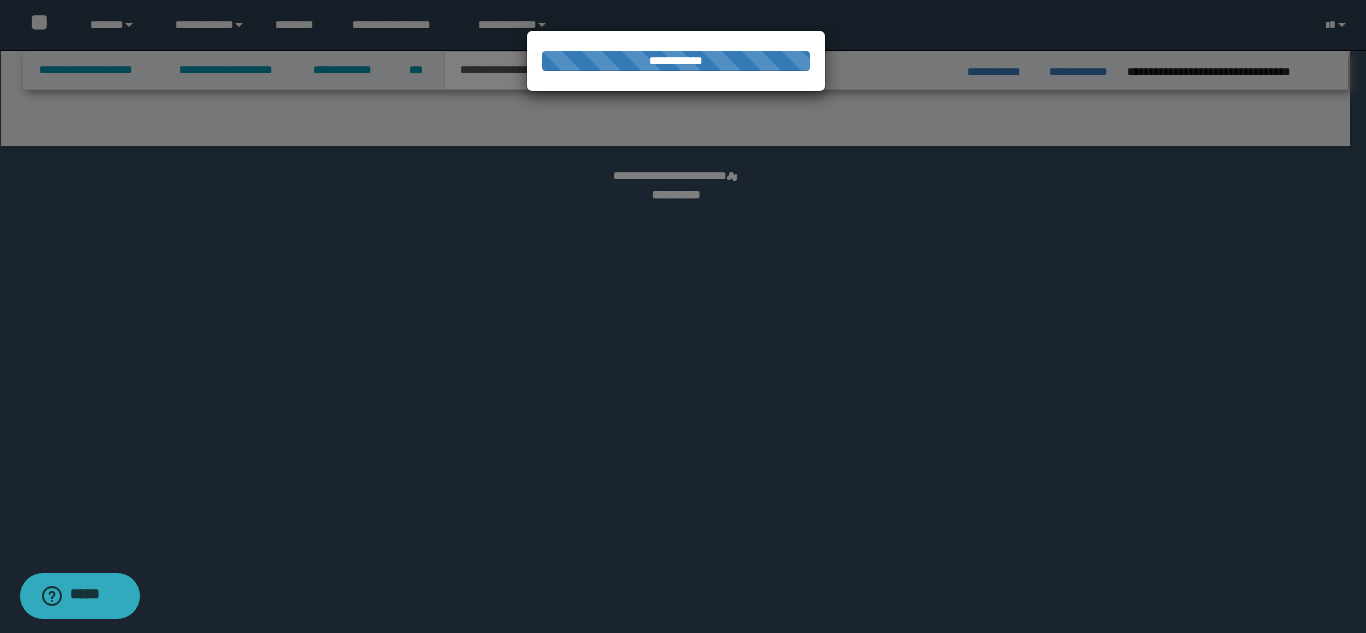 select on "*" 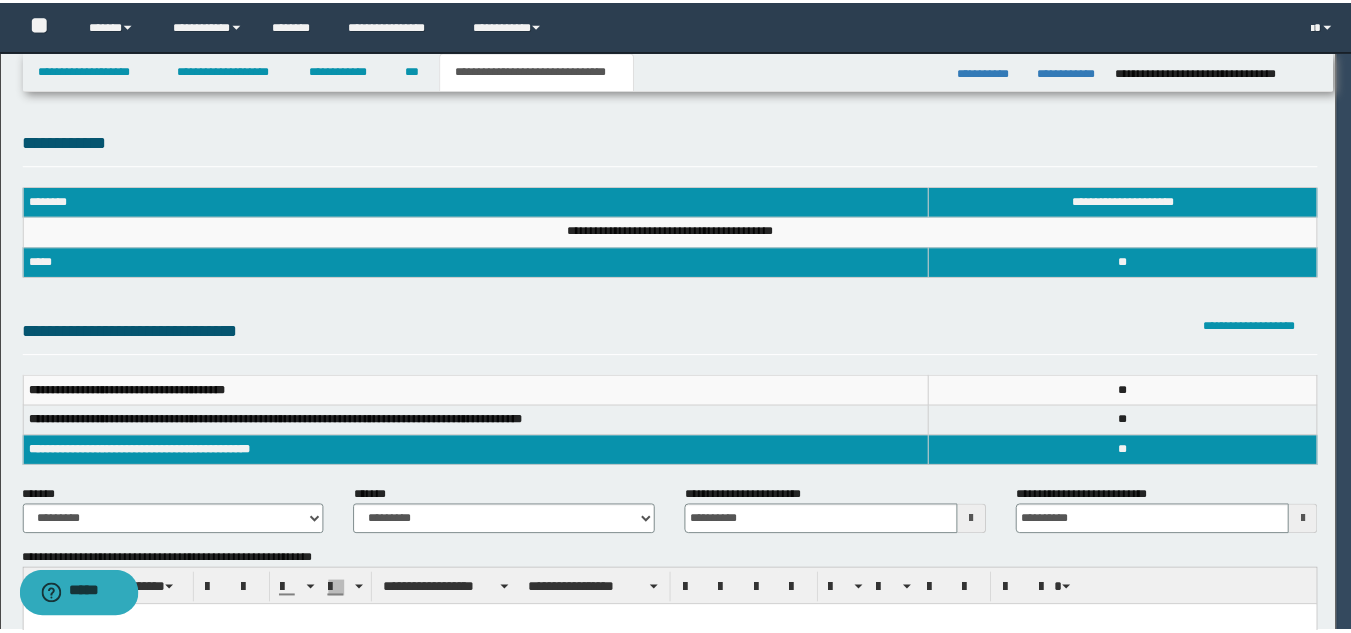 scroll, scrollTop: 0, scrollLeft: 0, axis: both 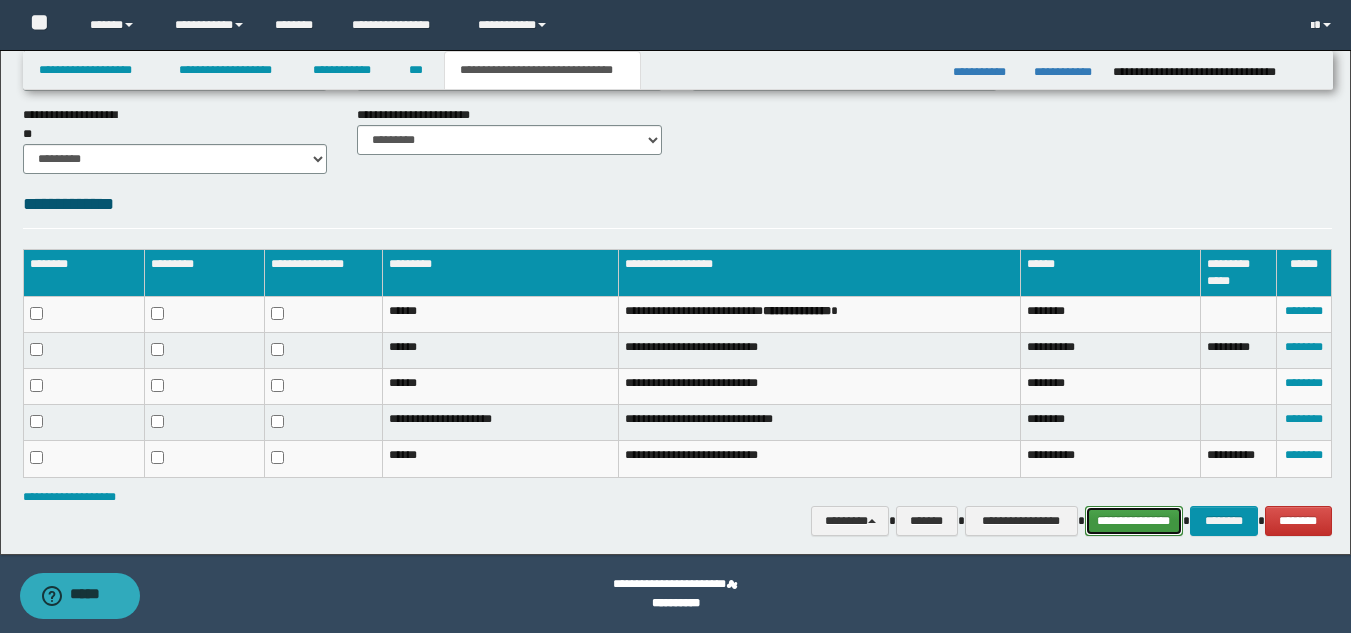 click on "**********" at bounding box center (1134, 521) 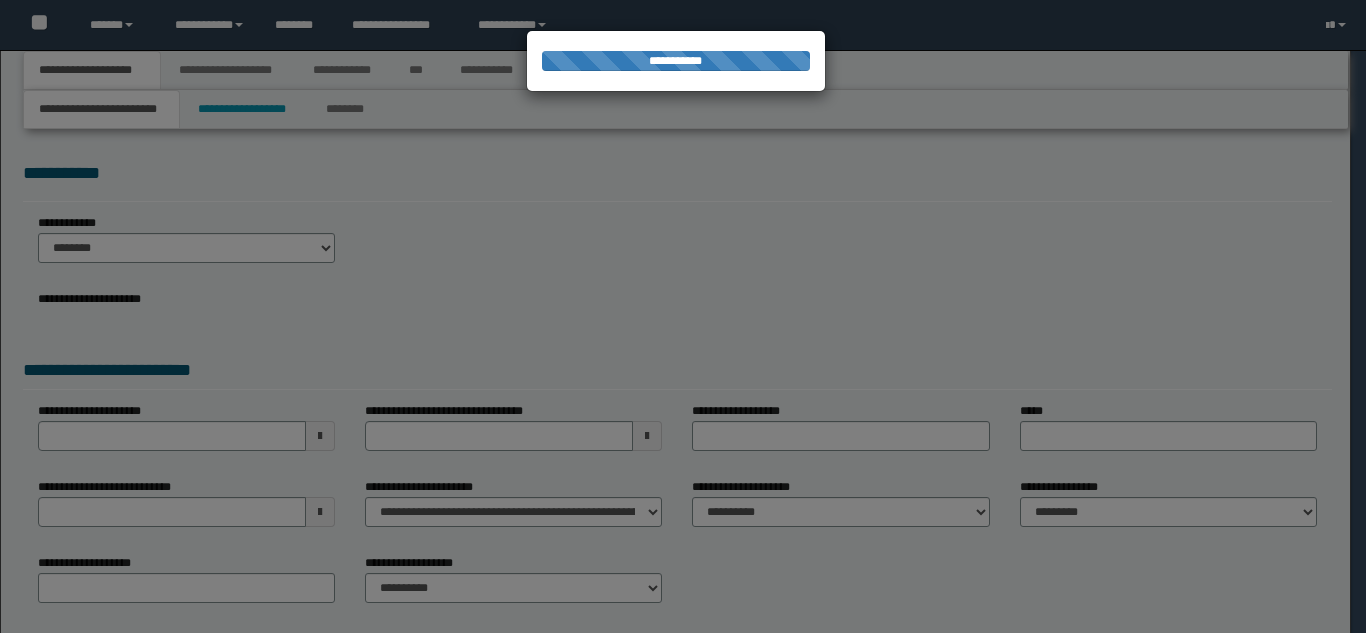 scroll, scrollTop: 0, scrollLeft: 0, axis: both 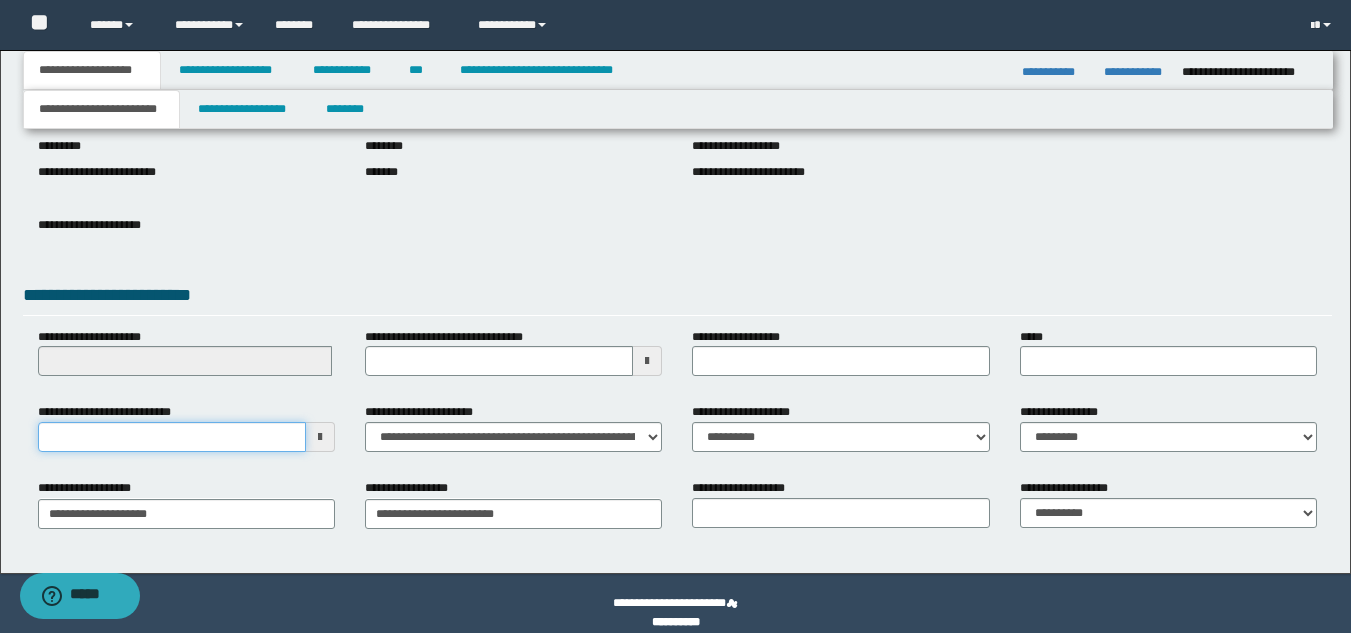 click on "**********" at bounding box center (172, 437) 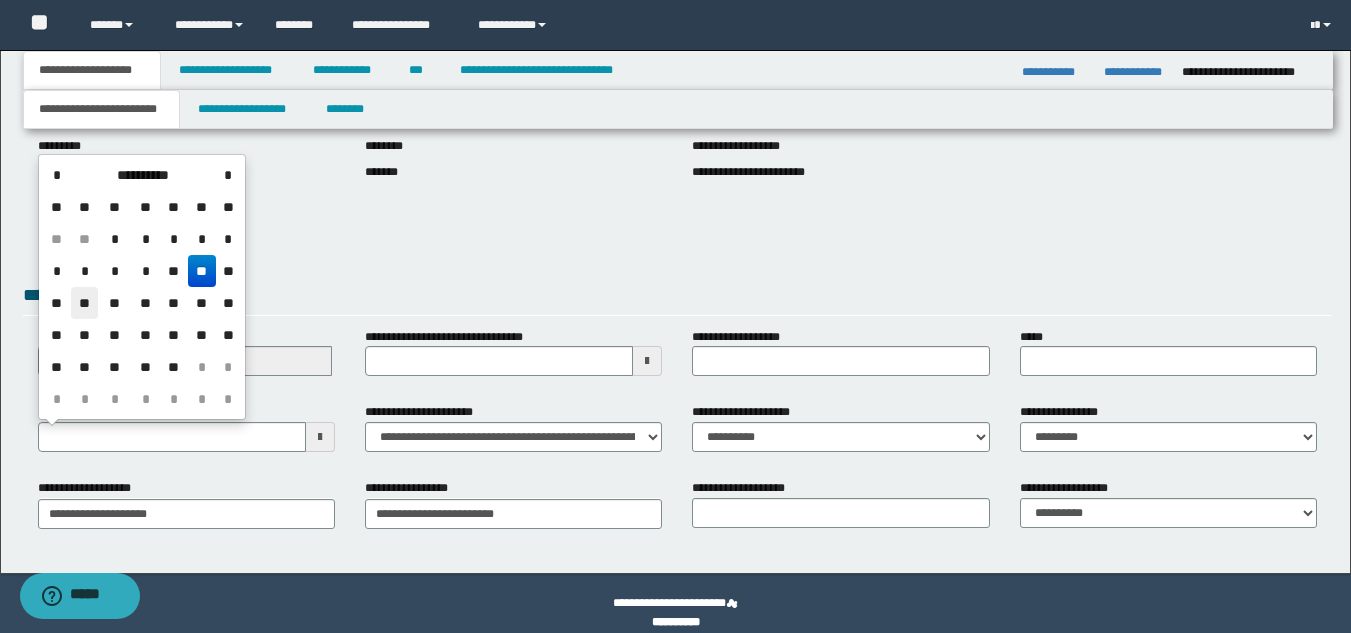 click on "**" at bounding box center (85, 303) 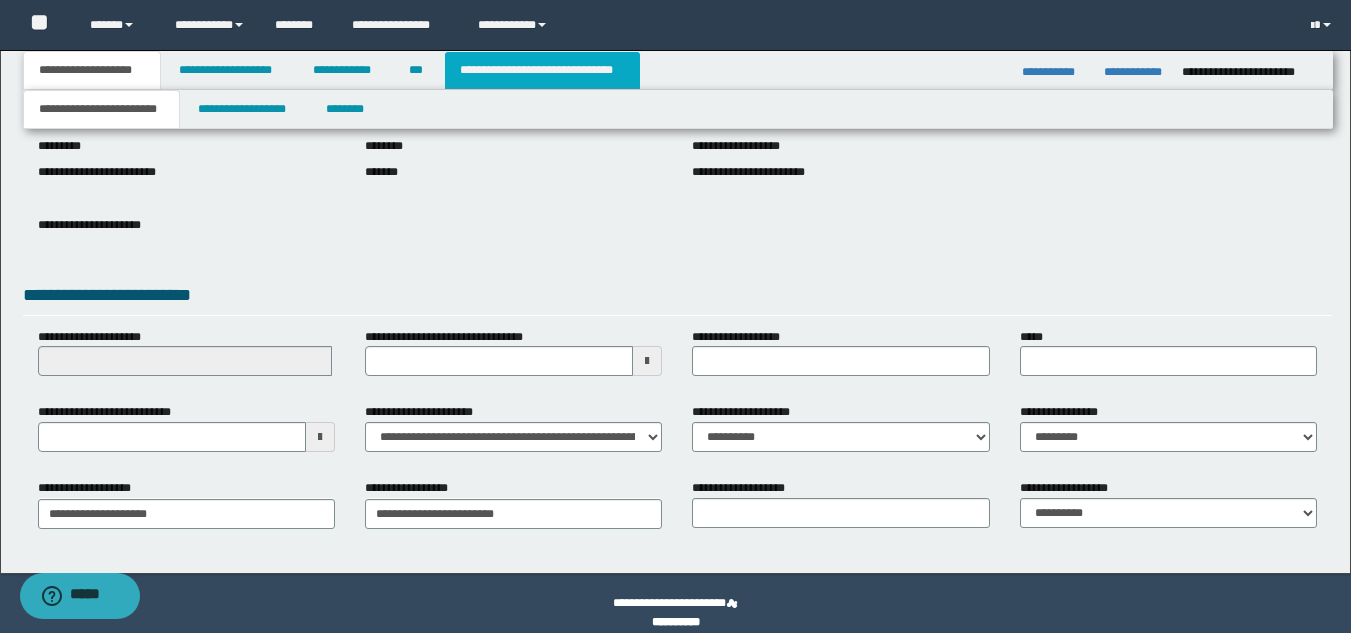 click on "**********" at bounding box center [542, 70] 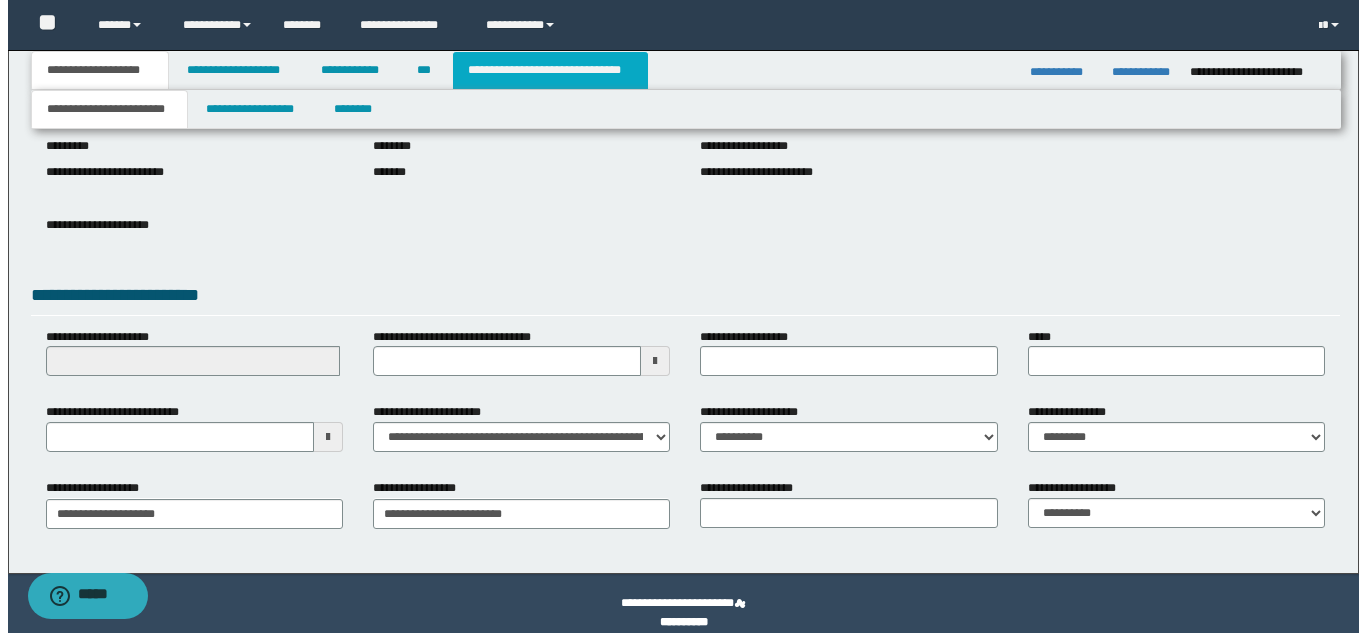 scroll, scrollTop: 0, scrollLeft: 0, axis: both 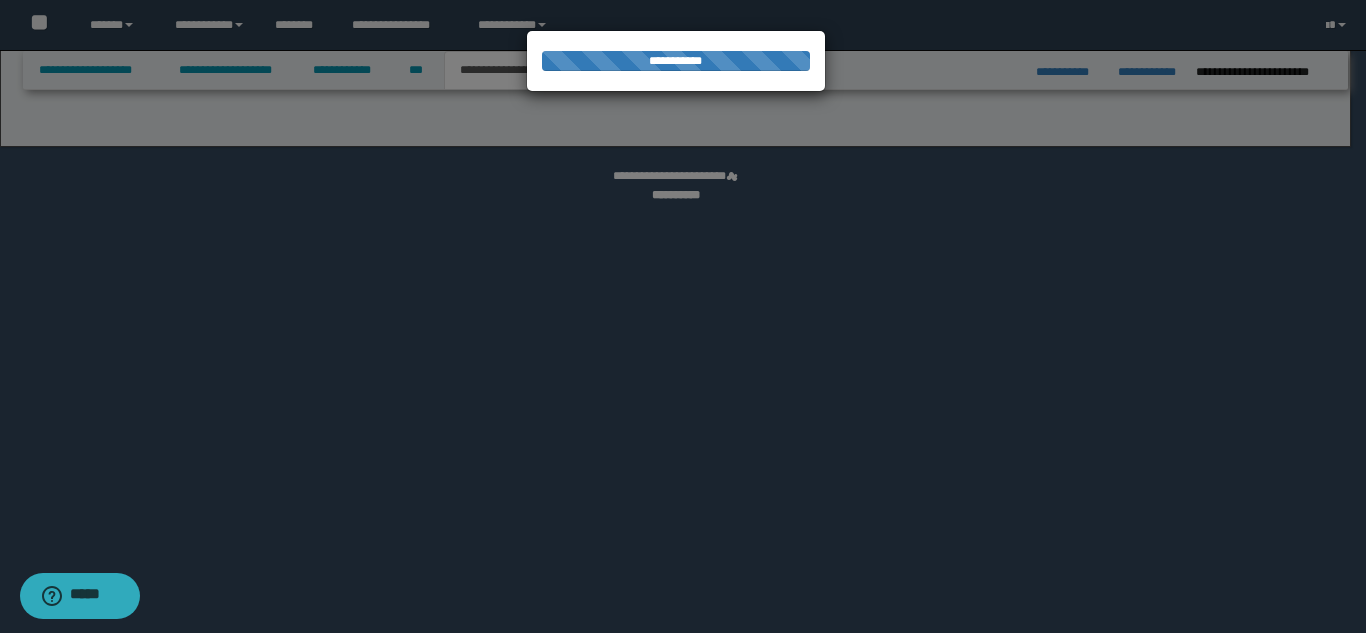 select on "*" 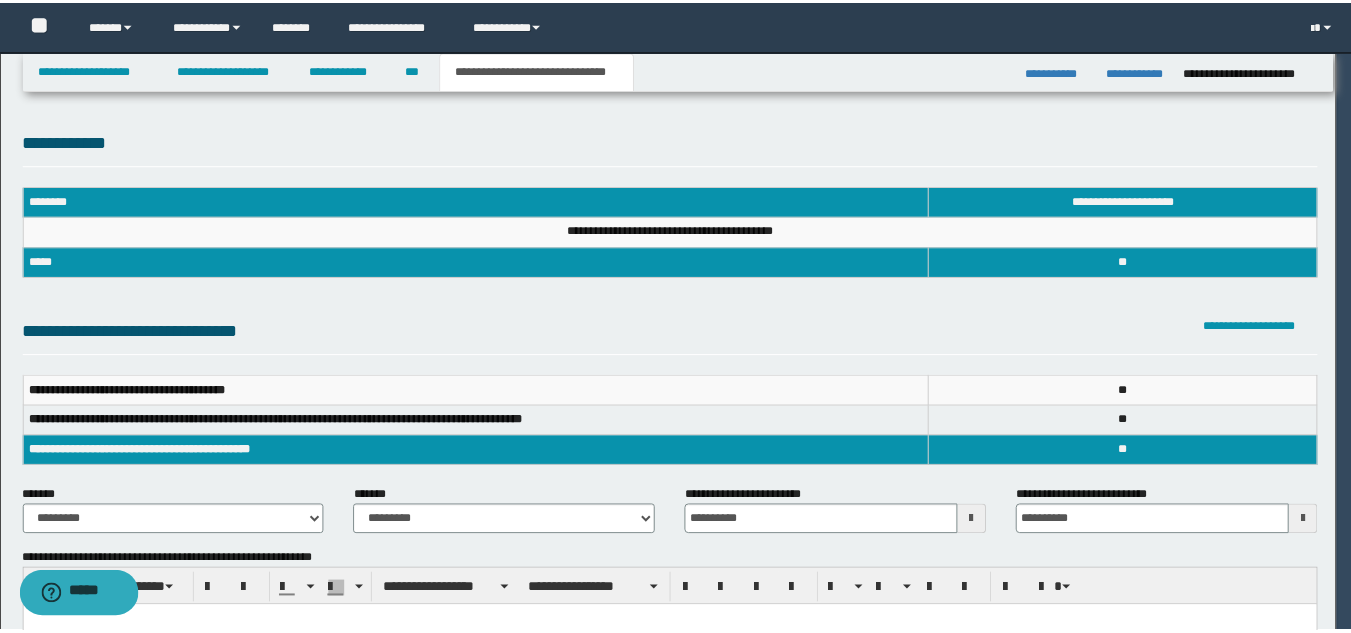 scroll, scrollTop: 0, scrollLeft: 0, axis: both 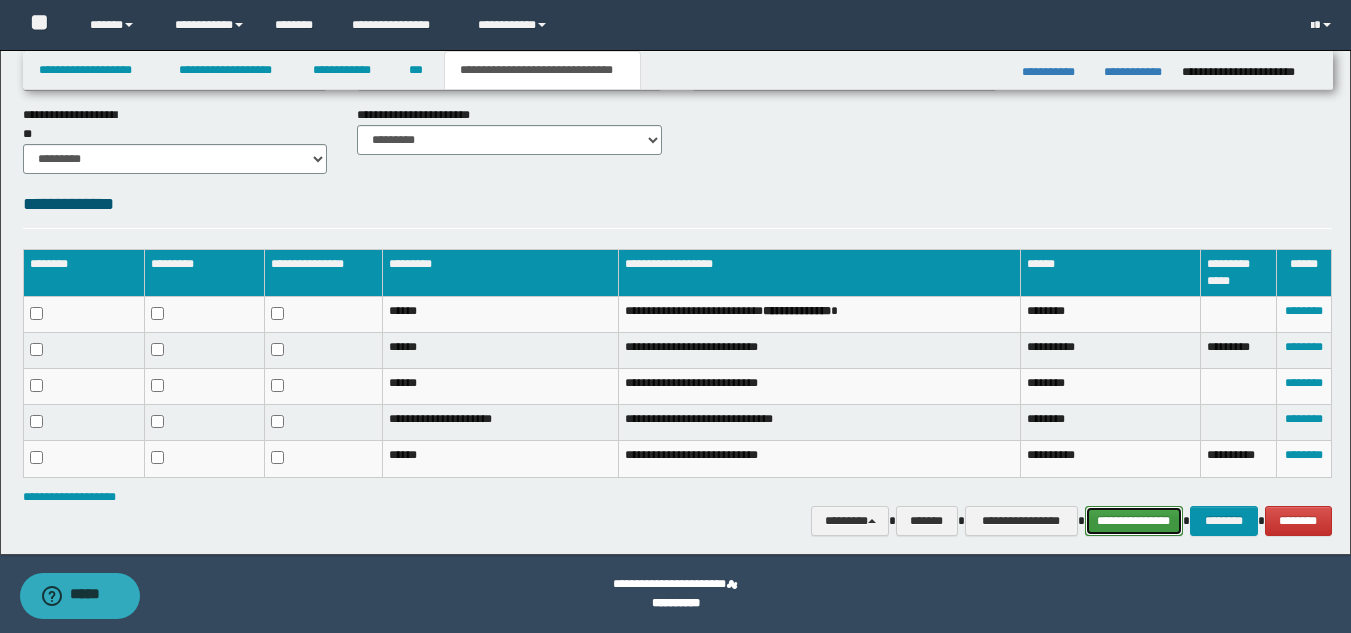 click on "**********" at bounding box center [1134, 521] 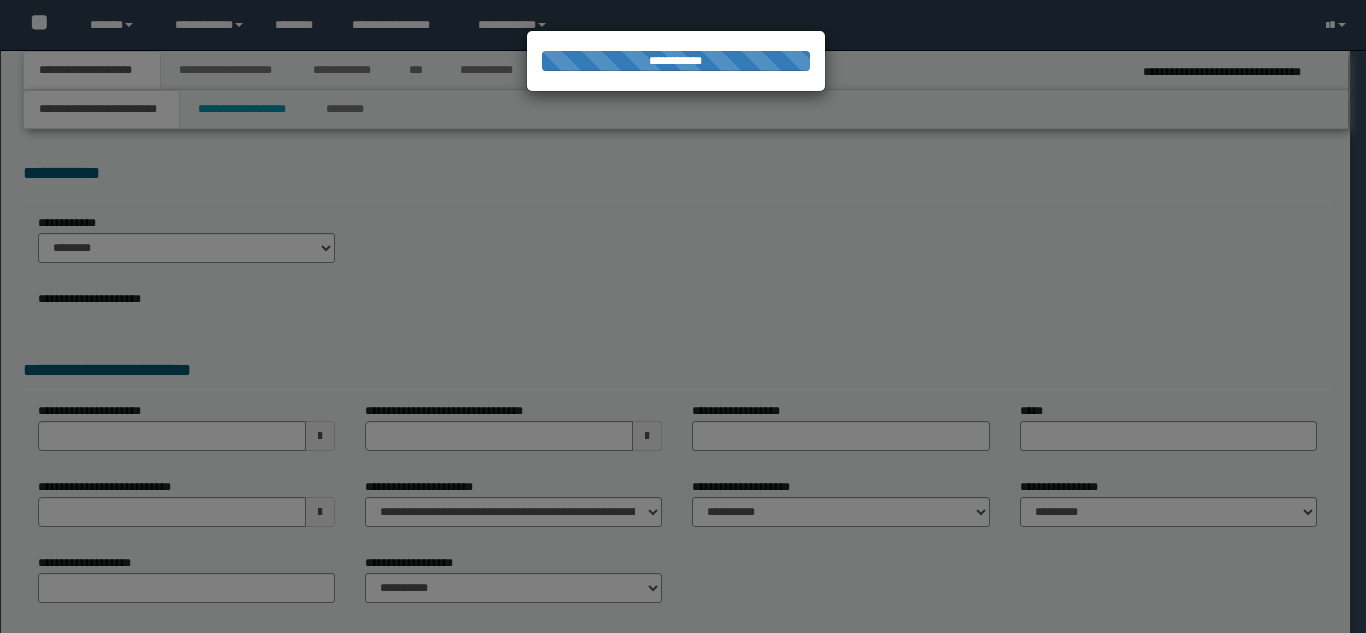 scroll, scrollTop: 0, scrollLeft: 0, axis: both 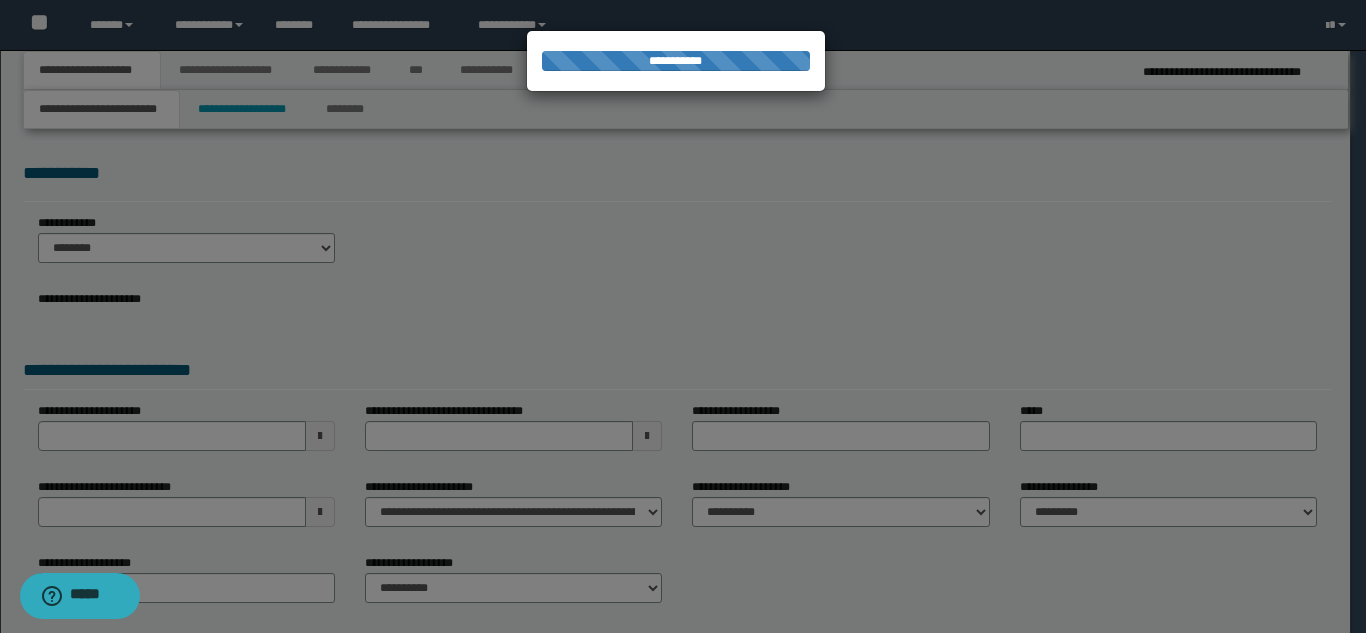 select on "**" 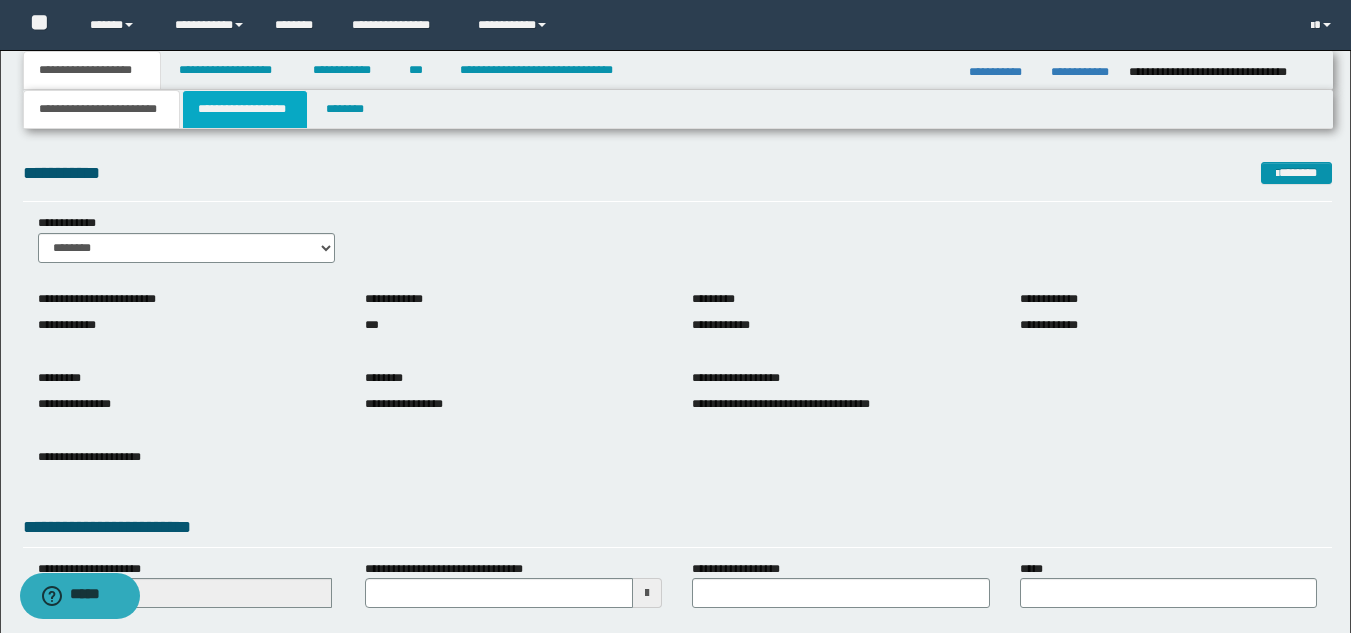 click on "**********" at bounding box center [245, 109] 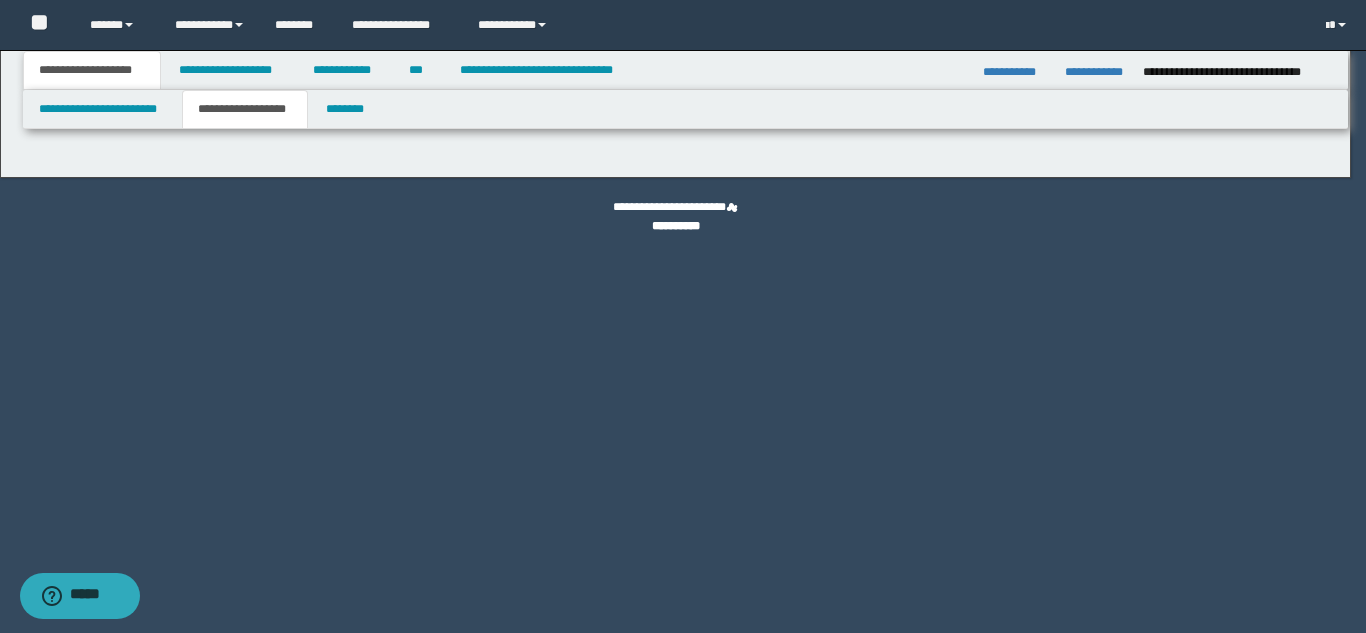 type on "********" 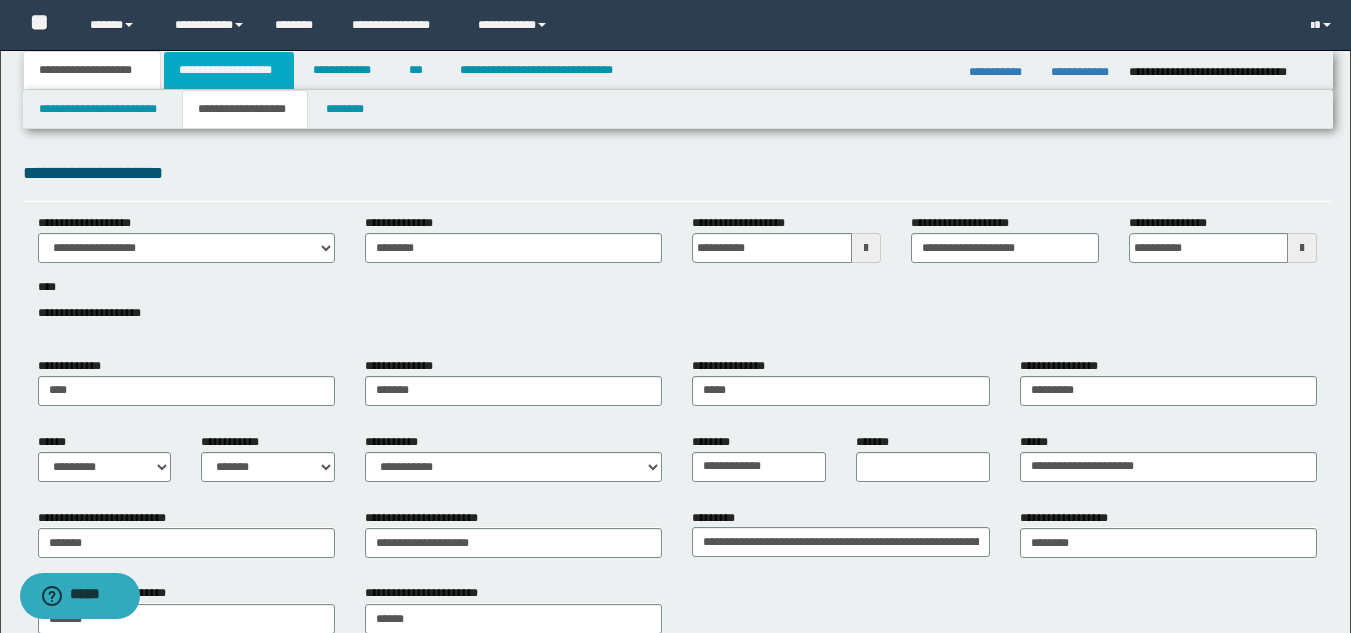 click on "**********" at bounding box center [229, 70] 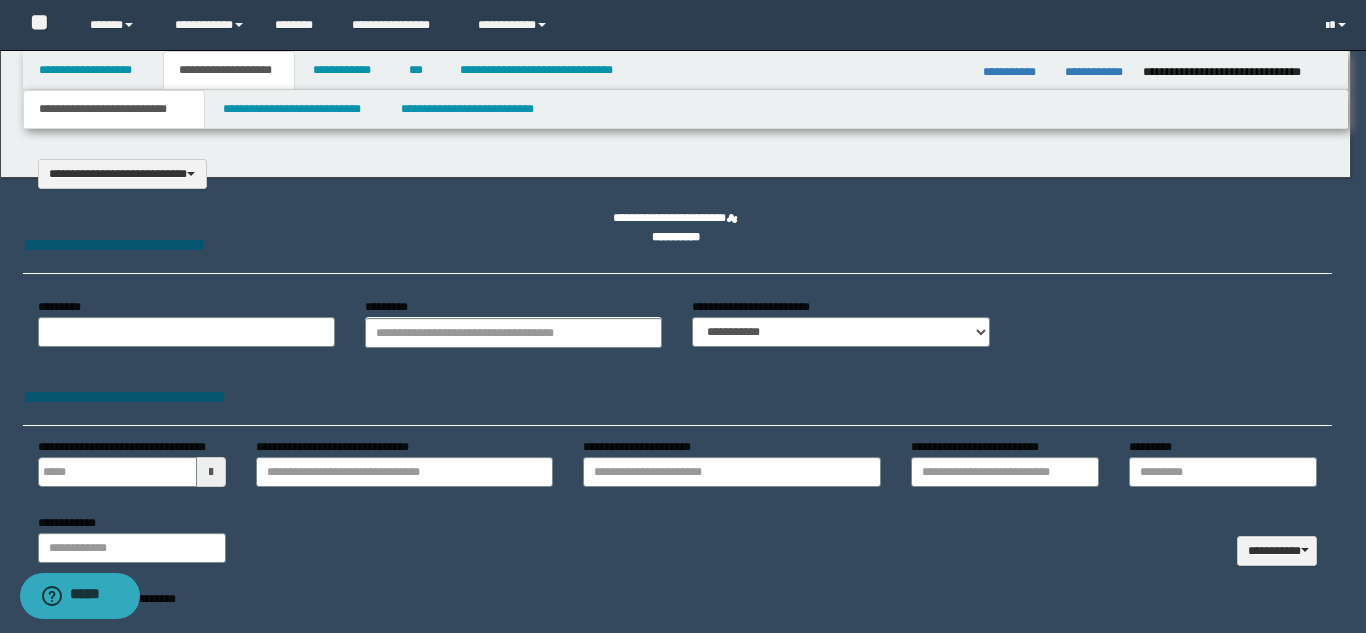 type on "**********" 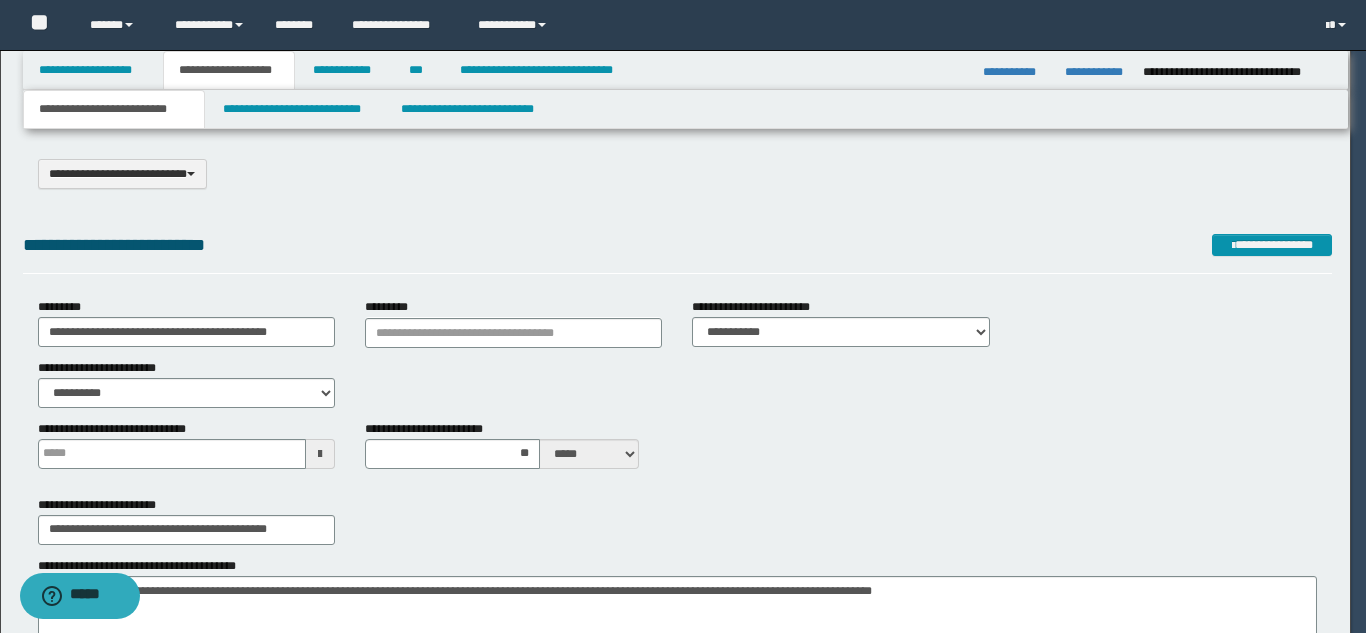 scroll, scrollTop: 0, scrollLeft: 0, axis: both 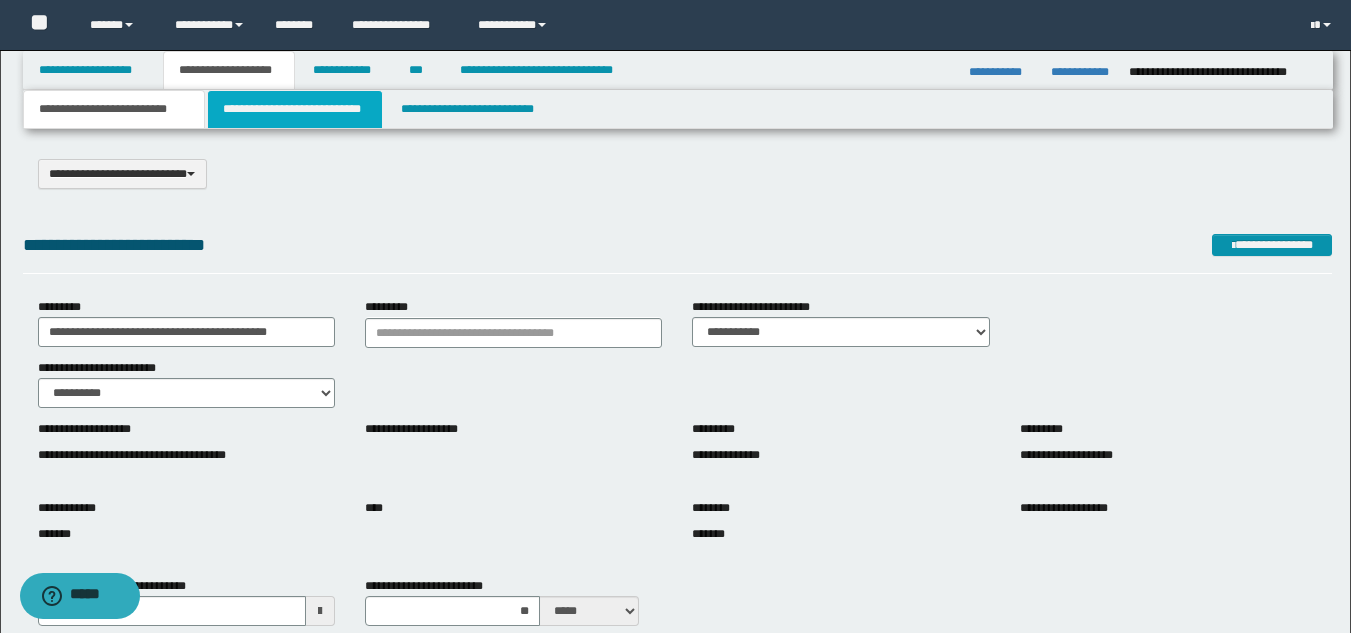 click on "**********" at bounding box center [295, 109] 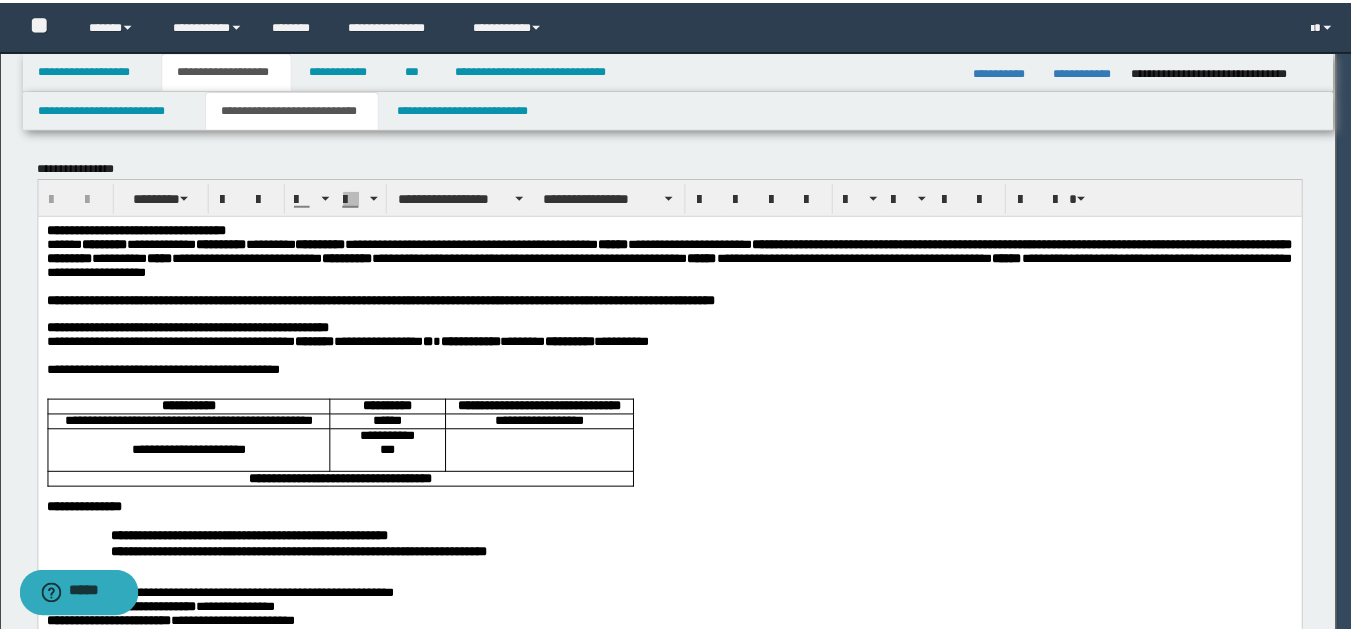 scroll, scrollTop: 0, scrollLeft: 0, axis: both 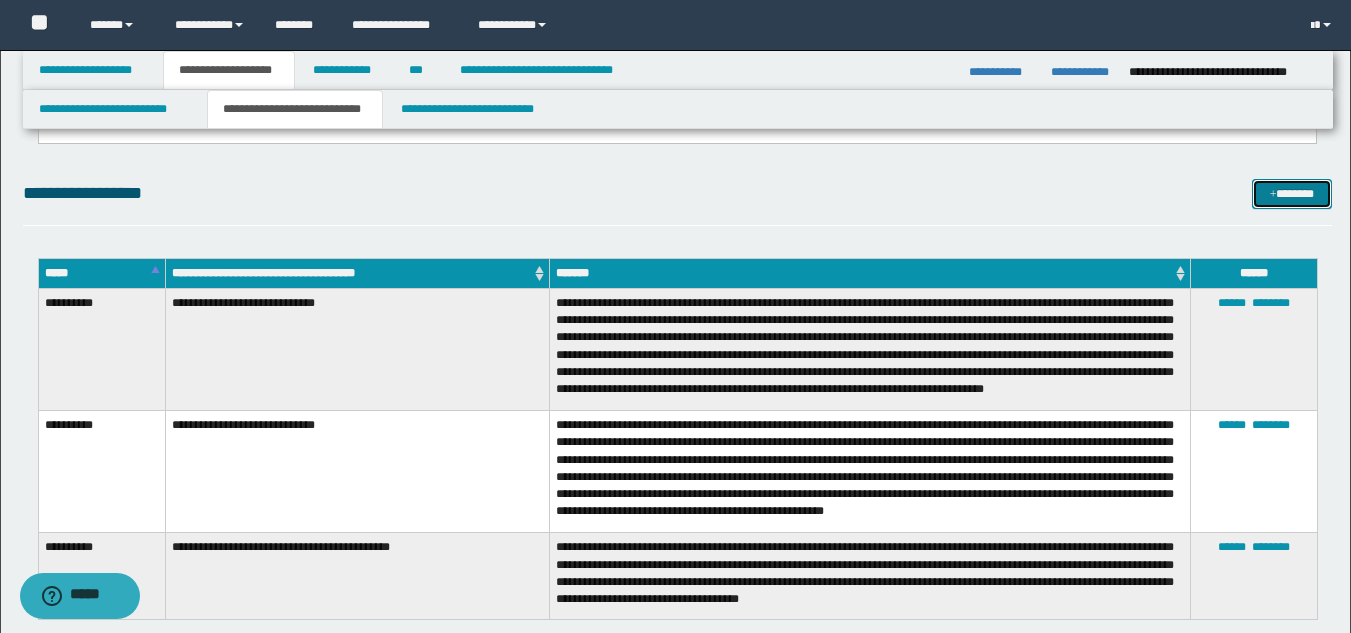 click on "*******" at bounding box center (1292, 194) 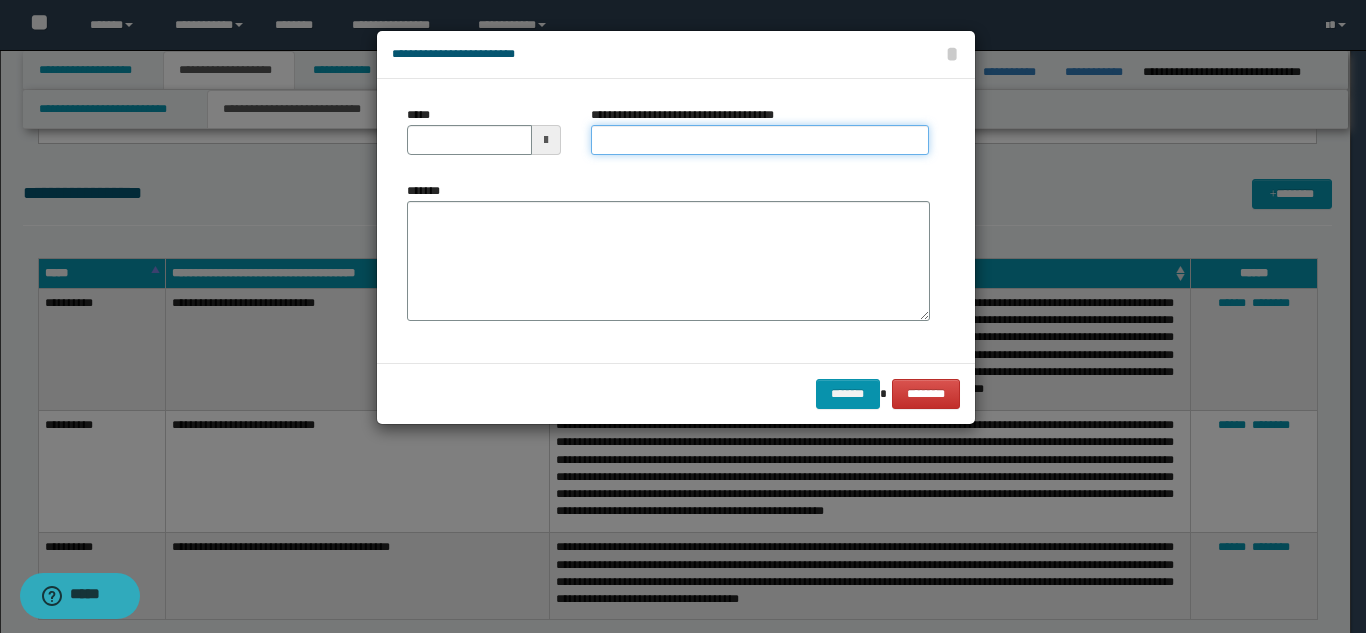 click on "**********" at bounding box center [760, 140] 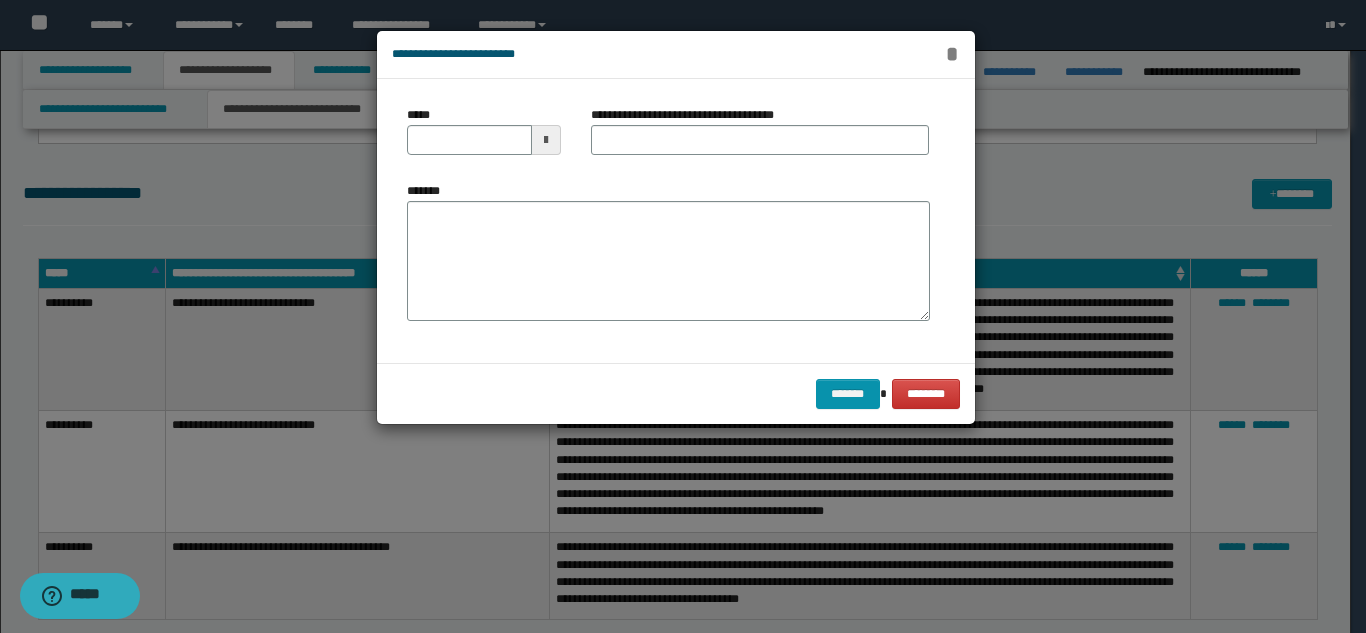 drag, startPoint x: 949, startPoint y: 61, endPoint x: 977, endPoint y: 76, distance: 31.764761 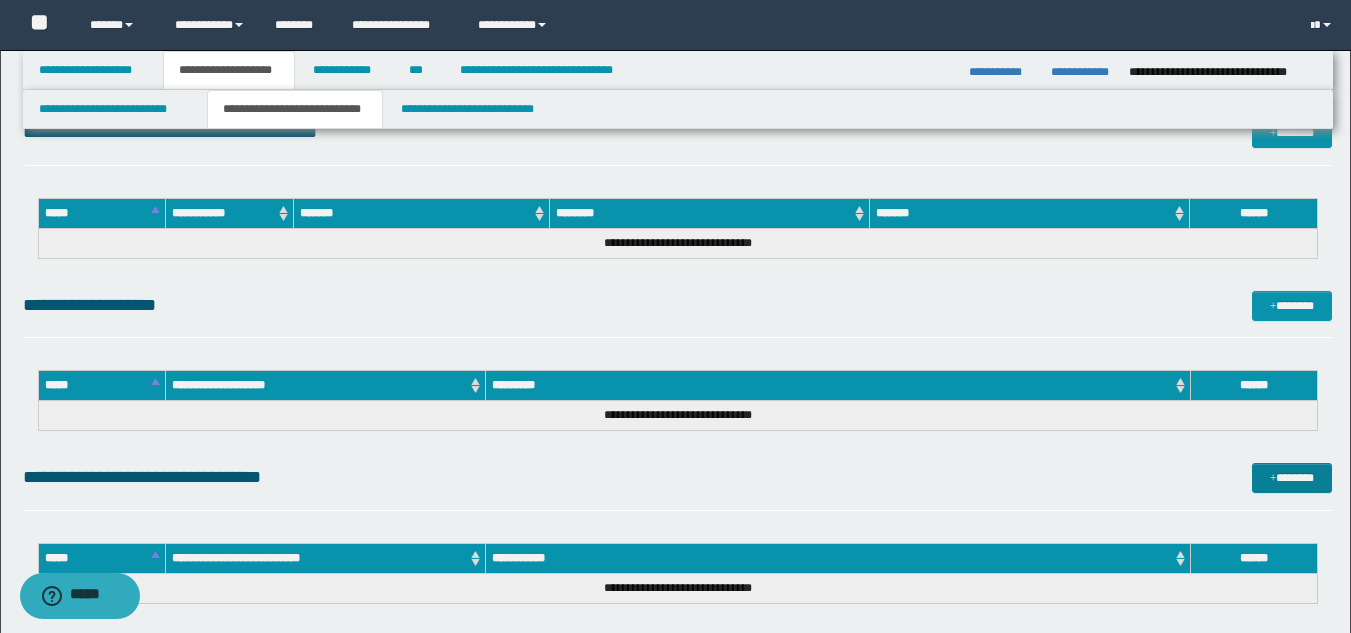scroll, scrollTop: 2165, scrollLeft: 0, axis: vertical 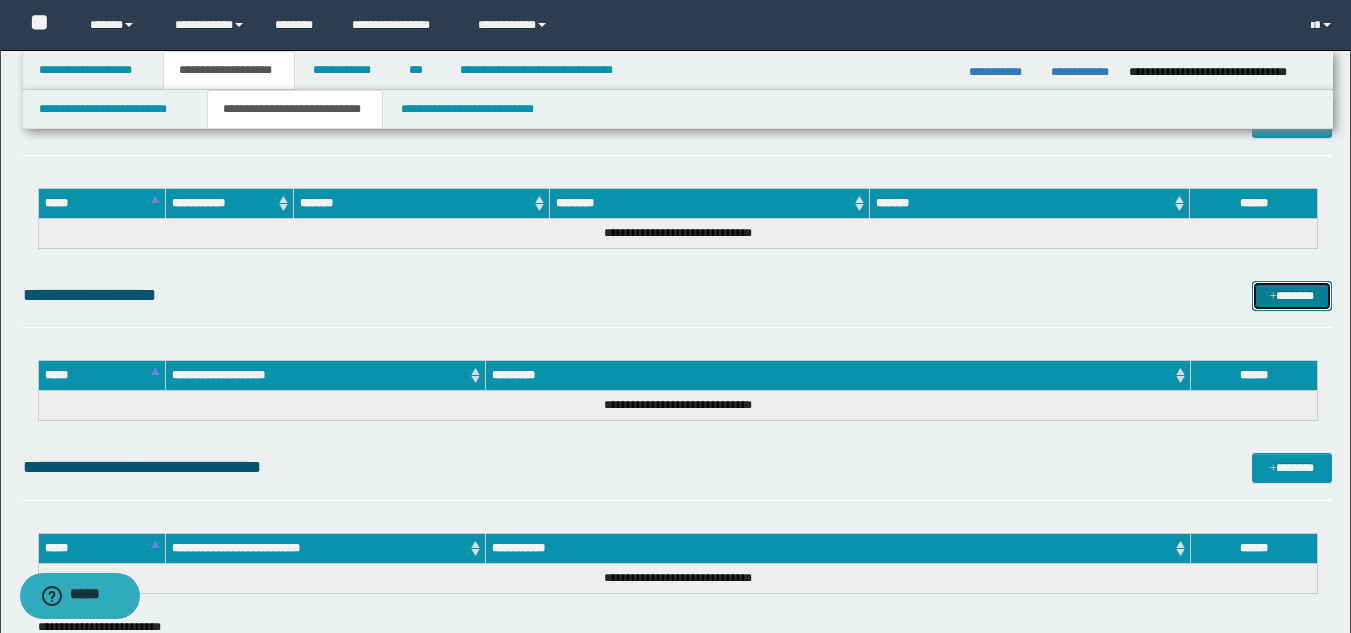 click at bounding box center (1273, 297) 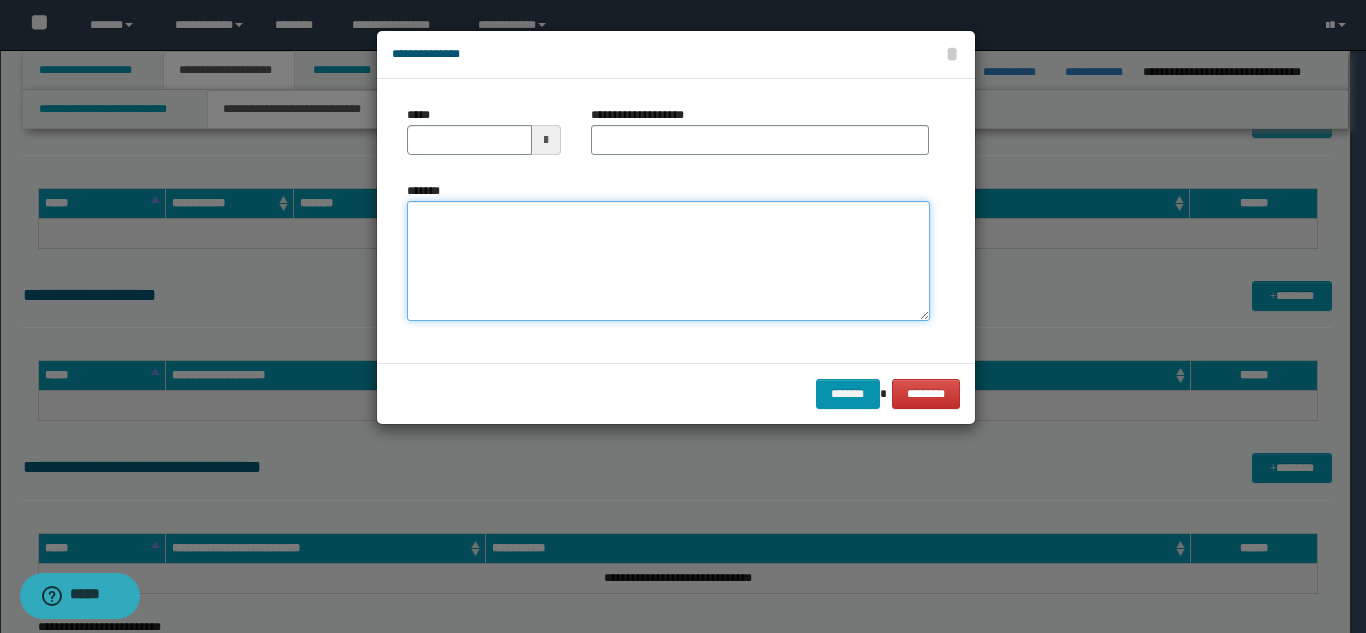 click on "*******" at bounding box center [668, 261] 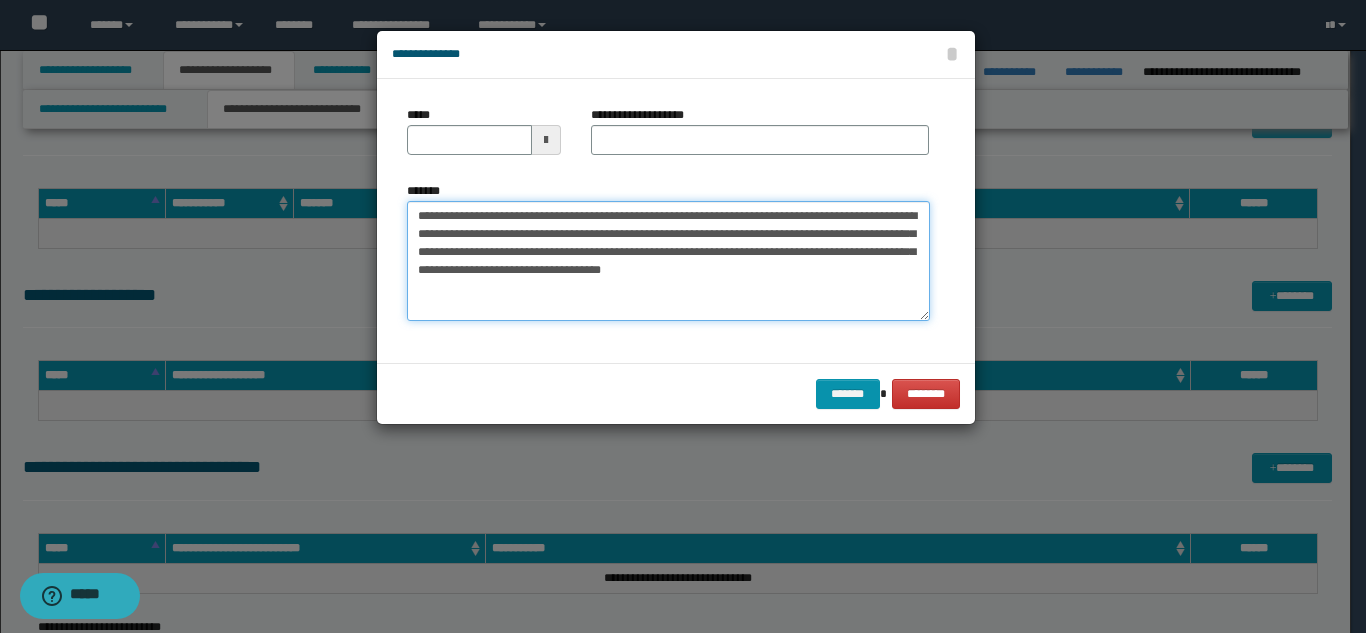type on "**********" 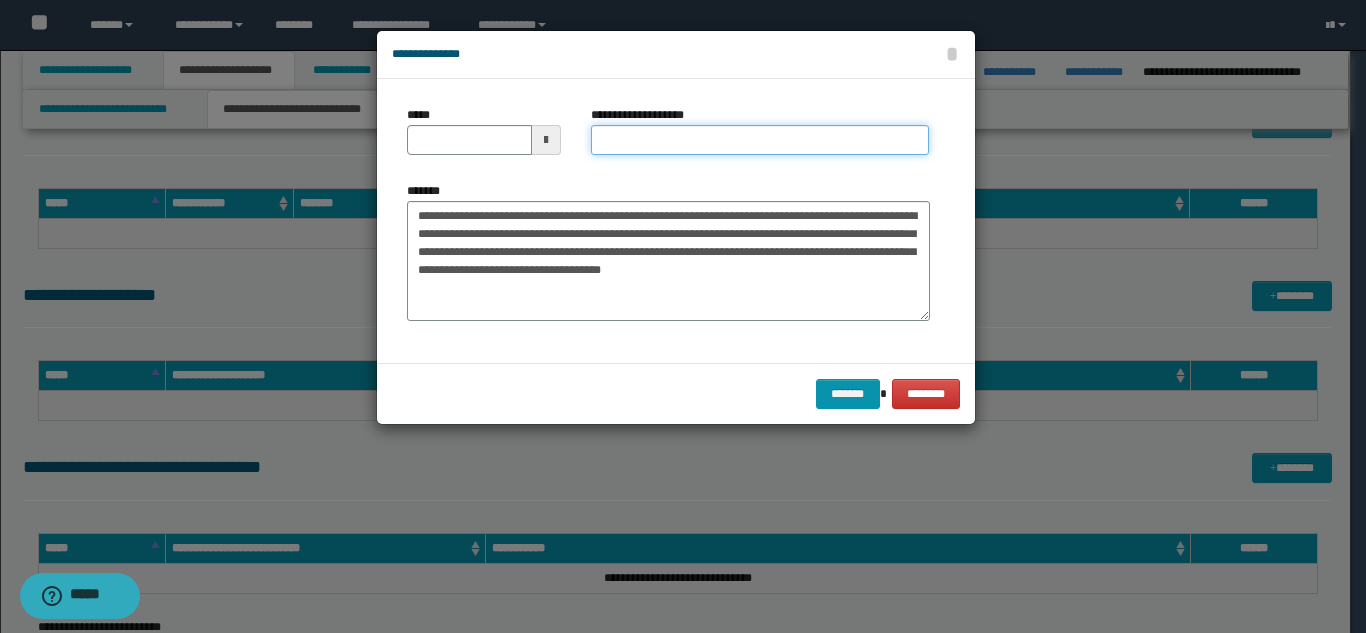 click on "**********" at bounding box center (760, 140) 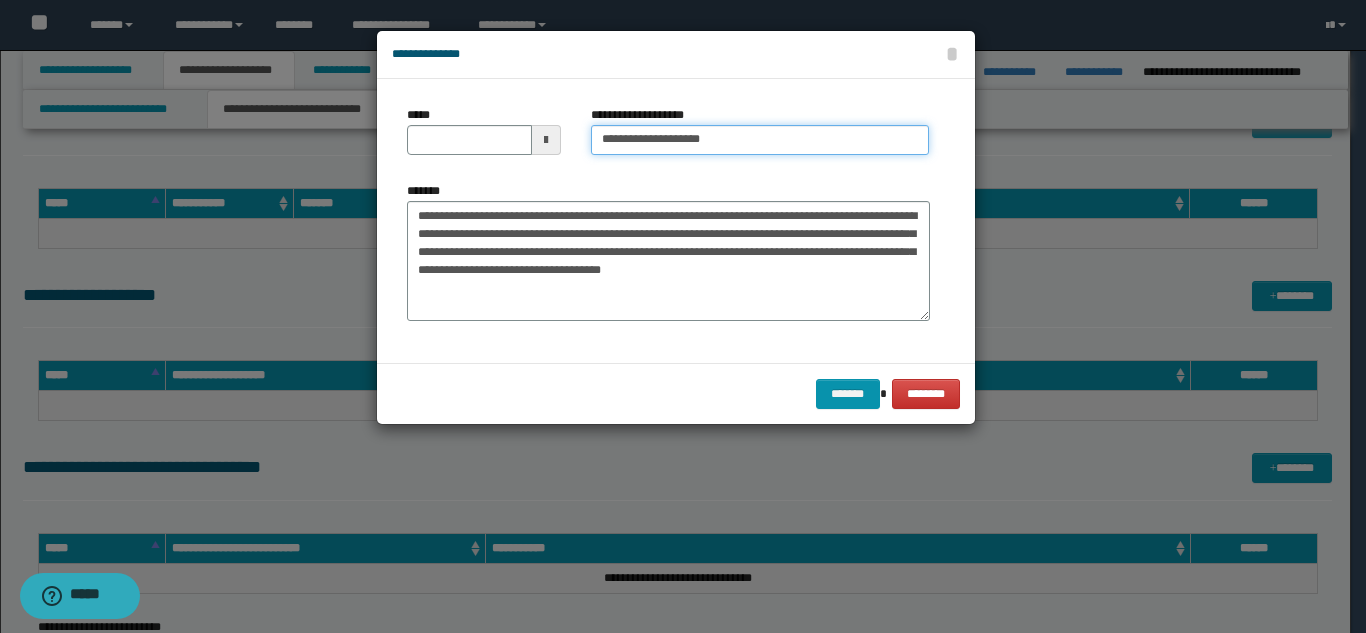 click on "**********" at bounding box center [760, 140] 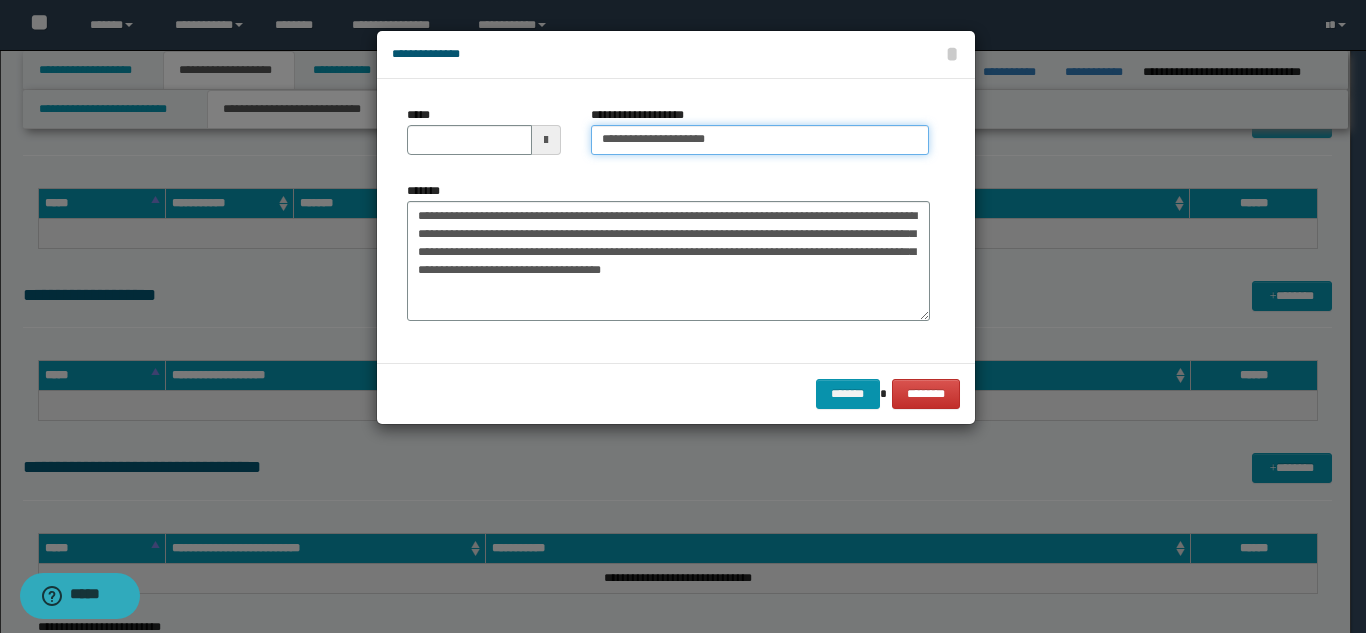 type 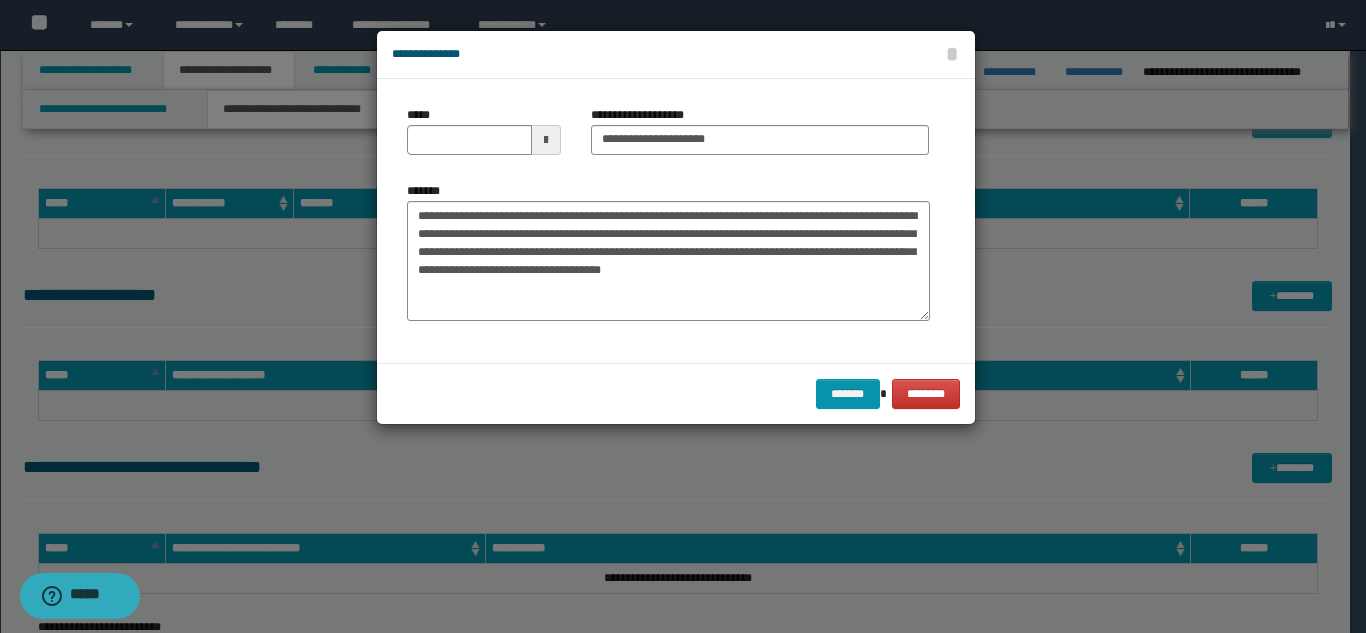 click at bounding box center [546, 140] 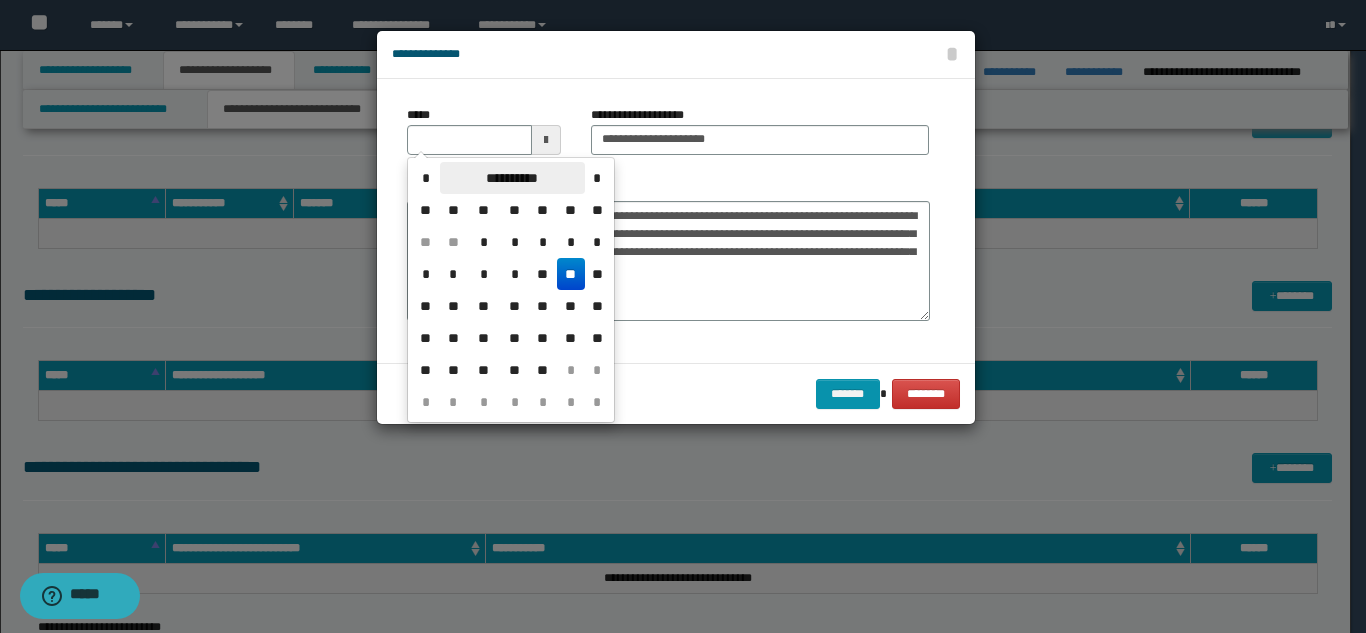 click on "**********" at bounding box center [512, 178] 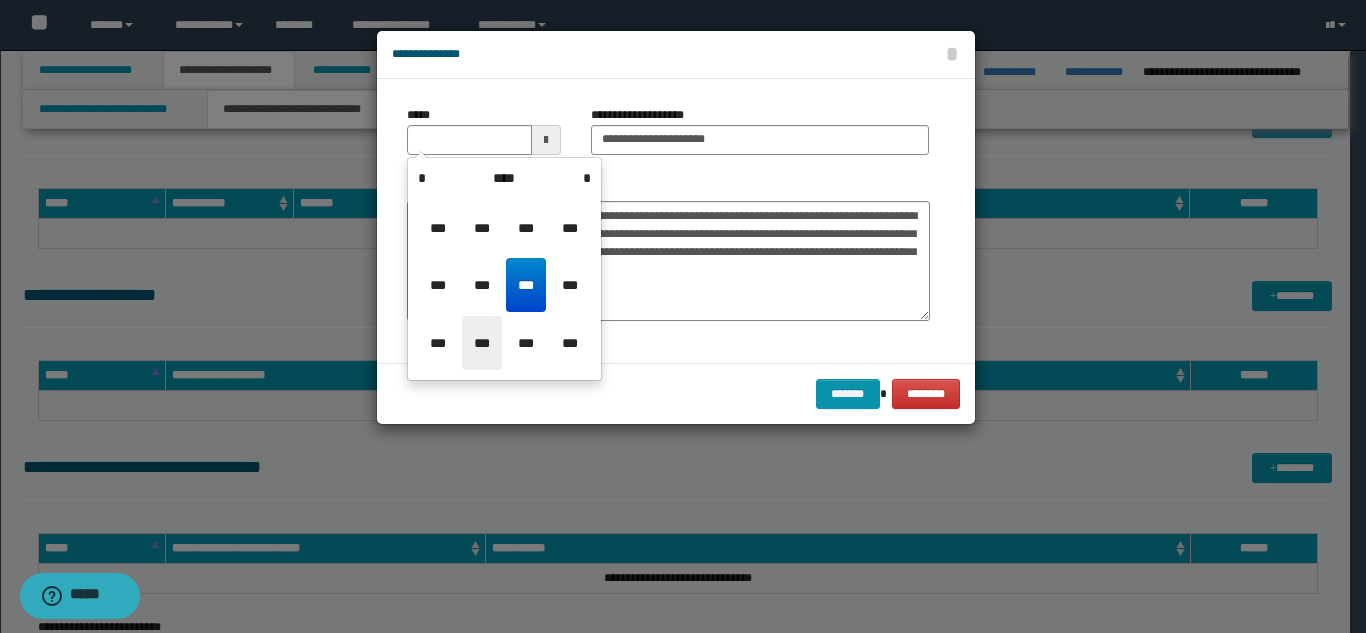 click on "***" at bounding box center [482, 343] 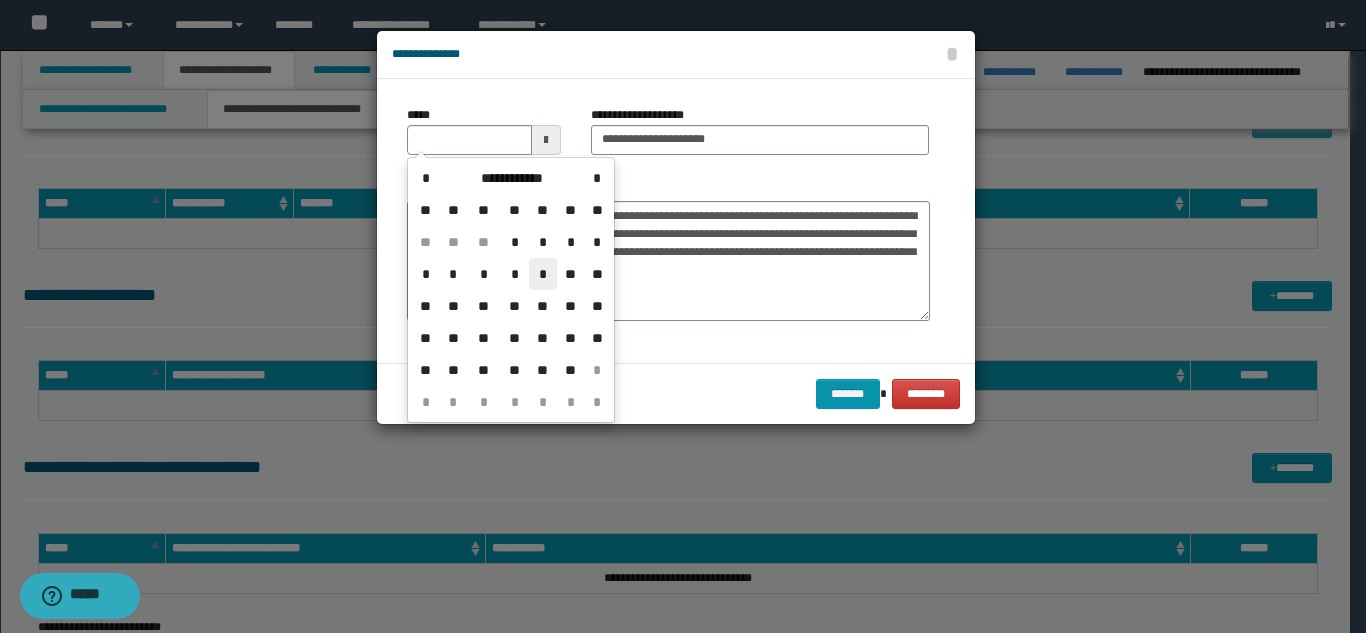 click on "*" at bounding box center [543, 274] 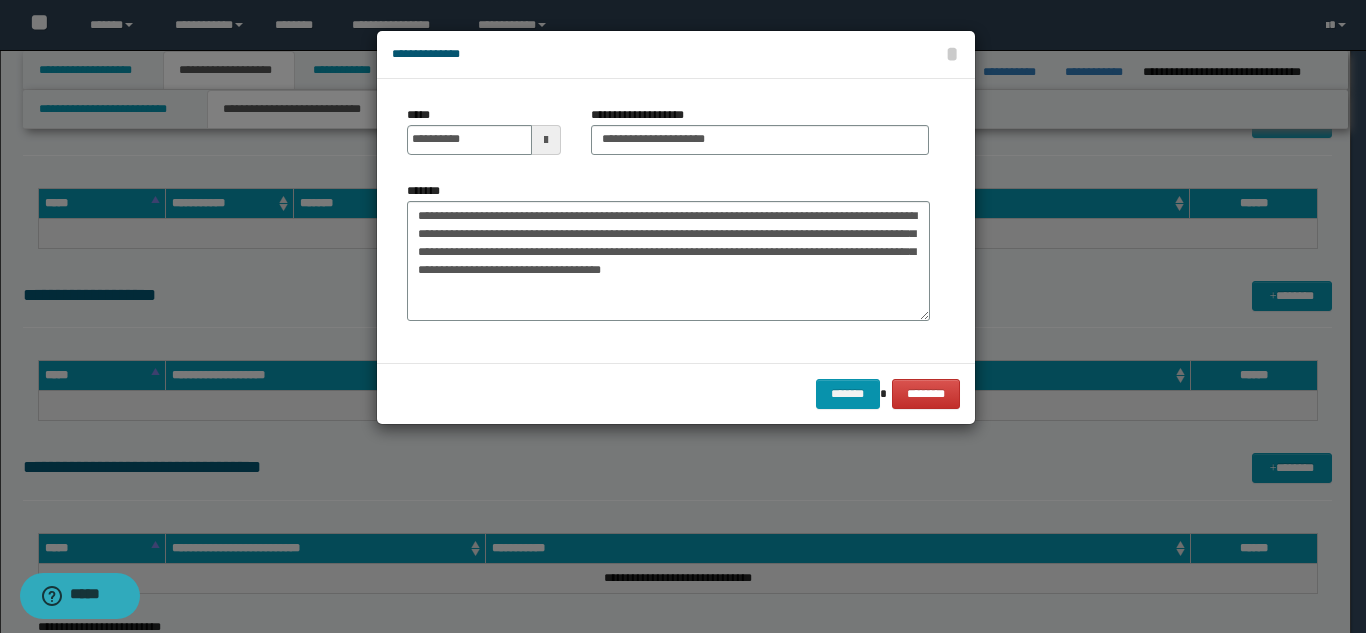 click at bounding box center [546, 140] 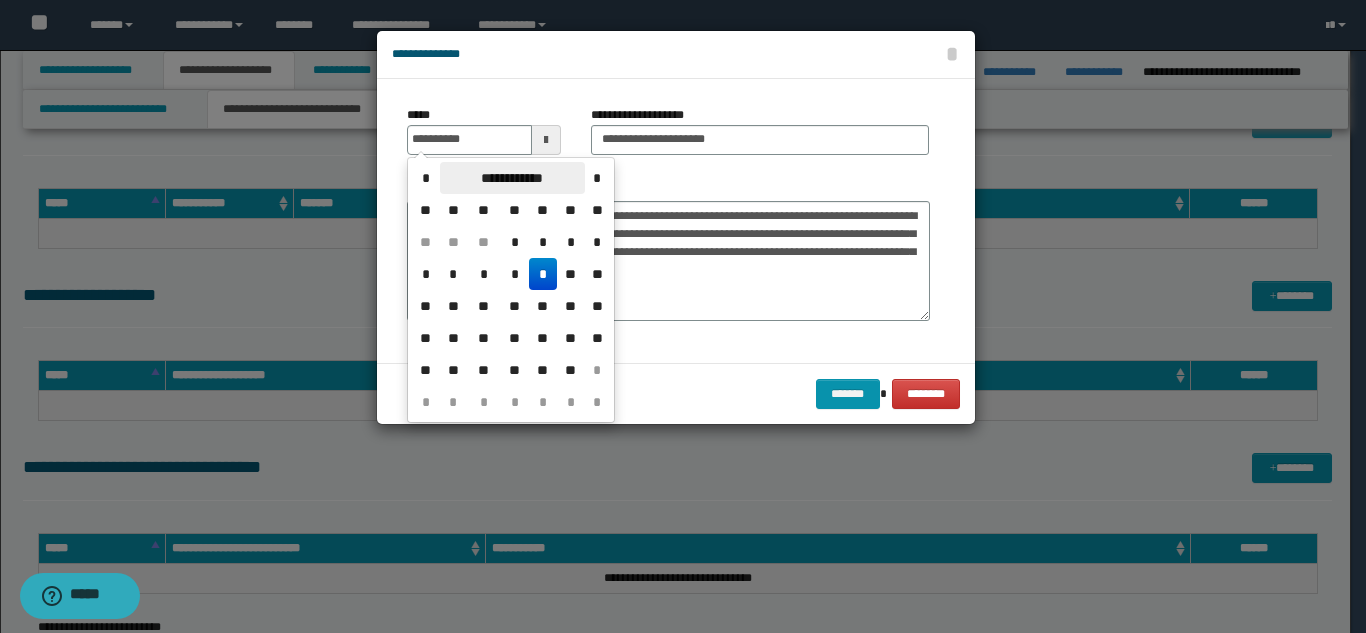 click on "**********" at bounding box center [512, 178] 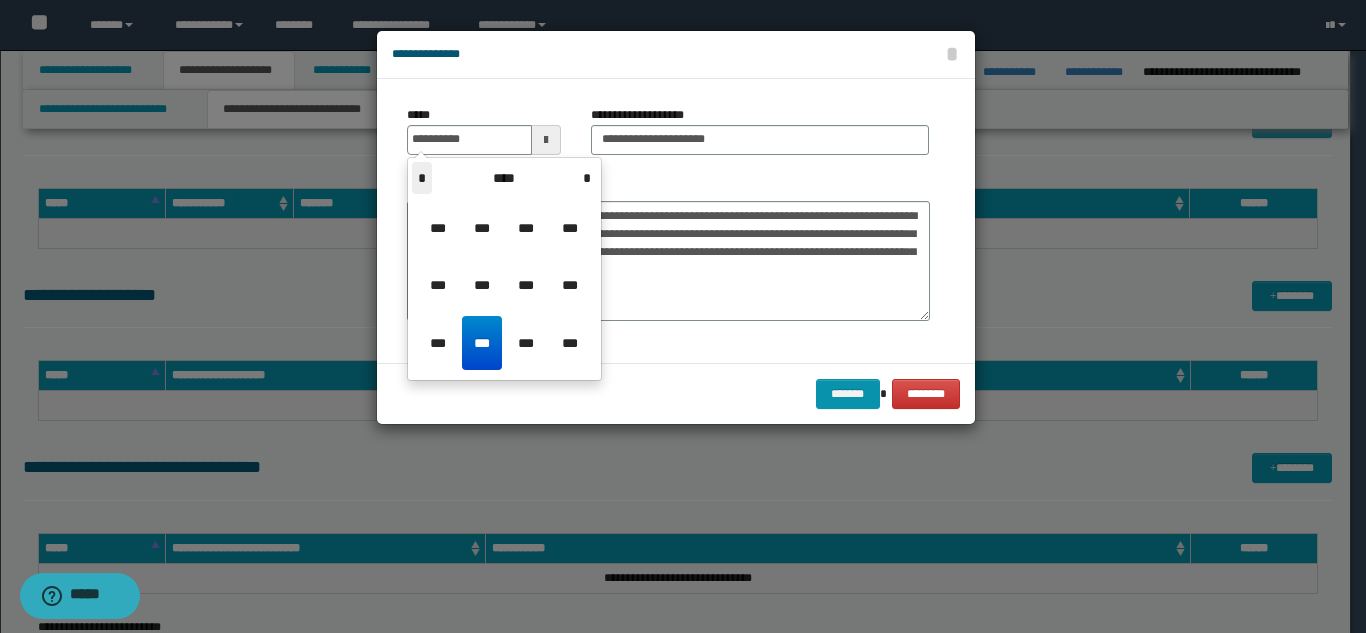 click on "*" at bounding box center (422, 178) 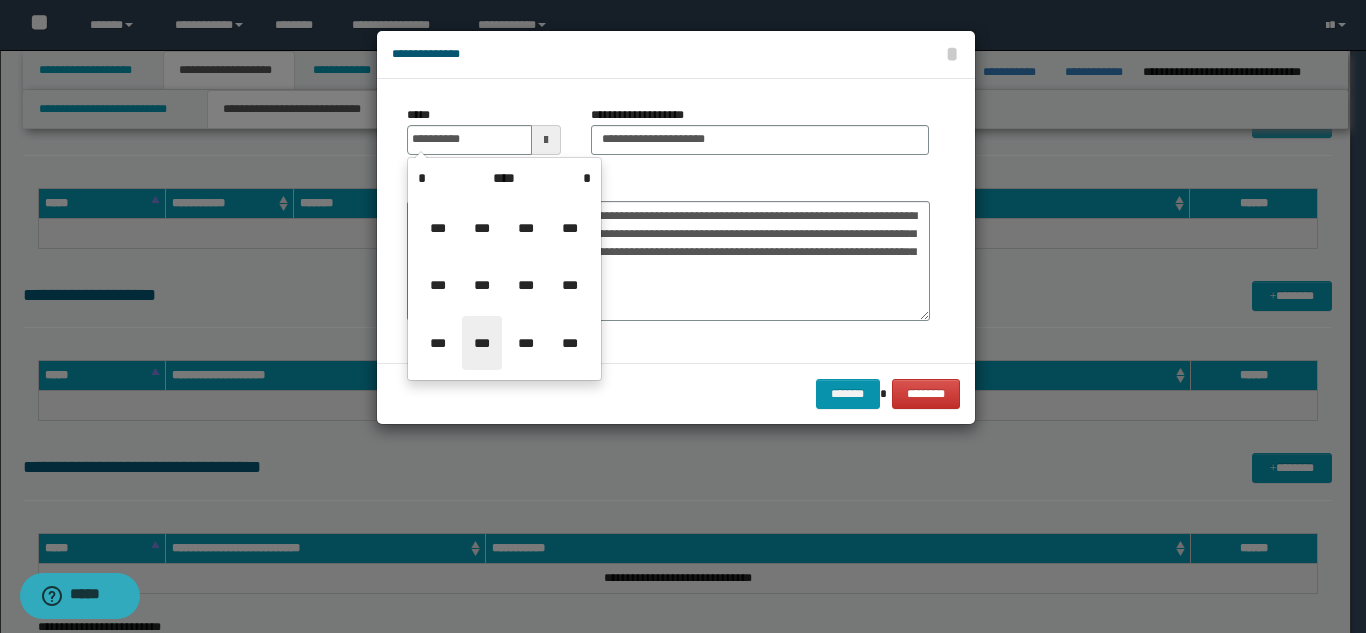 click on "***" at bounding box center (482, 343) 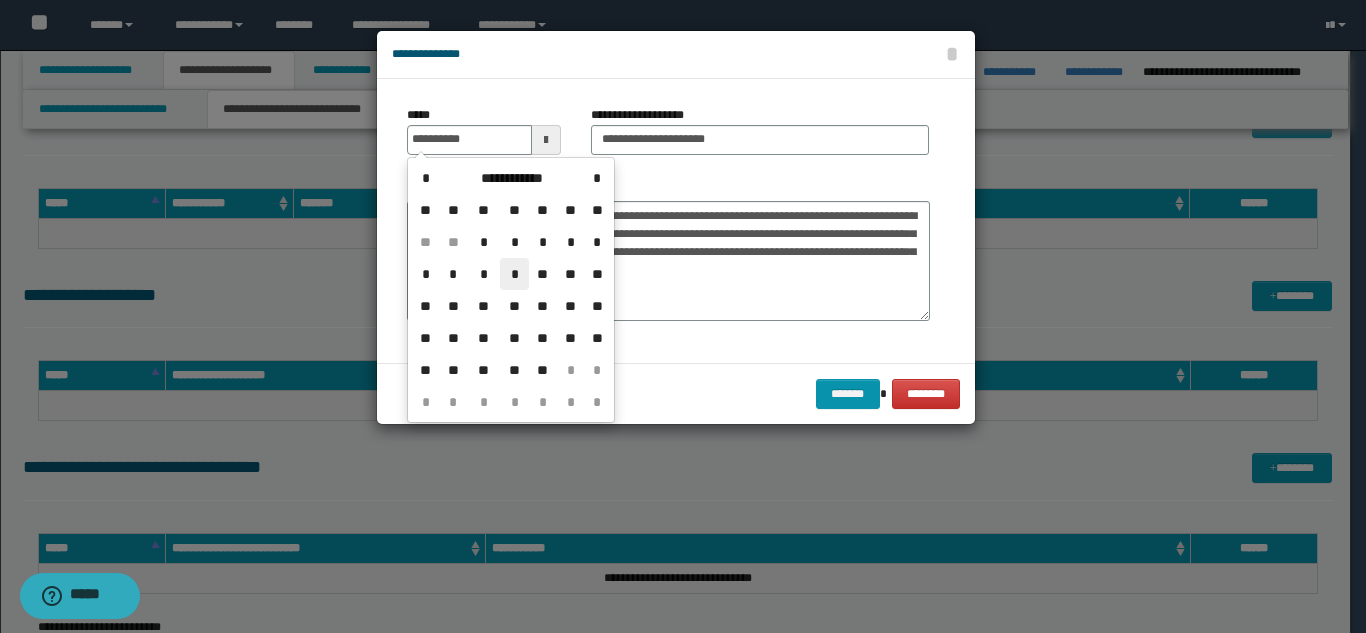 click on "*" at bounding box center (514, 274) 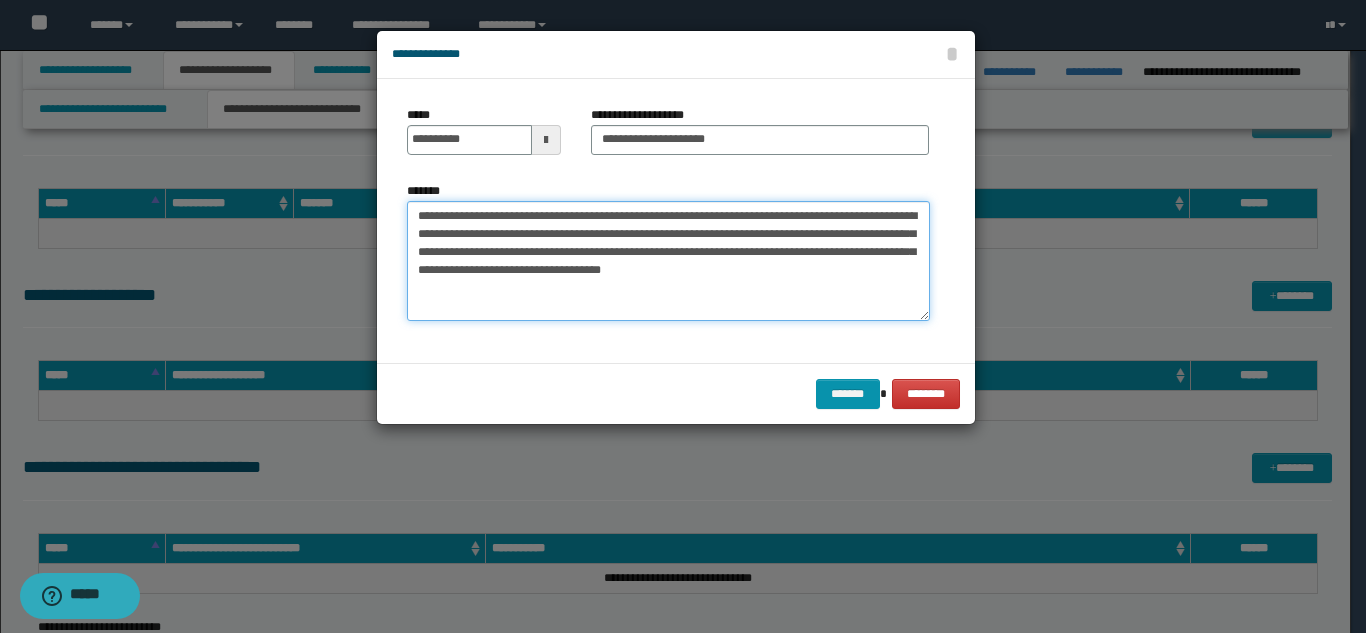click on "**********" at bounding box center (668, 261) 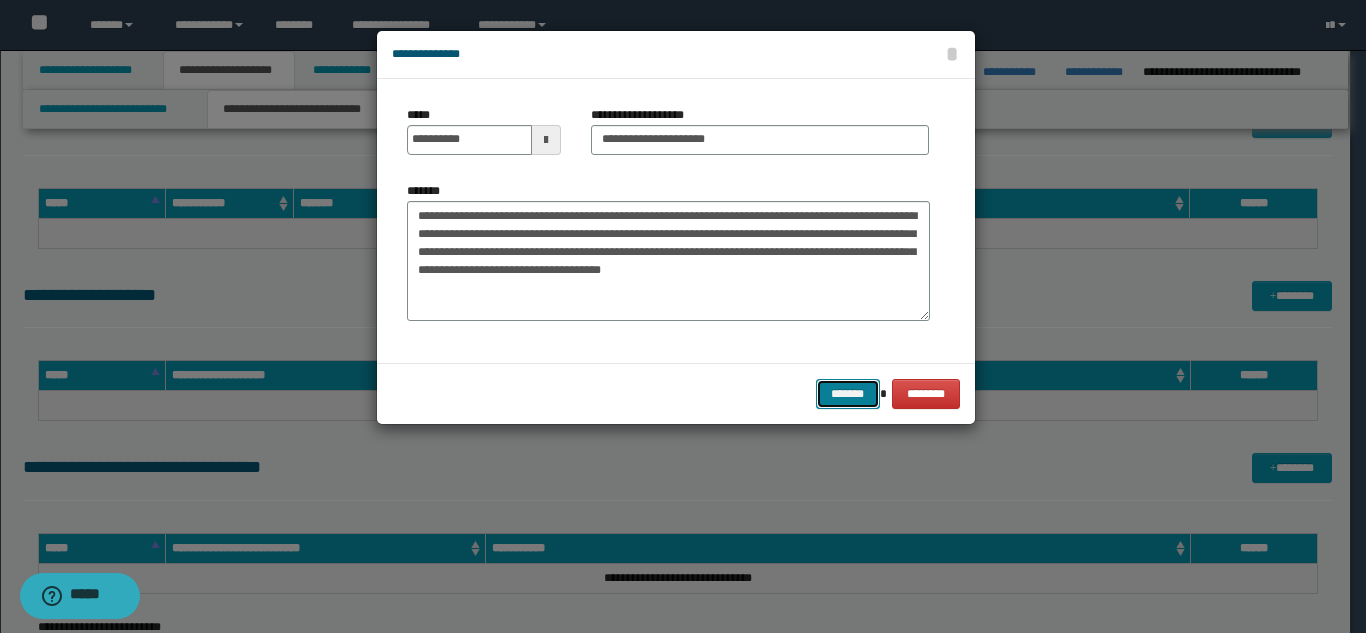 click on "*******" at bounding box center [848, 394] 